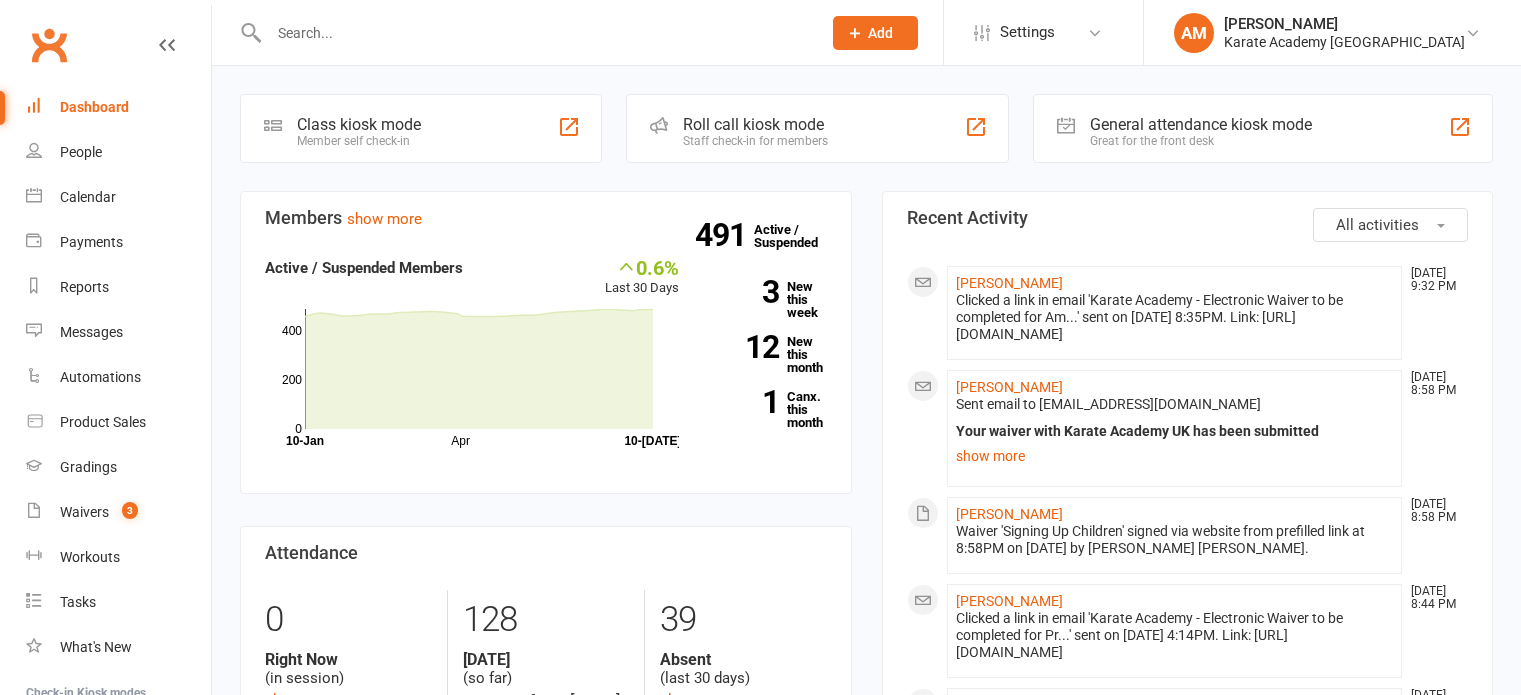 scroll, scrollTop: 0, scrollLeft: 0, axis: both 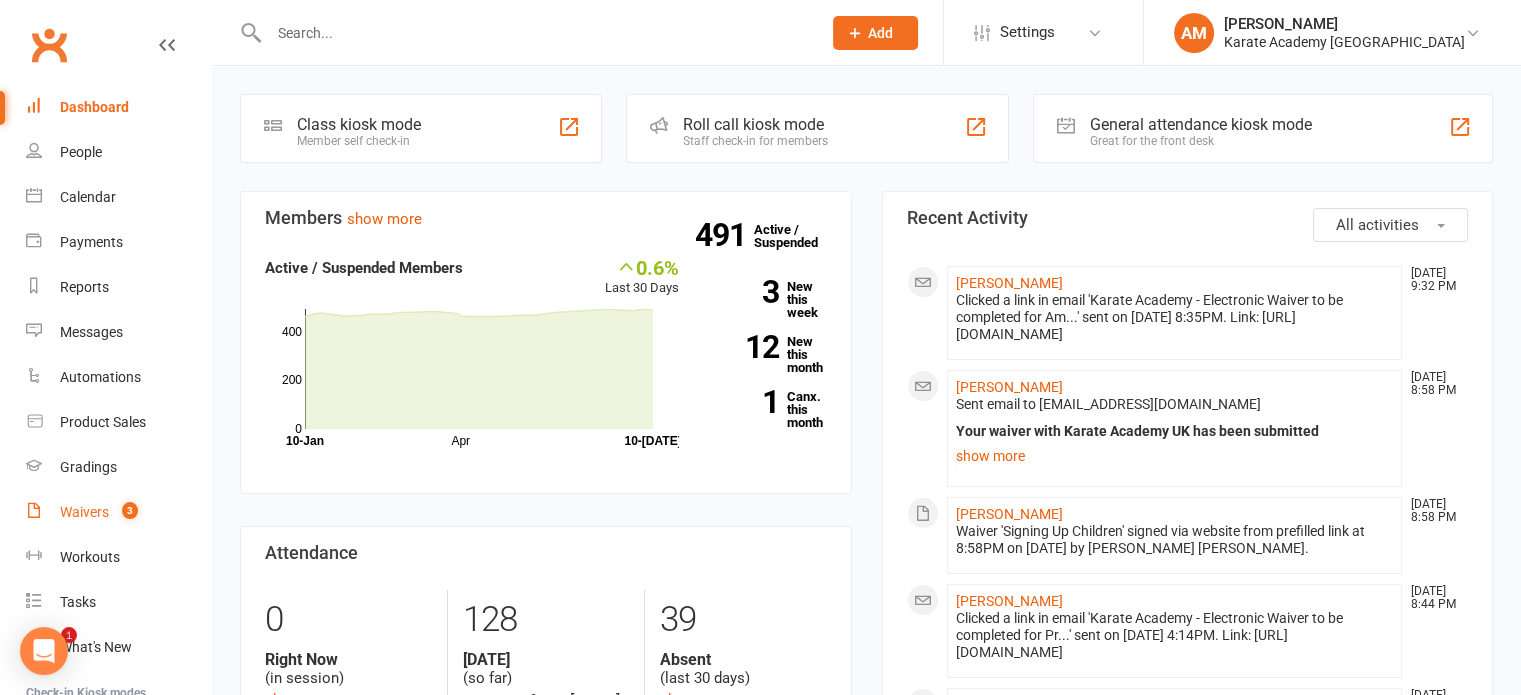 click on "Waivers" at bounding box center (84, 512) 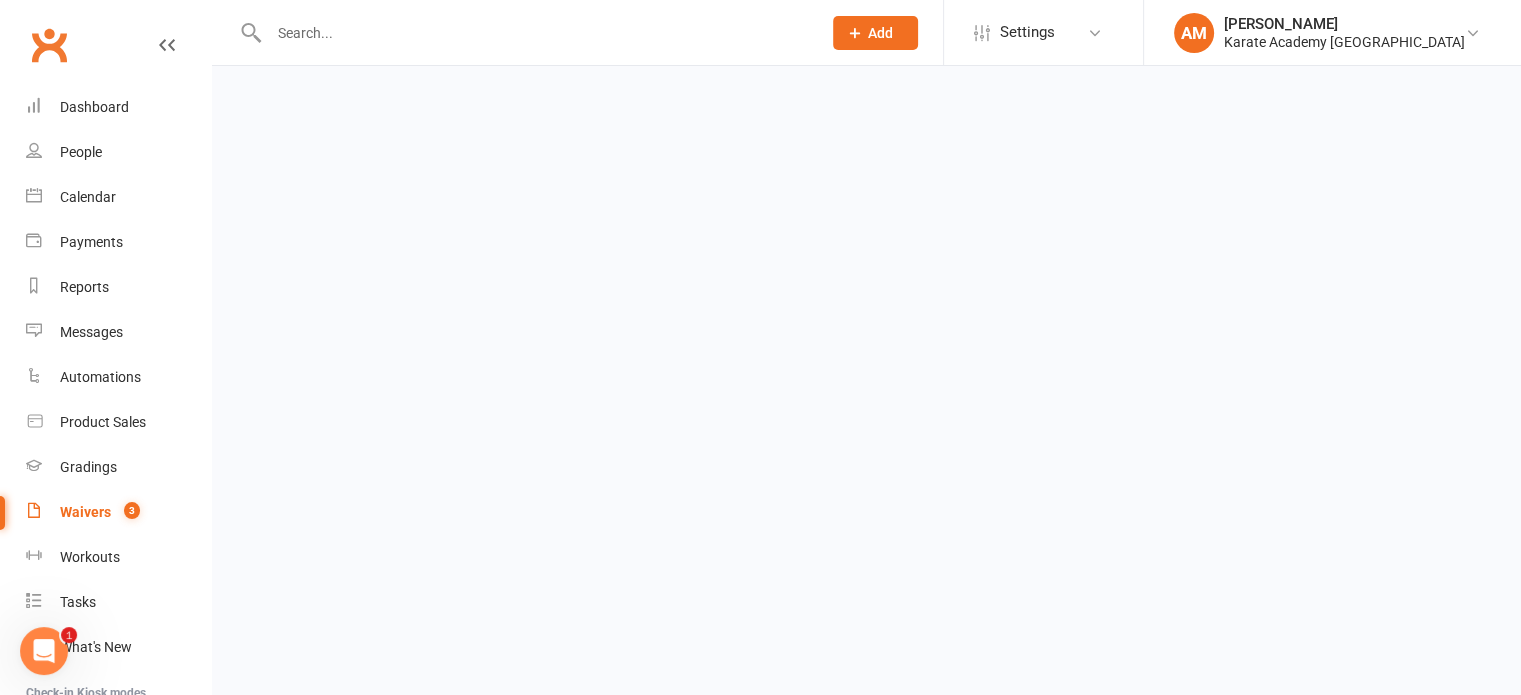 scroll, scrollTop: 0, scrollLeft: 0, axis: both 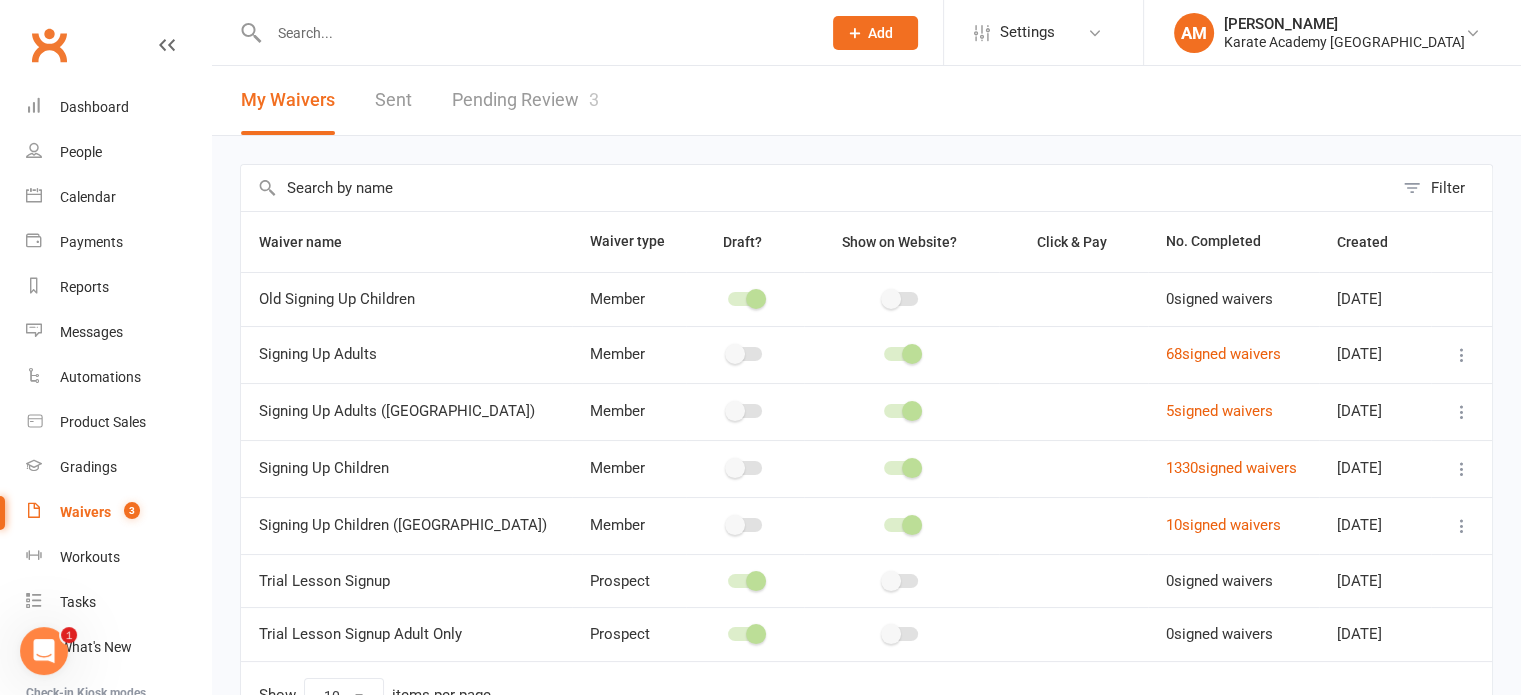 click on "Pending Review 3" at bounding box center [525, 100] 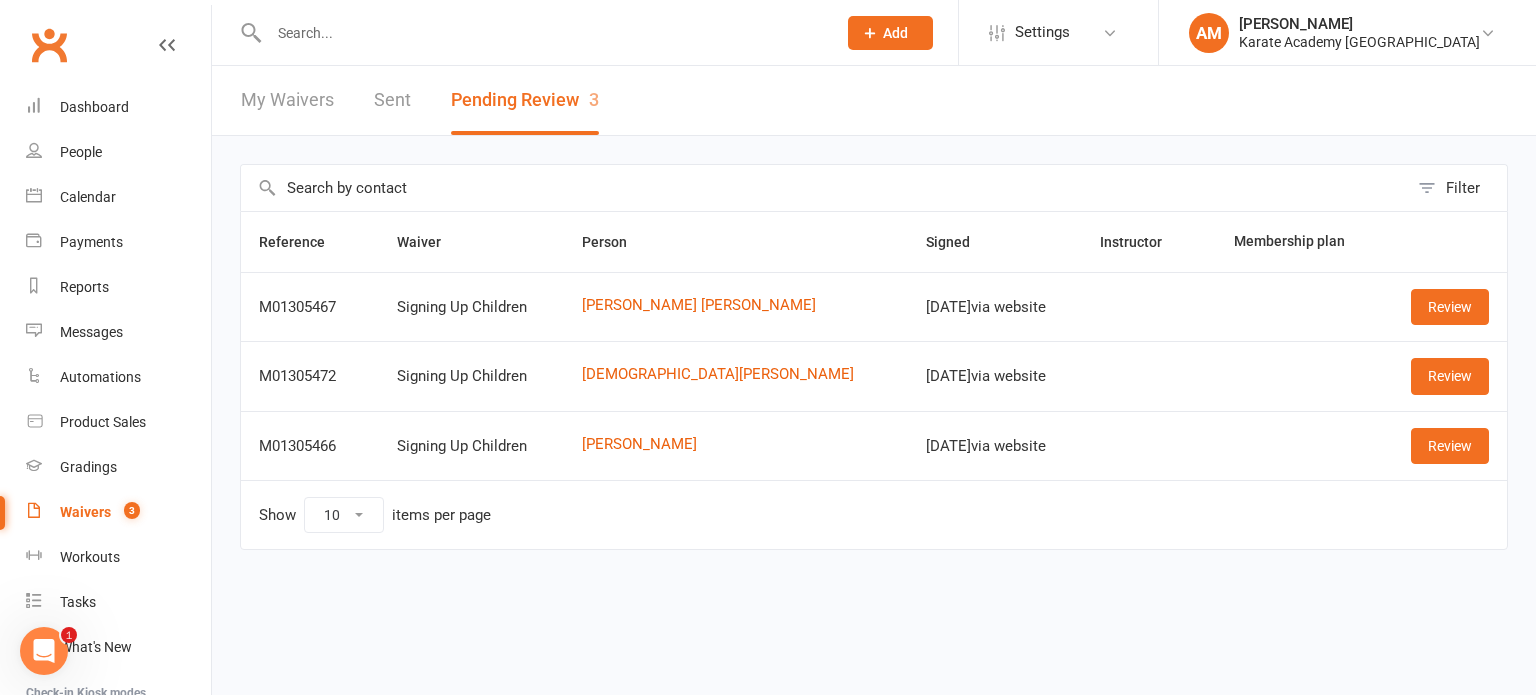 click on "Prospect
Member
Non-attending contact
Class / event
Appointment
Grading event
Task
Membership plan
Bulk message
Add
Settings Membership Plans Event Templates Appointment Types Image Library Customize Contacts AM Arun Malhan Karate Academy UK My profile Help Terms & conditions  Privacy policy  Sign out Clubworx Dashboard People Calendar Payments Reports Messages   Automations   Product Sales Gradings   Waivers   3 Workouts   Tasks   What's New Check-in Kiosk modes General attendance Roll call Class check-in Signed in successfully. × × × × My Waivers Sent Pending Review 3 Filter Reference Waiver Person Signed Instructor Membership plan M01305467 Signing Up Children Pranav Pradeep Nair Jul 10, 2025  via   website Review M01305472  via" at bounding box center (768, 317) 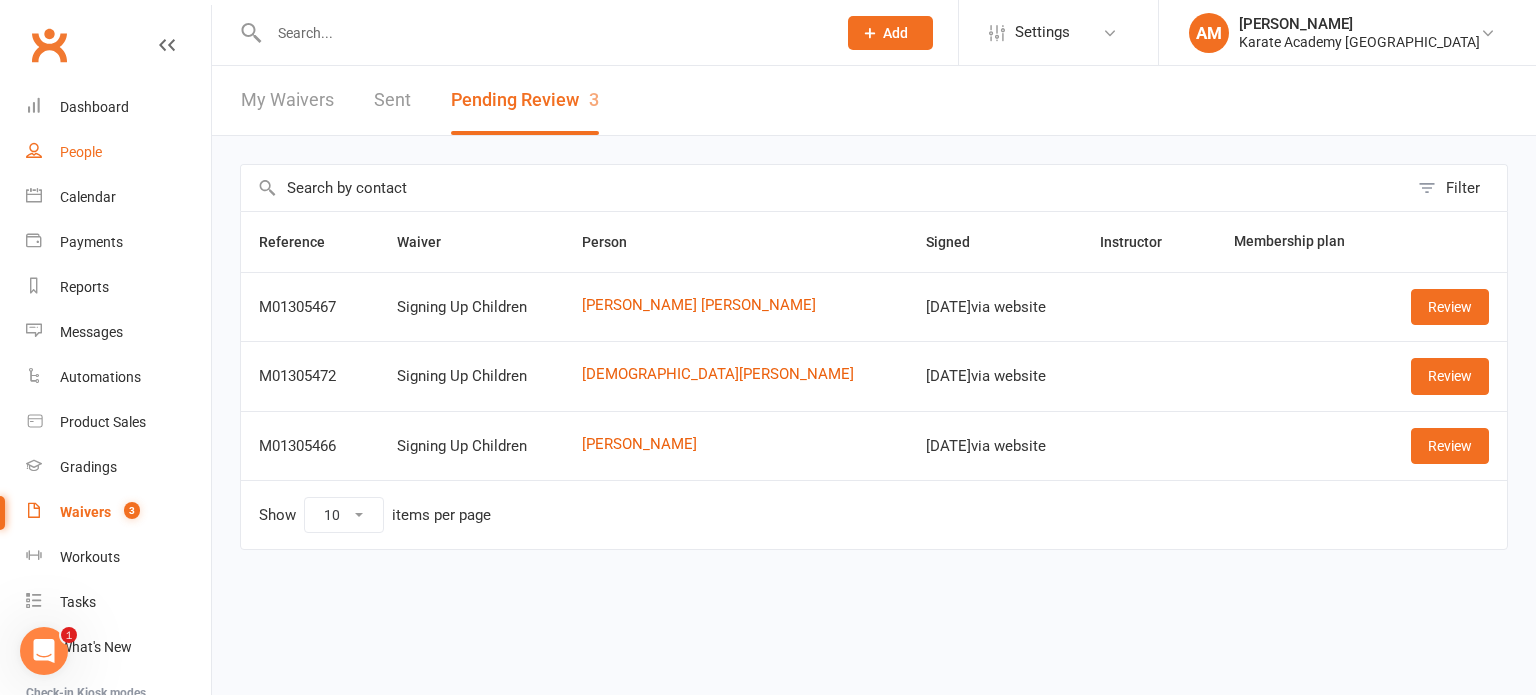 click on "People" at bounding box center [81, 152] 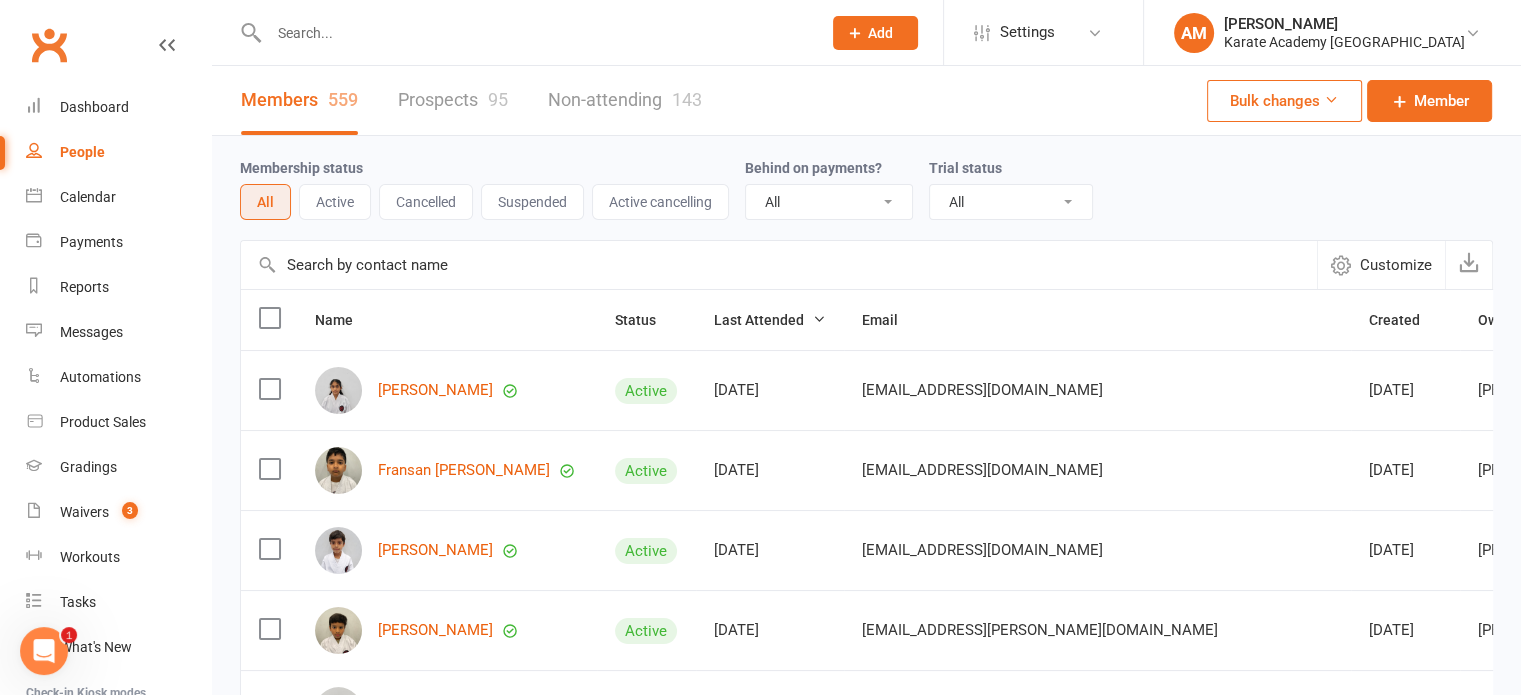 click at bounding box center [535, 33] 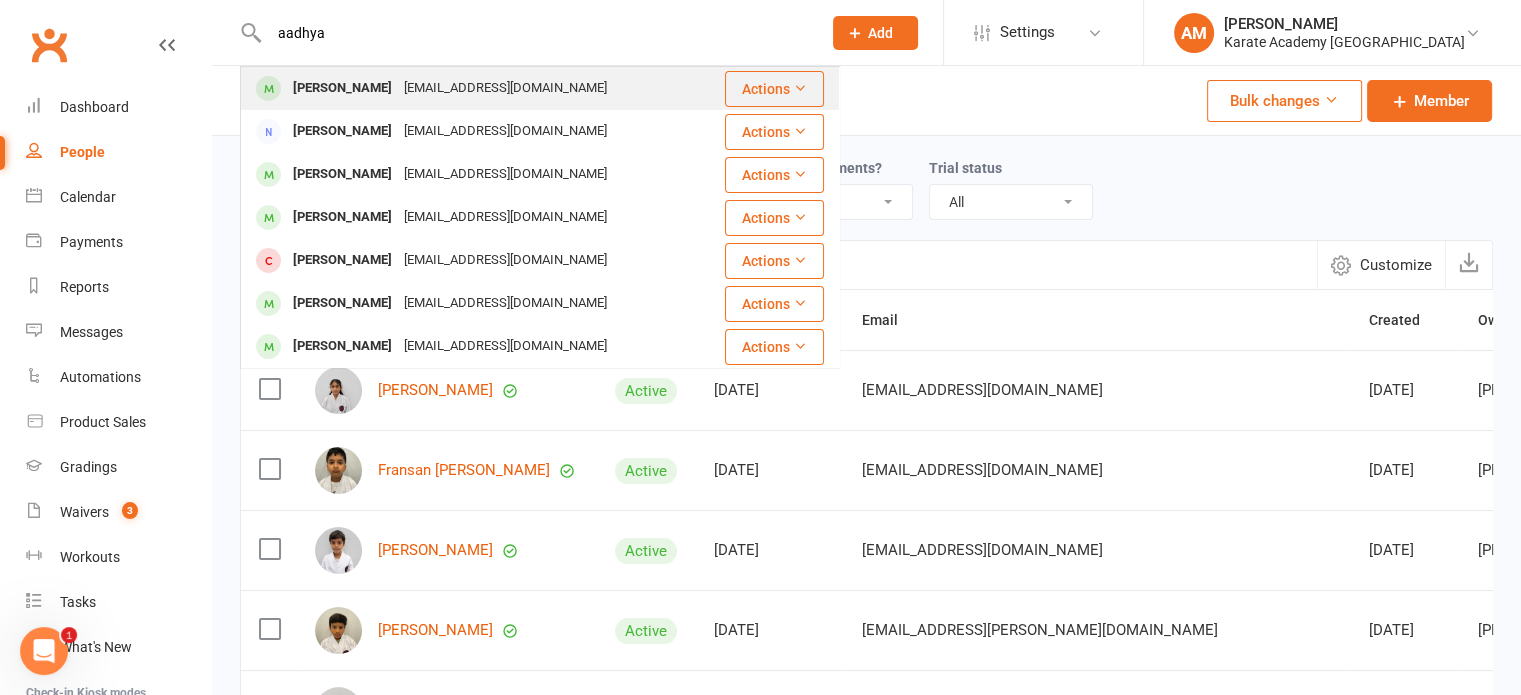 type on "aadhya" 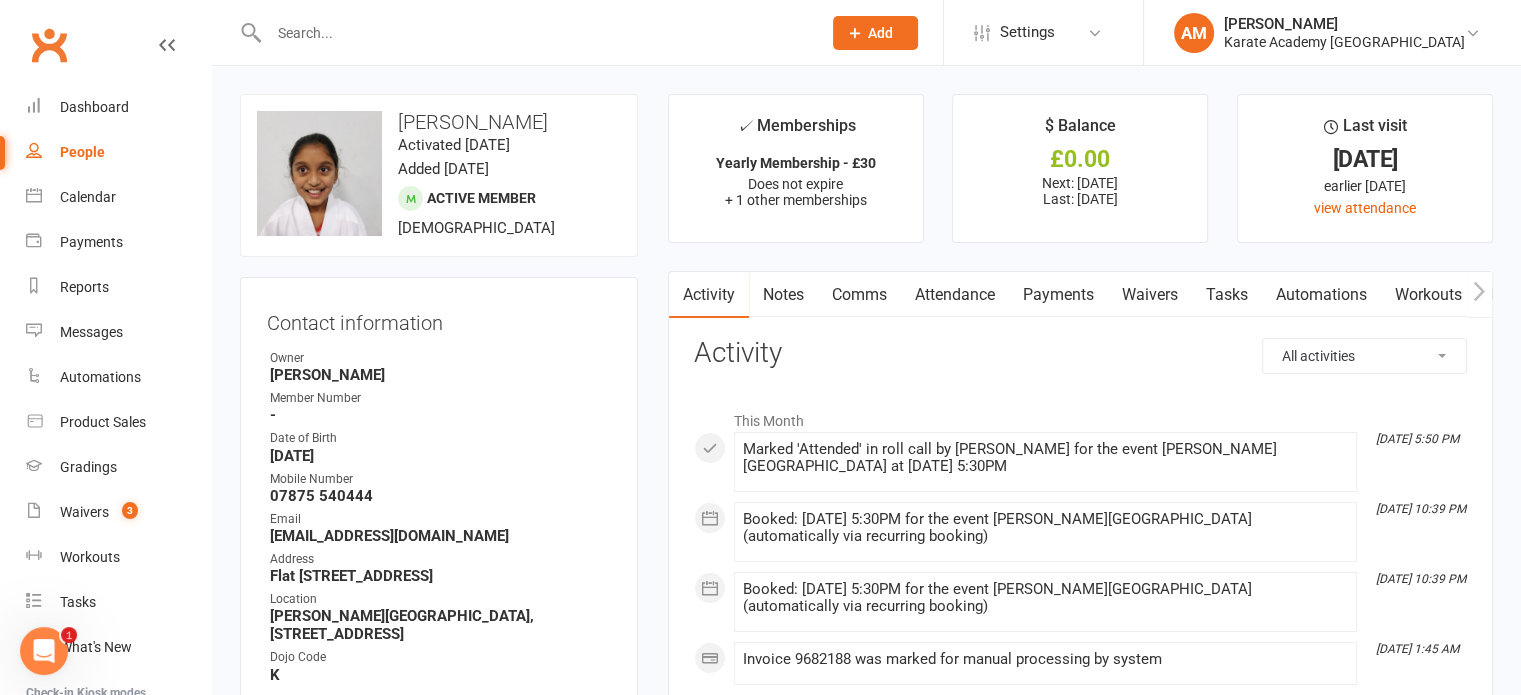 click on "Payments" at bounding box center [1058, 295] 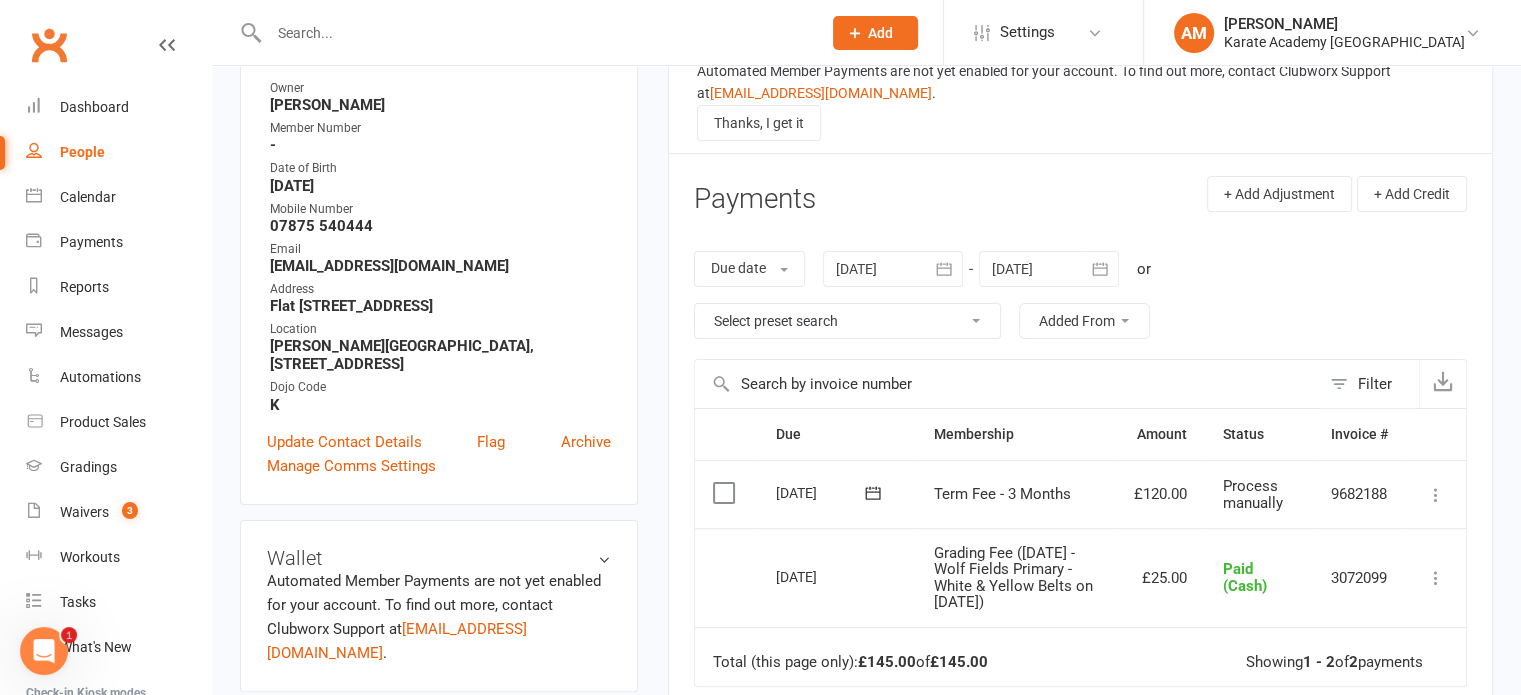scroll, scrollTop: 300, scrollLeft: 0, axis: vertical 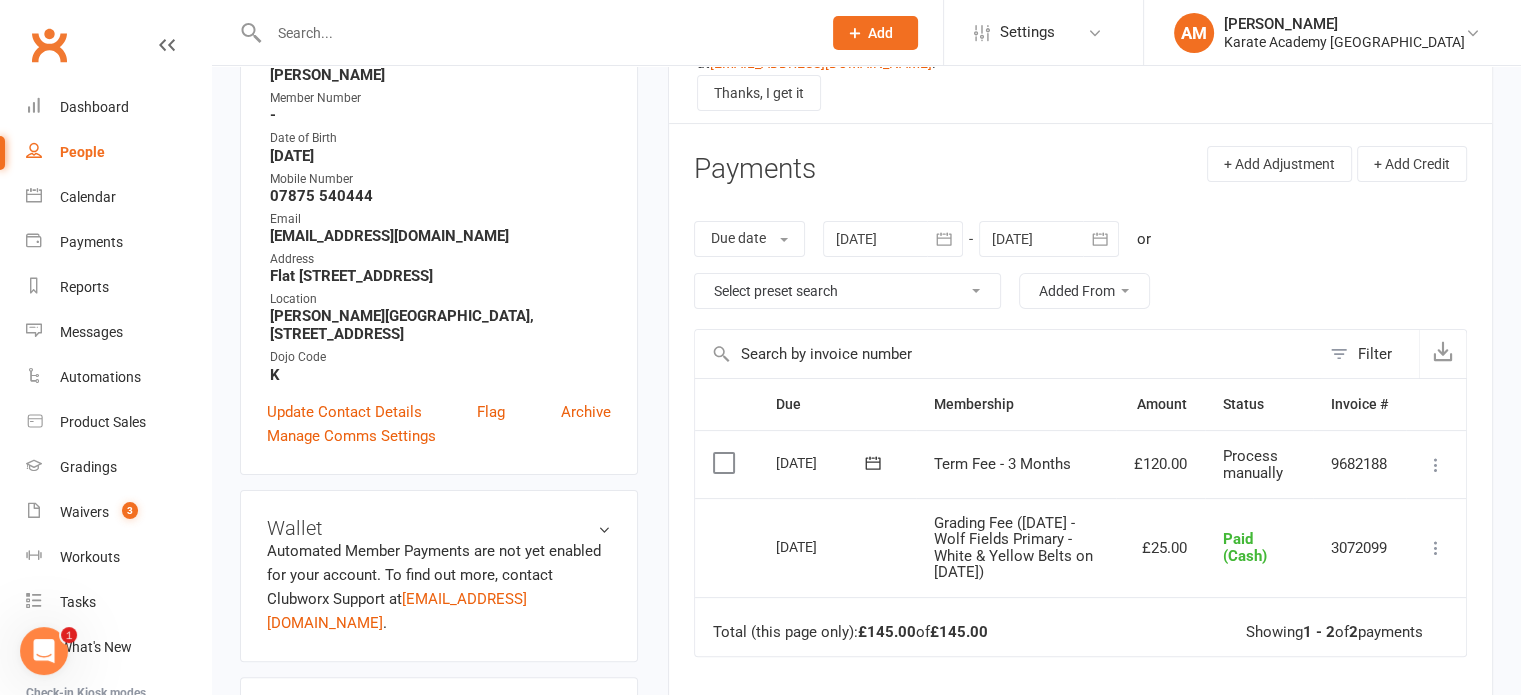 click at bounding box center (1436, 465) 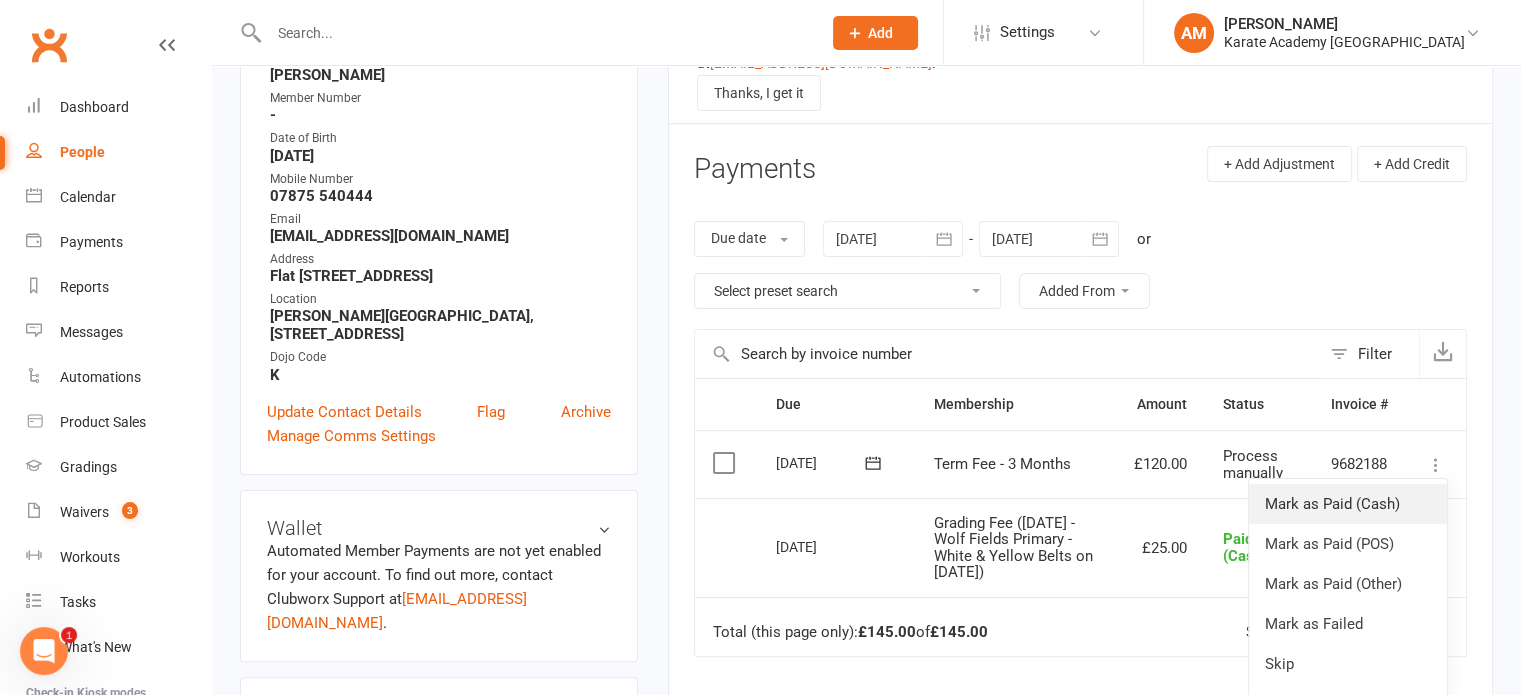 click on "Mark as Paid (Cash)" at bounding box center [1348, 504] 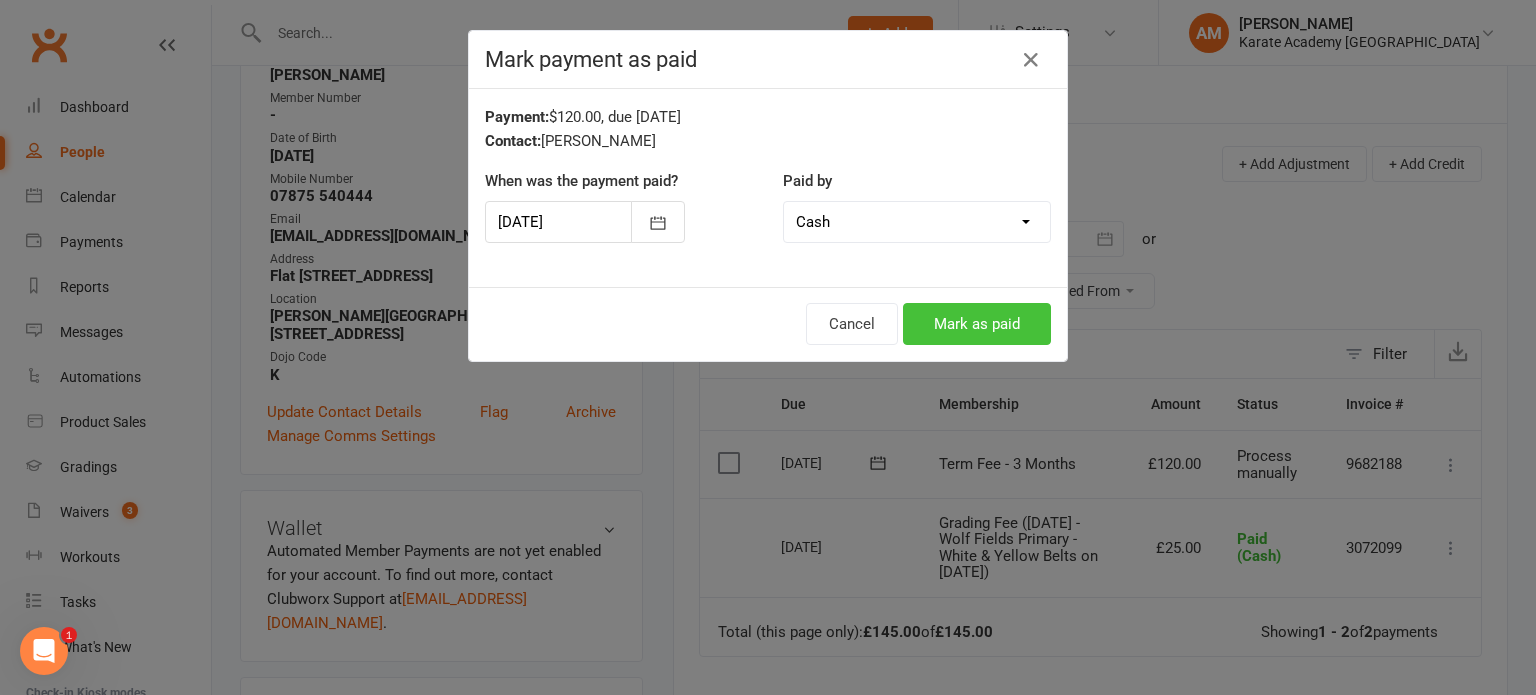 click on "Mark as paid" at bounding box center (977, 324) 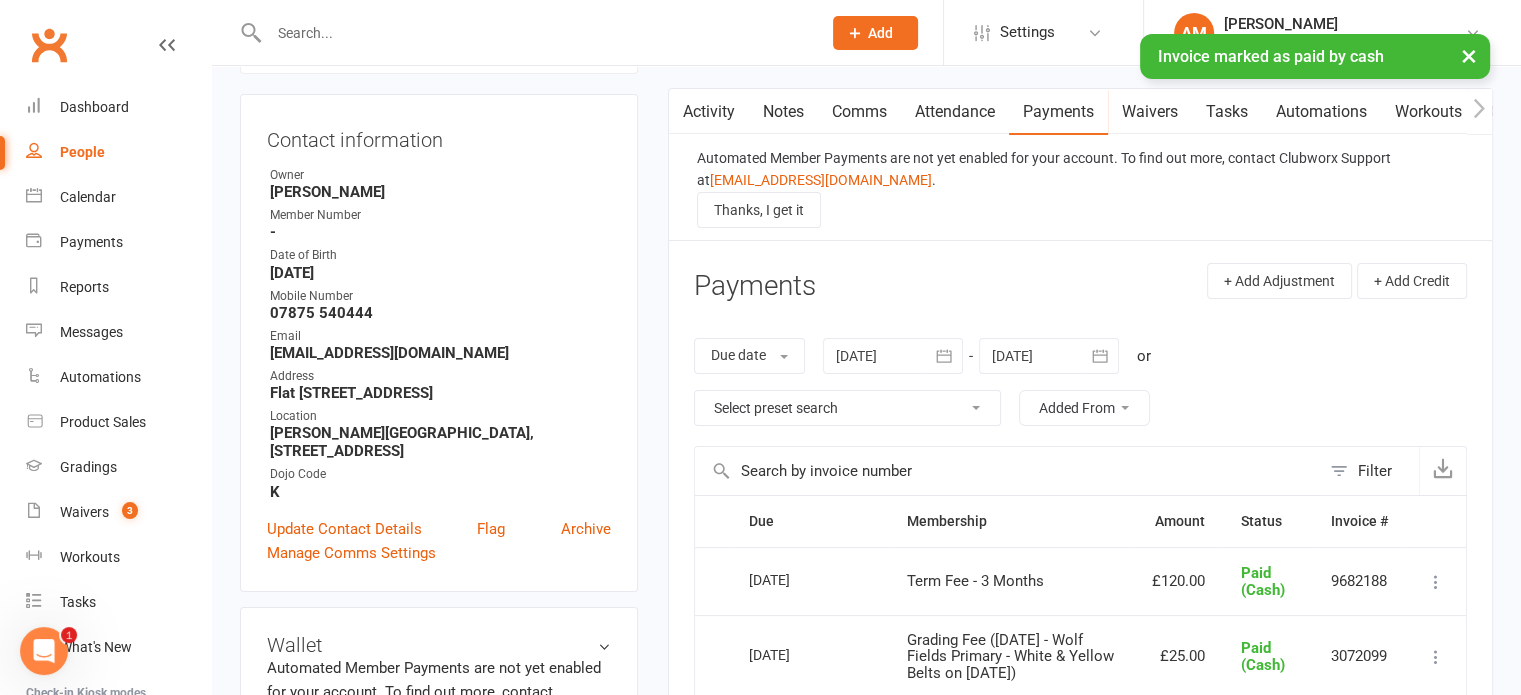 scroll, scrollTop: 0, scrollLeft: 0, axis: both 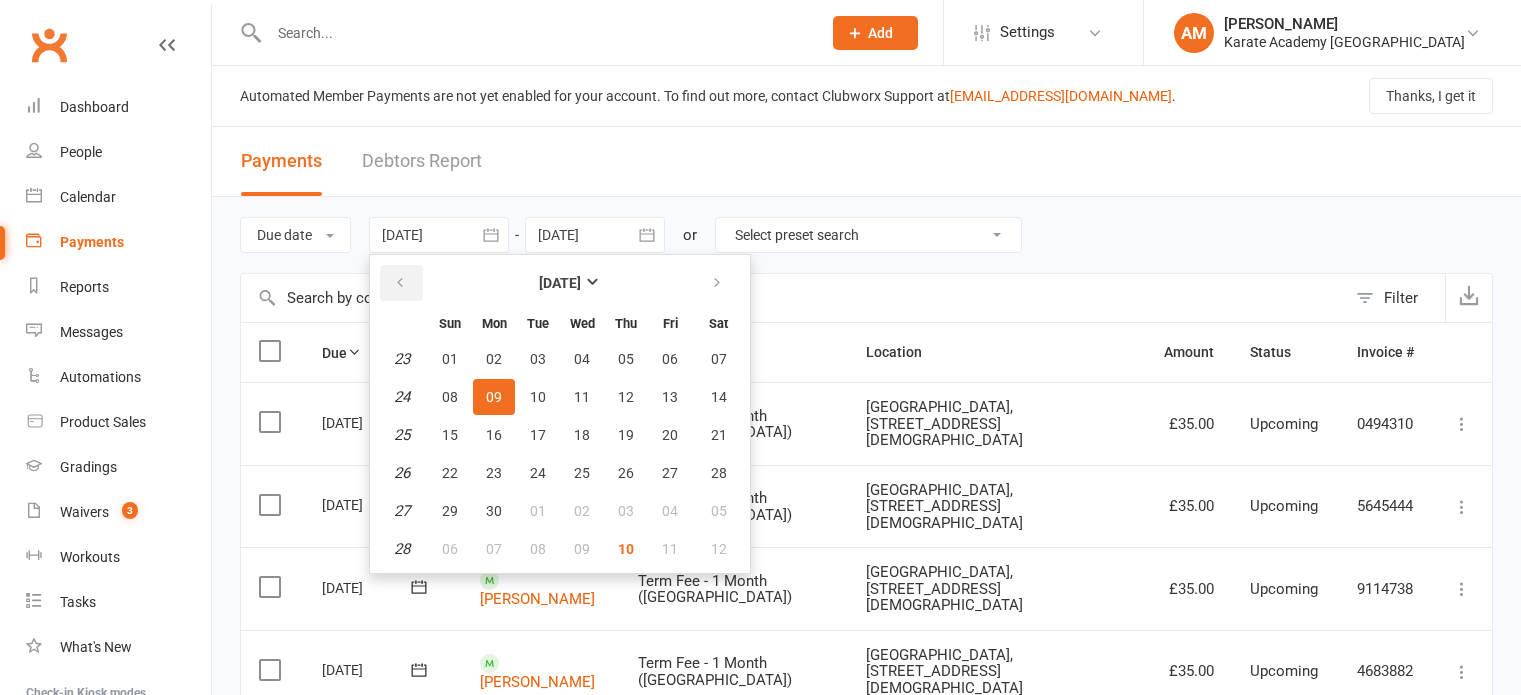 click at bounding box center (401, 283) 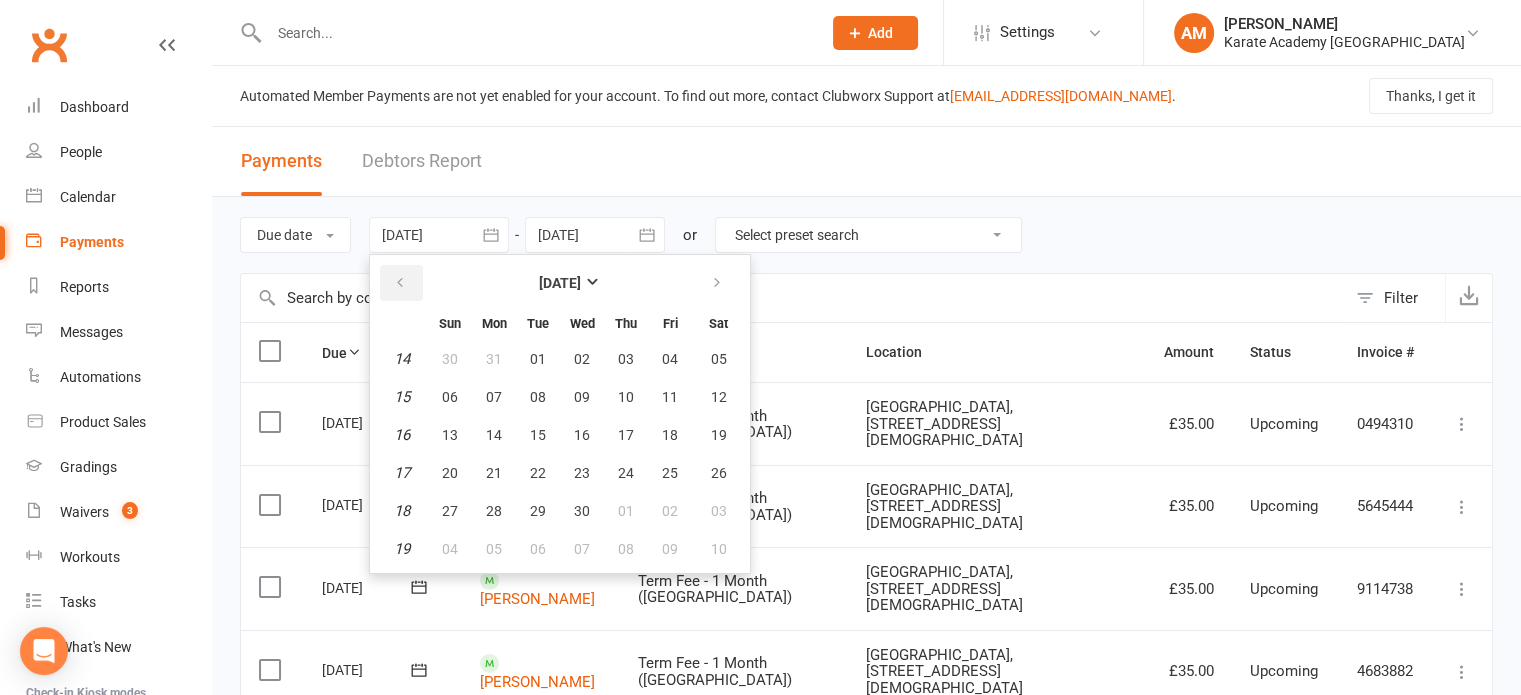 scroll, scrollTop: 0, scrollLeft: 0, axis: both 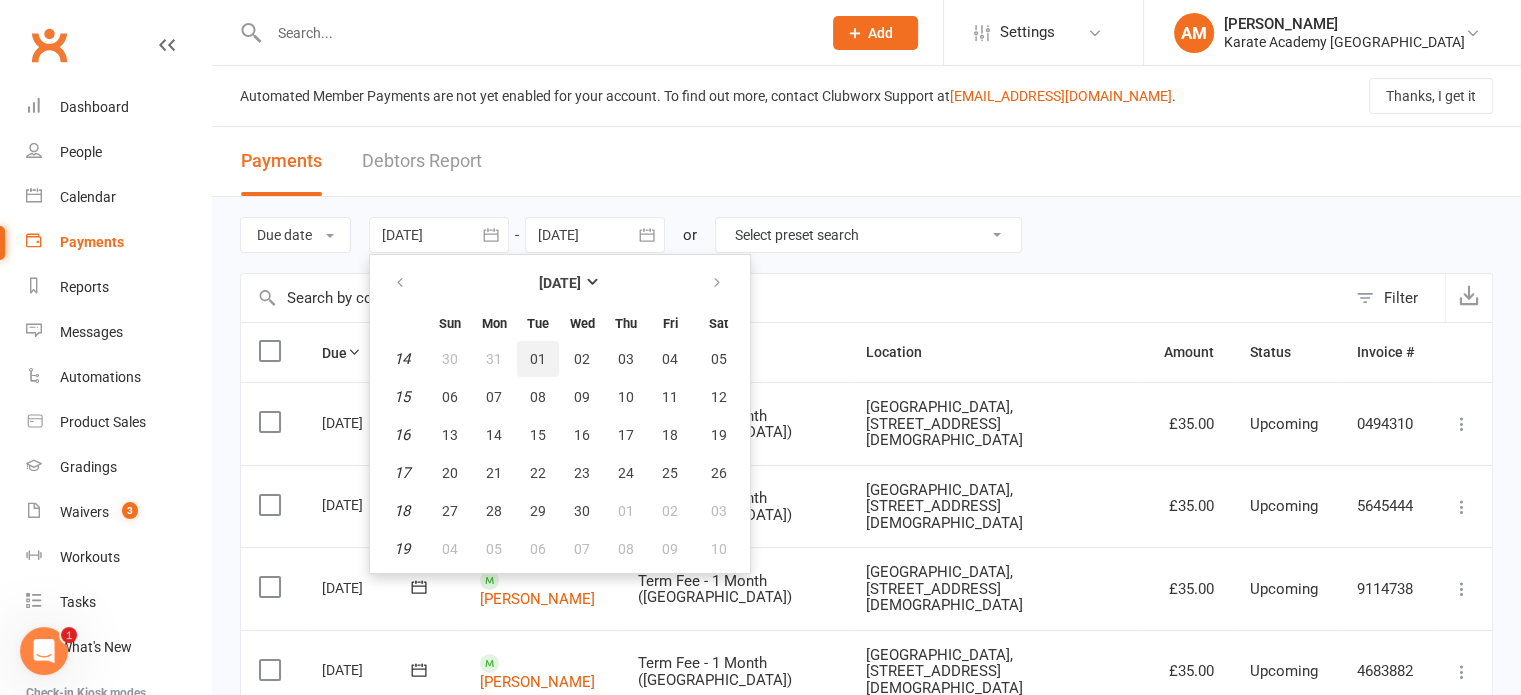 click on "01" at bounding box center [538, 359] 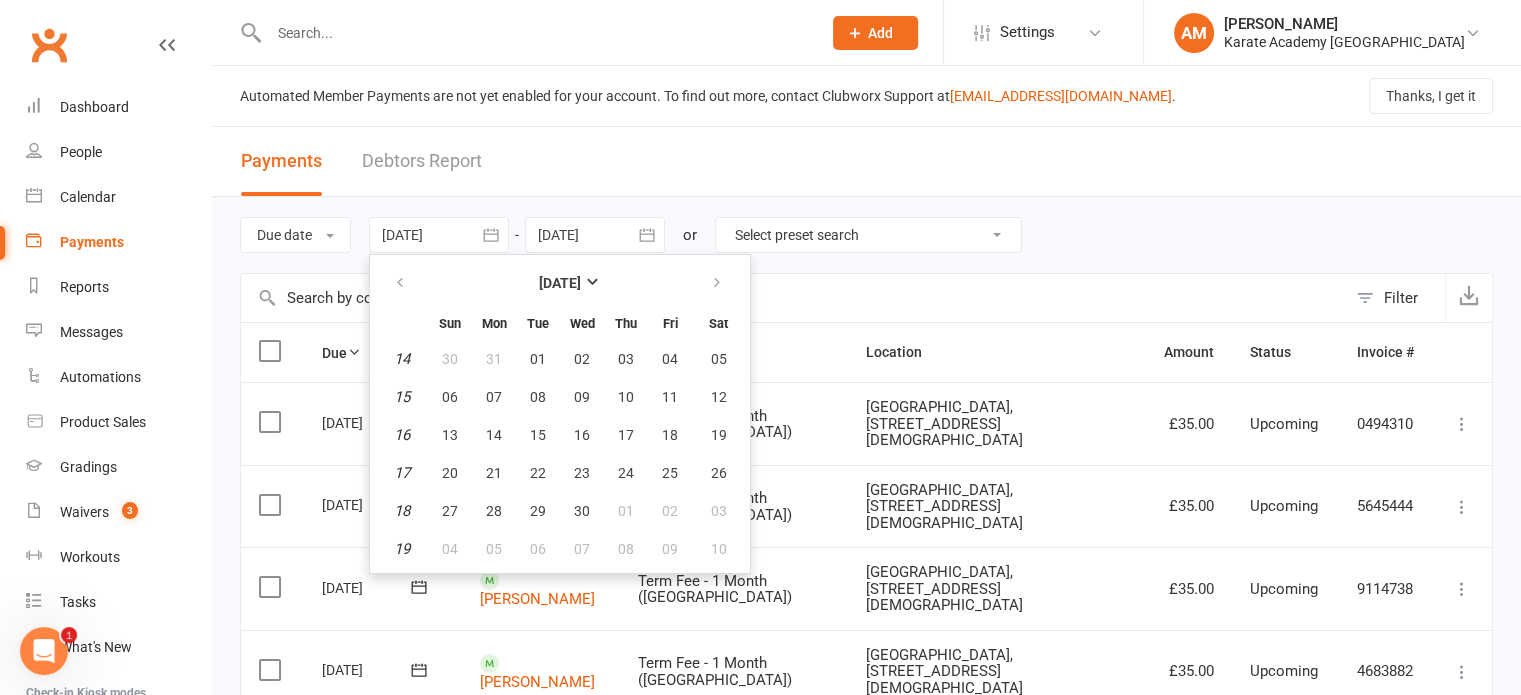 type on "01 Apr 2025" 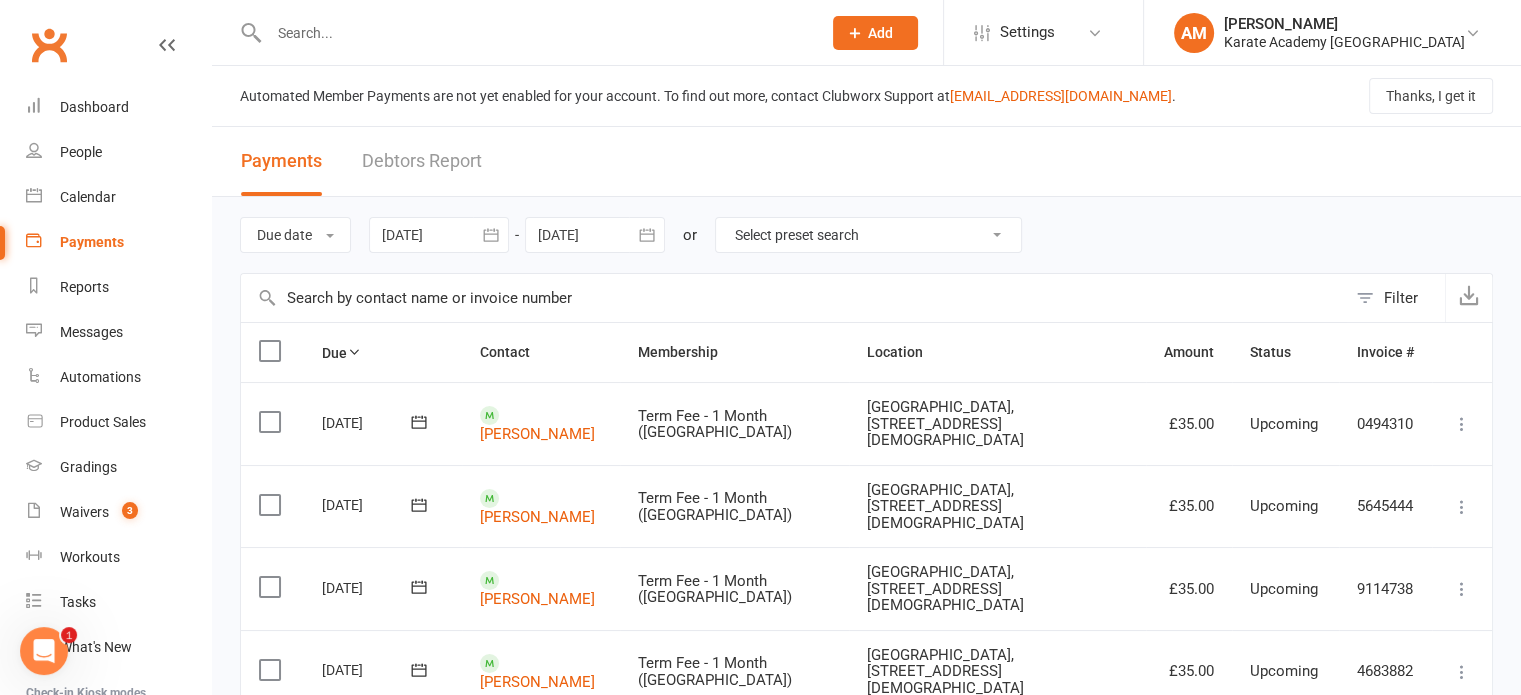 click 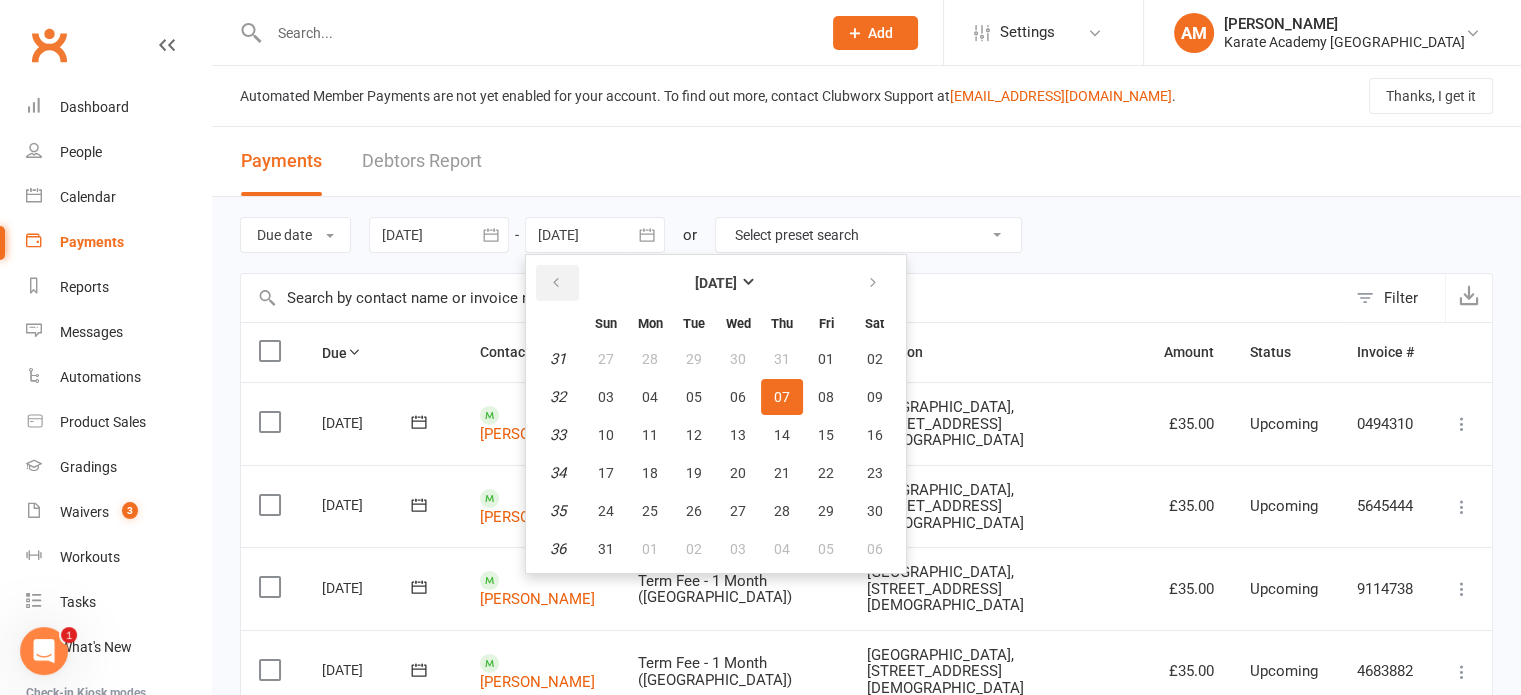 click at bounding box center (557, 283) 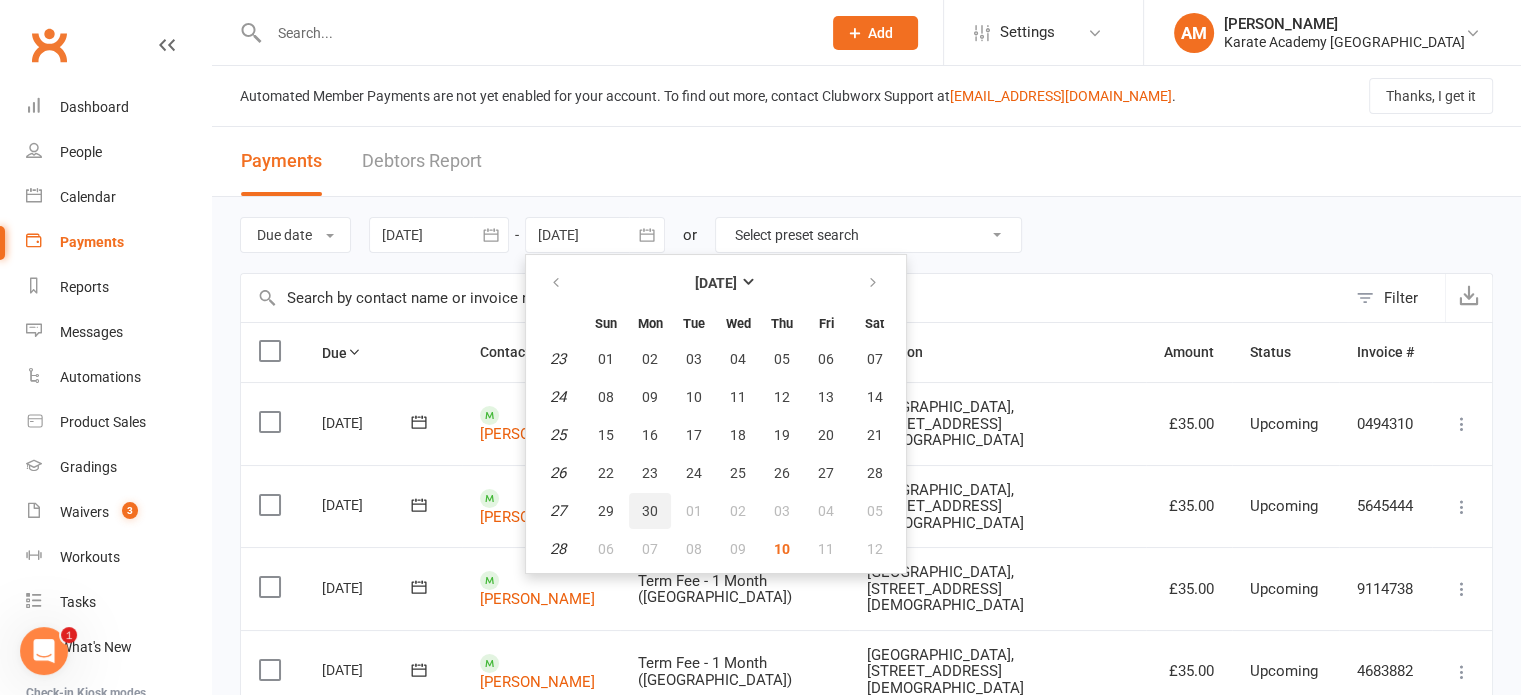 click on "30" at bounding box center [650, 511] 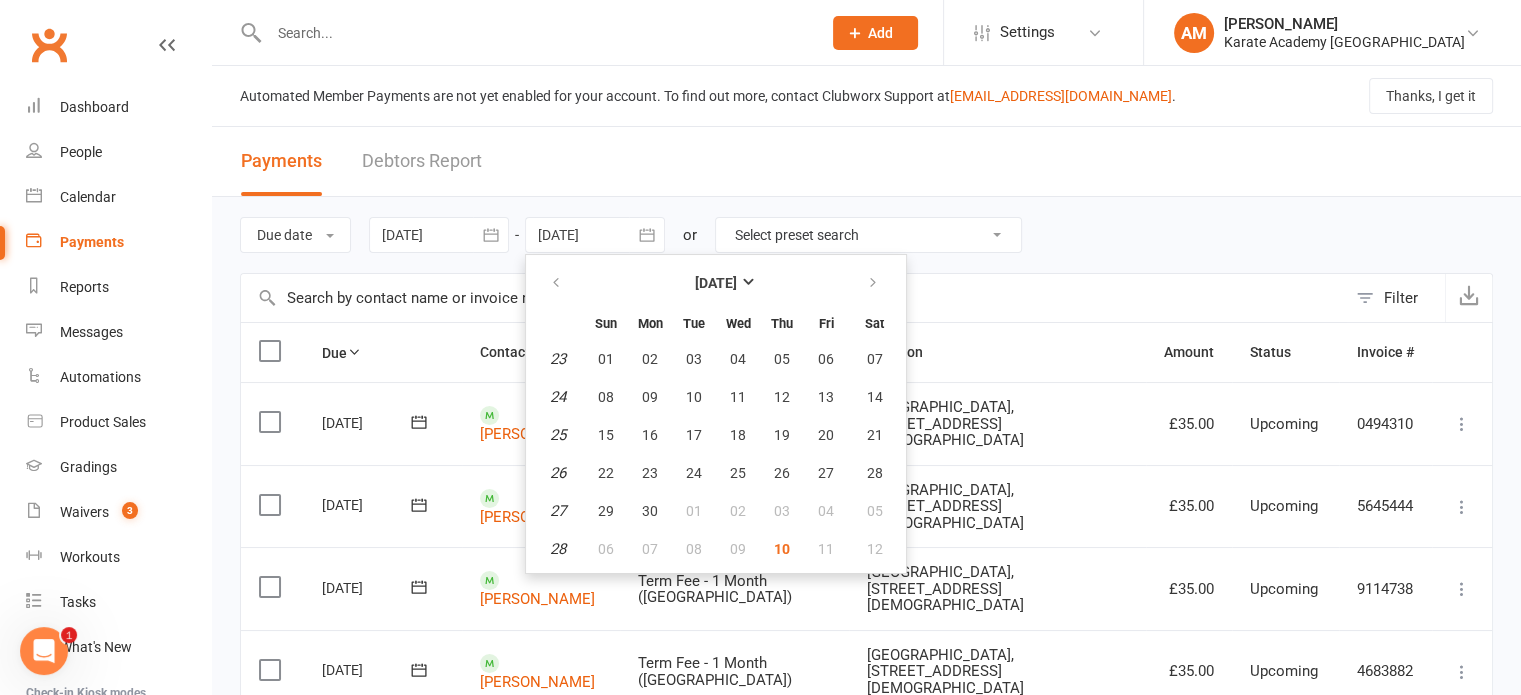 type on "30 Jun 2025" 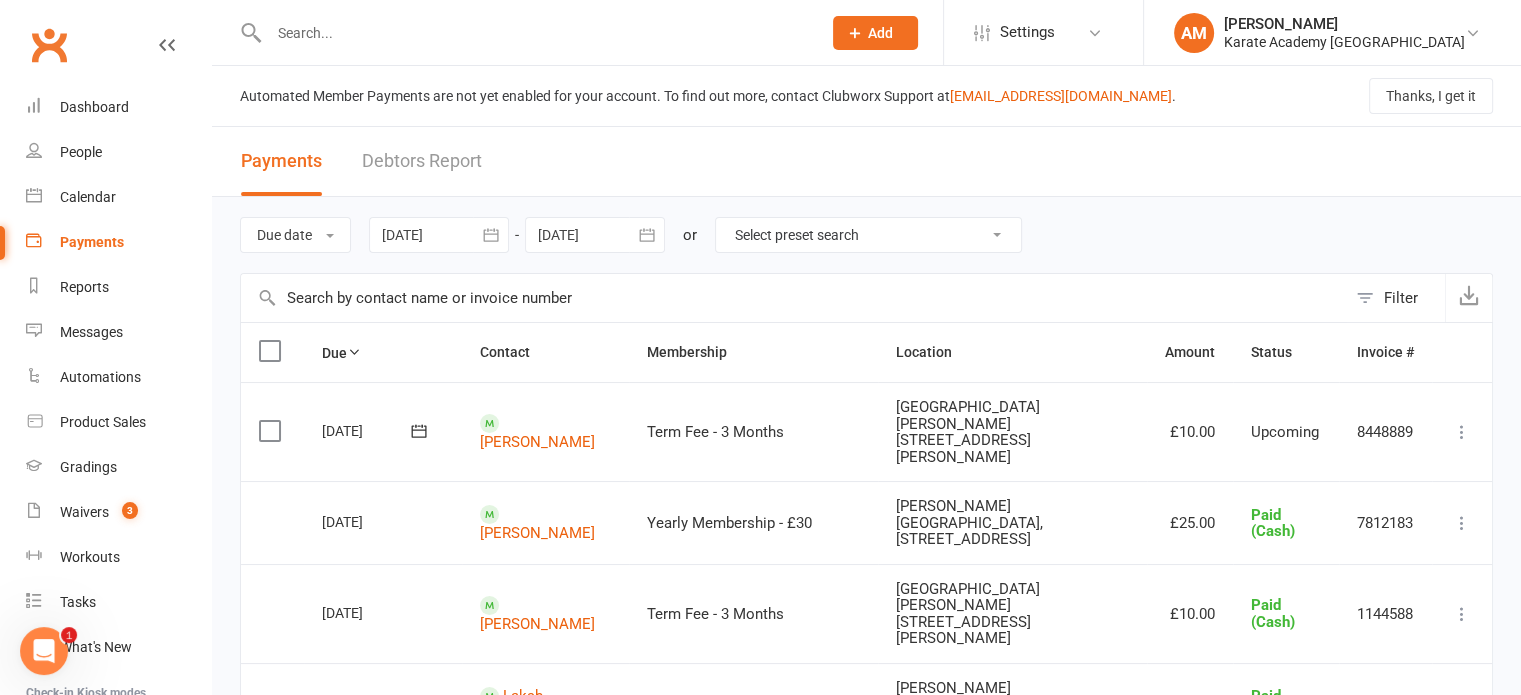 click on "Filter" at bounding box center [1395, 298] 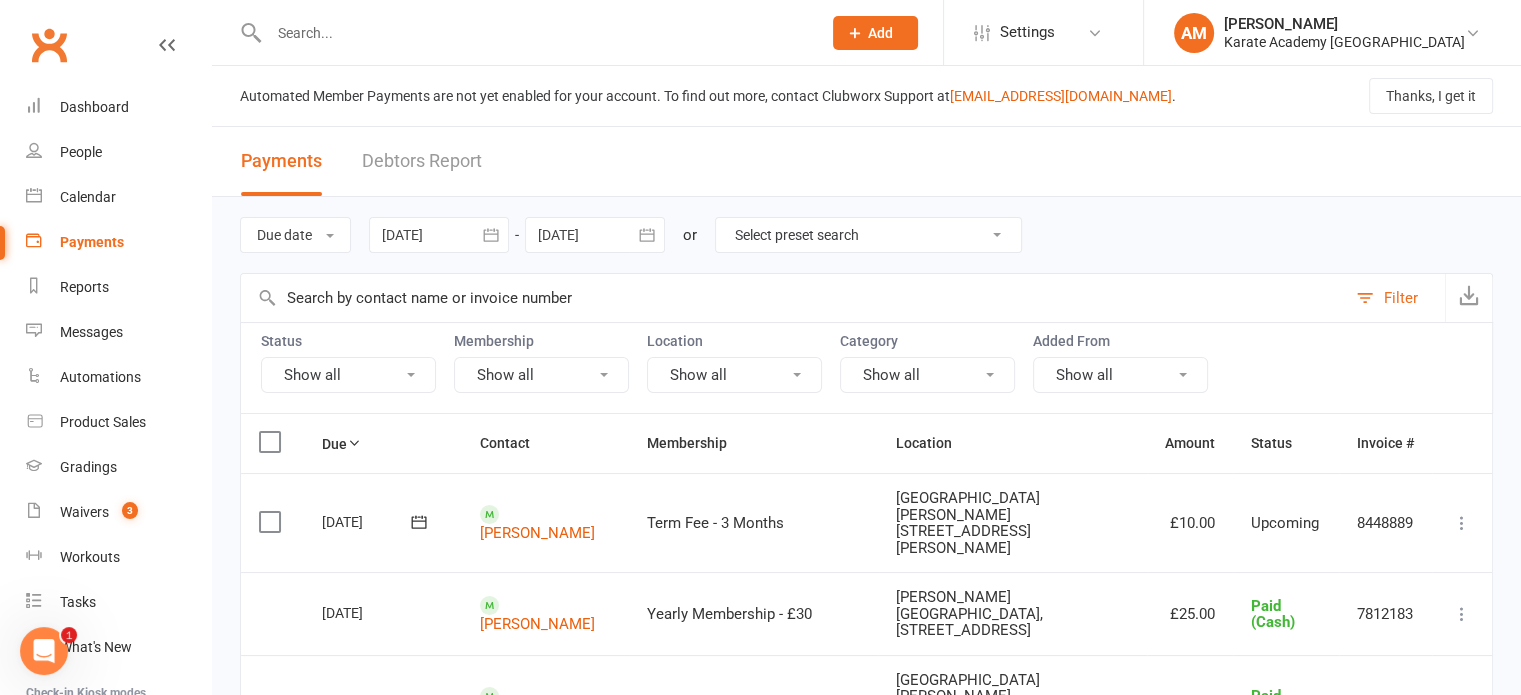 click on "Show all" at bounding box center [734, 375] 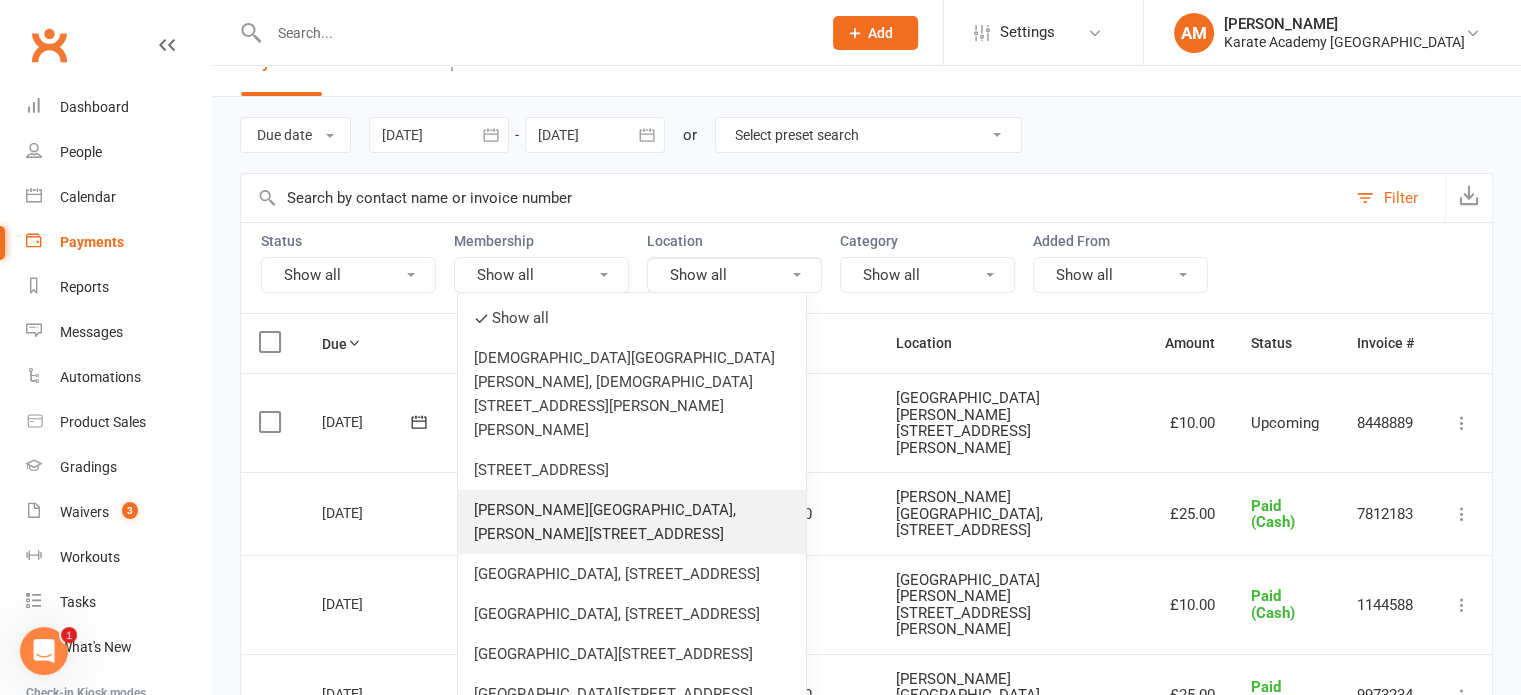 scroll, scrollTop: 200, scrollLeft: 0, axis: vertical 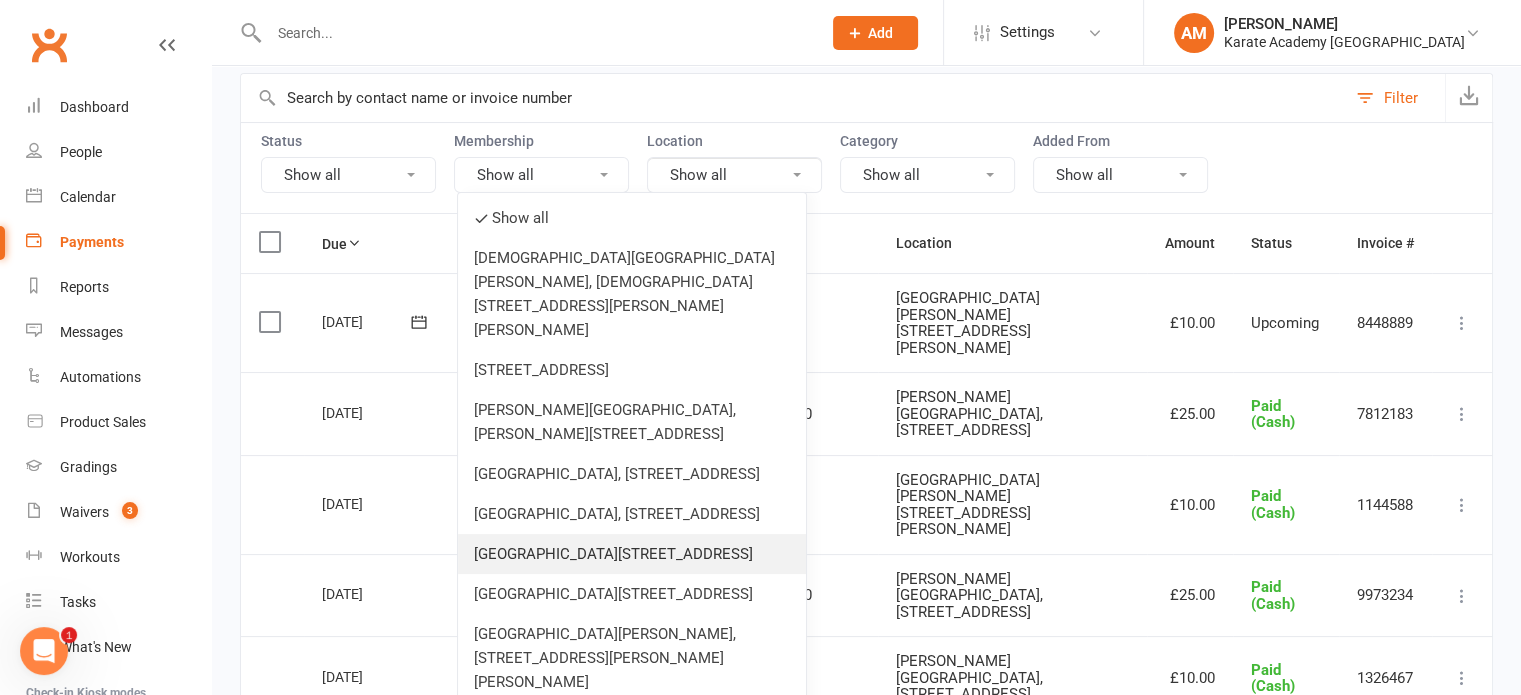 click on "[GEOGRAPHIC_DATA][STREET_ADDRESS]" at bounding box center [632, 554] 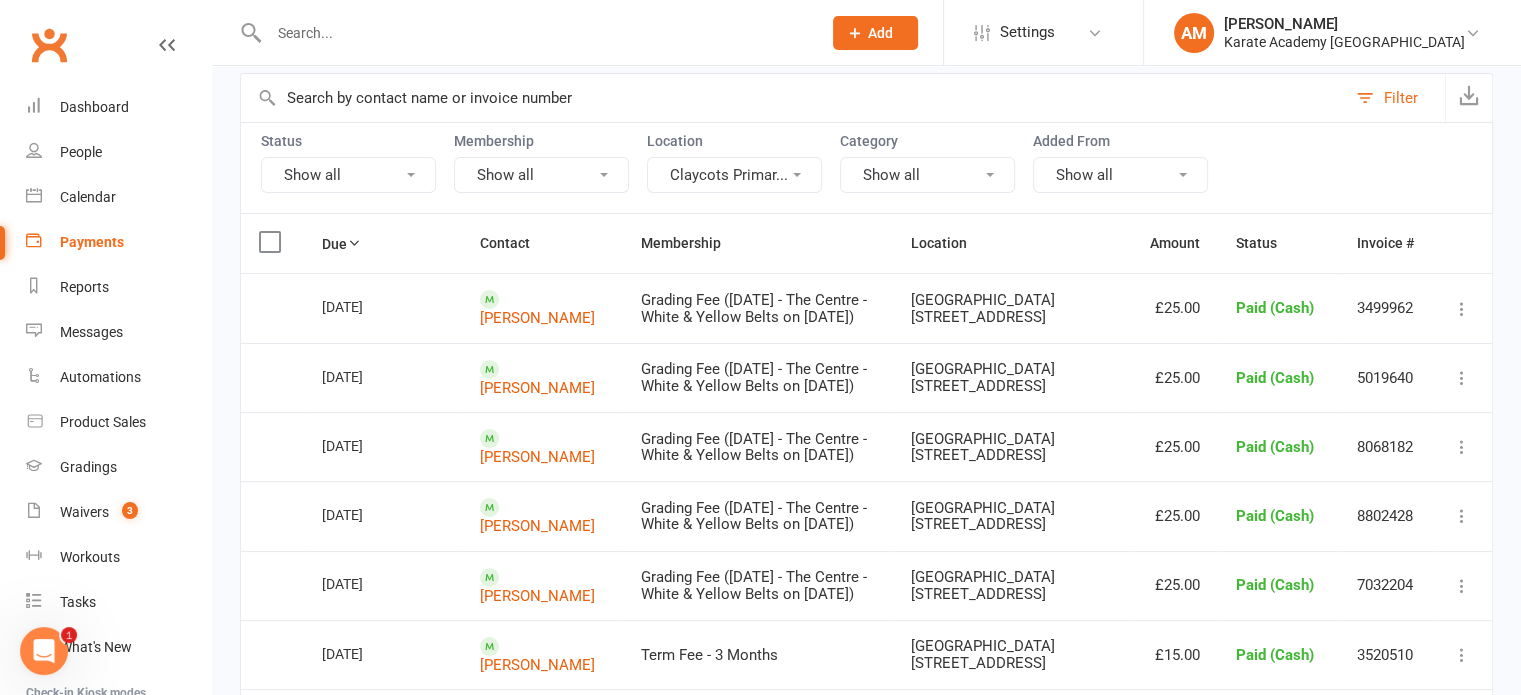 click on "Show all" at bounding box center (927, 175) 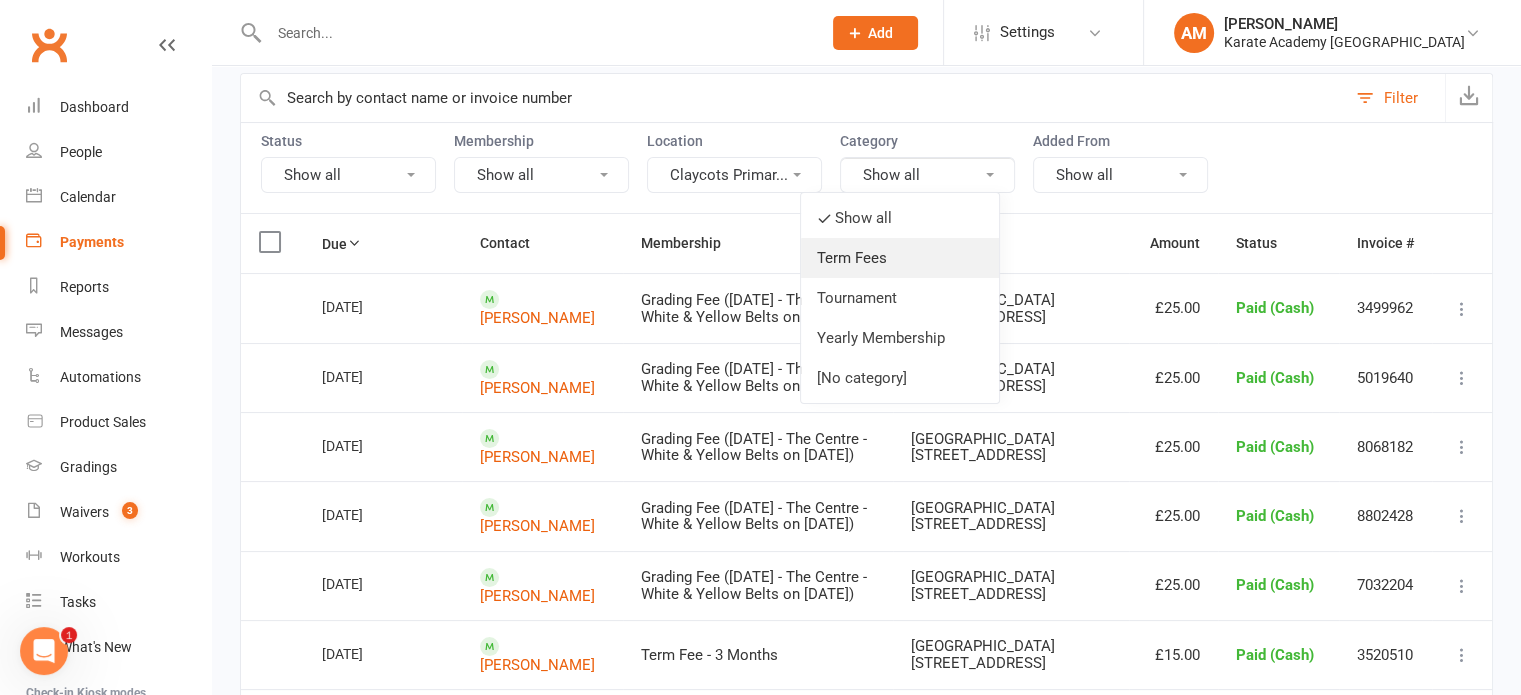 click on "Term Fees" at bounding box center [900, 258] 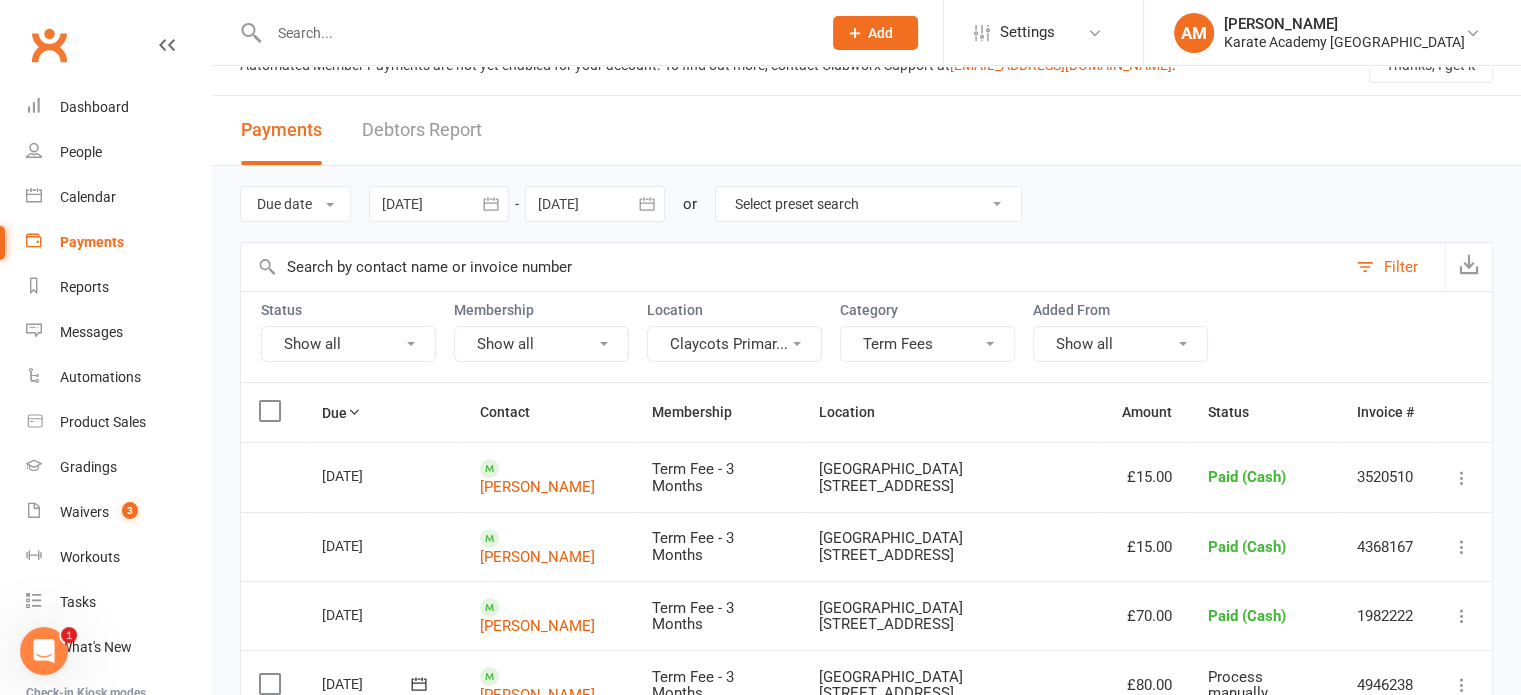 scroll, scrollTop: 0, scrollLeft: 0, axis: both 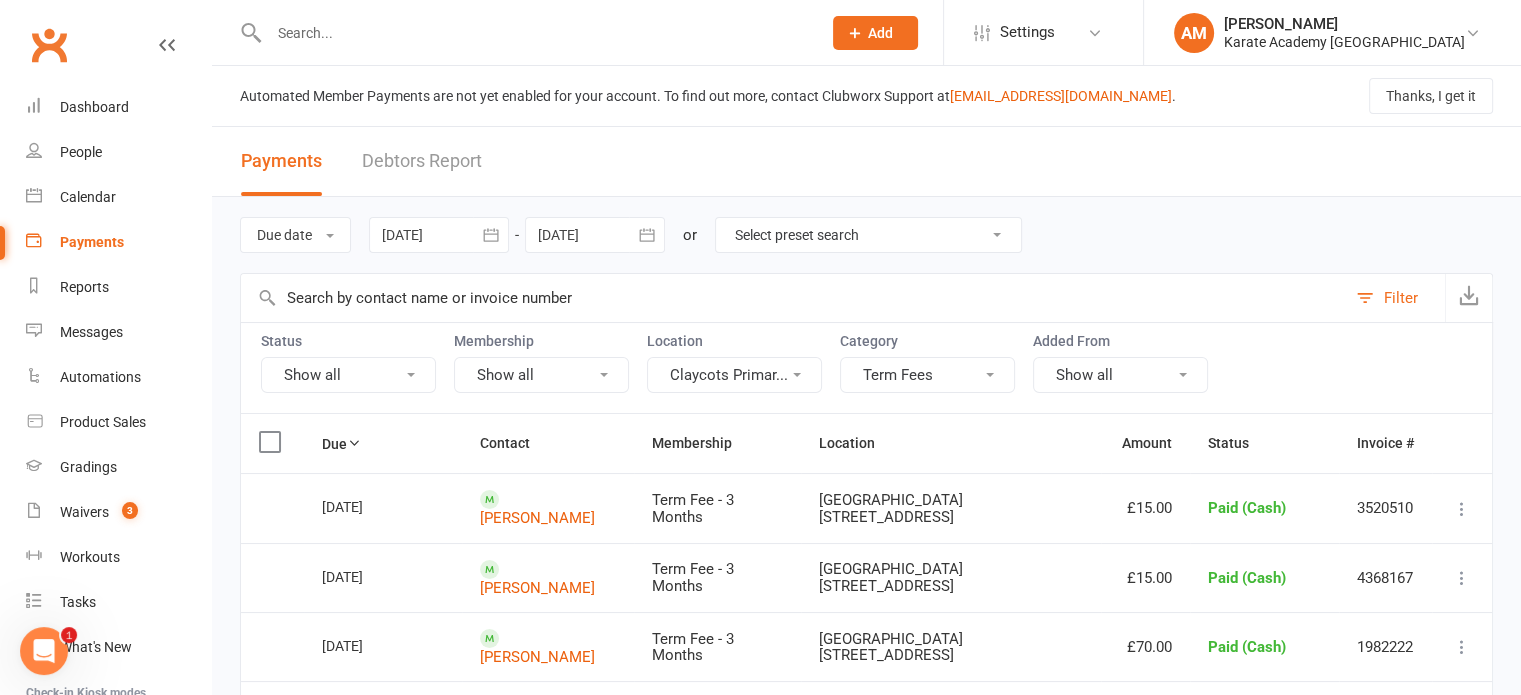 click on "Show all" at bounding box center (348, 375) 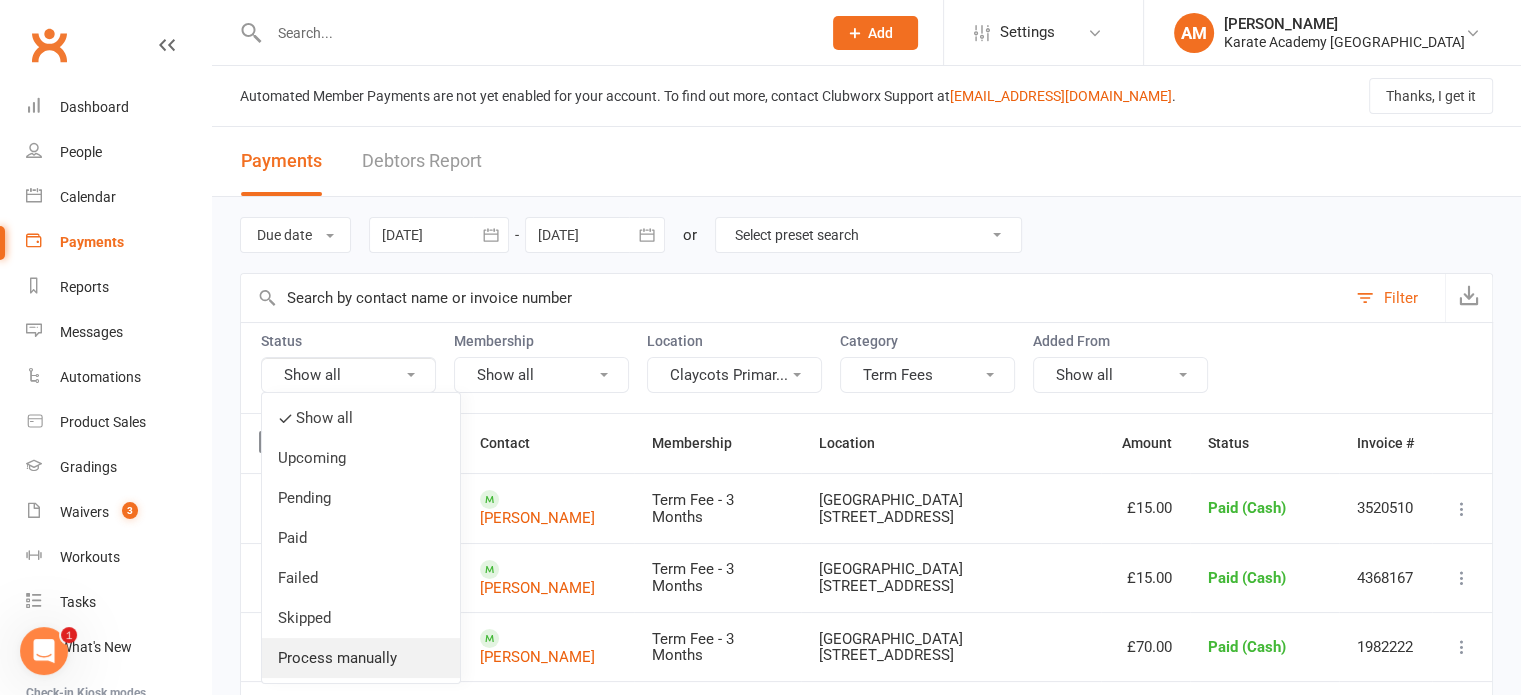 click on "Process manually" at bounding box center (361, 658) 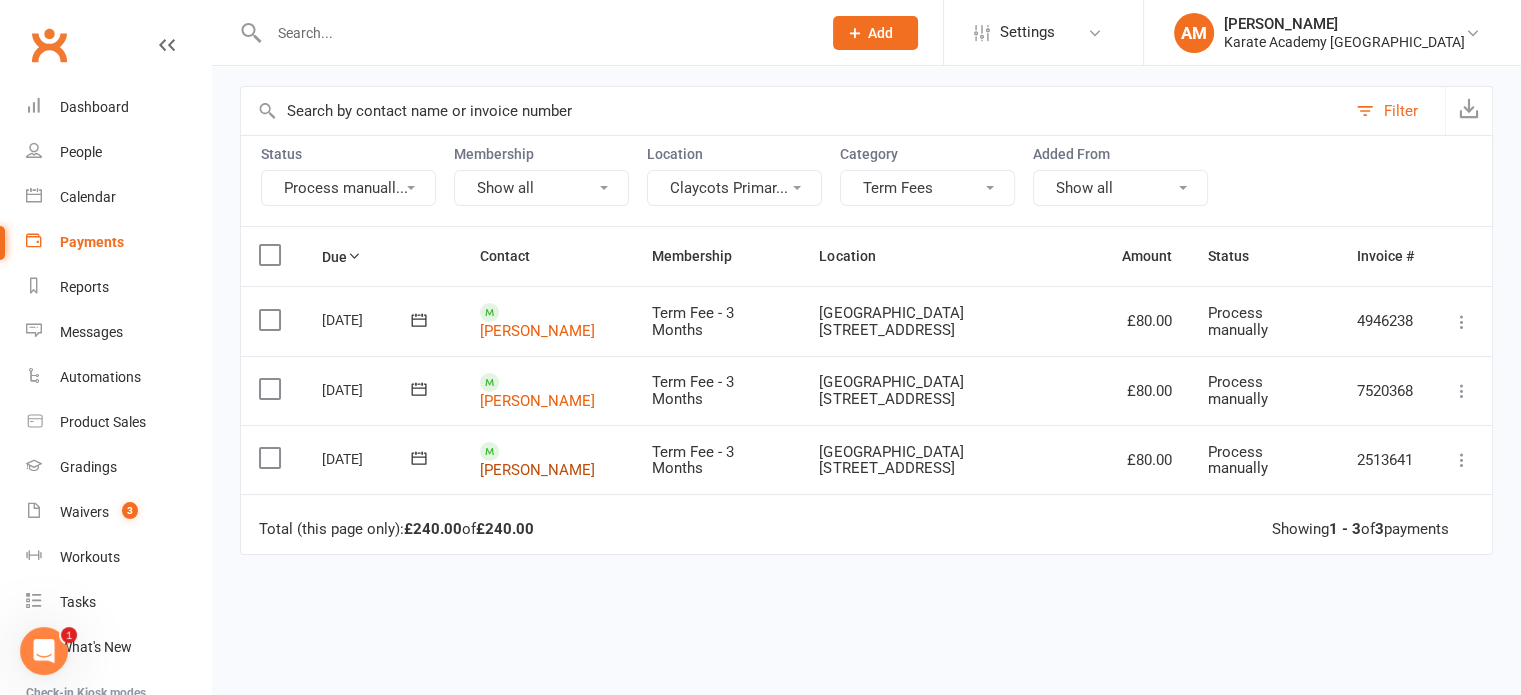 scroll, scrollTop: 200, scrollLeft: 0, axis: vertical 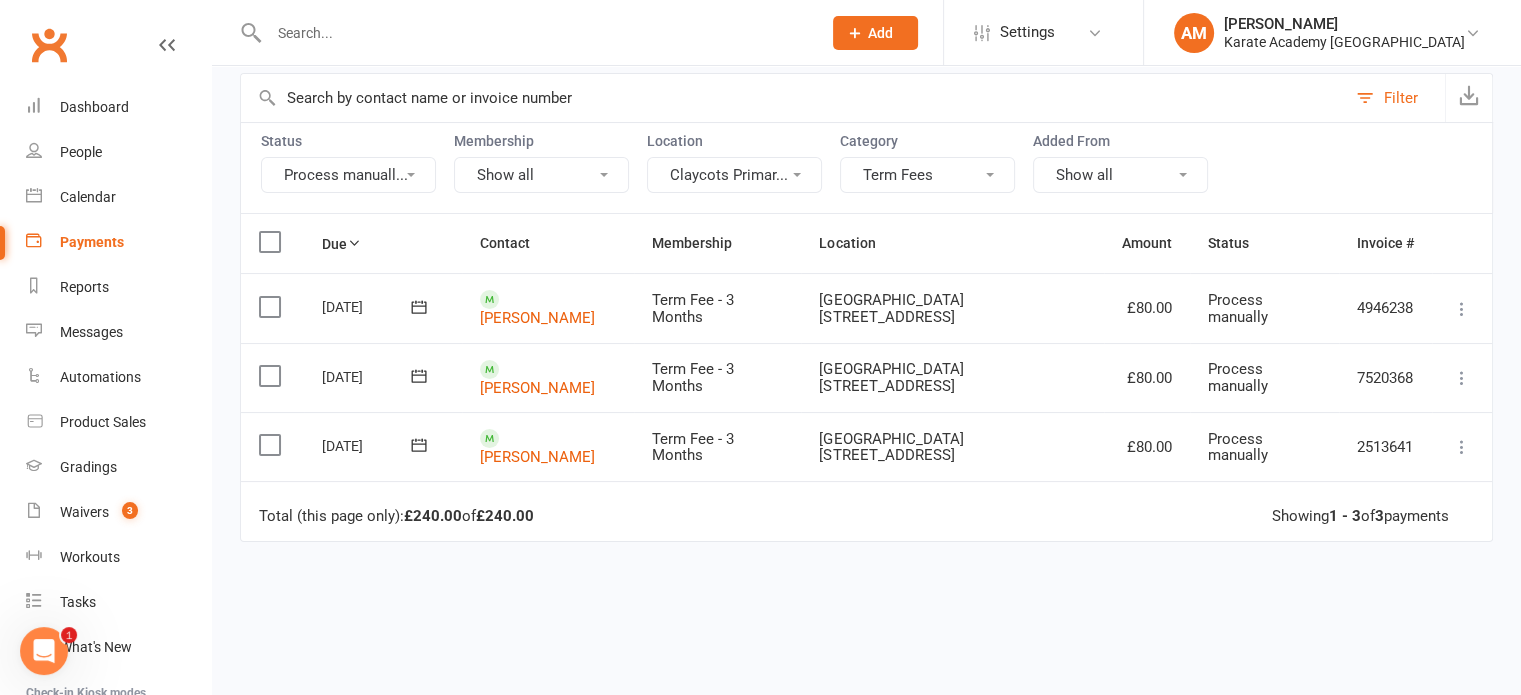 click on "Process manuall..." at bounding box center (348, 175) 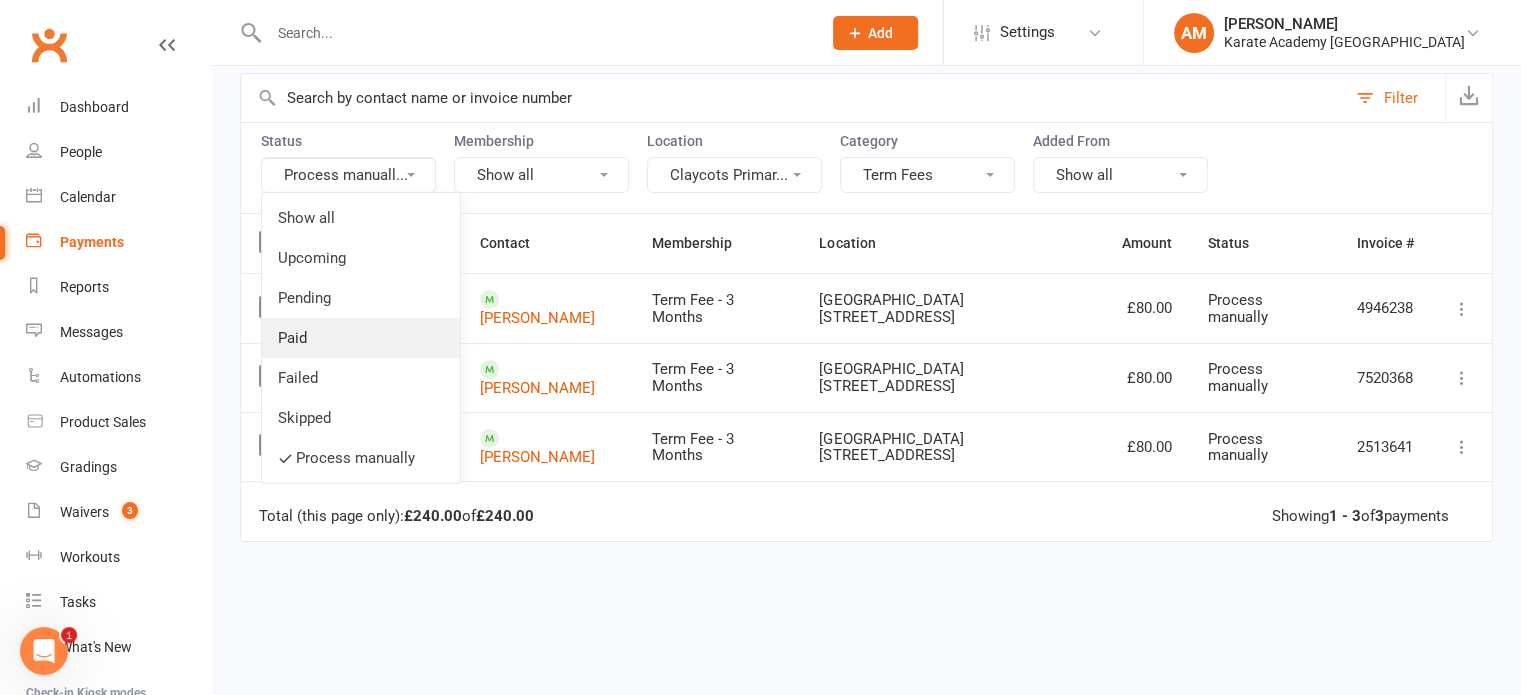 click on "Paid" at bounding box center (361, 338) 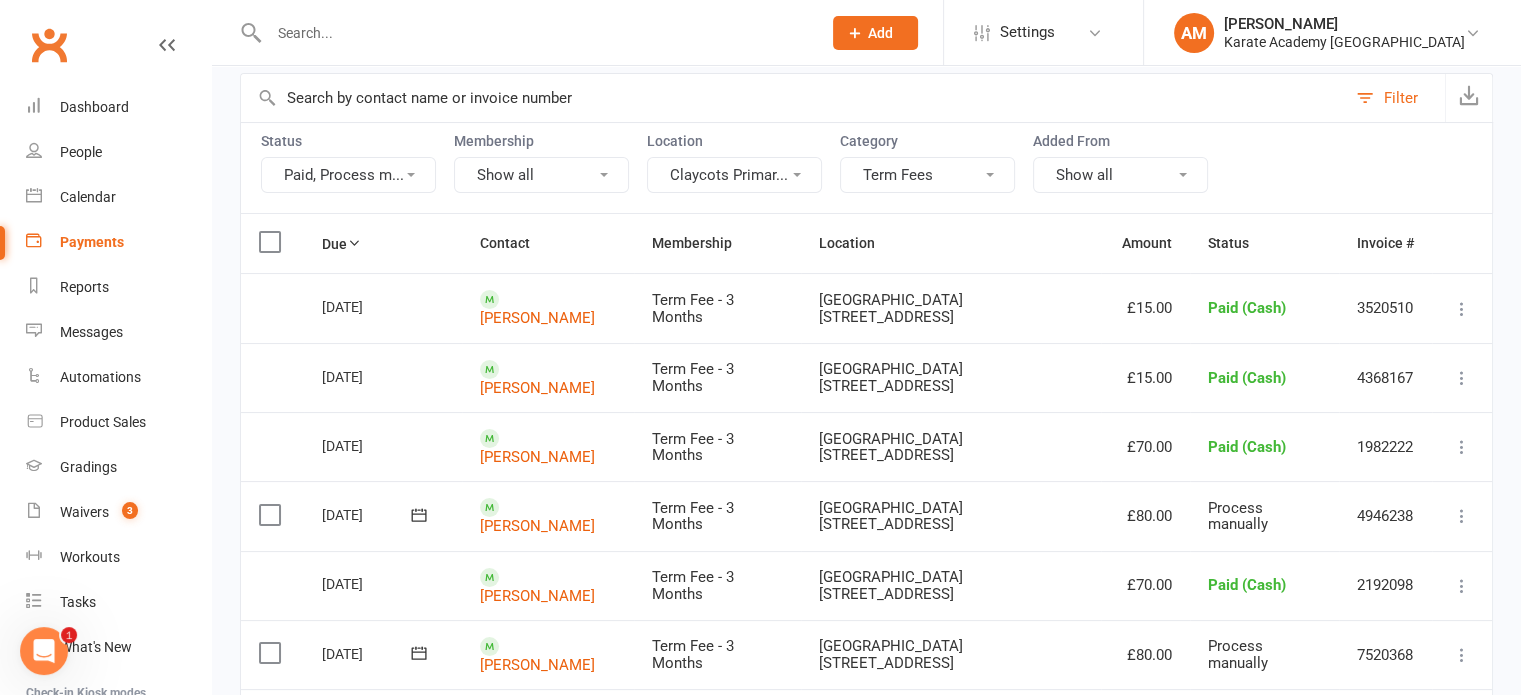 click on "Paid, Process m..." at bounding box center (348, 175) 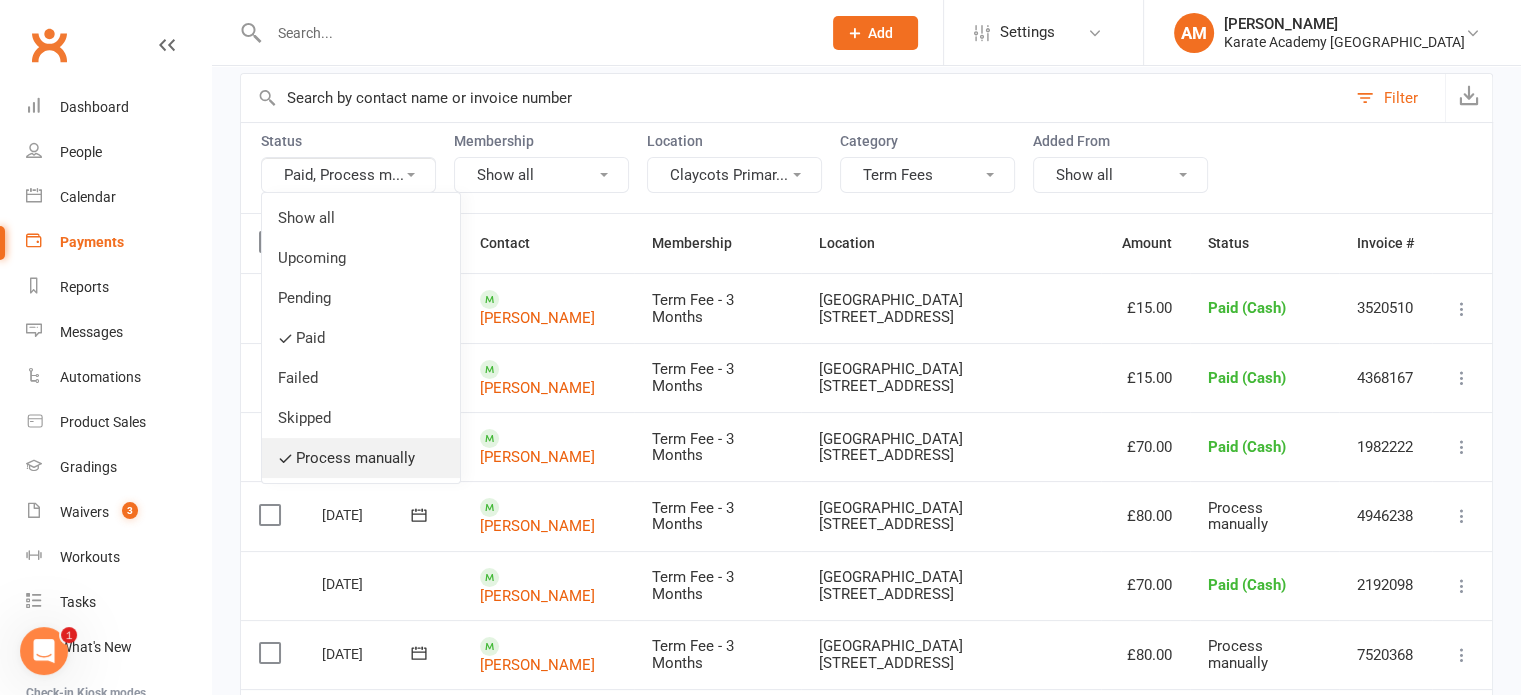 click on "Process manually" at bounding box center (361, 458) 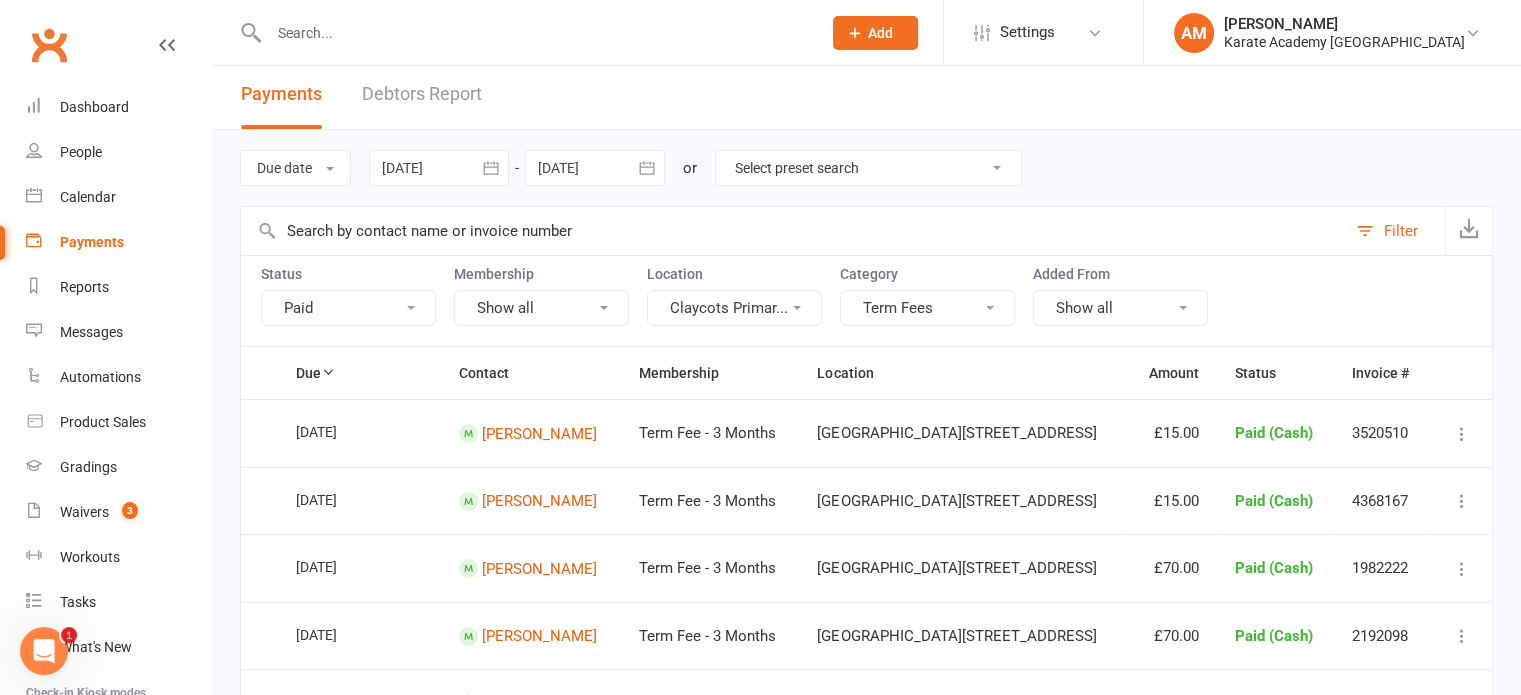 scroll, scrollTop: 0, scrollLeft: 0, axis: both 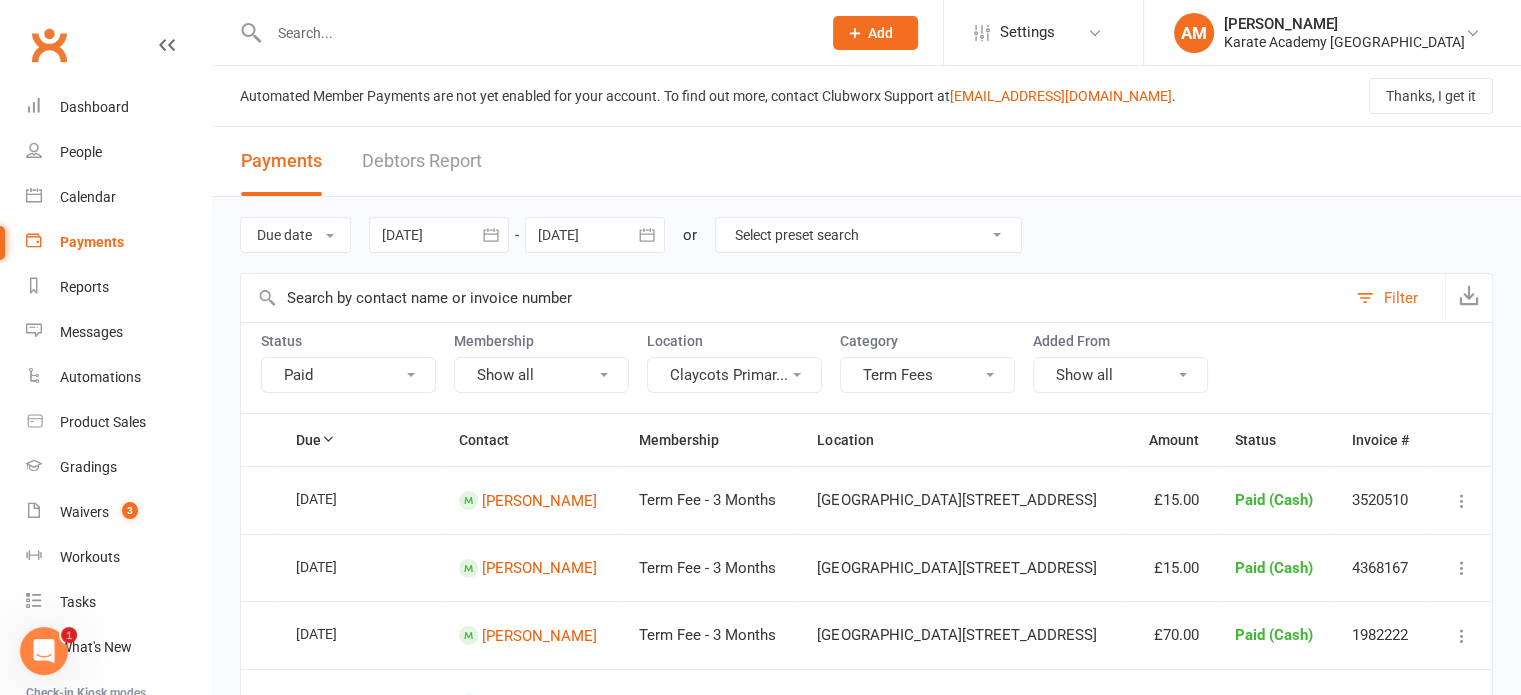 click on "Paid" at bounding box center (348, 375) 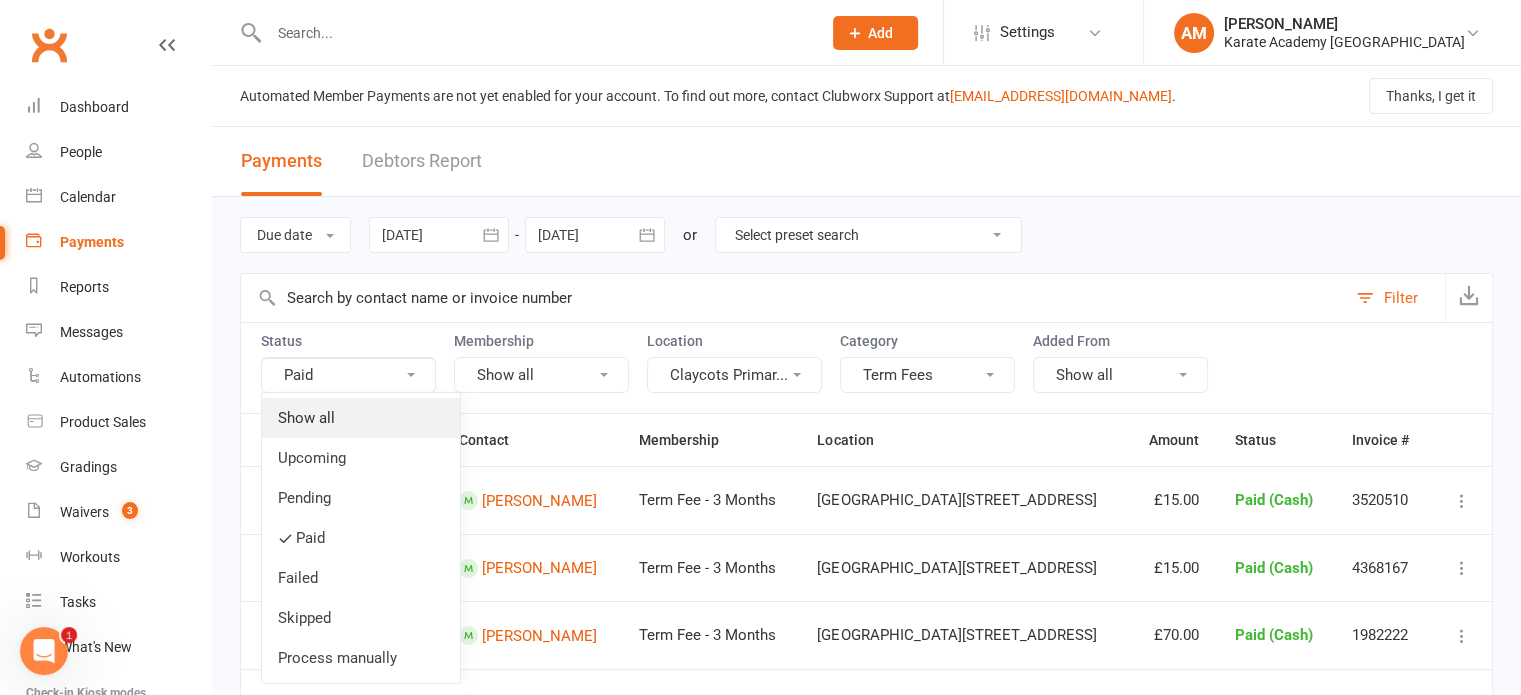 click on "Show all" at bounding box center (361, 418) 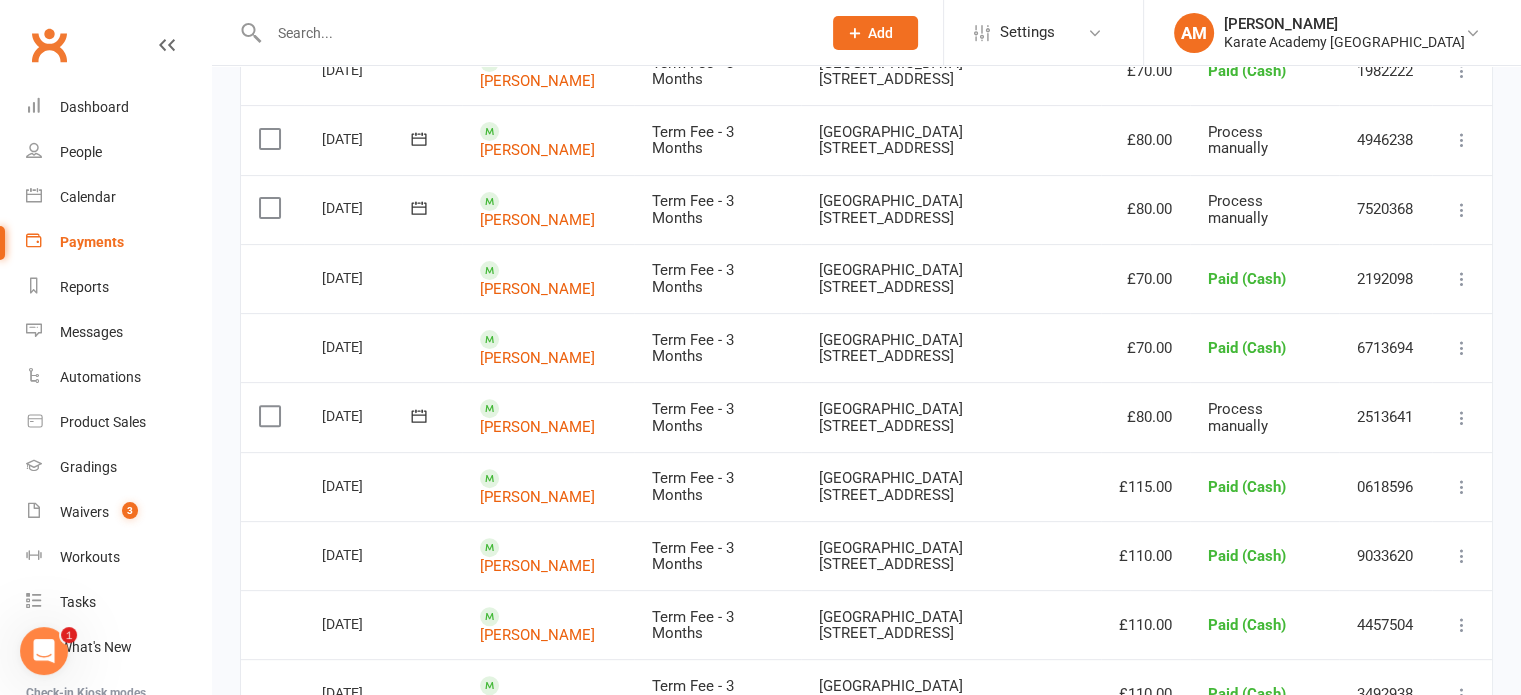 scroll, scrollTop: 579, scrollLeft: 0, axis: vertical 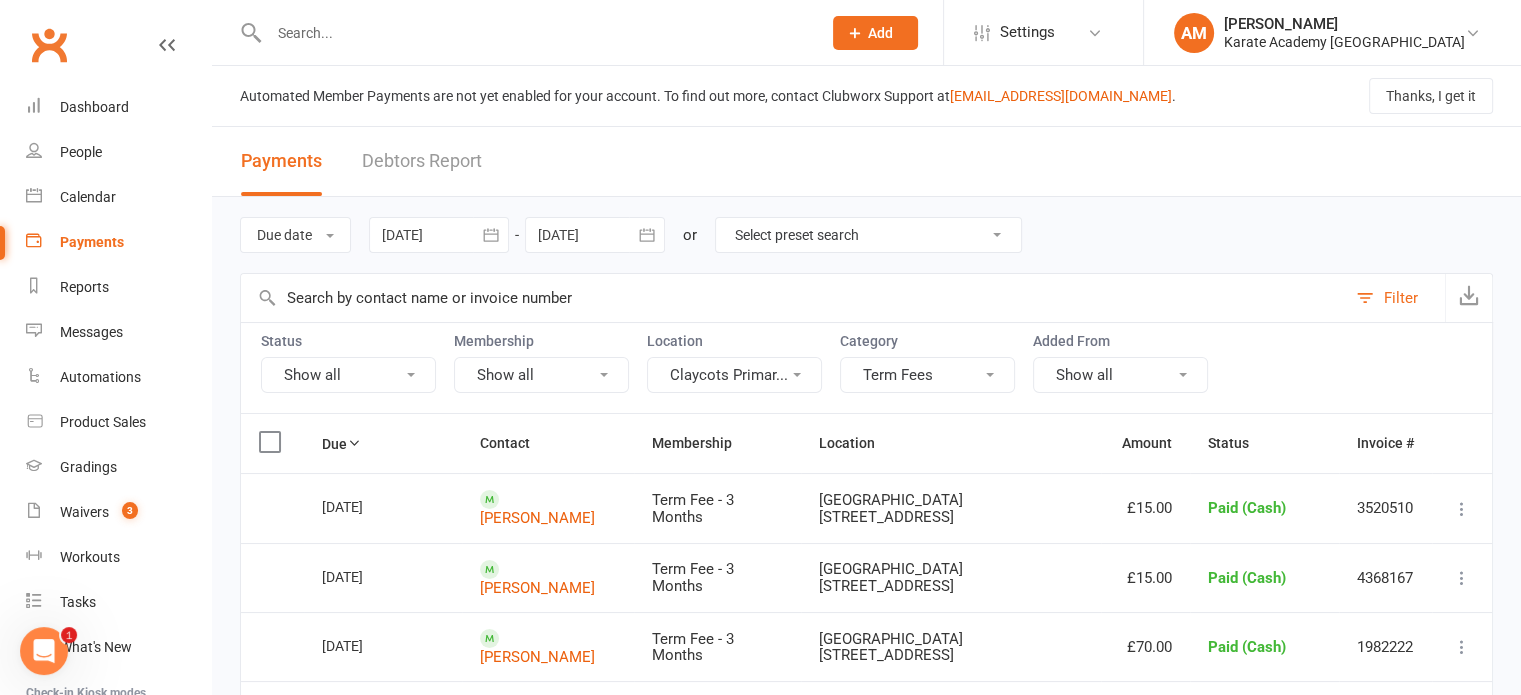 click on "Show all" at bounding box center [348, 375] 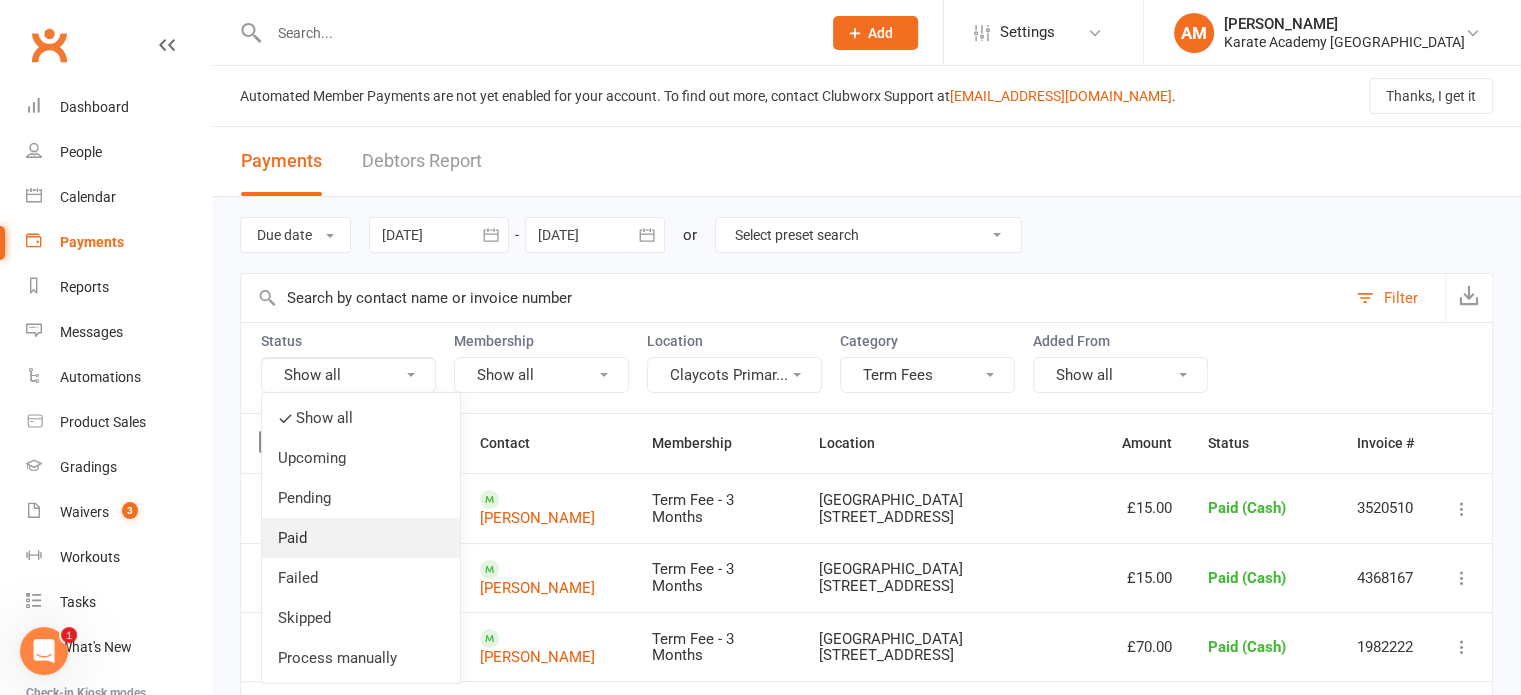 click on "Paid" at bounding box center (361, 538) 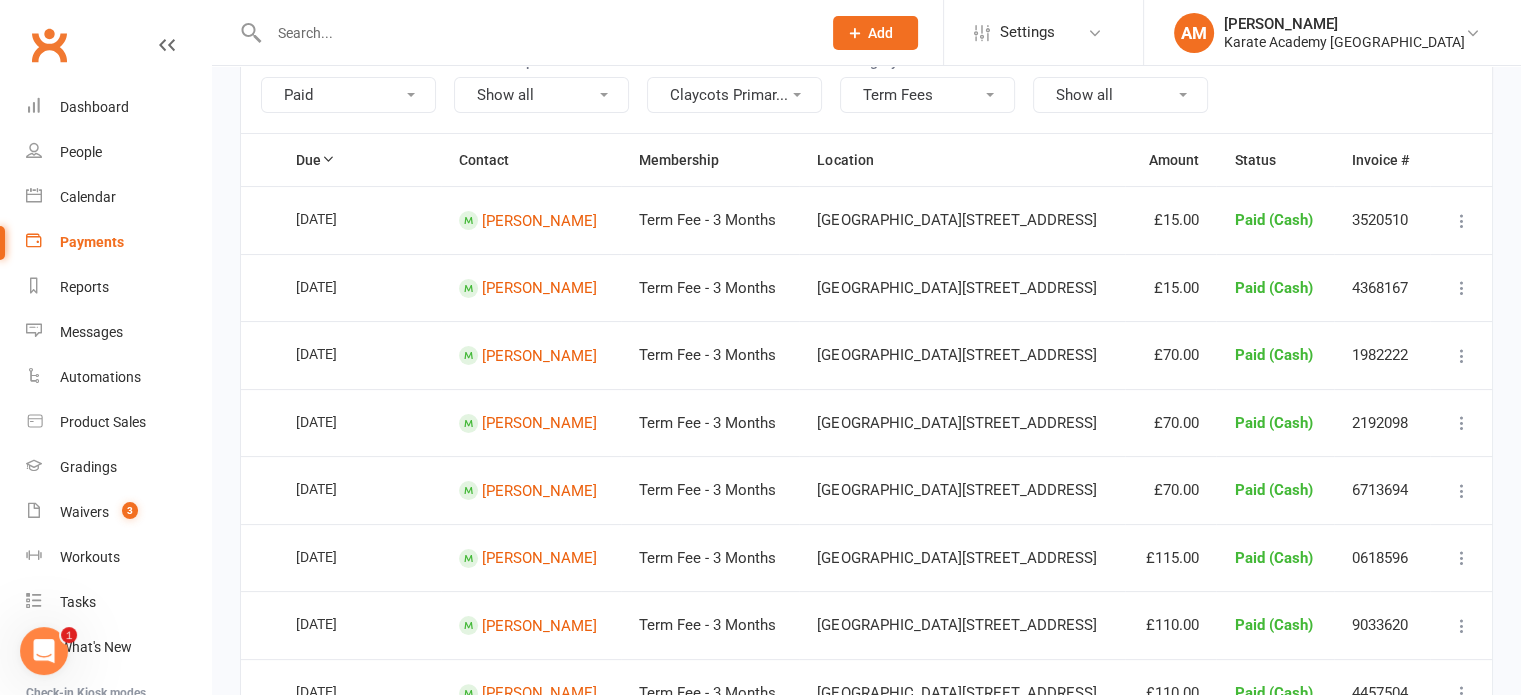 scroll, scrollTop: 0, scrollLeft: 0, axis: both 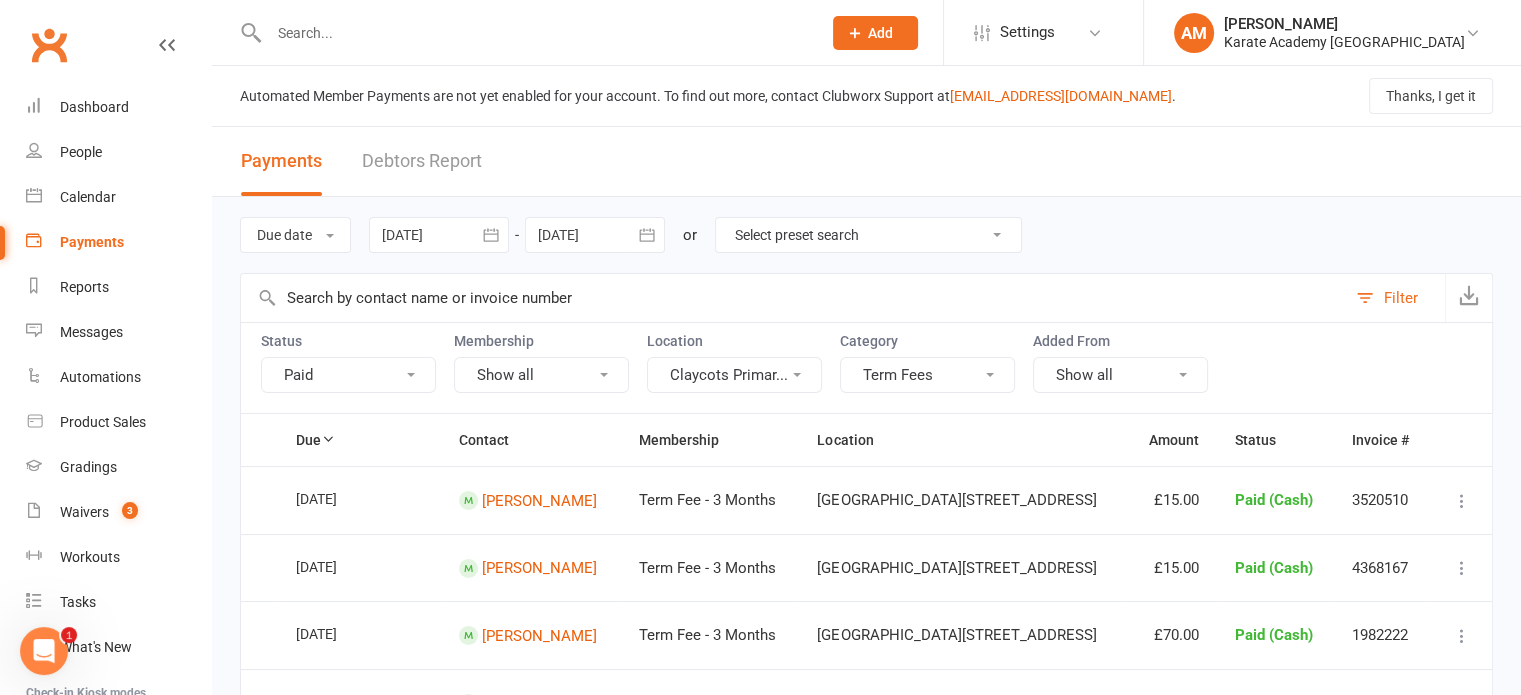 click on "Payments Debtors Report" at bounding box center [866, 162] 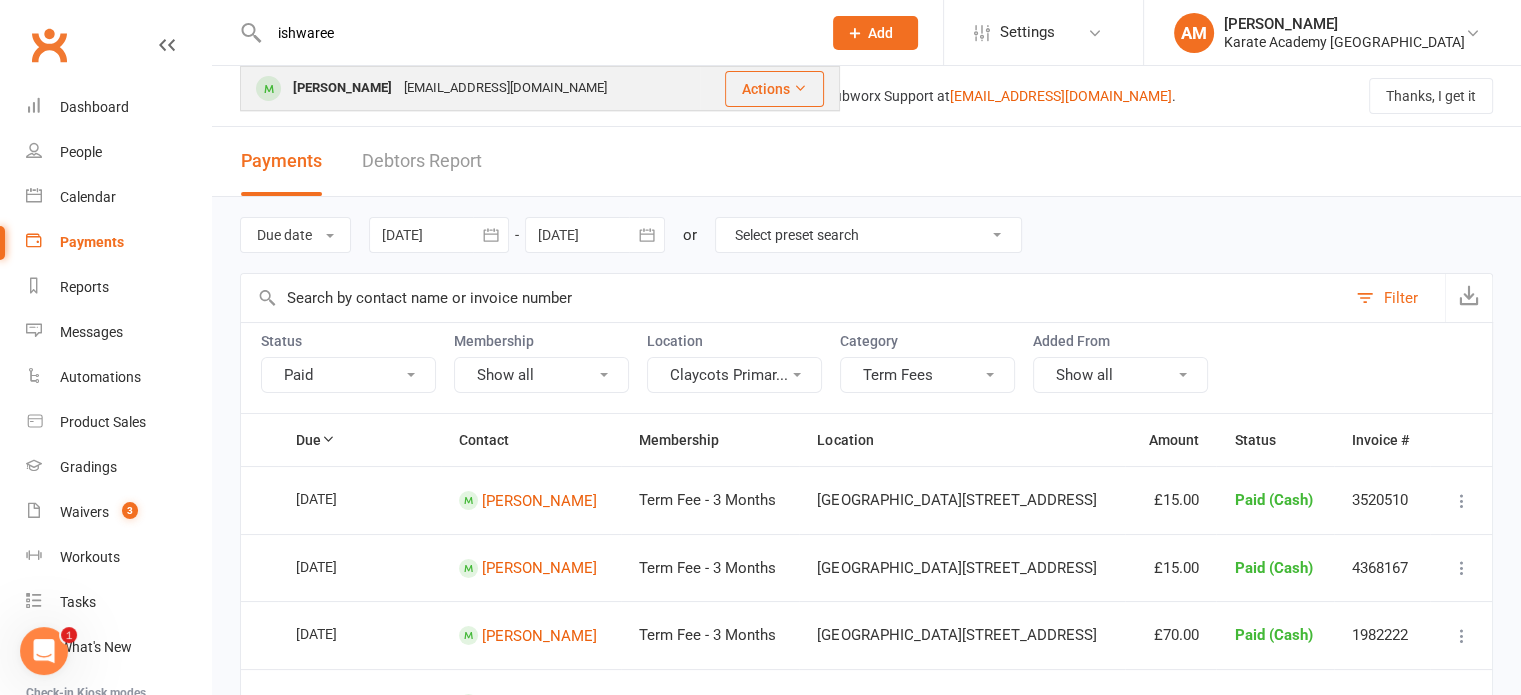 type on "ishwaree" 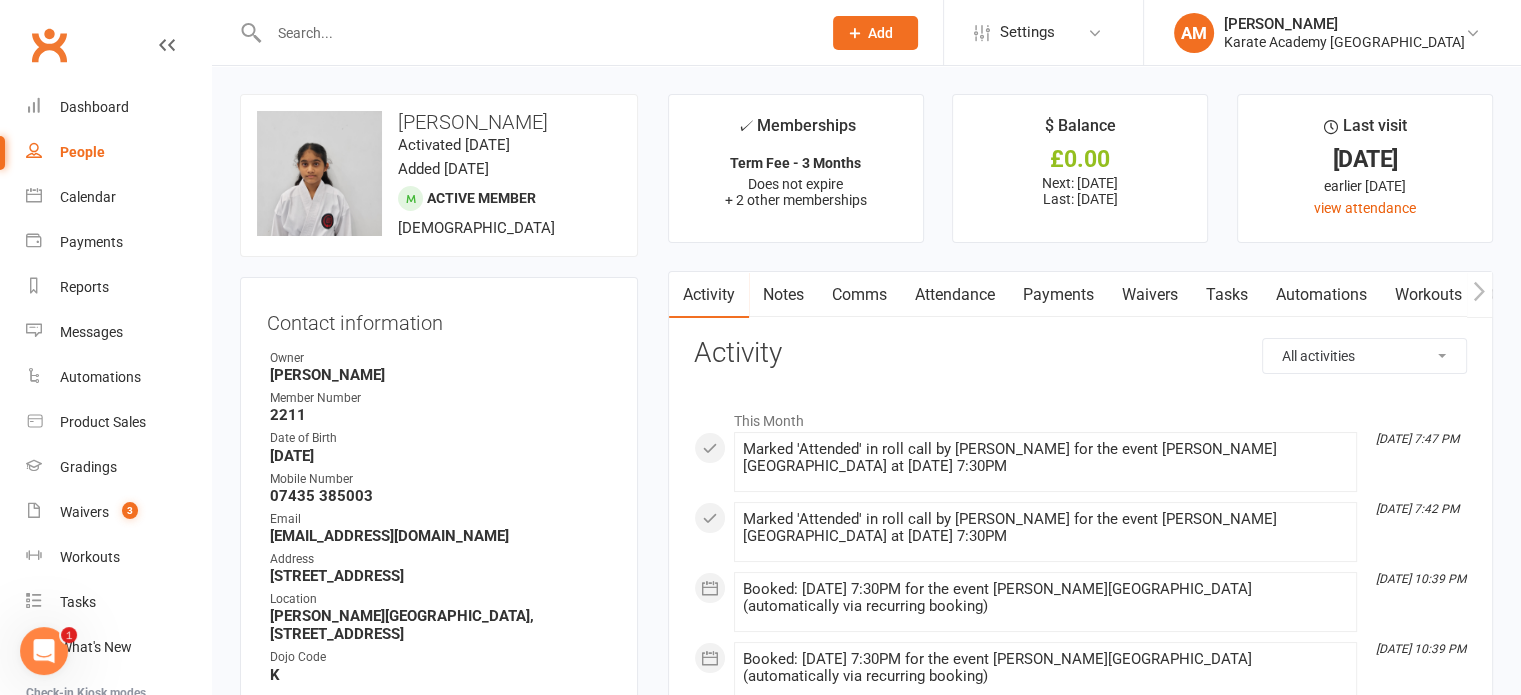 click on "Payments" at bounding box center [1058, 295] 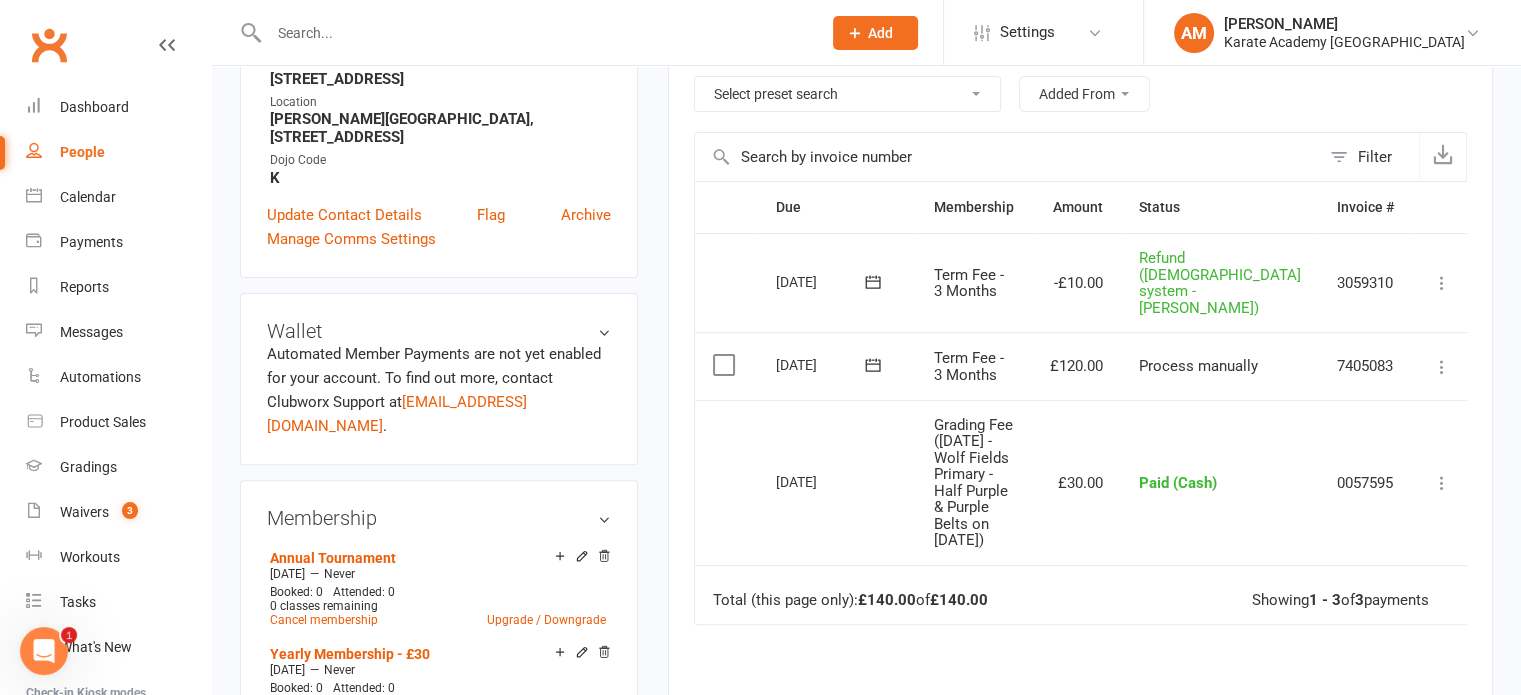scroll, scrollTop: 500, scrollLeft: 0, axis: vertical 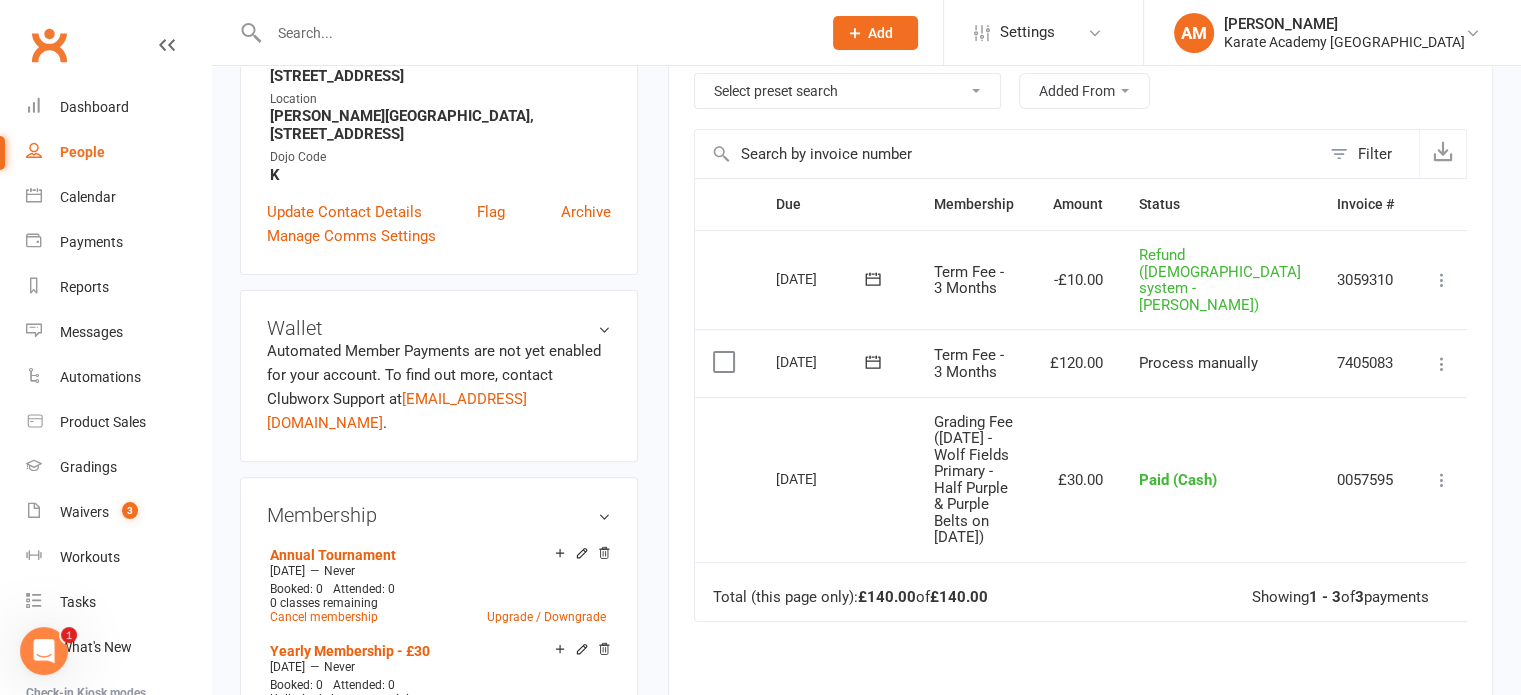 click at bounding box center [726, 362] 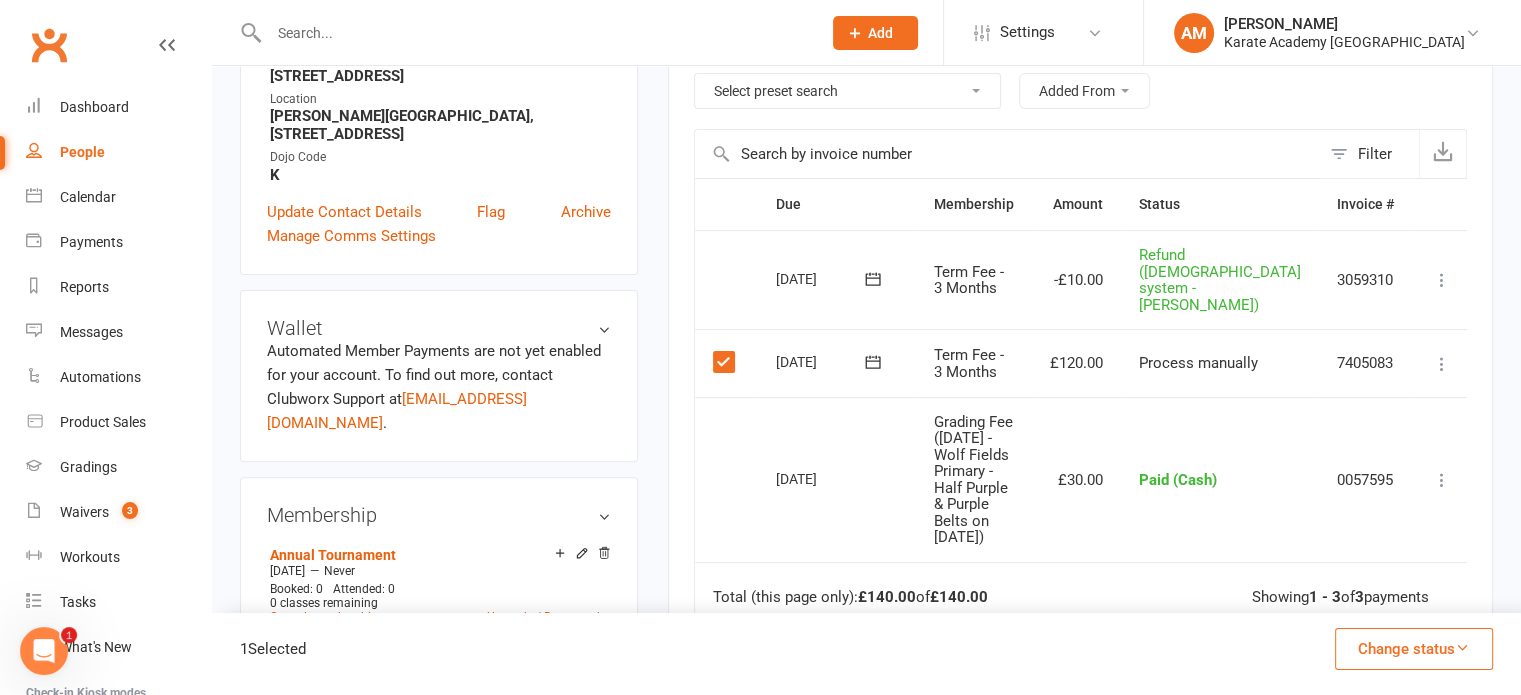 click on "Change status" at bounding box center [1414, 649] 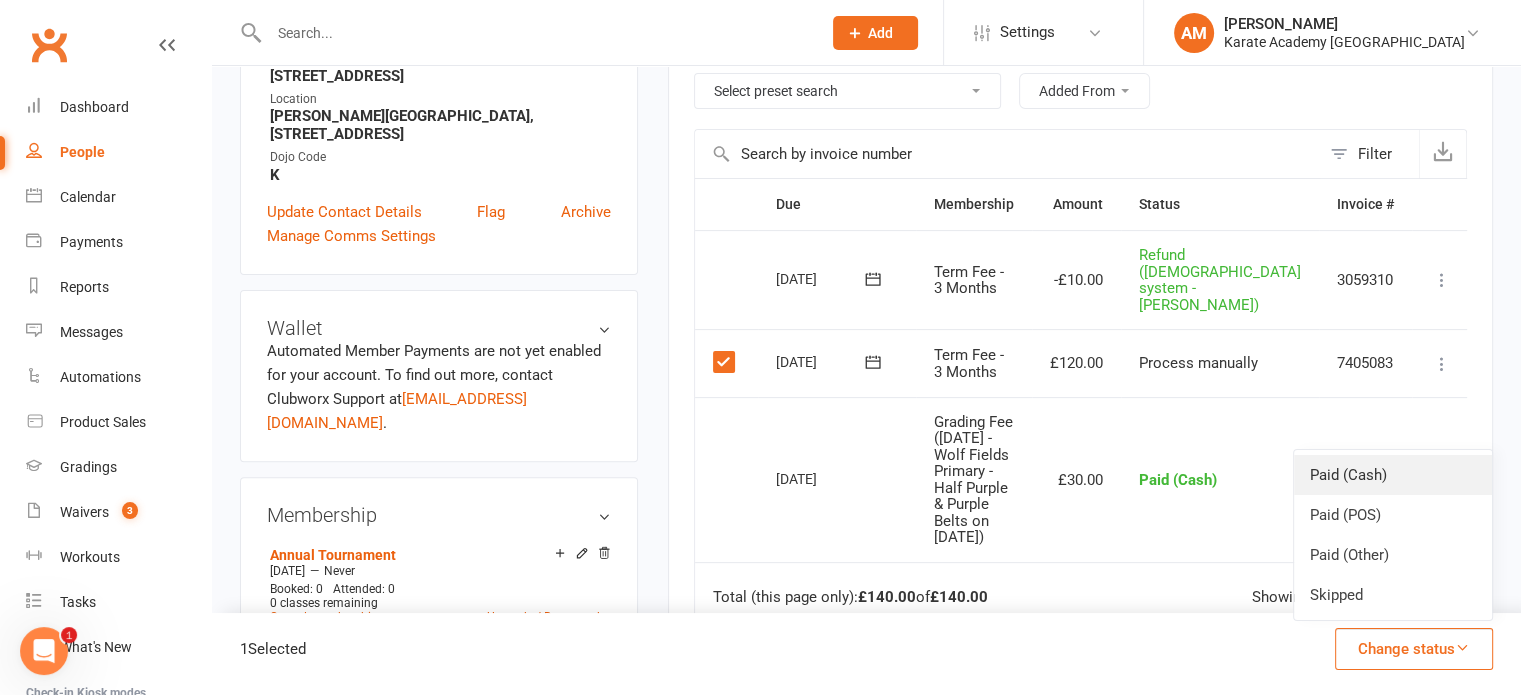 click on "Paid (Cash)" at bounding box center (1393, 475) 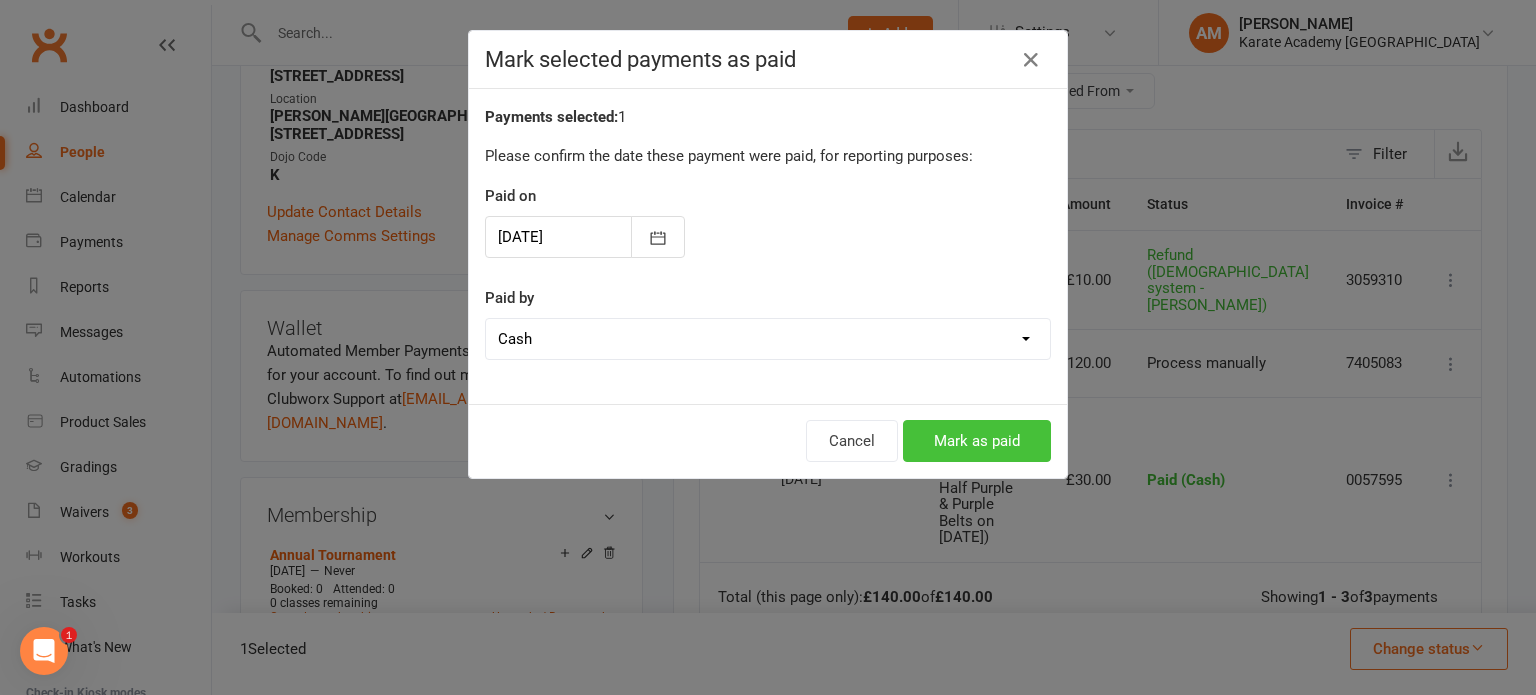 click on "Mark as paid" at bounding box center [977, 441] 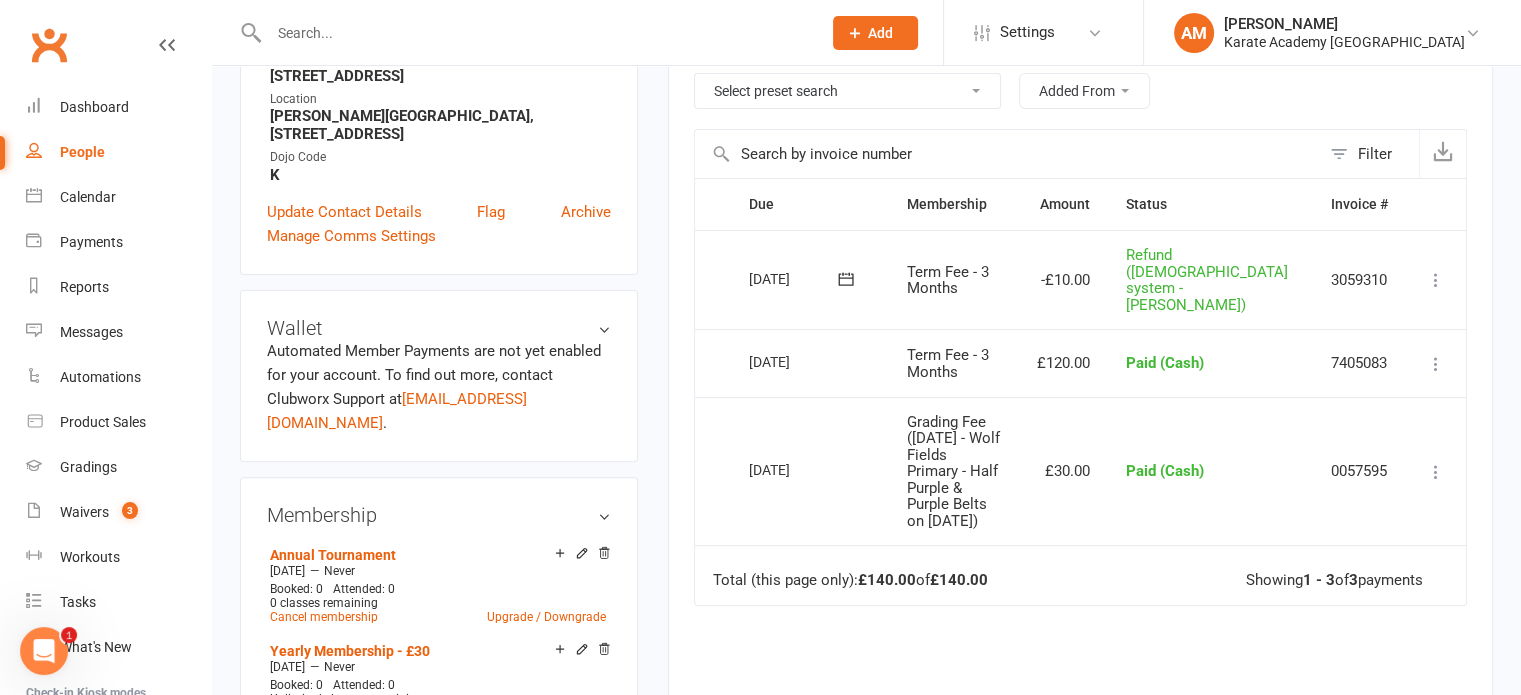 click at bounding box center [535, 33] 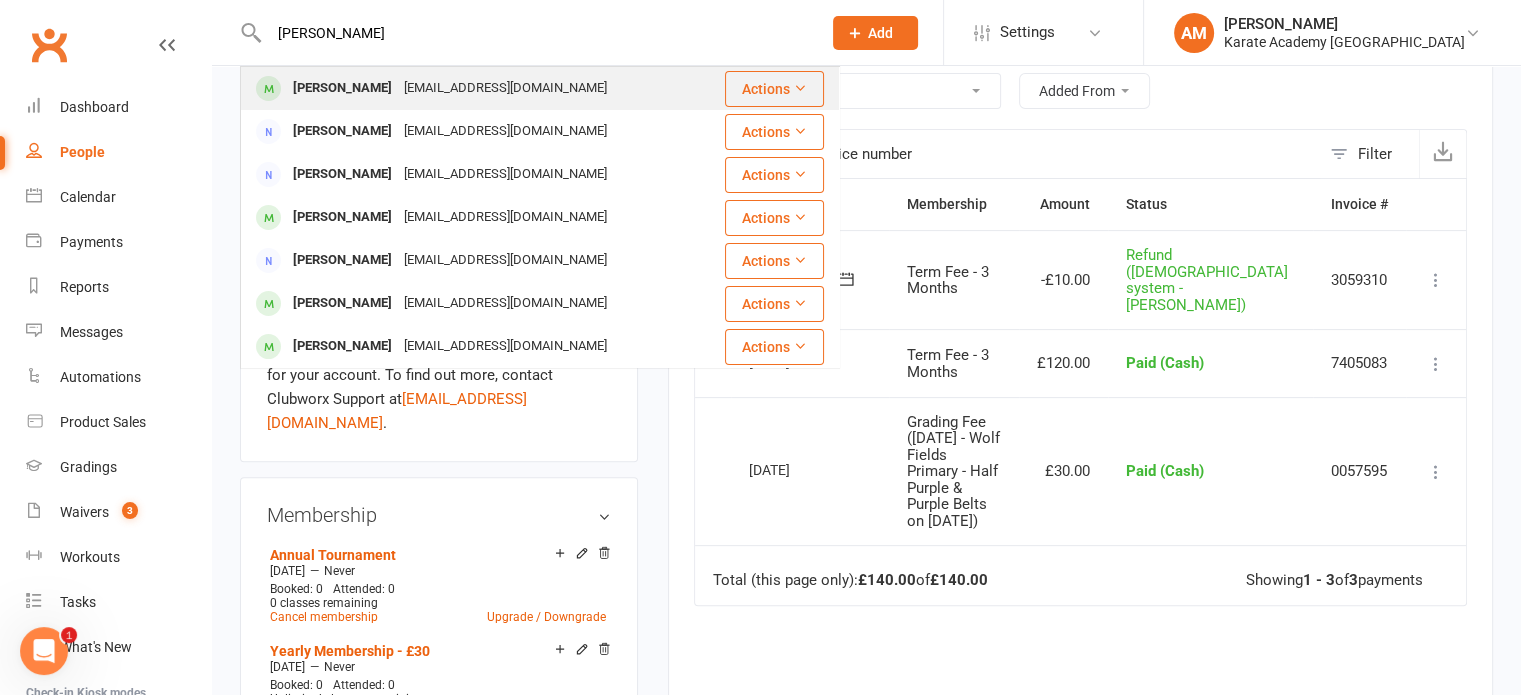 type on "arushi" 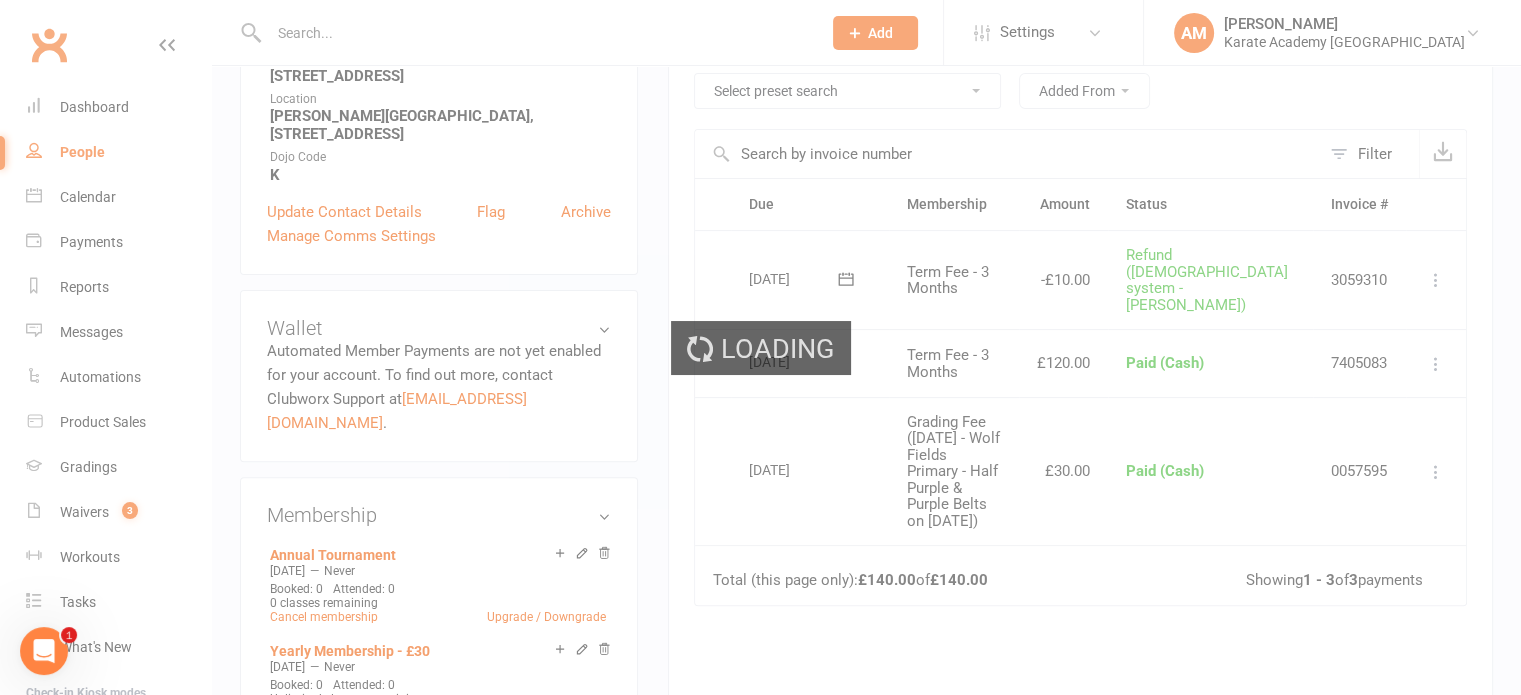 scroll, scrollTop: 0, scrollLeft: 0, axis: both 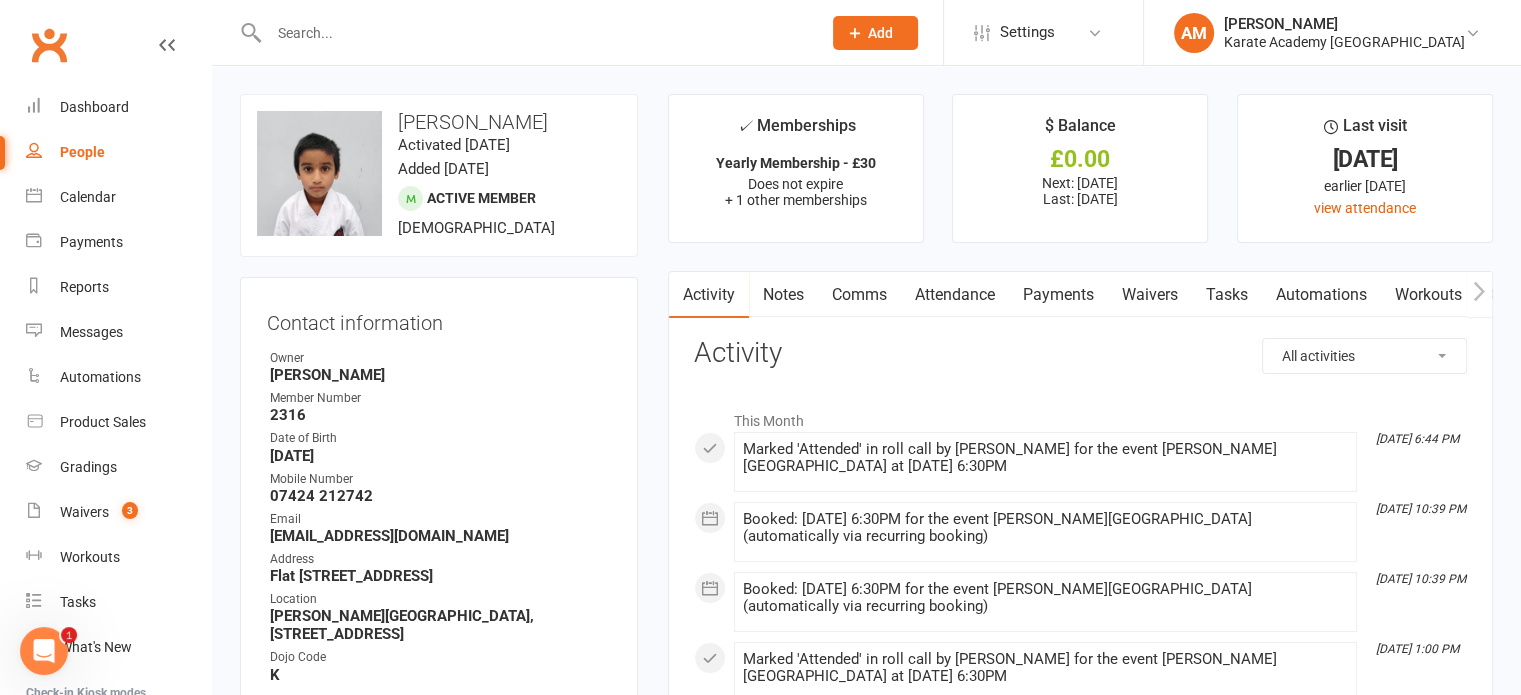 click on "Payments" at bounding box center [1058, 295] 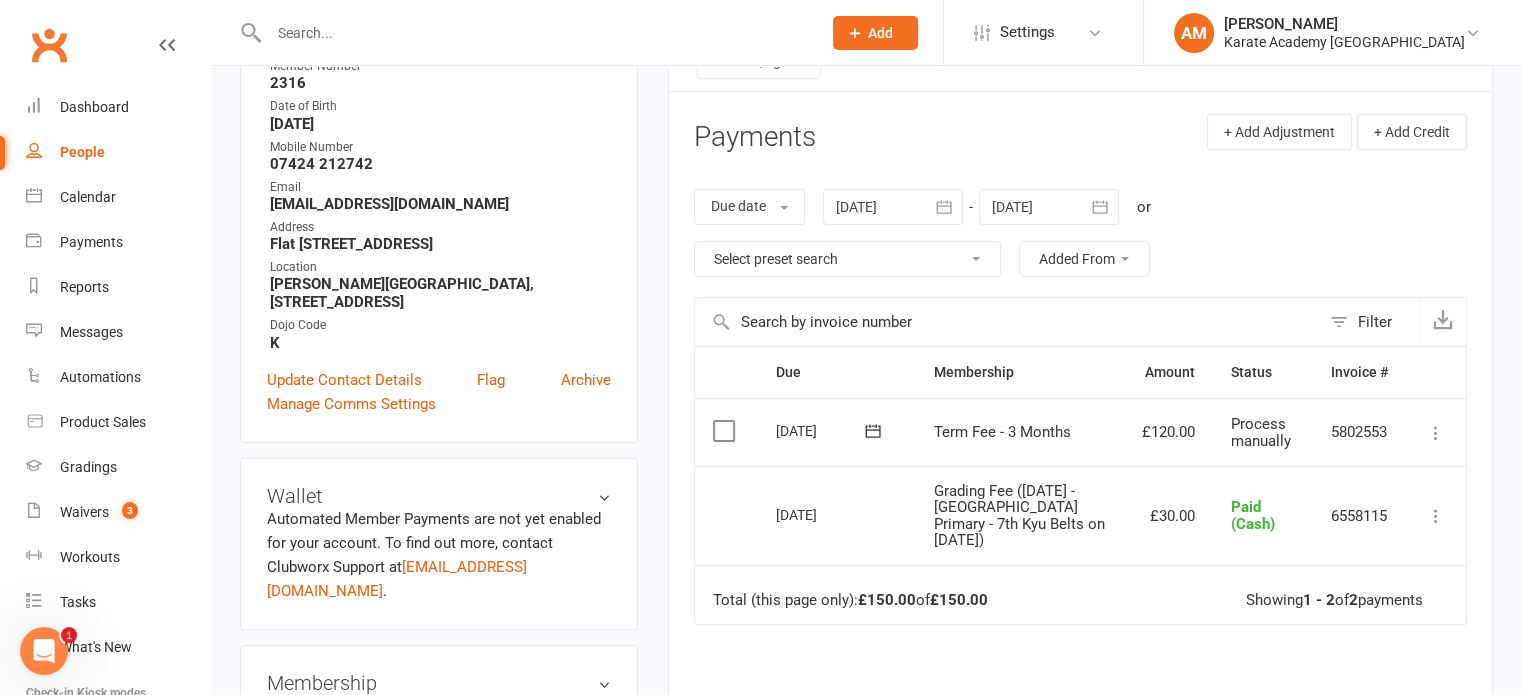 scroll, scrollTop: 400, scrollLeft: 0, axis: vertical 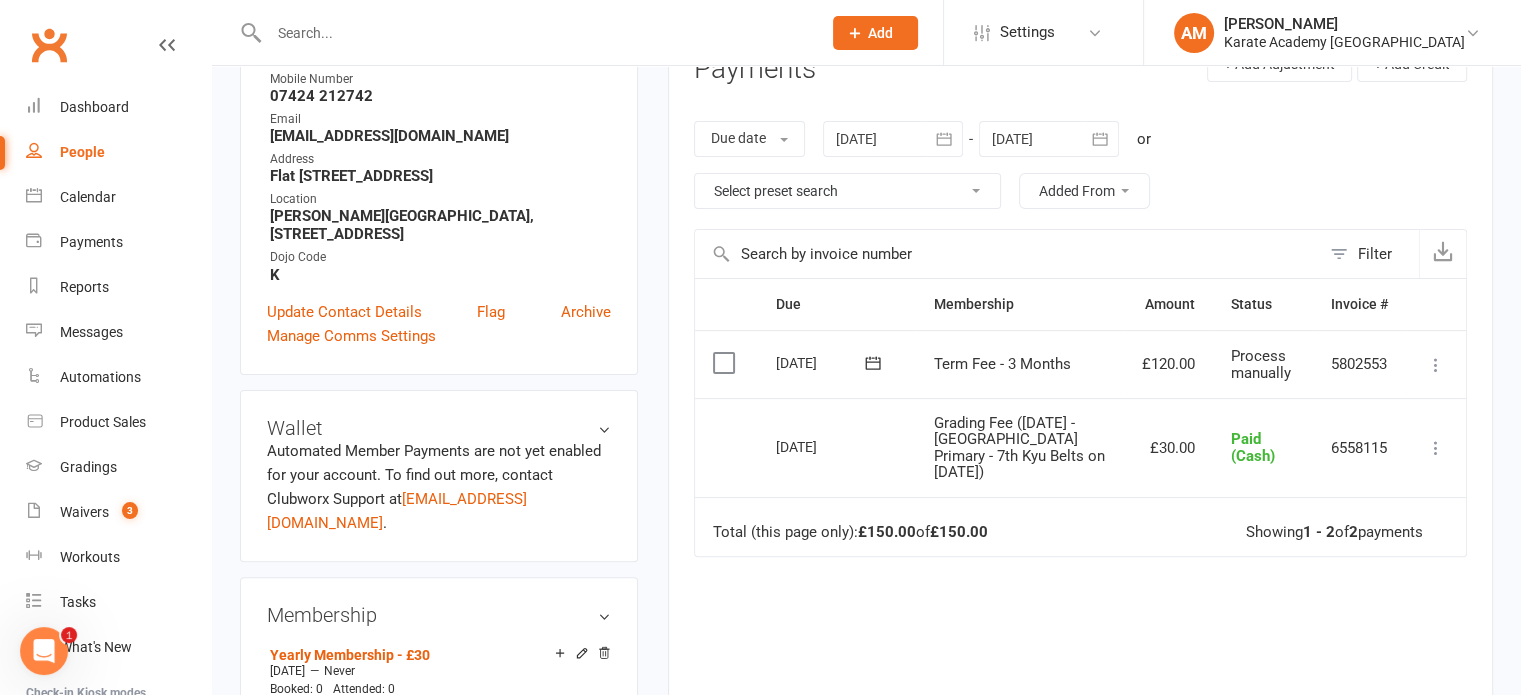 click at bounding box center [1436, 365] 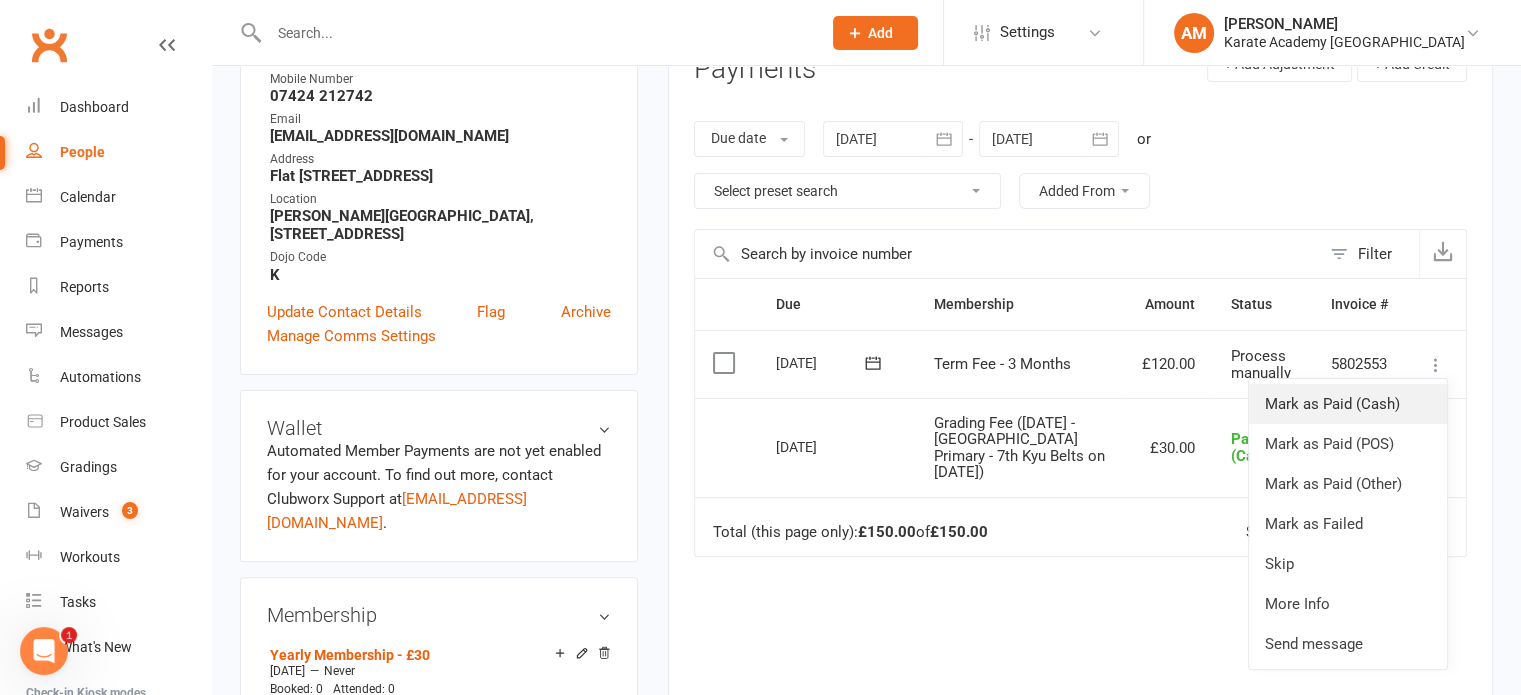 click on "Mark as Paid (Cash)" at bounding box center [1348, 404] 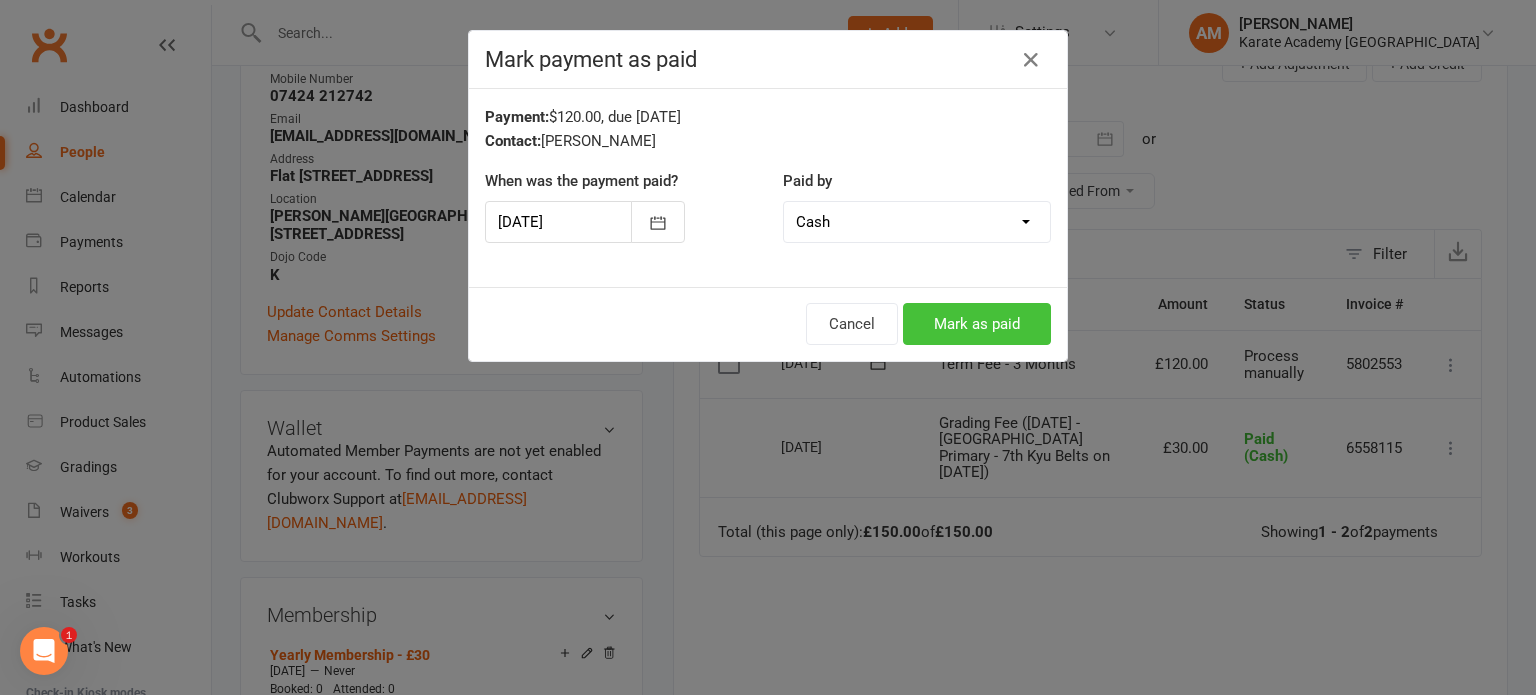 click on "Mark as paid" at bounding box center [977, 324] 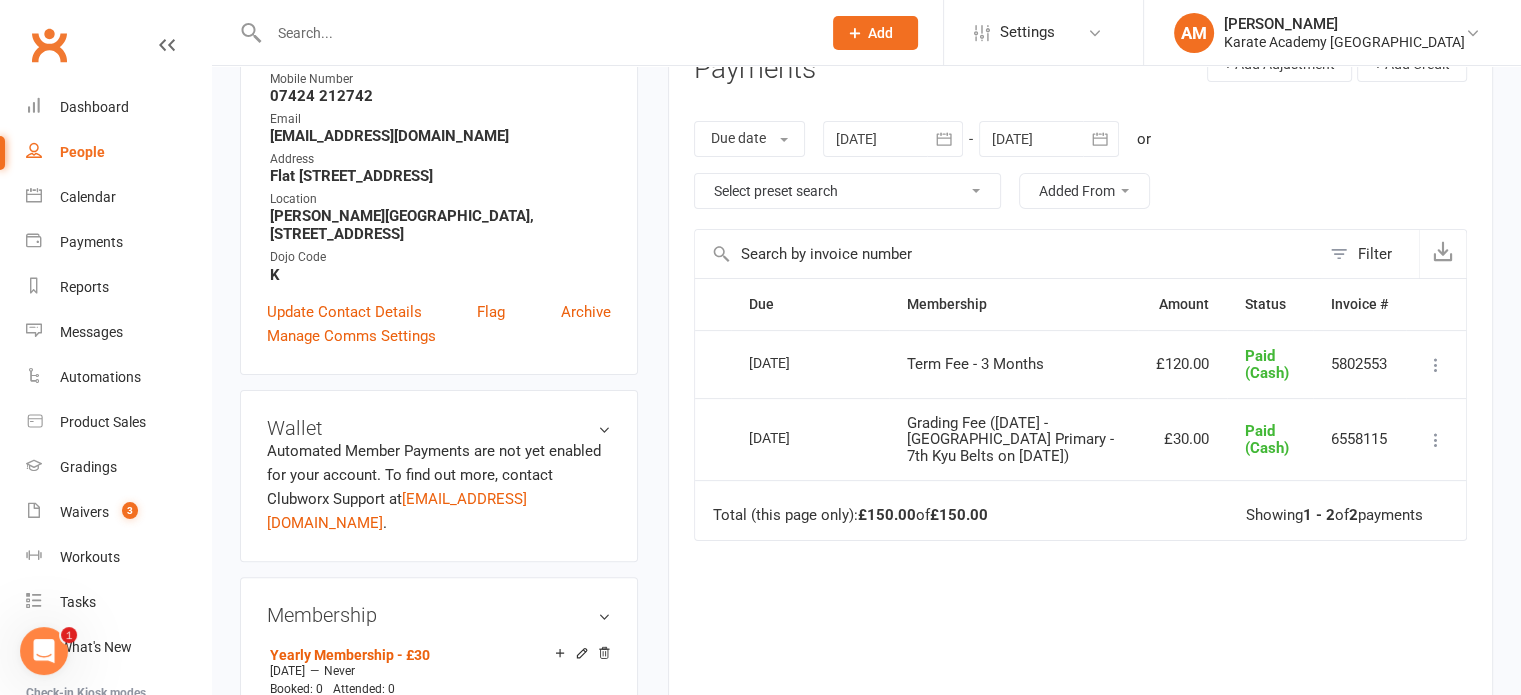 click at bounding box center (535, 33) 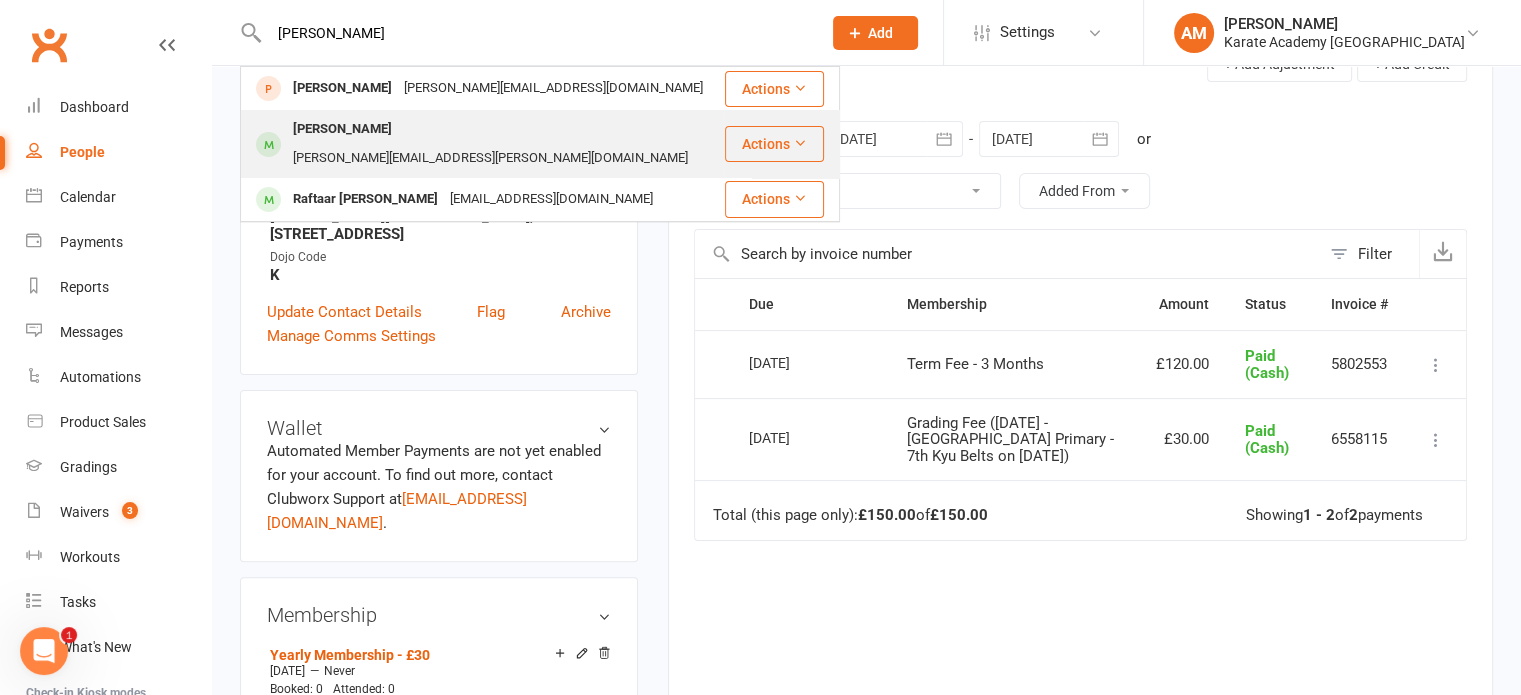 type on "jasraj" 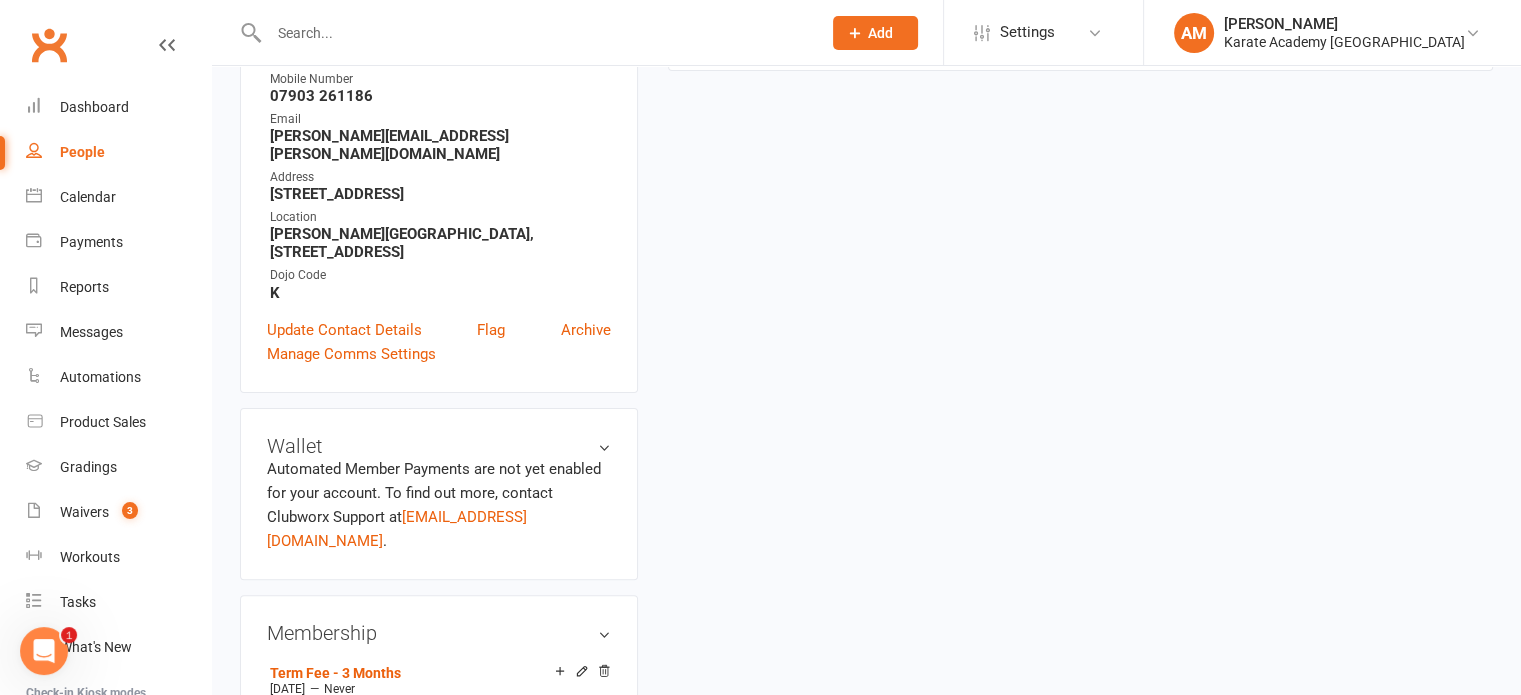 scroll, scrollTop: 0, scrollLeft: 0, axis: both 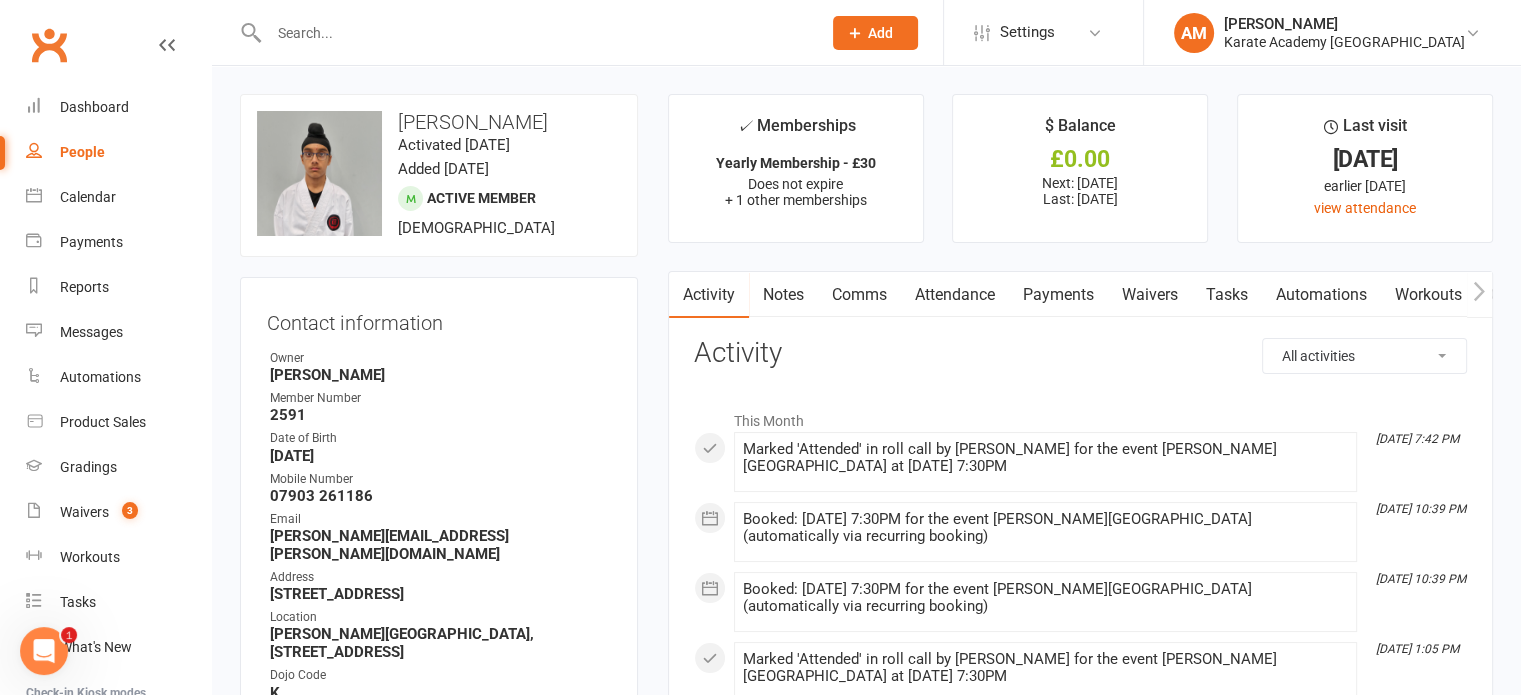 click on "Payments" at bounding box center [1058, 295] 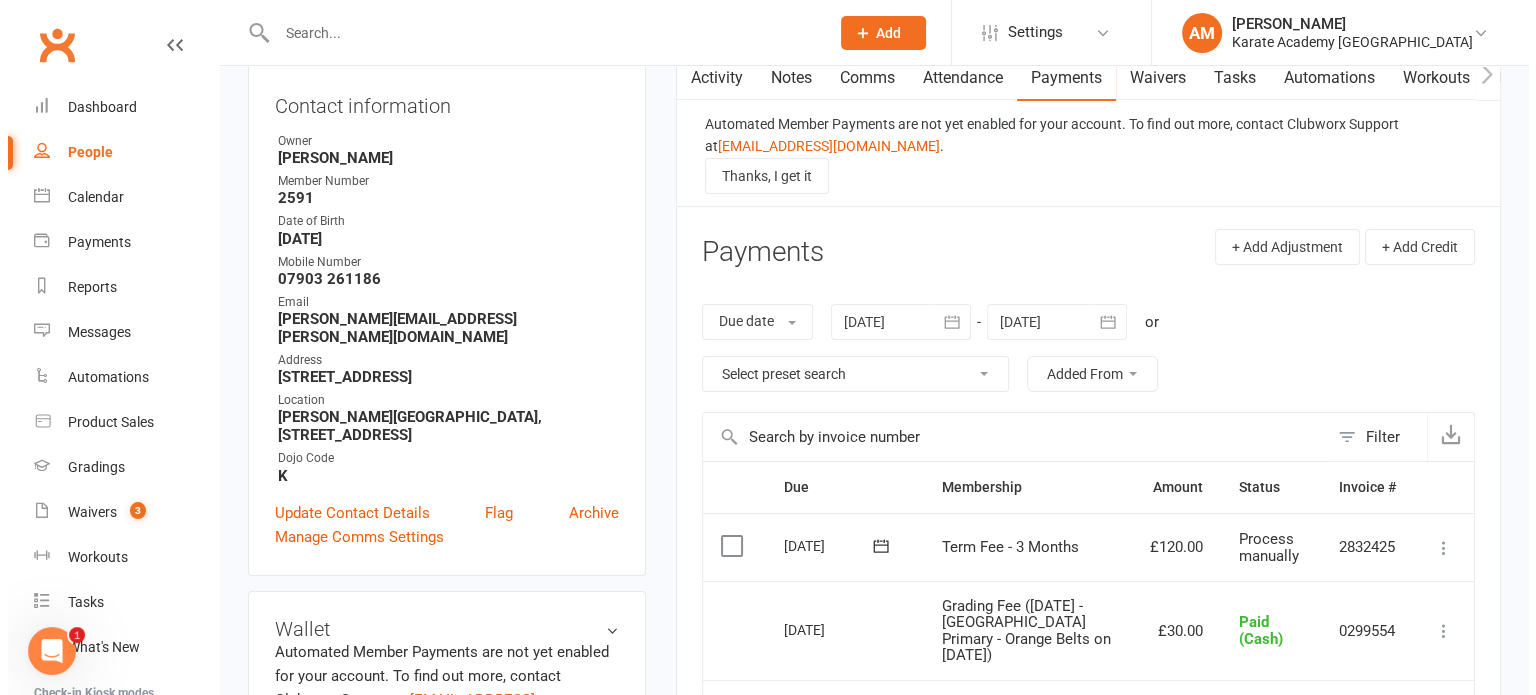 scroll, scrollTop: 300, scrollLeft: 0, axis: vertical 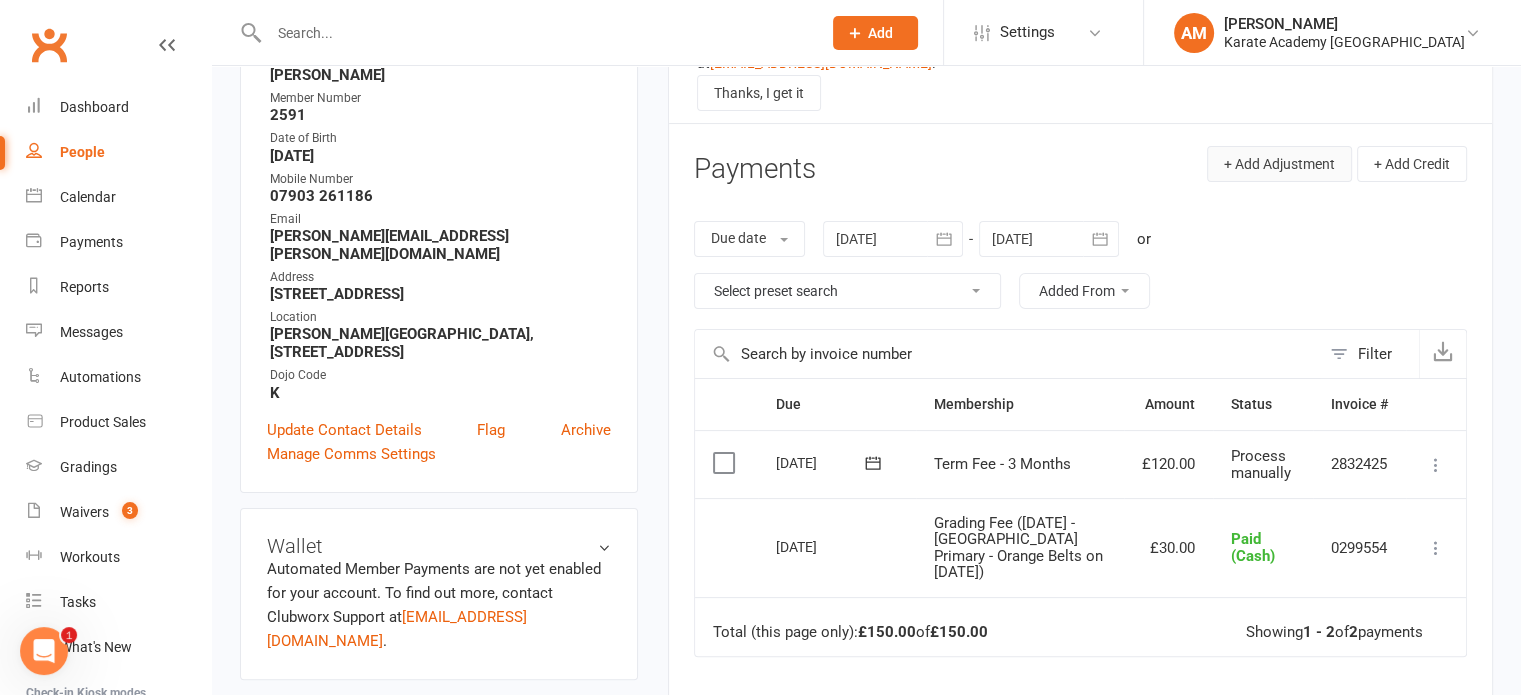 click on "+ Add Adjustment" at bounding box center (1279, 164) 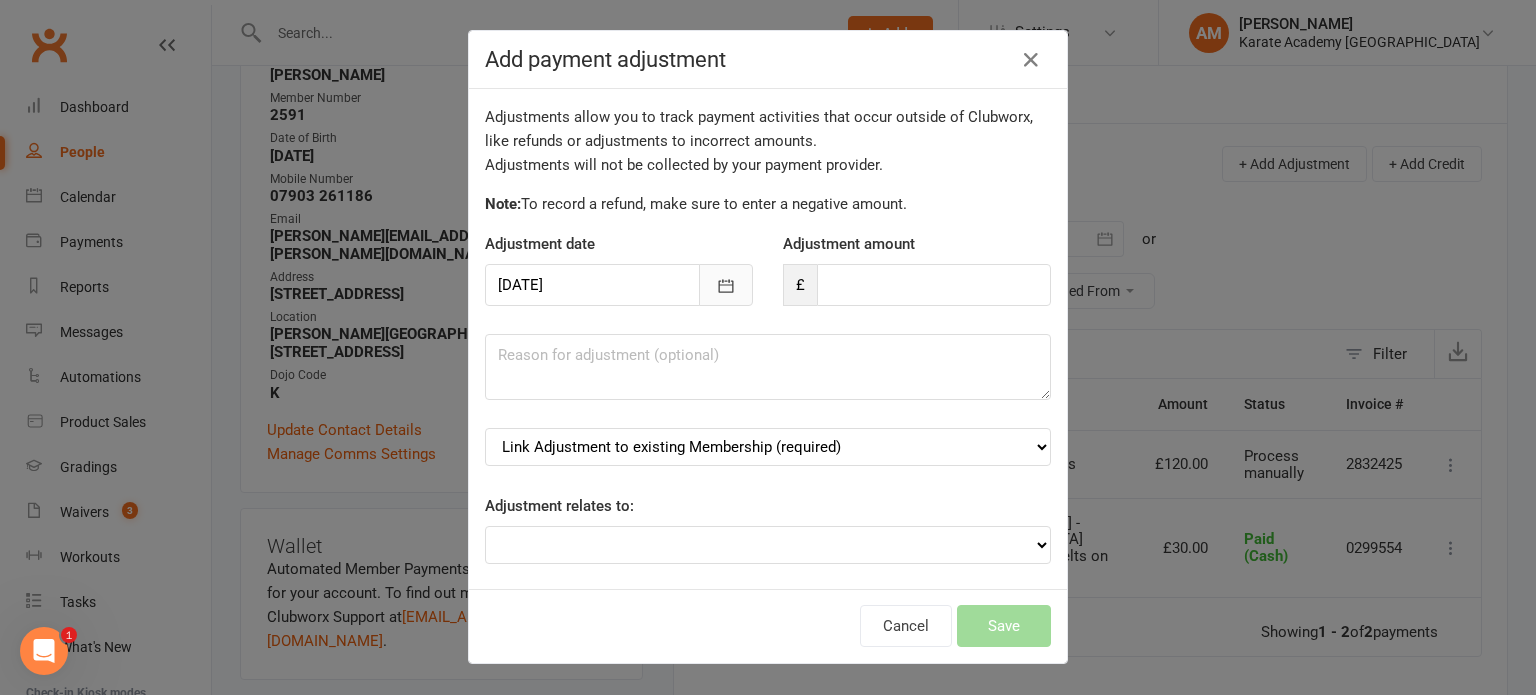 click 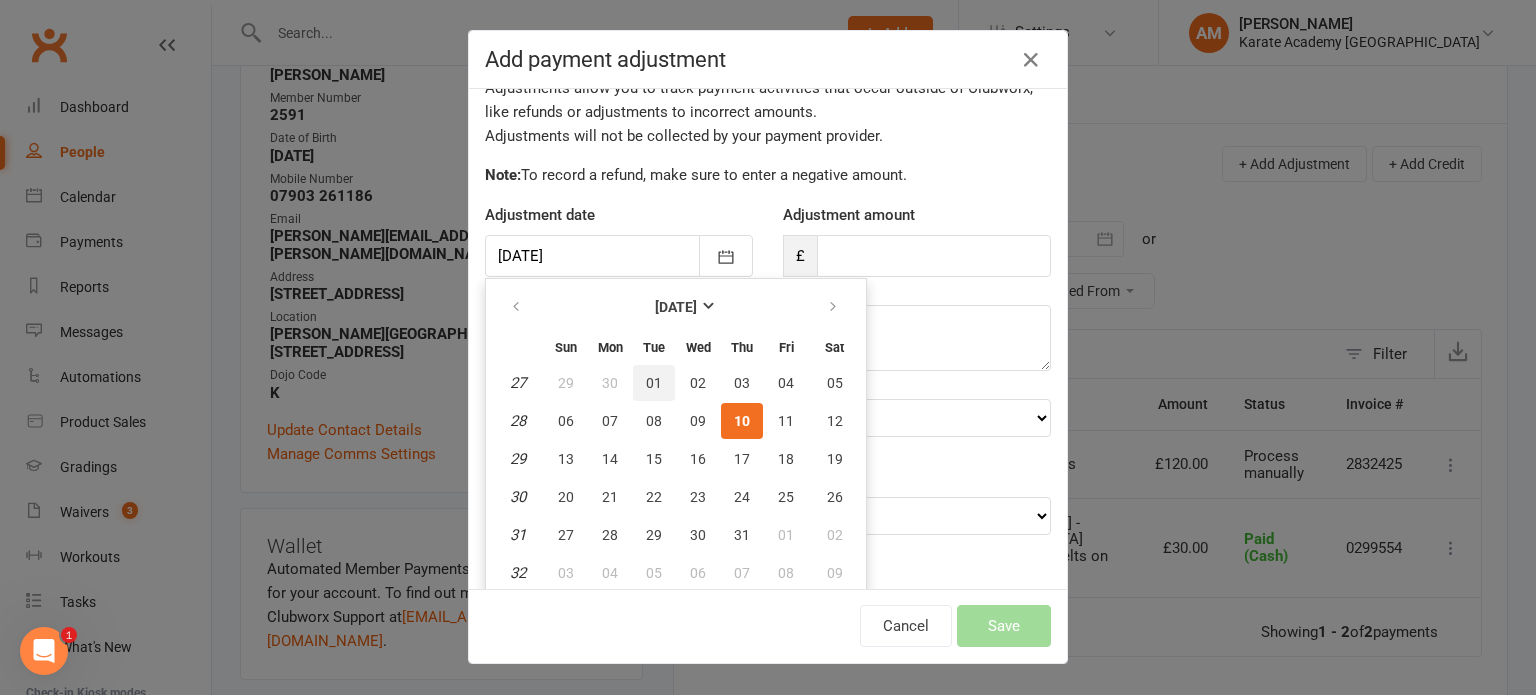 click on "01" at bounding box center [654, 383] 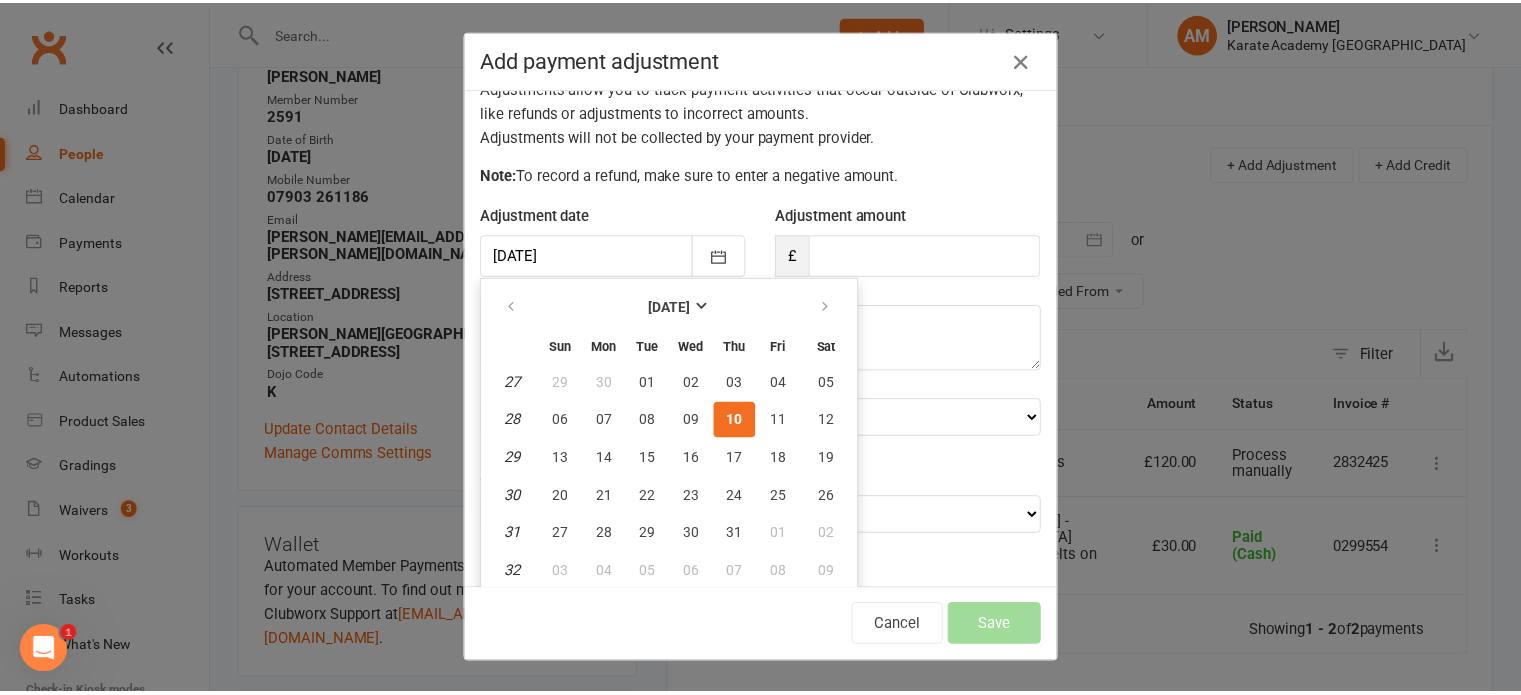 scroll, scrollTop: 17, scrollLeft: 0, axis: vertical 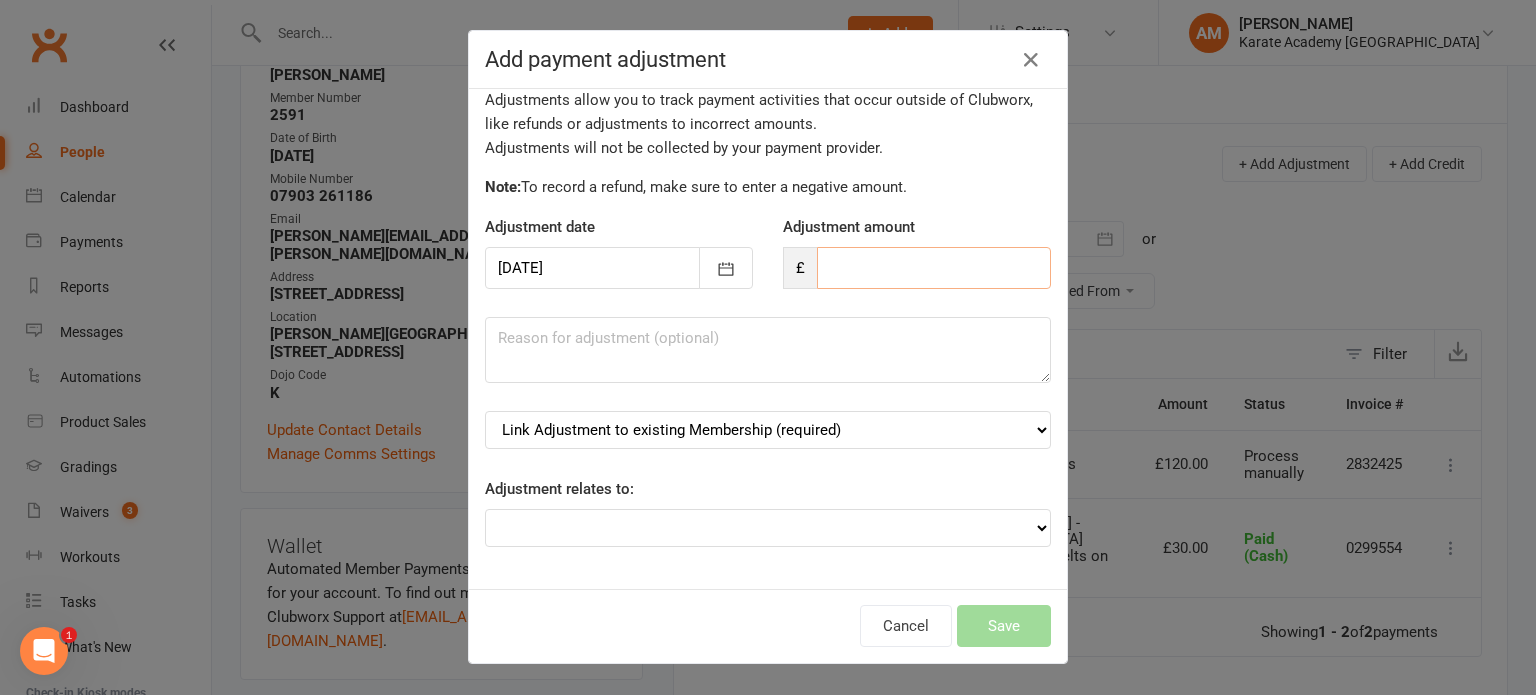 click at bounding box center (934, 268) 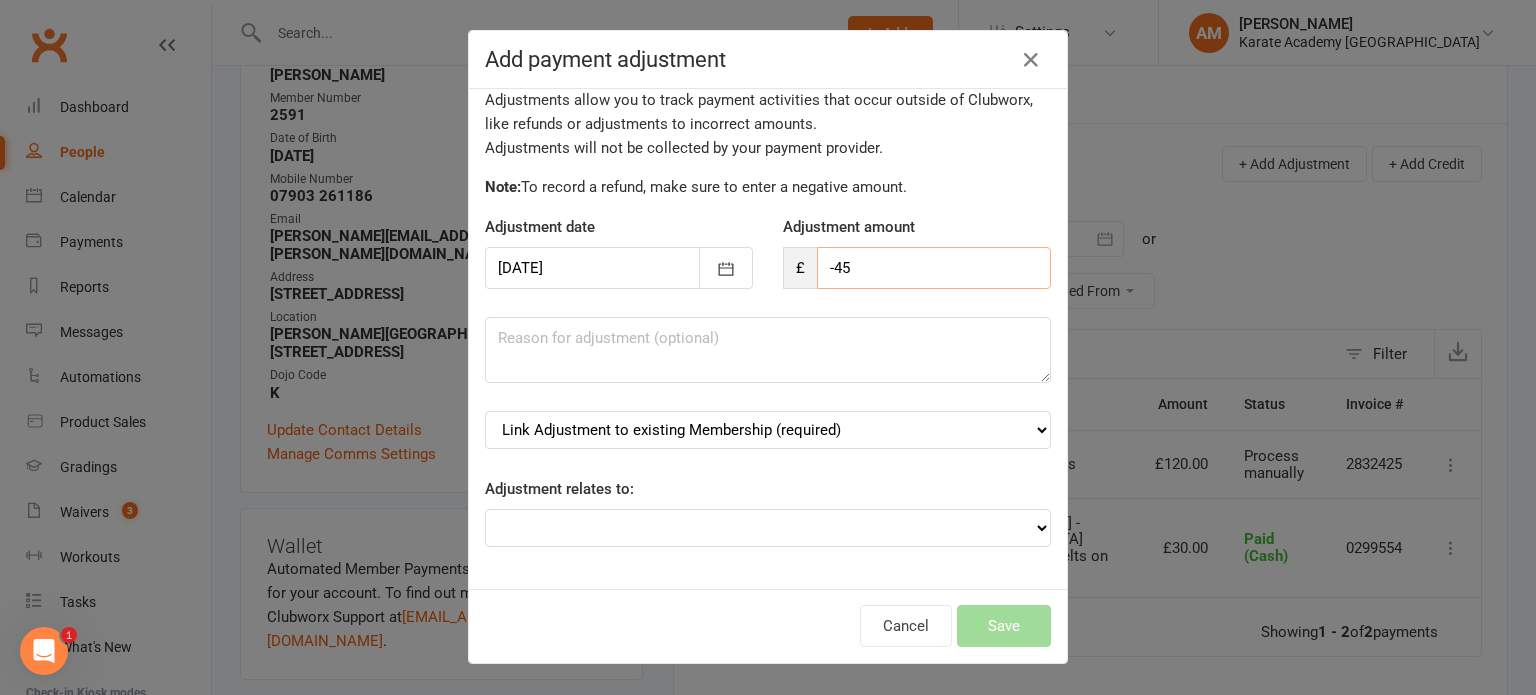 type on "-45" 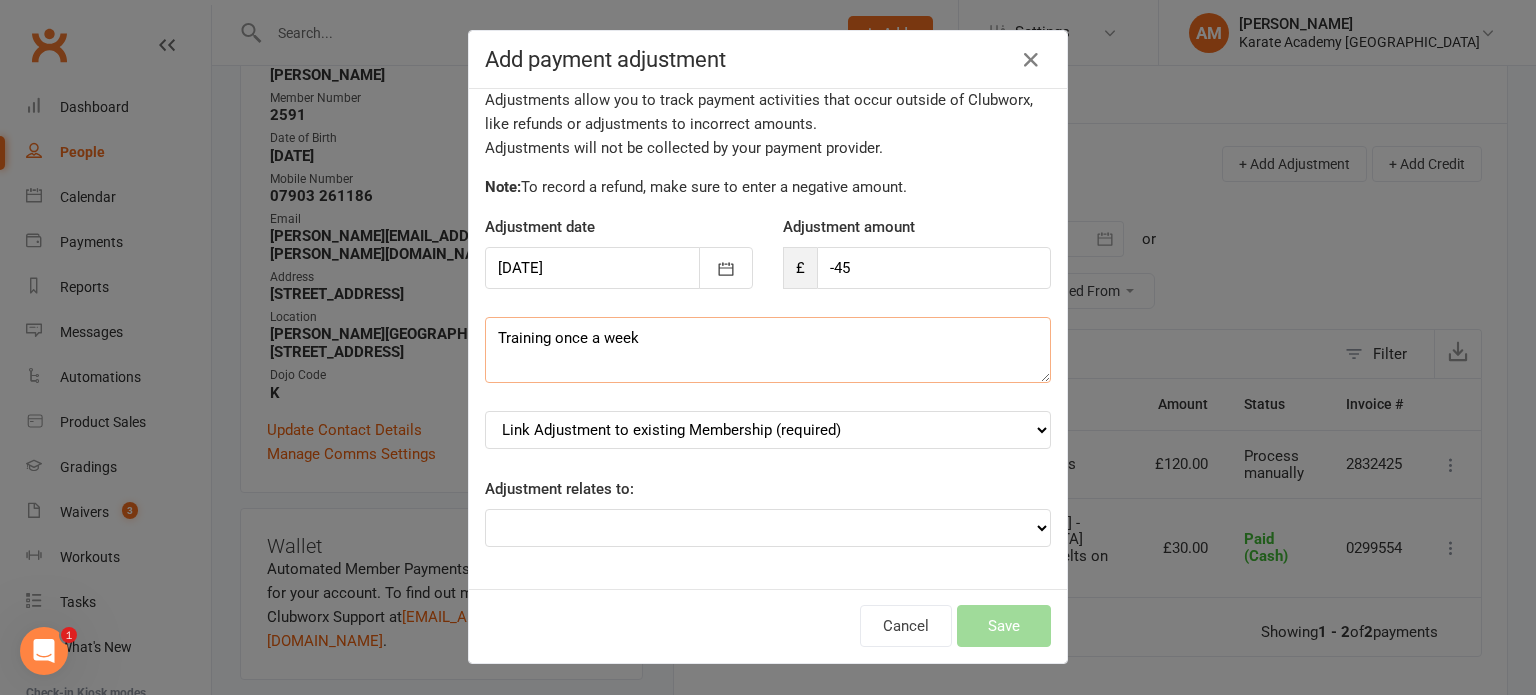 type on "Training once a week" 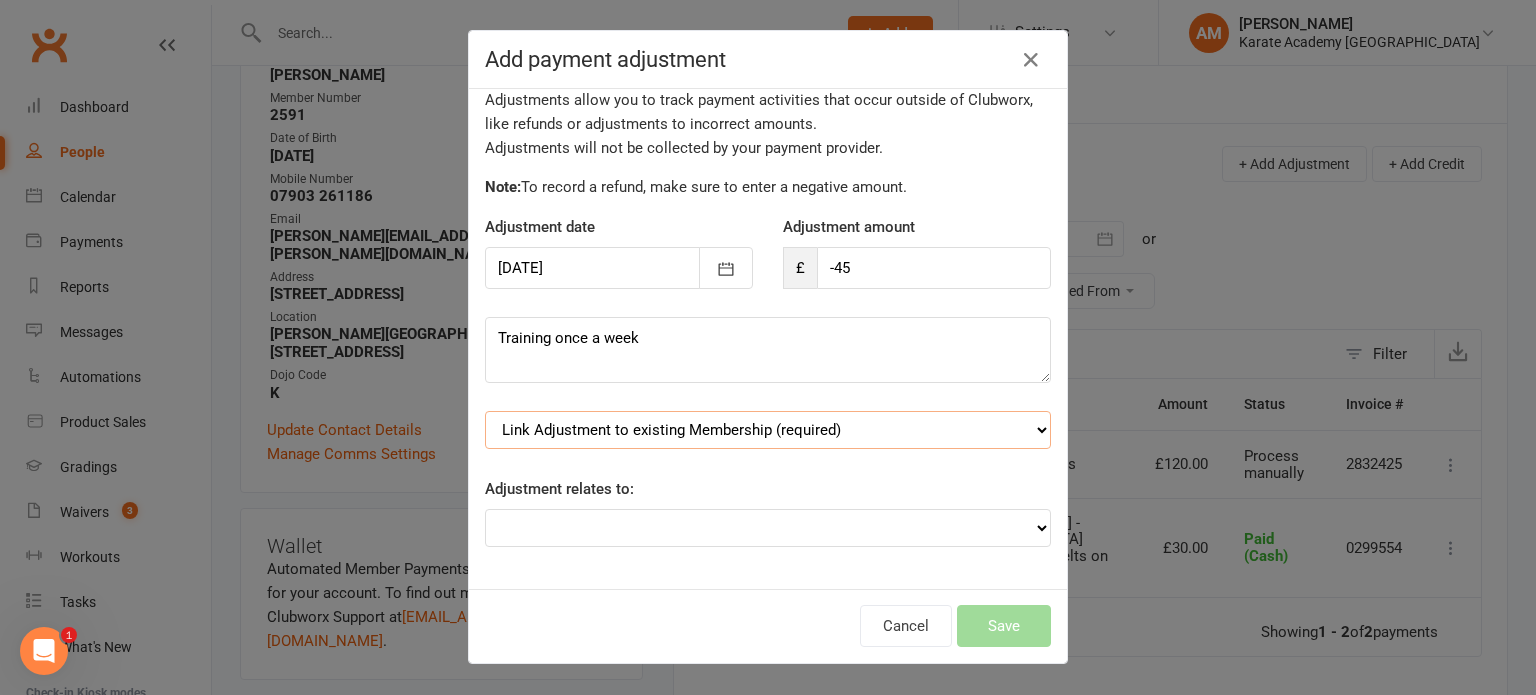 click on "Link Adjustment to existing Membership (required)  Term Fee - 3 Months (starts: Jul 1, 2024) Yearly Membership - £30 (starts: Apr 1, 2024)" at bounding box center [768, 430] 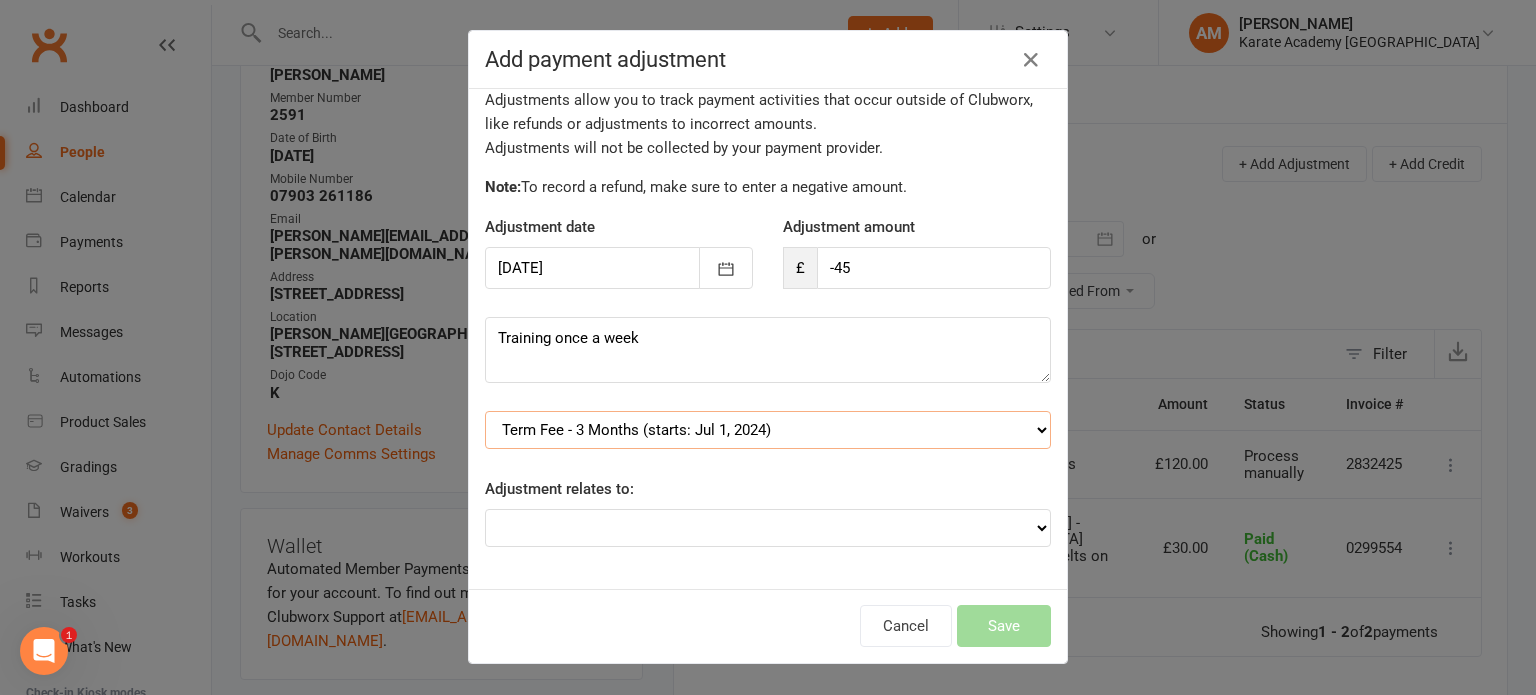 click on "Link Adjustment to existing Membership (required)  Term Fee - 3 Months (starts: Jul 1, 2024) Yearly Membership - £30 (starts: Apr 1, 2024)" at bounding box center (768, 430) 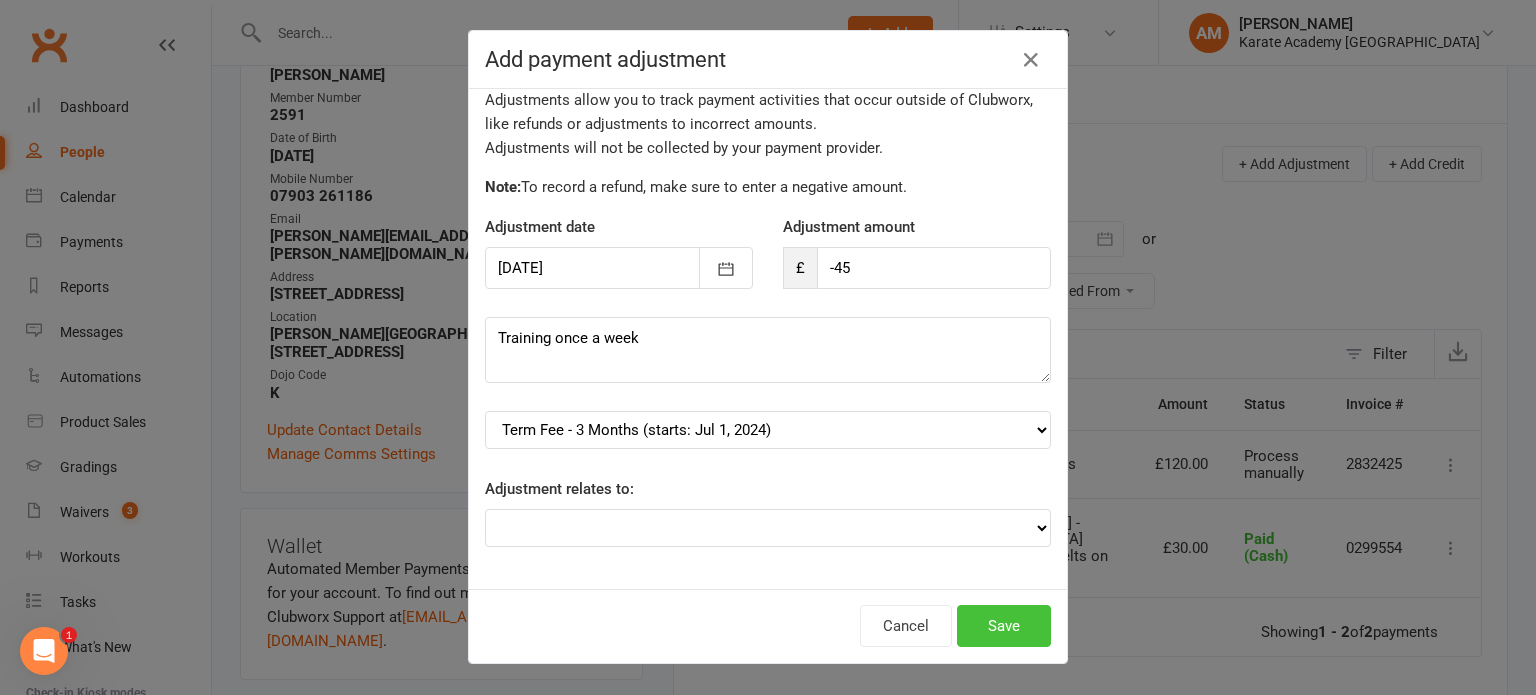 click on "Save" at bounding box center (1004, 626) 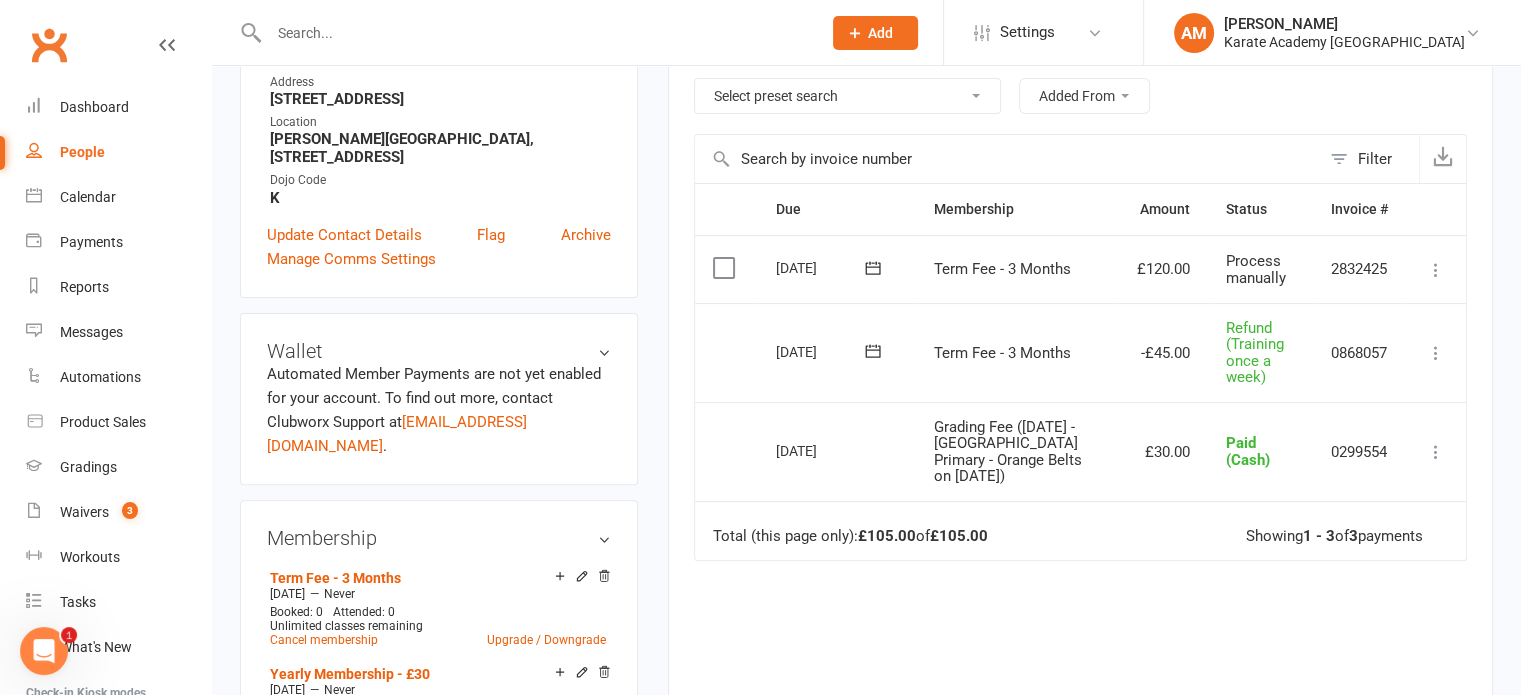 scroll, scrollTop: 500, scrollLeft: 0, axis: vertical 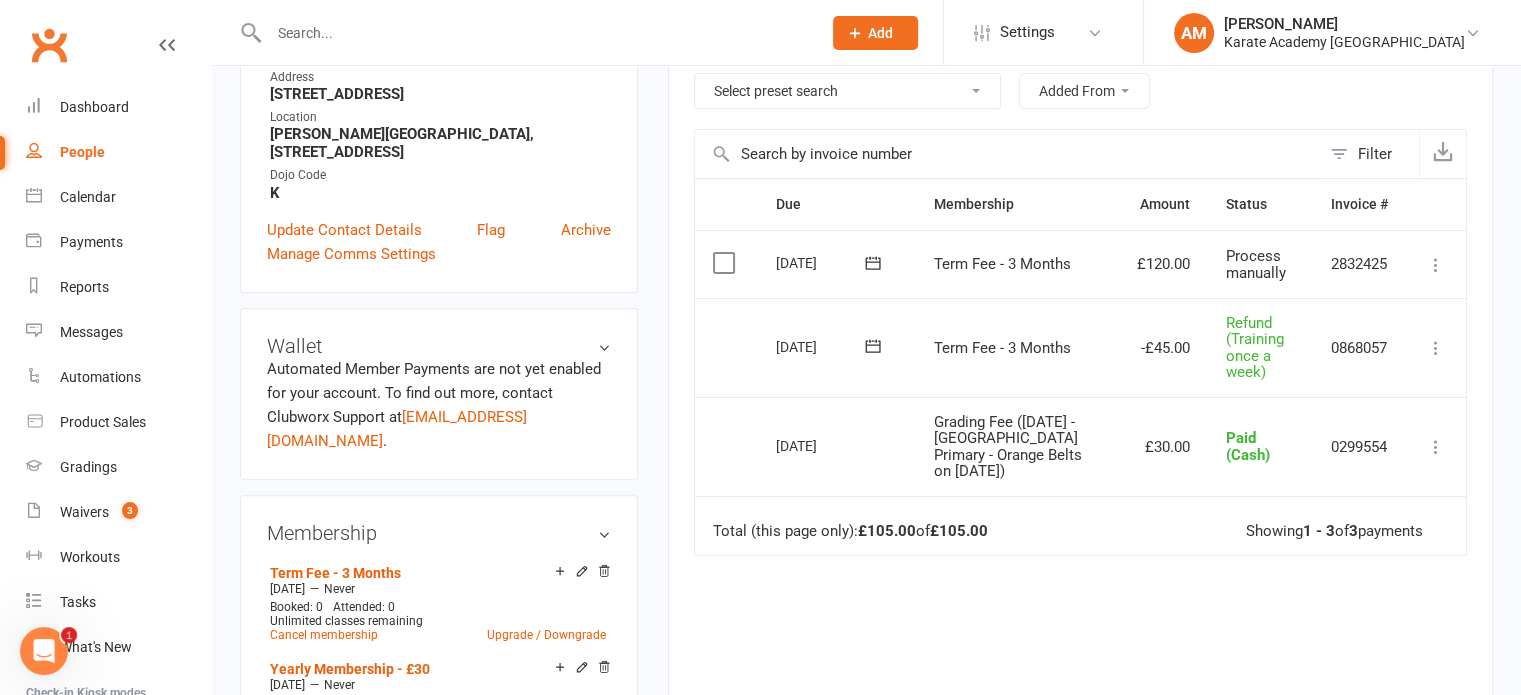click at bounding box center [726, 263] 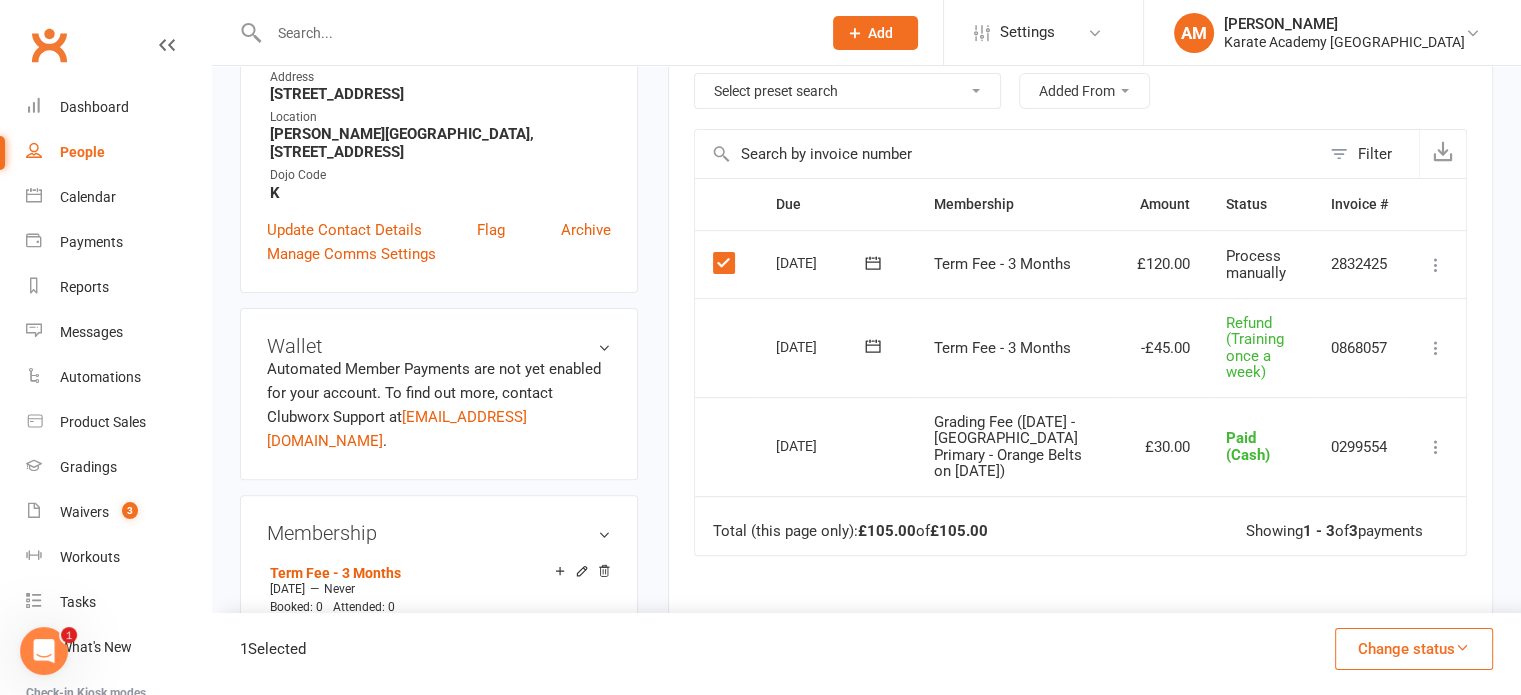click on "Change status" at bounding box center (1414, 649) 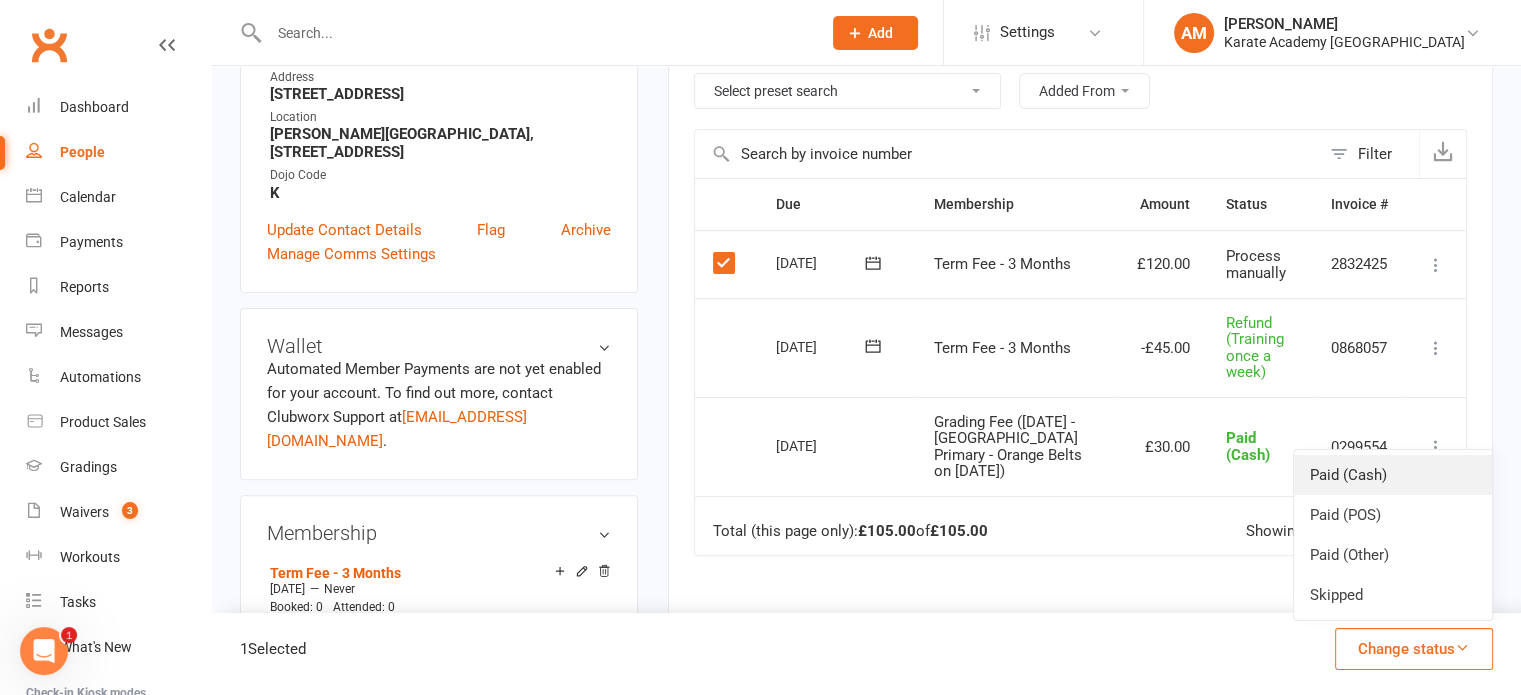 click on "Paid (Cash)" at bounding box center [1393, 475] 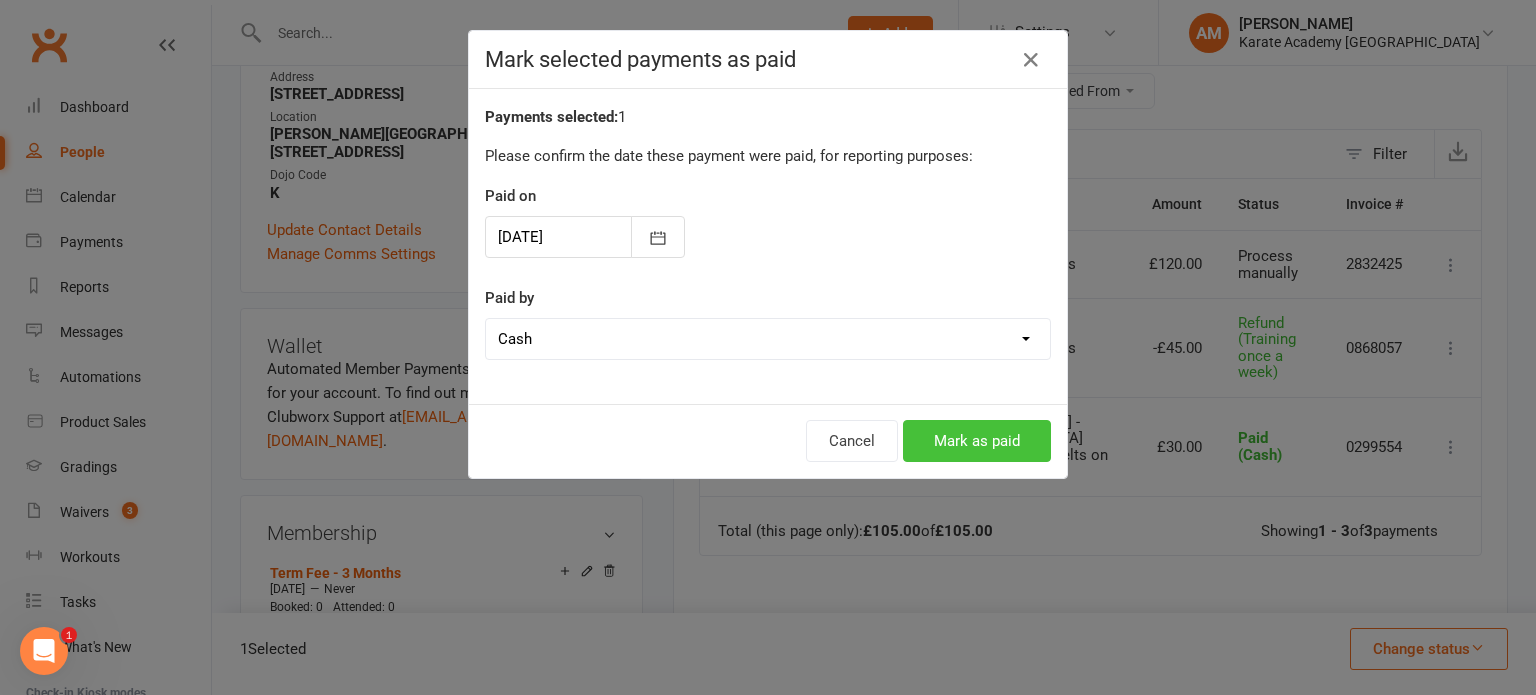 click on "Mark as paid" at bounding box center [977, 441] 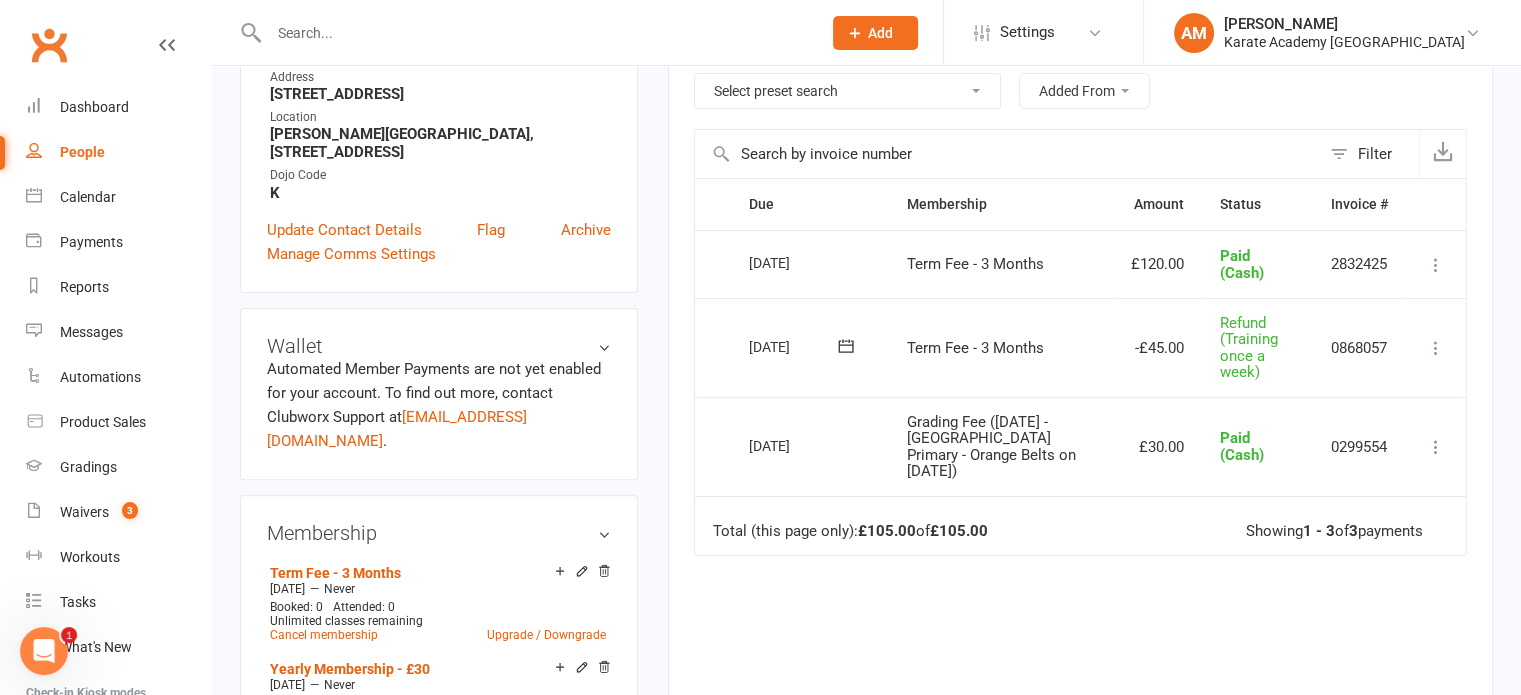 click at bounding box center (535, 33) 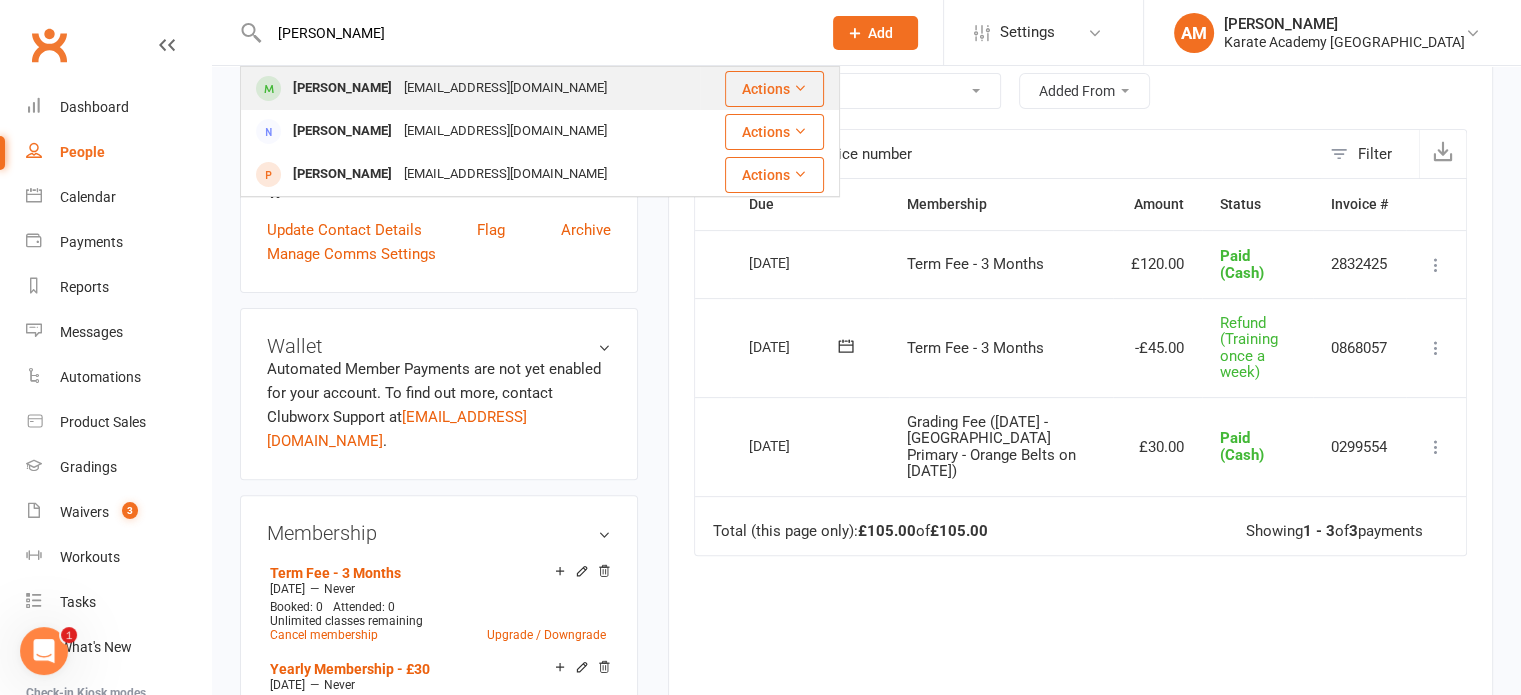 type on "vrishank" 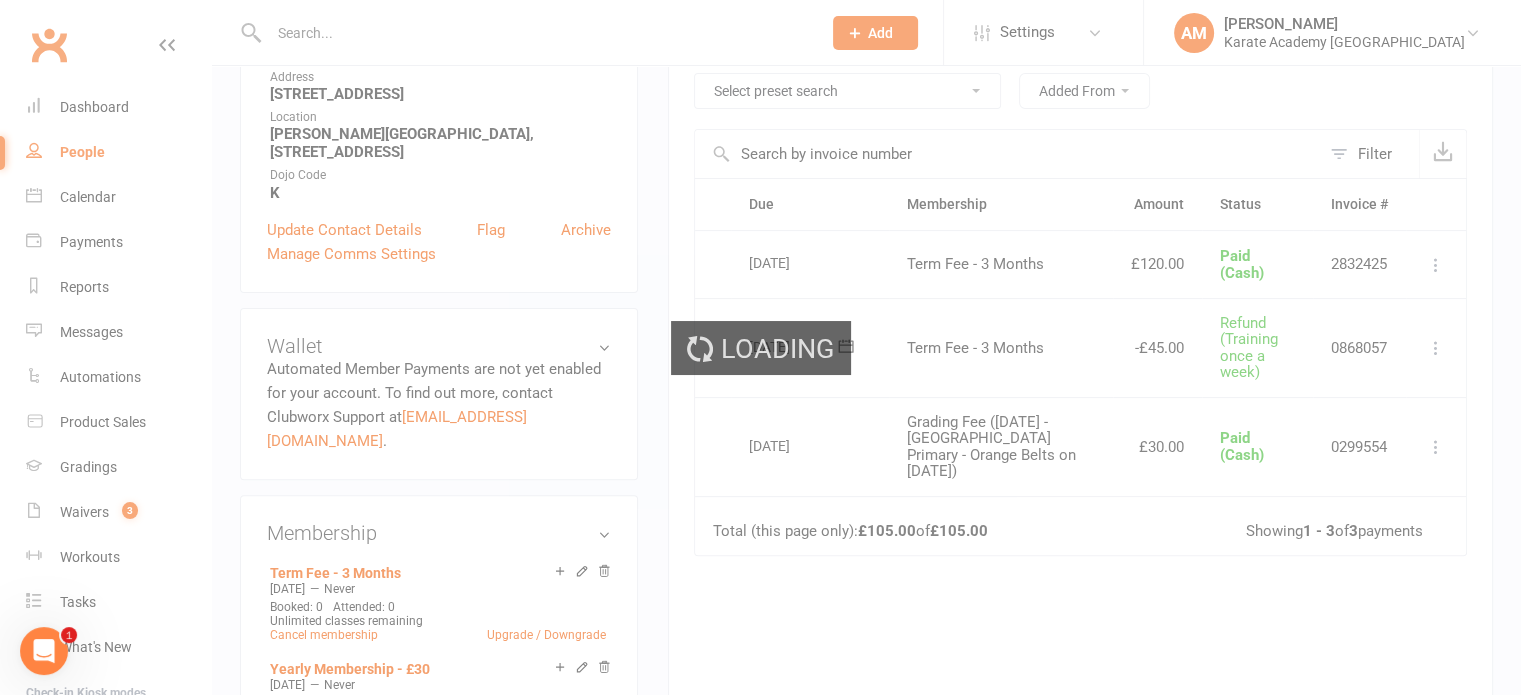 scroll, scrollTop: 0, scrollLeft: 0, axis: both 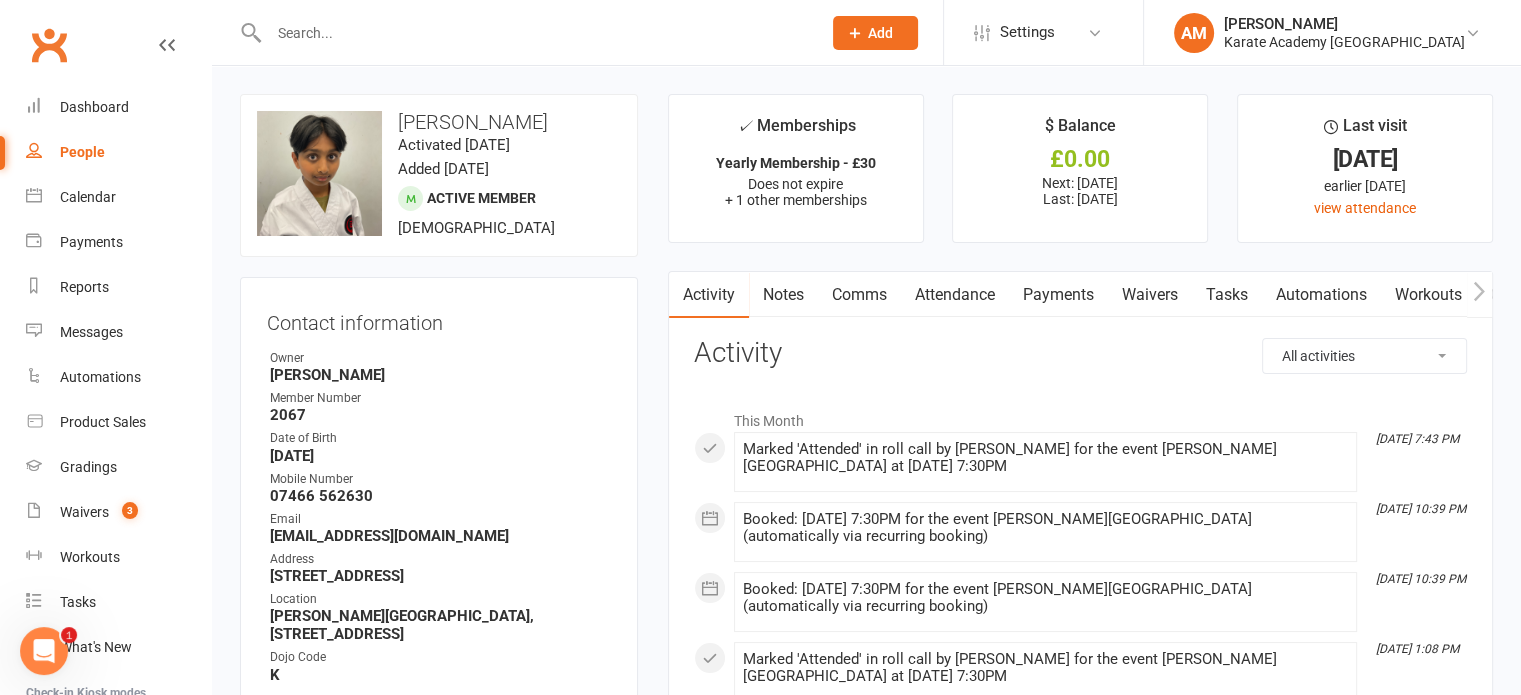click on "Payments" at bounding box center (1058, 295) 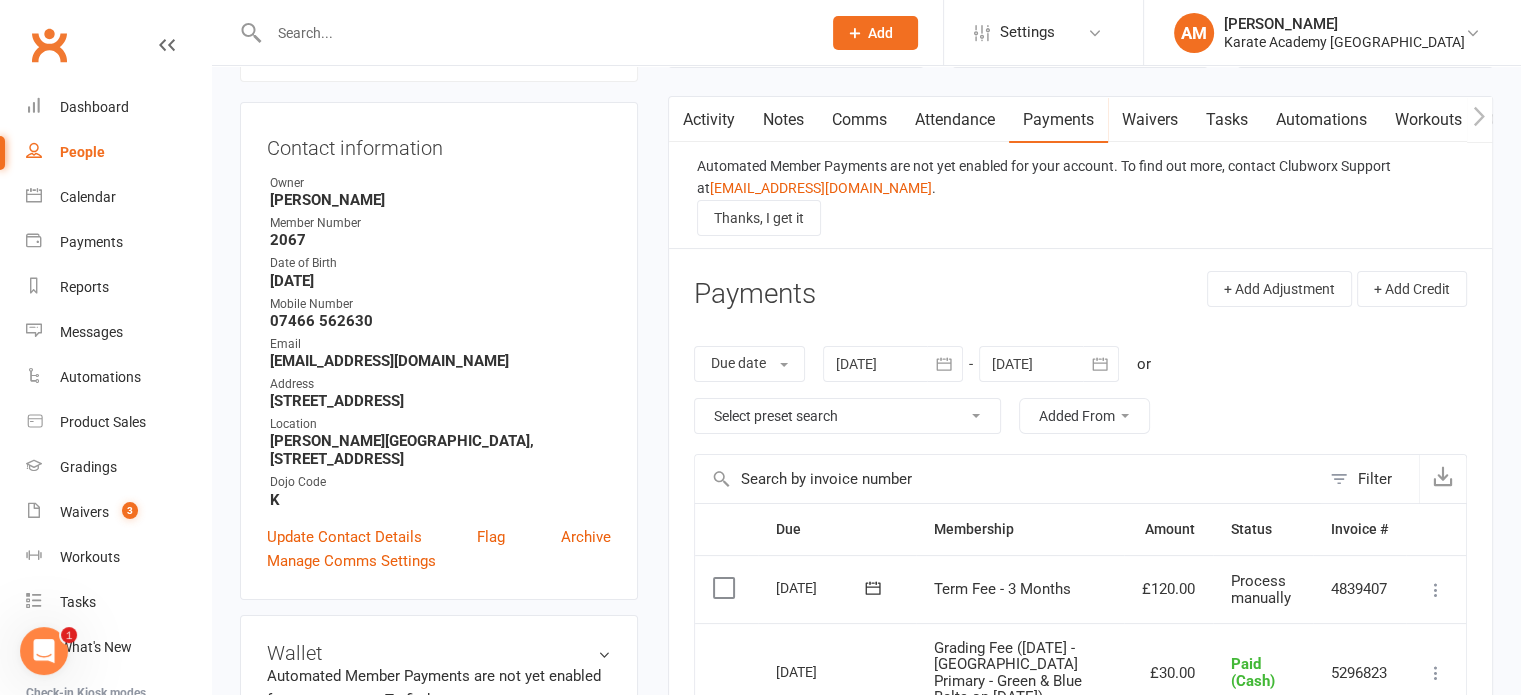 scroll, scrollTop: 200, scrollLeft: 0, axis: vertical 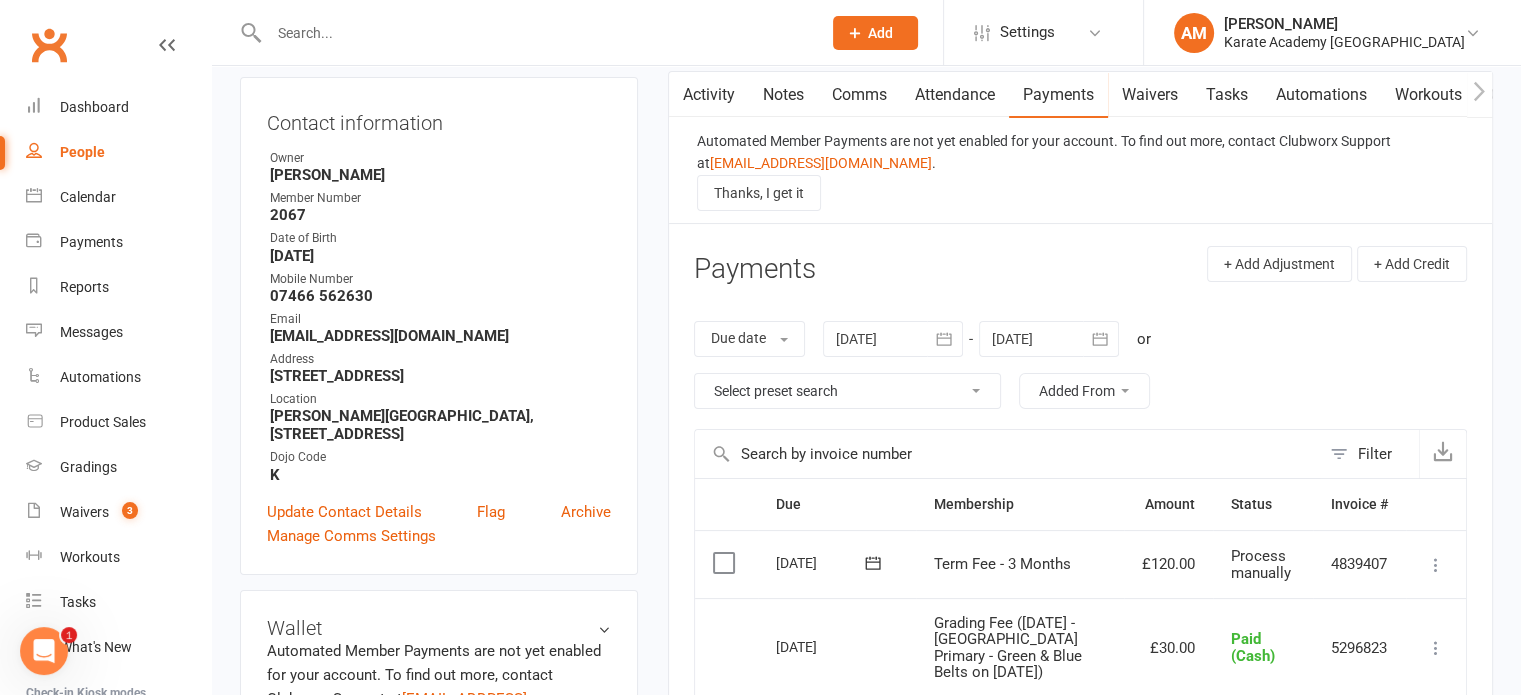 click at bounding box center [1436, 565] 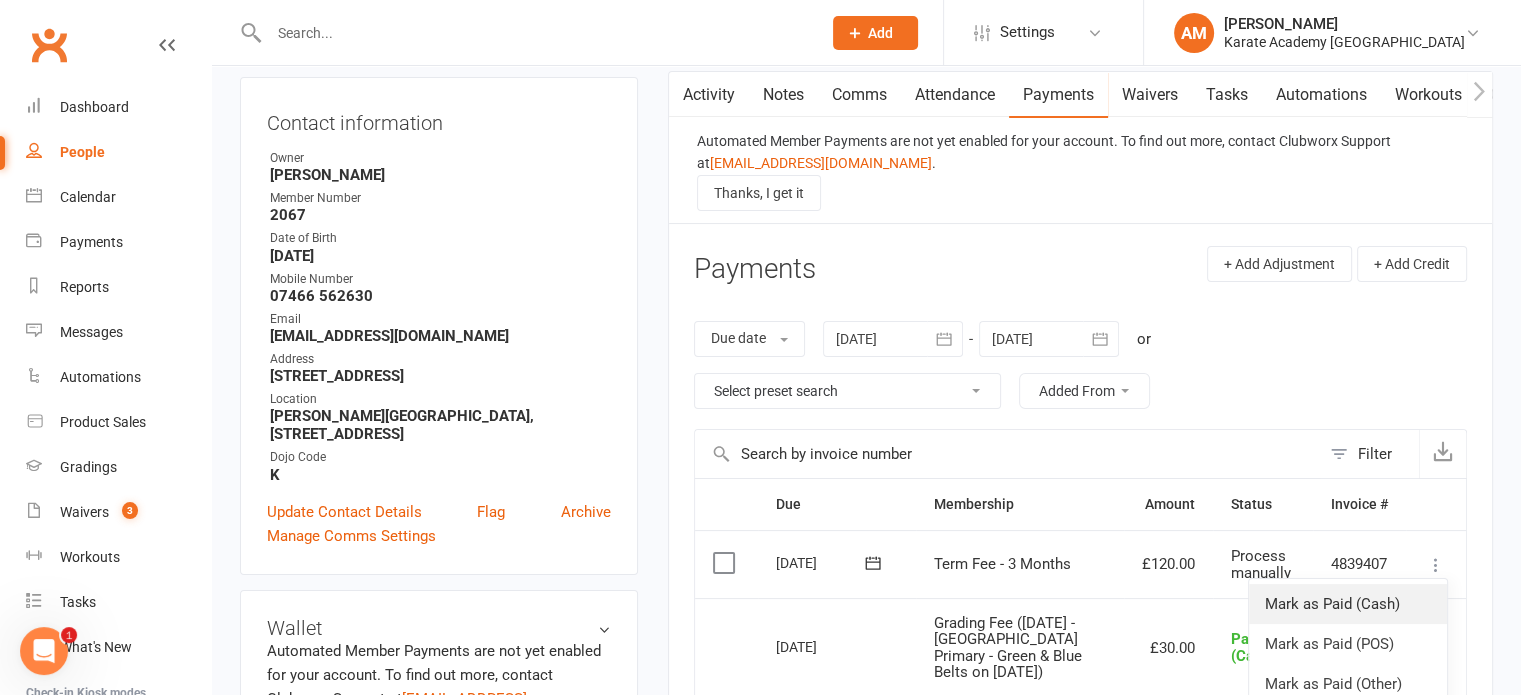 click on "Mark as Paid (Cash)" at bounding box center [1348, 604] 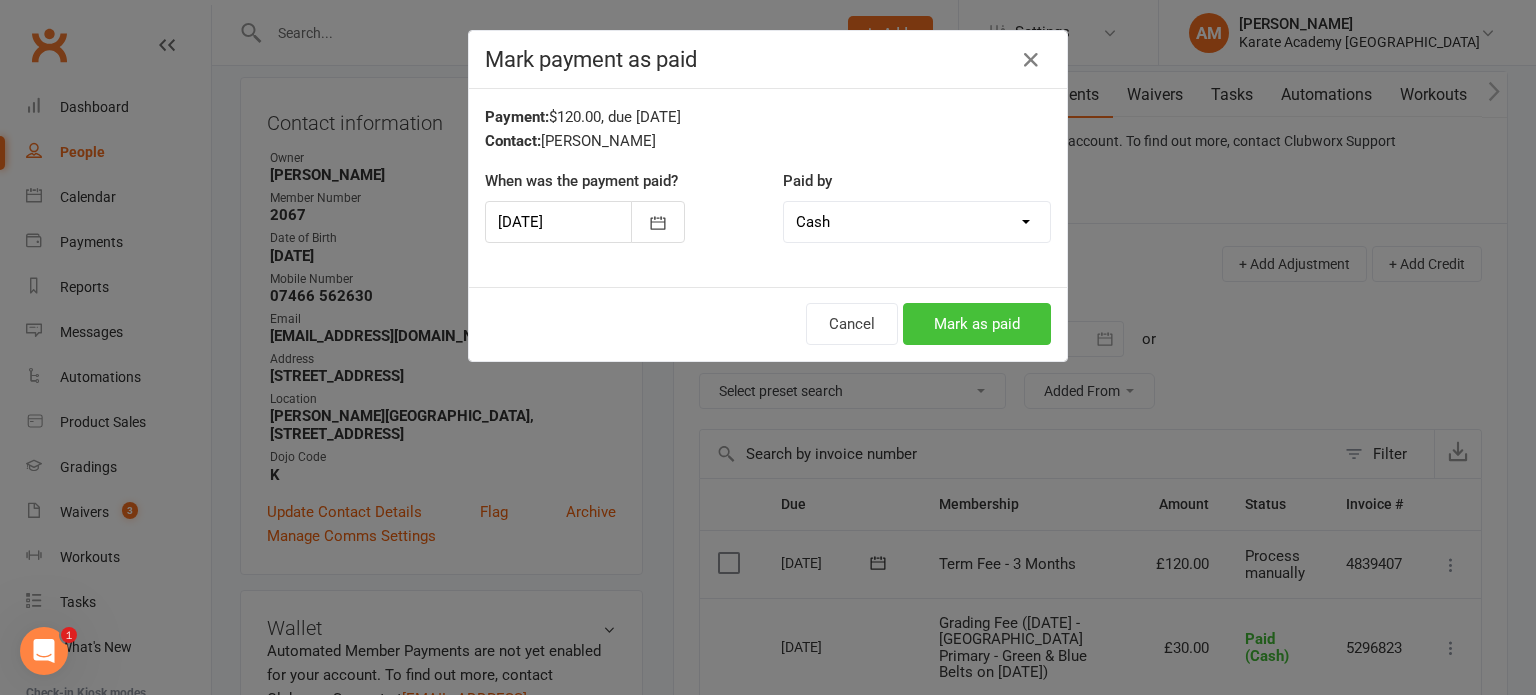 click on "Mark as paid" at bounding box center [977, 324] 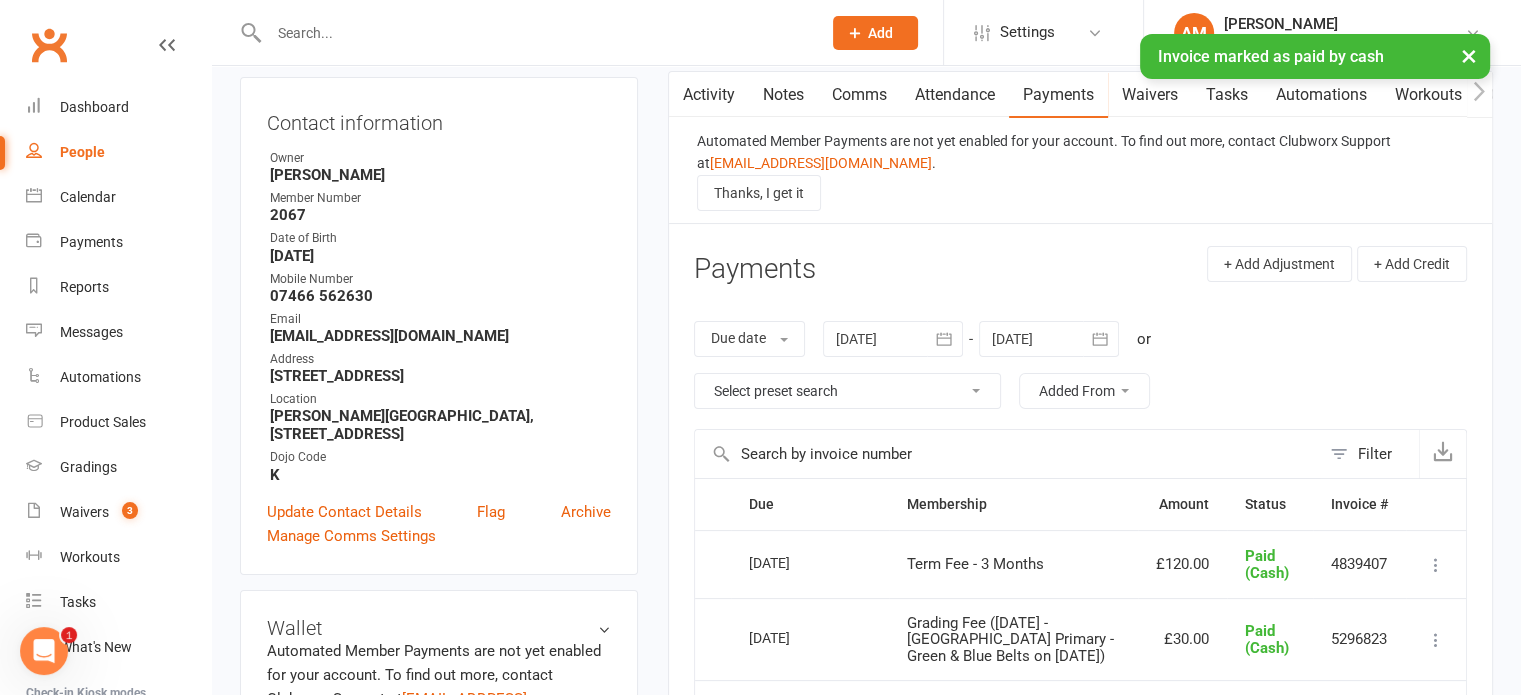 click at bounding box center [535, 33] 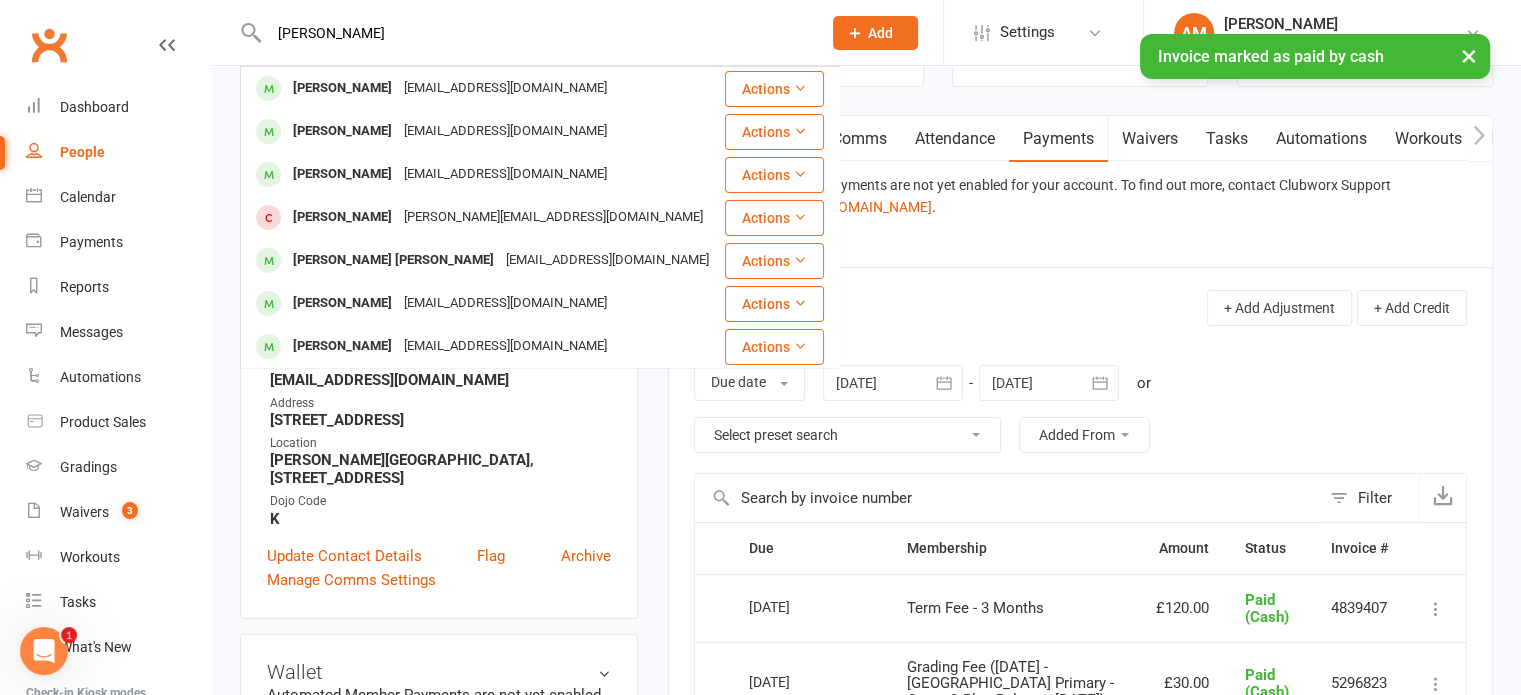 scroll, scrollTop: 100, scrollLeft: 0, axis: vertical 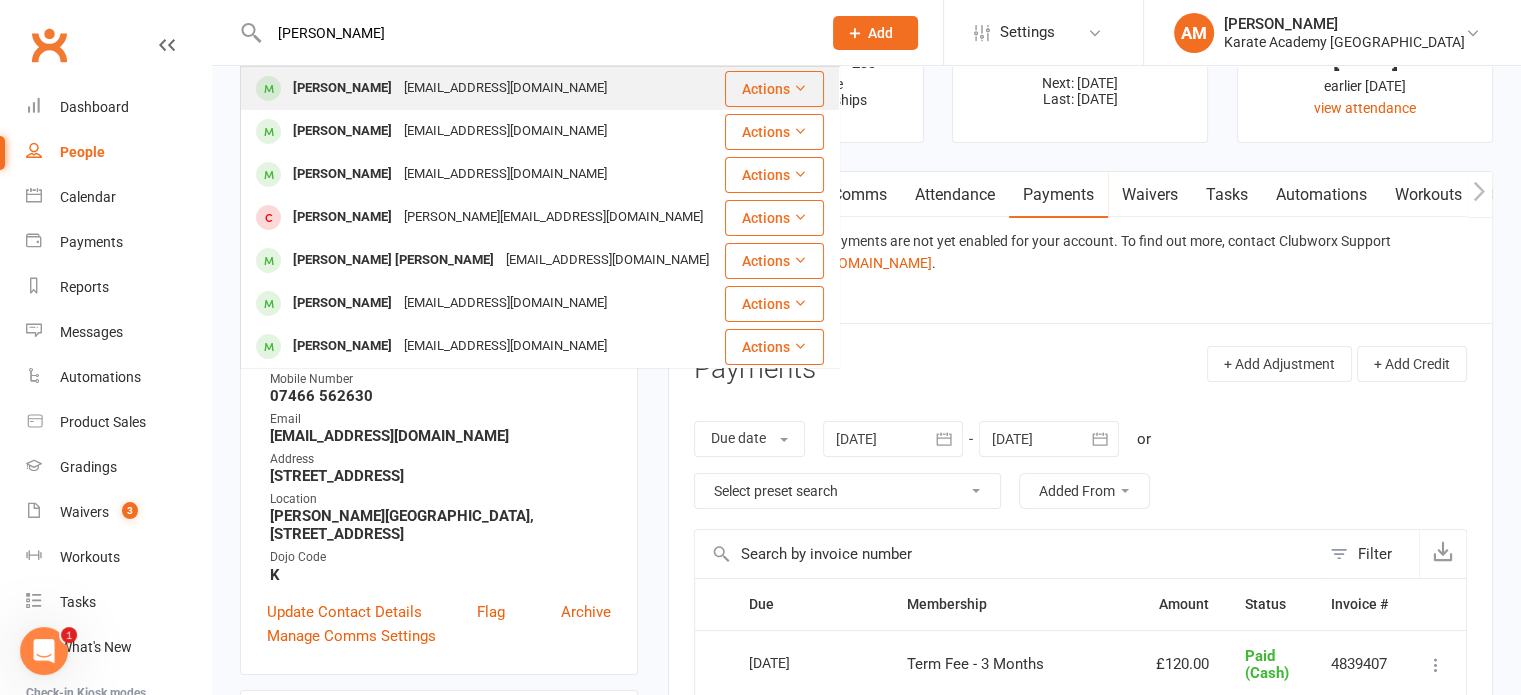 type on "saksham" 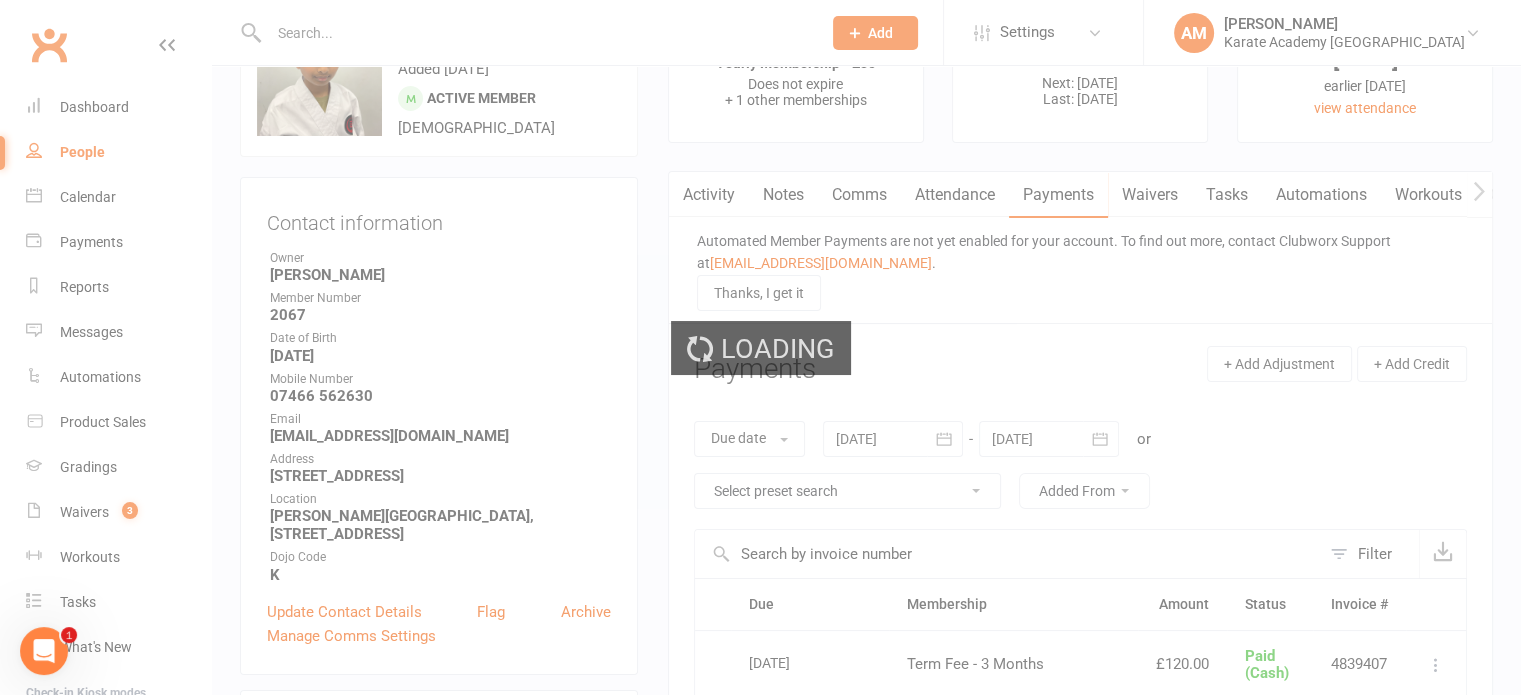 scroll, scrollTop: 0, scrollLeft: 0, axis: both 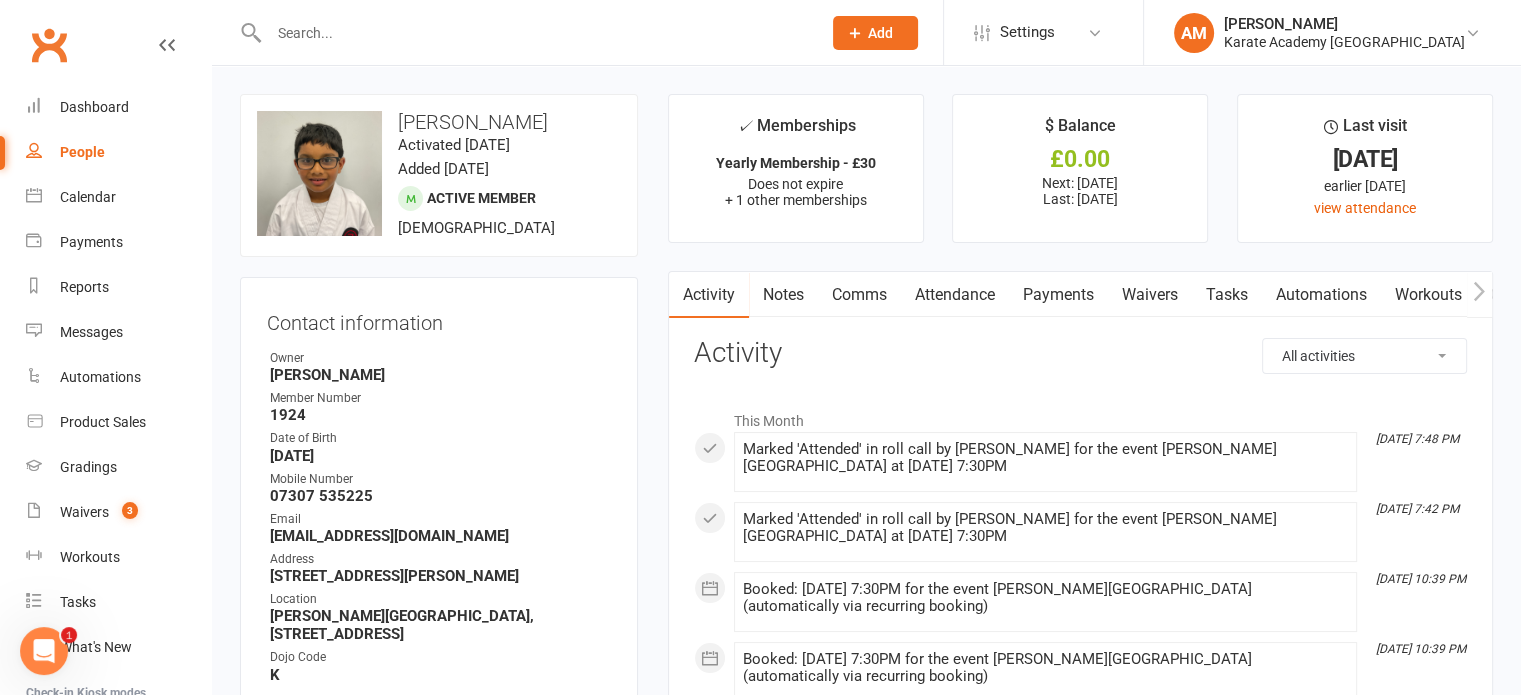 drag, startPoint x: 1088, startPoint y: 295, endPoint x: 1089, endPoint y: 311, distance: 16.03122 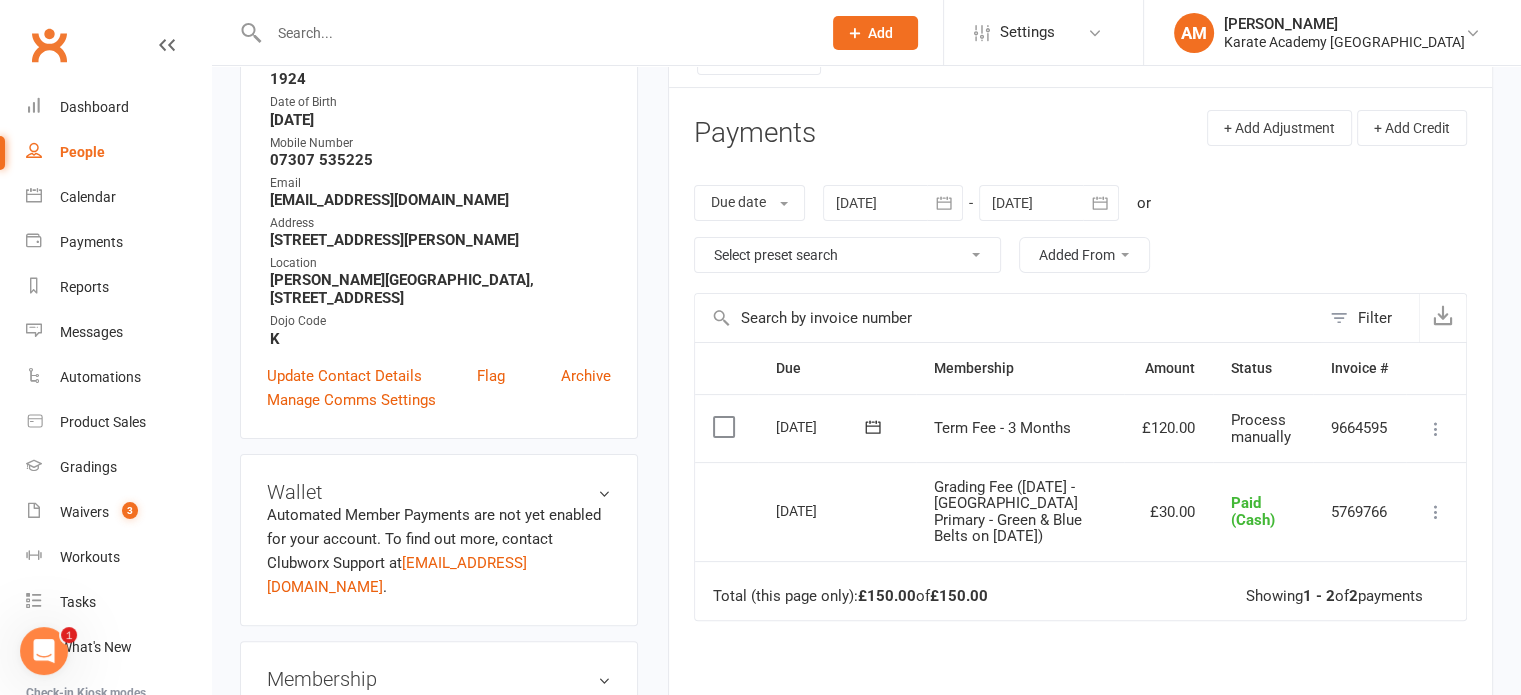 scroll, scrollTop: 400, scrollLeft: 0, axis: vertical 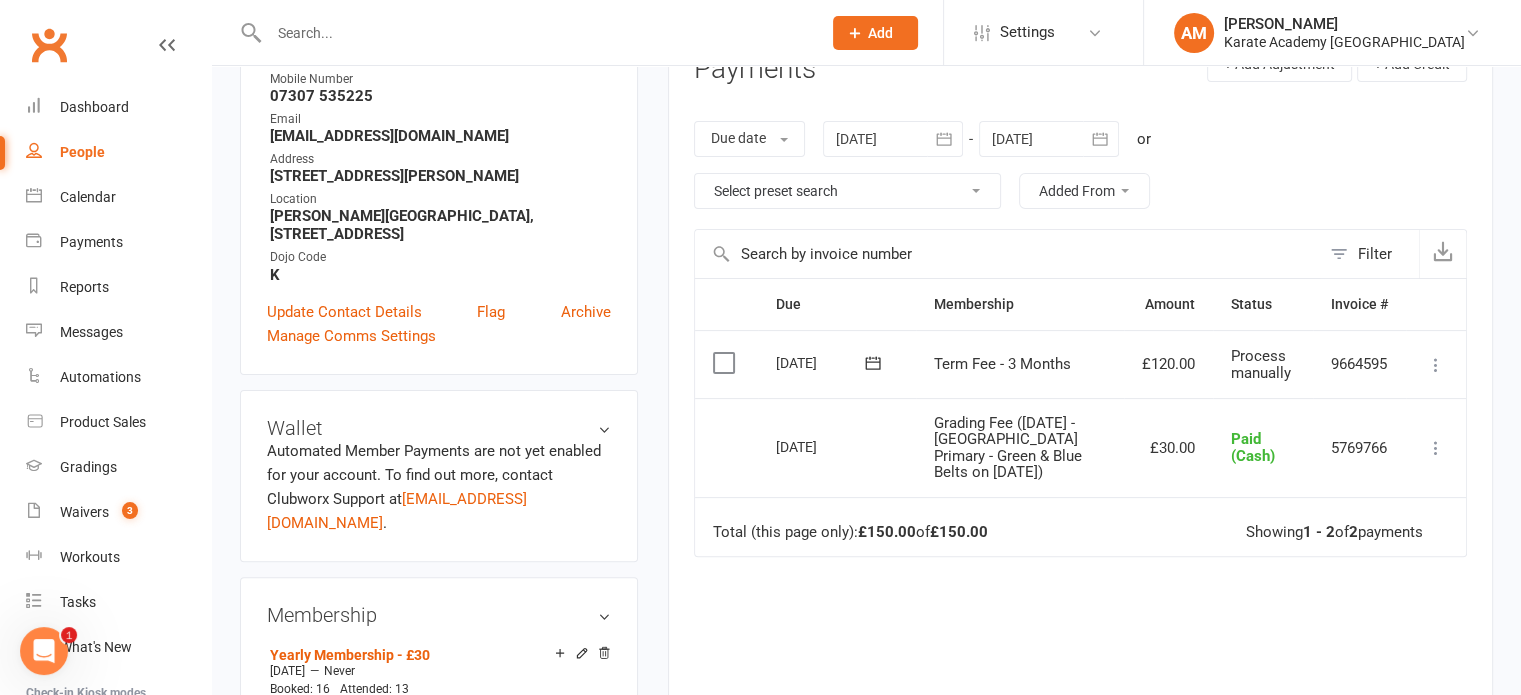click at bounding box center (1436, 365) 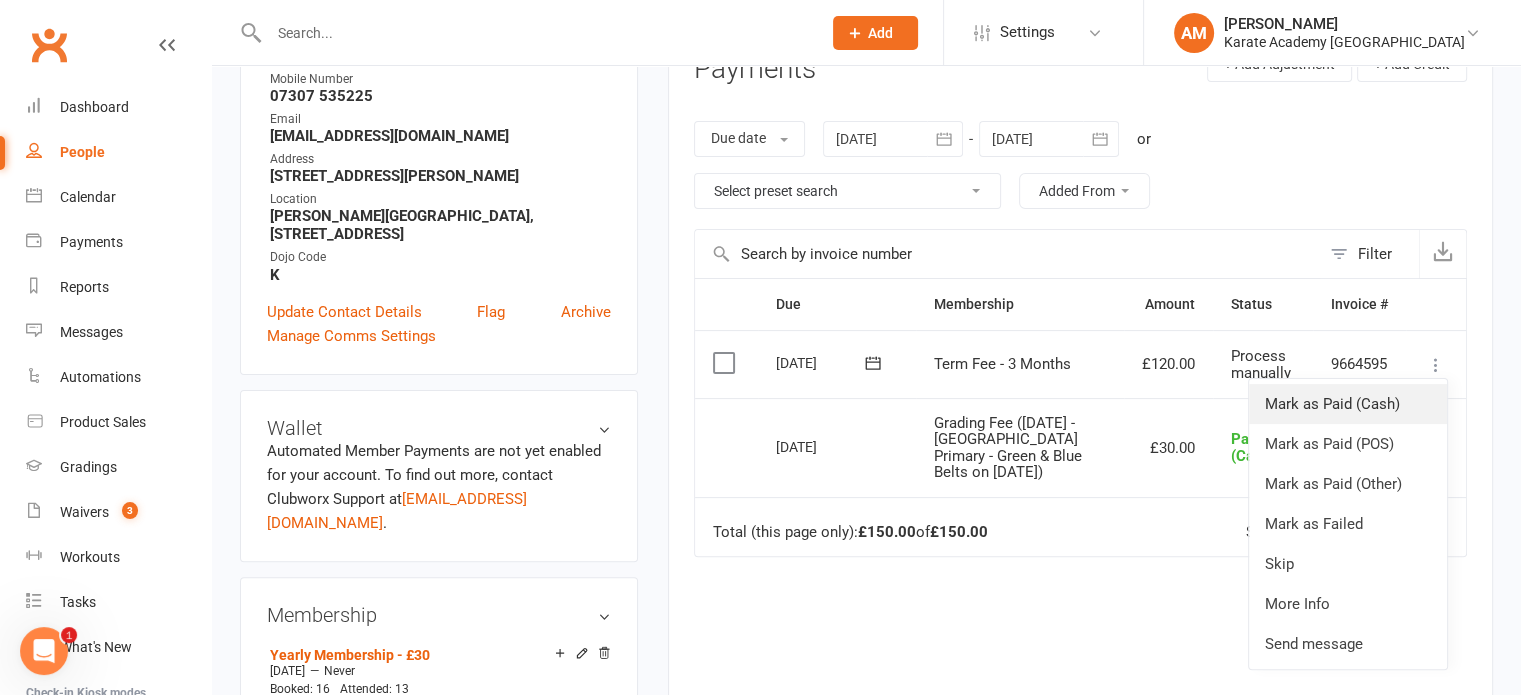 click on "Mark as Paid (Cash)" at bounding box center (1348, 404) 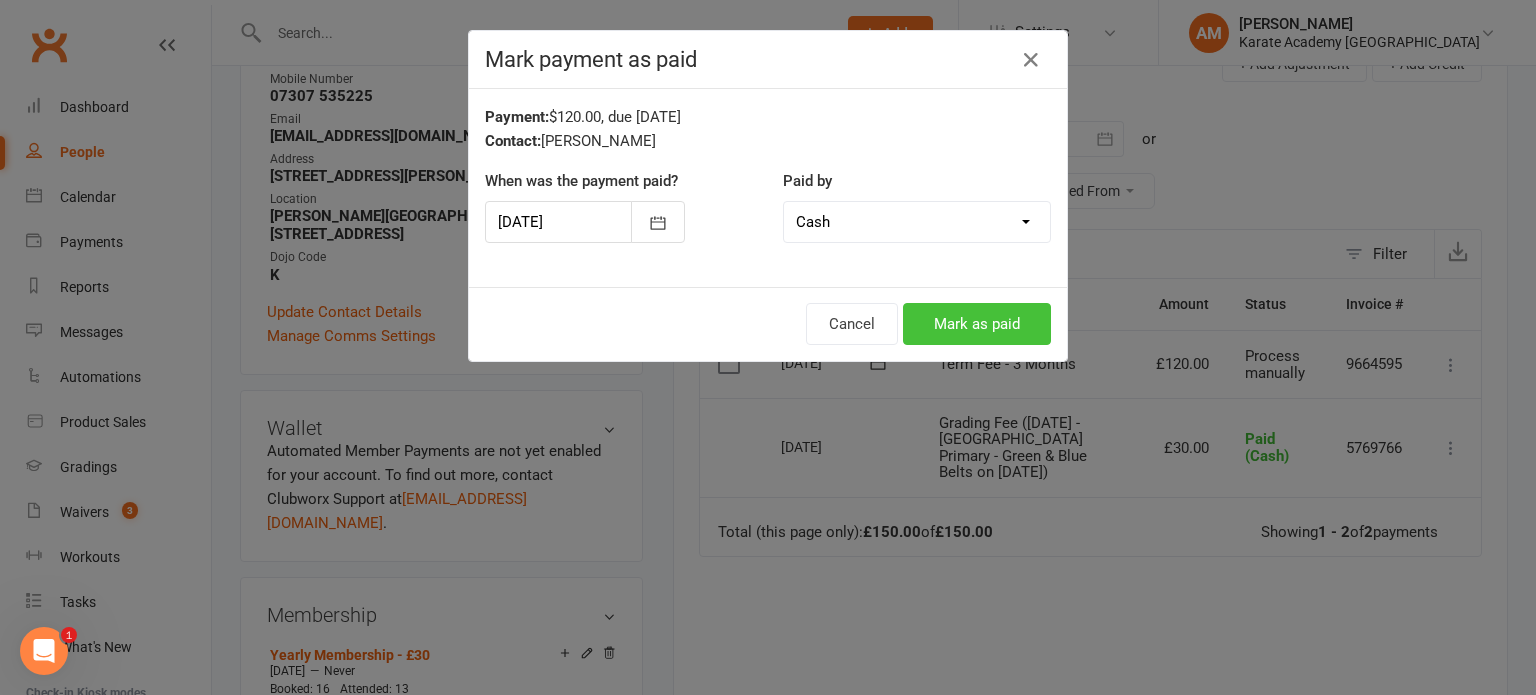 click on "Mark as paid" at bounding box center [977, 324] 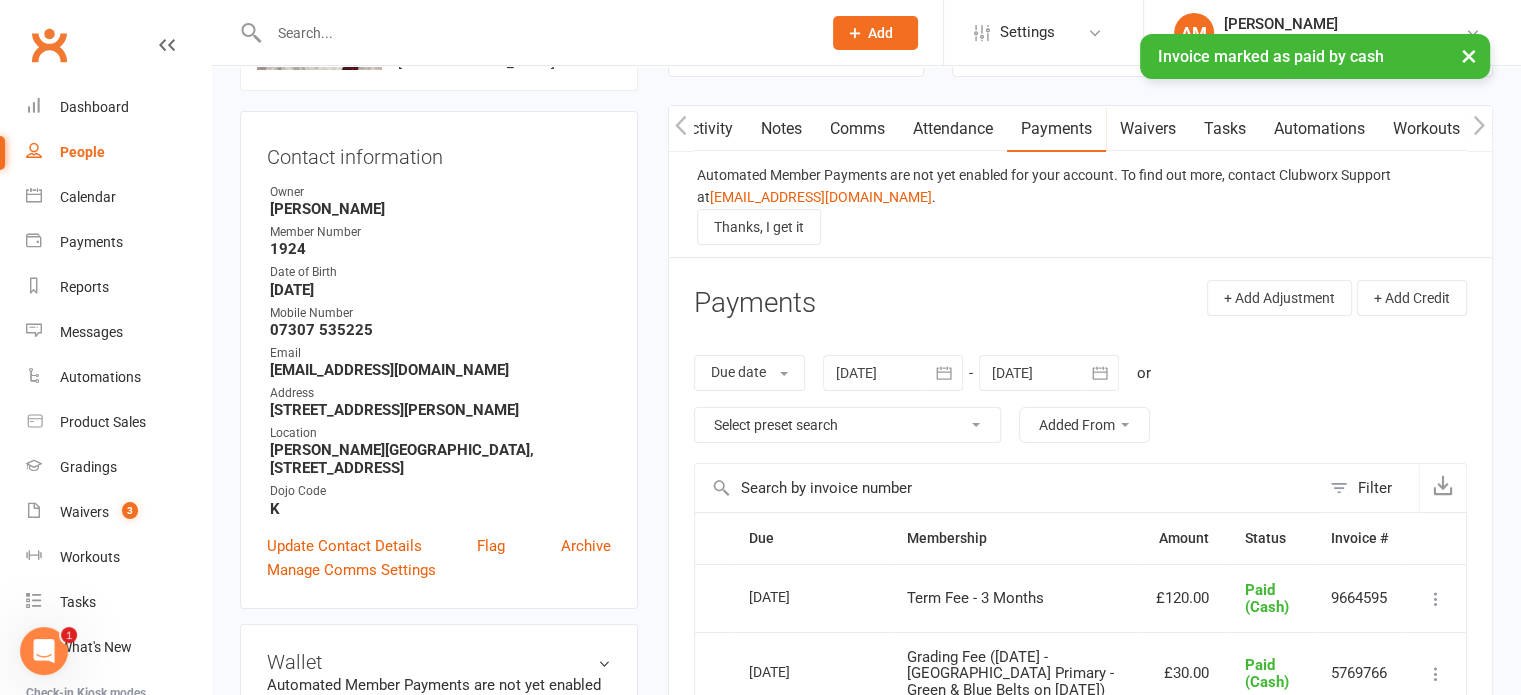 scroll, scrollTop: 0, scrollLeft: 0, axis: both 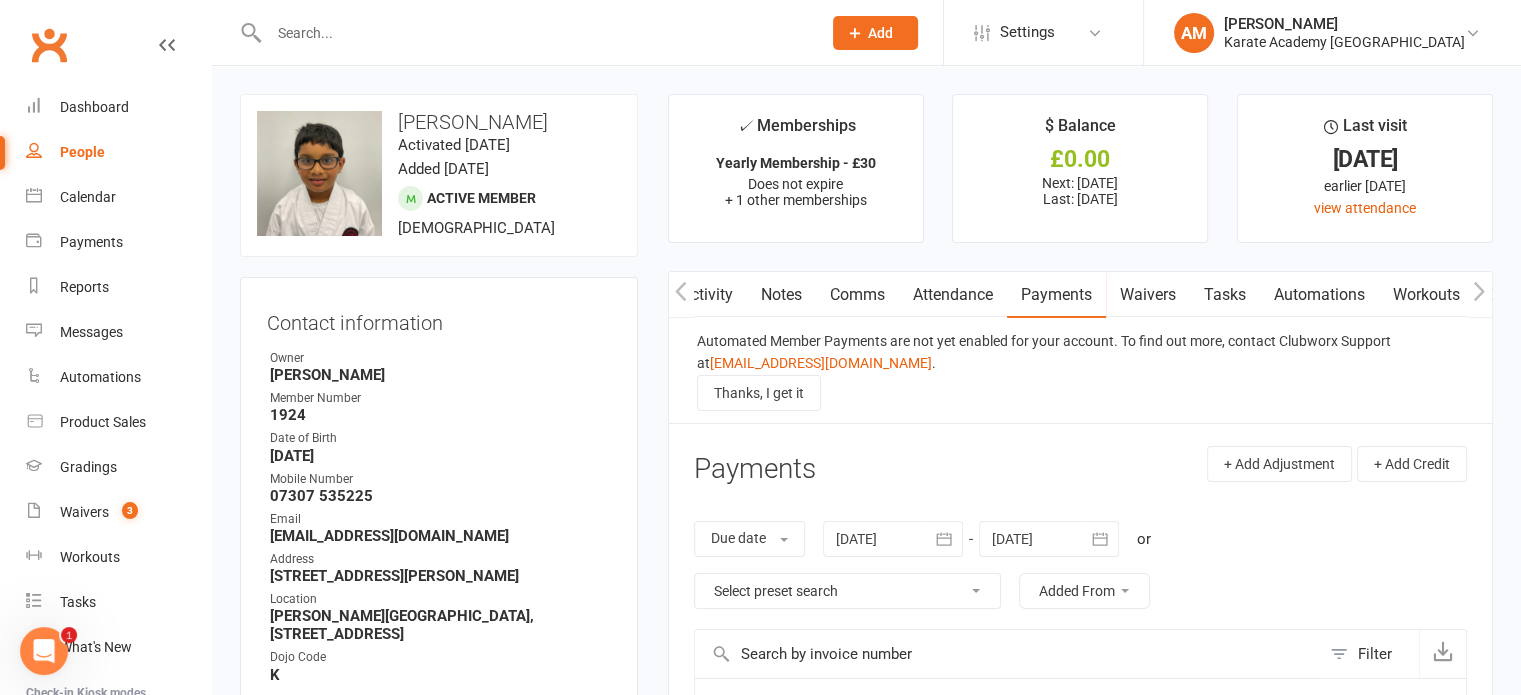 click at bounding box center (535, 33) 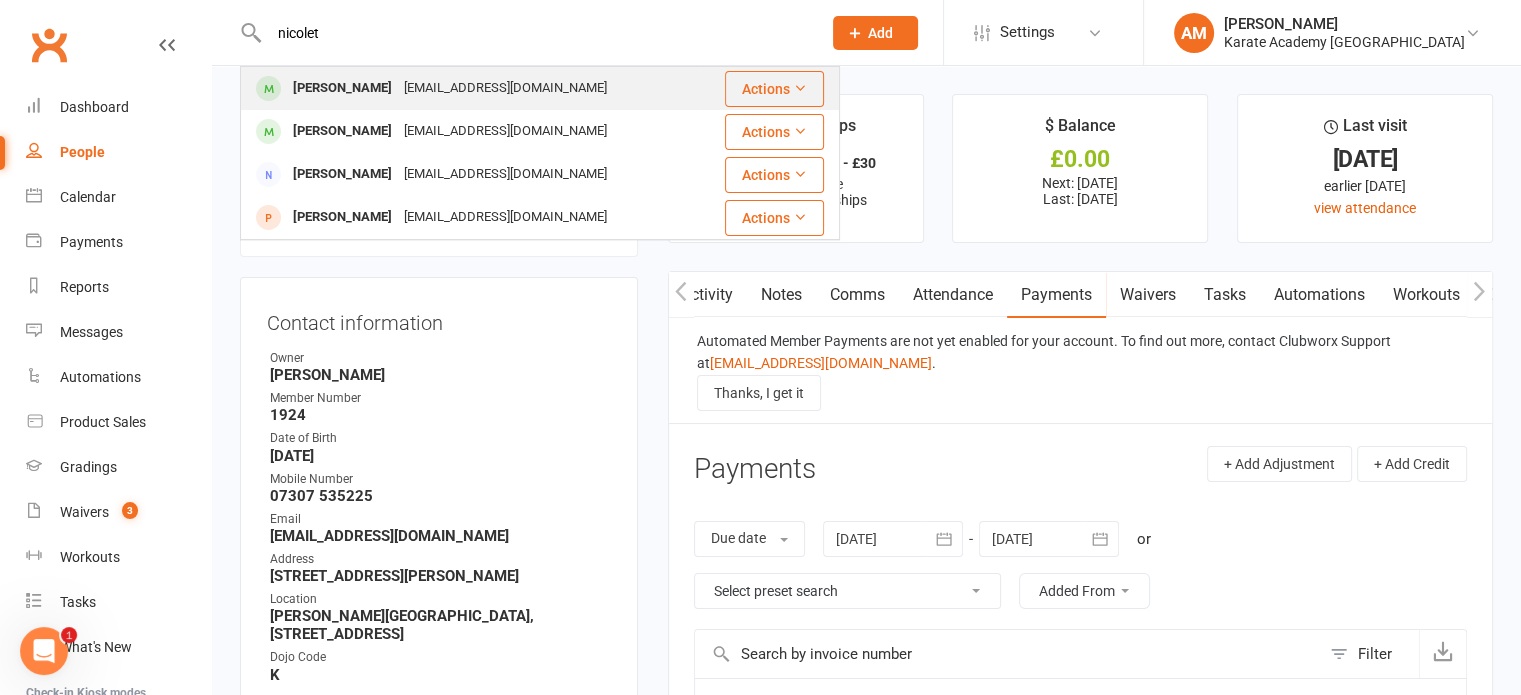 type on "nicolet" 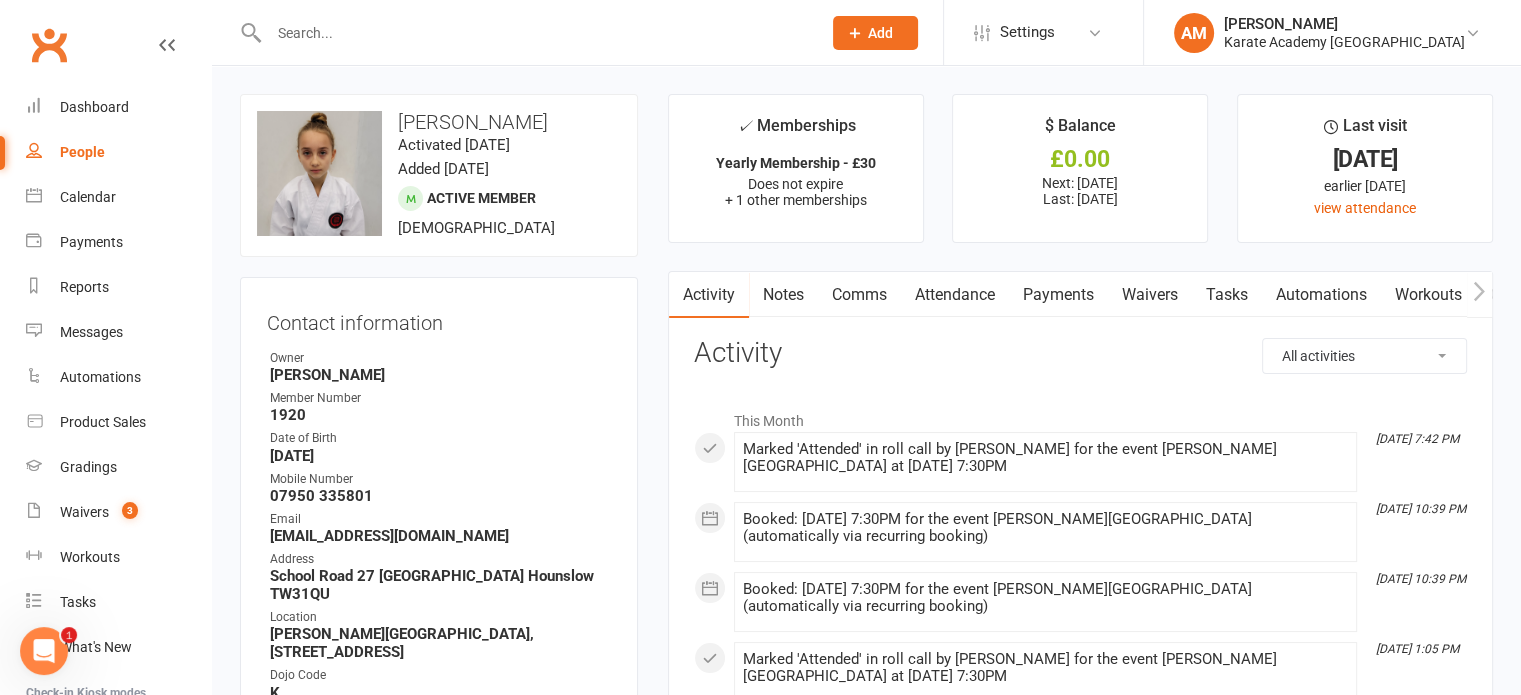 click on "Payments" at bounding box center [1058, 295] 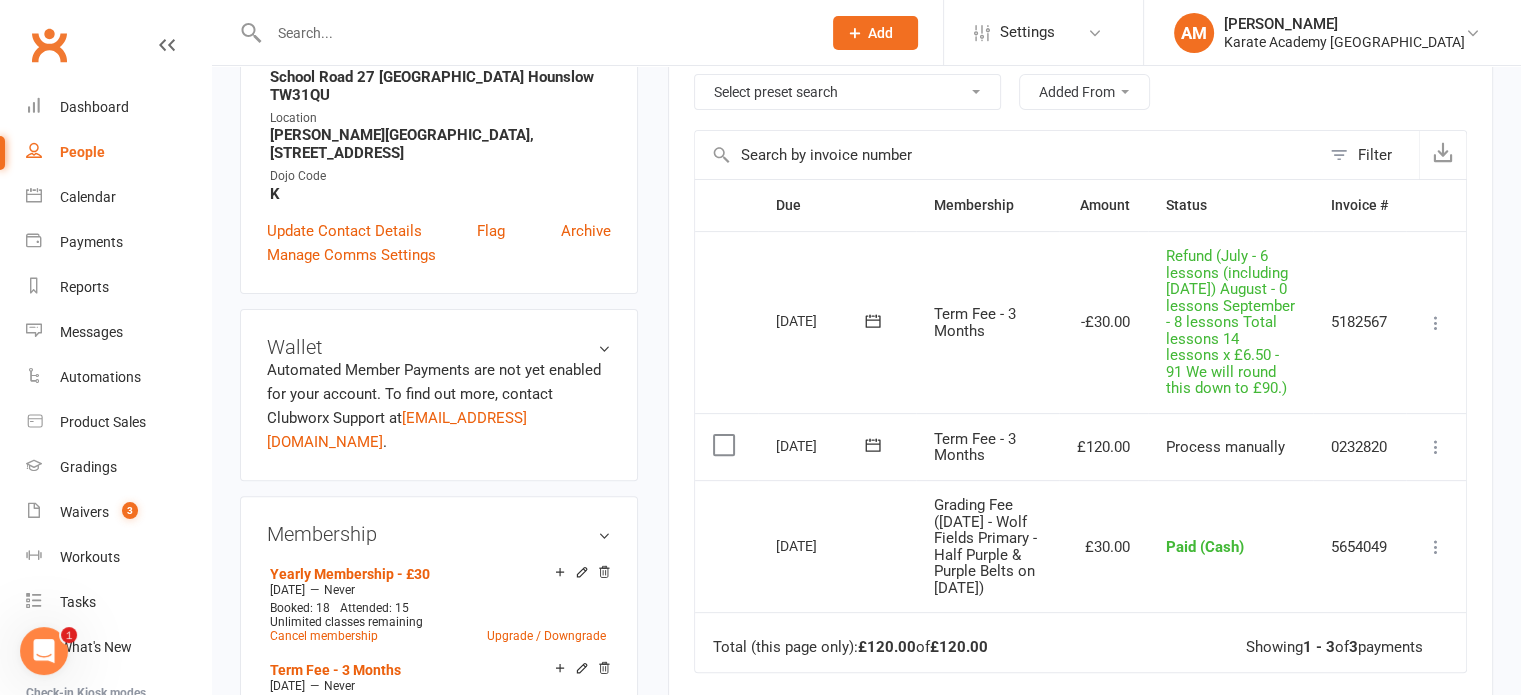 scroll, scrollTop: 500, scrollLeft: 0, axis: vertical 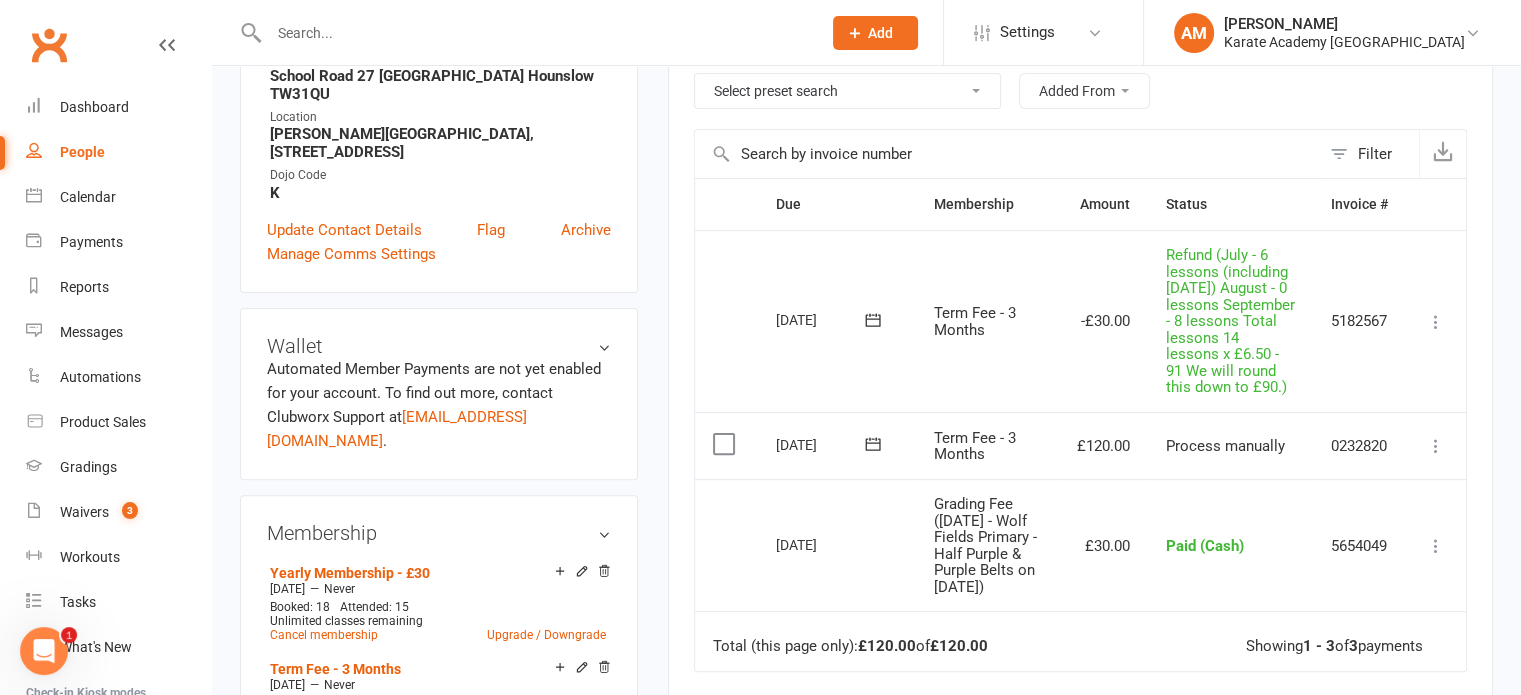 click at bounding box center (726, 444) 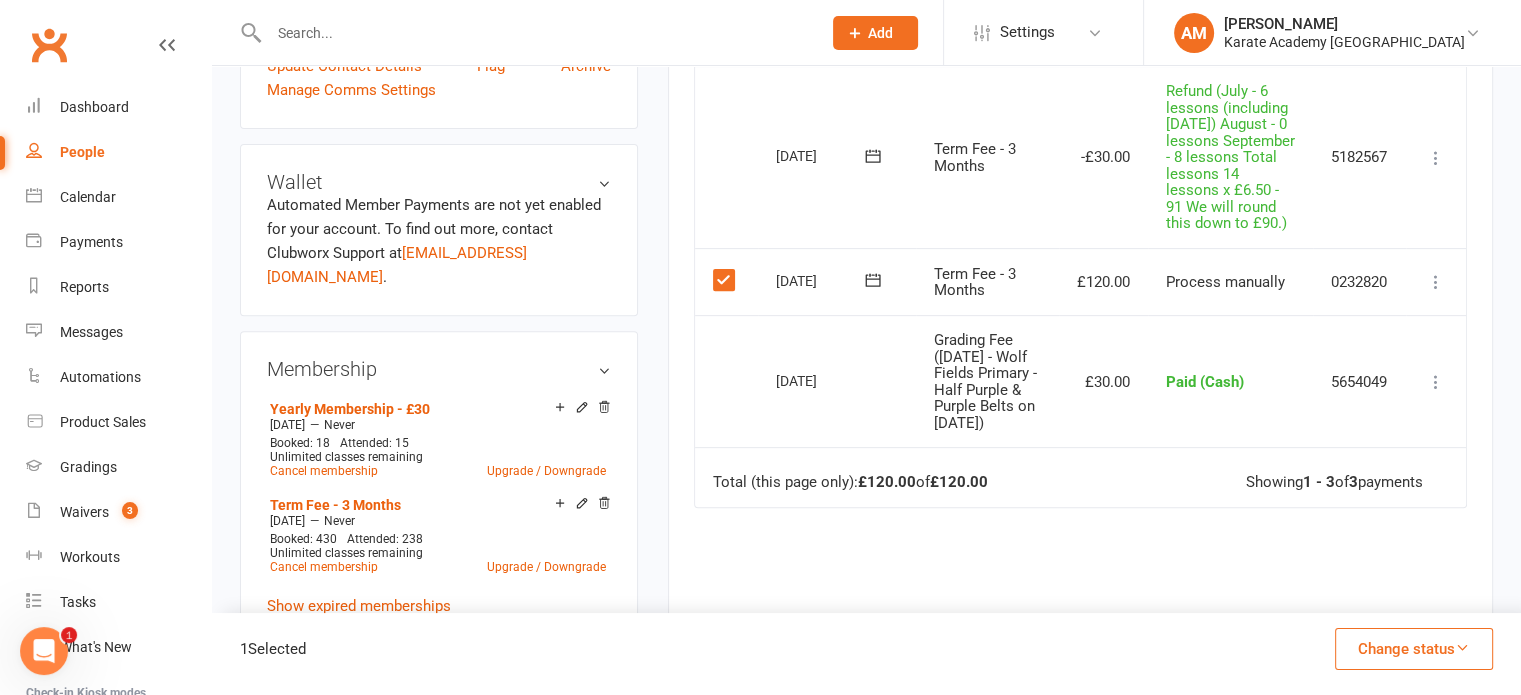scroll, scrollTop: 700, scrollLeft: 0, axis: vertical 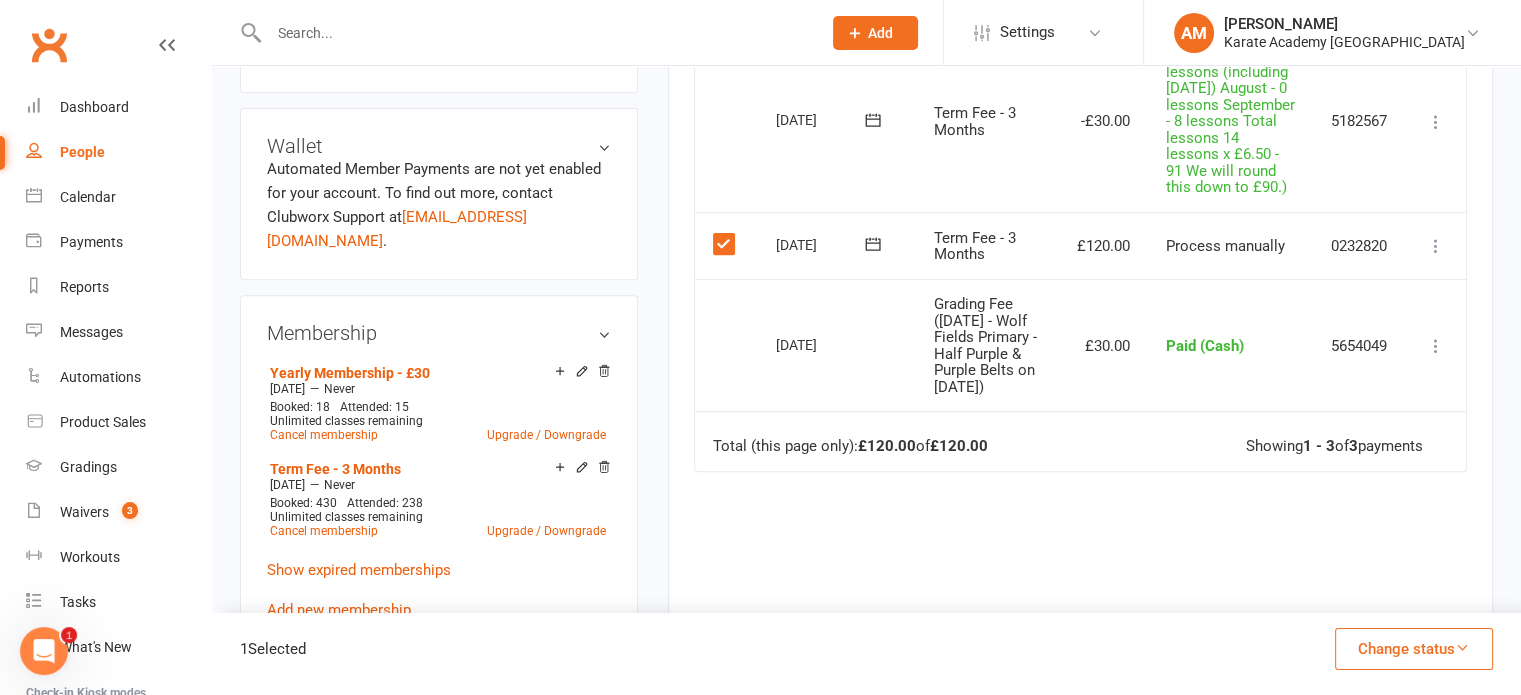 click at bounding box center [1462, 647] 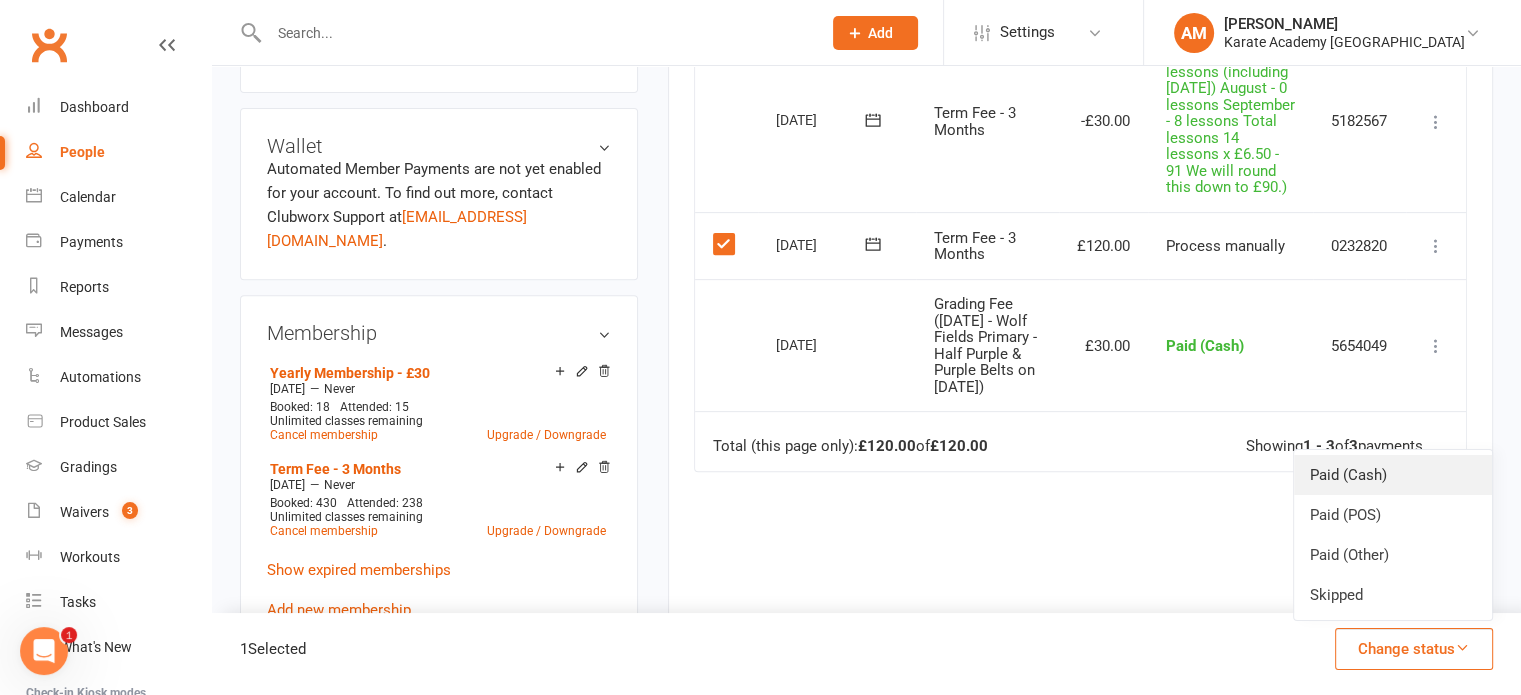 click on "Paid (Cash)" at bounding box center (1393, 475) 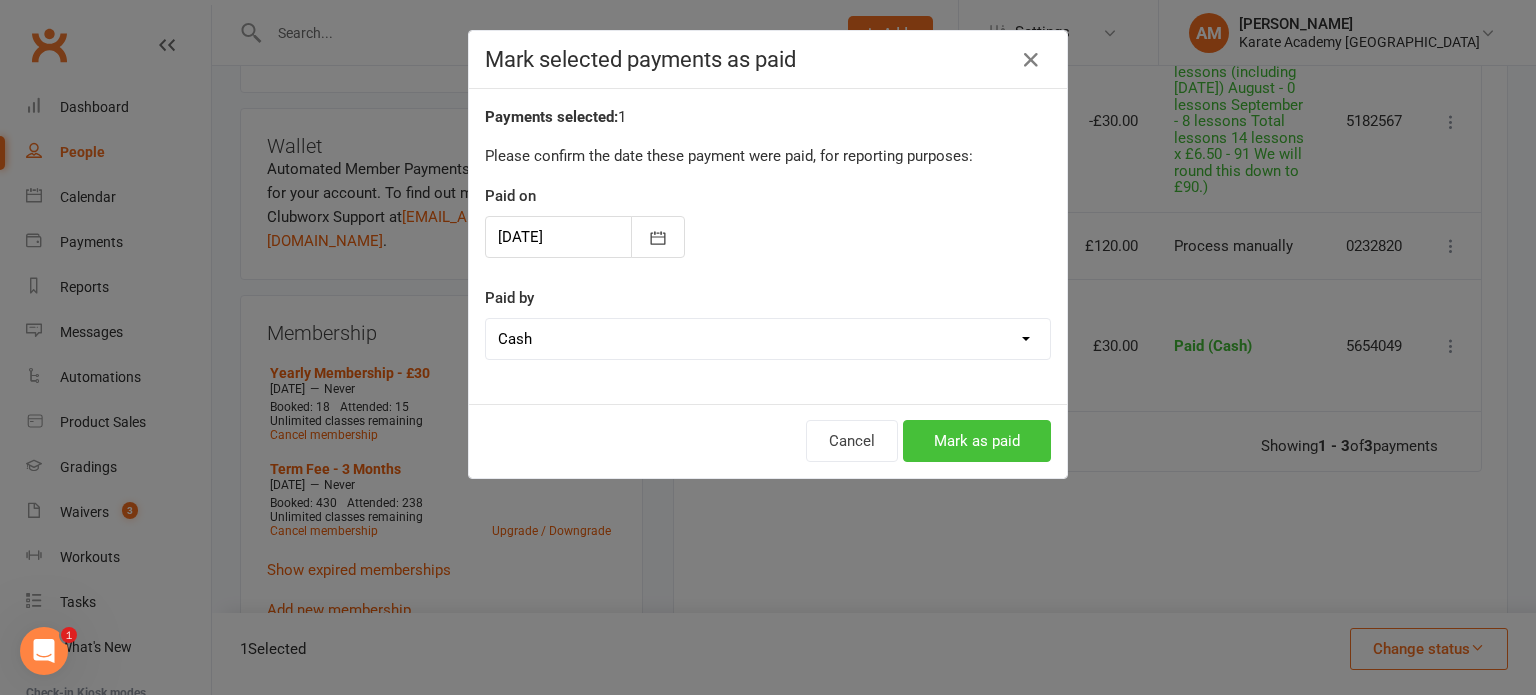 click on "Mark as paid" at bounding box center [977, 441] 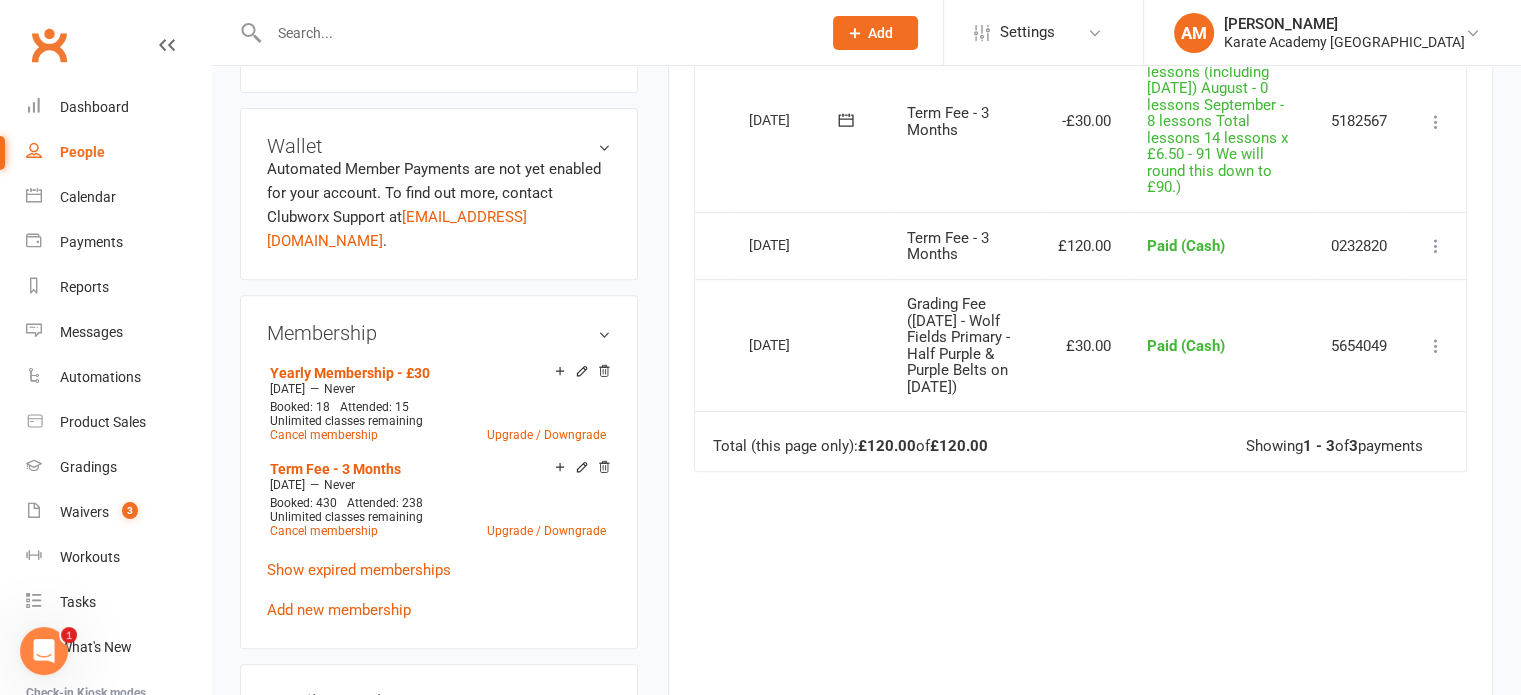 click at bounding box center [535, 33] 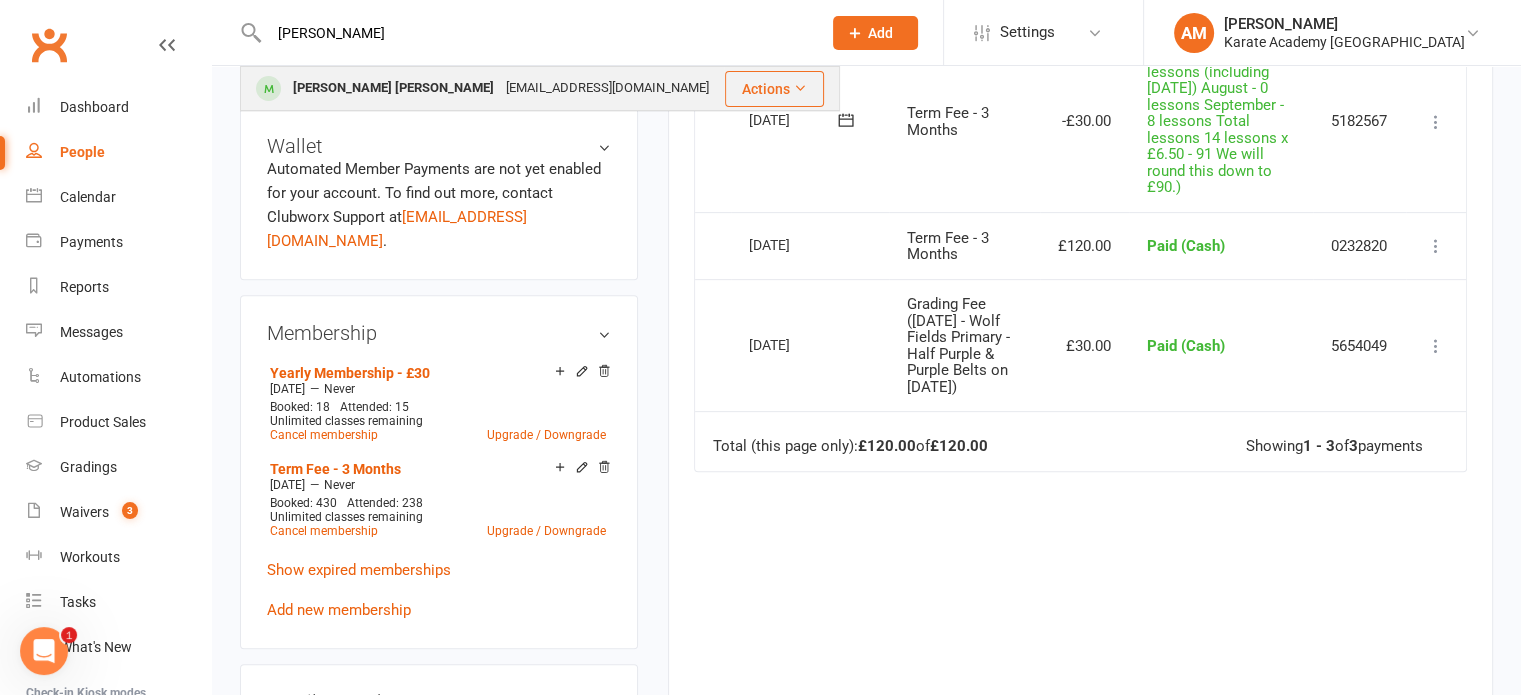type on "gokul" 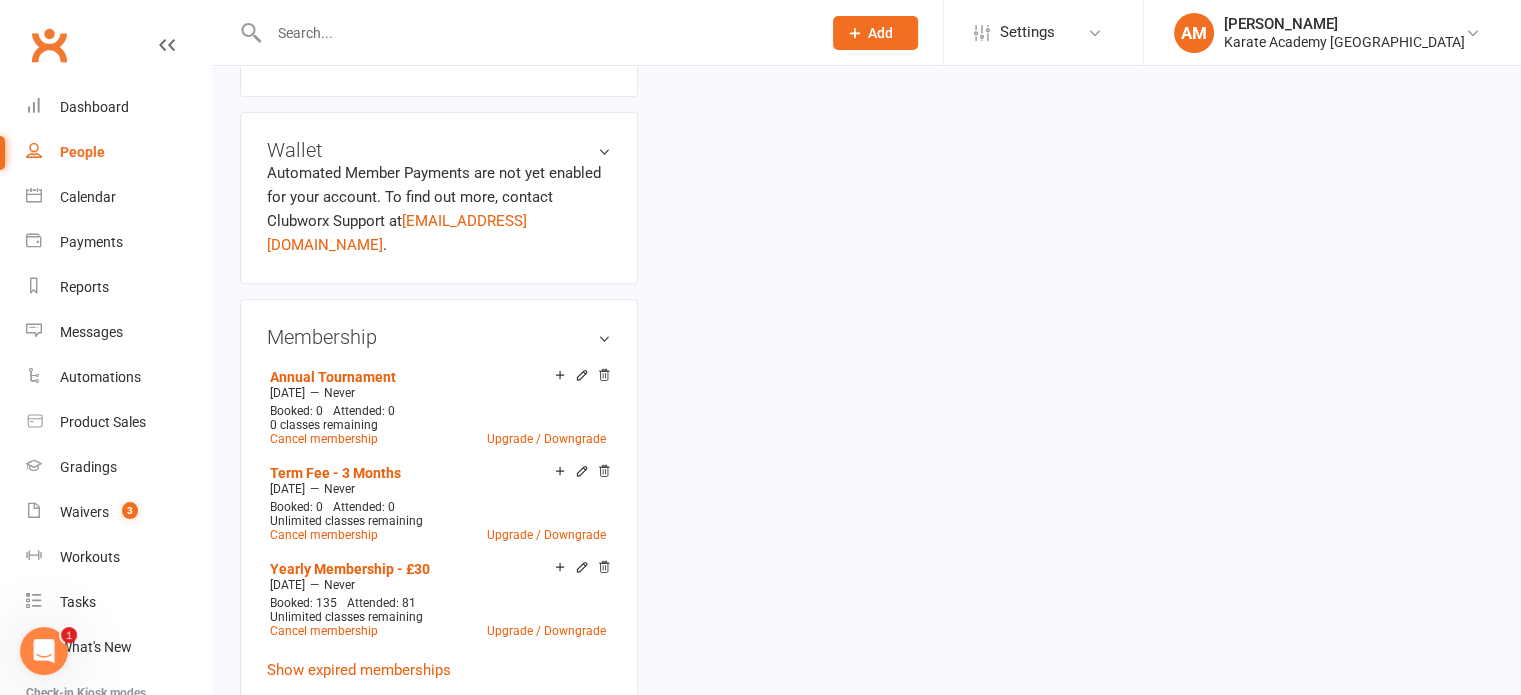 scroll, scrollTop: 0, scrollLeft: 0, axis: both 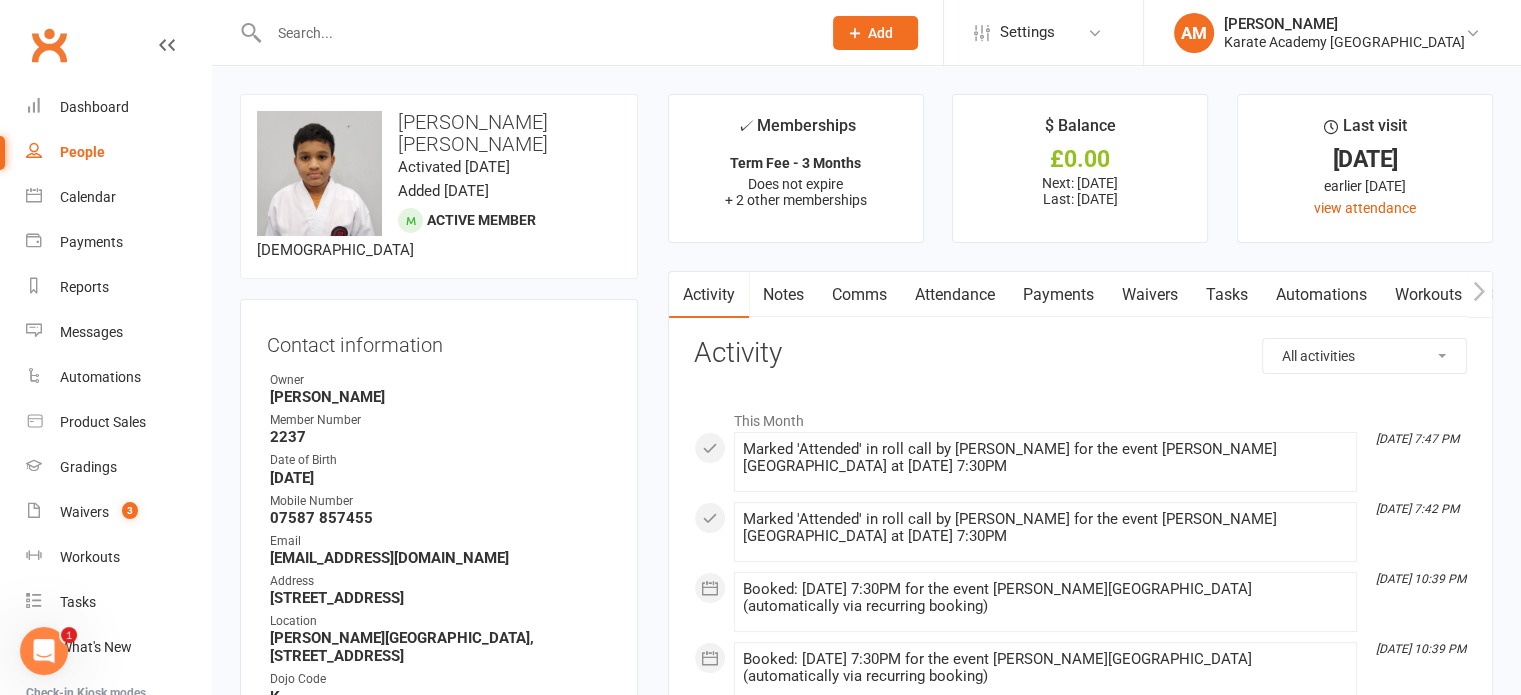 click on "Payments" at bounding box center (1058, 295) 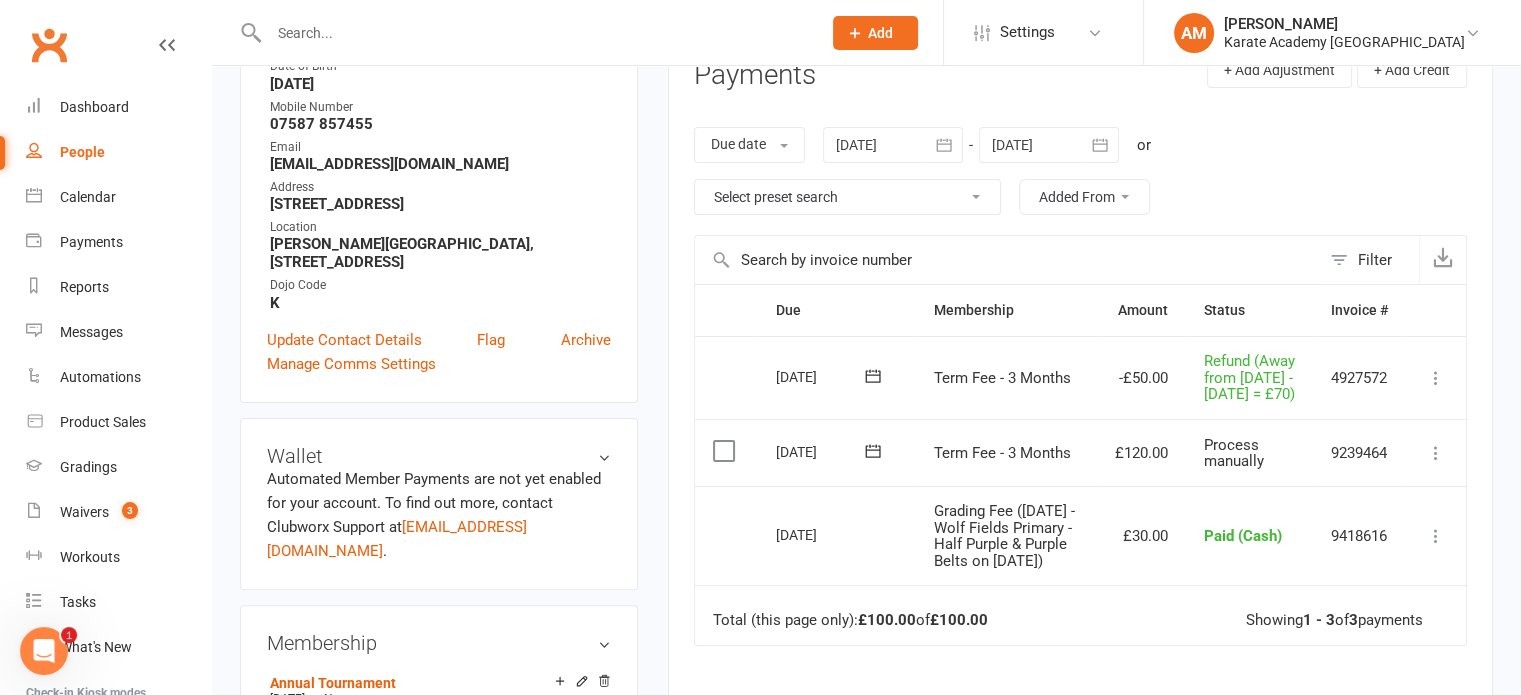 scroll, scrollTop: 400, scrollLeft: 0, axis: vertical 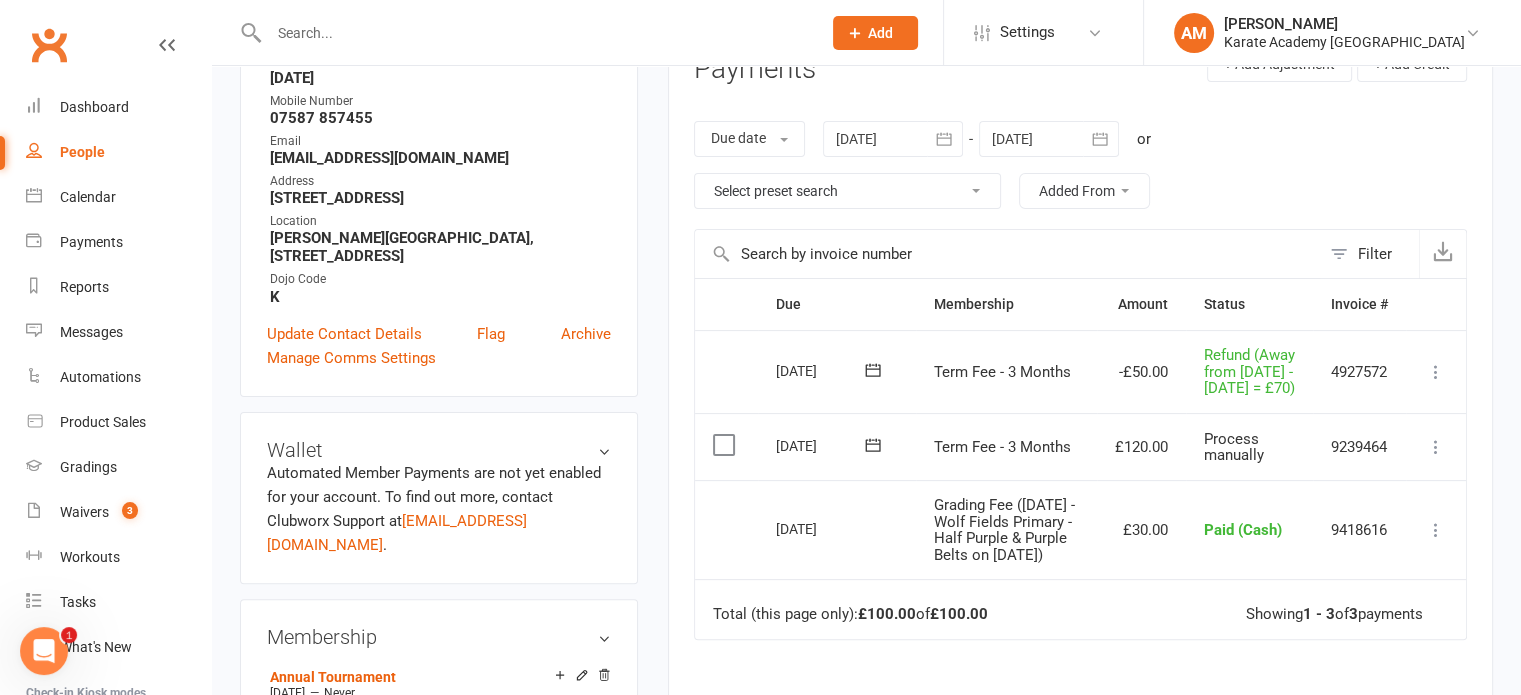click at bounding box center [726, 445] 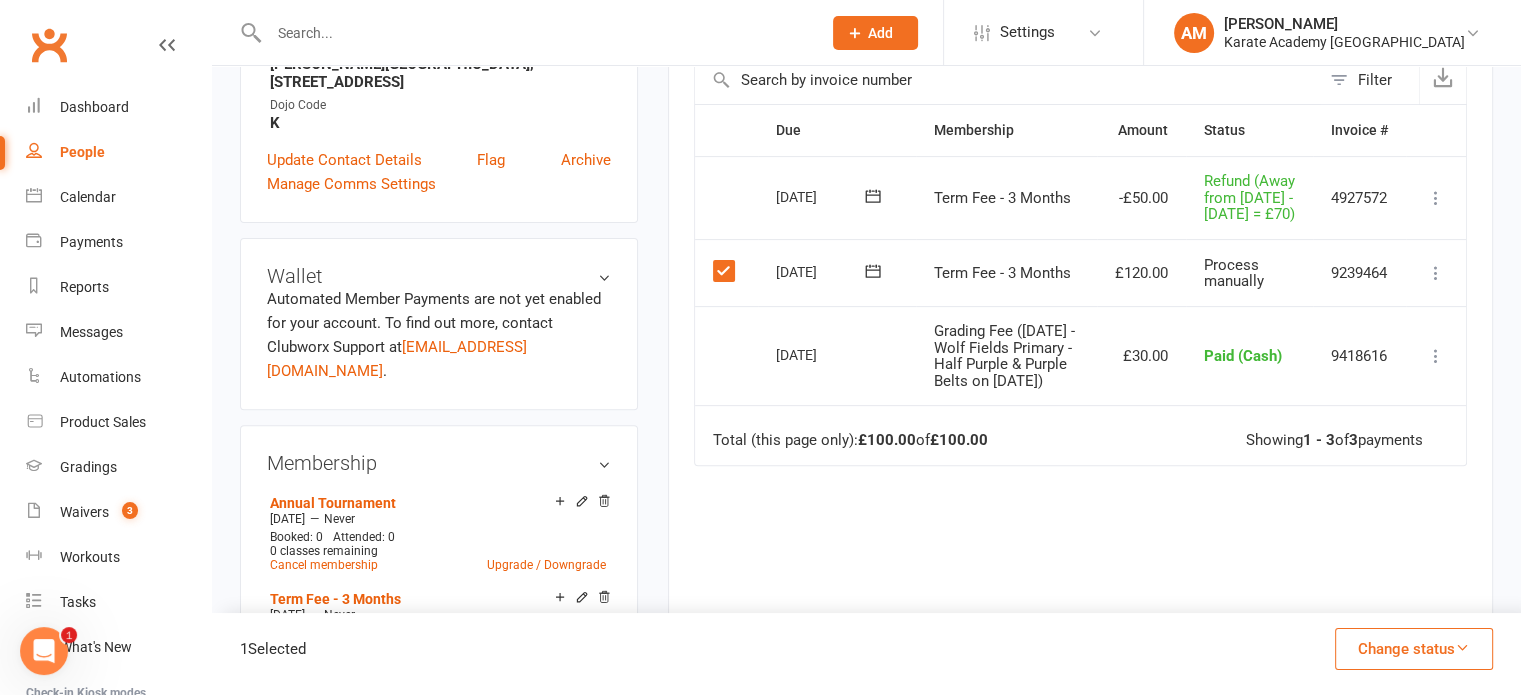 scroll, scrollTop: 600, scrollLeft: 0, axis: vertical 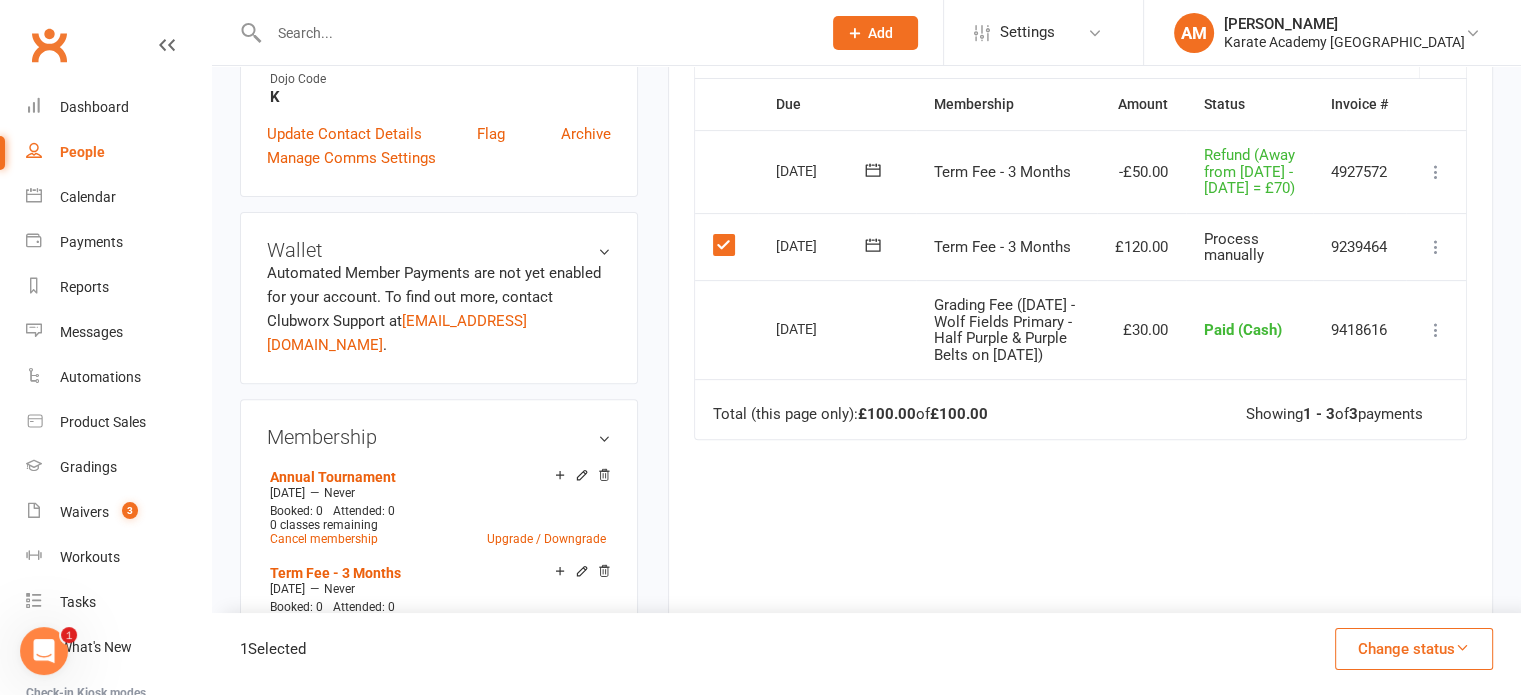 click on "Change status" at bounding box center [1414, 649] 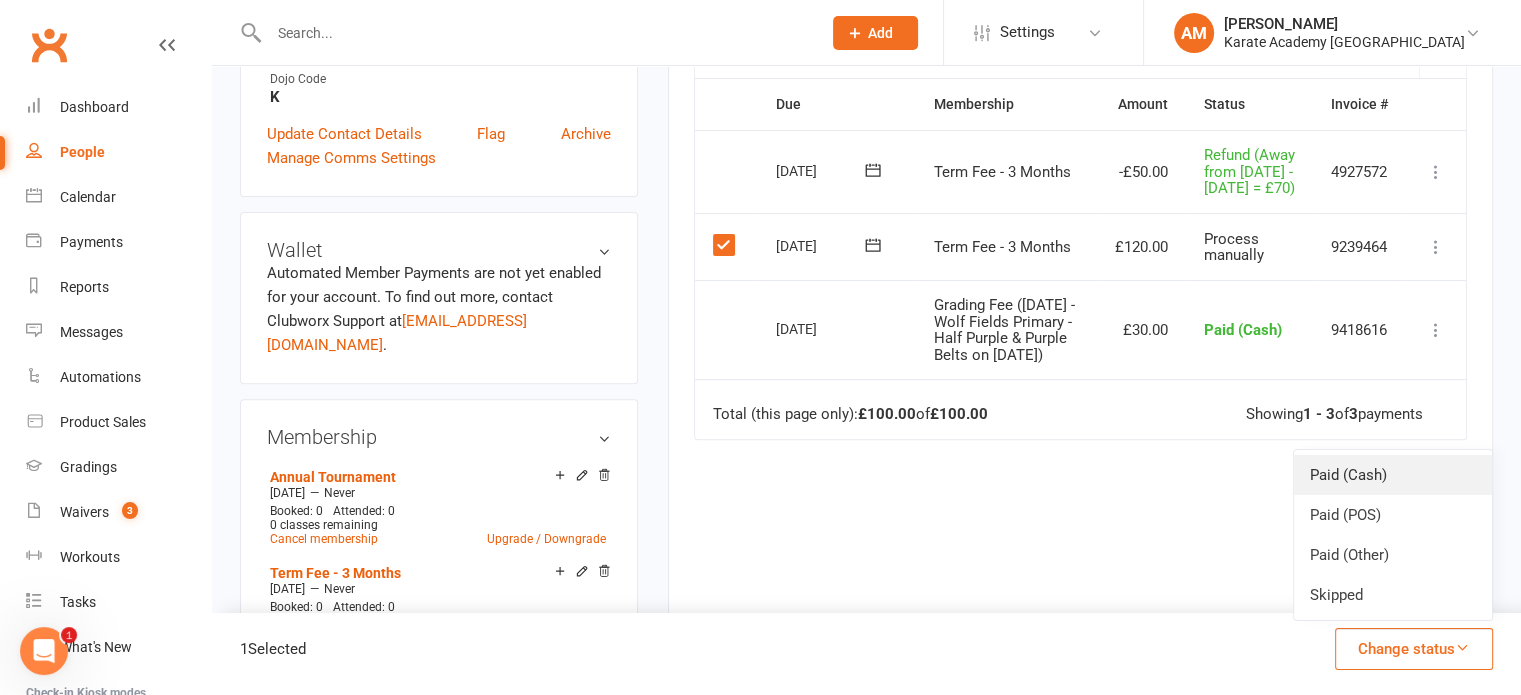 click on "Paid (Cash)" at bounding box center (1393, 475) 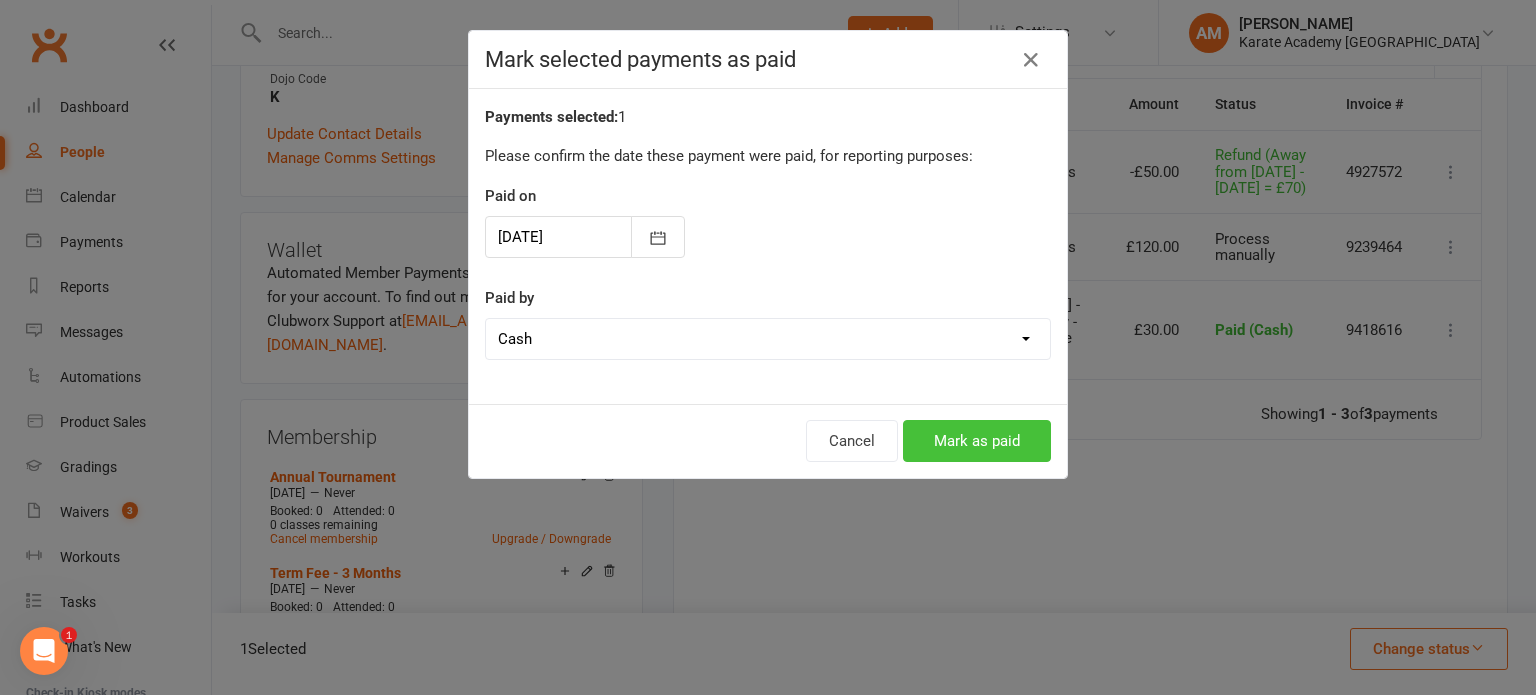 click on "Mark as paid" at bounding box center [977, 441] 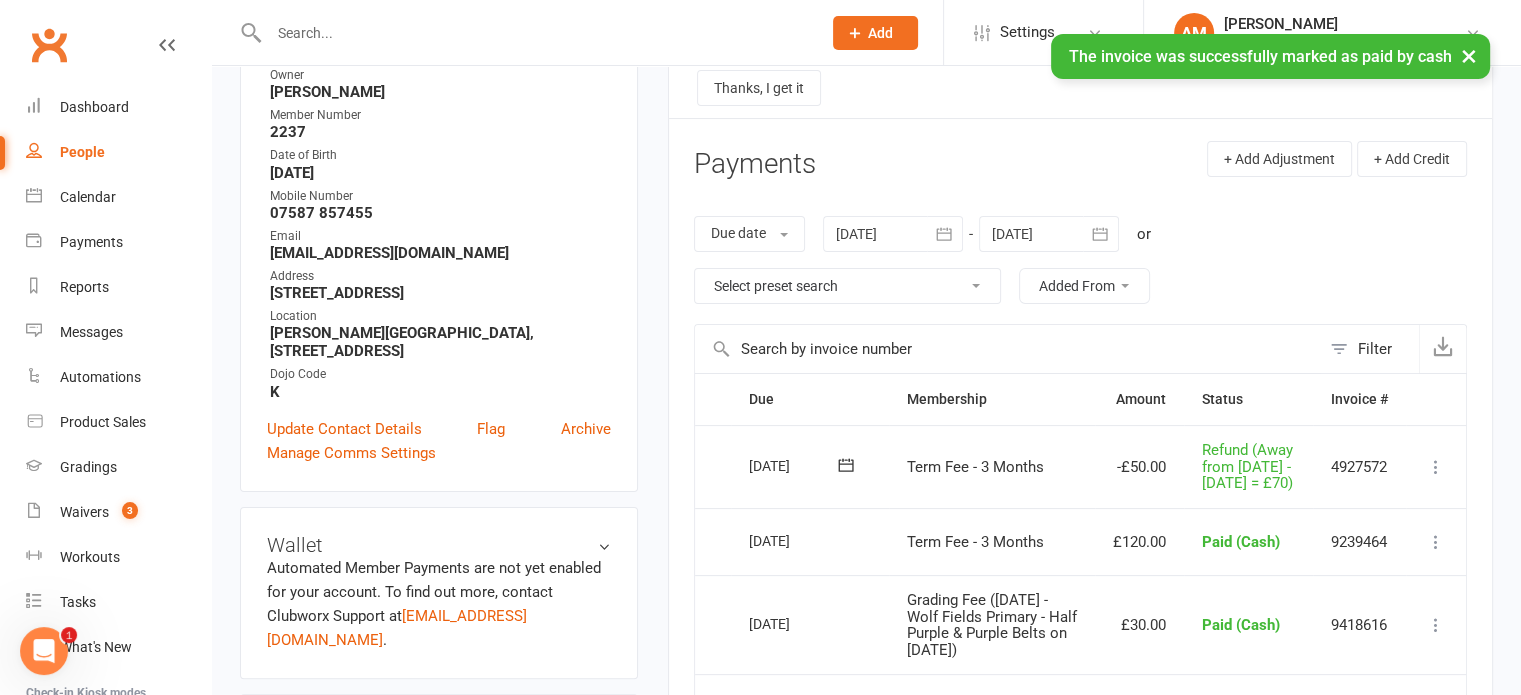 scroll, scrollTop: 0, scrollLeft: 0, axis: both 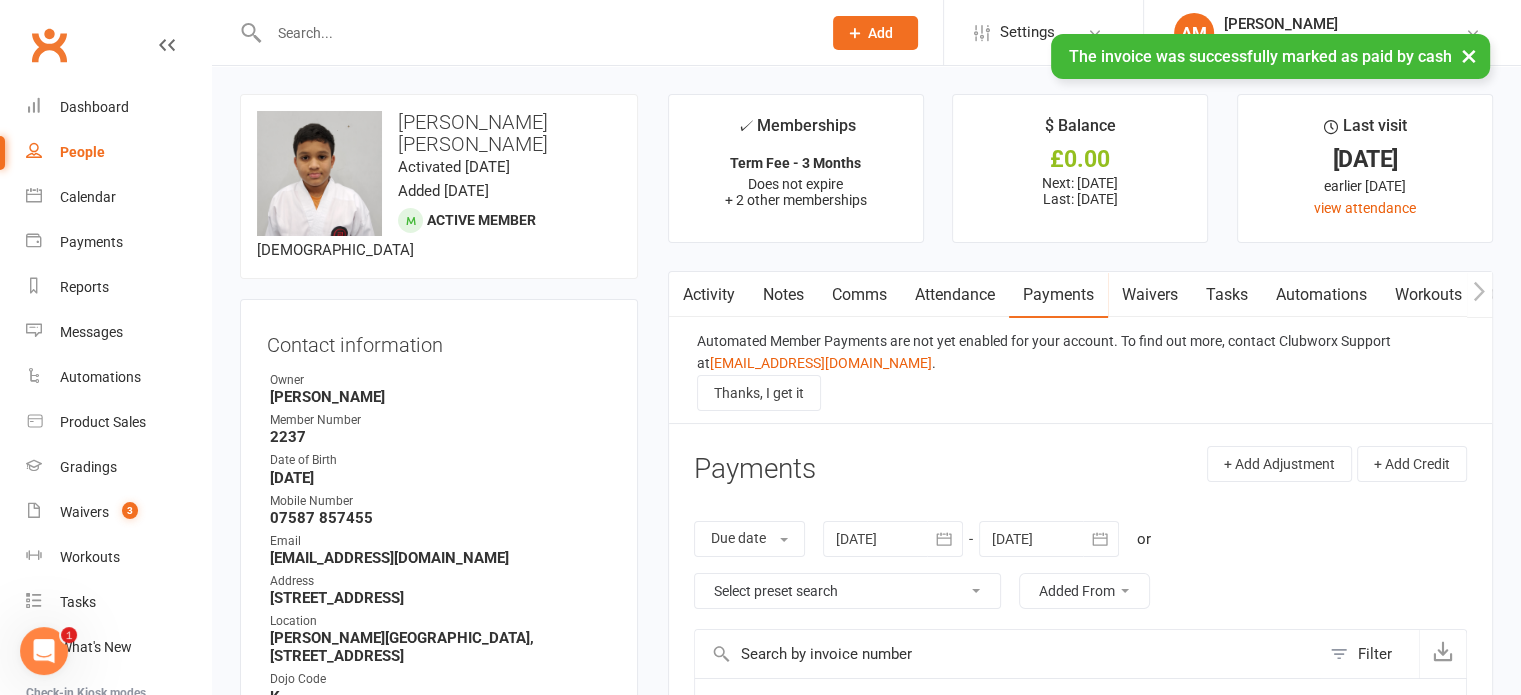 click on "upload photo change photo Gokul Vishwanth Narisetty Activated 19 December, 2022 Added 15 December, 2022   Active member 14 years old  Contact information Owner   Aamar Rajpoot Member Number  2237
Date of Birth  October 18, 2010
Mobile Number  07587 857455
Email  brahmajichowdary@gmail.com
Address  Flat No 632 Blenheim Centre Prince Regent Road Hounslow England TW31NJ
Location  Kingsley Academy, Prince Regent Road, Hounslow TW3 1AX
Dojo Code  K
Update Contact Details Flag Archive Manage Comms Settings
Wallet Automated Member Payments are not yet enabled for your account. To find out more, contact Clubworx Support at  support@clubworx.com .
Membership      Annual Tournament May 10 2025 — Never Booked: 0 Attended: 0 0 classes remaining    Cancel membership Upgrade / Downgrade     Term Fee - 3 Months Jan 1 2023 — Never Booked: 0 Attended: 0 Unlimited classes remaining   Cancel membership Upgrade / Downgrade     Yearly Membership - £30 Apr 1 2023 — Never Booked: 135 Attended: 81" at bounding box center [439, 1461] 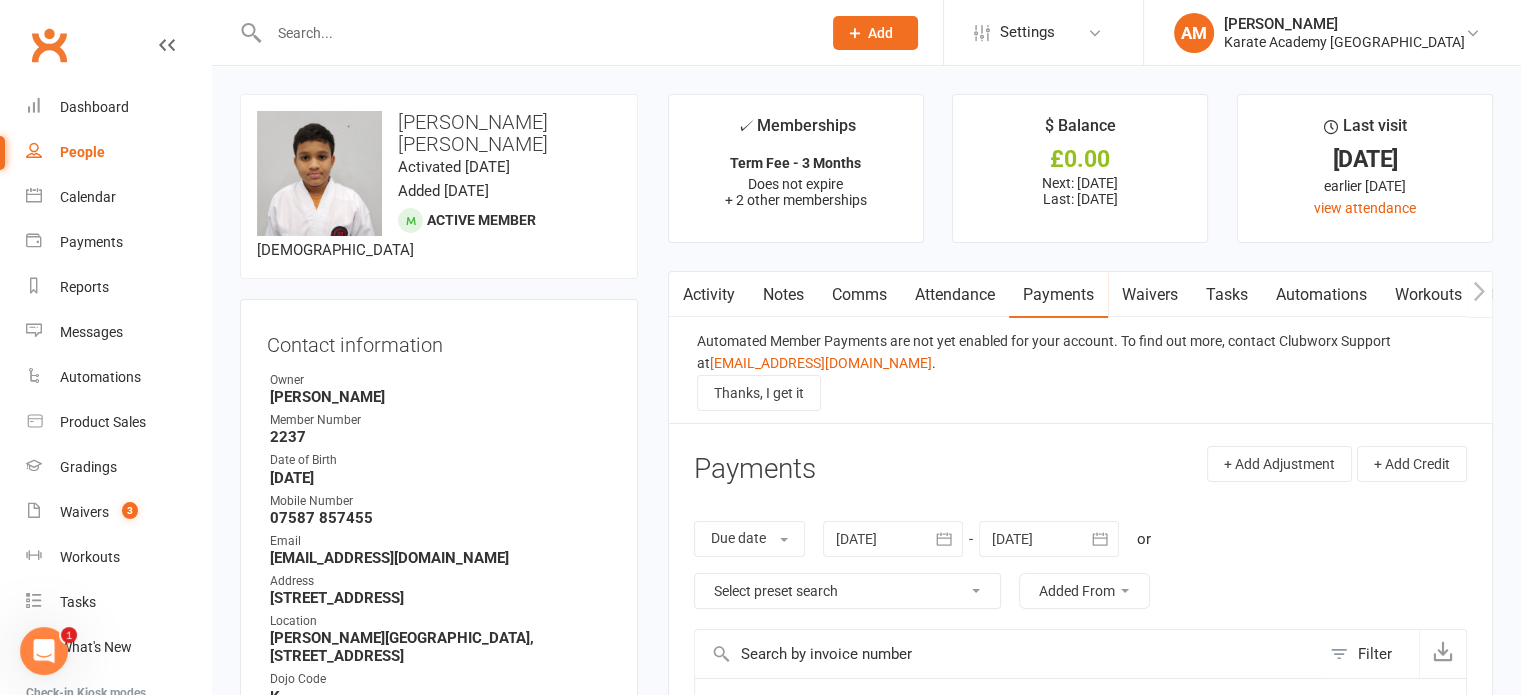 click at bounding box center (535, 33) 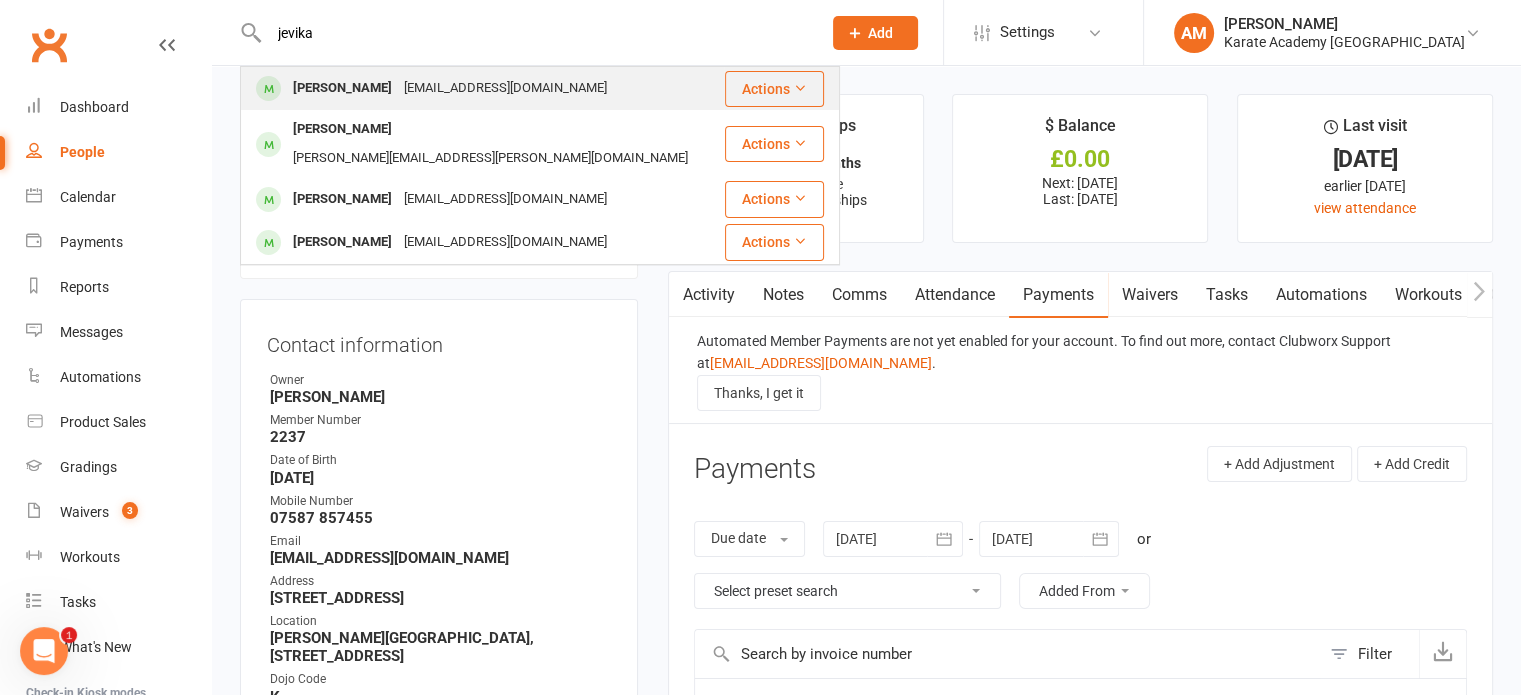 type on "jevika" 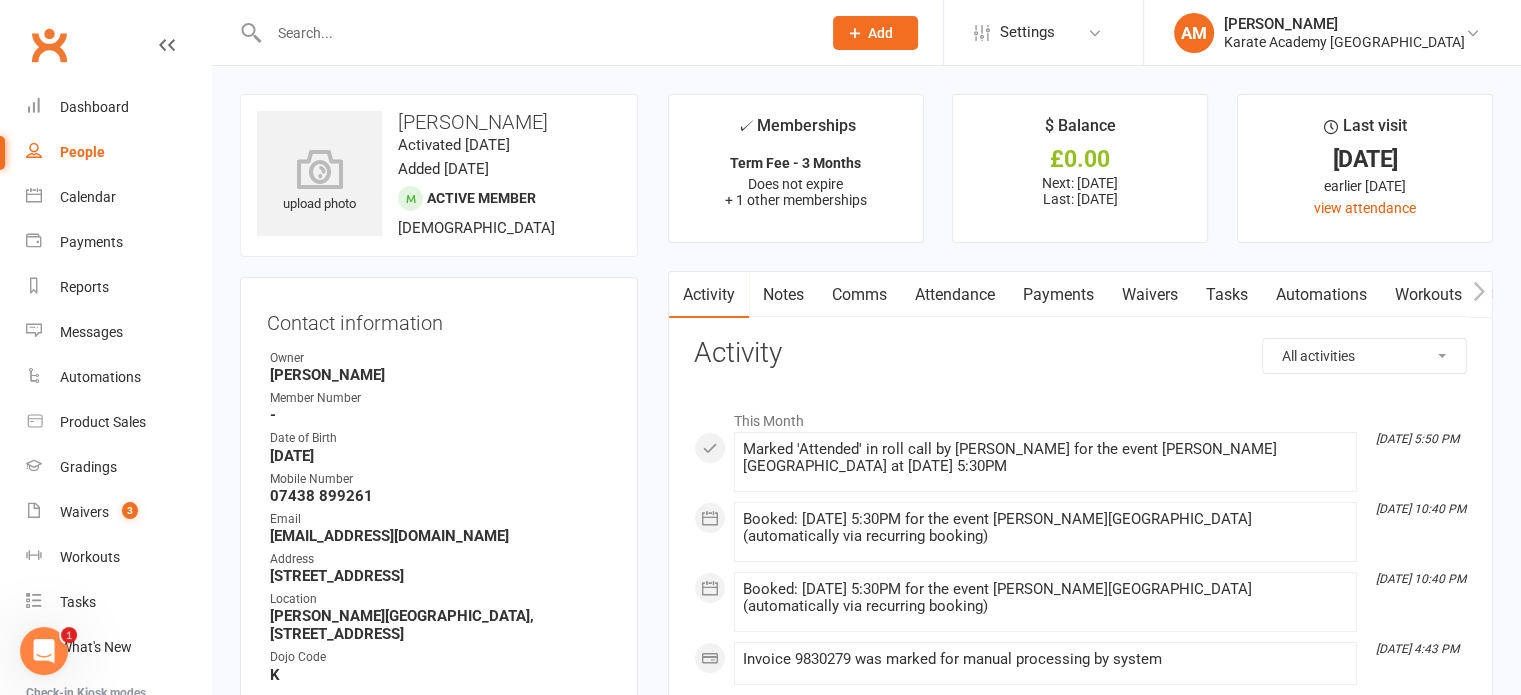 click on "Payments" at bounding box center (1058, 295) 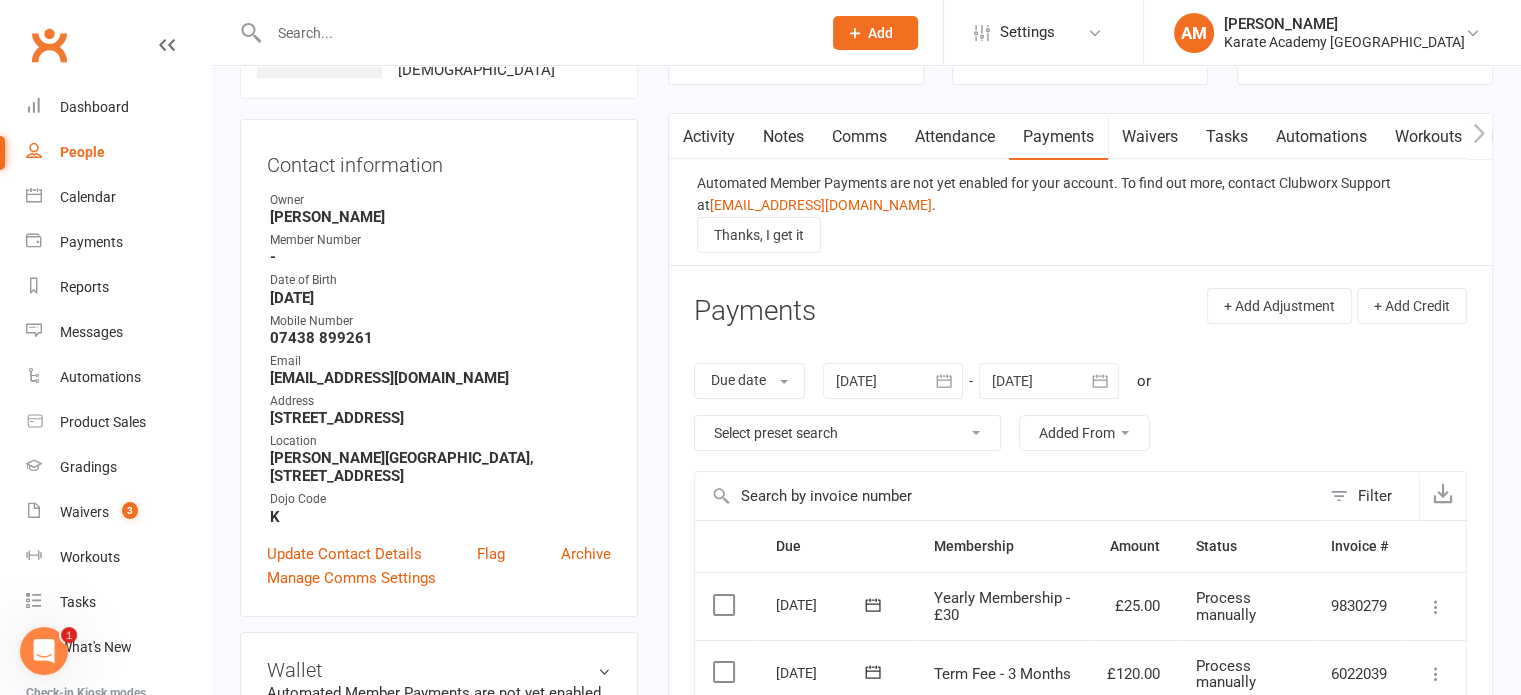 scroll, scrollTop: 300, scrollLeft: 0, axis: vertical 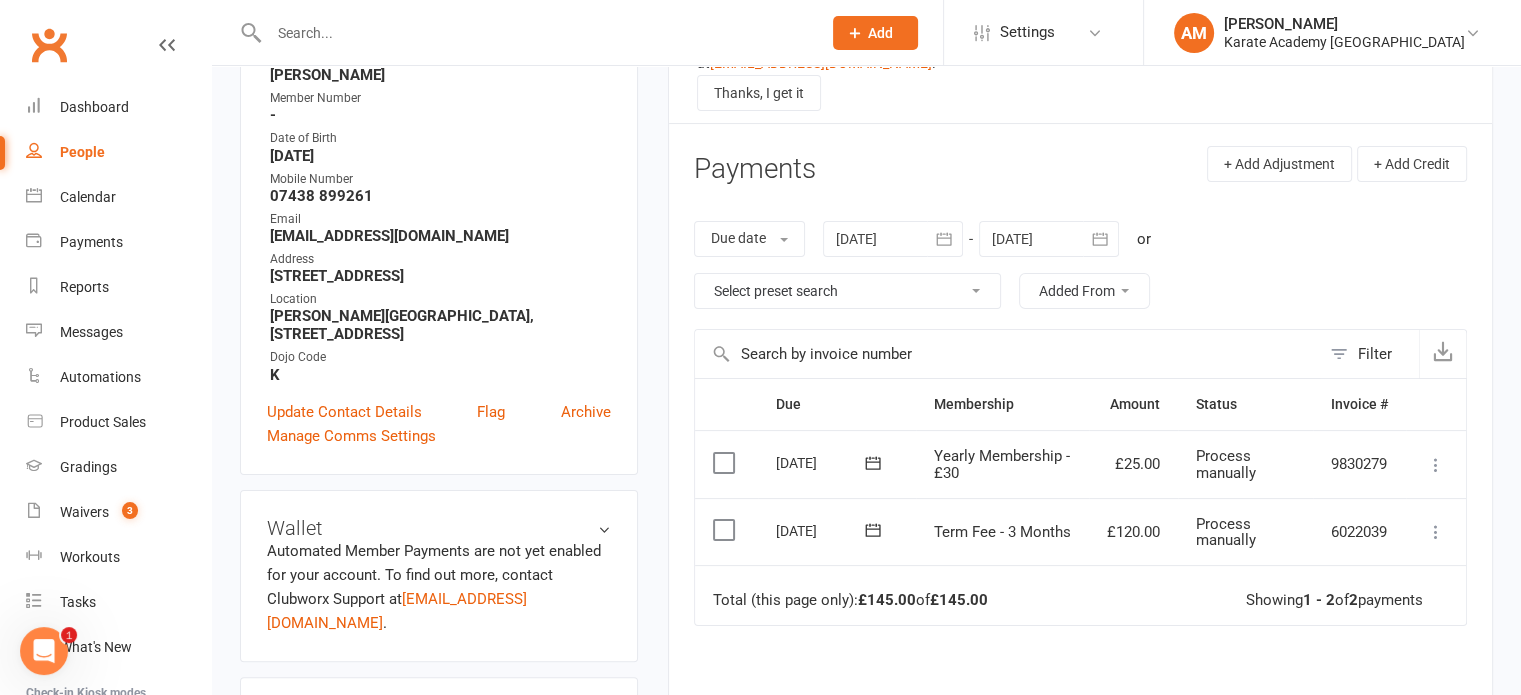click 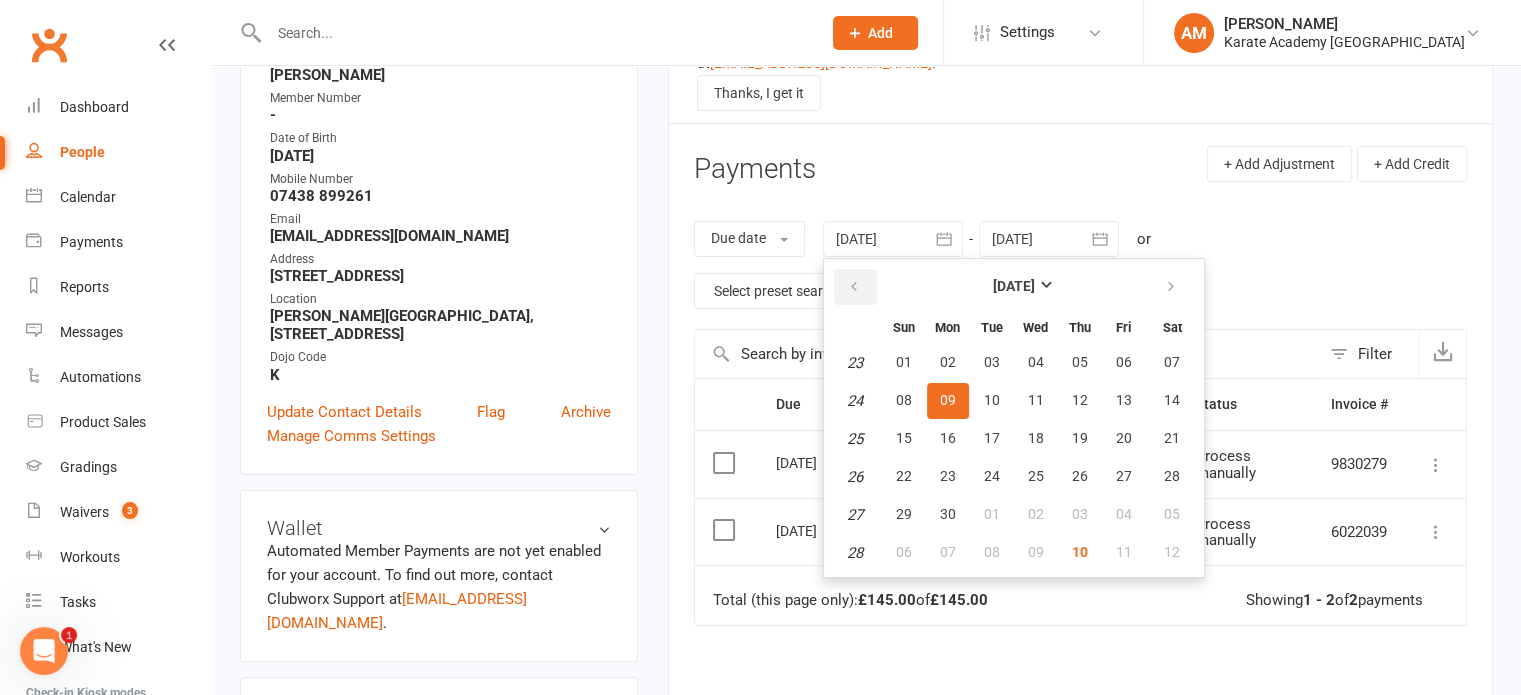 click at bounding box center (855, 287) 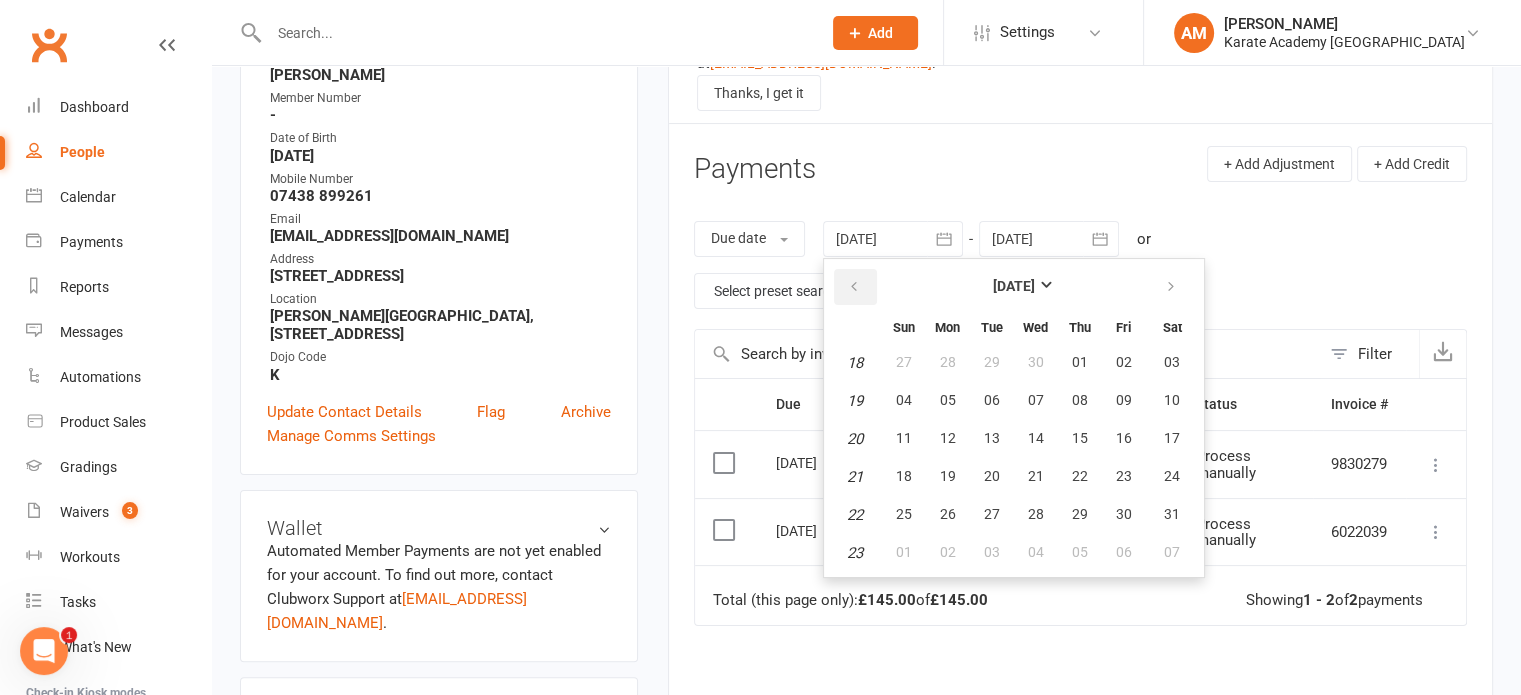 click at bounding box center (855, 287) 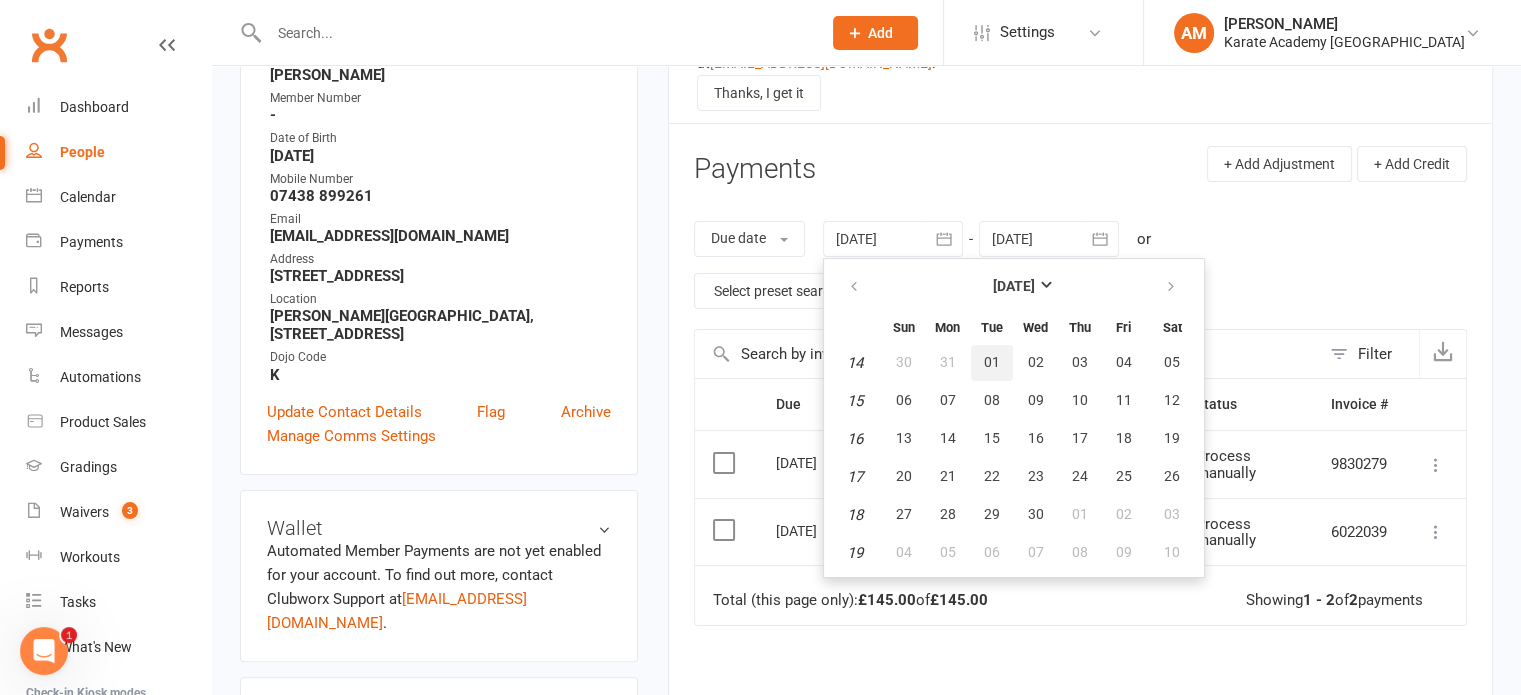 click on "01" at bounding box center [992, 362] 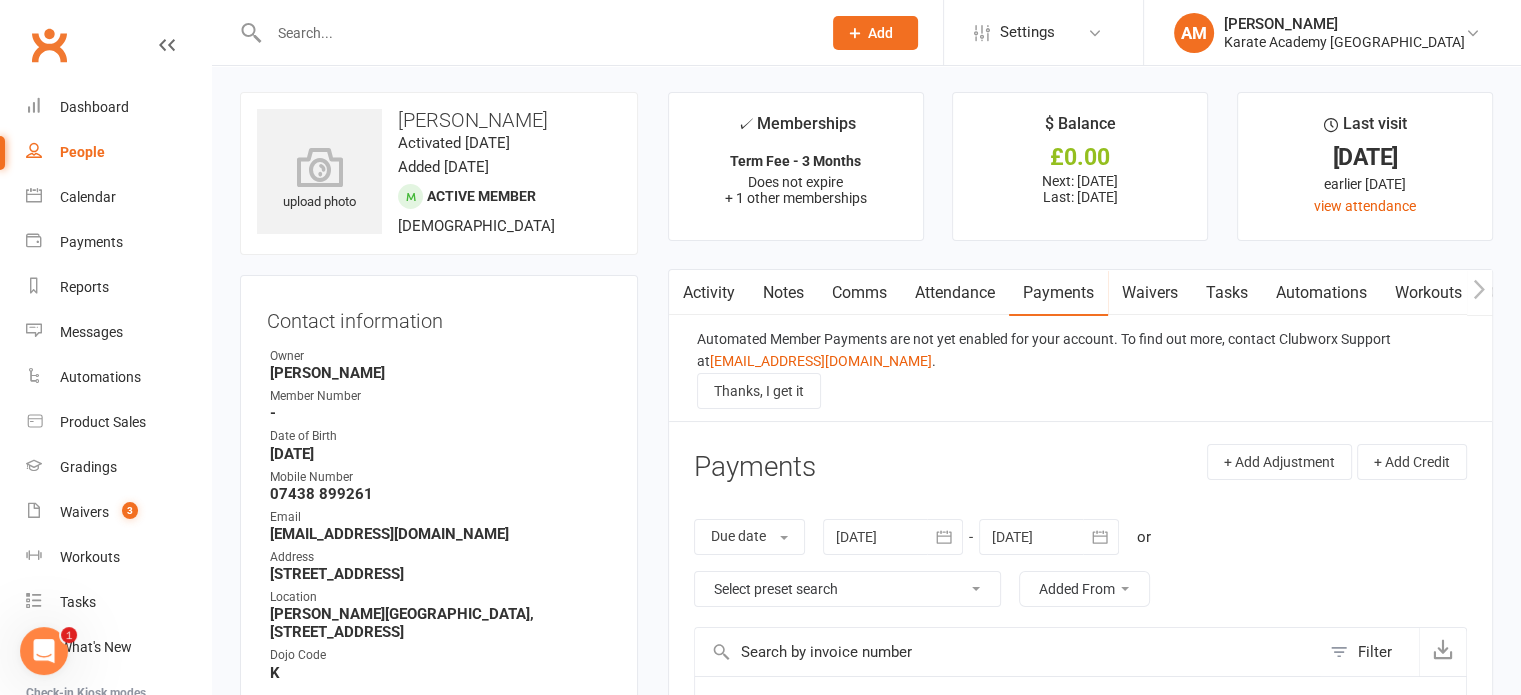 scroll, scrollTop: 0, scrollLeft: 0, axis: both 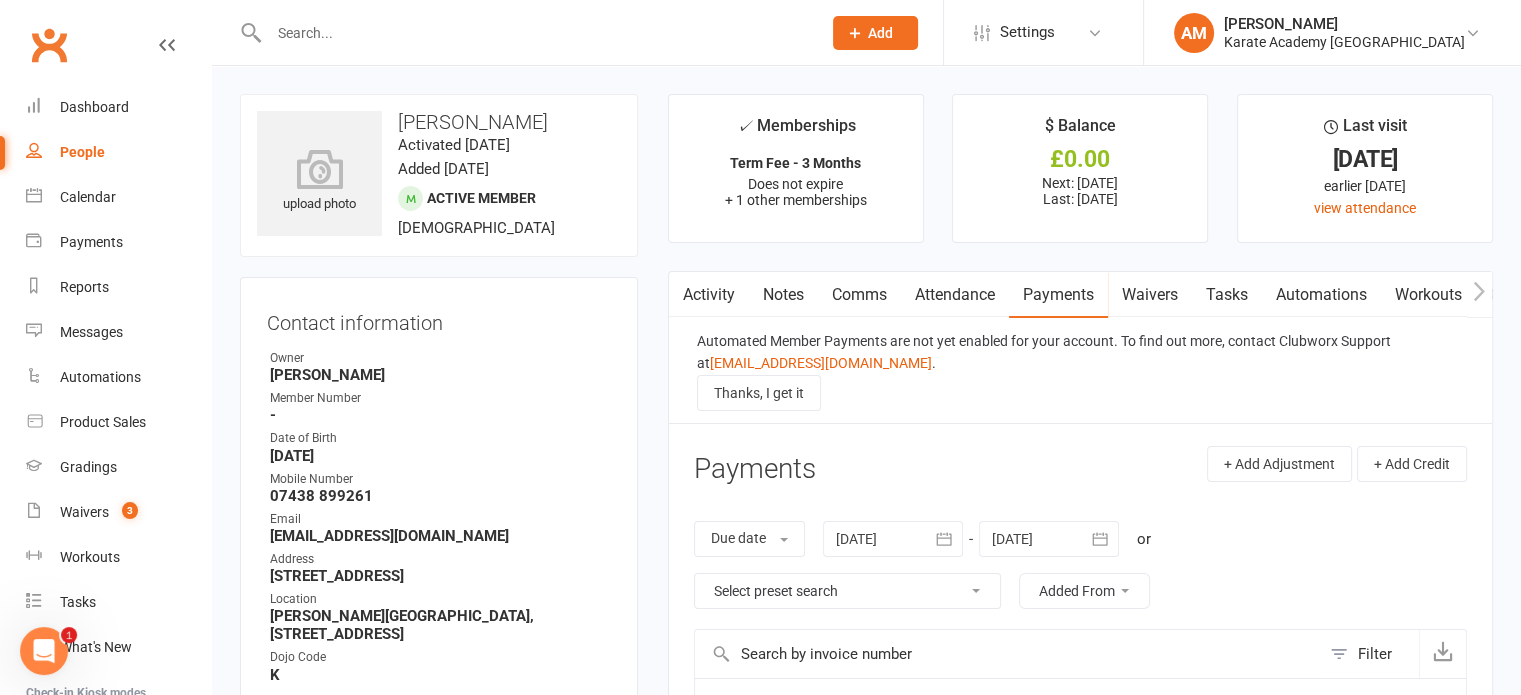 click at bounding box center [535, 33] 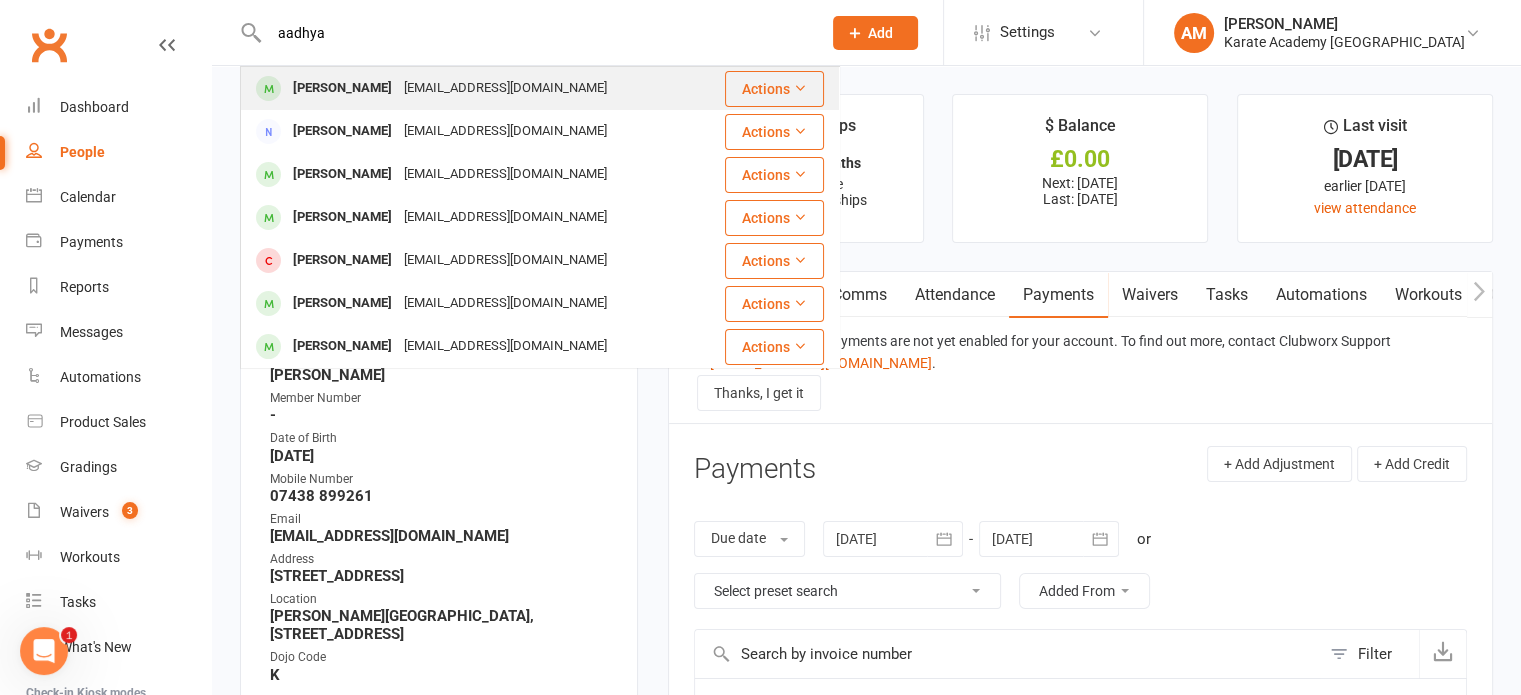 type on "aadhya" 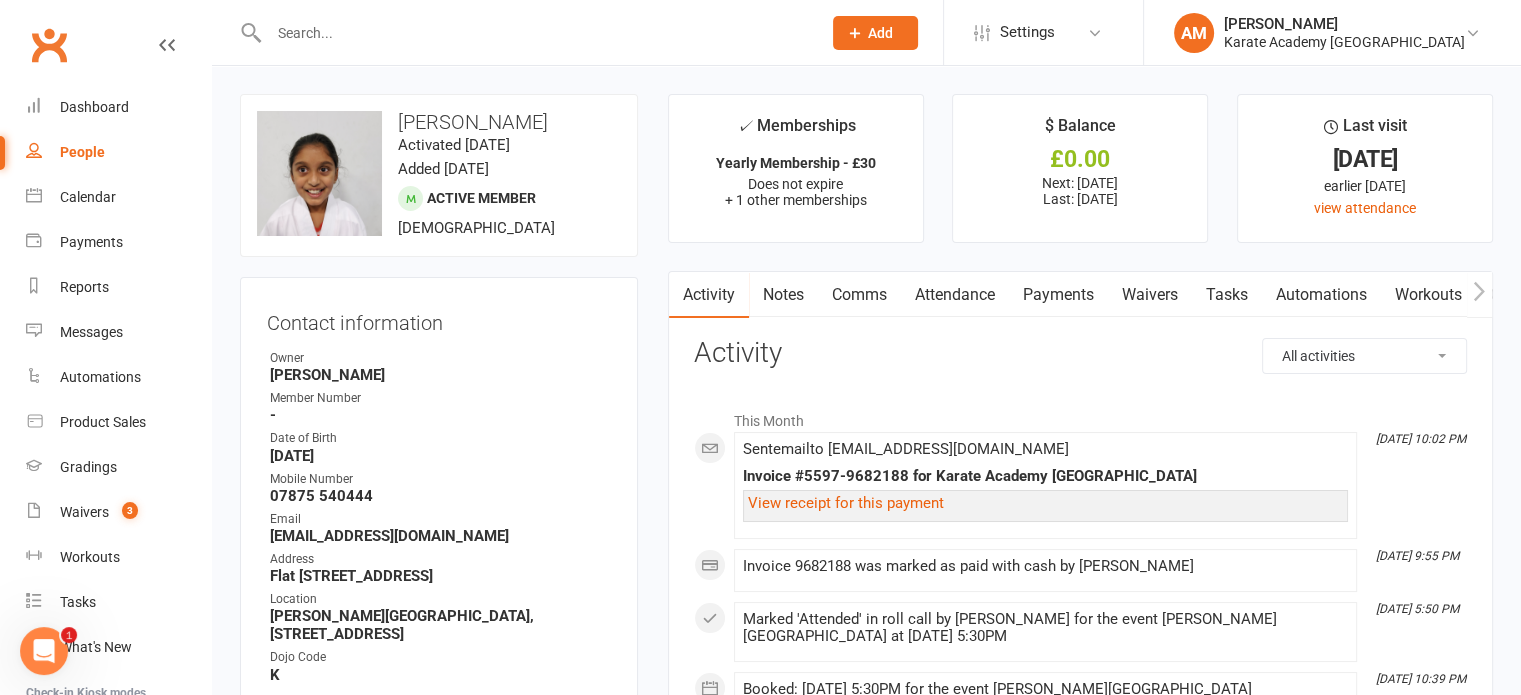 click on "Payments" at bounding box center [1058, 295] 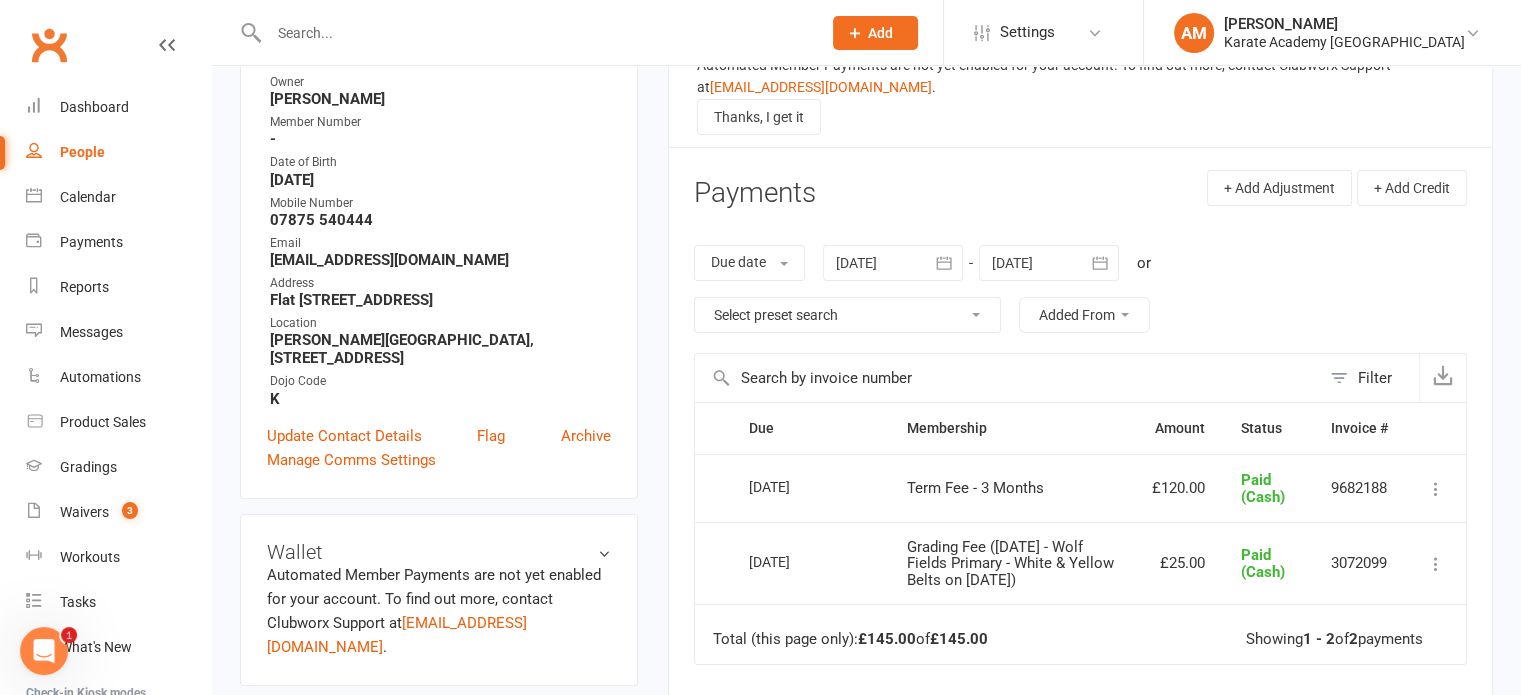 scroll, scrollTop: 300, scrollLeft: 0, axis: vertical 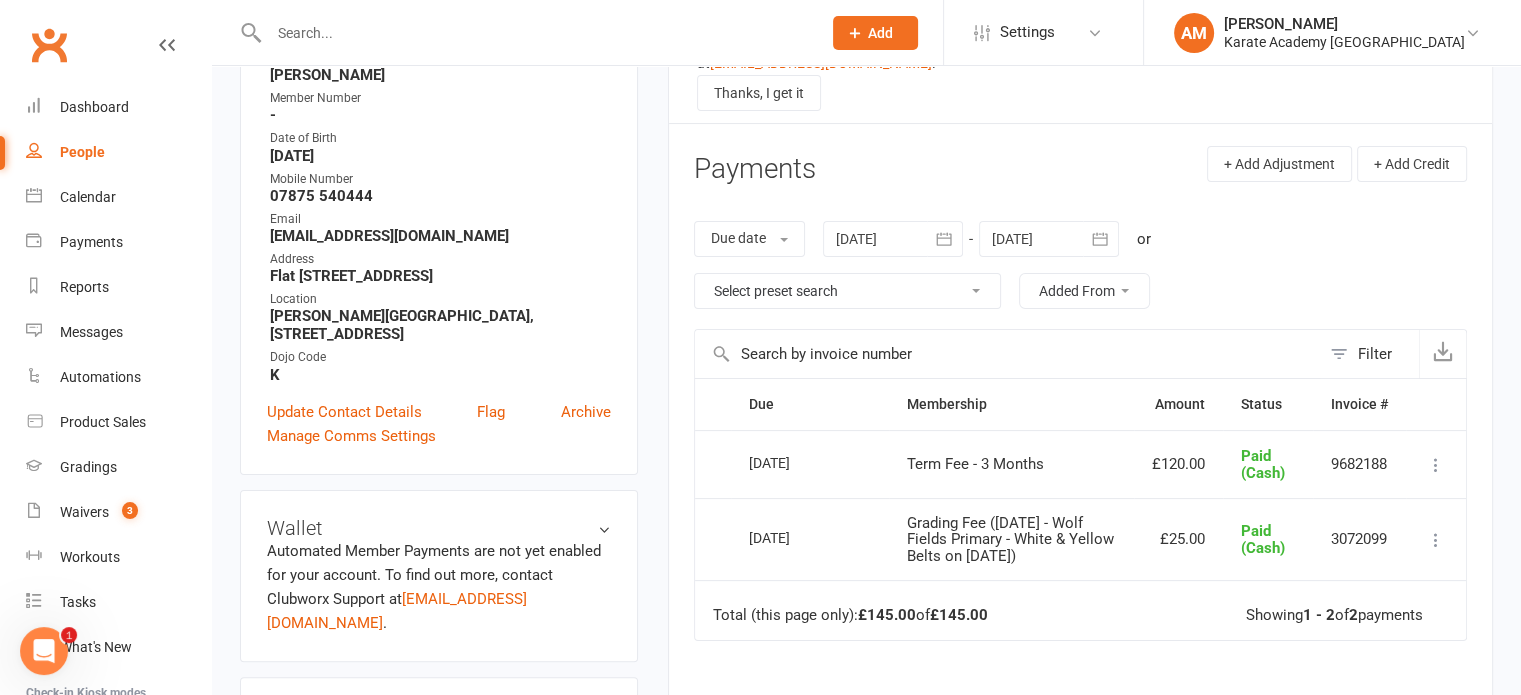 click at bounding box center (535, 33) 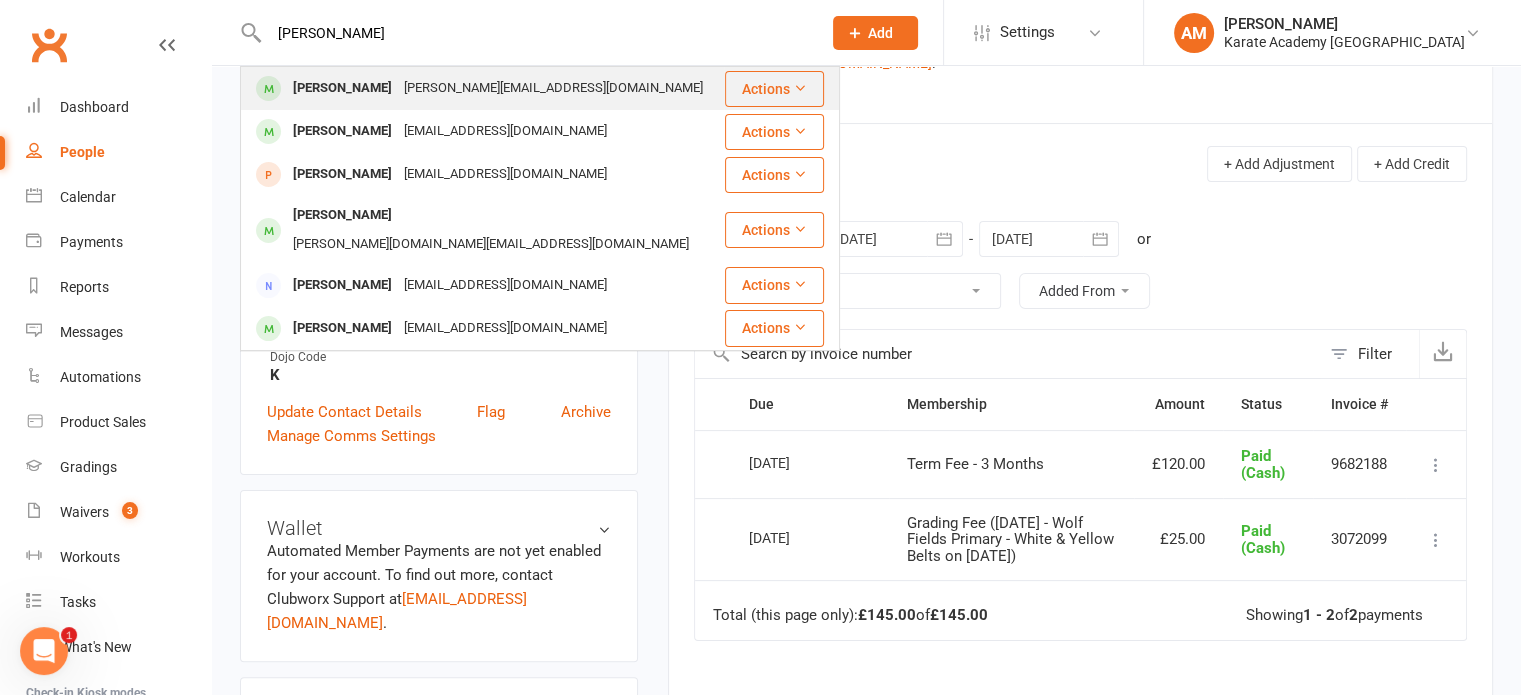 type on "bhakre" 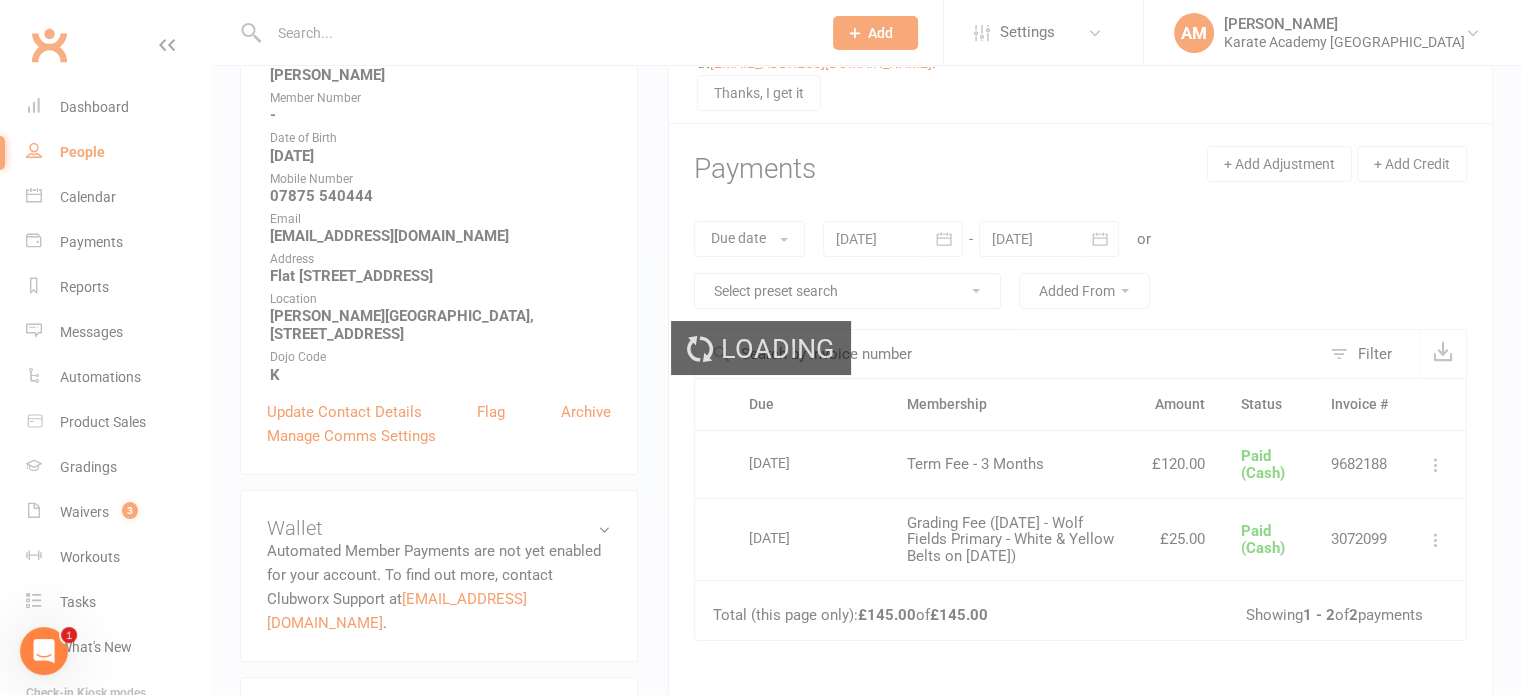 scroll, scrollTop: 0, scrollLeft: 0, axis: both 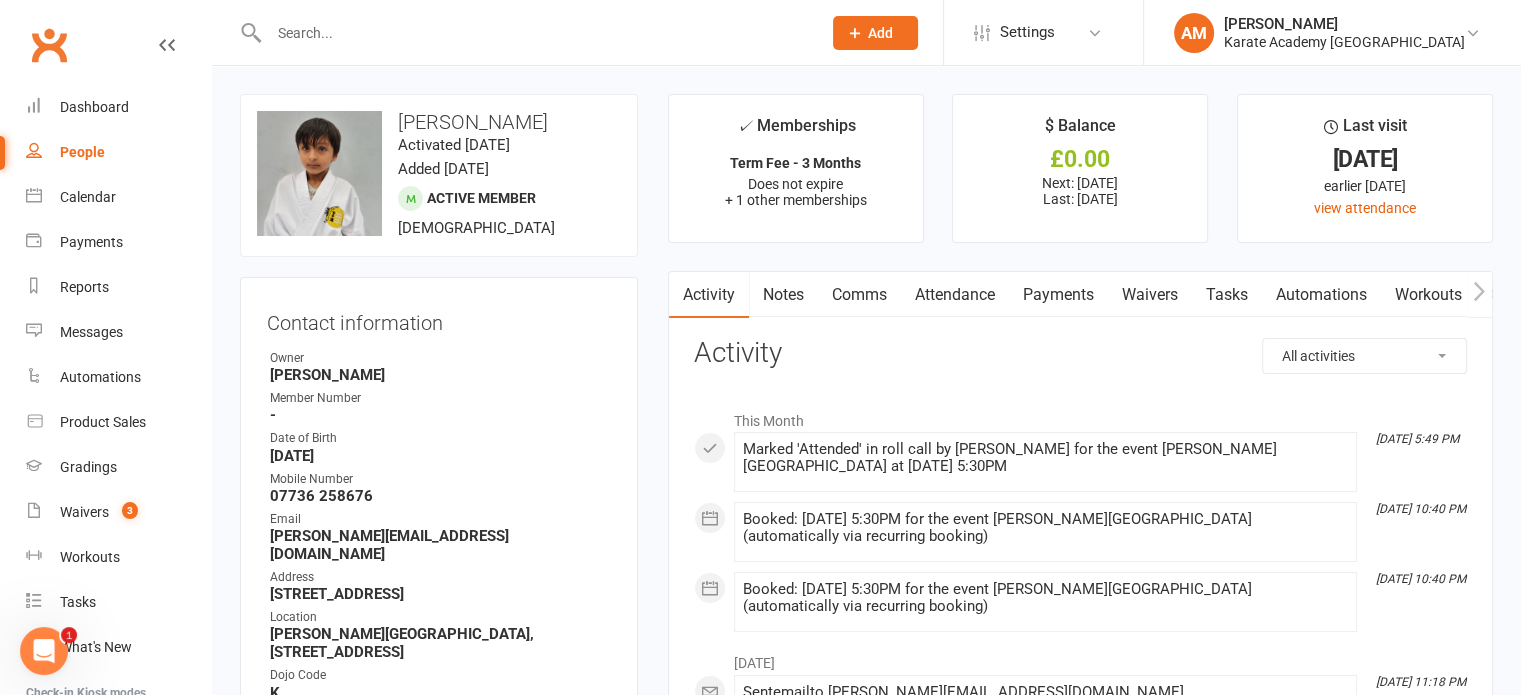 click on "Payments" at bounding box center (1058, 295) 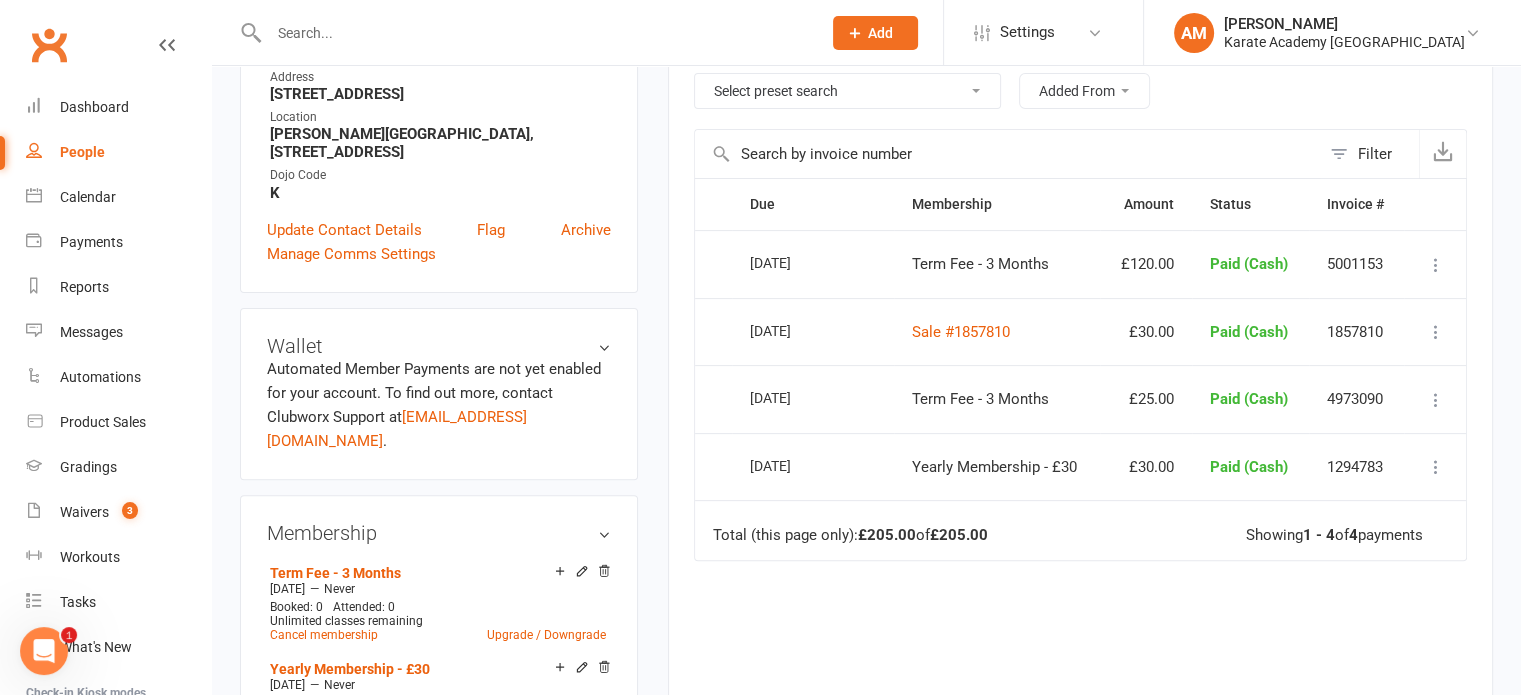scroll, scrollTop: 0, scrollLeft: 0, axis: both 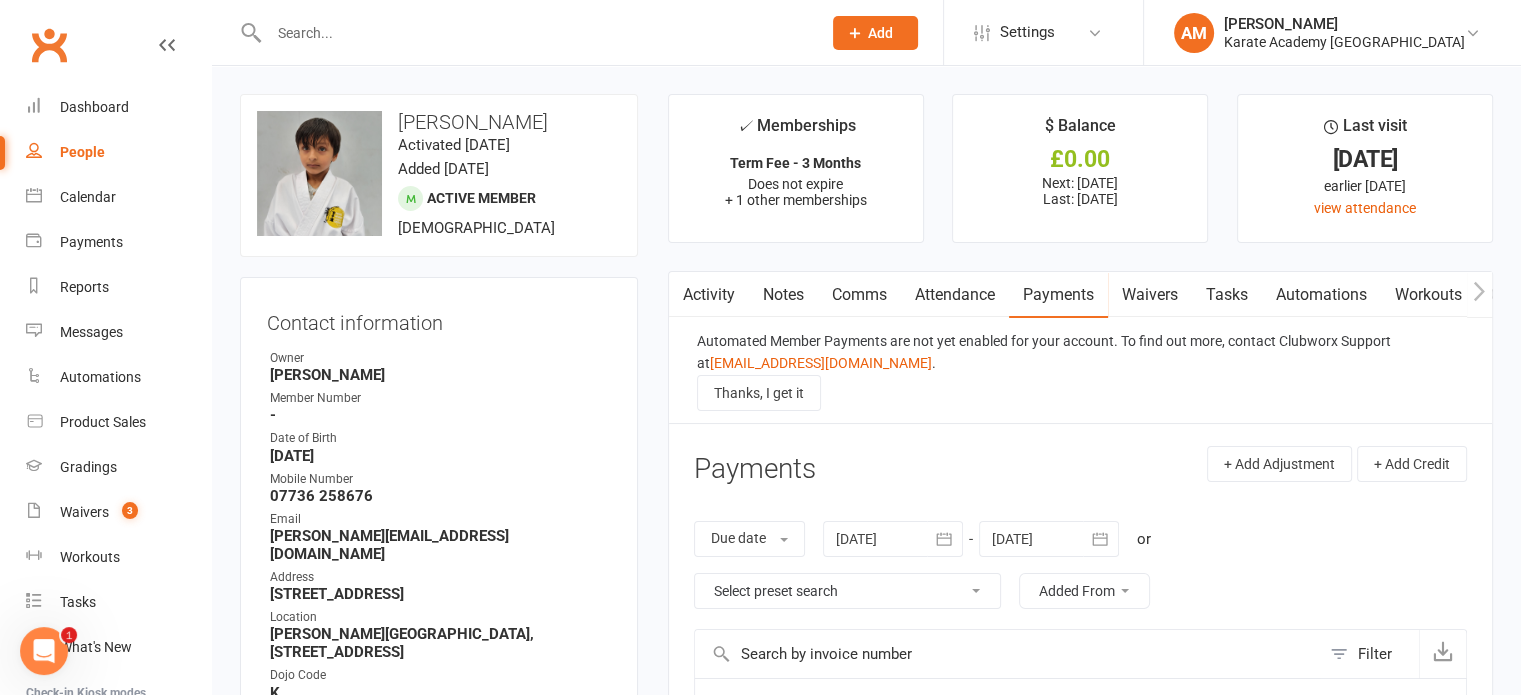 click at bounding box center [535, 33] 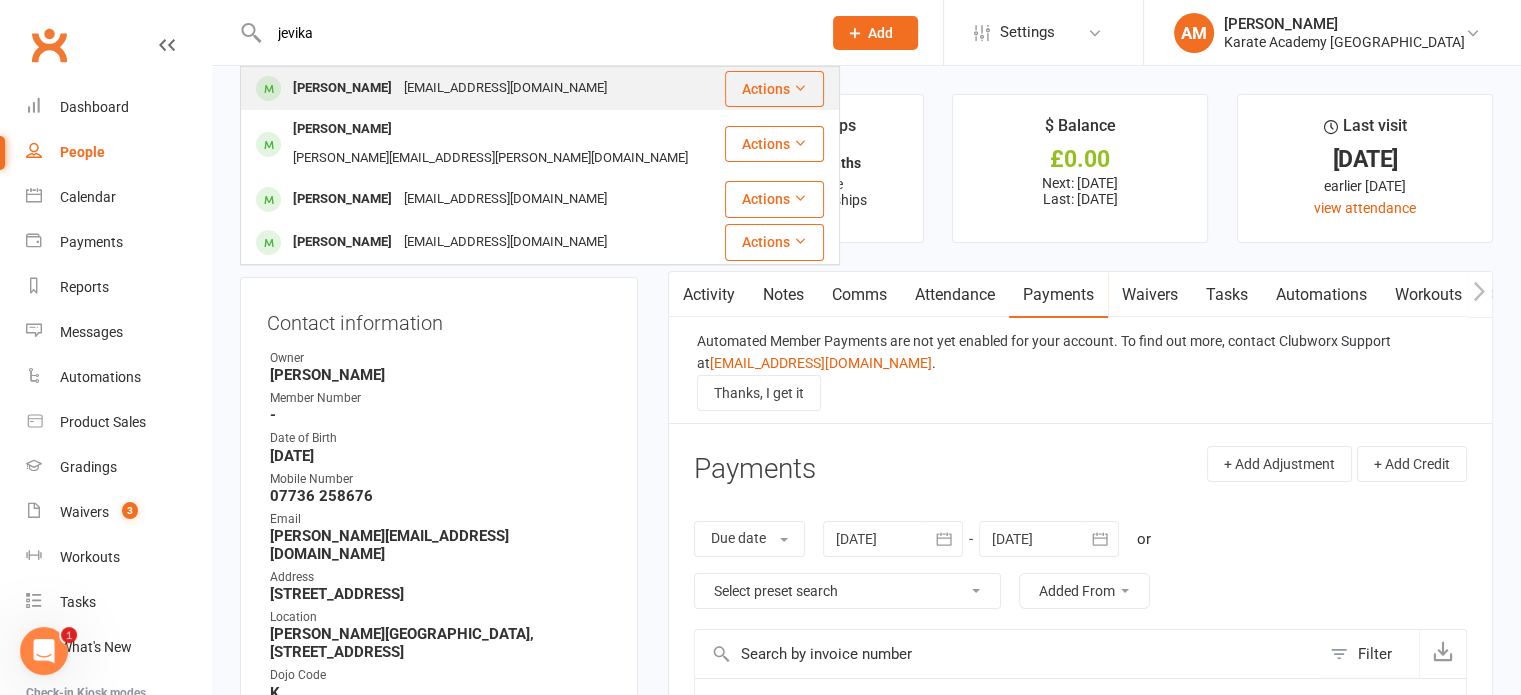 type on "jevika" 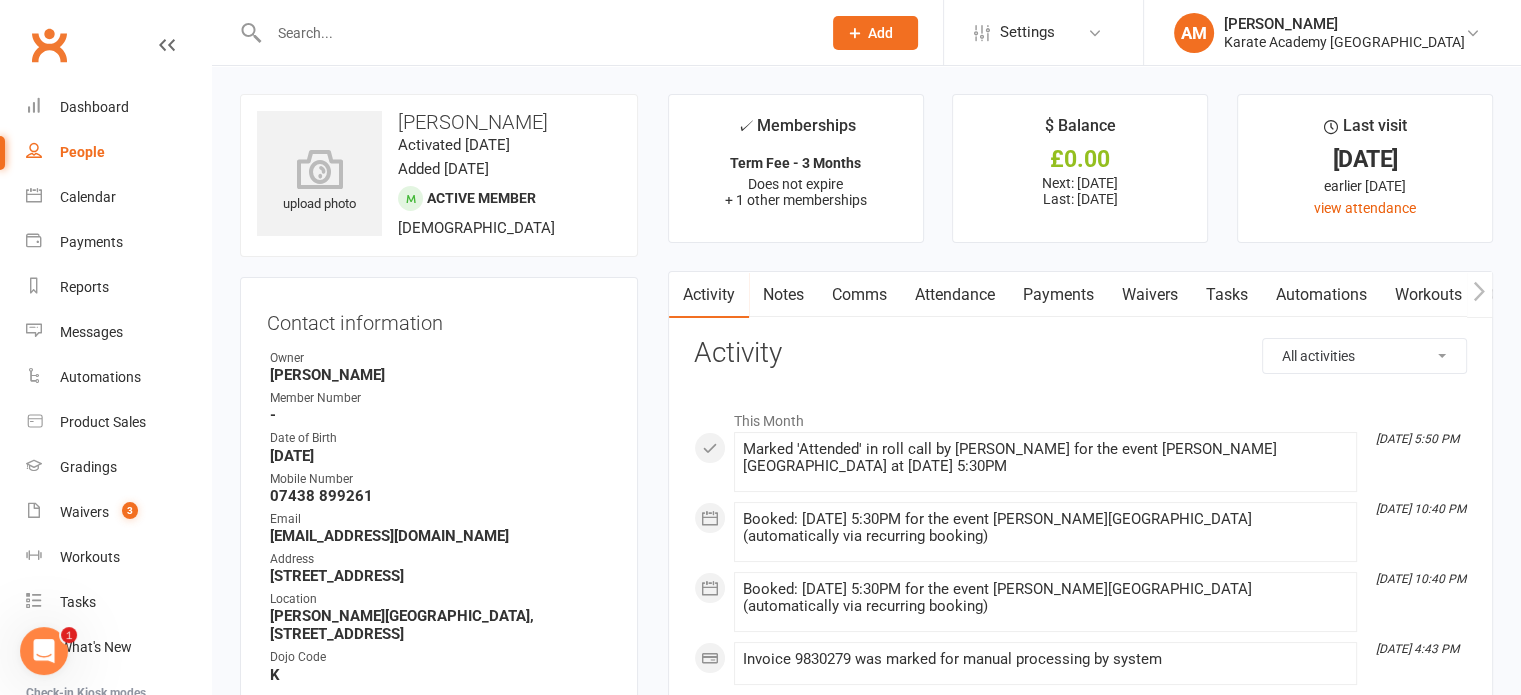 click on "Payments" at bounding box center (1058, 295) 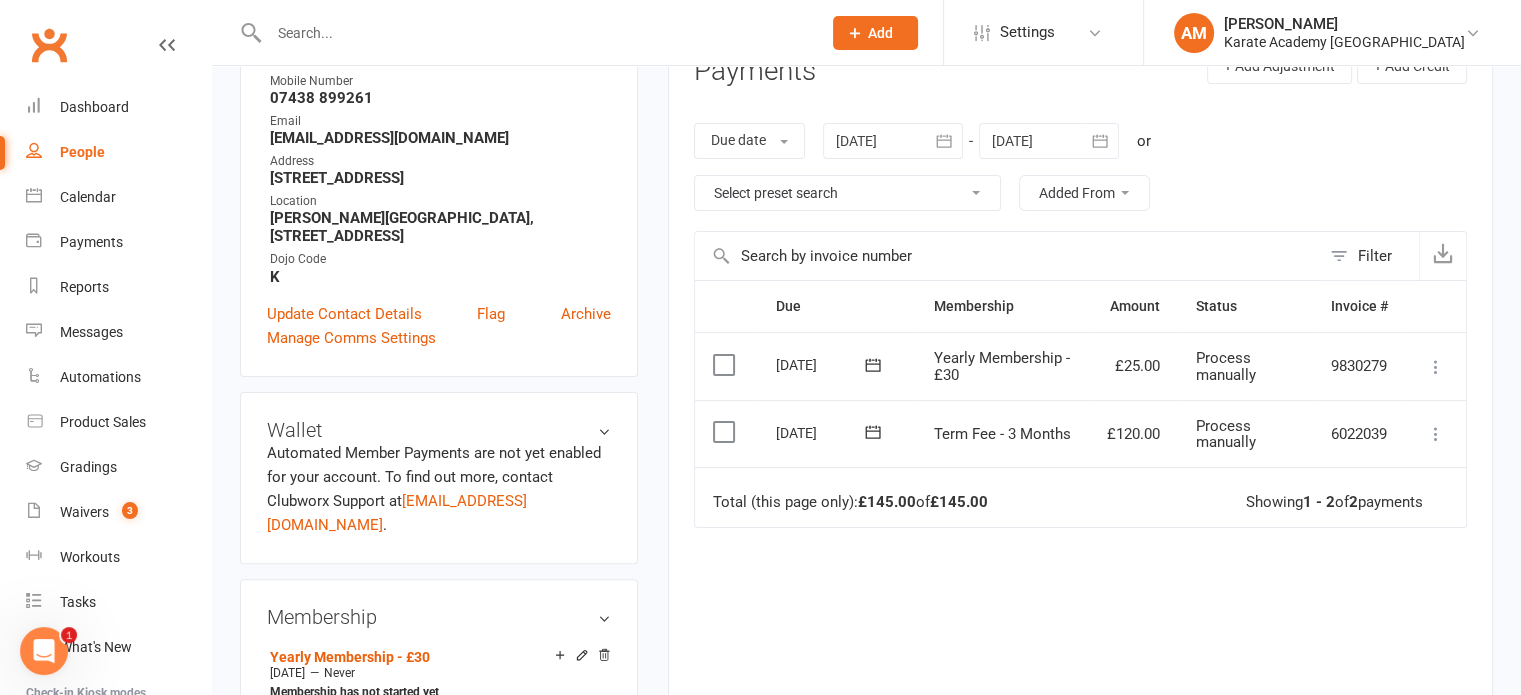 scroll, scrollTop: 400, scrollLeft: 0, axis: vertical 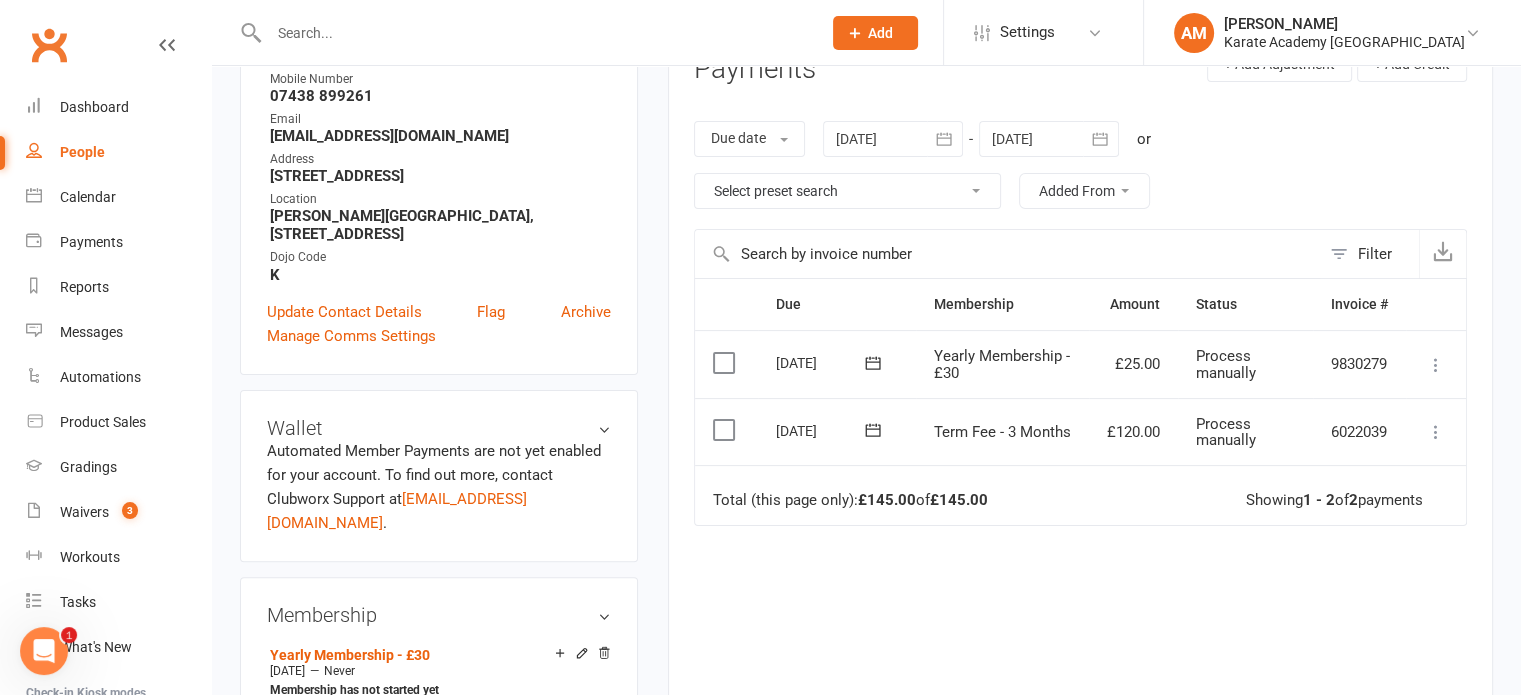 click at bounding box center [726, 430] 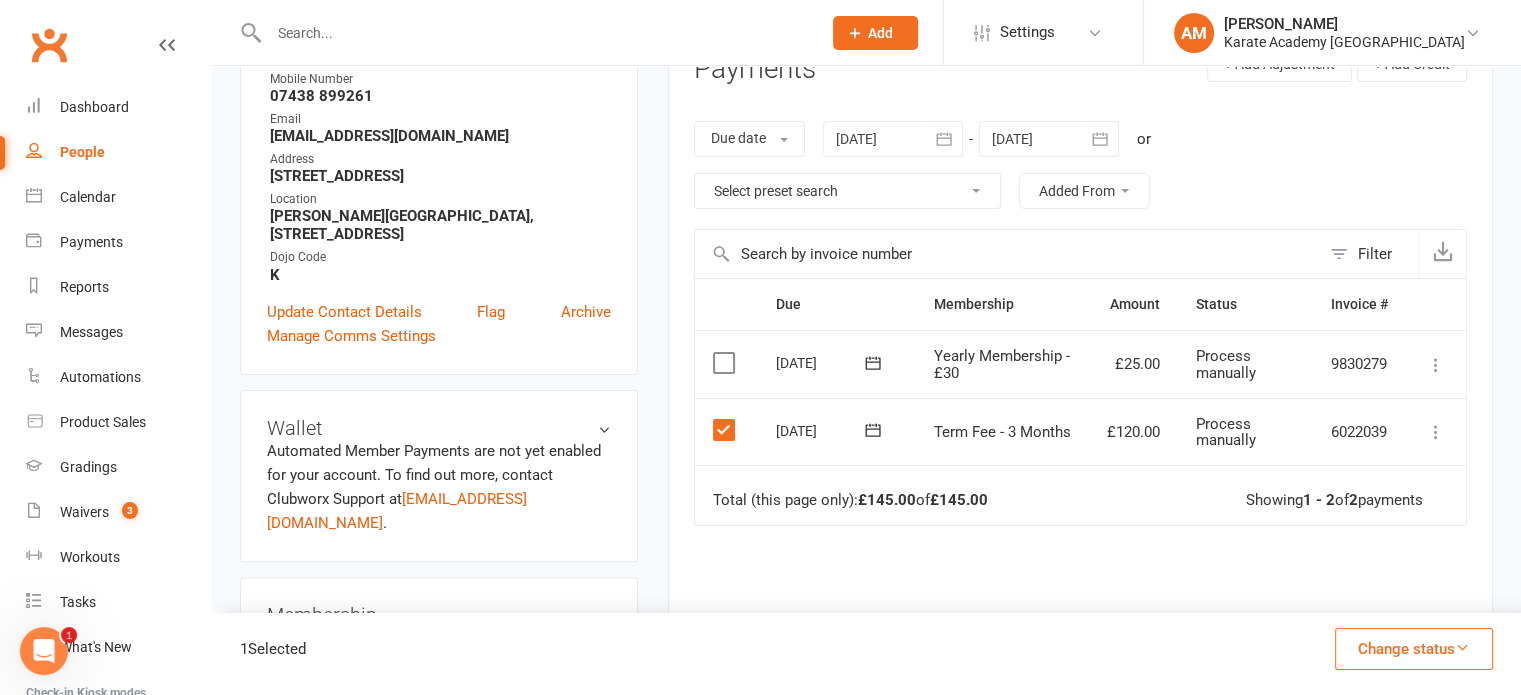 click at bounding box center (726, 363) 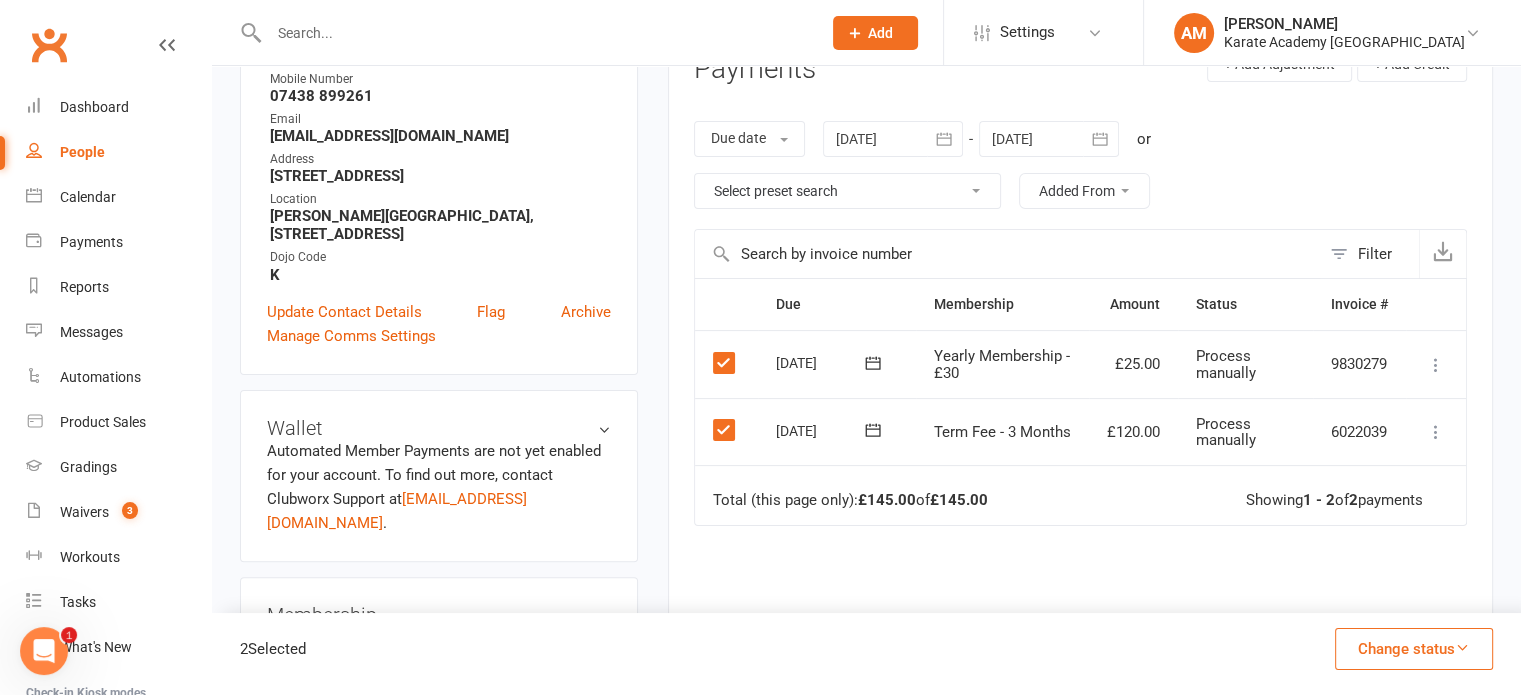 click at bounding box center [1462, 647] 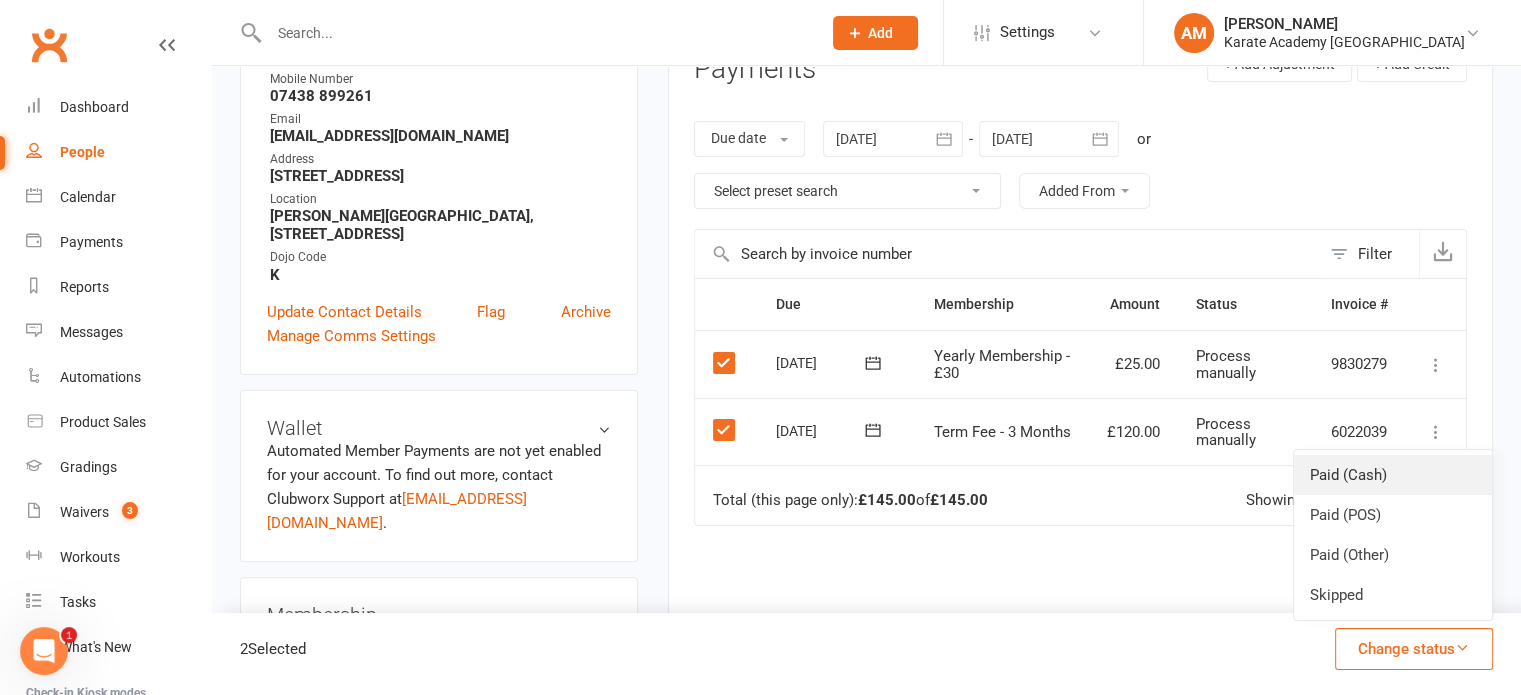 click on "Paid (Cash)" at bounding box center [1393, 475] 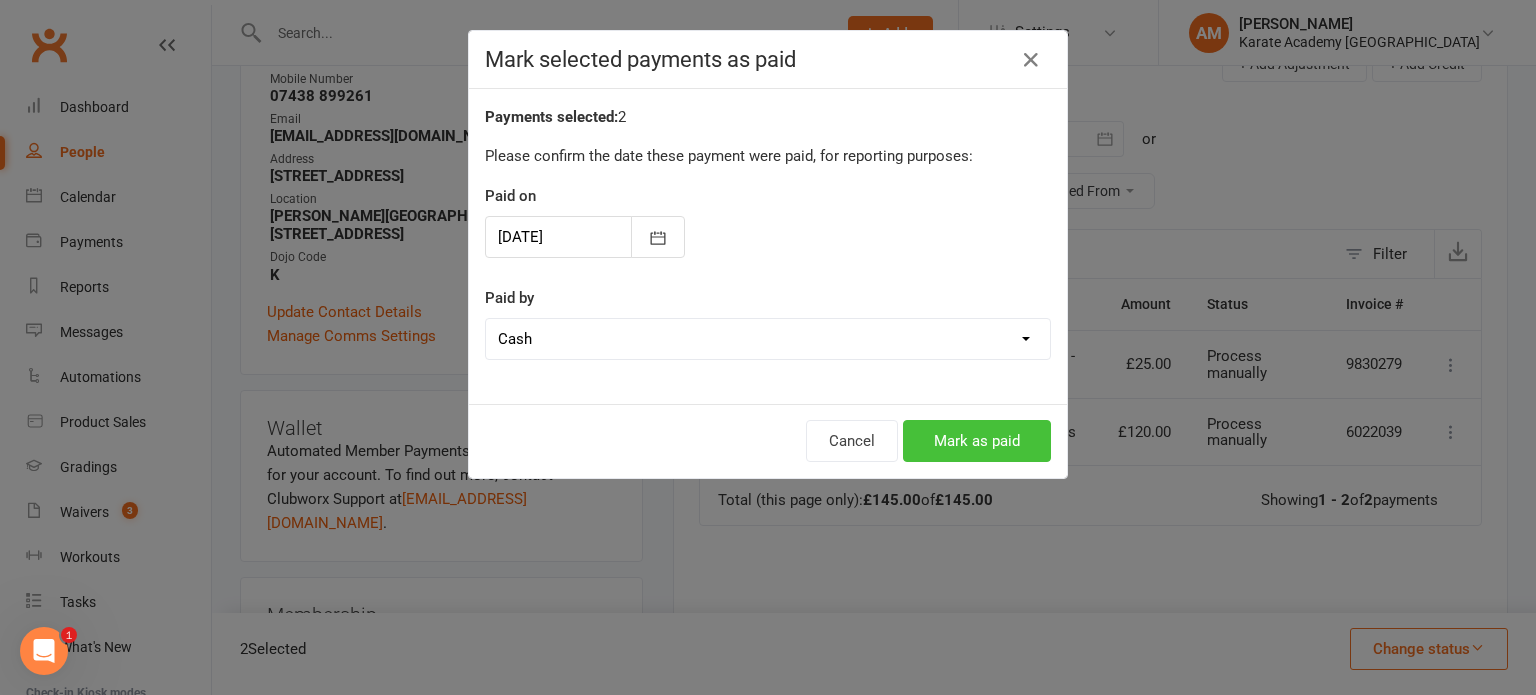 click on "Mark as paid" at bounding box center [977, 441] 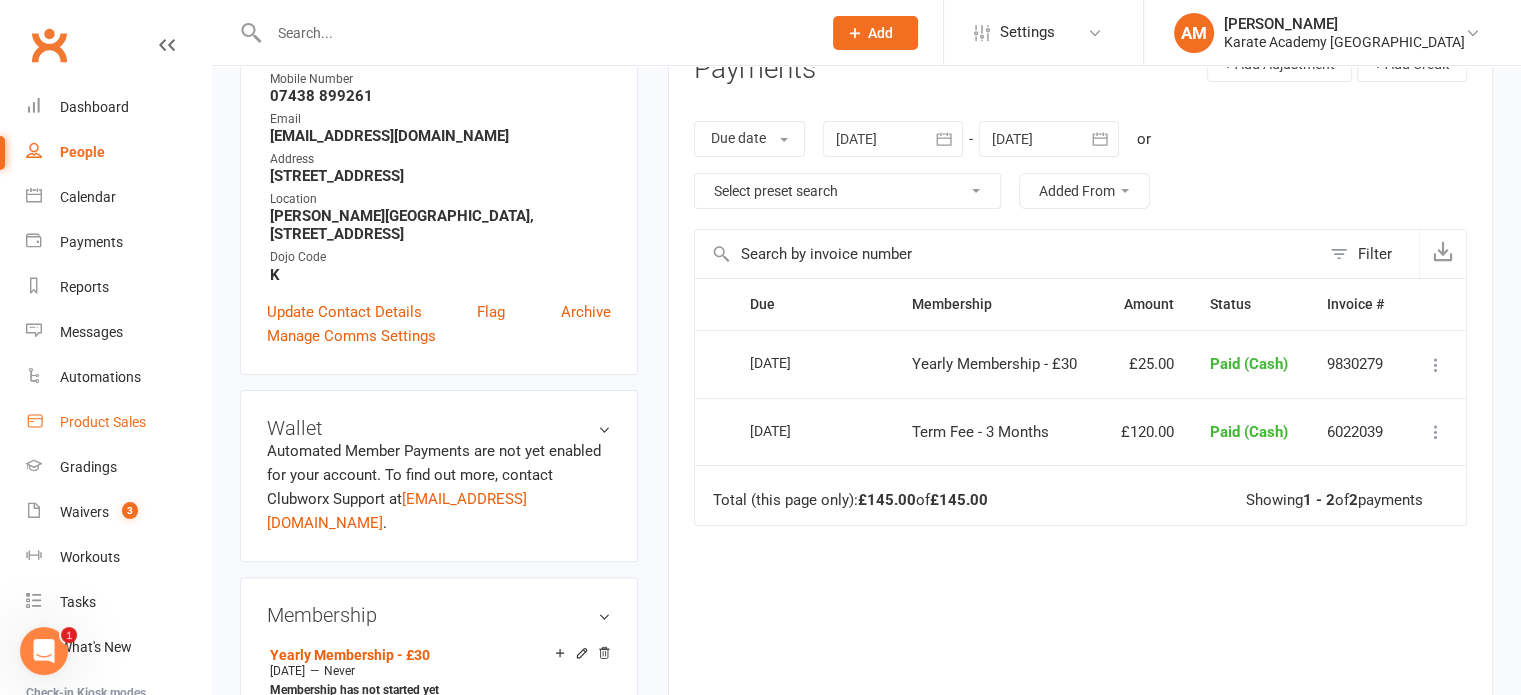 click on "Product Sales" at bounding box center [103, 422] 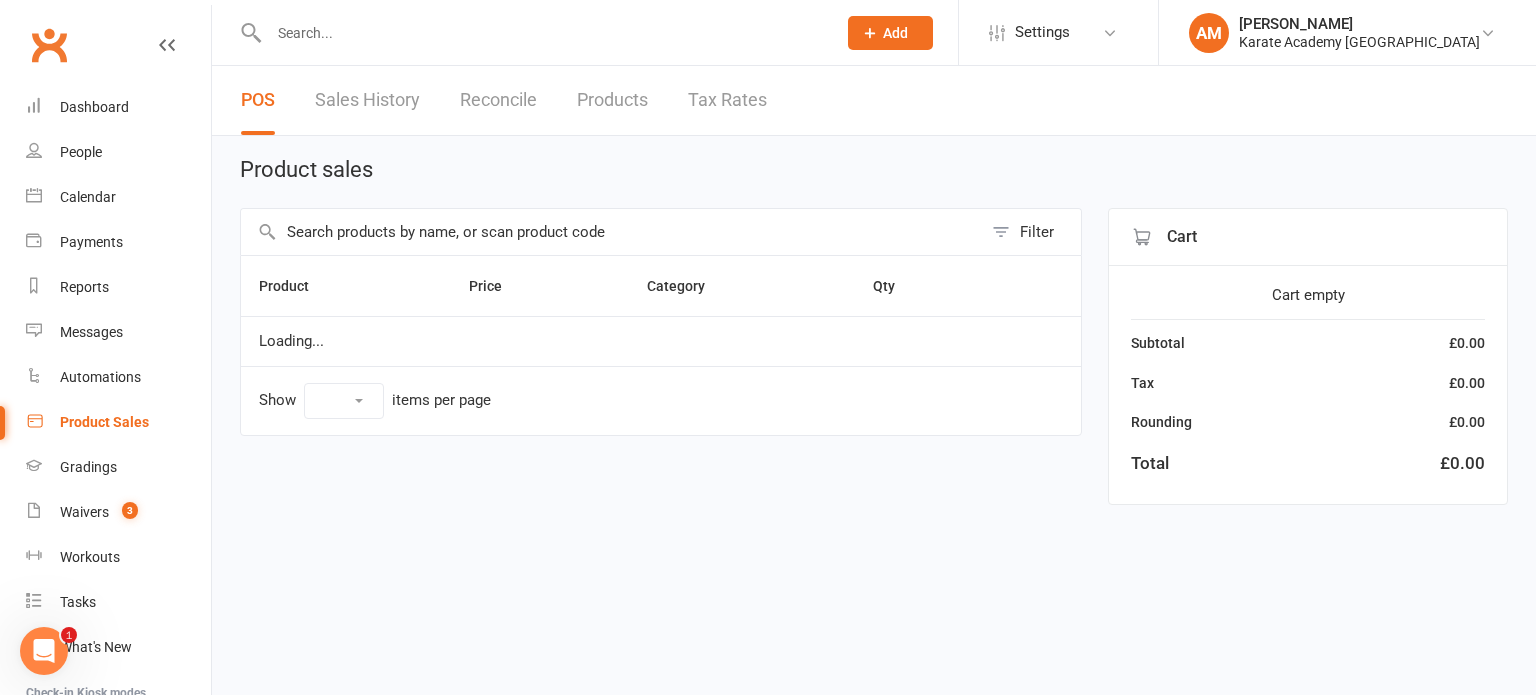 select on "10" 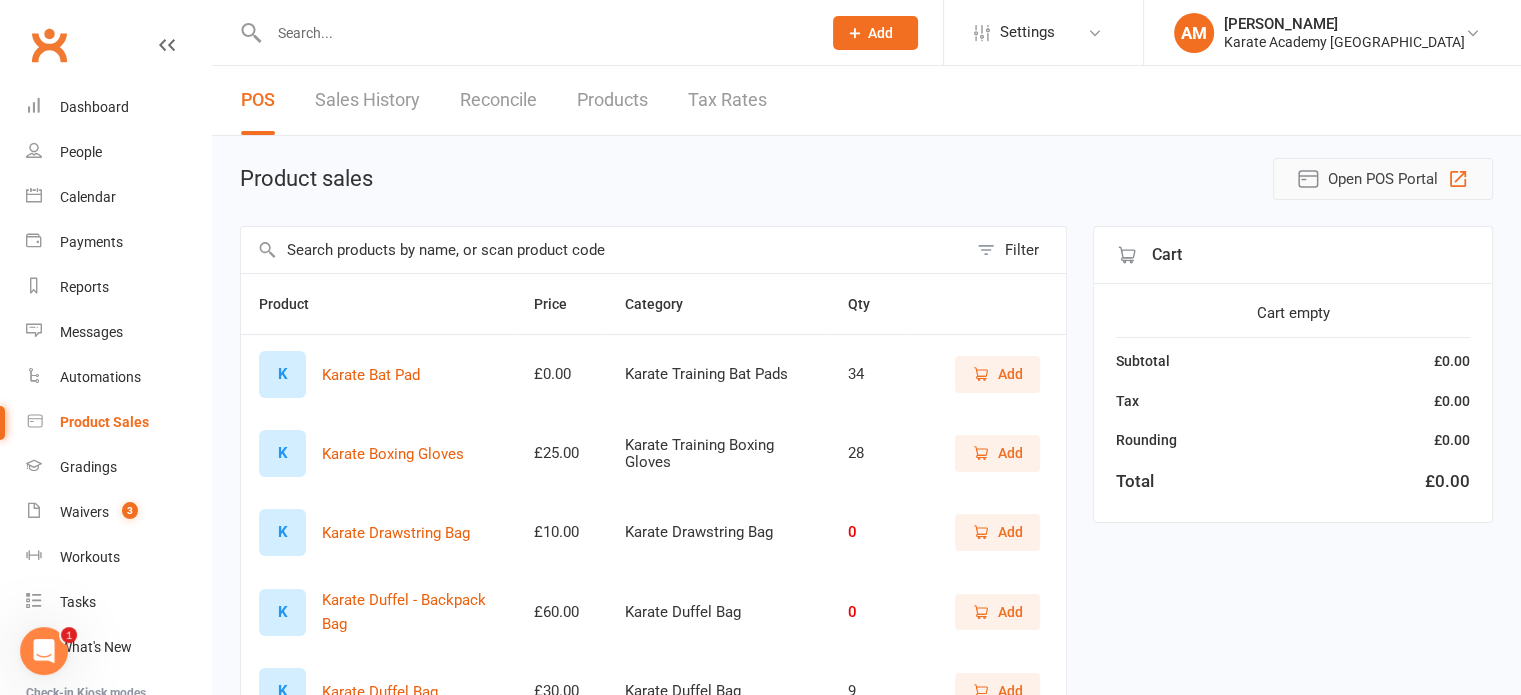 click 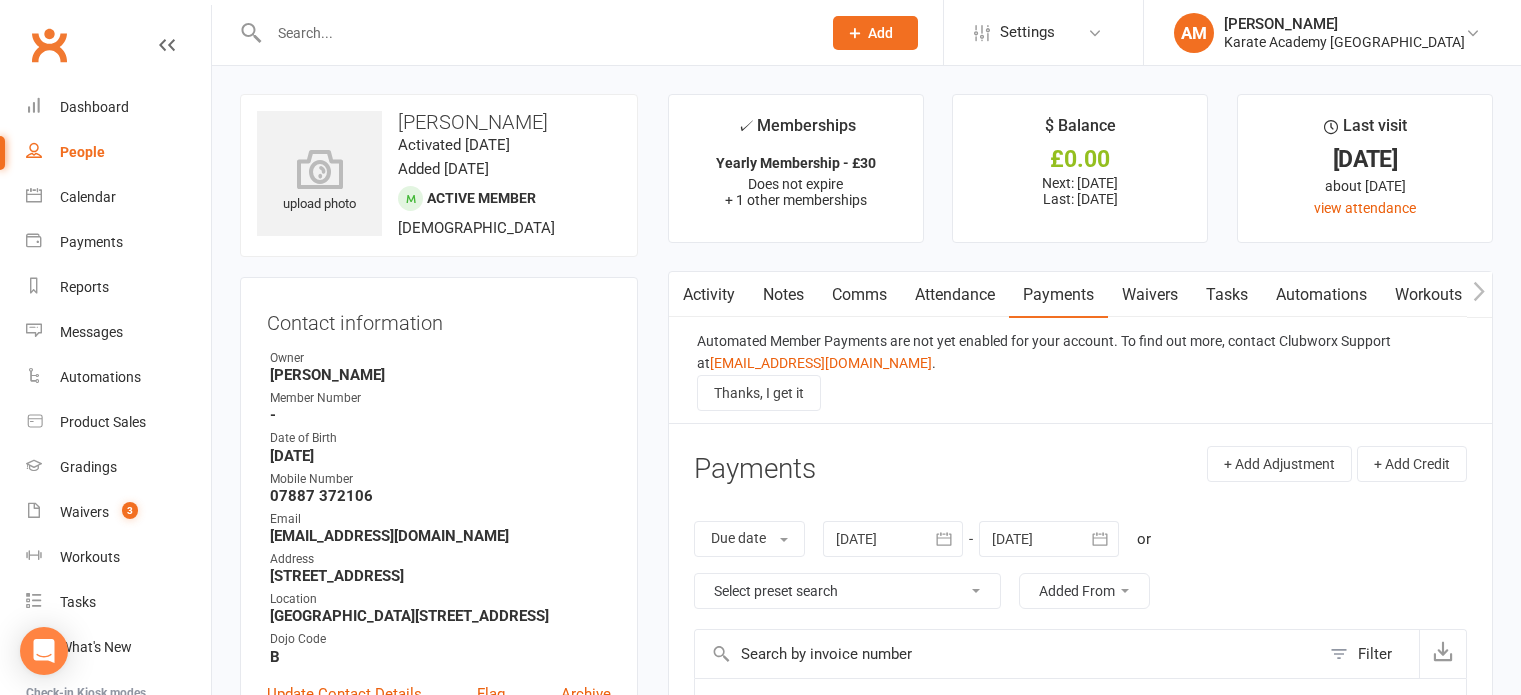 scroll, scrollTop: 0, scrollLeft: 0, axis: both 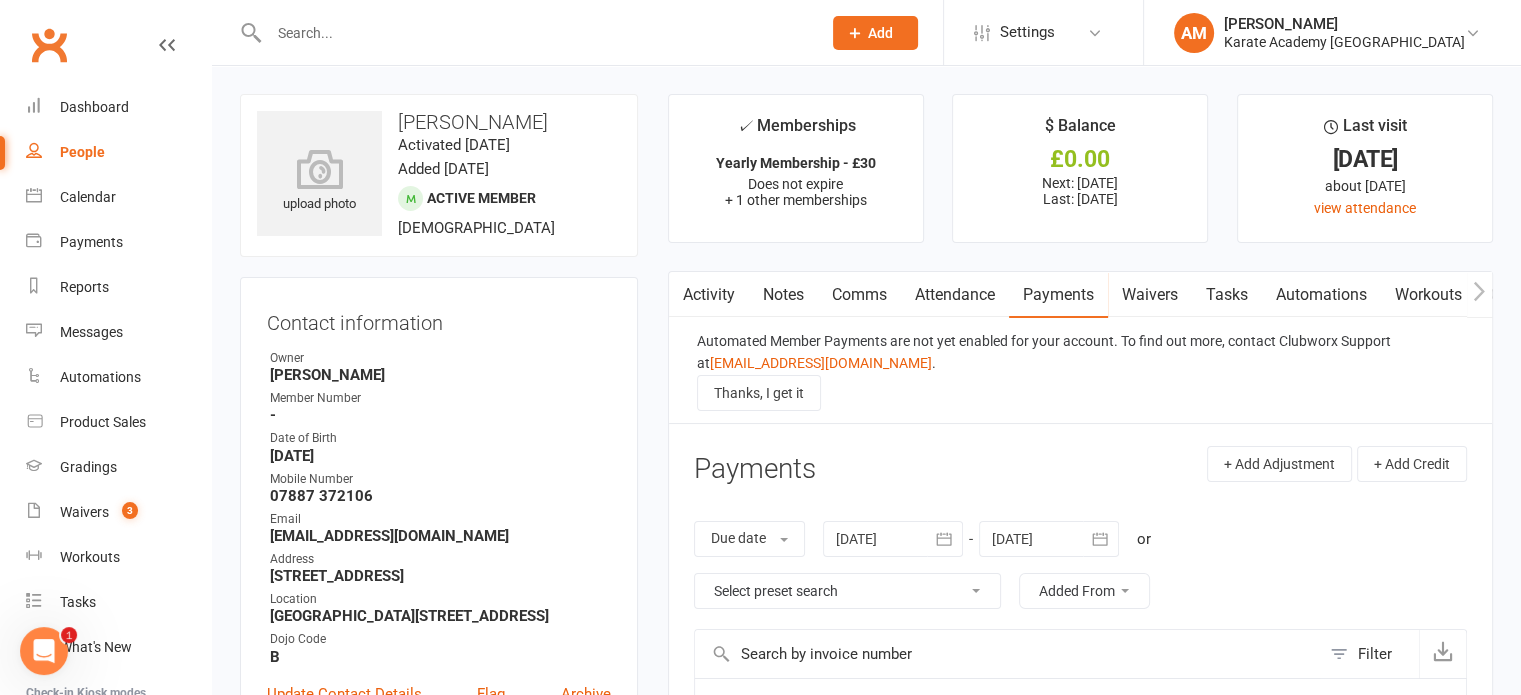 click 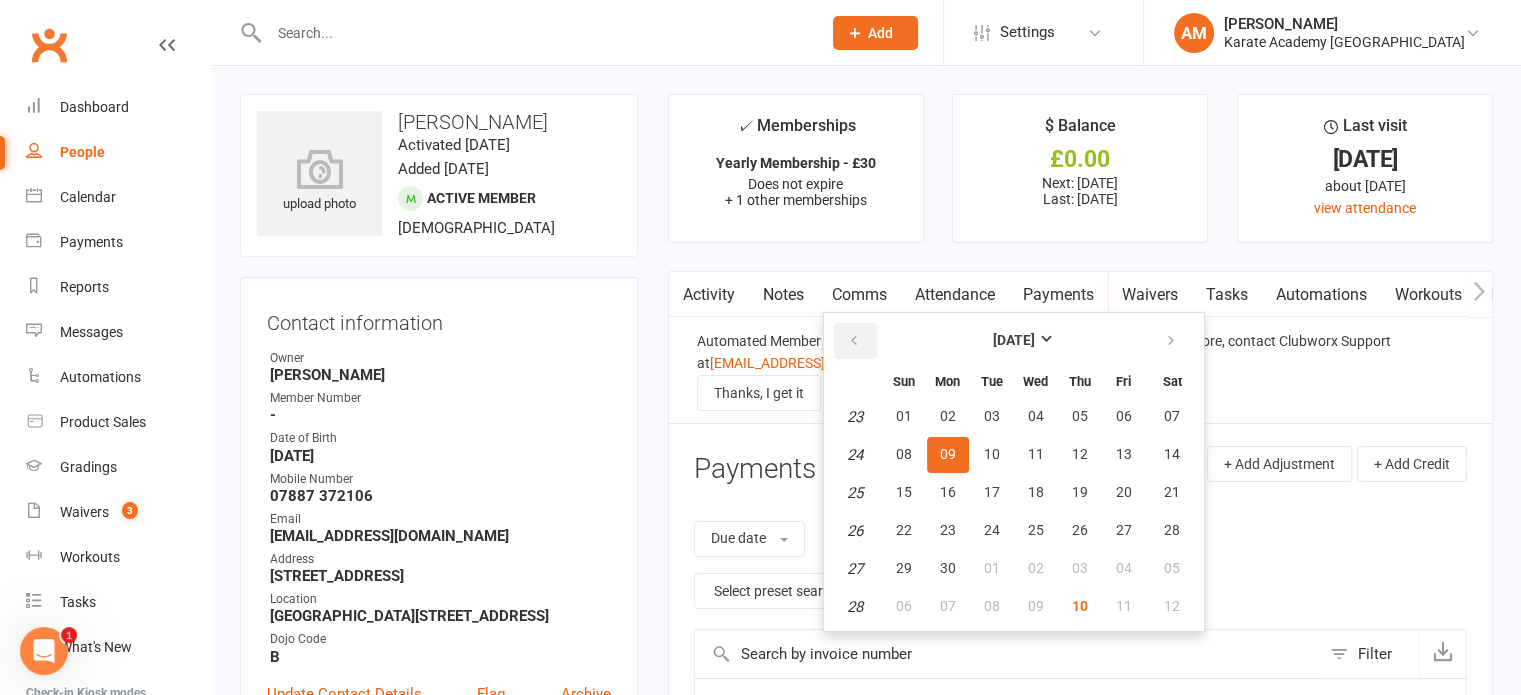 click at bounding box center [855, 341] 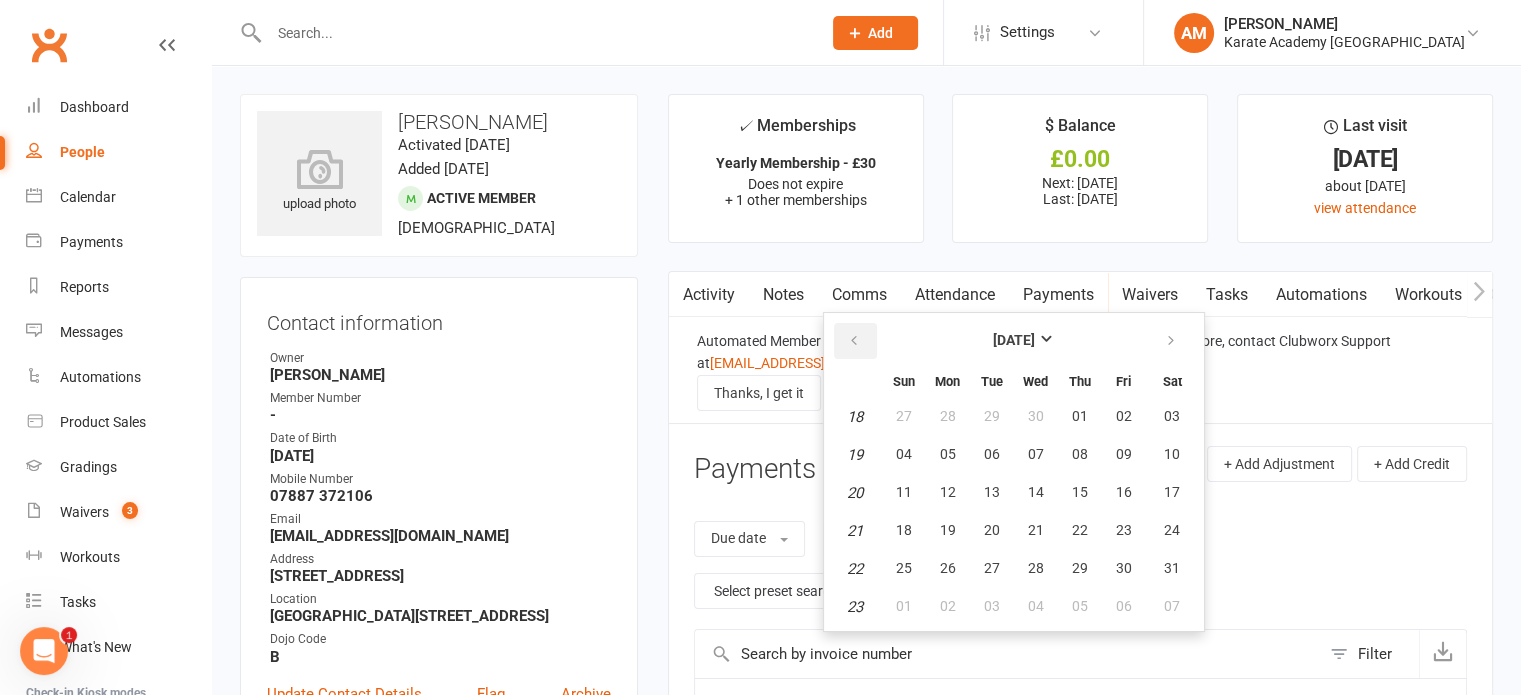click at bounding box center [855, 341] 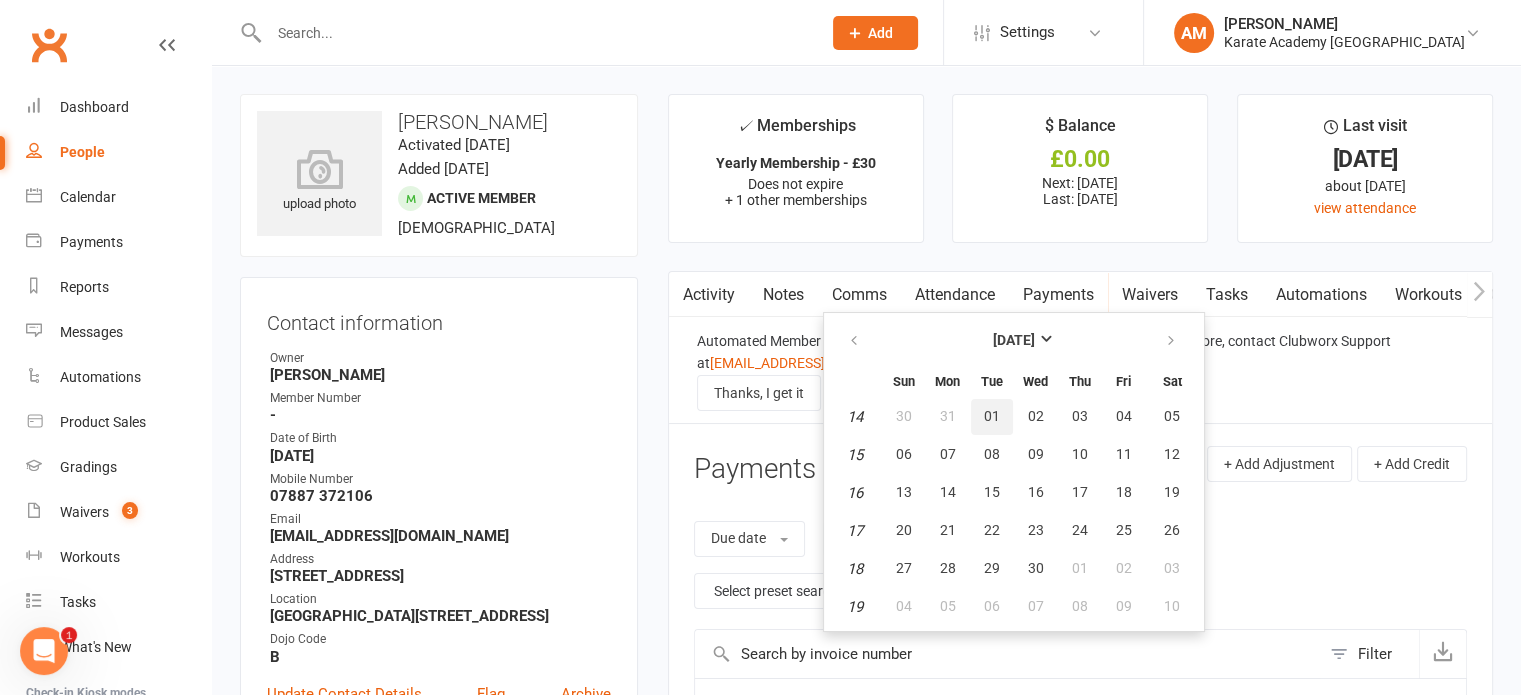 click on "01" at bounding box center (992, 417) 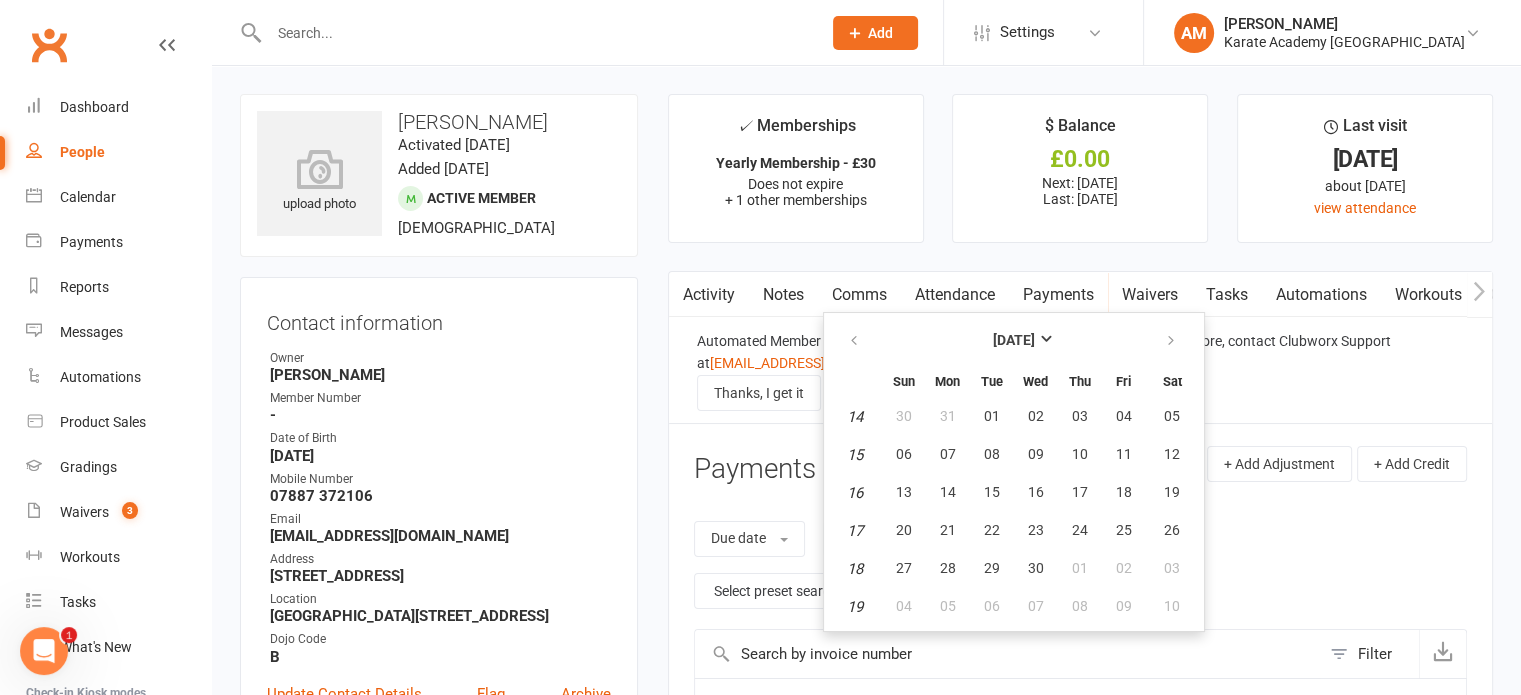 type on "01 Apr 2025" 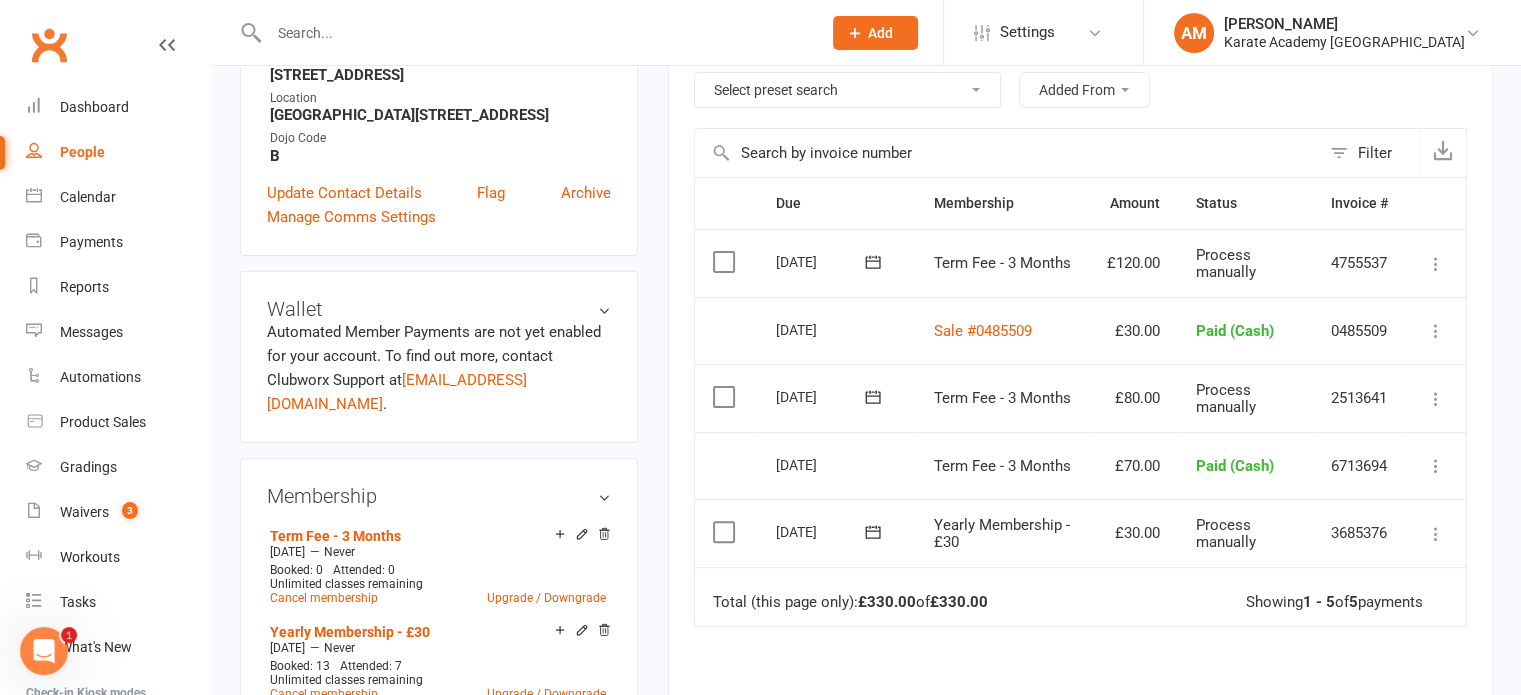 scroll, scrollTop: 500, scrollLeft: 0, axis: vertical 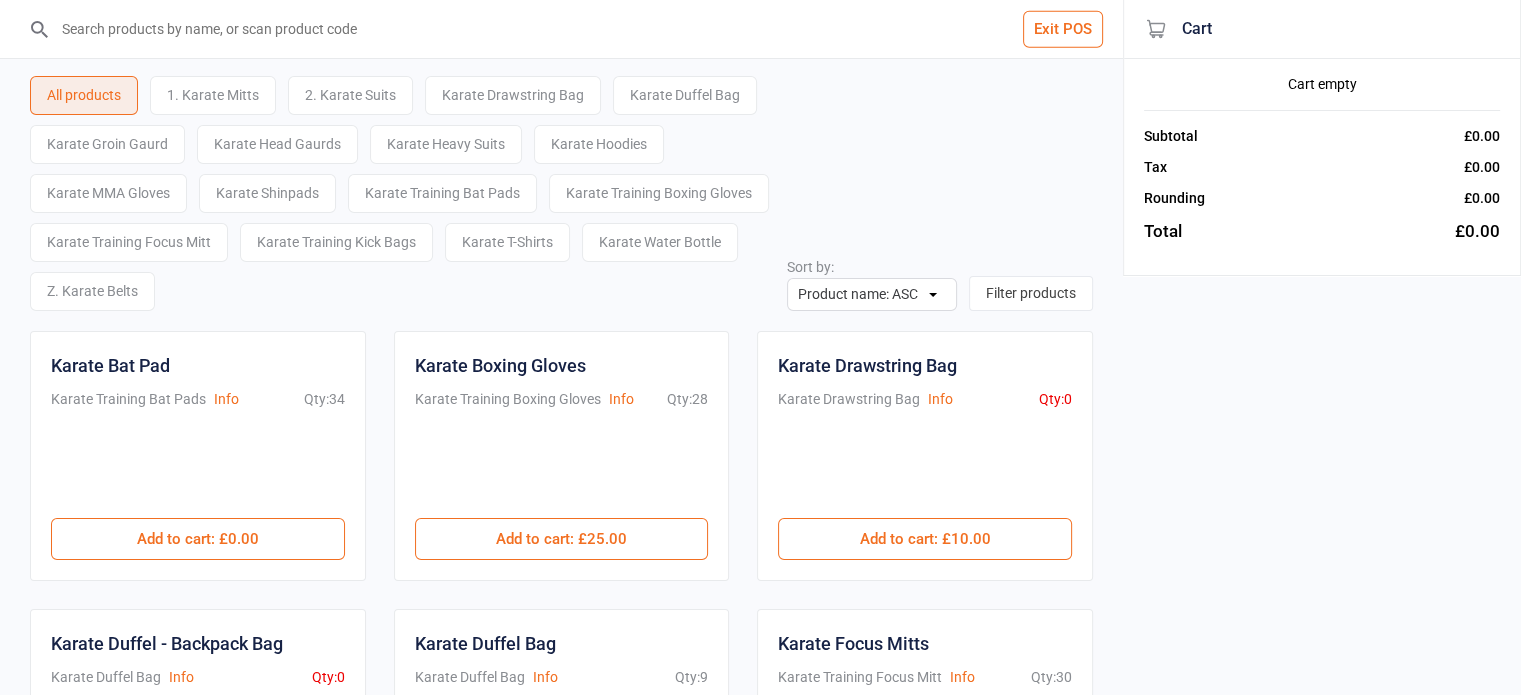 click on "2. Karate Suits" at bounding box center [350, 95] 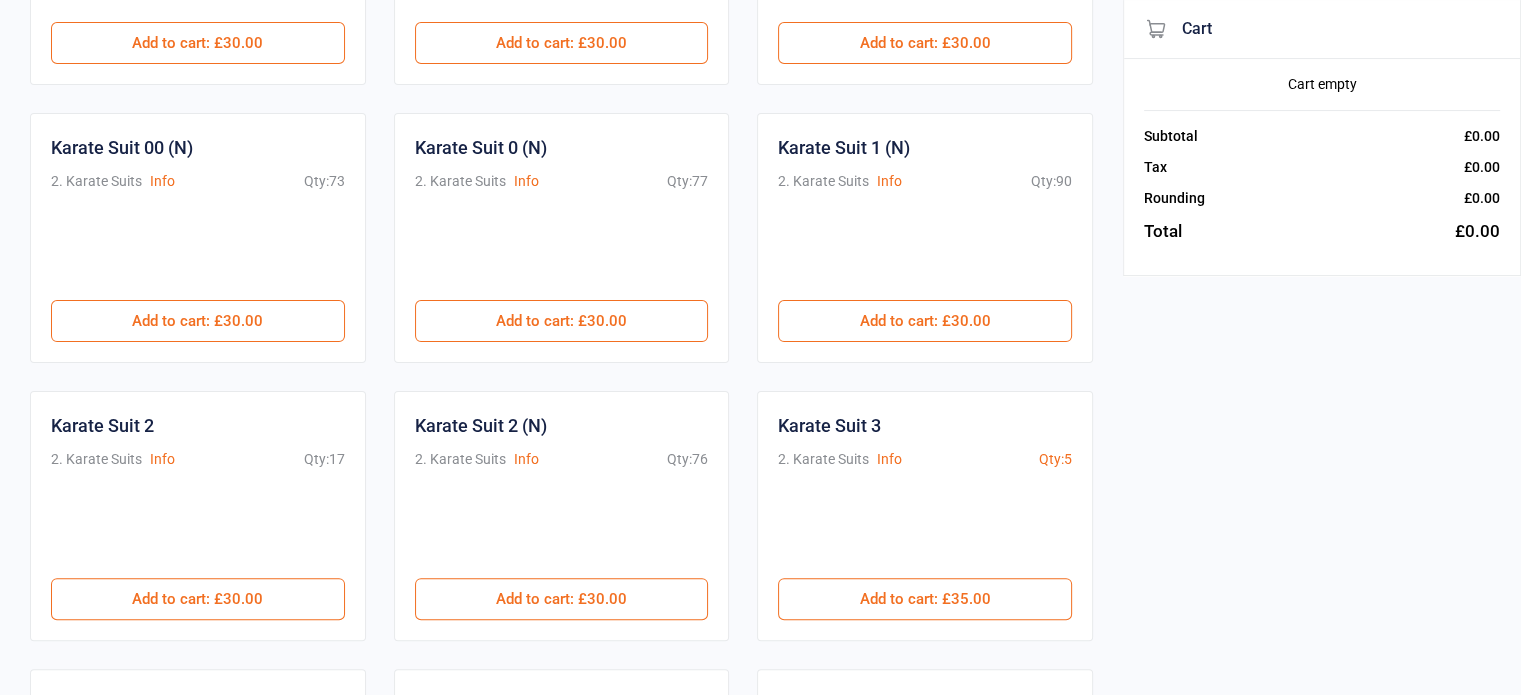 scroll, scrollTop: 500, scrollLeft: 0, axis: vertical 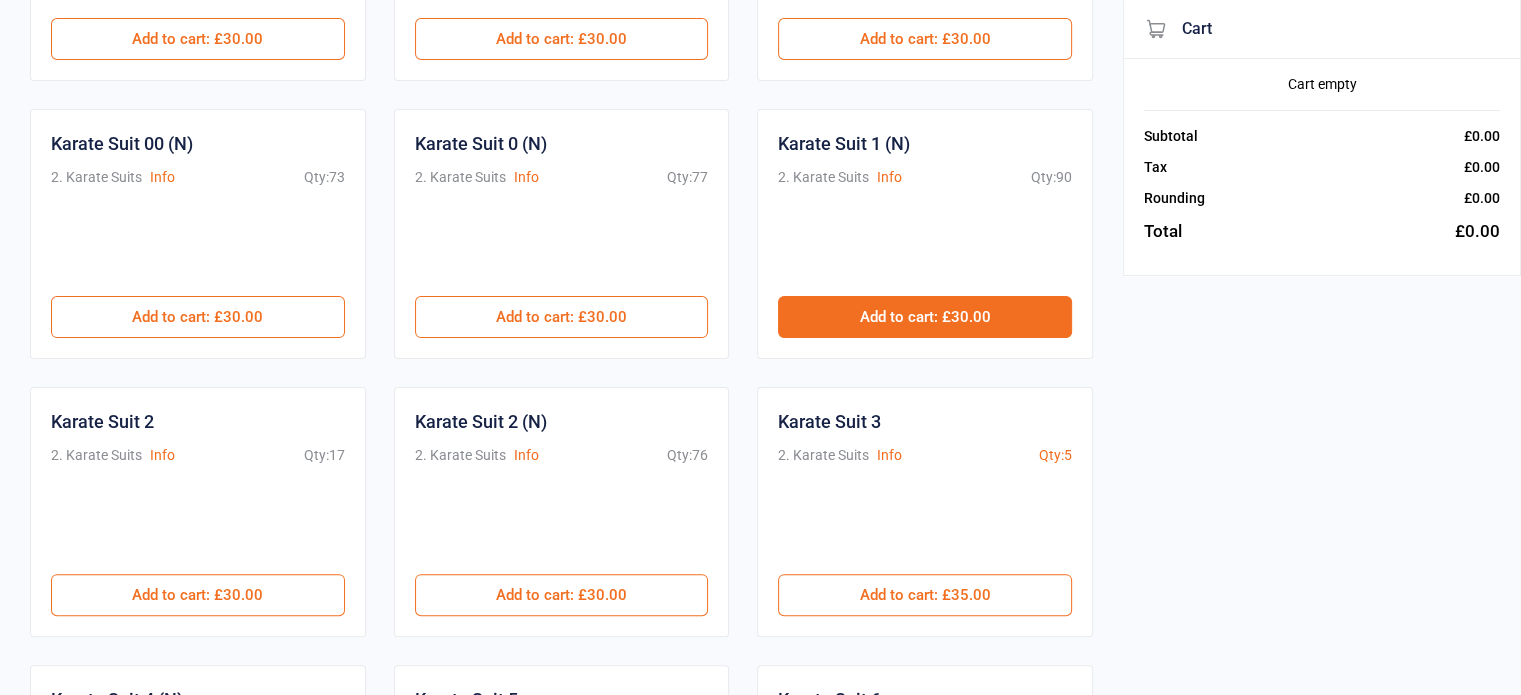 click on "Add to cart :   £30.00" at bounding box center [925, 317] 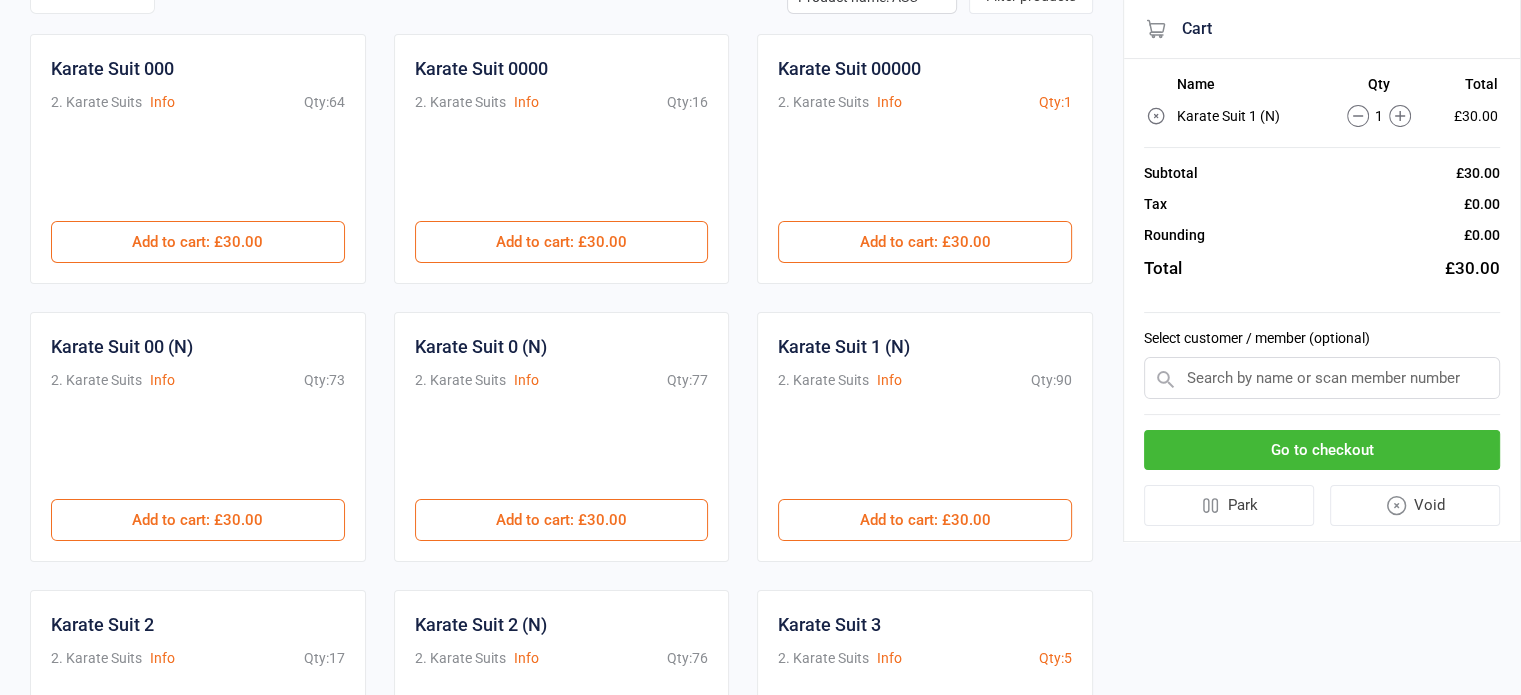 scroll, scrollTop: 0, scrollLeft: 0, axis: both 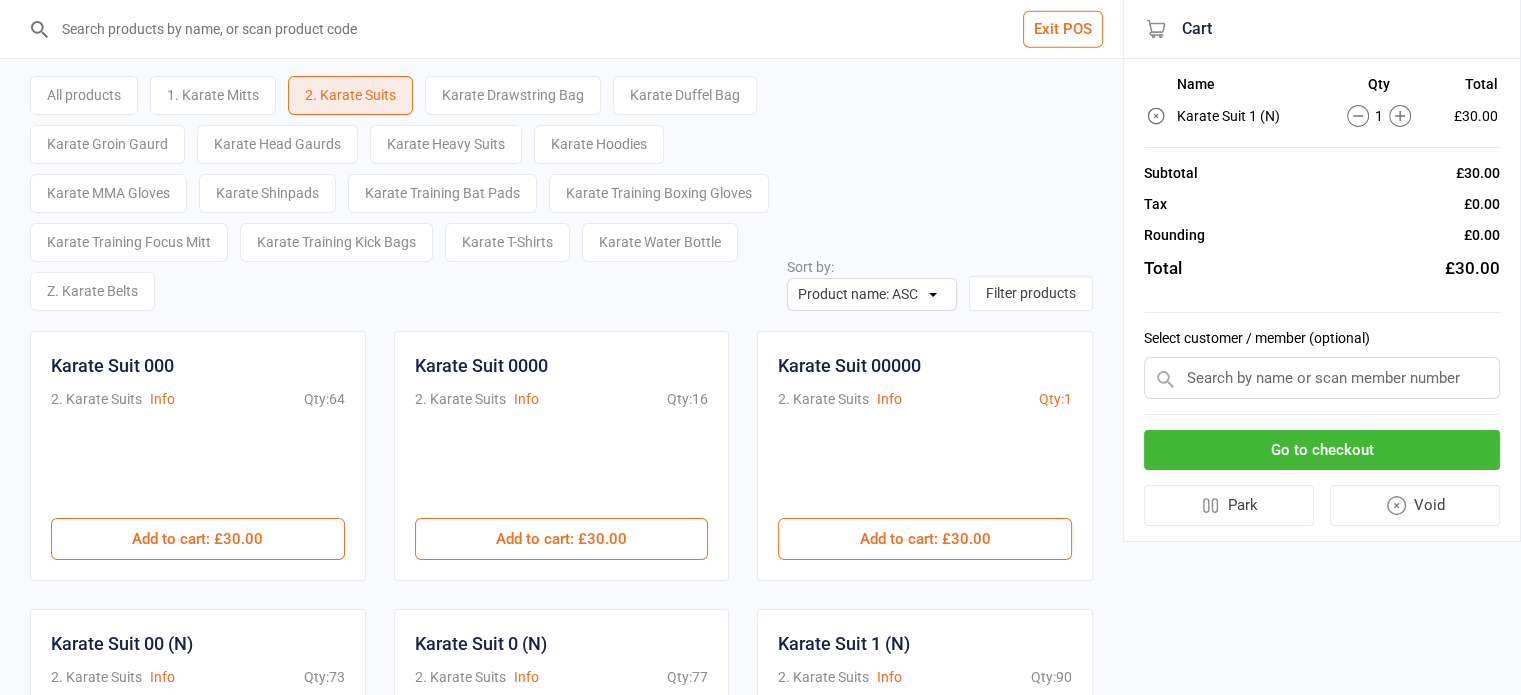 click on "1. Karate Mitts" at bounding box center [213, 95] 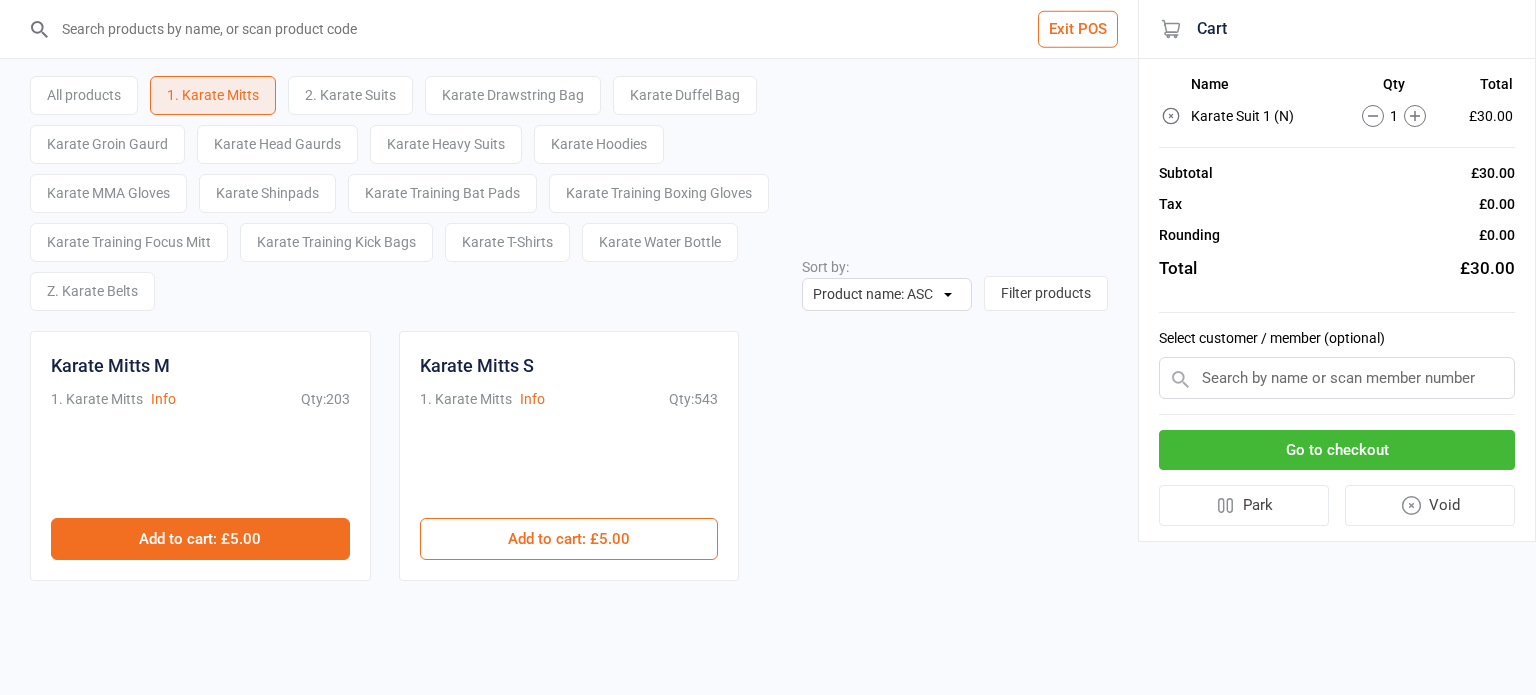 click on "Add to cart :   £5.00" at bounding box center [200, 539] 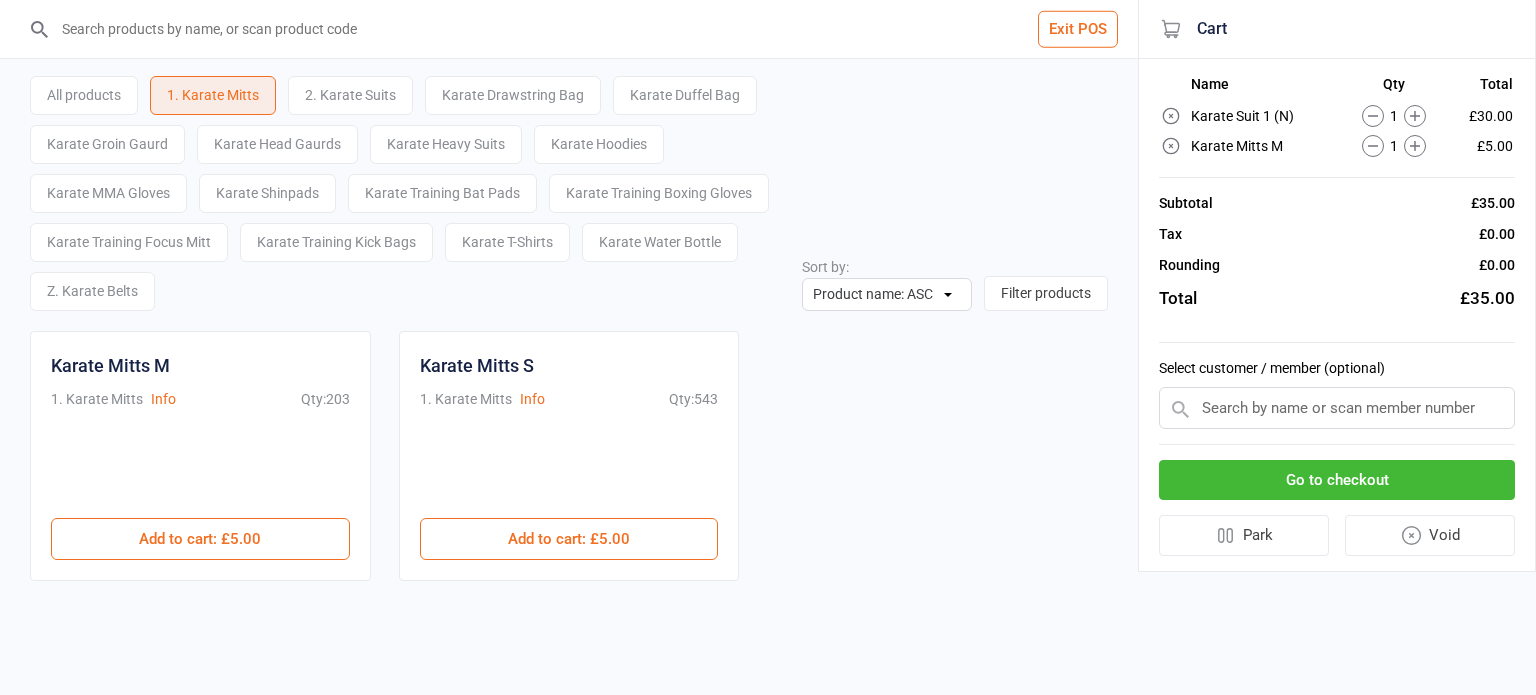 click at bounding box center (1337, 408) 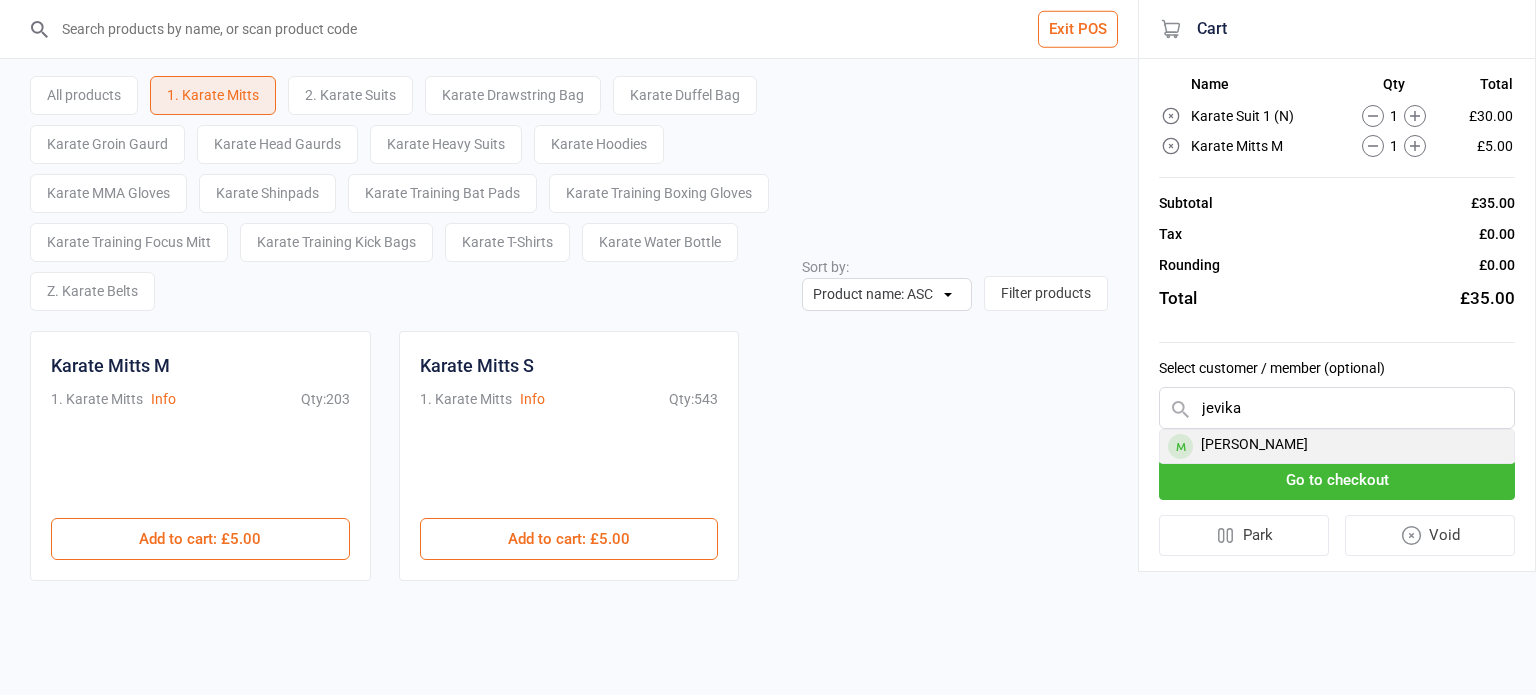 type on "jevika" 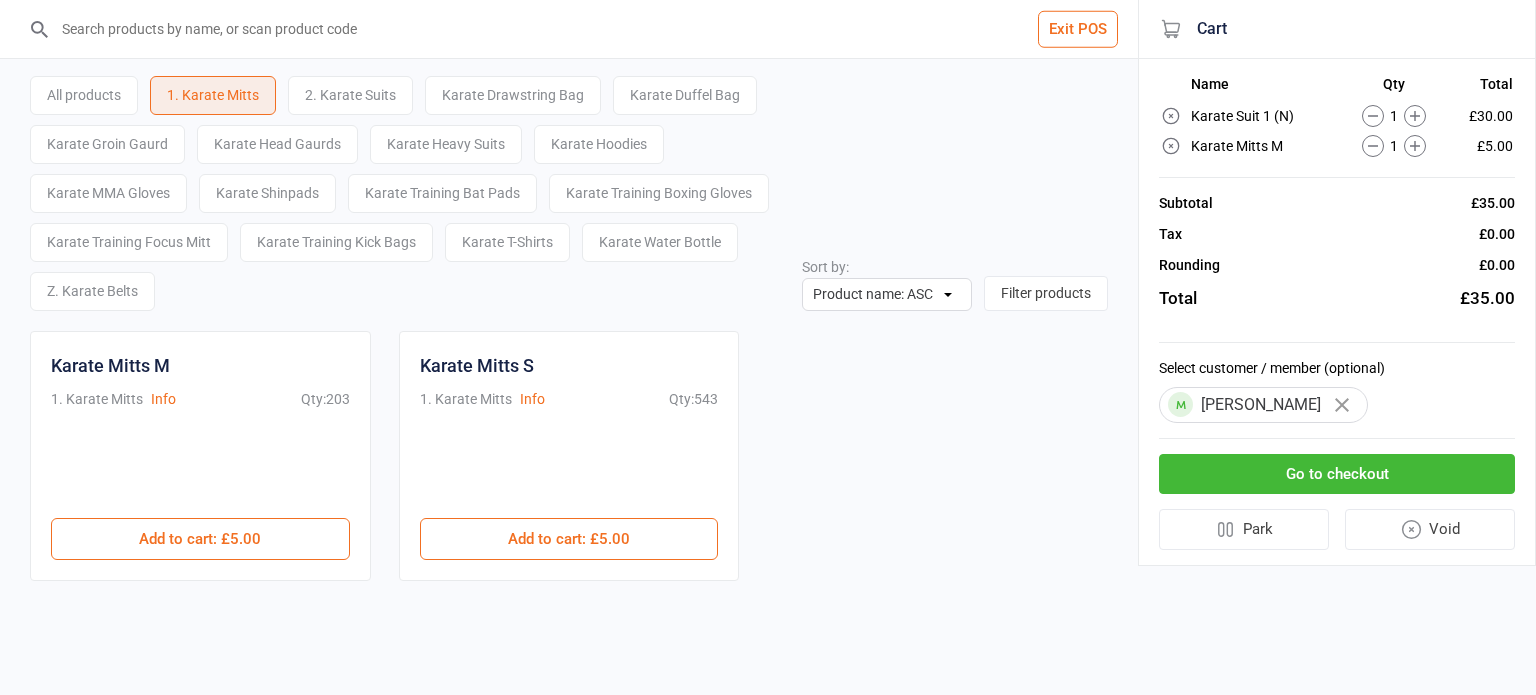 click on "Go to checkout" at bounding box center [1337, 474] 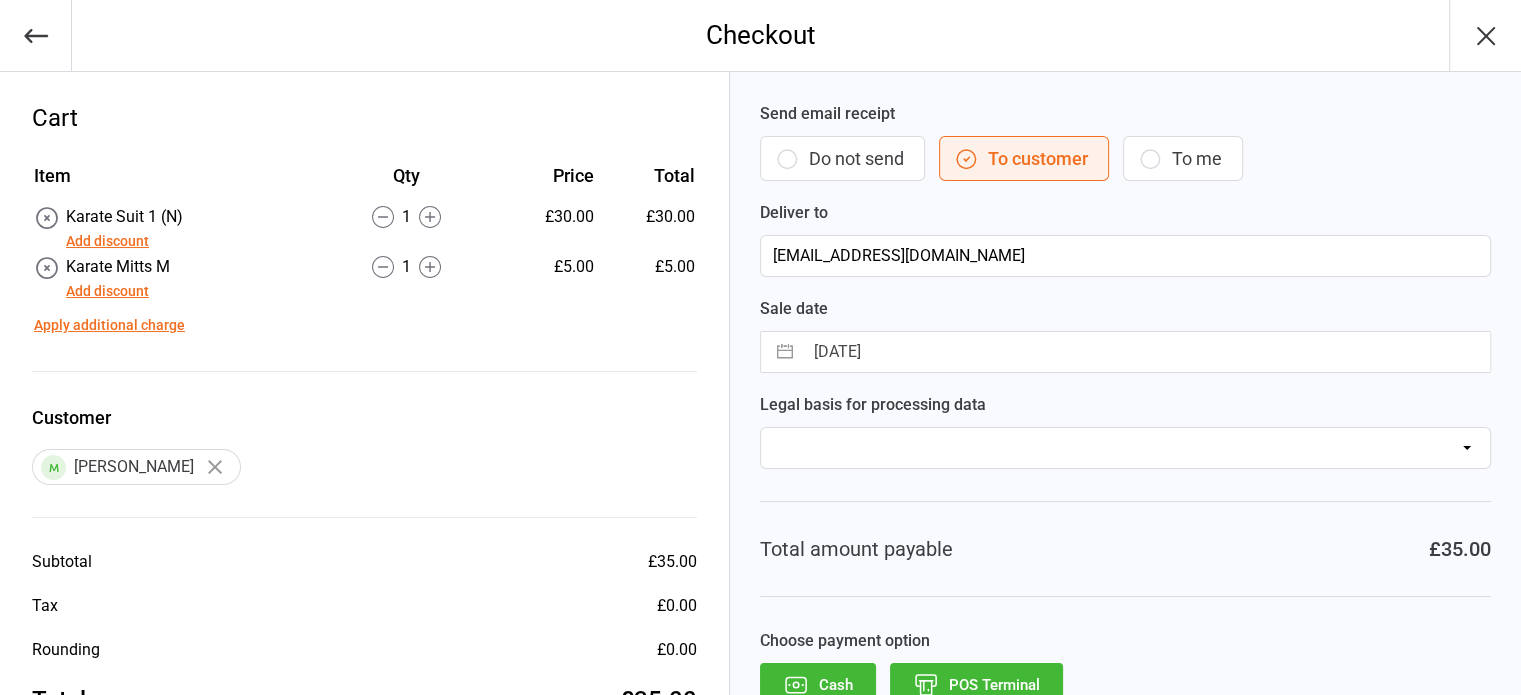 click on "Add discount" at bounding box center [107, 291] 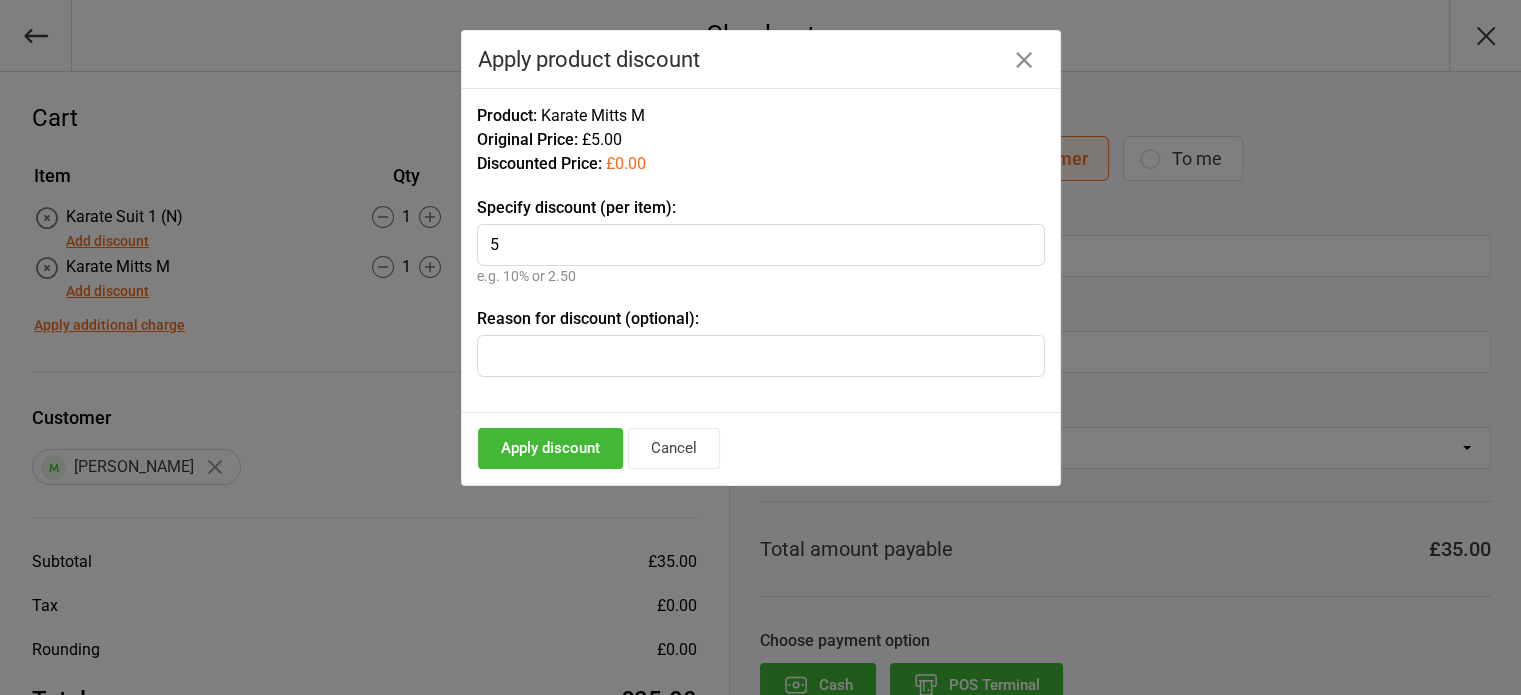 type on "5" 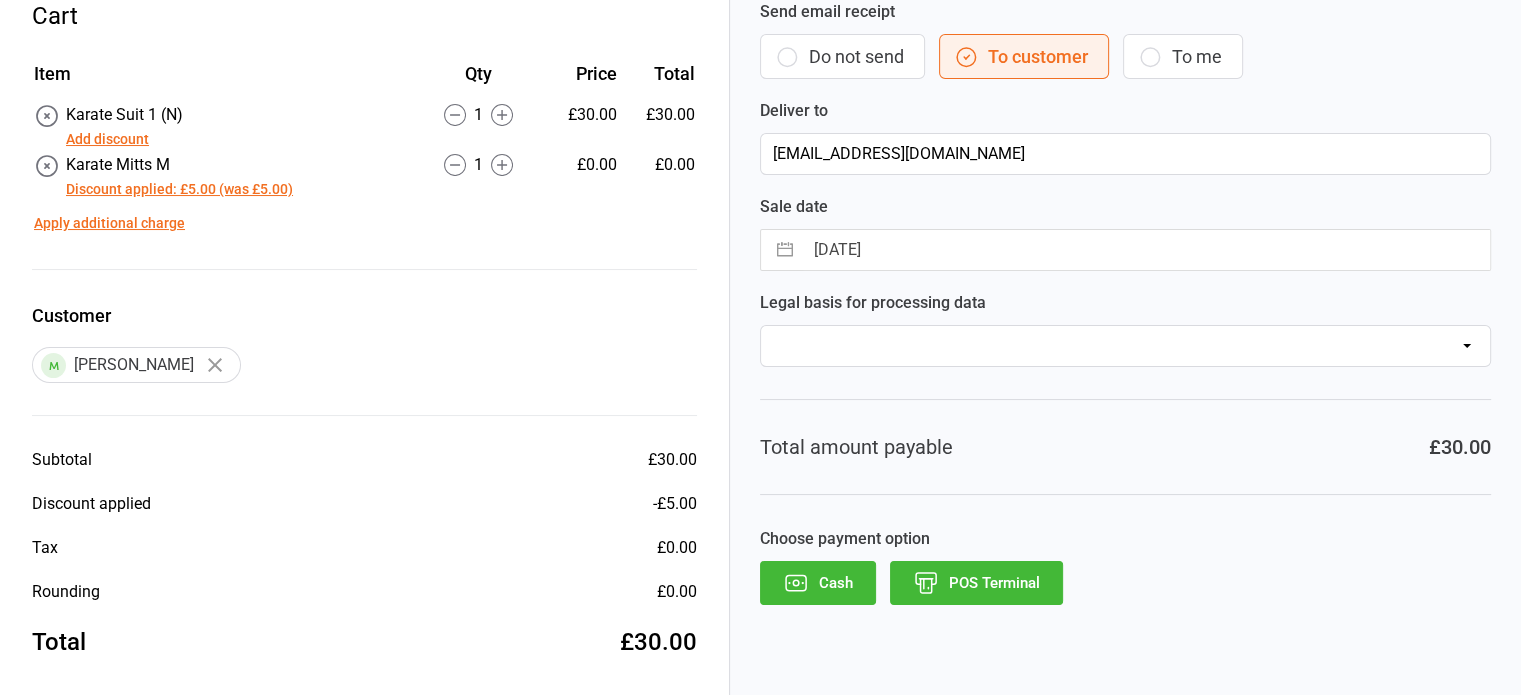 scroll, scrollTop: 112, scrollLeft: 0, axis: vertical 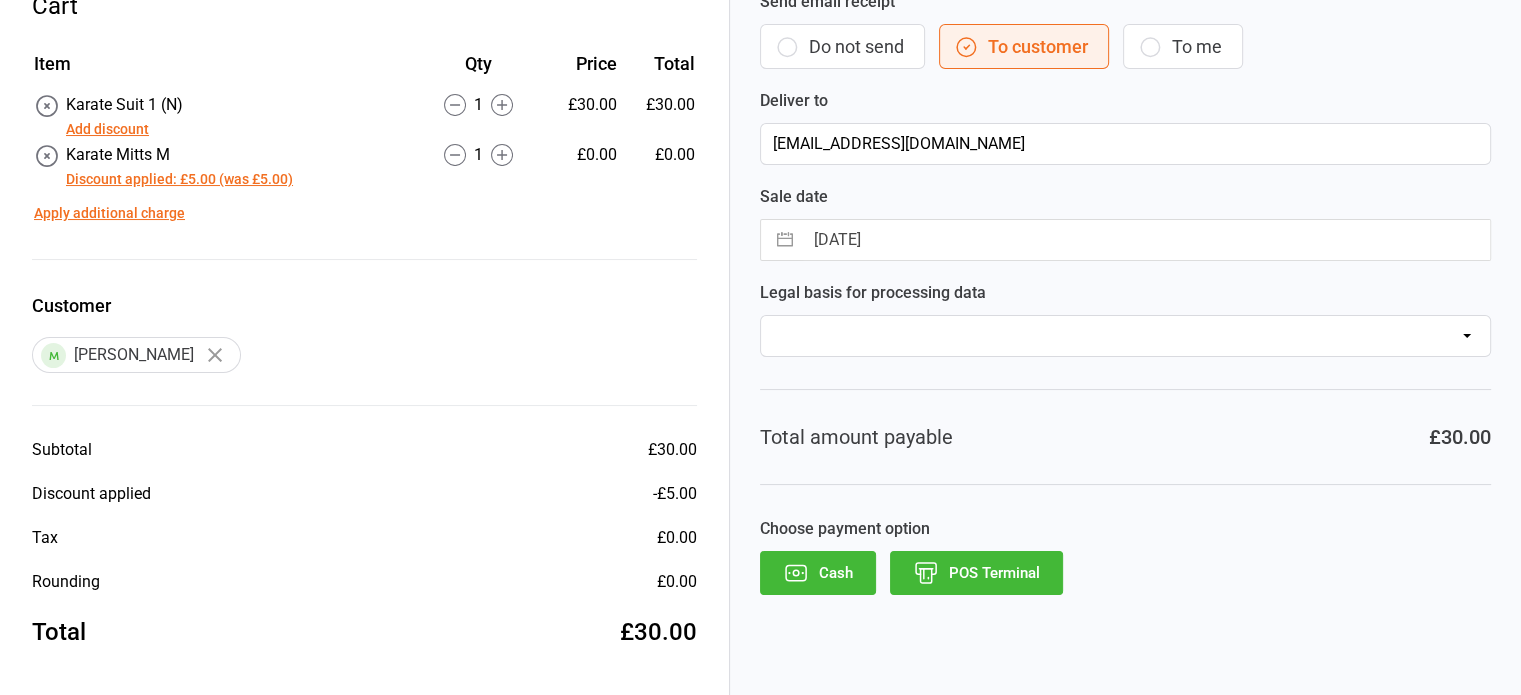click on "Cash" at bounding box center [818, 573] 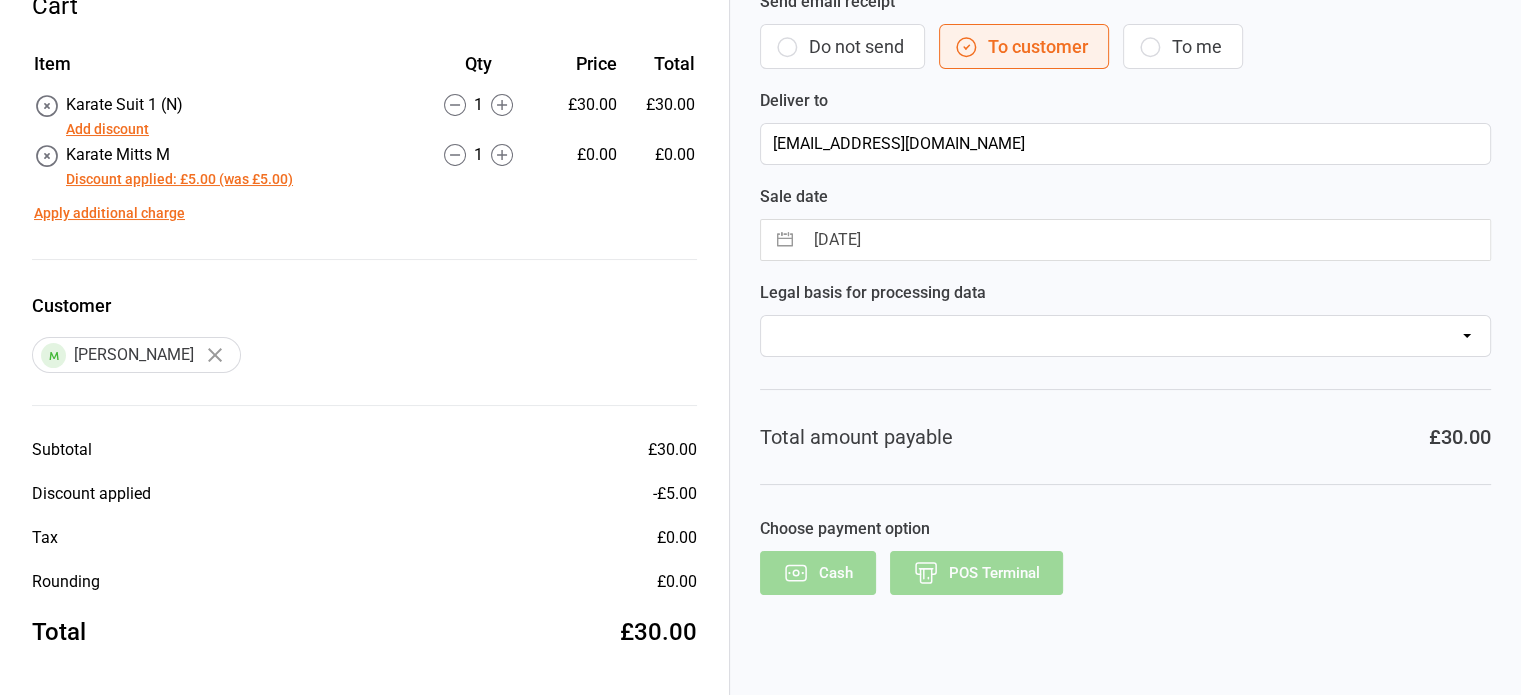 scroll, scrollTop: 55, scrollLeft: 0, axis: vertical 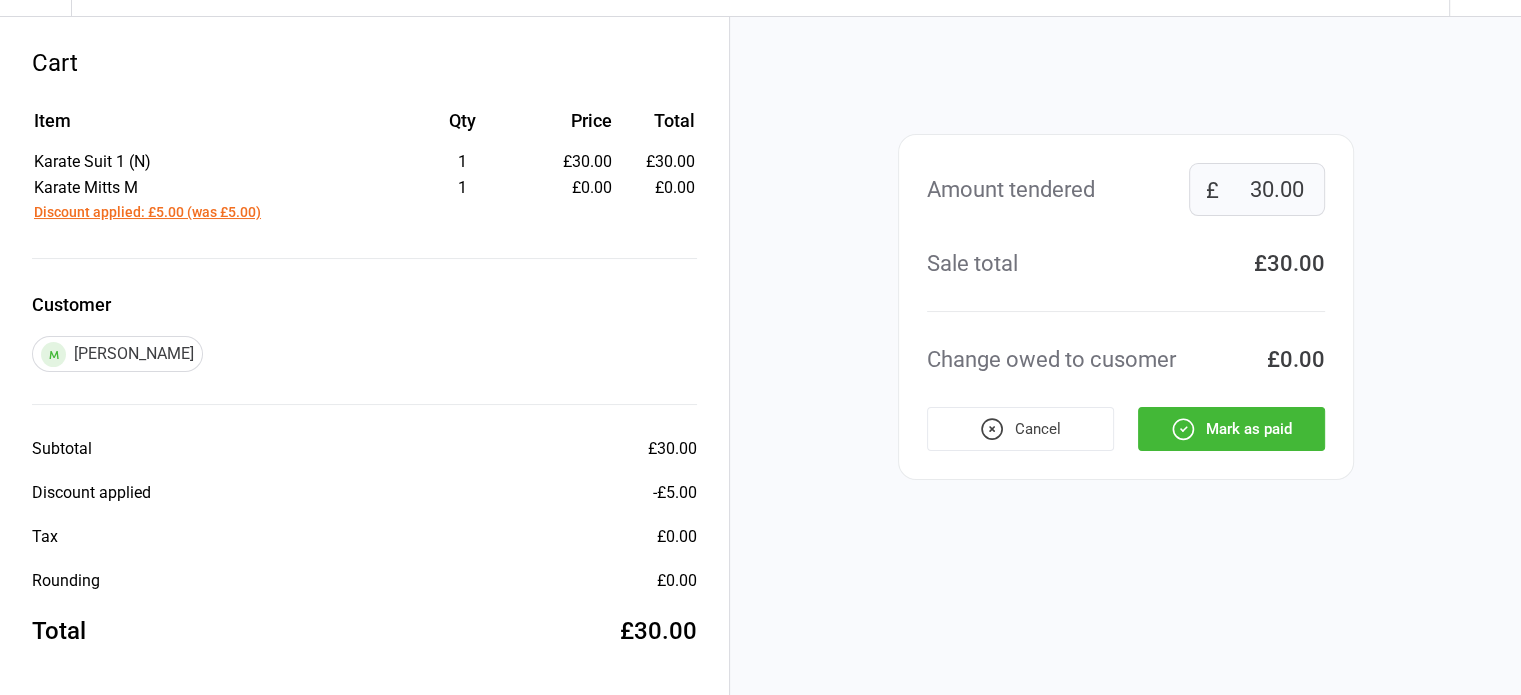 click on "Mark as paid" at bounding box center (1231, 429) 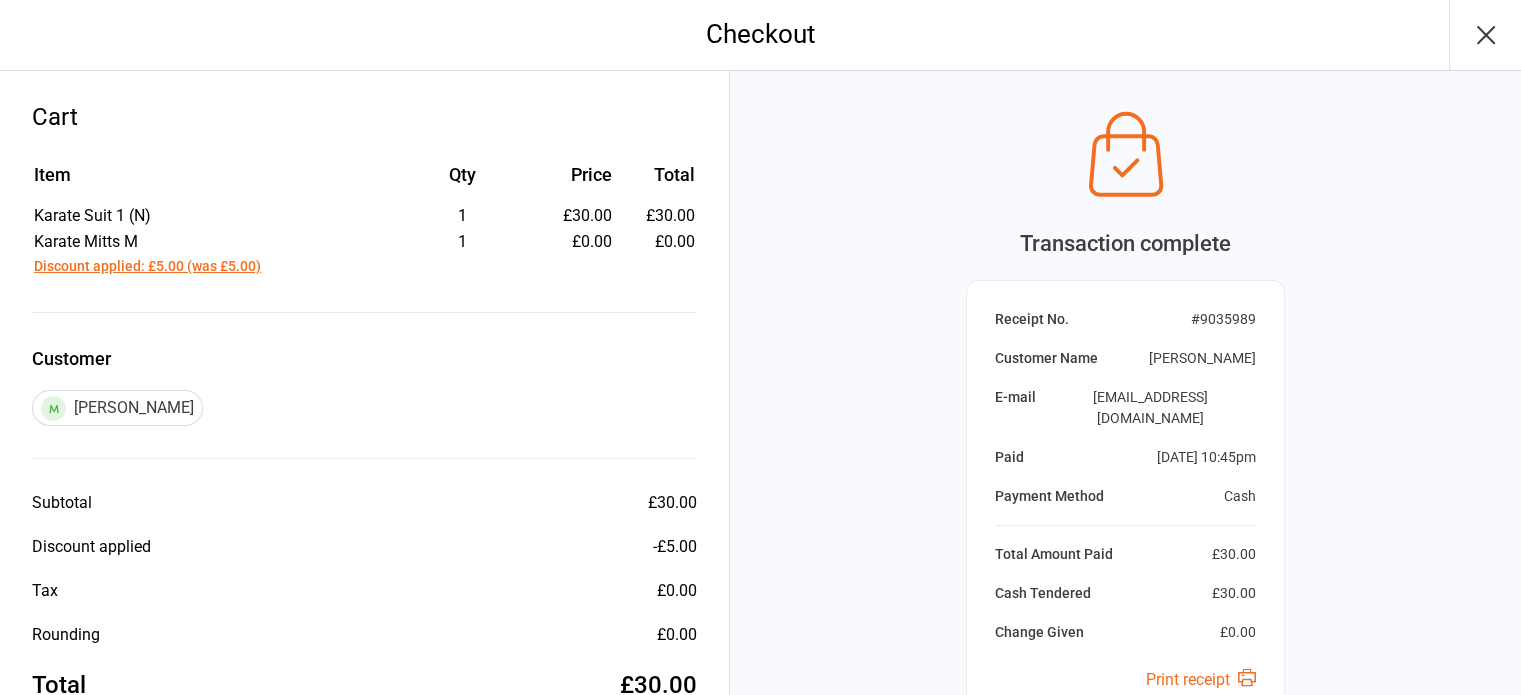 scroll, scrollTop: 0, scrollLeft: 0, axis: both 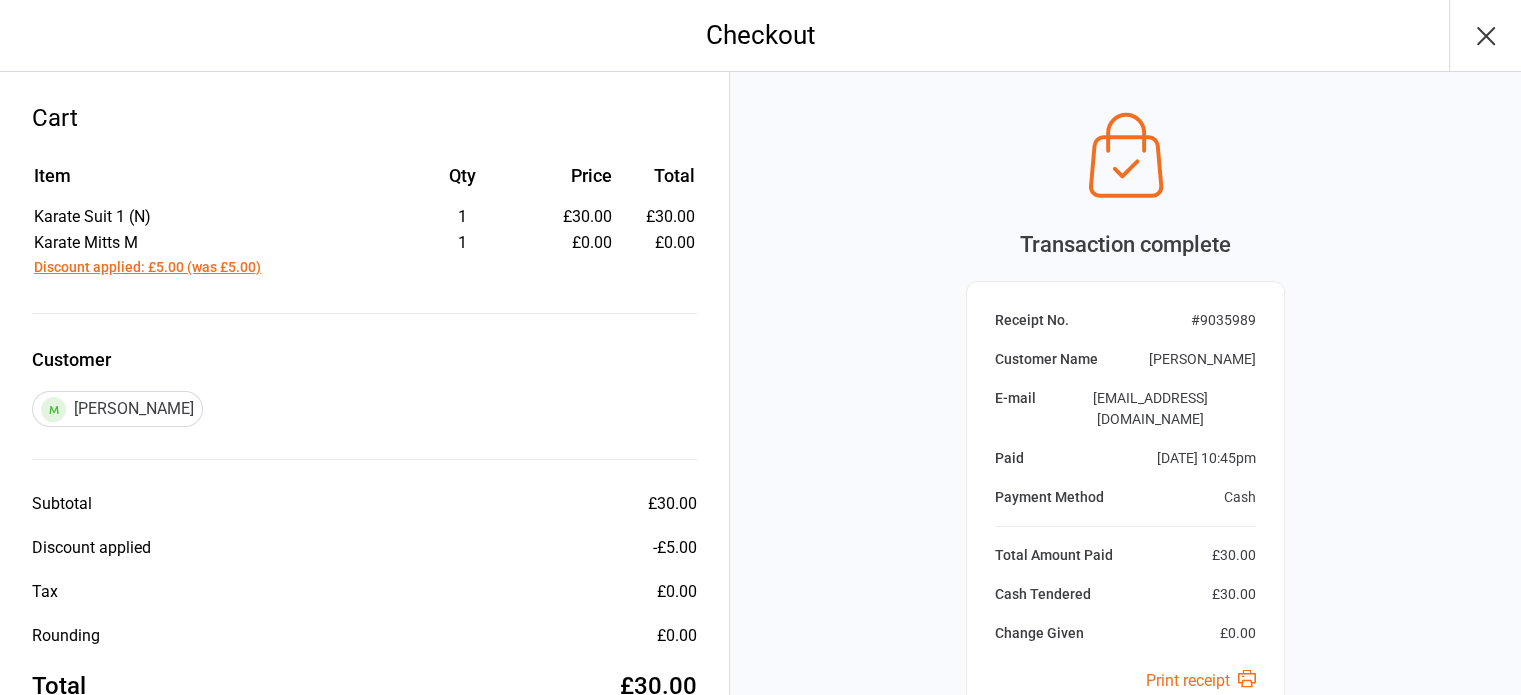 click 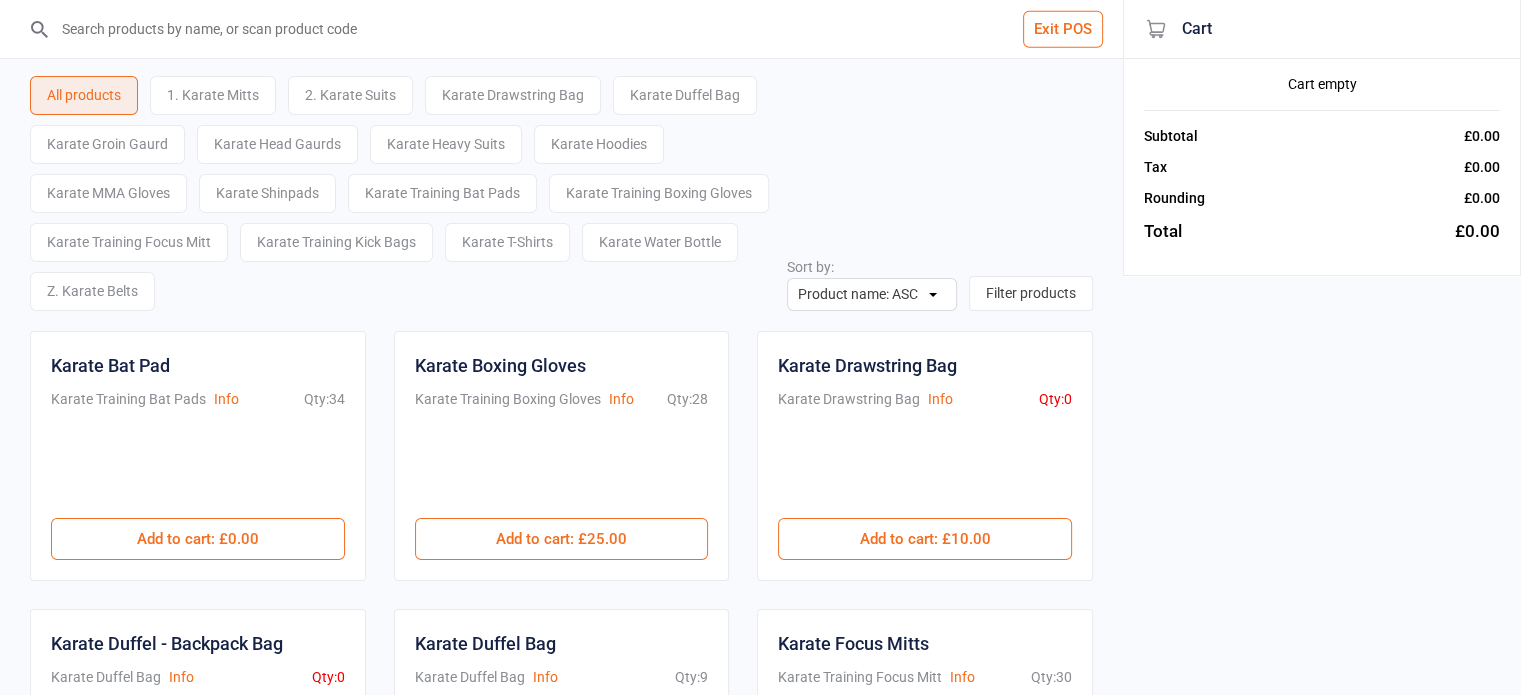 click on "Exit POS" at bounding box center (1063, 29) 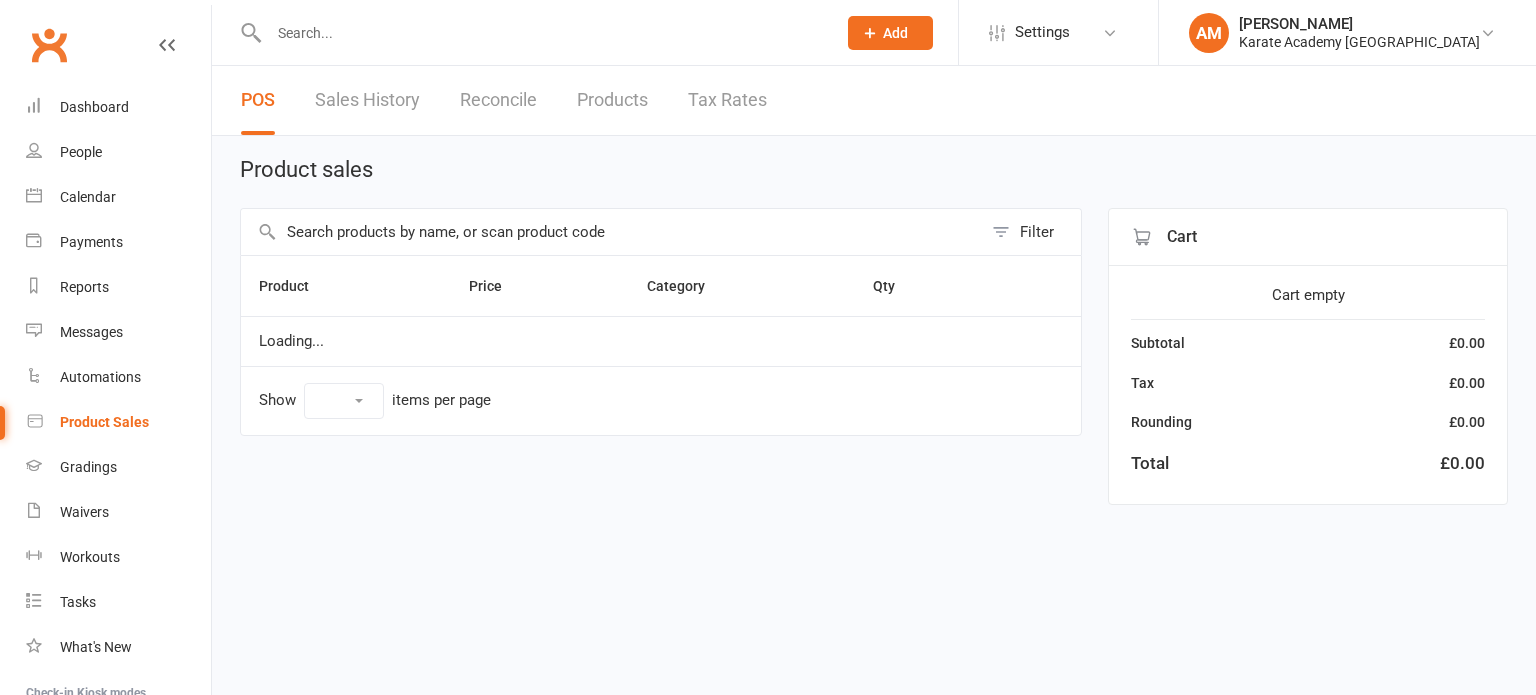 scroll, scrollTop: 0, scrollLeft: 0, axis: both 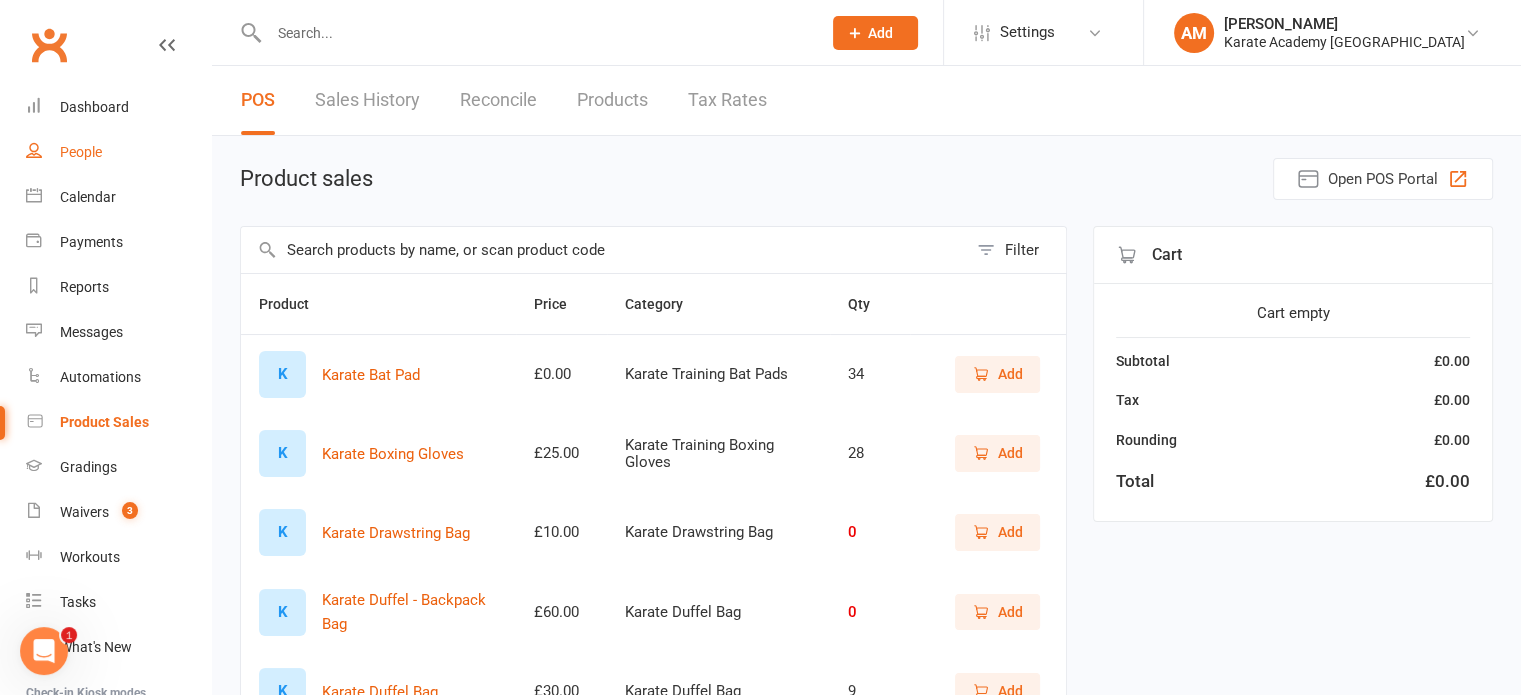click on "People" at bounding box center (81, 152) 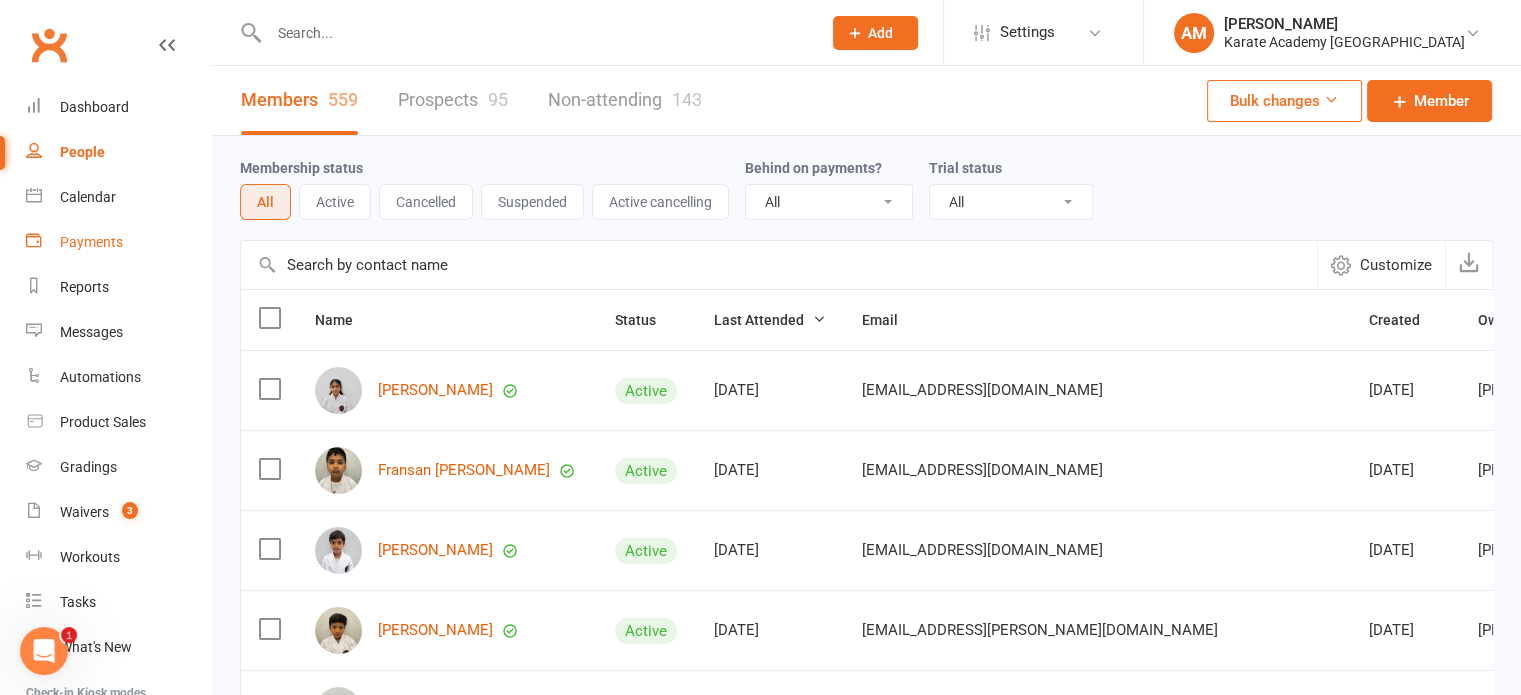 click on "Payments" at bounding box center [91, 242] 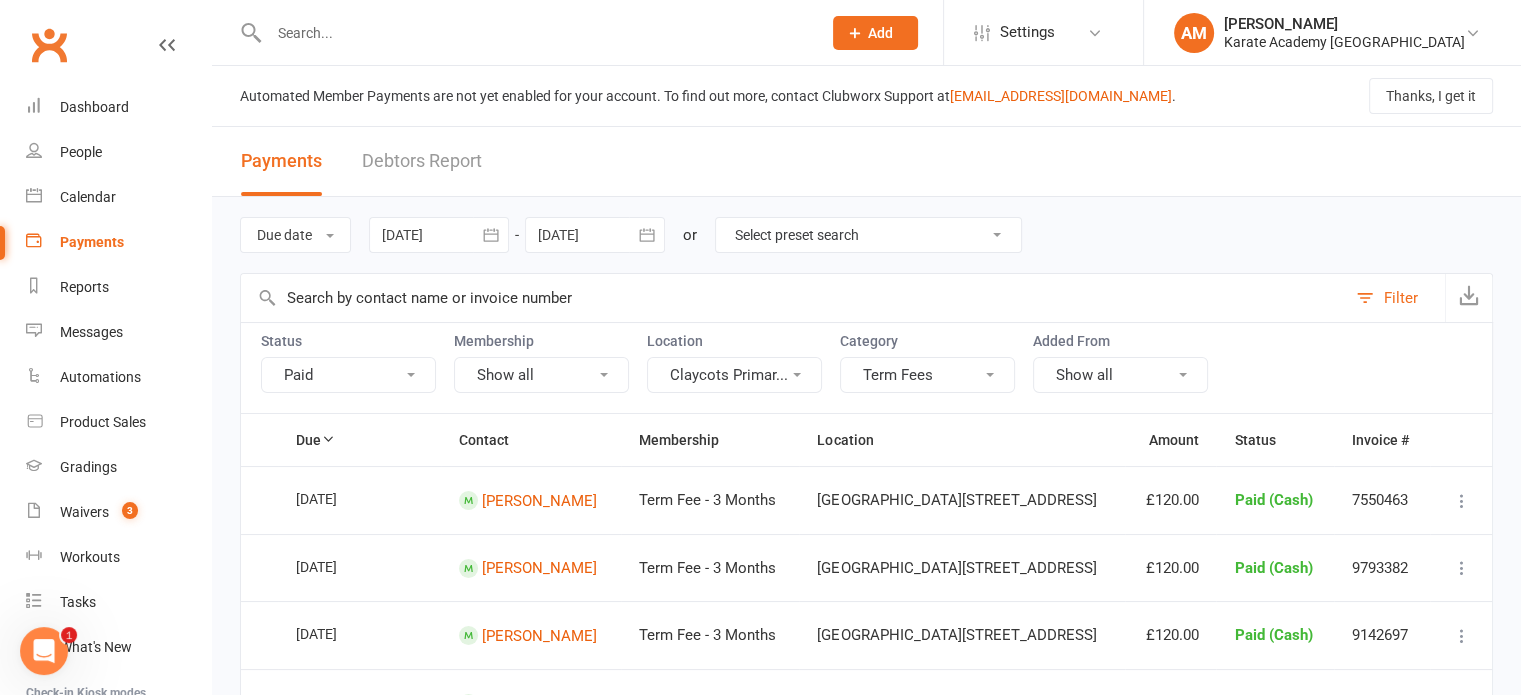 click at bounding box center [491, 235] 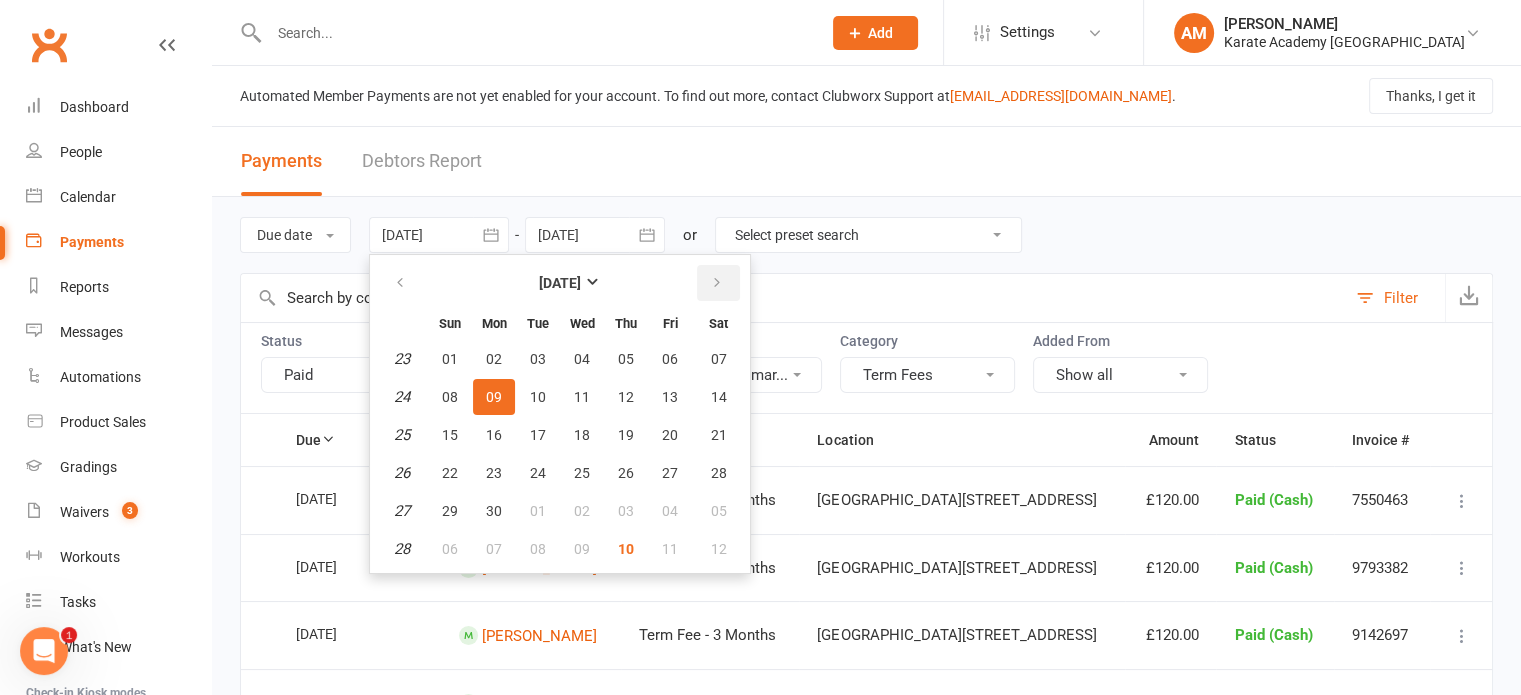 click at bounding box center [717, 283] 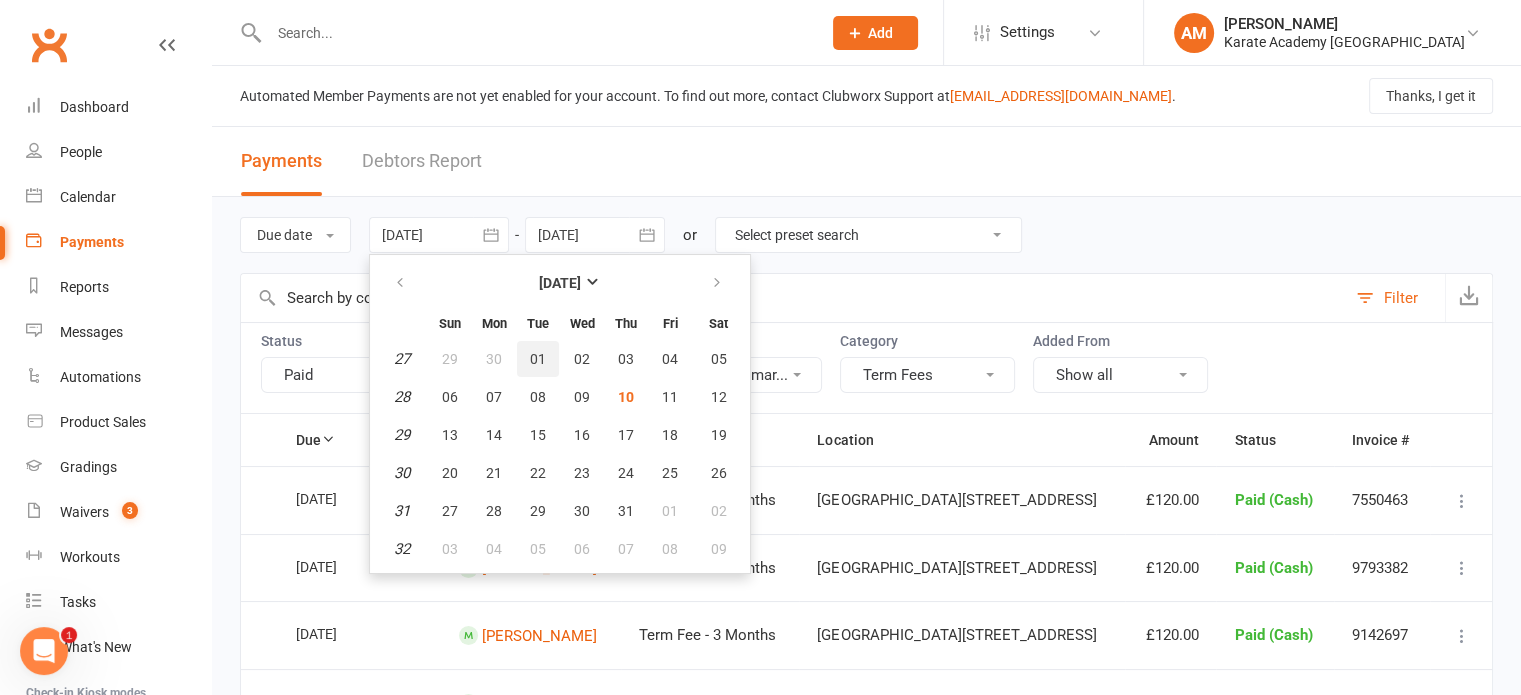 click on "01" at bounding box center (538, 359) 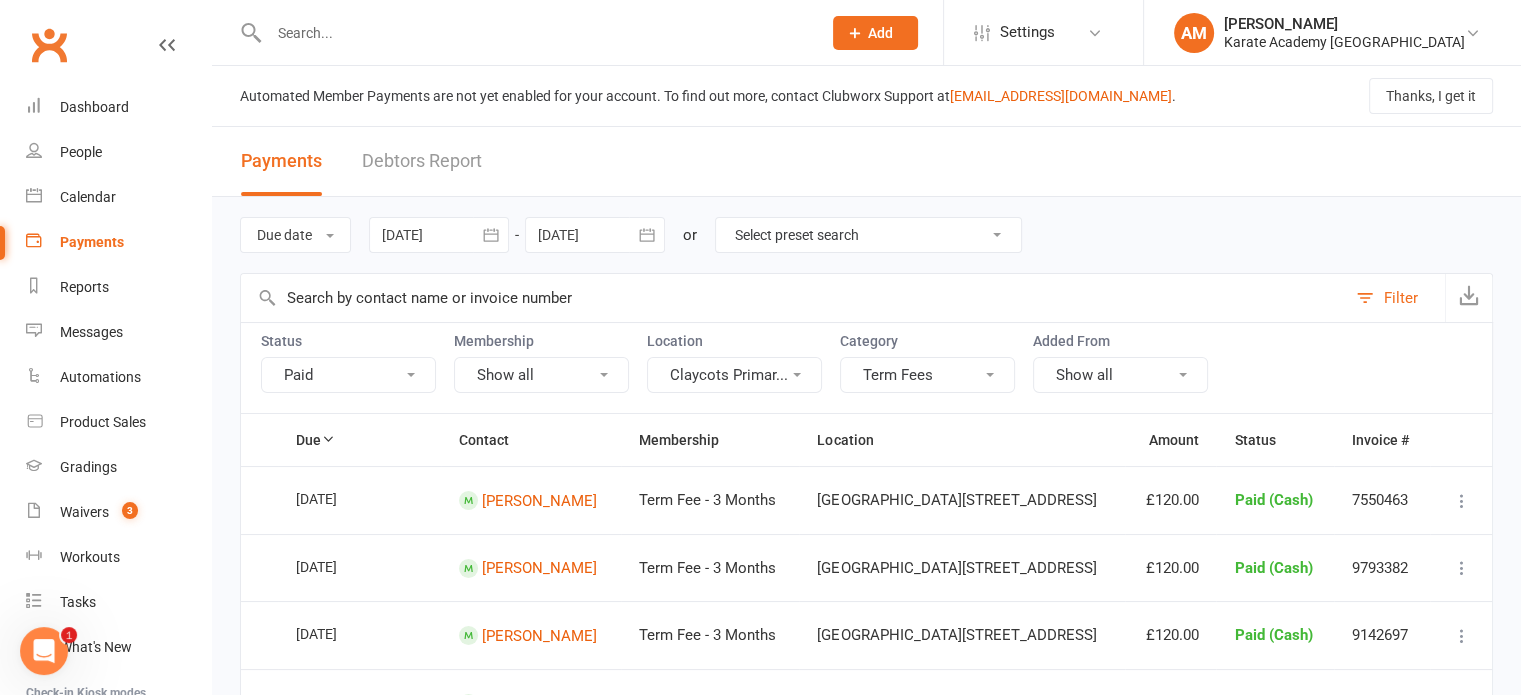click on "Filter" at bounding box center (1395, 298) 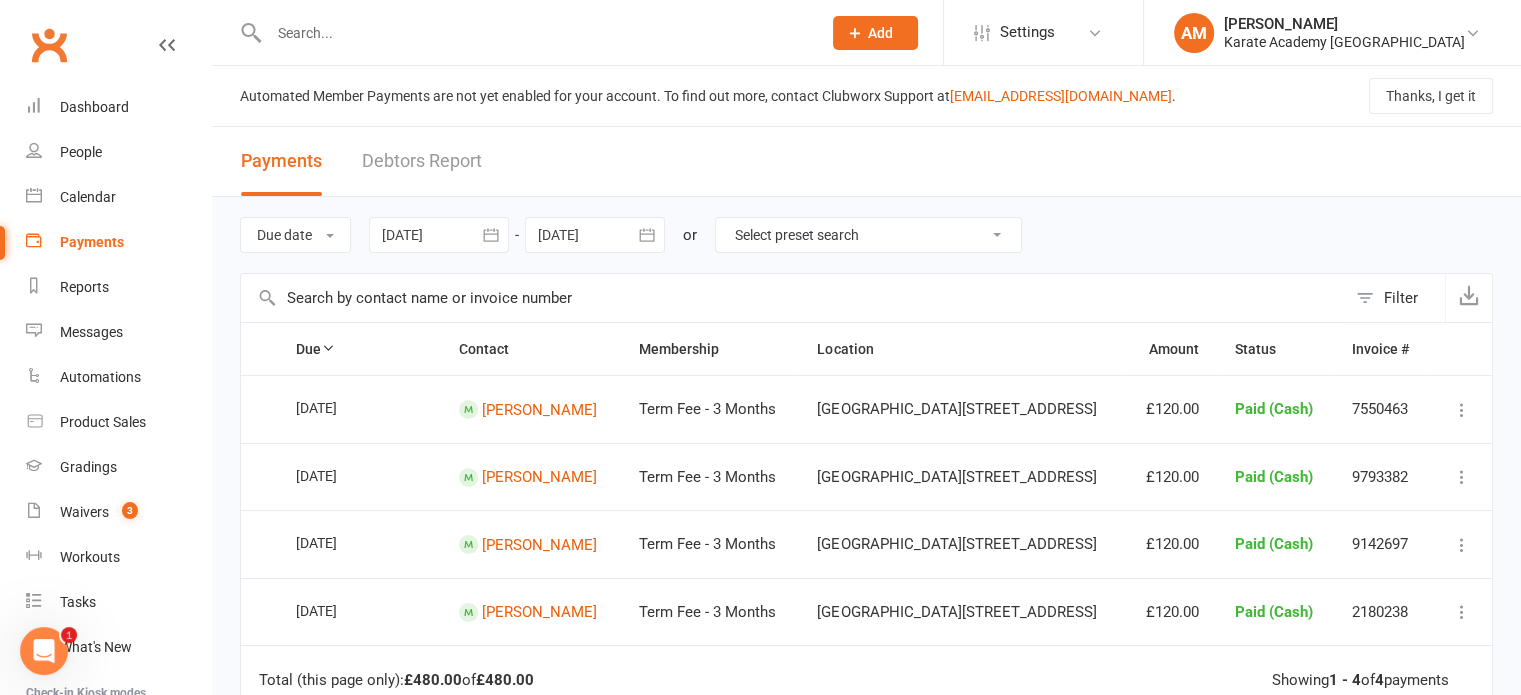 click on "Filter" at bounding box center [1395, 298] 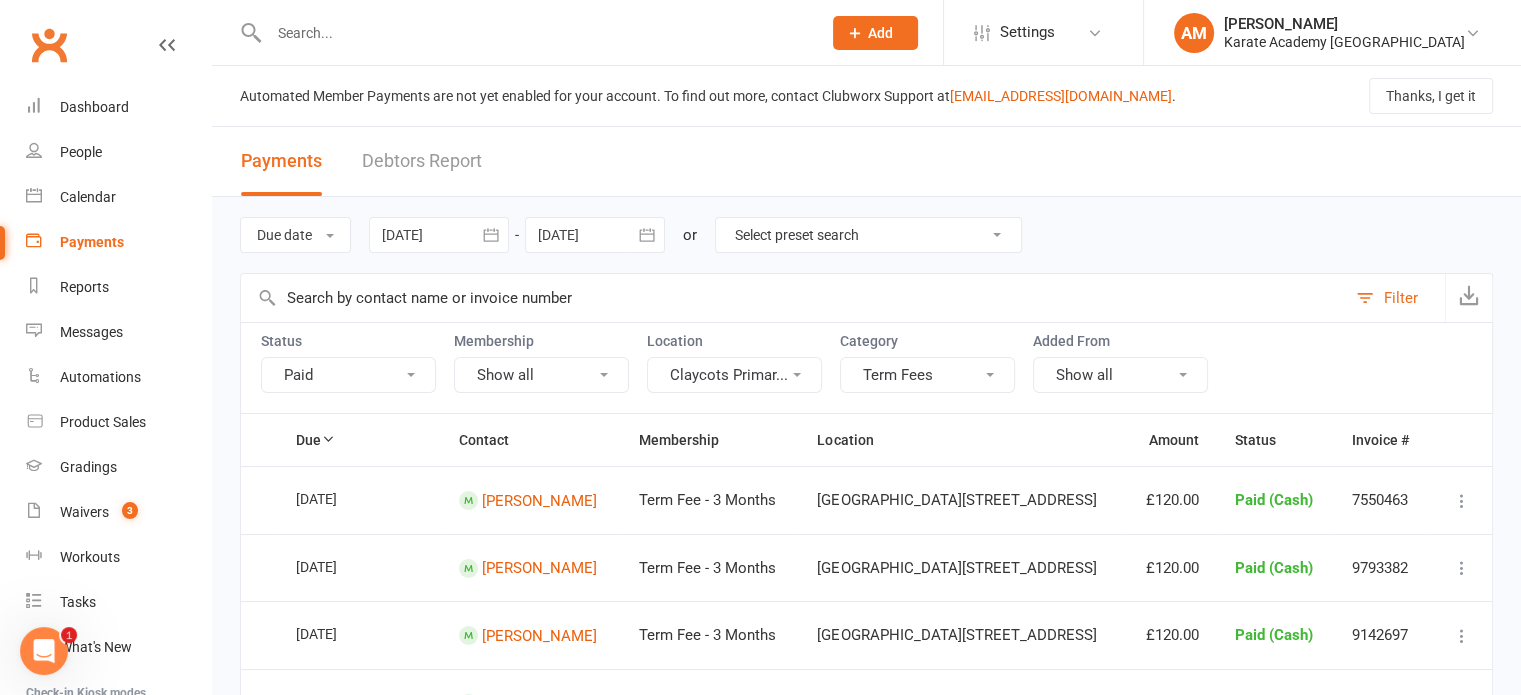 click on "Claycots Primar..." at bounding box center [734, 375] 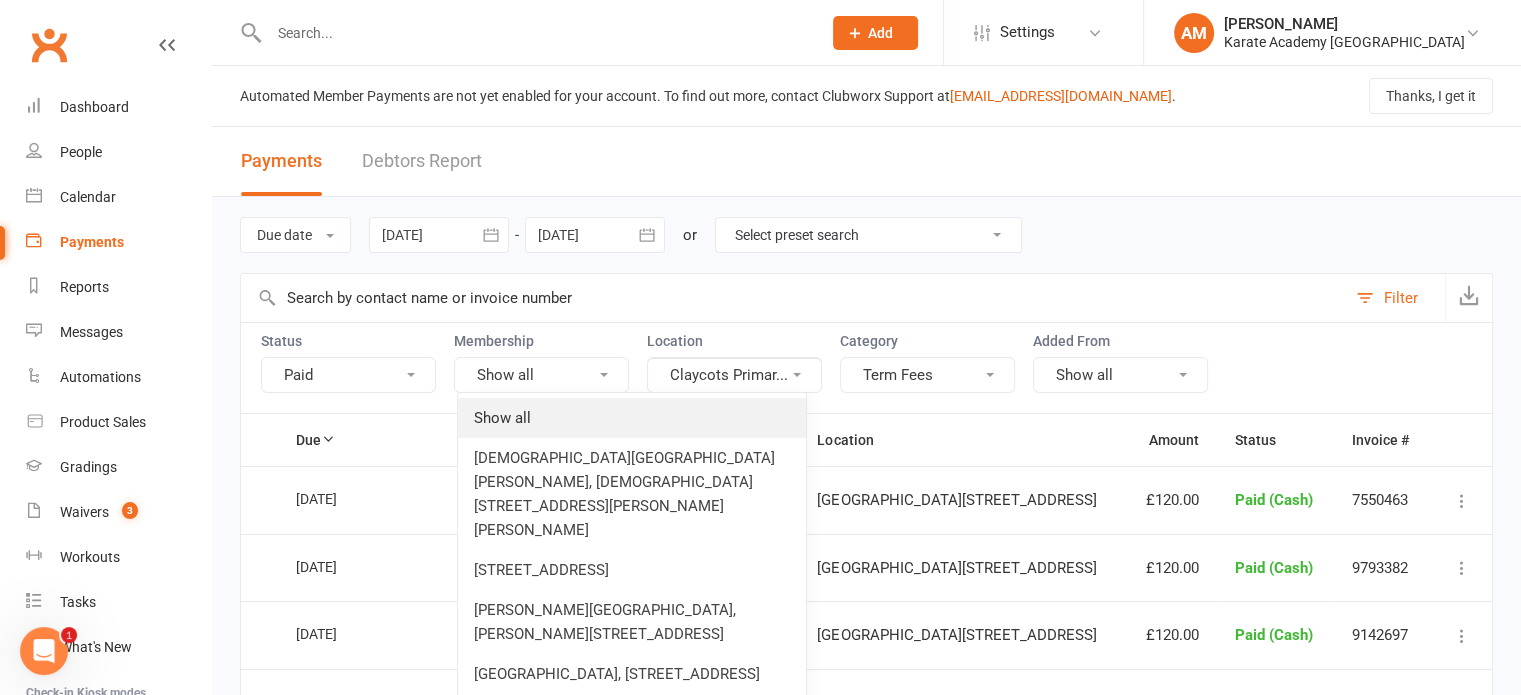 click on "Show all" at bounding box center [632, 418] 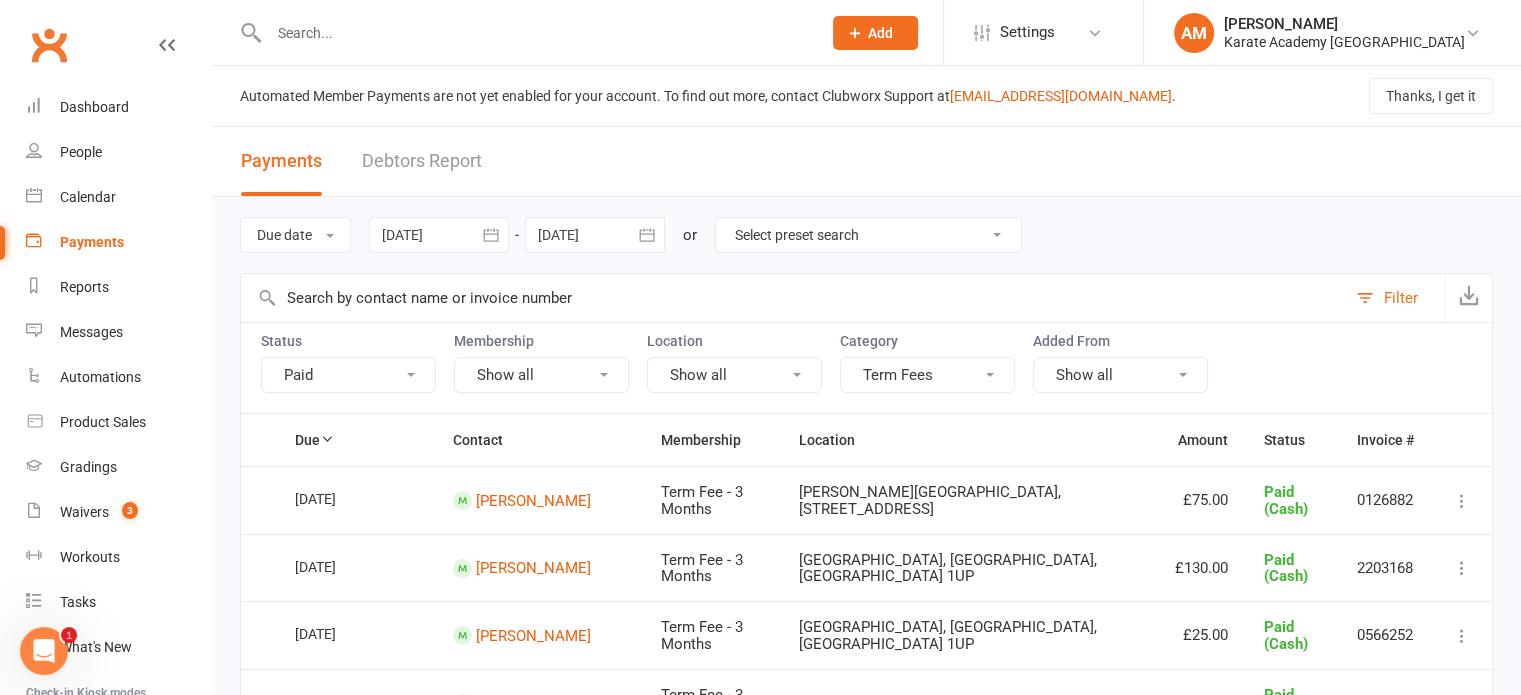 click on "Show all" at bounding box center [734, 375] 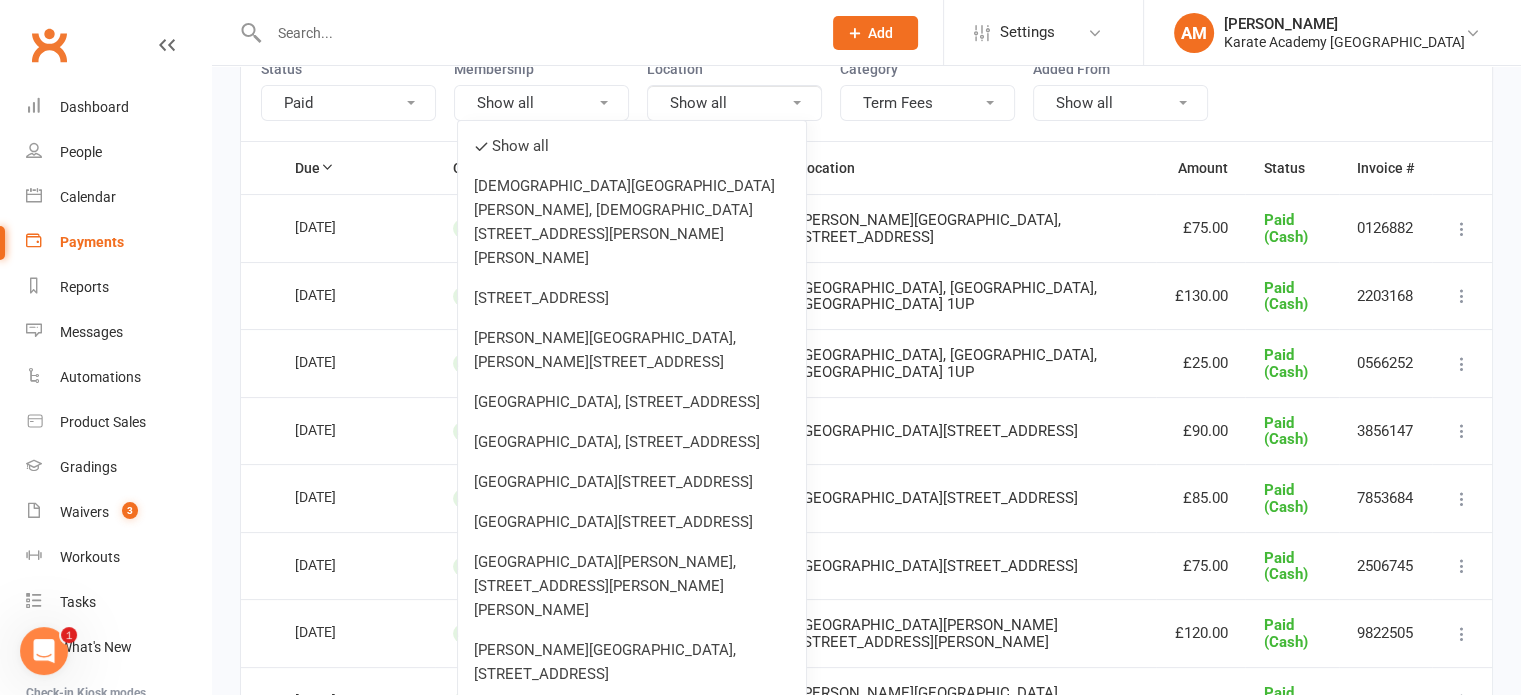 scroll, scrollTop: 300, scrollLeft: 0, axis: vertical 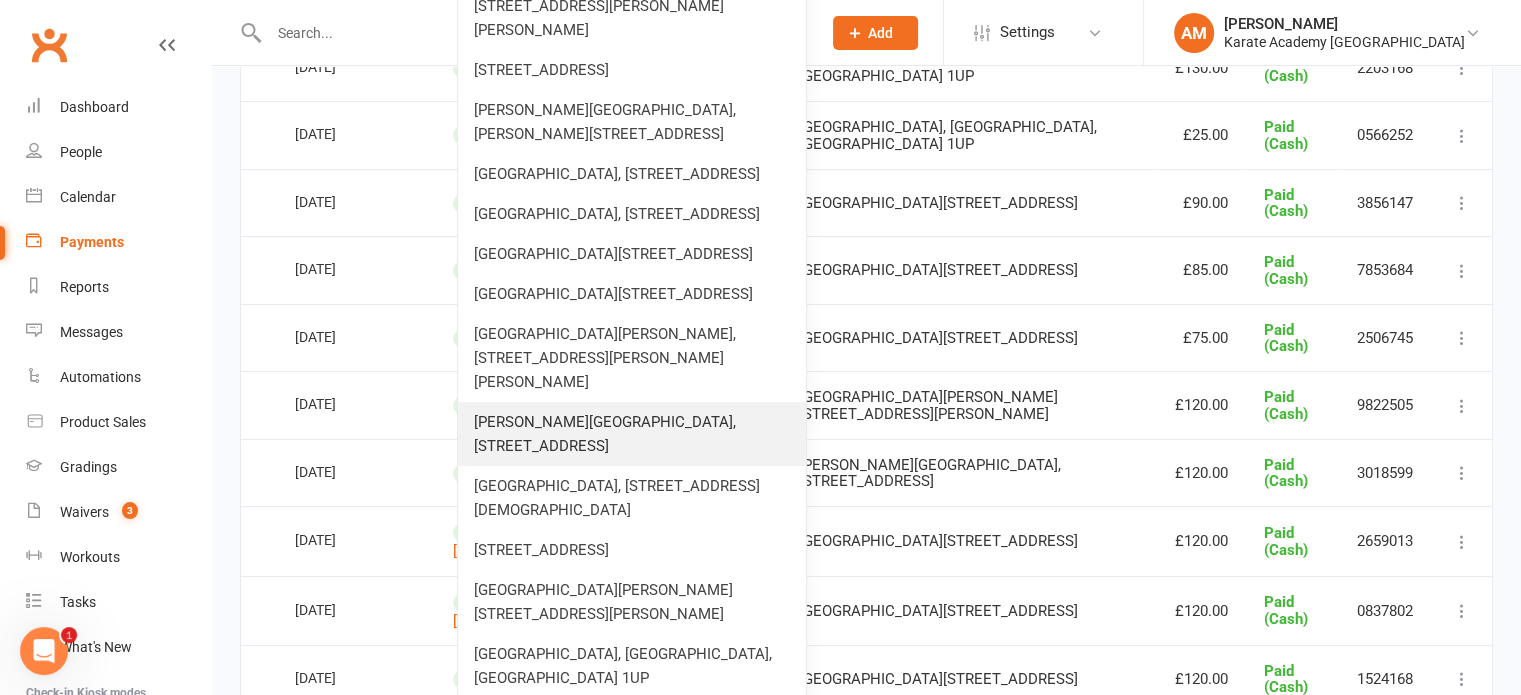 click on "[PERSON_NAME][GEOGRAPHIC_DATA], [STREET_ADDRESS]" at bounding box center [632, 434] 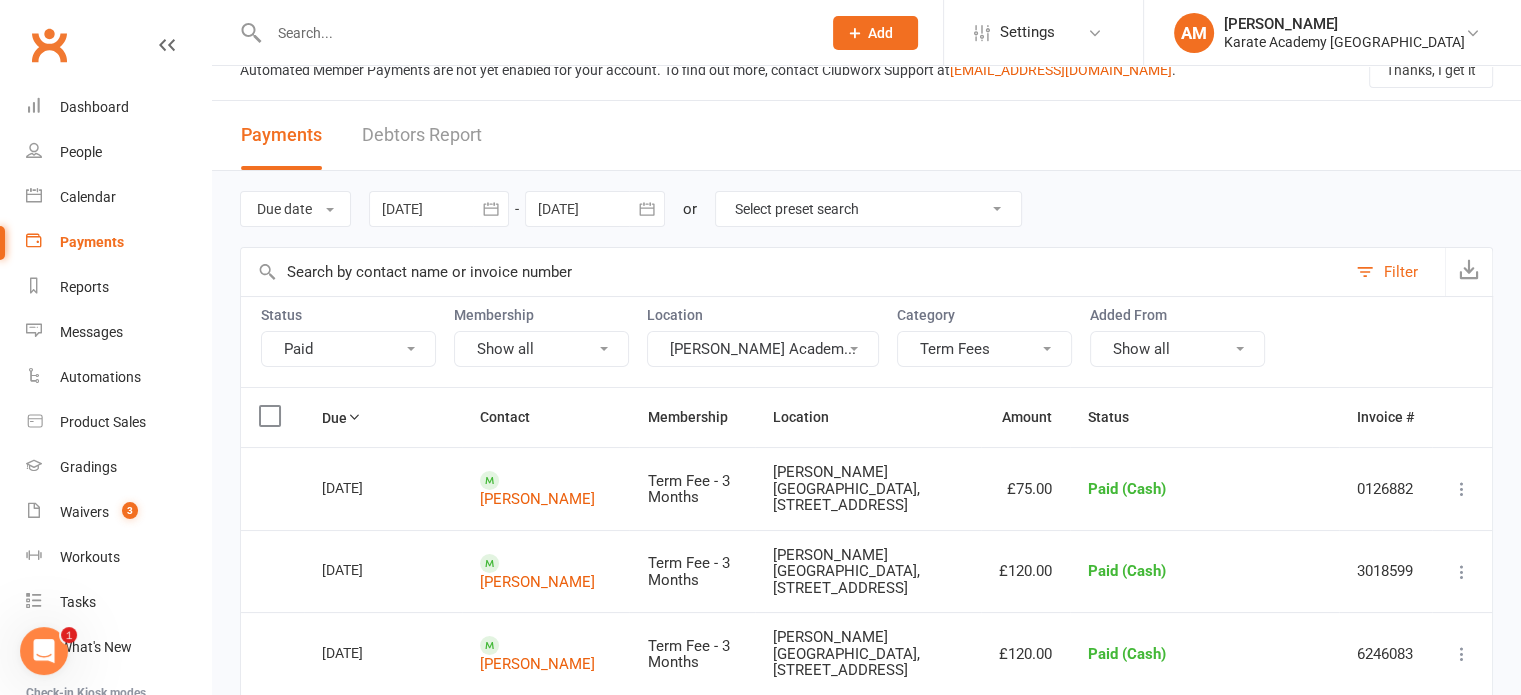 click on "Paid" at bounding box center (348, 349) 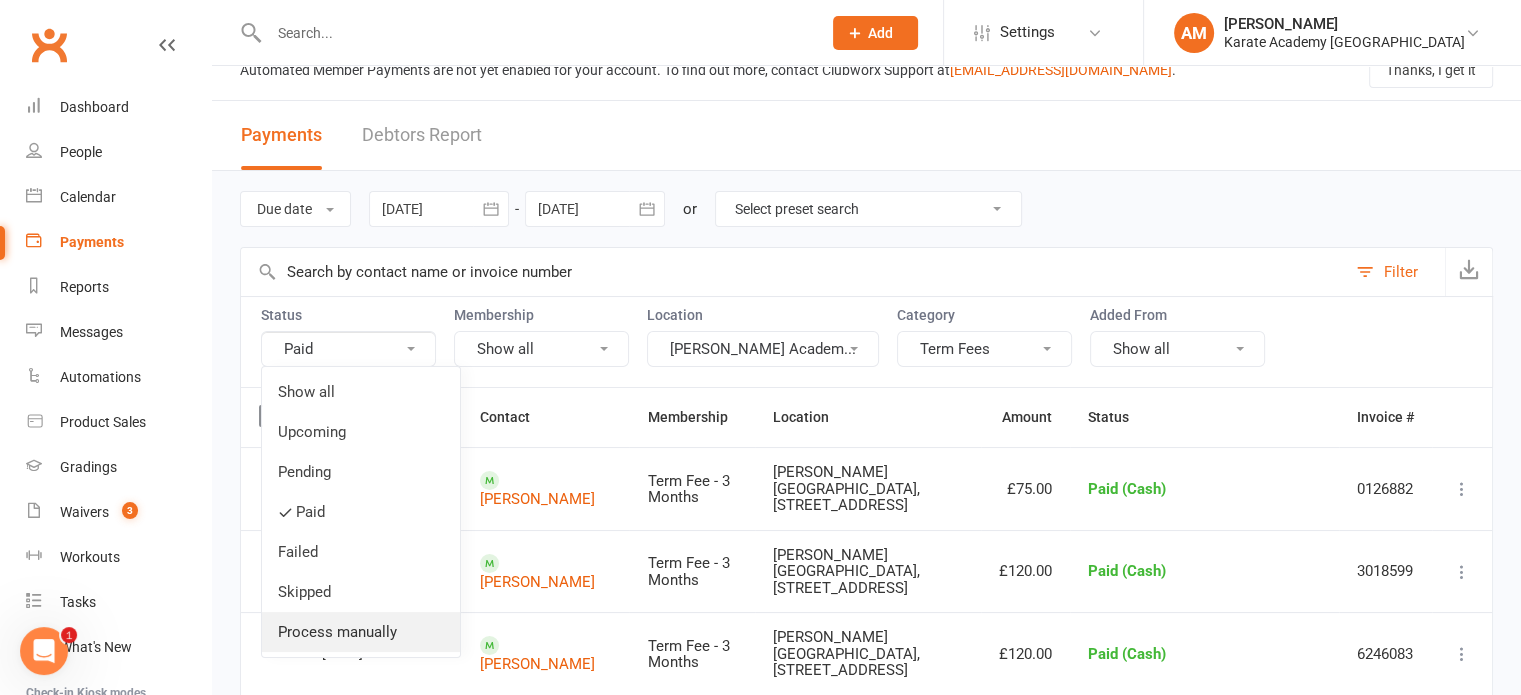 click on "Process manually" at bounding box center [361, 632] 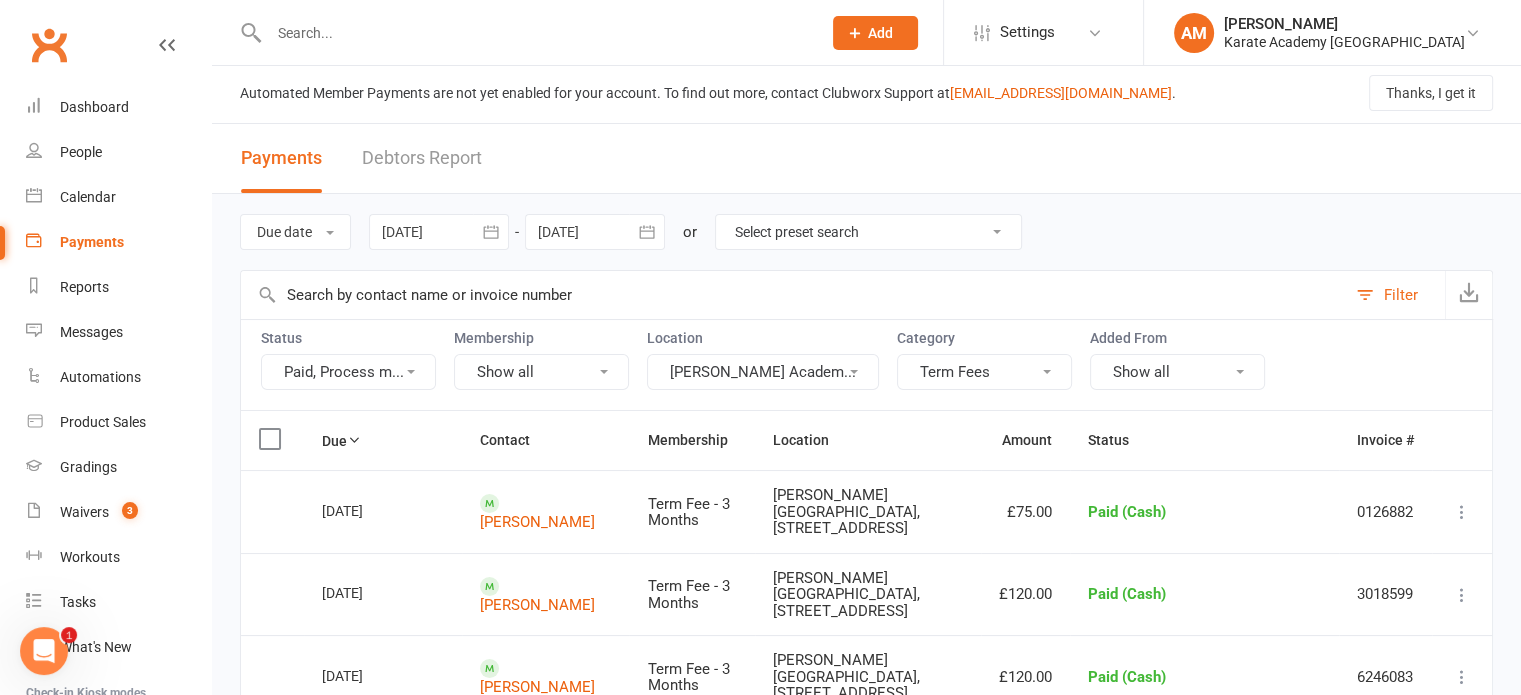 scroll, scrollTop: 0, scrollLeft: 0, axis: both 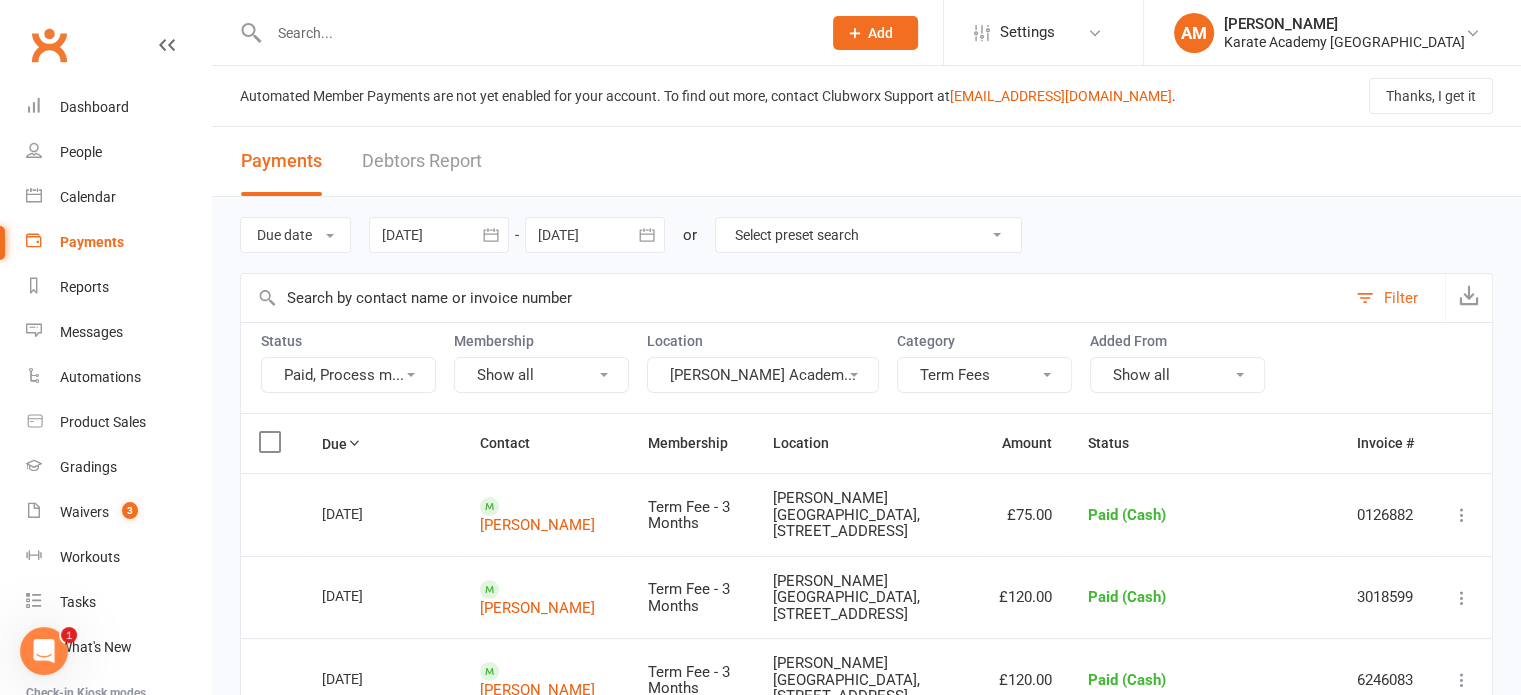 click on "Paid, Process m..." at bounding box center (348, 375) 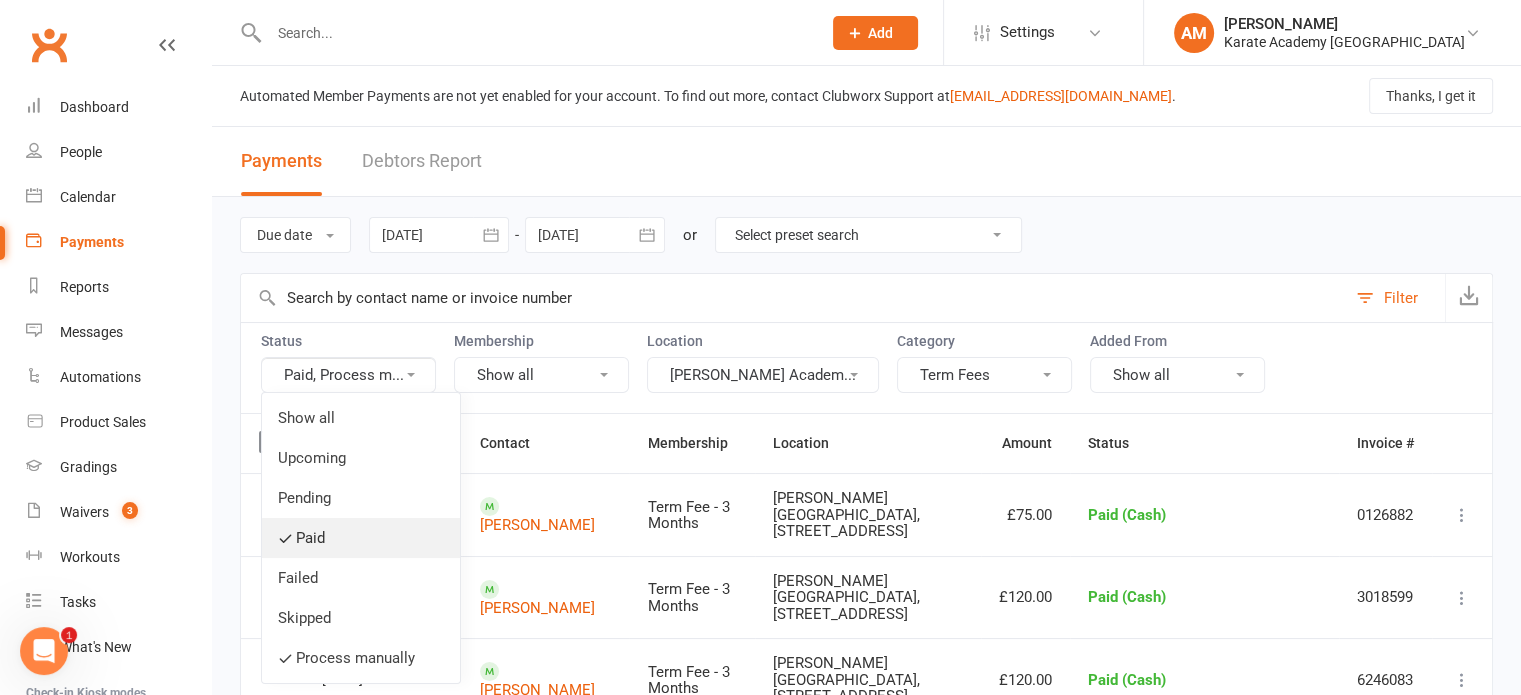 click on "Paid" at bounding box center [361, 538] 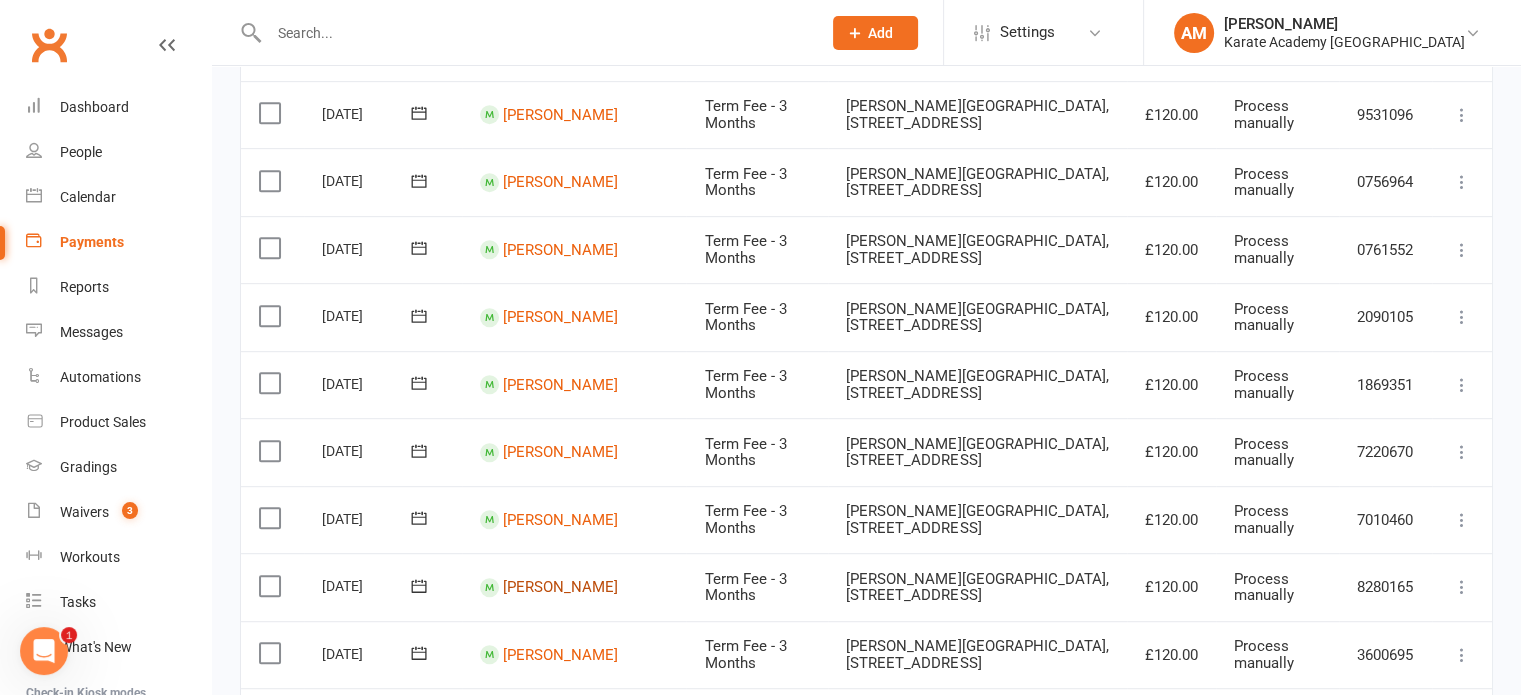 scroll, scrollTop: 1000, scrollLeft: 0, axis: vertical 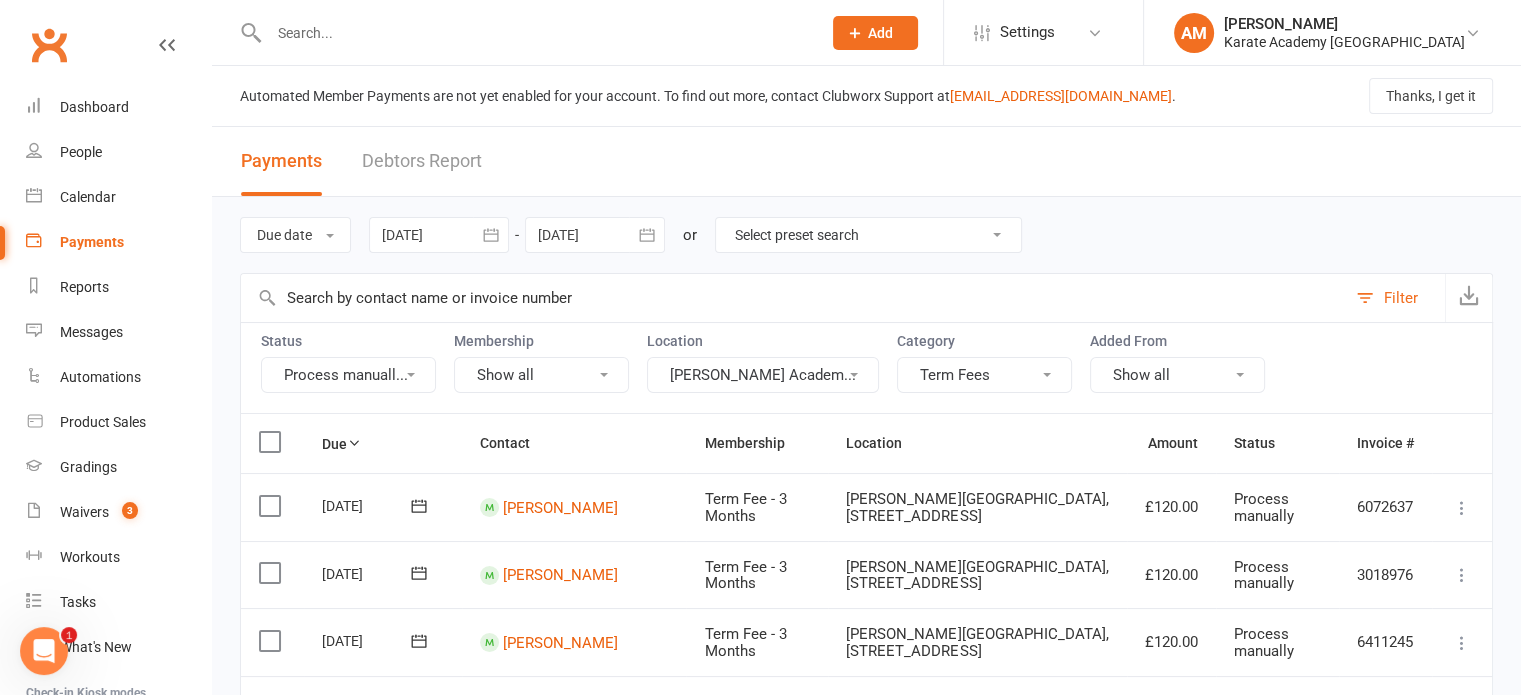 click 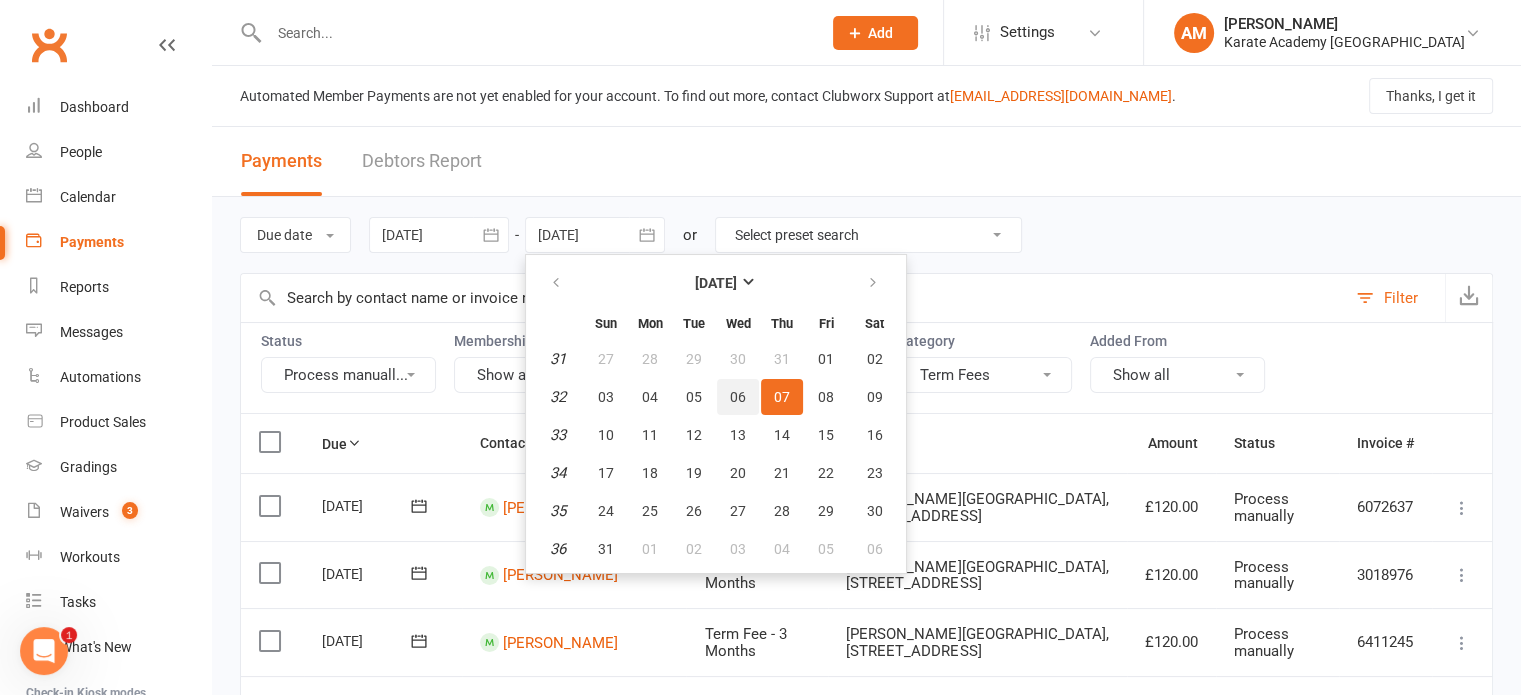 click on "06" at bounding box center [738, 397] 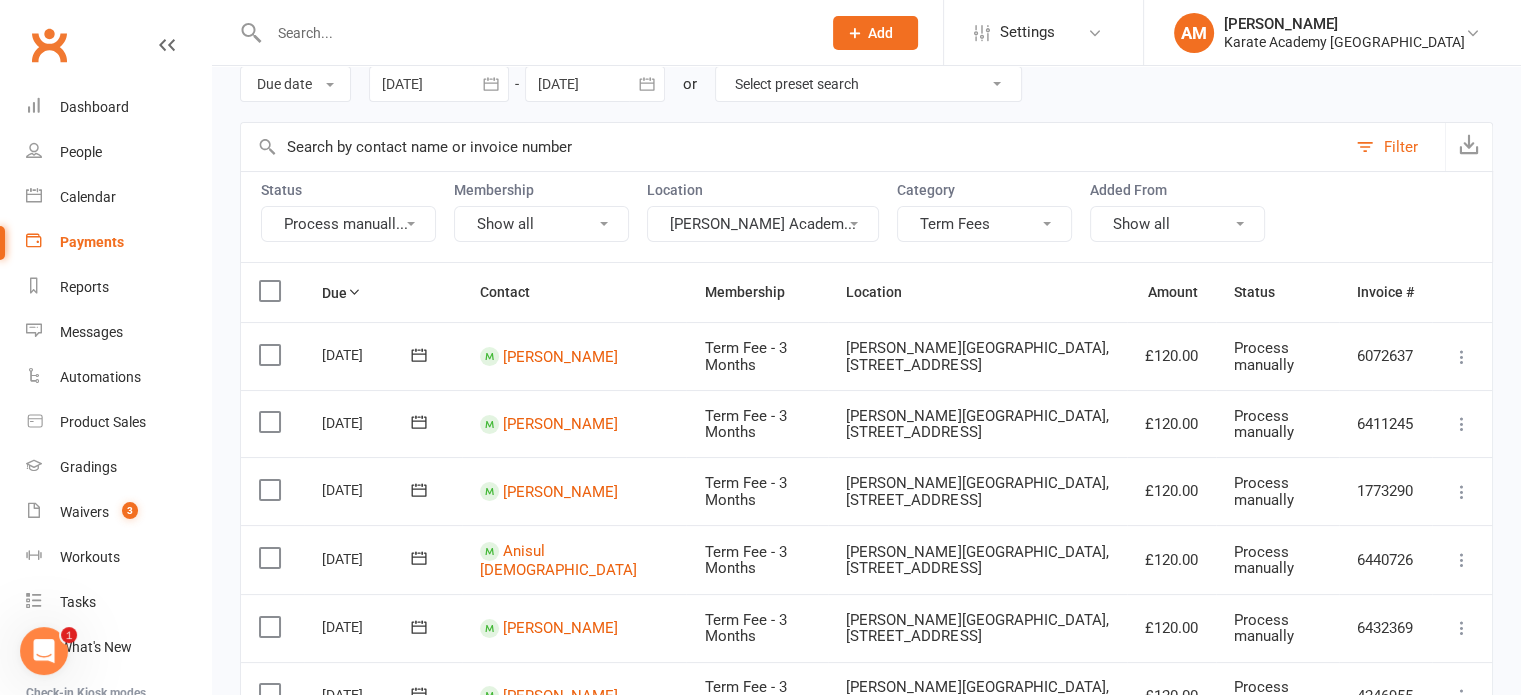 scroll, scrollTop: 0, scrollLeft: 0, axis: both 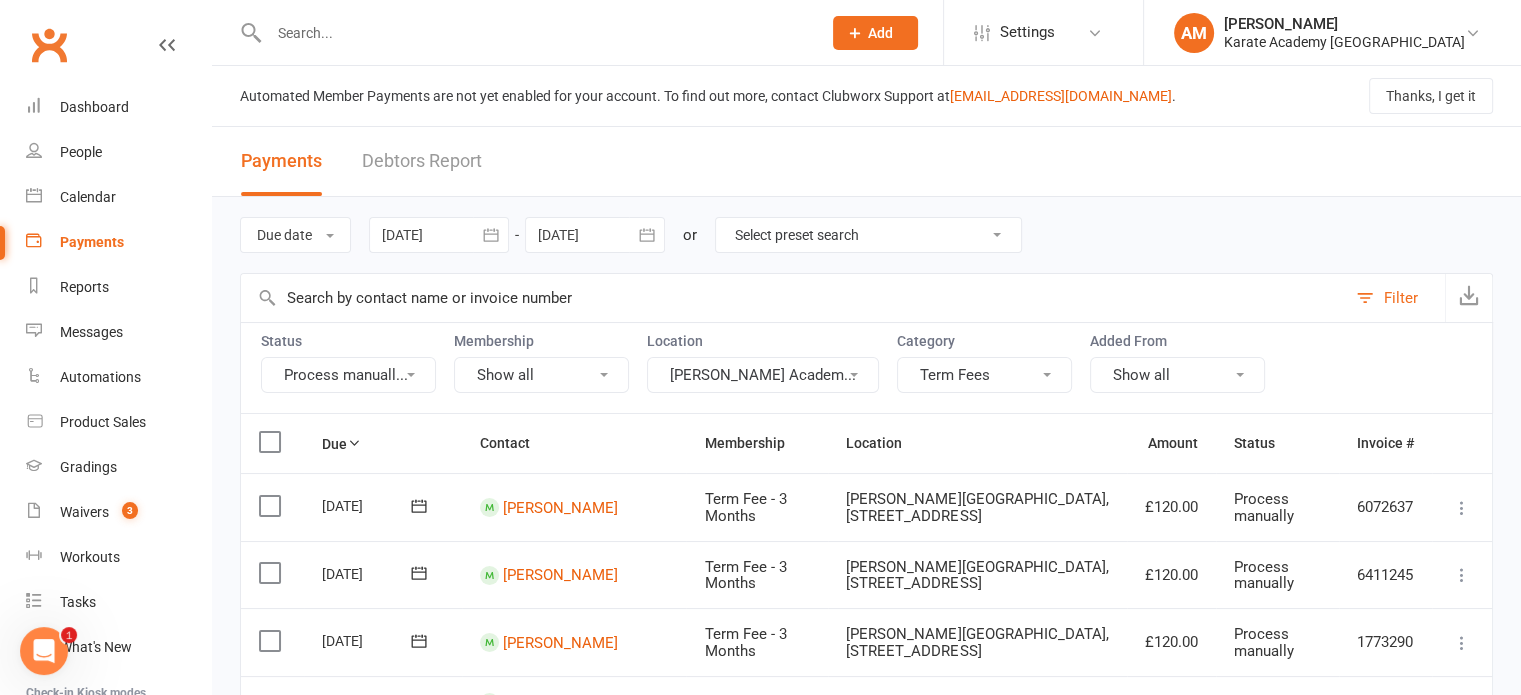 click at bounding box center [535, 33] 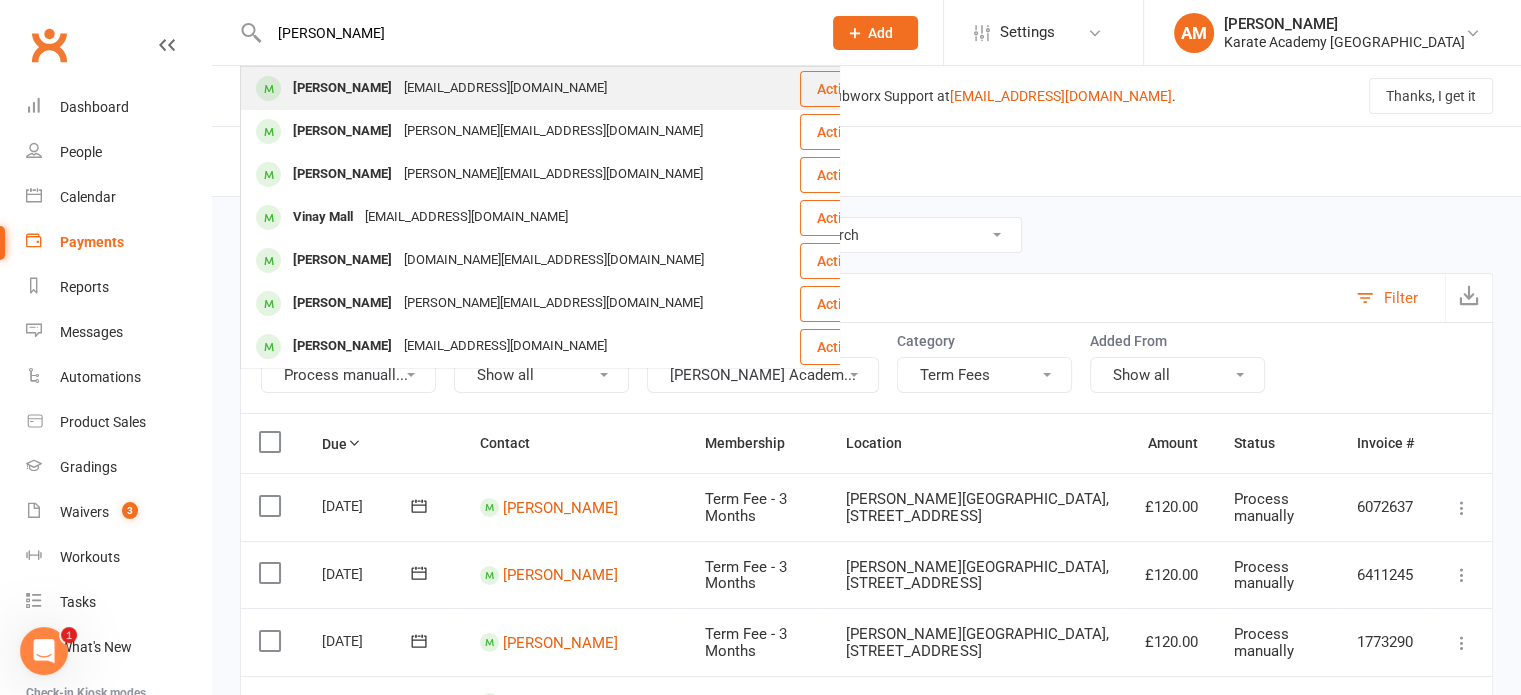 type on "malcom" 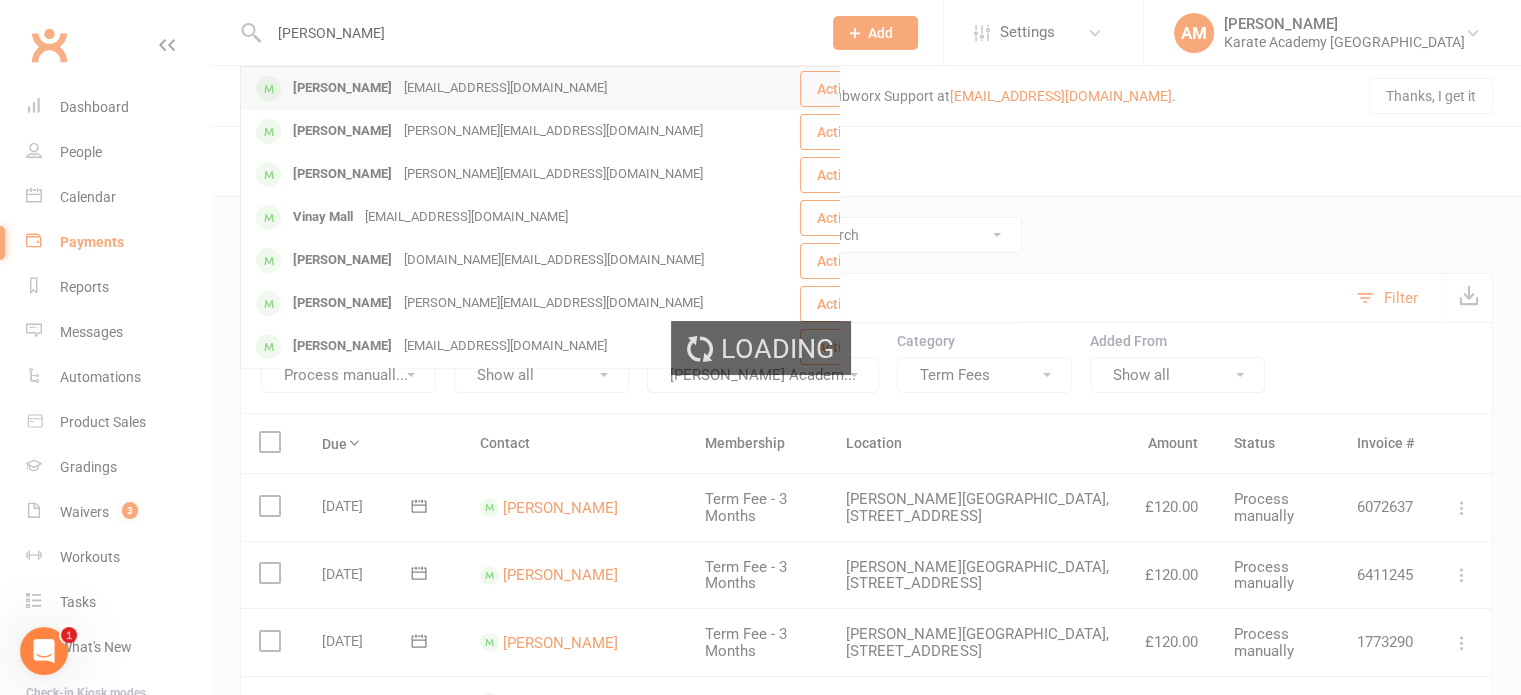 type 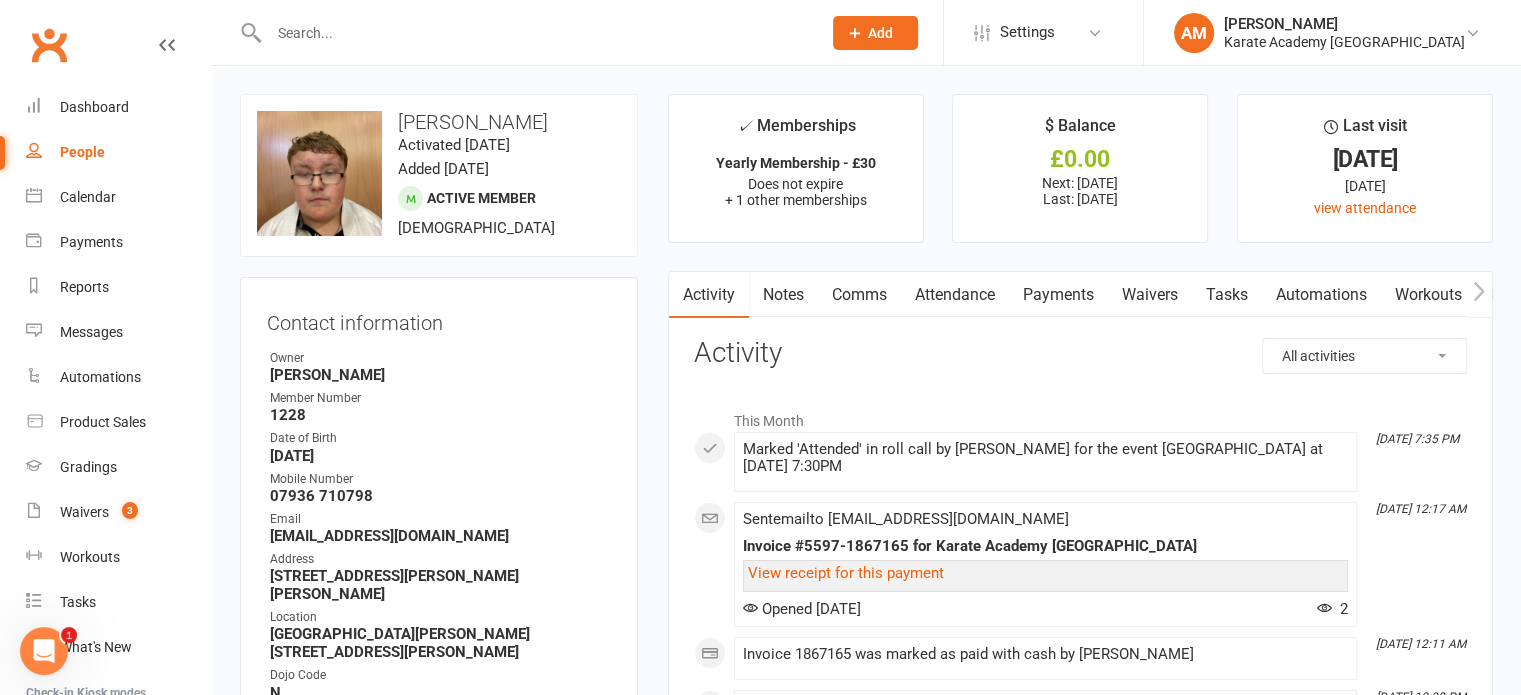 click on "Payments" at bounding box center (1058, 295) 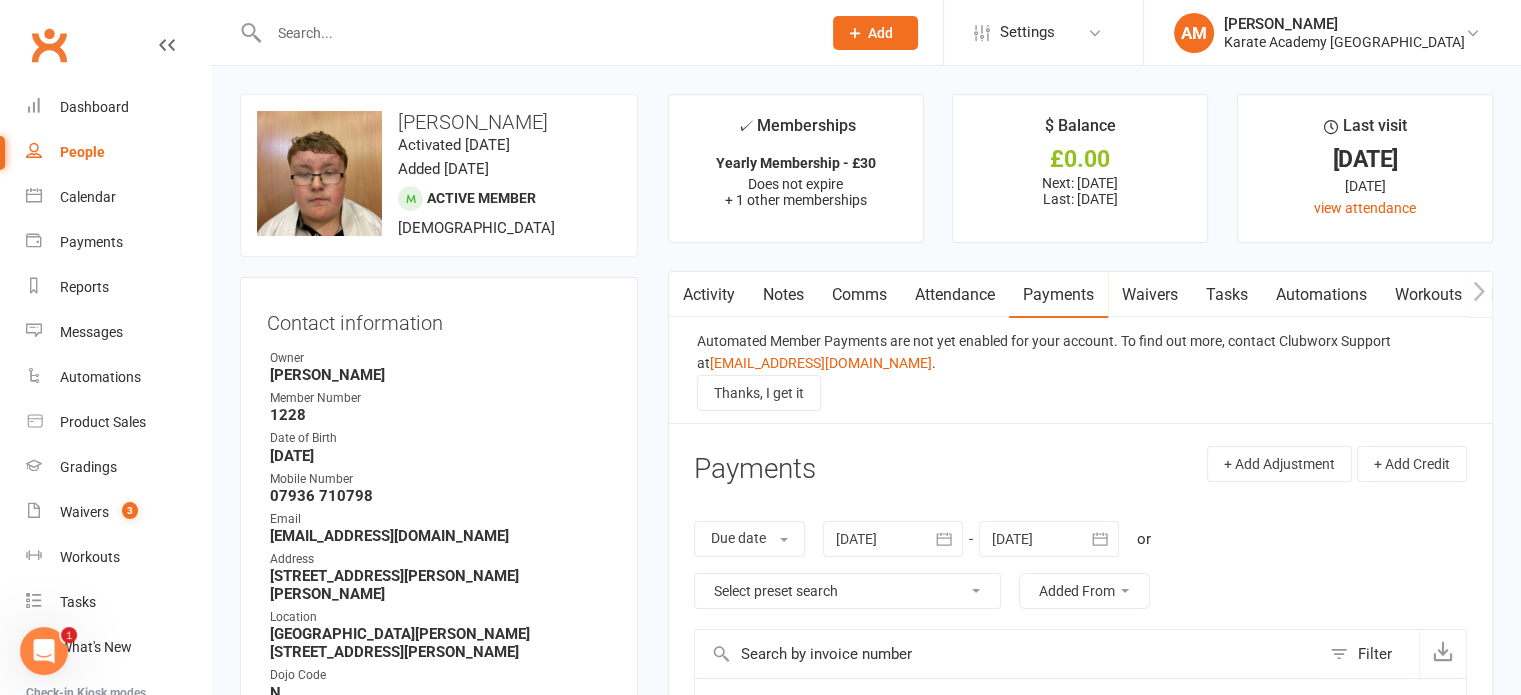 click on "Attendance" at bounding box center (955, 295) 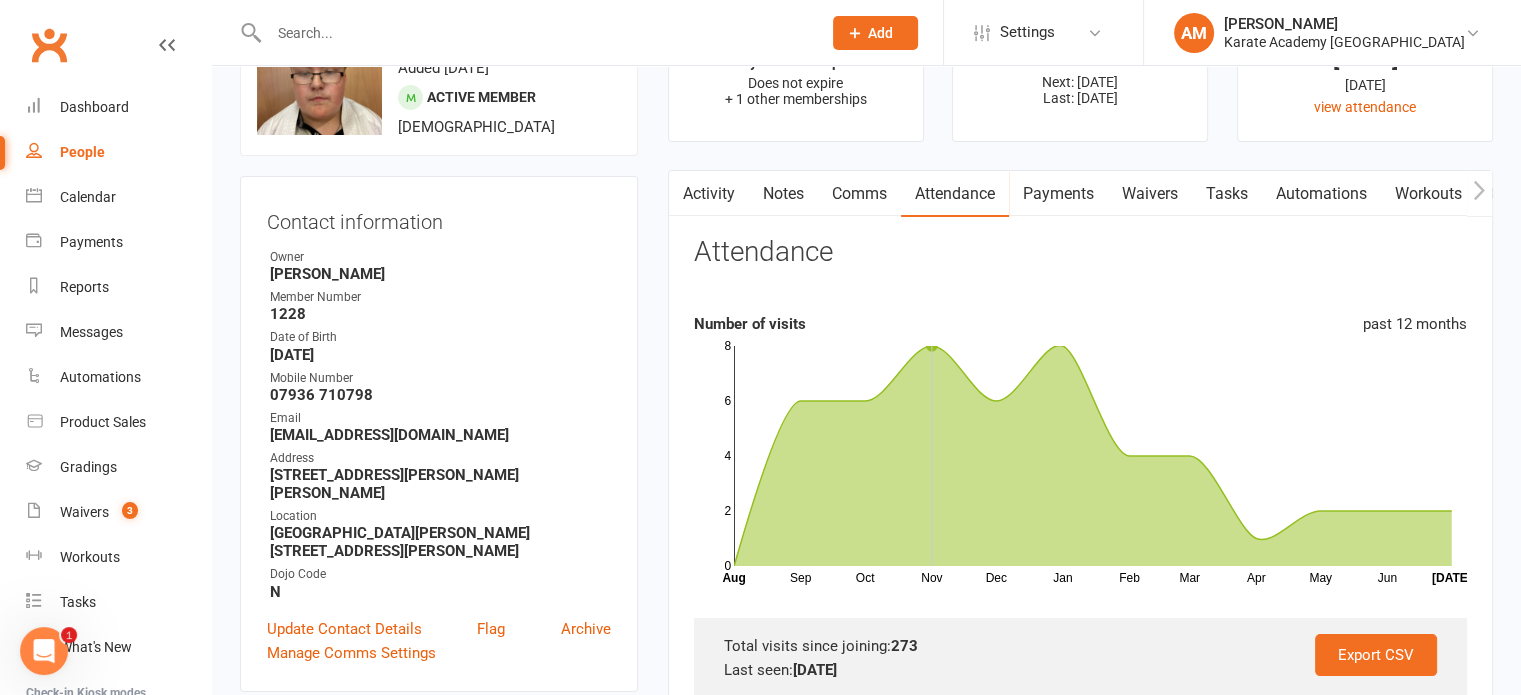 scroll, scrollTop: 100, scrollLeft: 0, axis: vertical 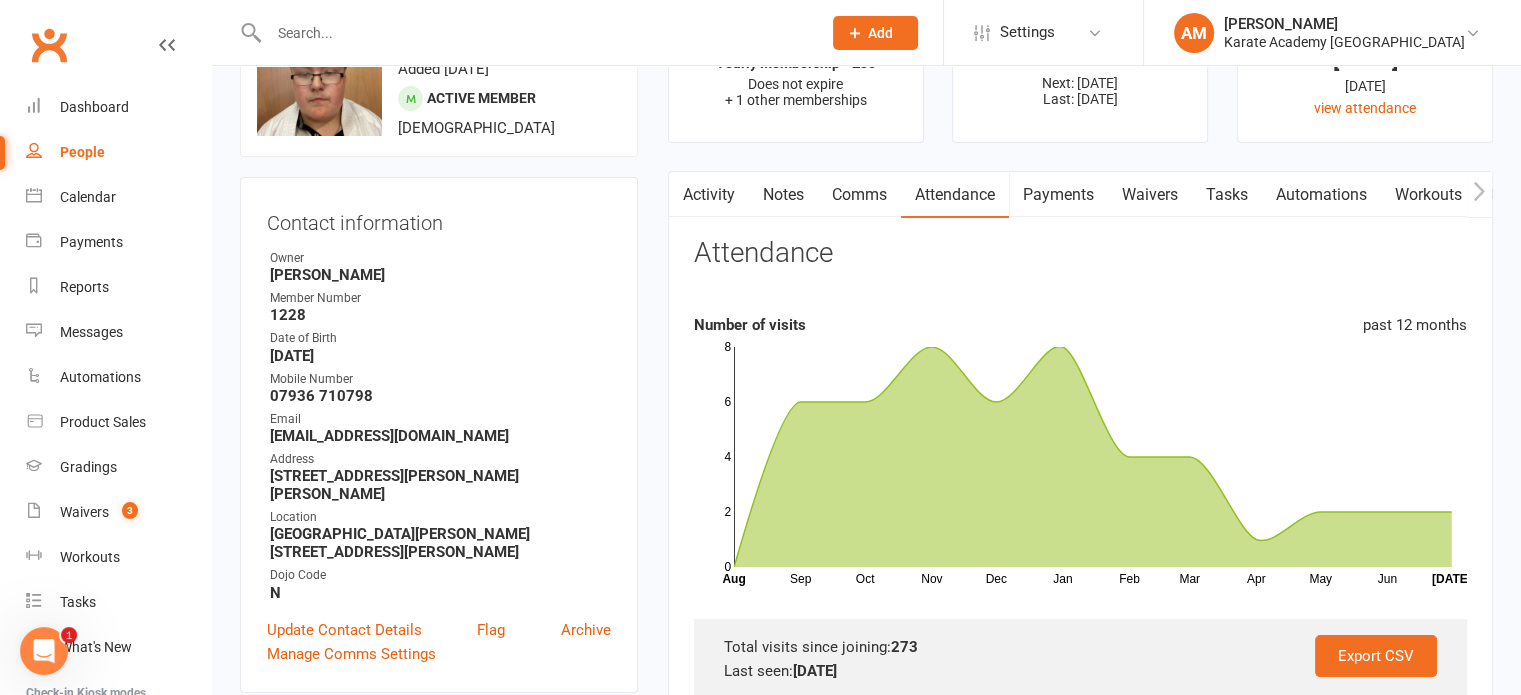 click on "Payments" at bounding box center (1058, 195) 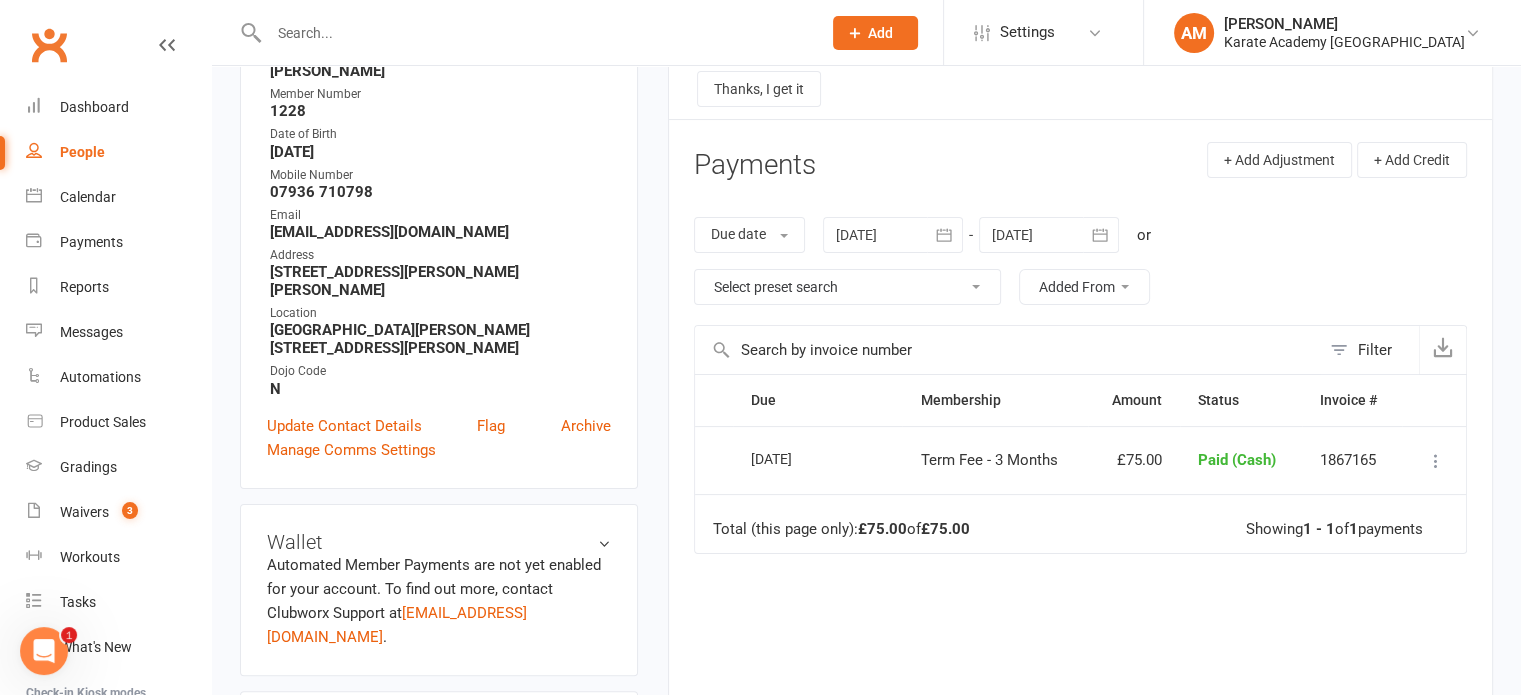 scroll, scrollTop: 300, scrollLeft: 0, axis: vertical 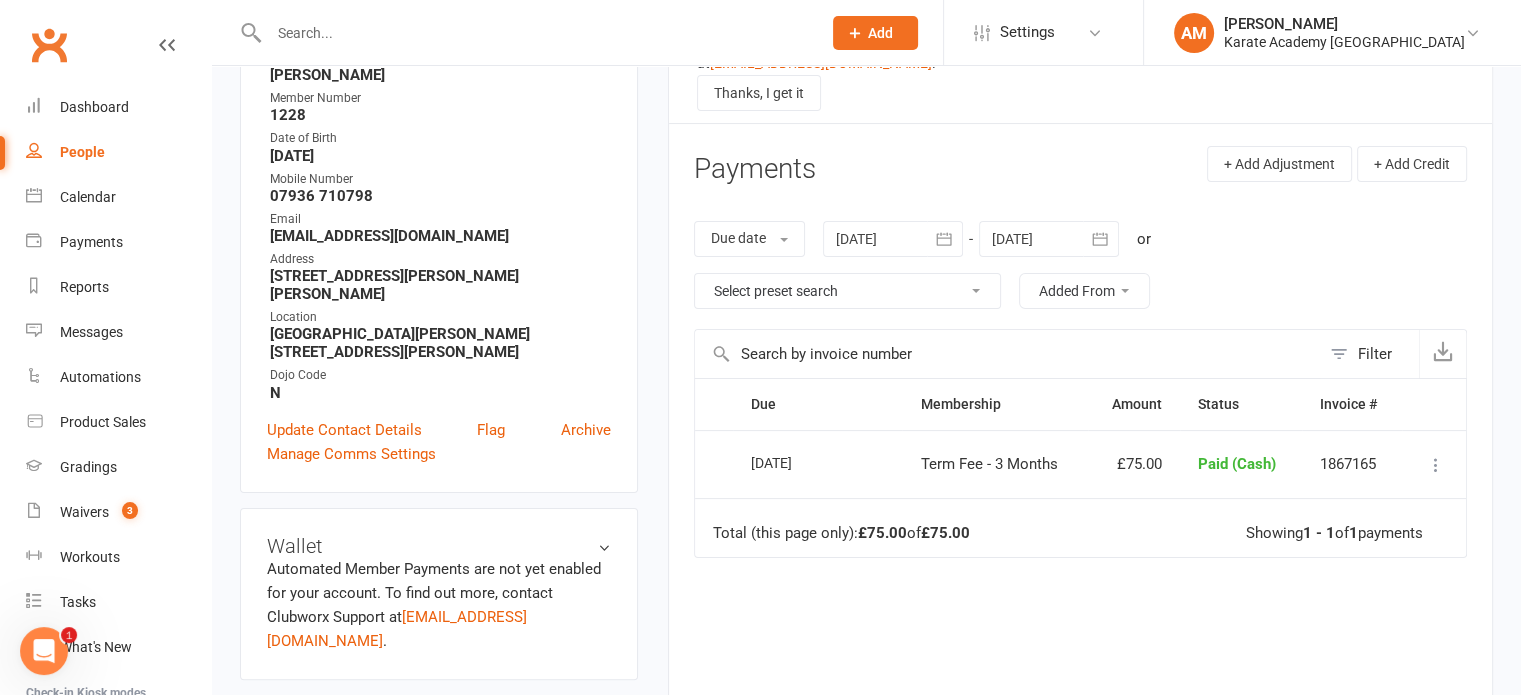 click 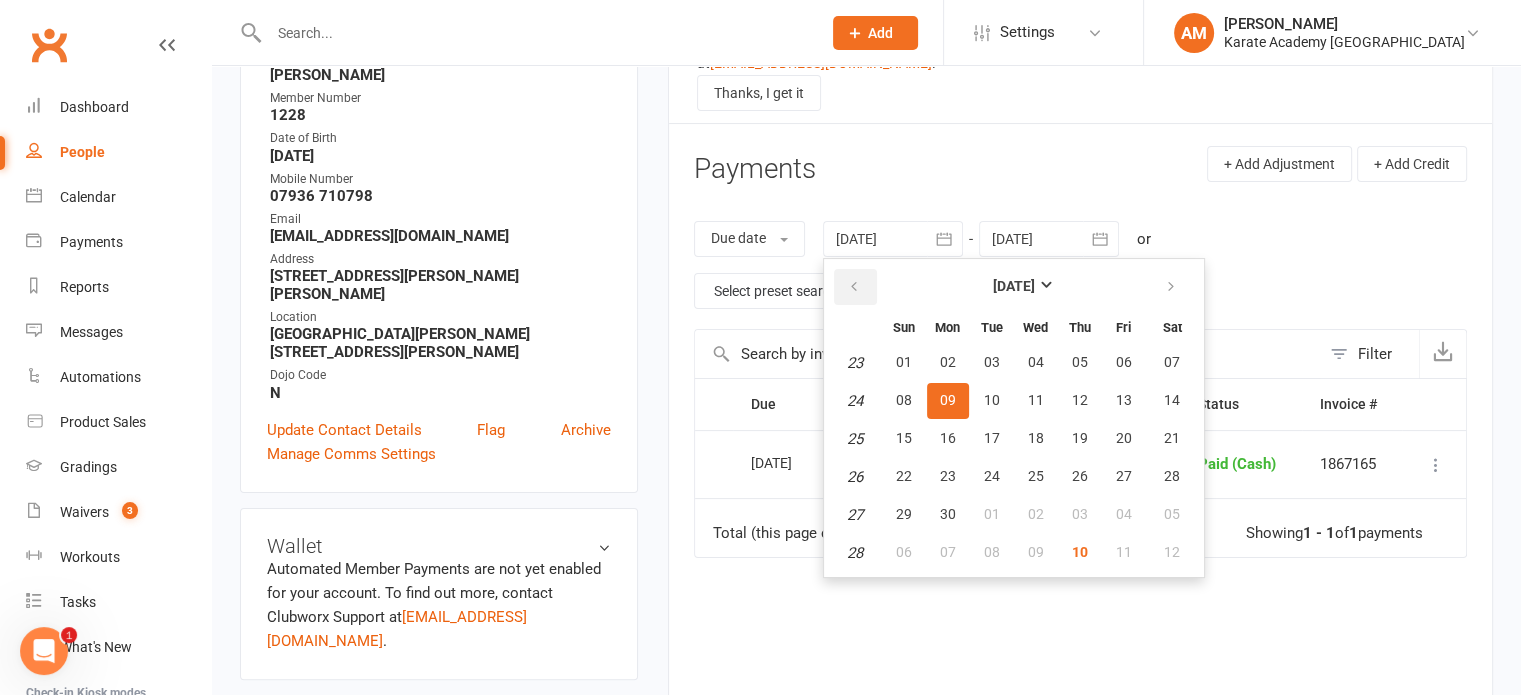 click at bounding box center (855, 287) 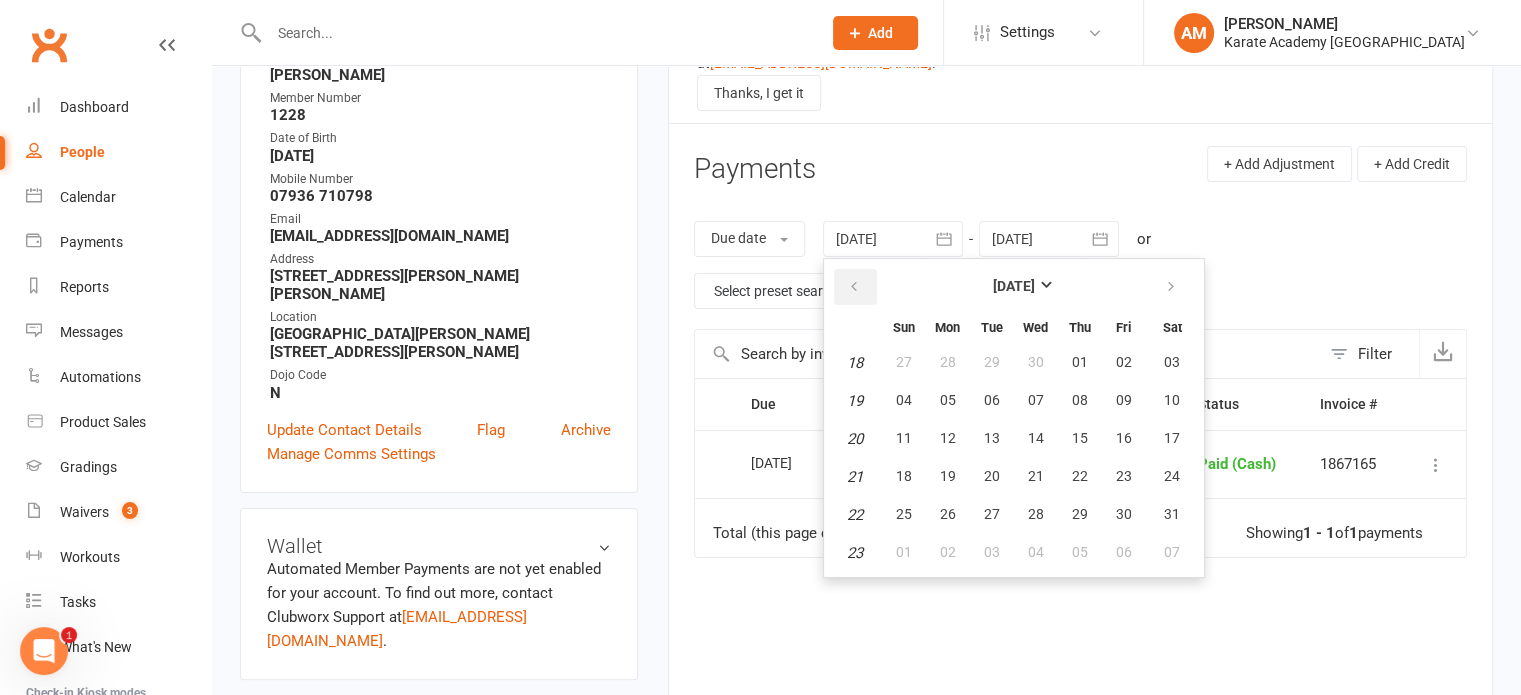 click at bounding box center [855, 287] 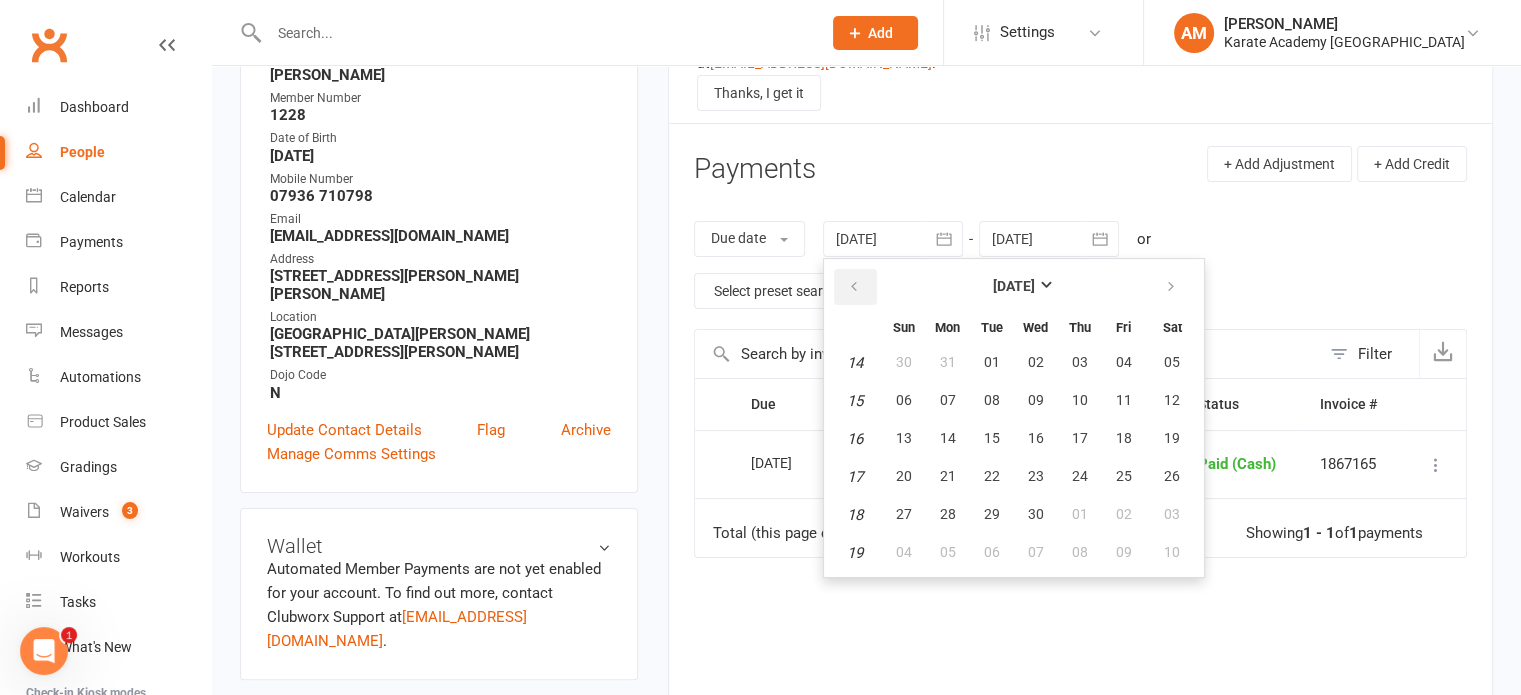 click at bounding box center [855, 287] 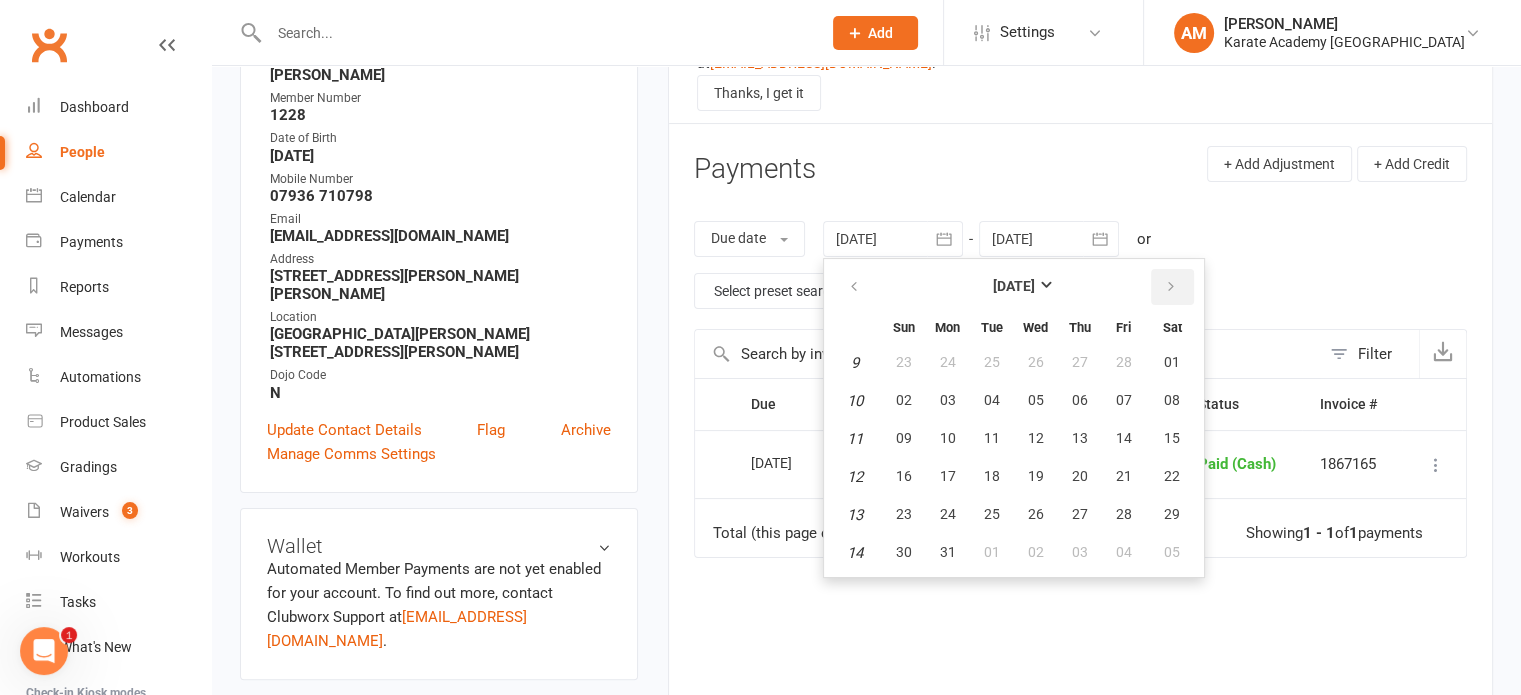 click at bounding box center (1171, 287) 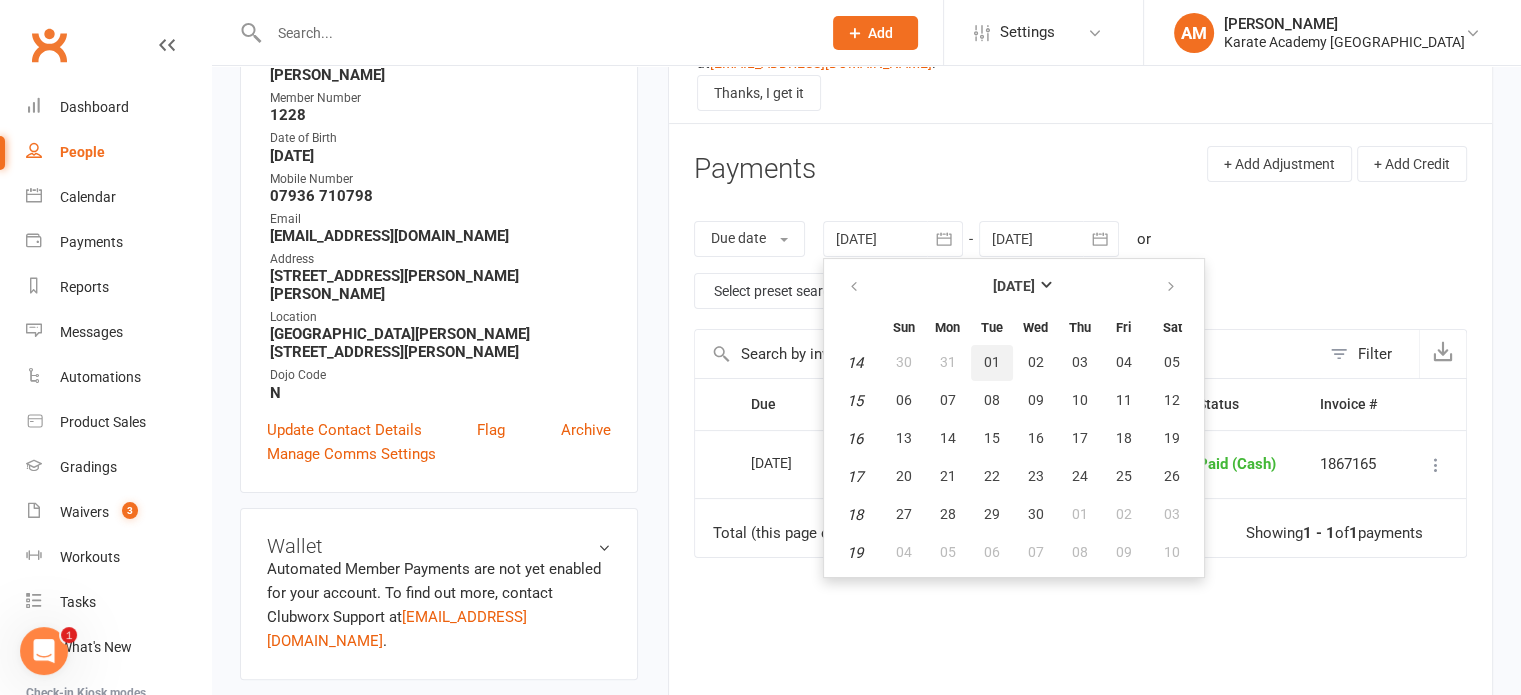 click on "01" at bounding box center [992, 363] 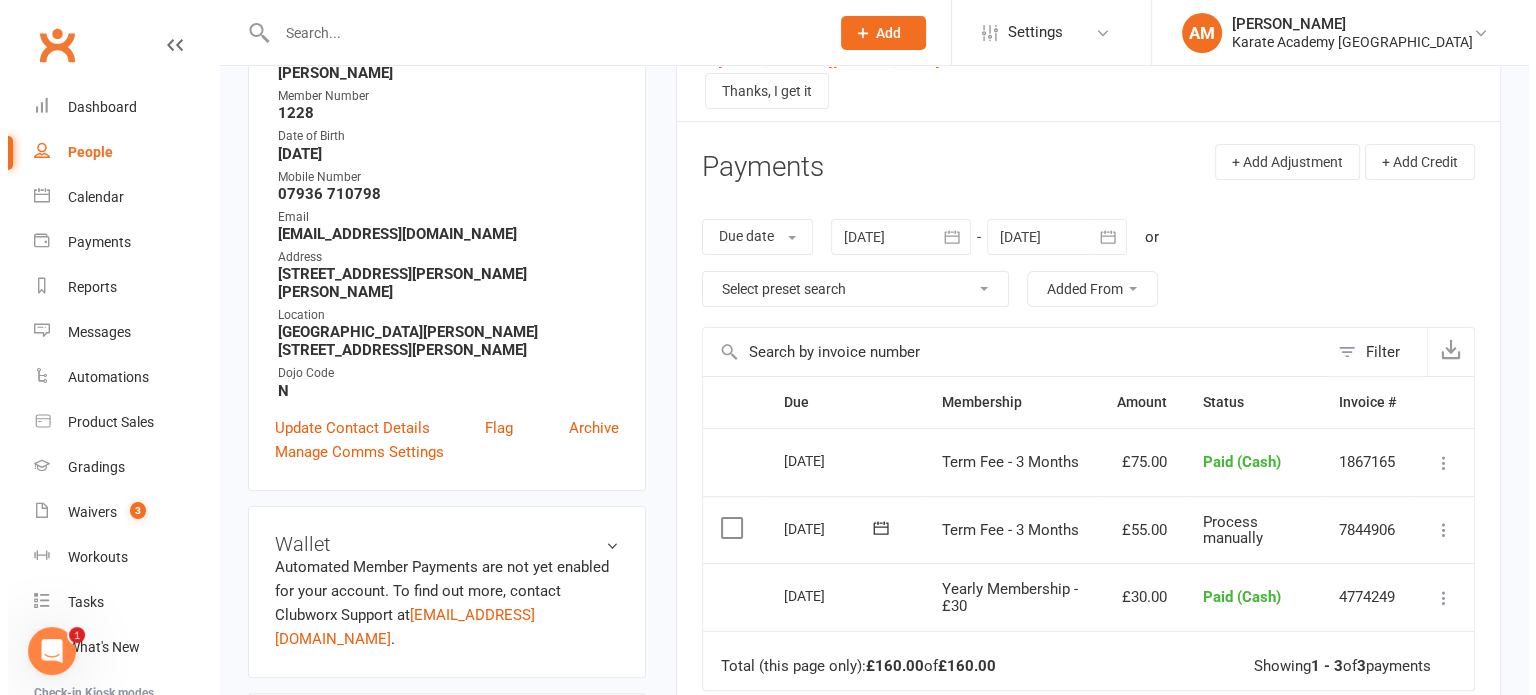 scroll, scrollTop: 300, scrollLeft: 0, axis: vertical 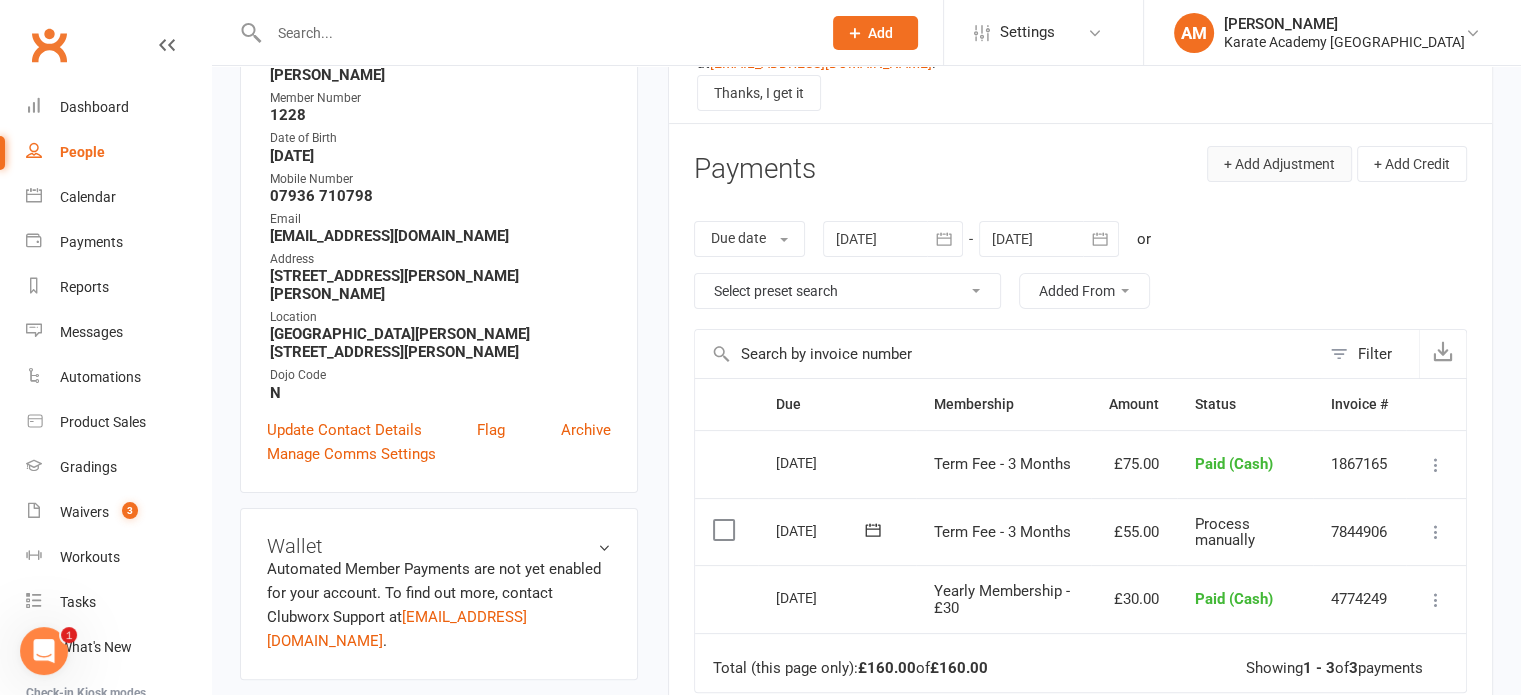 click on "+ Add Adjustment" at bounding box center [1279, 164] 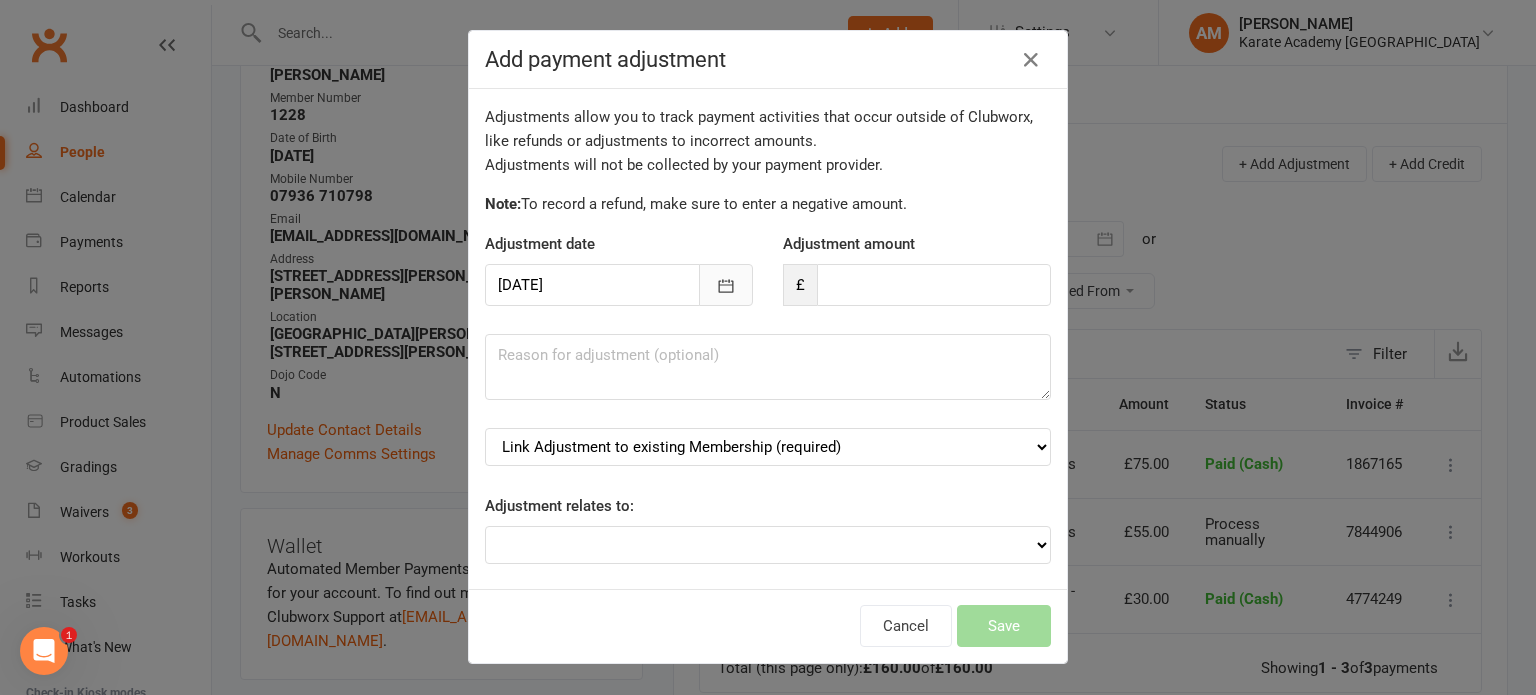 click at bounding box center [726, 285] 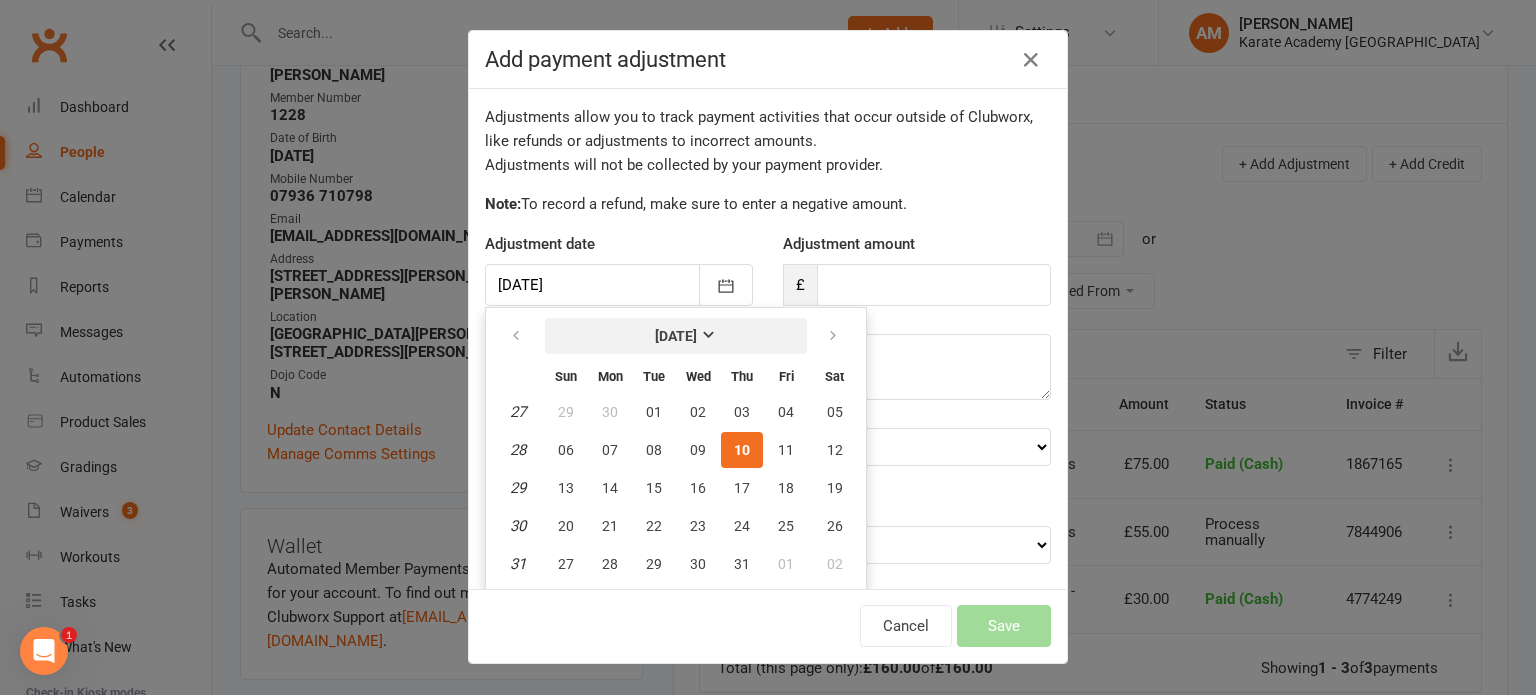 scroll, scrollTop: 29, scrollLeft: 0, axis: vertical 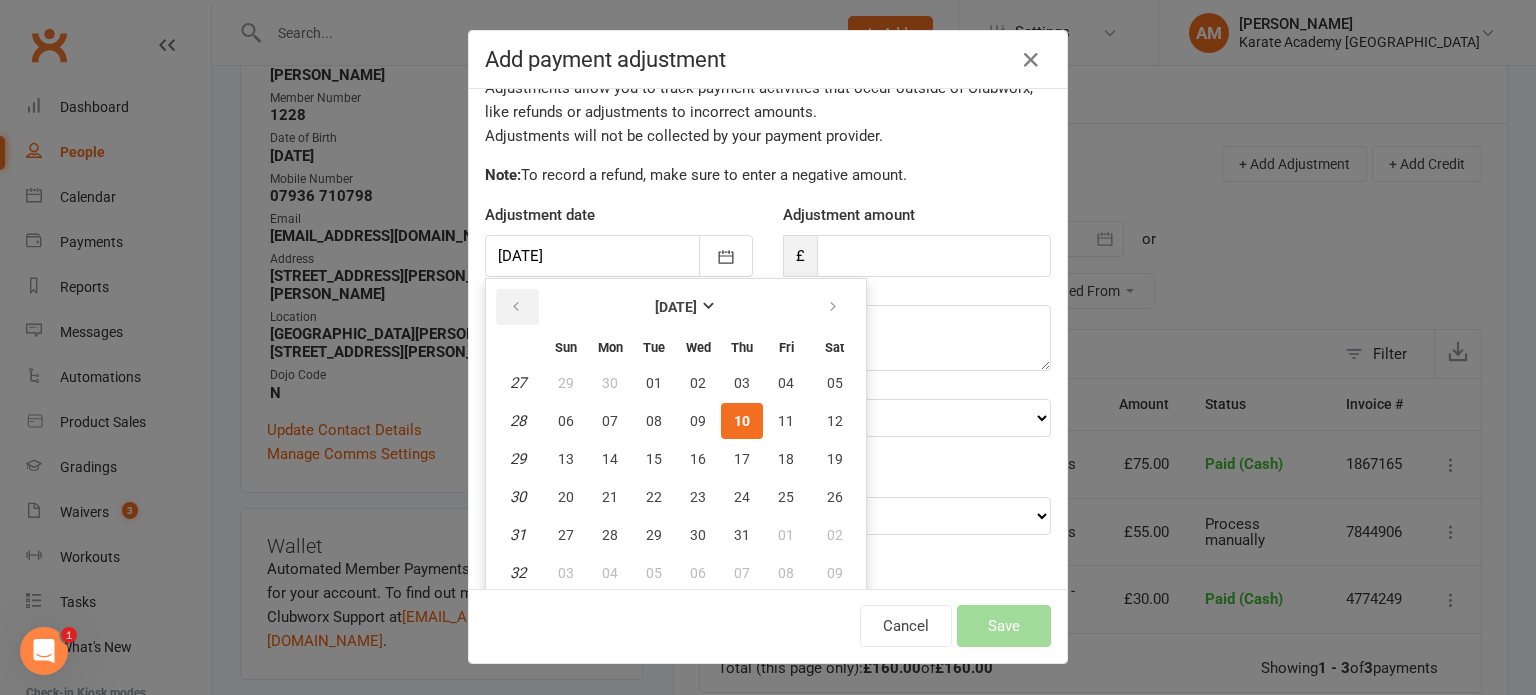 click at bounding box center [517, 307] 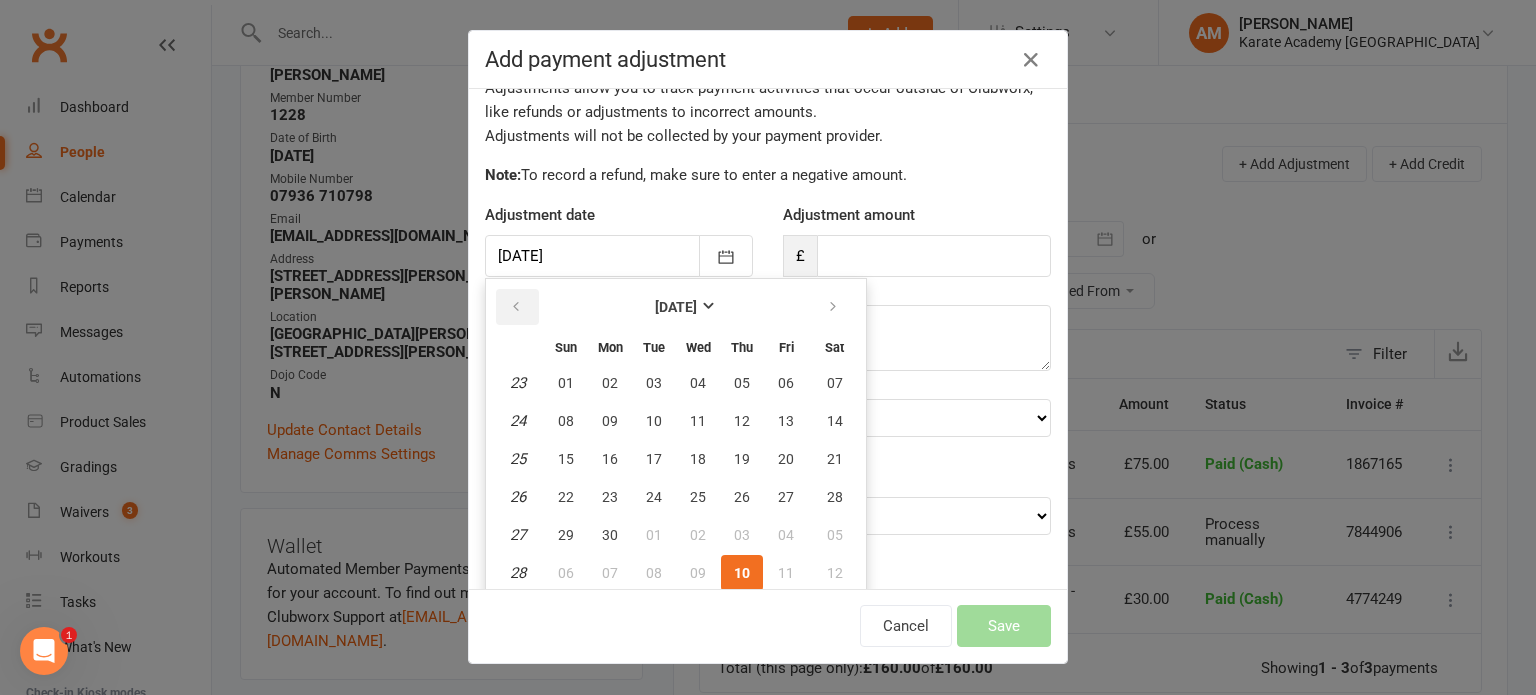 click at bounding box center [517, 307] 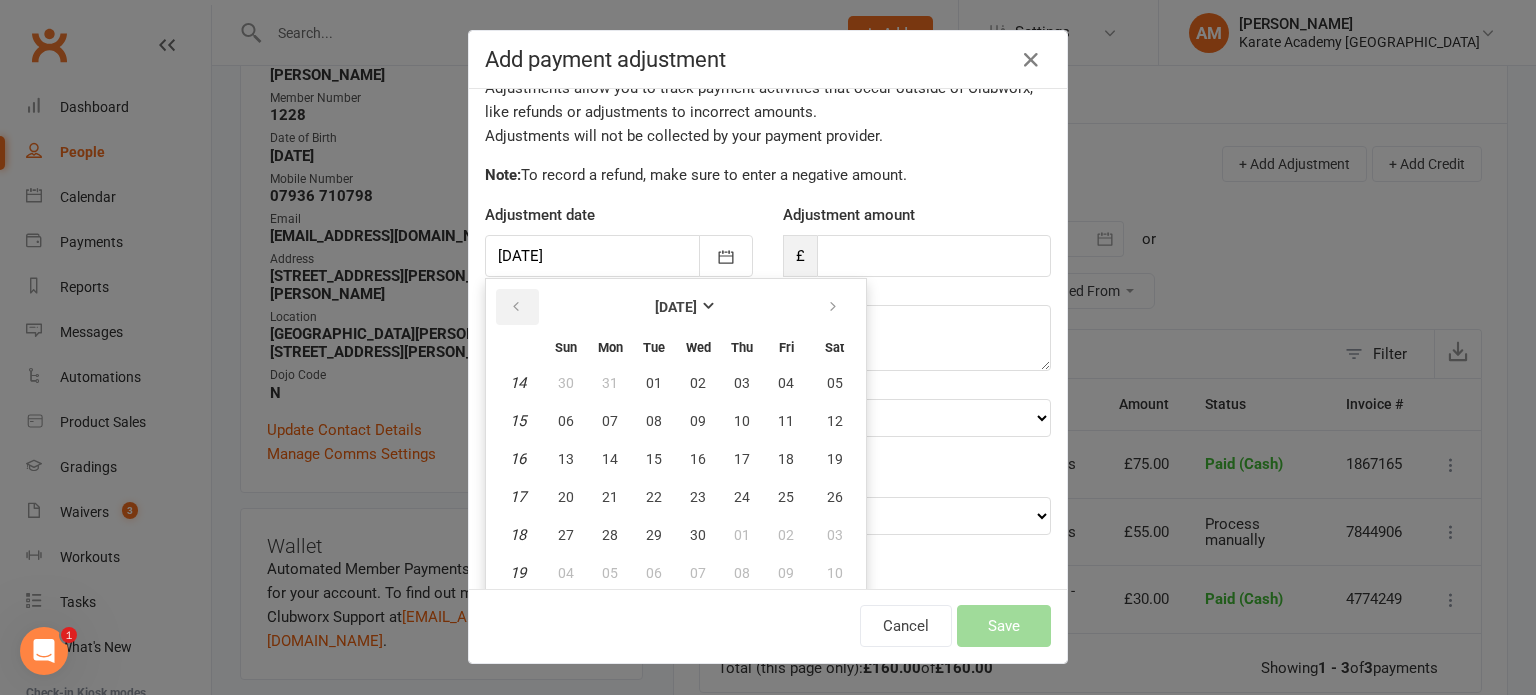 click at bounding box center (517, 307) 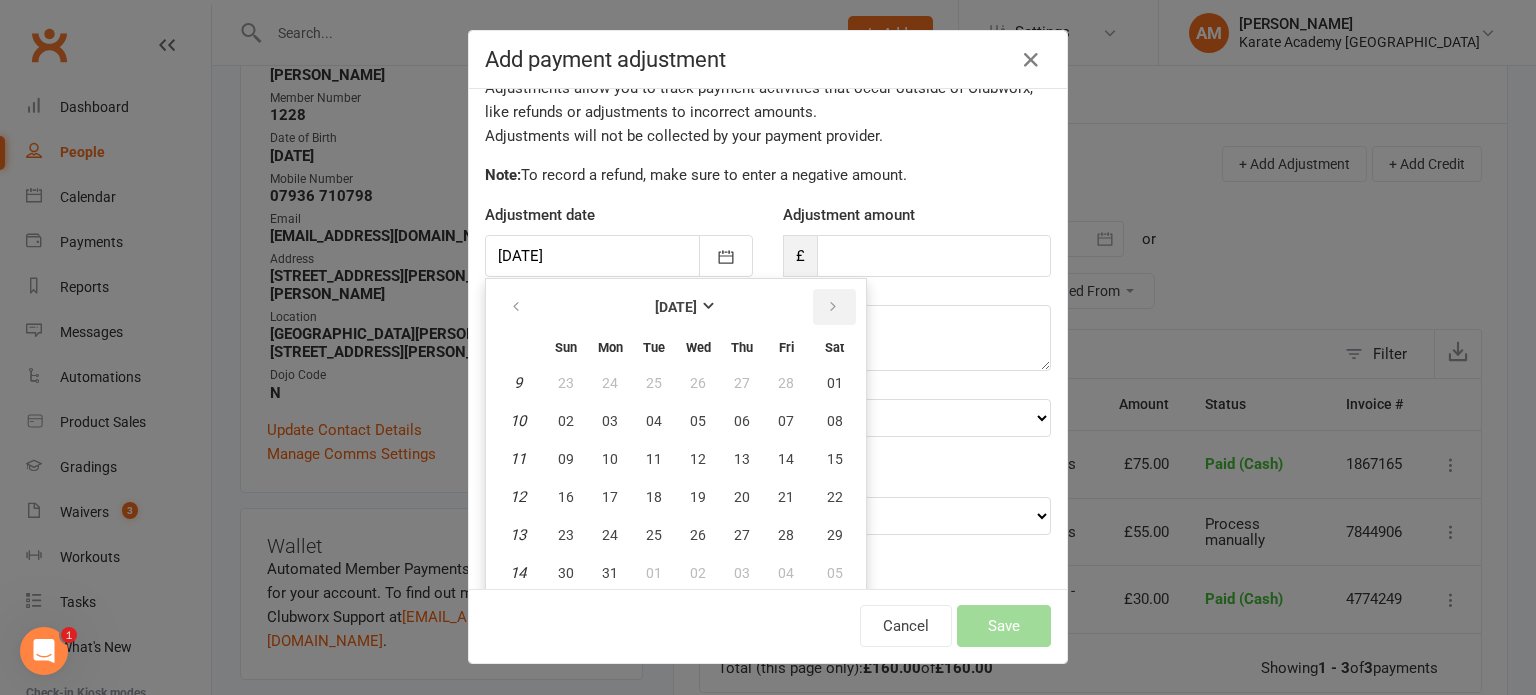 click at bounding box center (833, 307) 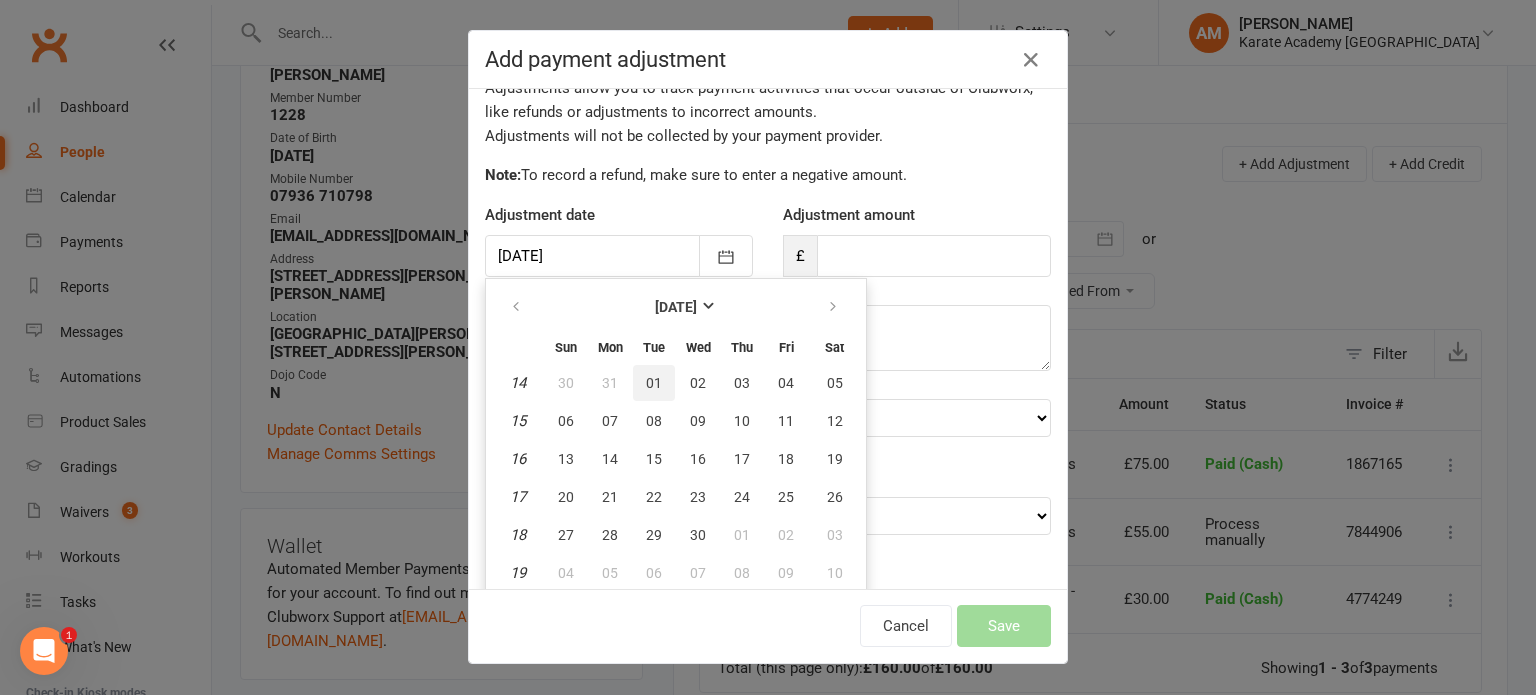 click on "01" at bounding box center [654, 383] 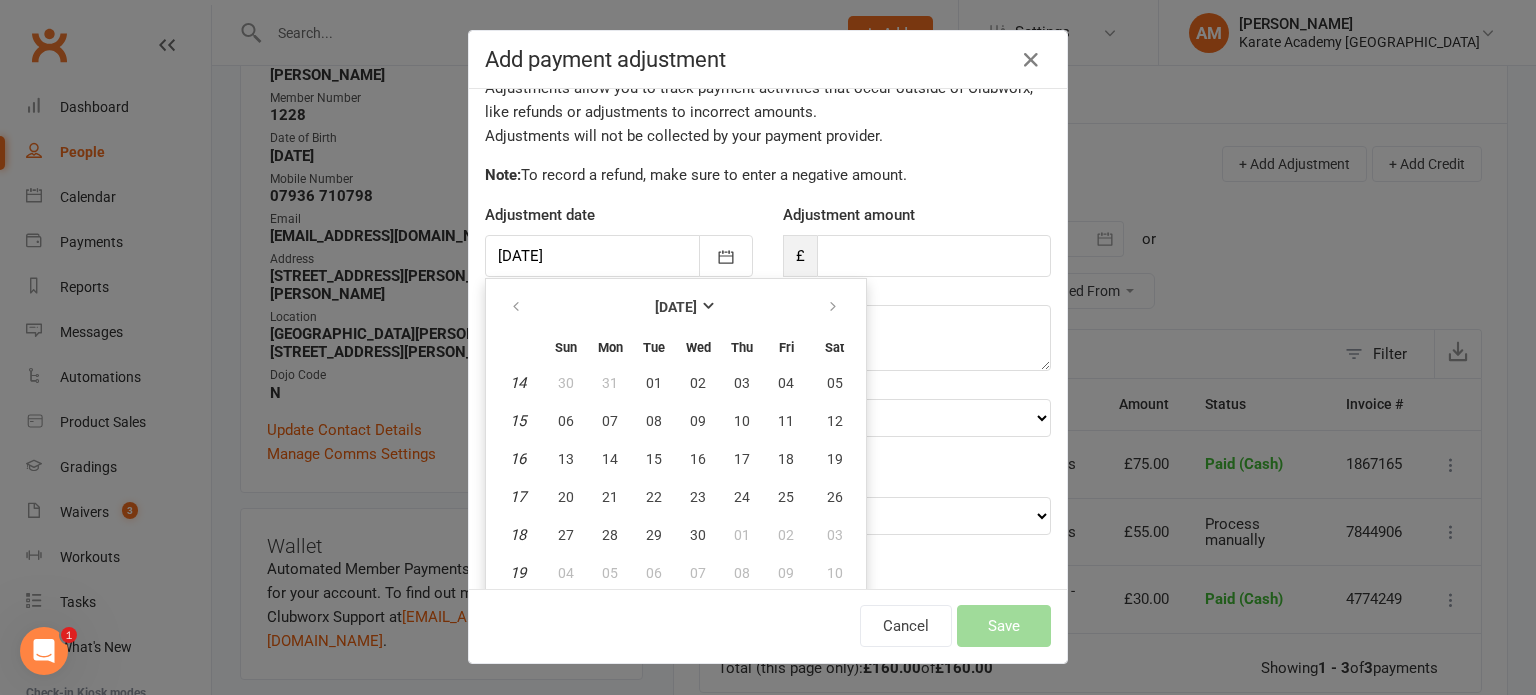 type on "01 Apr 2025" 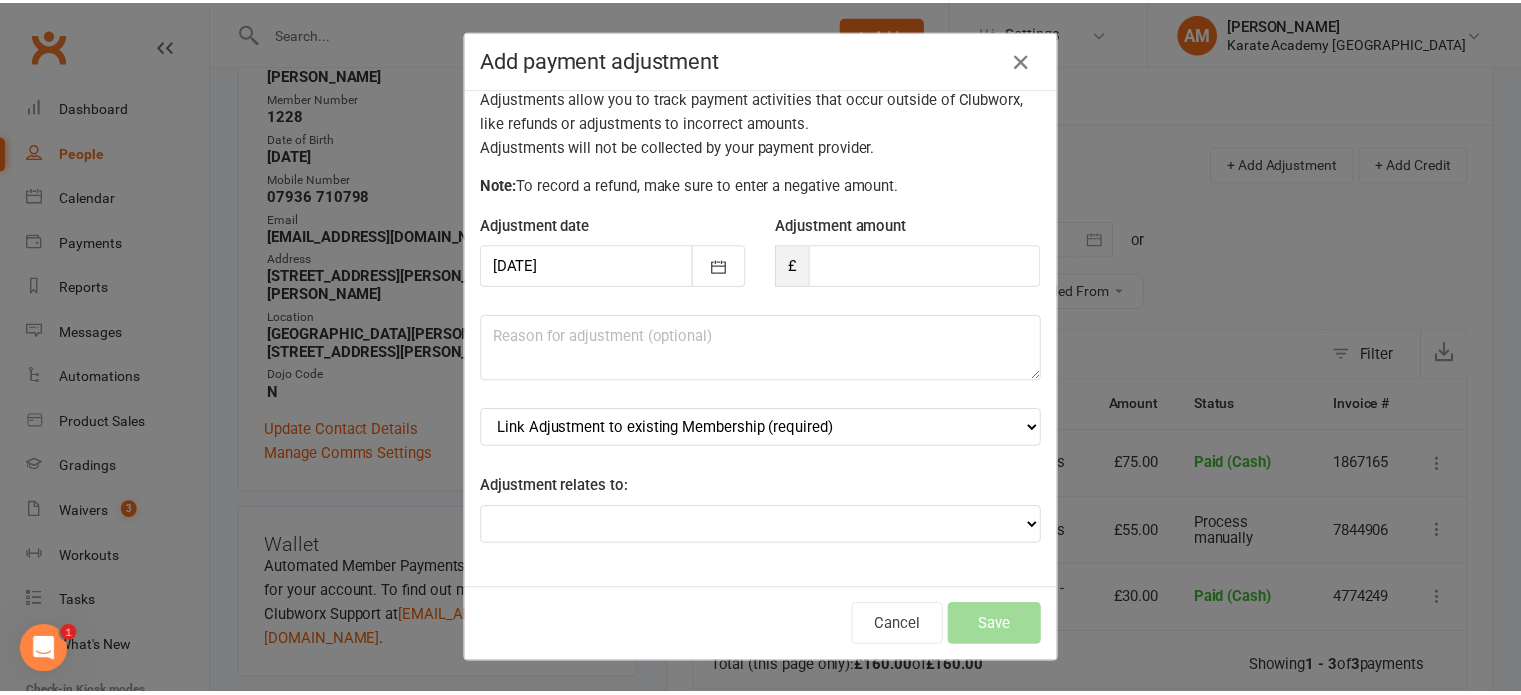 scroll, scrollTop: 17, scrollLeft: 0, axis: vertical 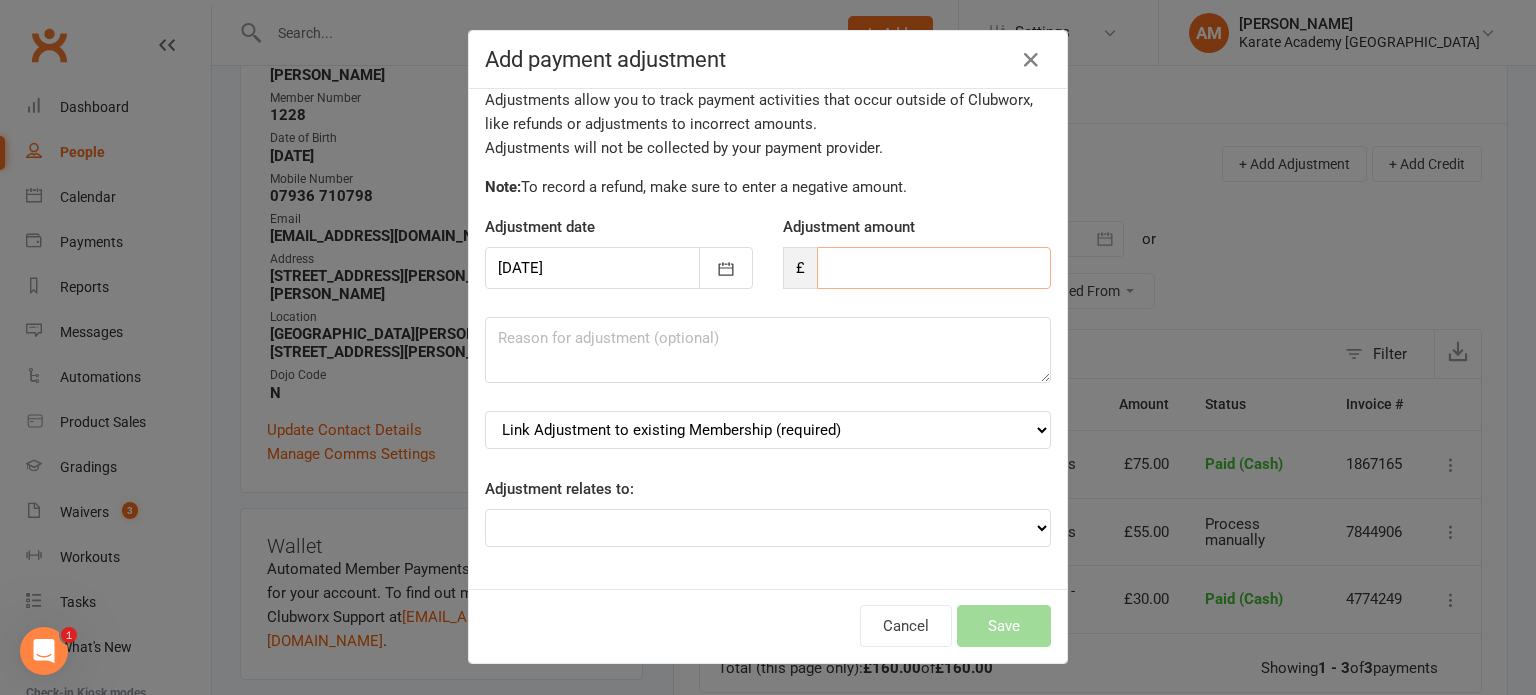 click at bounding box center (934, 268) 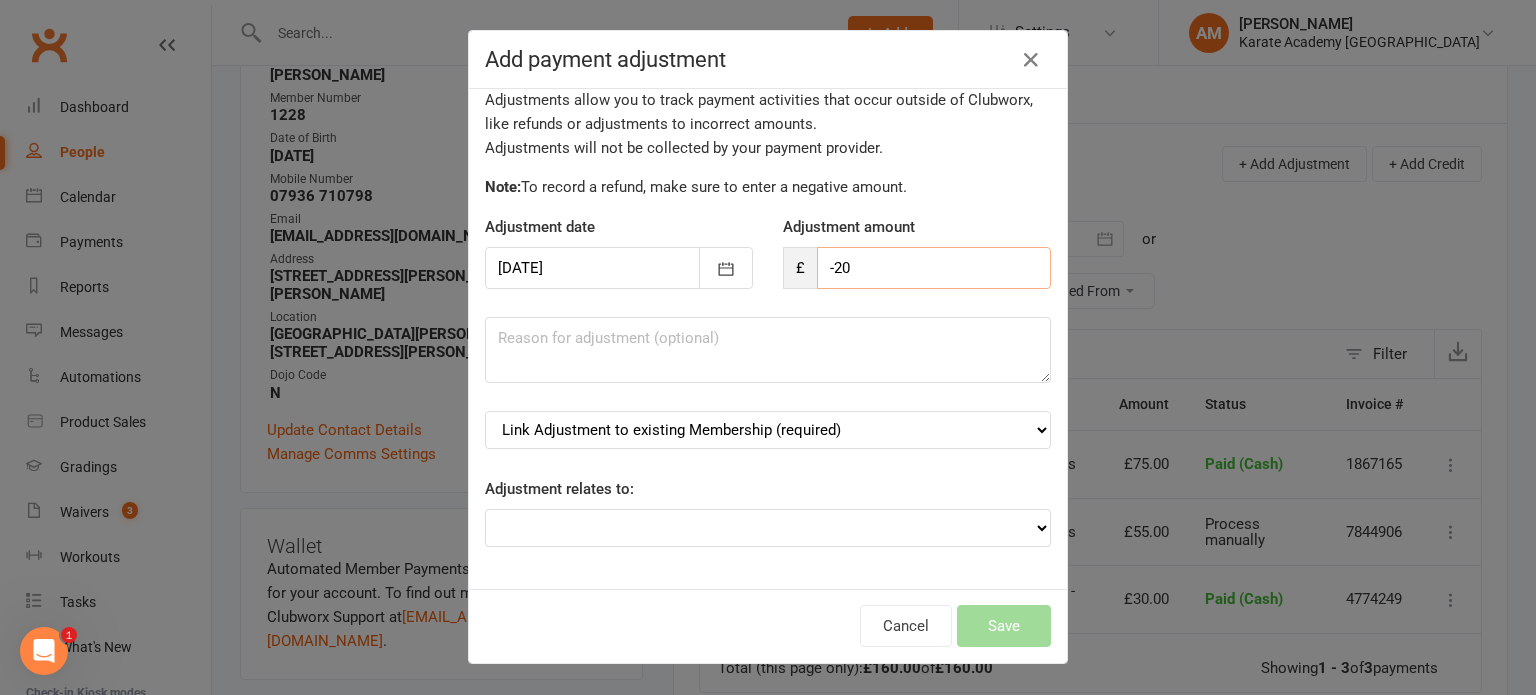 type on "-20" 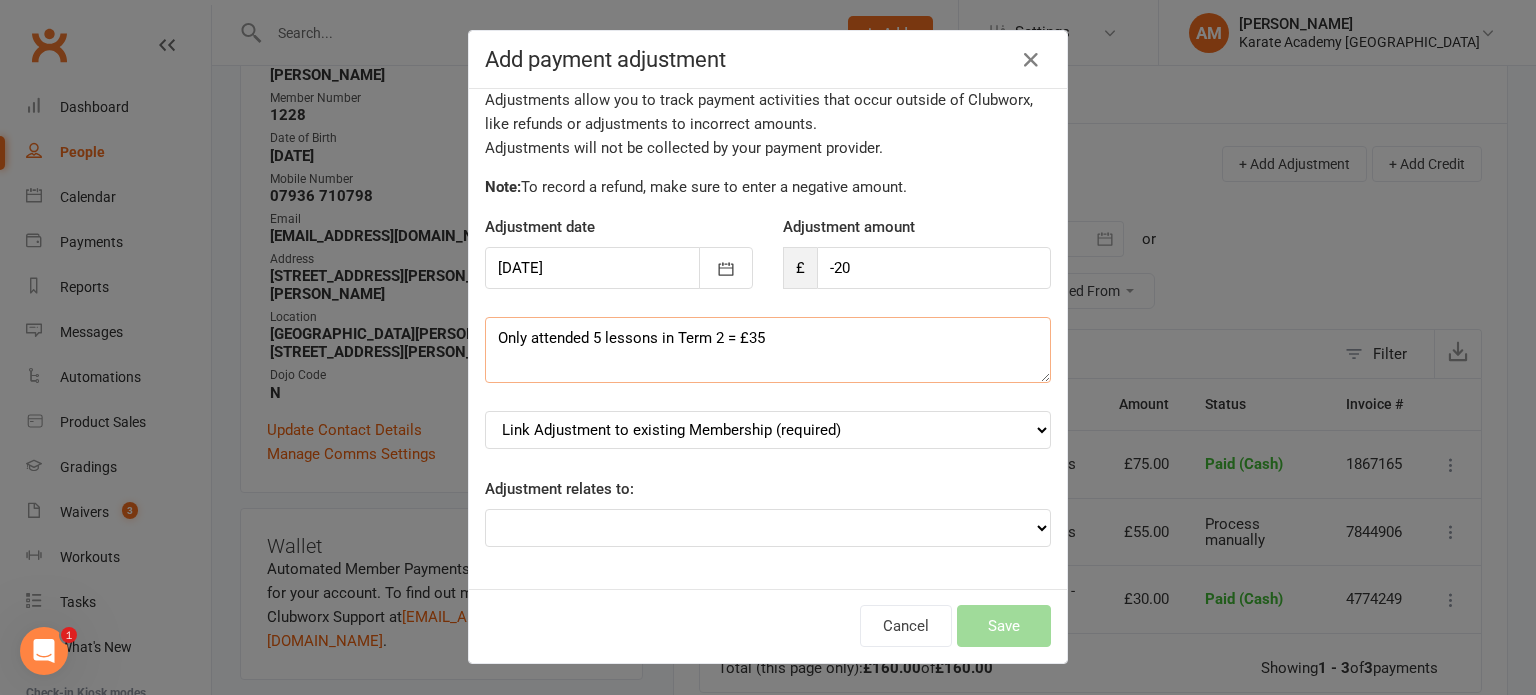 type on "Only attended 5 lessons in Term 2 = £35" 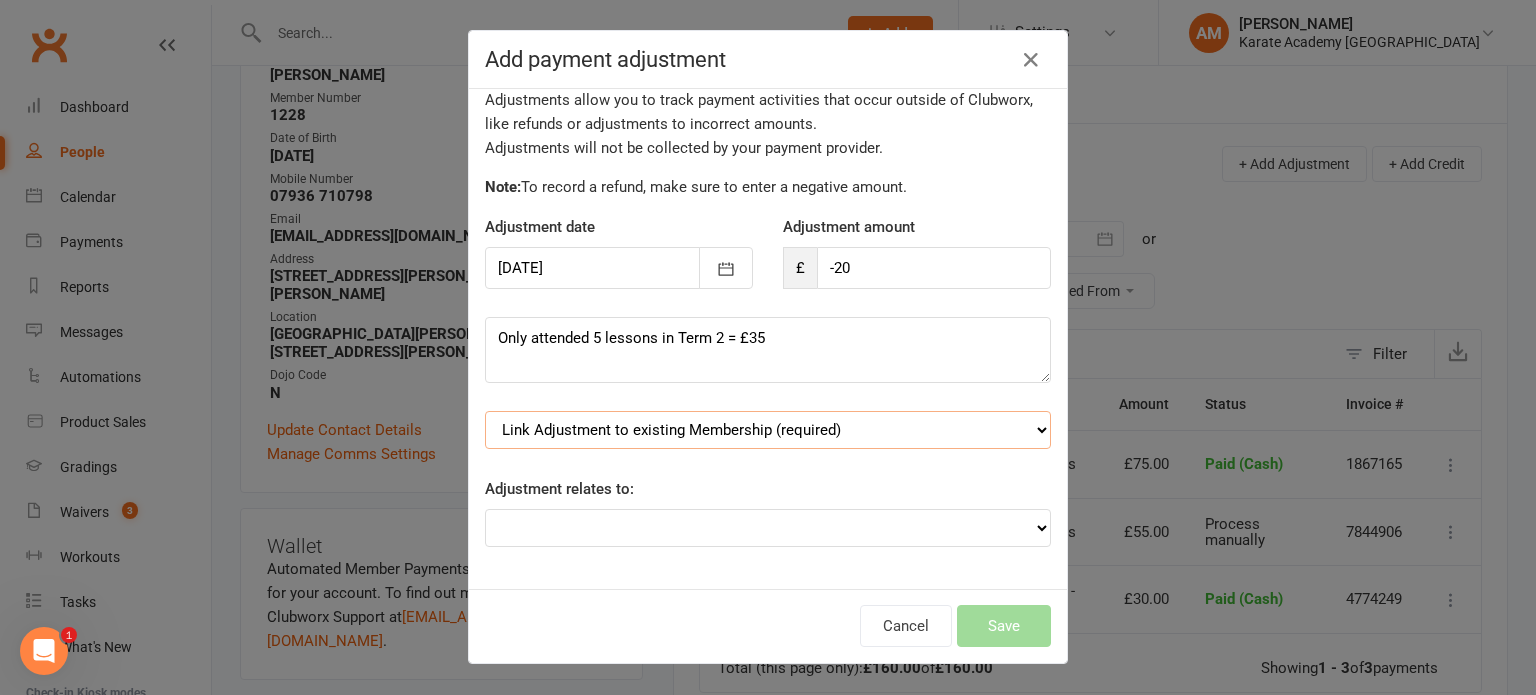 click on "Link Adjustment to existing Membership (required)  Term Fee - 3 Months (starts: Jul 1, 2025) Yearly Membership - £30 (starts: Apr 1, 2025)" at bounding box center [768, 430] 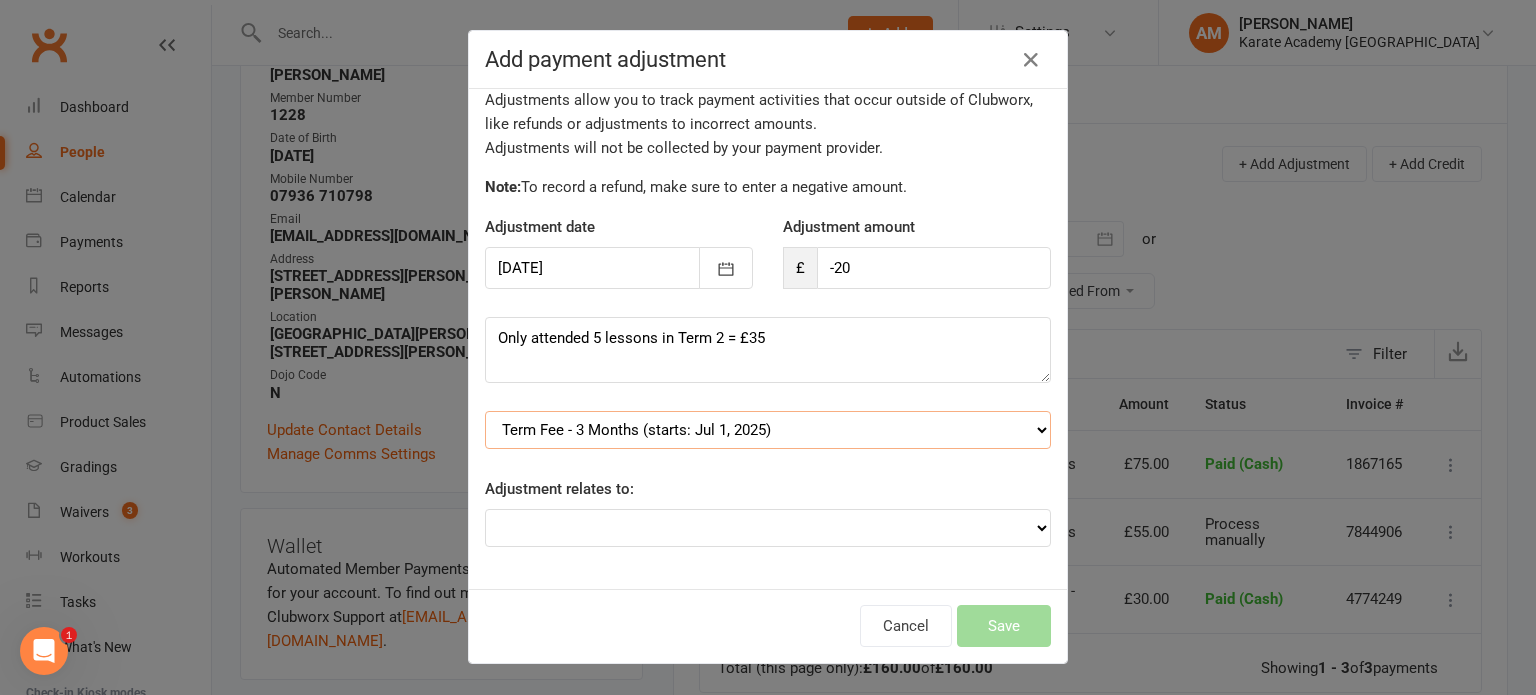 click on "Link Adjustment to existing Membership (required)  Term Fee - 3 Months (starts: Jul 1, 2025) Yearly Membership - £30 (starts: Apr 1, 2025)" at bounding box center (768, 430) 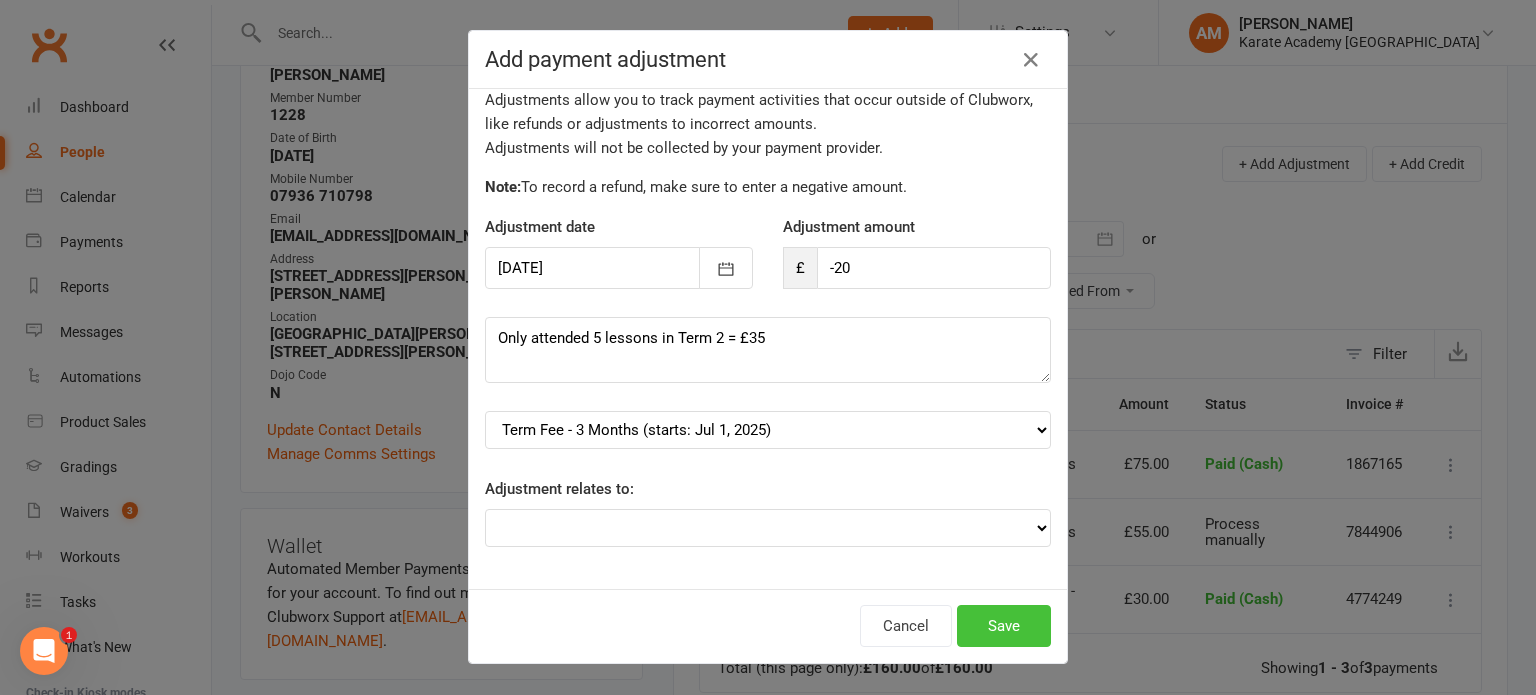 click on "Save" at bounding box center (1004, 626) 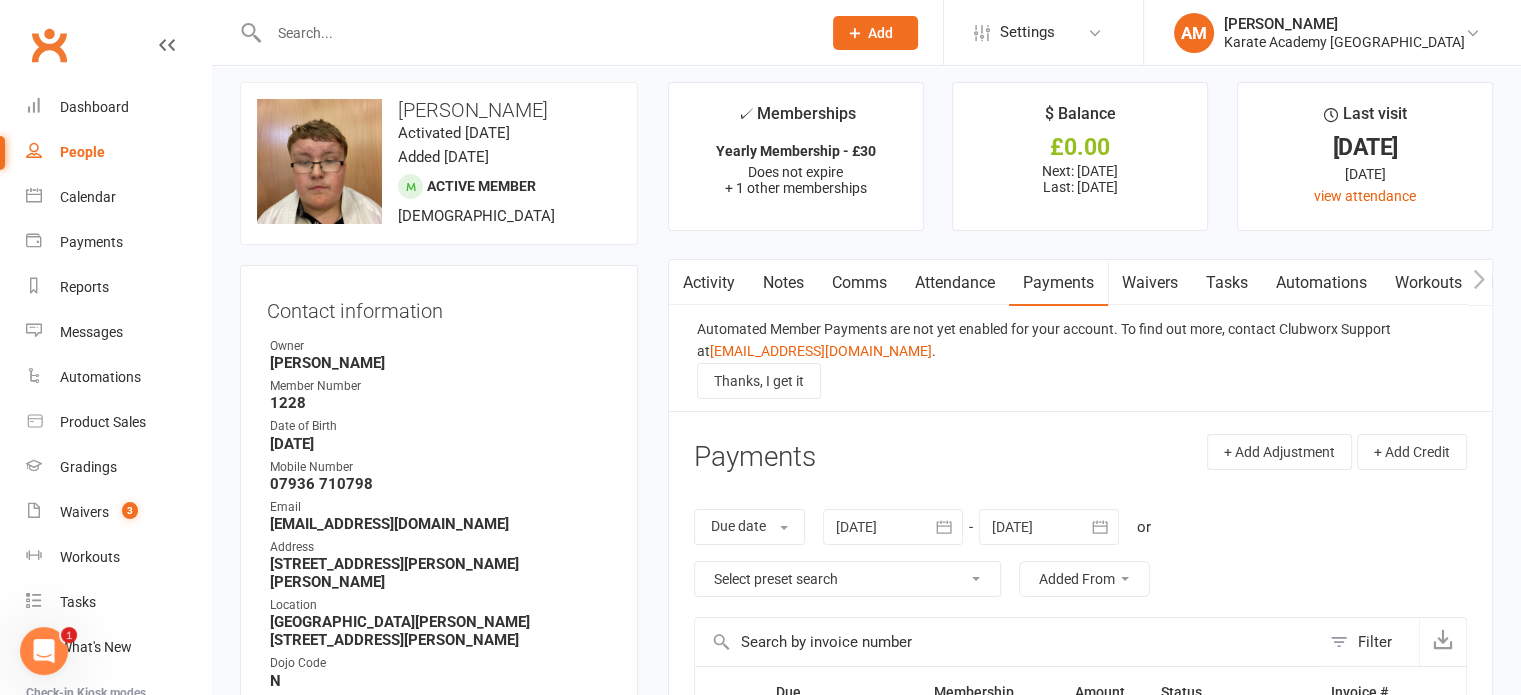 scroll, scrollTop: 0, scrollLeft: 0, axis: both 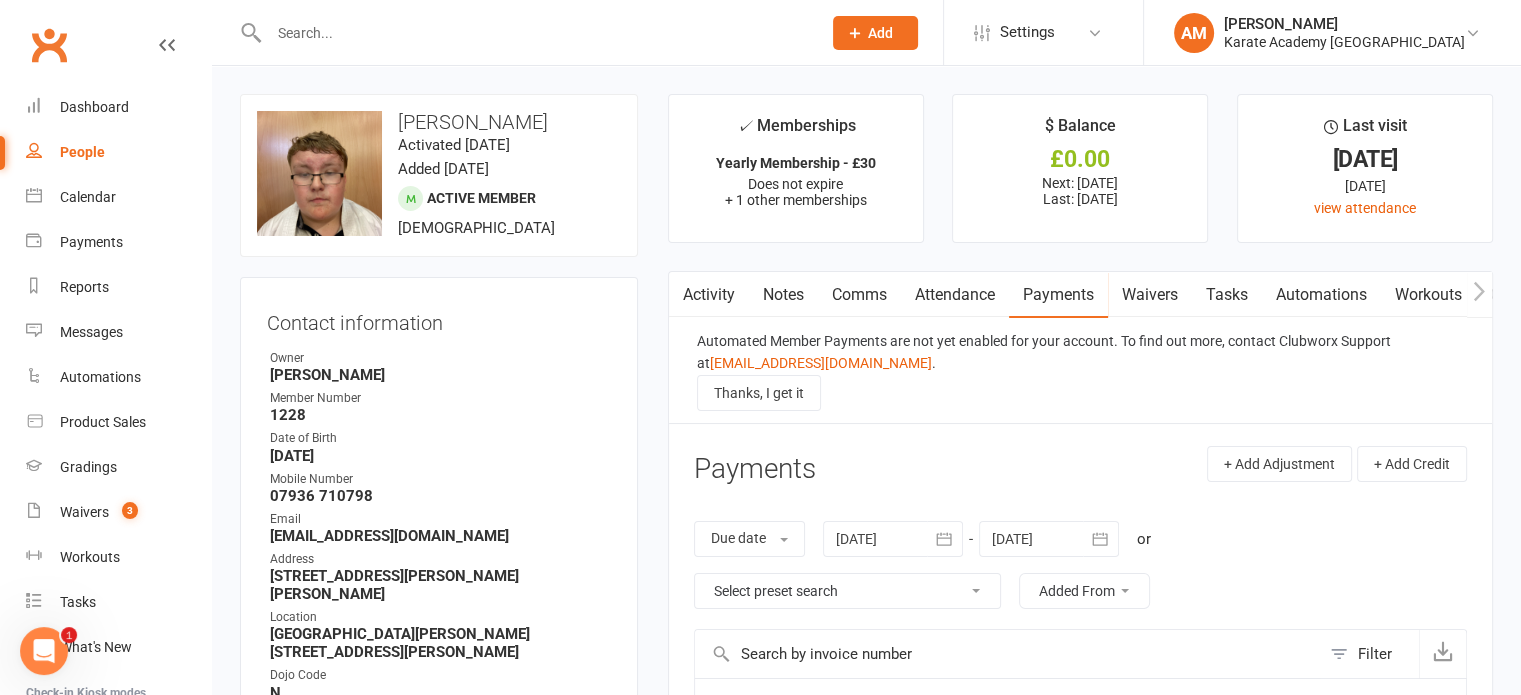 click at bounding box center (535, 33) 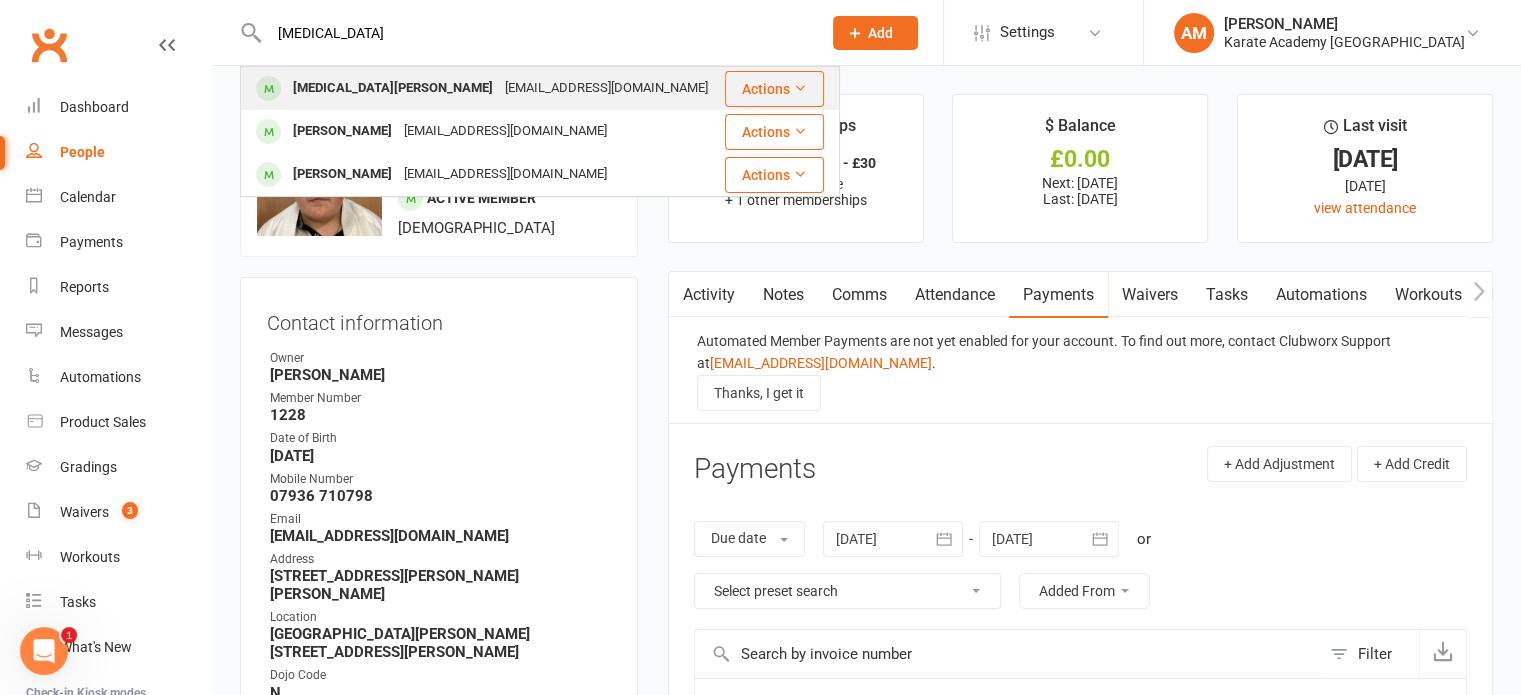 type on "nikita" 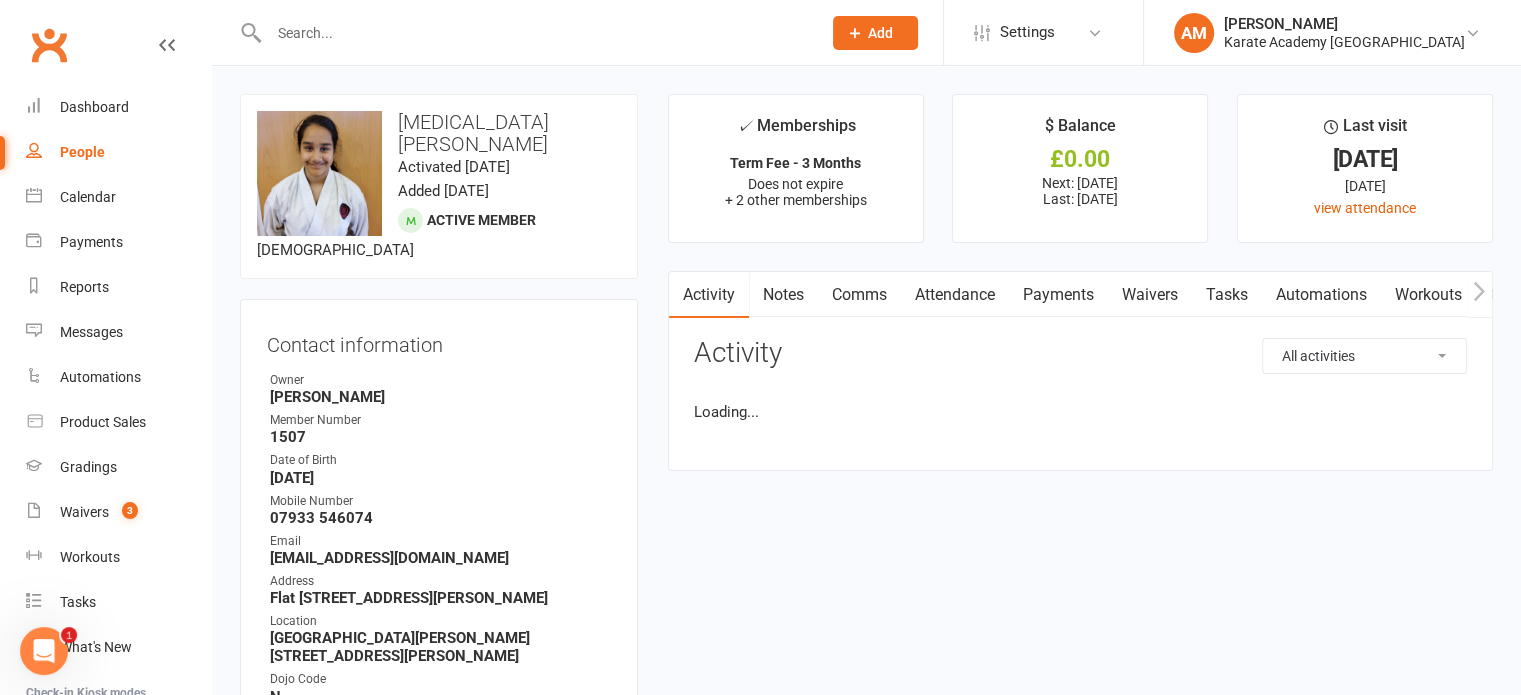 click on "Payments" at bounding box center (1058, 295) 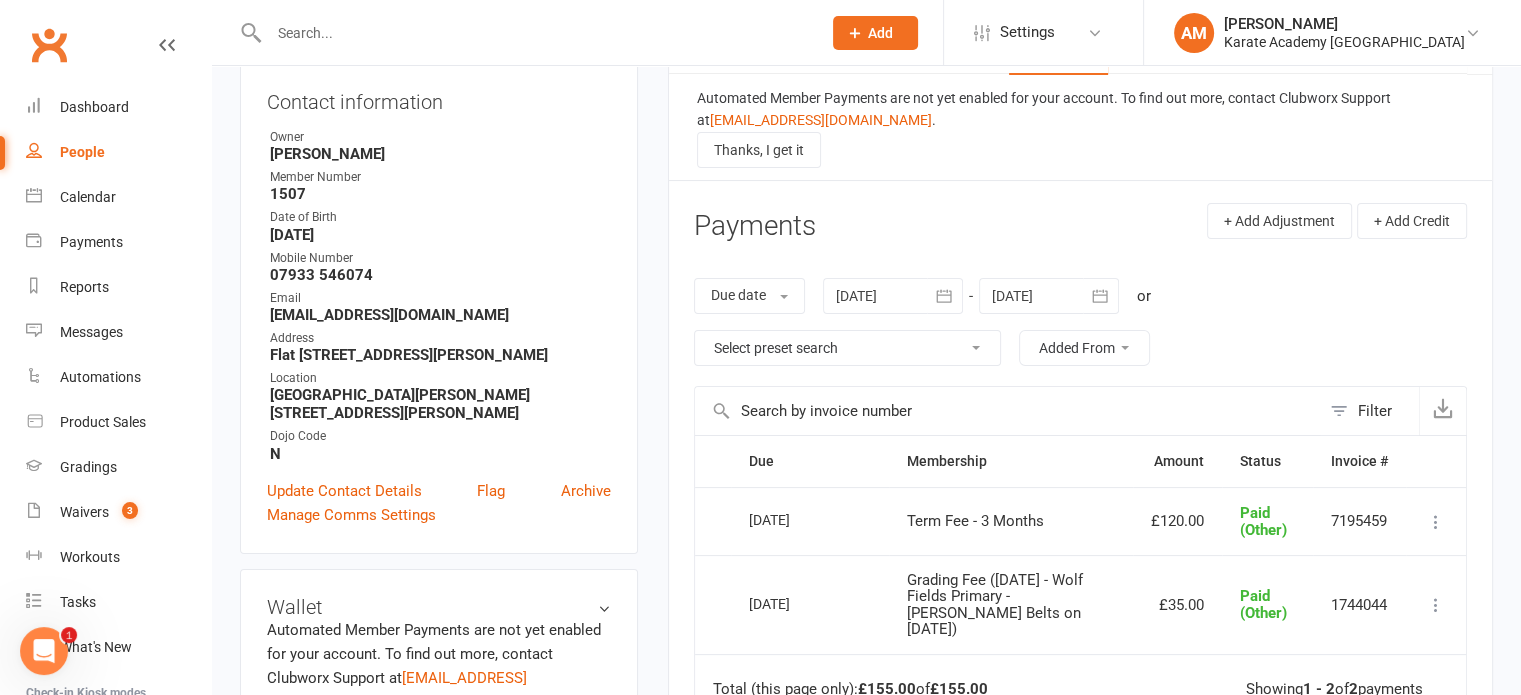 scroll, scrollTop: 0, scrollLeft: 0, axis: both 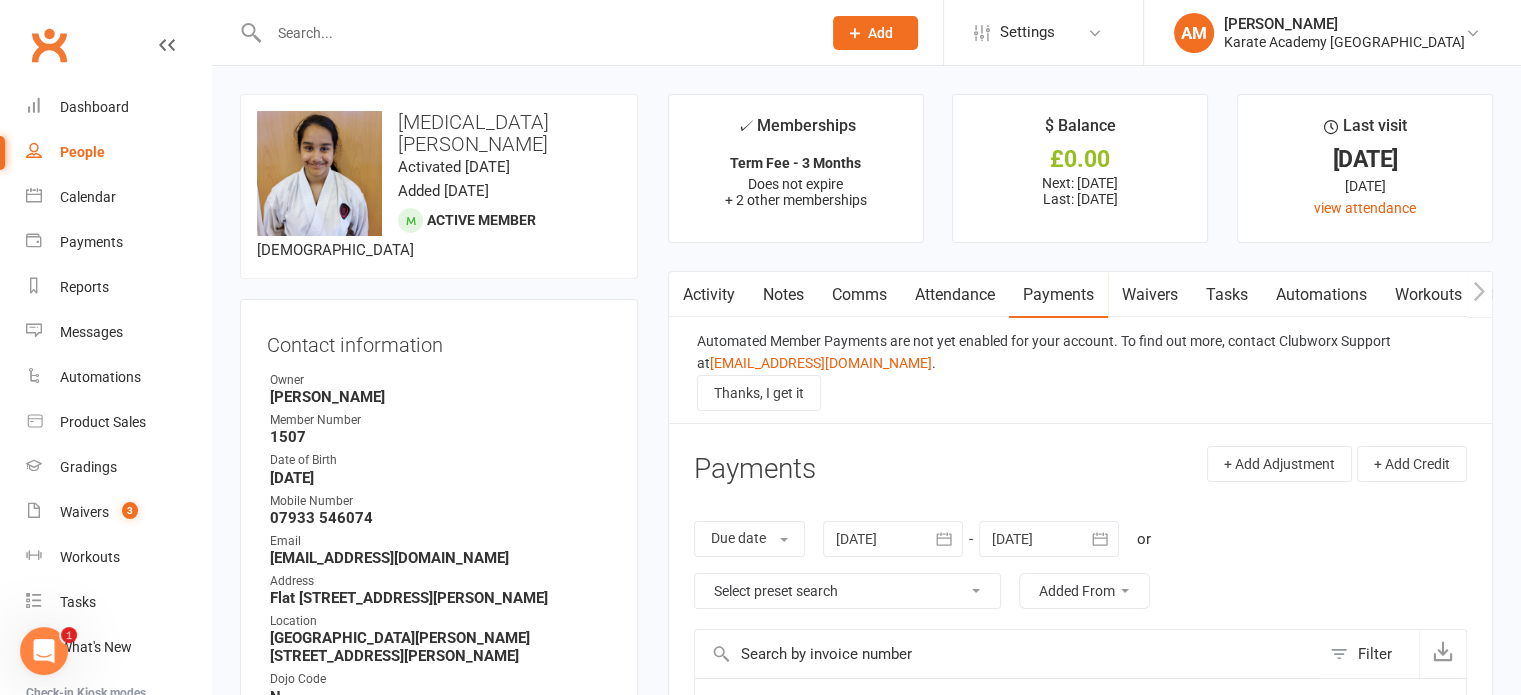 click on "People" at bounding box center (82, 152) 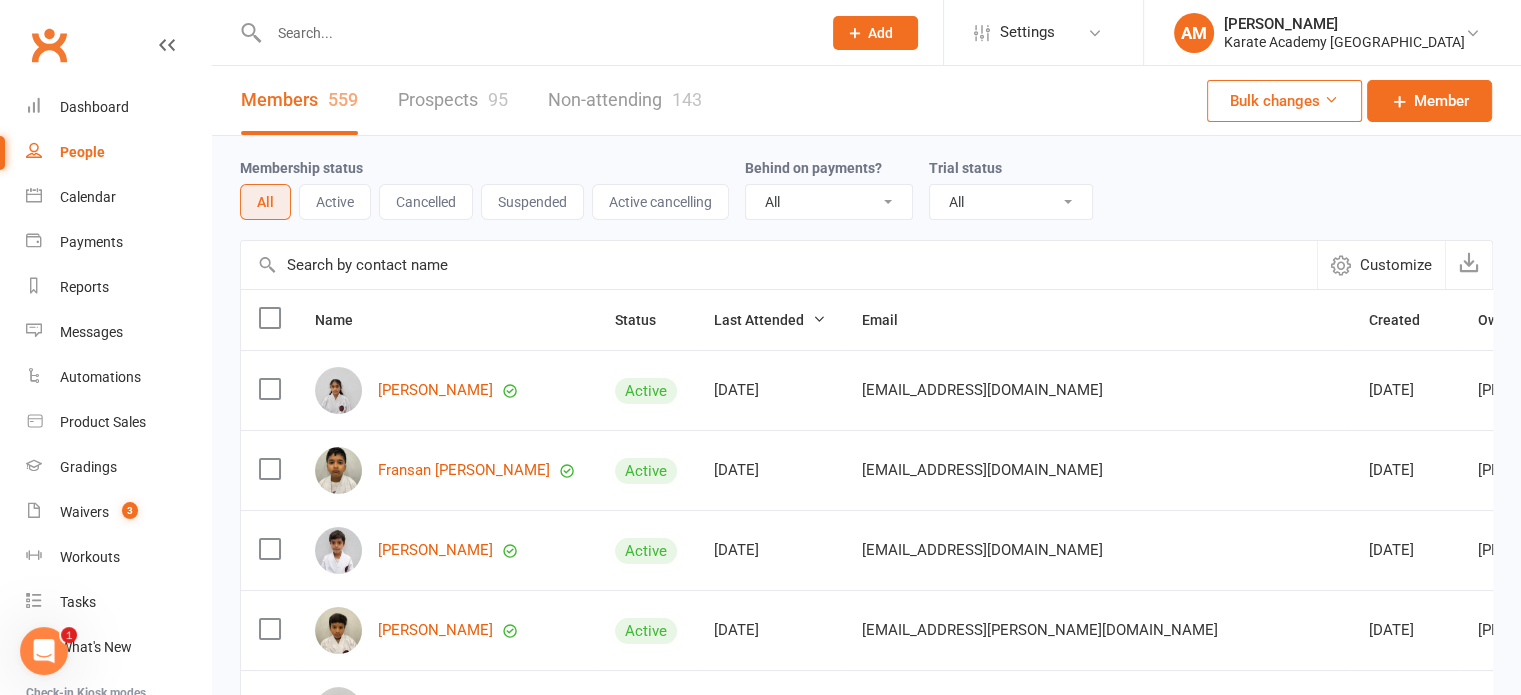 click at bounding box center (535, 33) 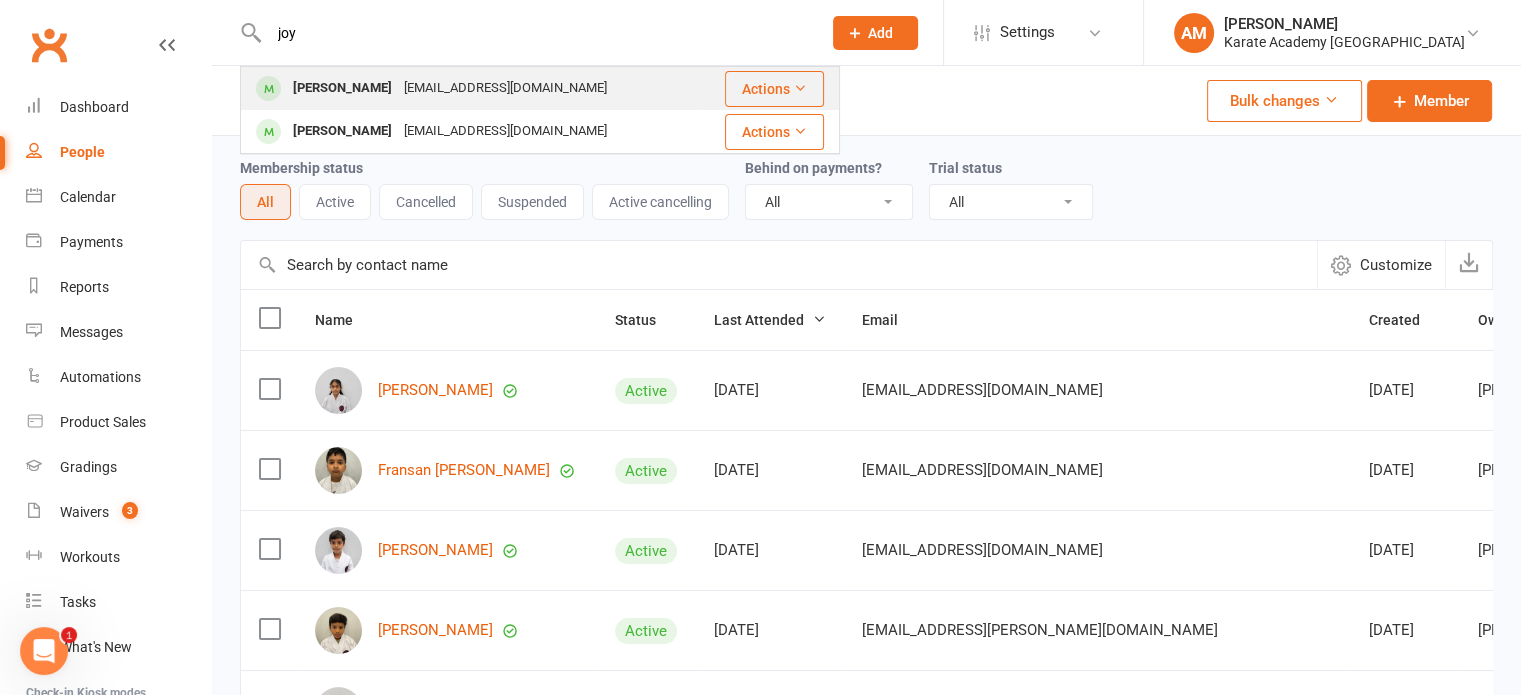 type on "joy" 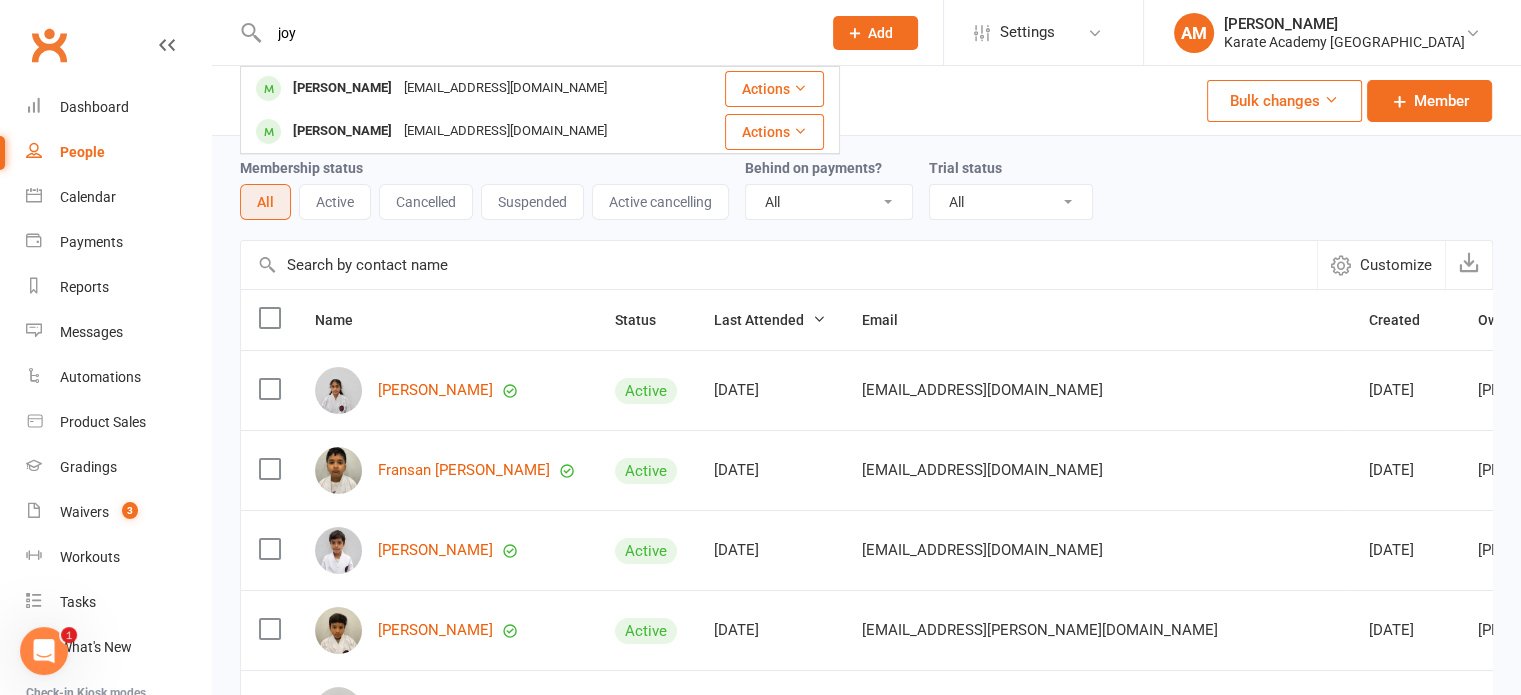 type 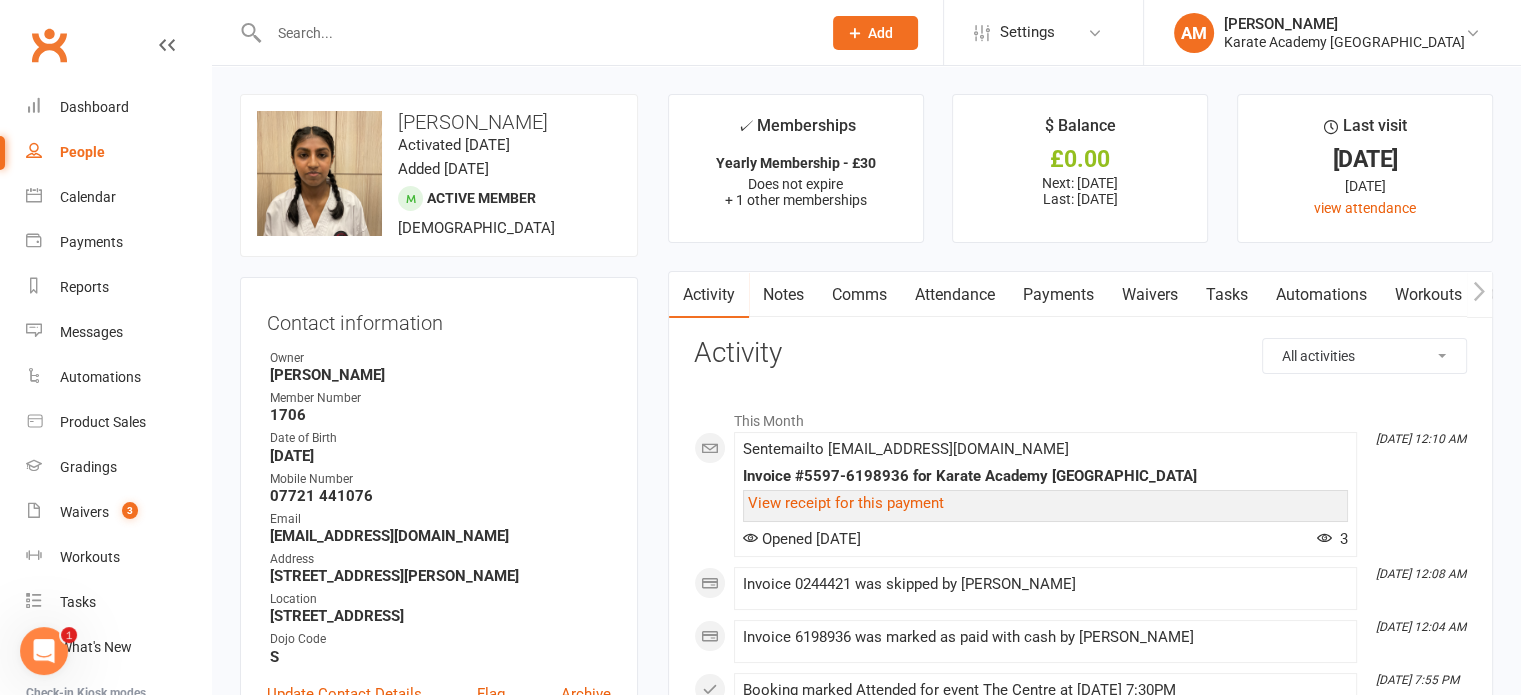 click on "Comms" at bounding box center (859, 295) 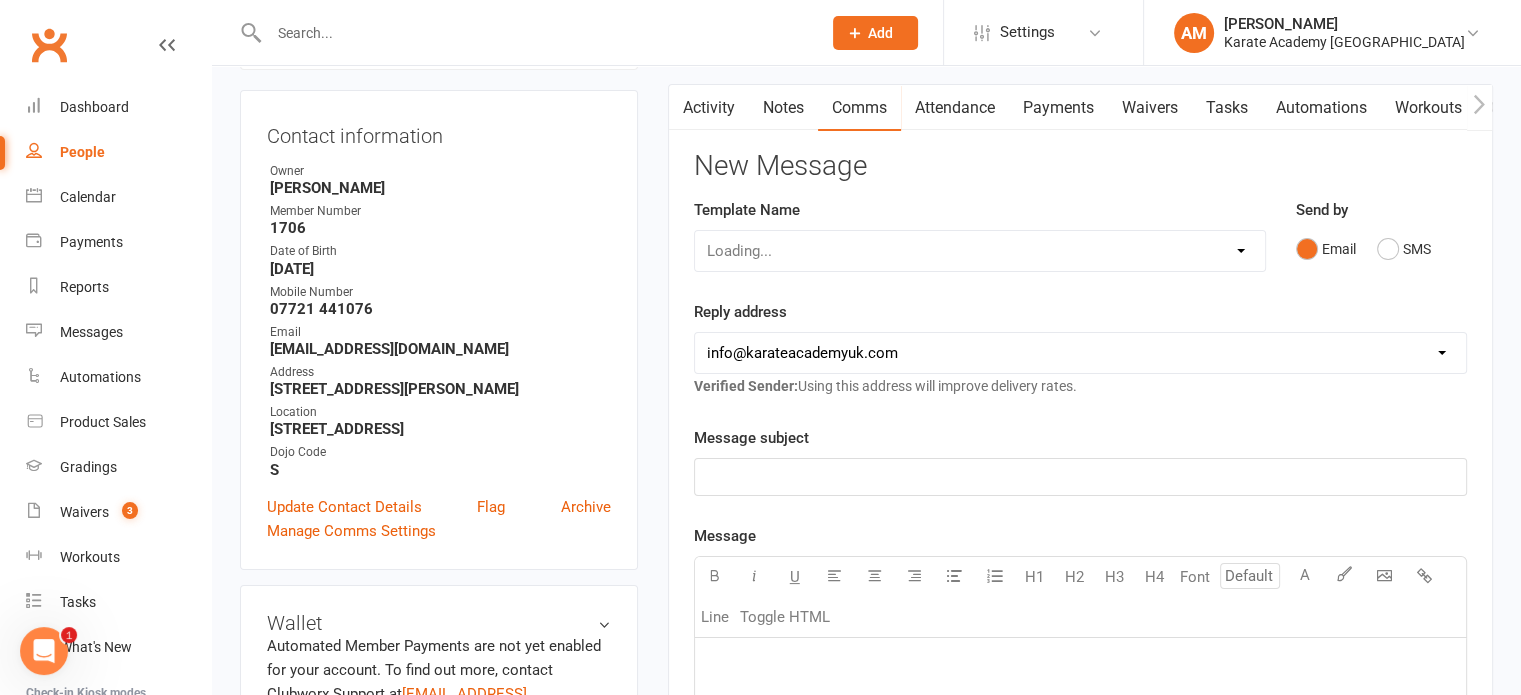 scroll, scrollTop: 200, scrollLeft: 0, axis: vertical 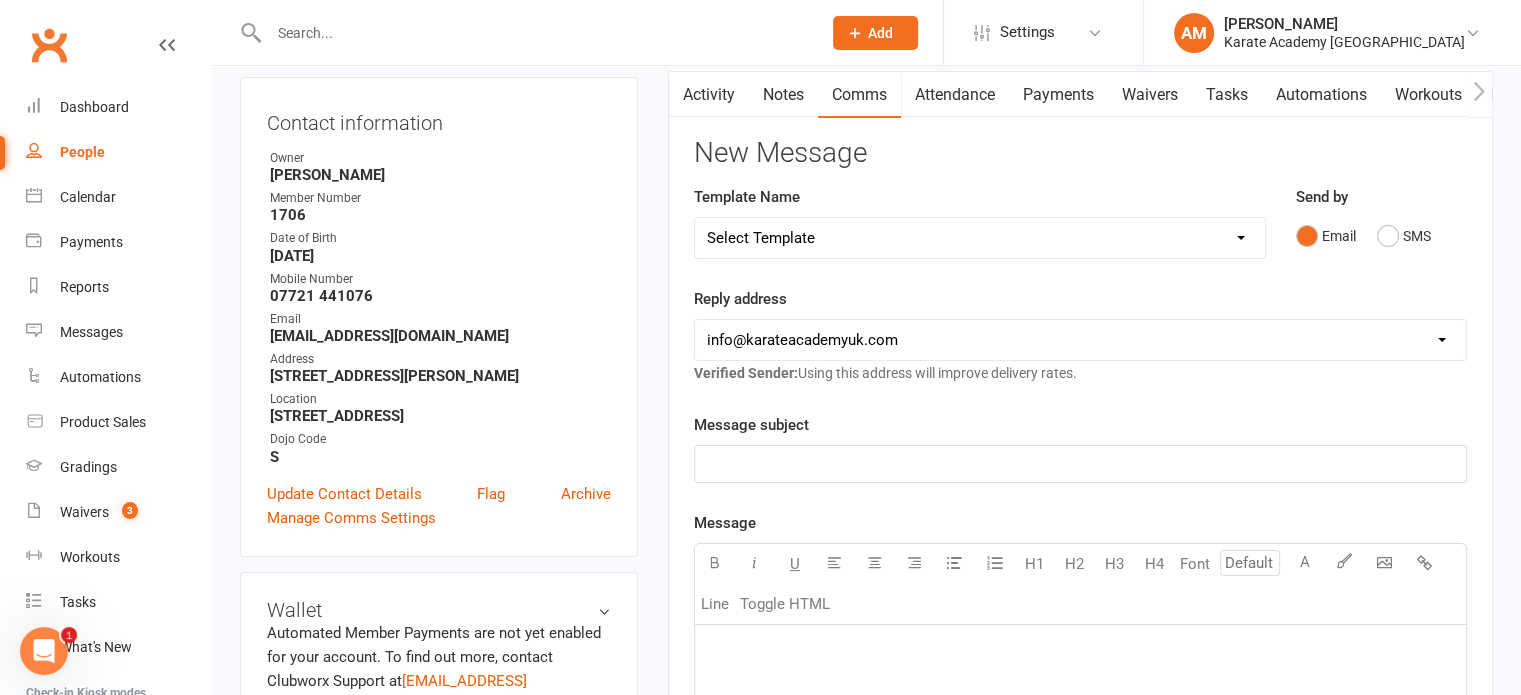 click on "Select Template [Email] ANNUAL TOURNAMENT [Email] Tournament - Charity Food and Photos [Email] Tournament - Final Confirmation [Email] Tournament - Final Payment reminder [Email] Tournament - Payment reminder 1 [Email] Tournament Timing Emails [Email] Grading Payment - 0 Day Payment Overdue [Email] Grading Payment - 7 Days Payment Due [Email] Membership Sequences [Email] Term Fee 14 Days Payment Due [Email] Term Fee - 7 Days Payment Due [Email] Term Fee Payment - 0 Days Payment Overdue [Email] Karate Academy - Outstanding Annual Membership Payment [Email] Karate Academy - Outstanding Term Fees Payment [SMS] Payment Reminder [Email] BANK HOLIDAY [Email] EASTER HOLIDAYS [Email] New Year - Return to class + Fees - Monday [Email] New Year - Return to class + Fees - Tuesday [Email] New Year - Return to class + Fees - Wednesday [Email] SUMMER HOLIDAYS [Email] XMAS & NEW YEARS HOLIDAYS [Email] Kata Videos - ALL for Brown Belts and above [Email] Kata Videos - Blue Belts  [Email] Kata Videos - Brown 1" at bounding box center [980, 238] 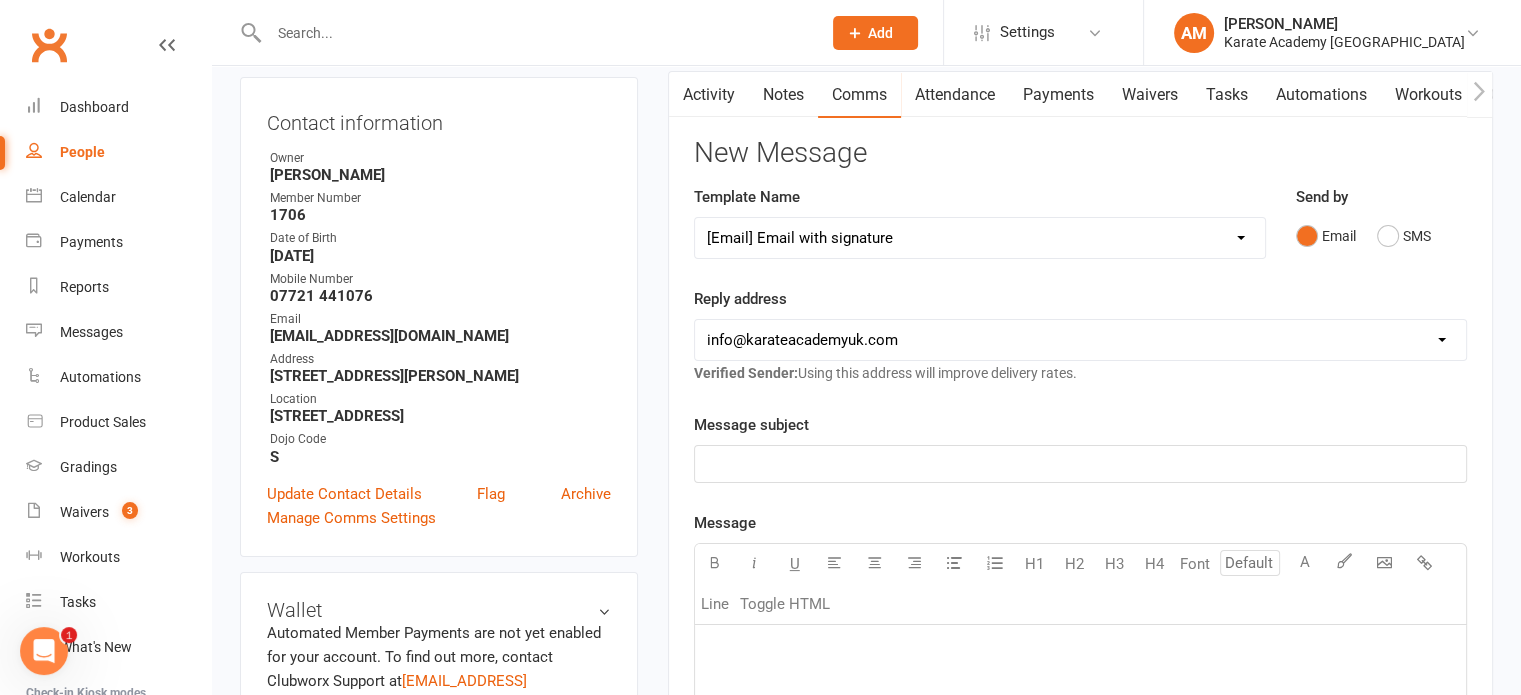 click on "Select Template [Email] ANNUAL TOURNAMENT [Email] Tournament - Charity Food and Photos [Email] Tournament - Final Confirmation [Email] Tournament - Final Payment reminder [Email] Tournament - Payment reminder 1 [Email] Tournament Timing Emails [Email] Grading Payment - 0 Day Payment Overdue [Email] Grading Payment - 7 Days Payment Due [Email] Membership Sequences [Email] Term Fee 14 Days Payment Due [Email] Term Fee - 7 Days Payment Due [Email] Term Fee Payment - 0 Days Payment Overdue [Email] Karate Academy - Outstanding Annual Membership Payment [Email] Karate Academy - Outstanding Term Fees Payment [SMS] Payment Reminder [Email] BANK HOLIDAY [Email] EASTER HOLIDAYS [Email] New Year - Return to class + Fees - Monday [Email] New Year - Return to class + Fees - Tuesday [Email] New Year - Return to class + Fees - Wednesday [Email] SUMMER HOLIDAYS [Email] XMAS & NEW YEARS HOLIDAYS [Email] Kata Videos - ALL for Brown Belts and above [Email] Kata Videos - Blue Belts  [Email] Kata Videos - Brown 1" at bounding box center [980, 238] 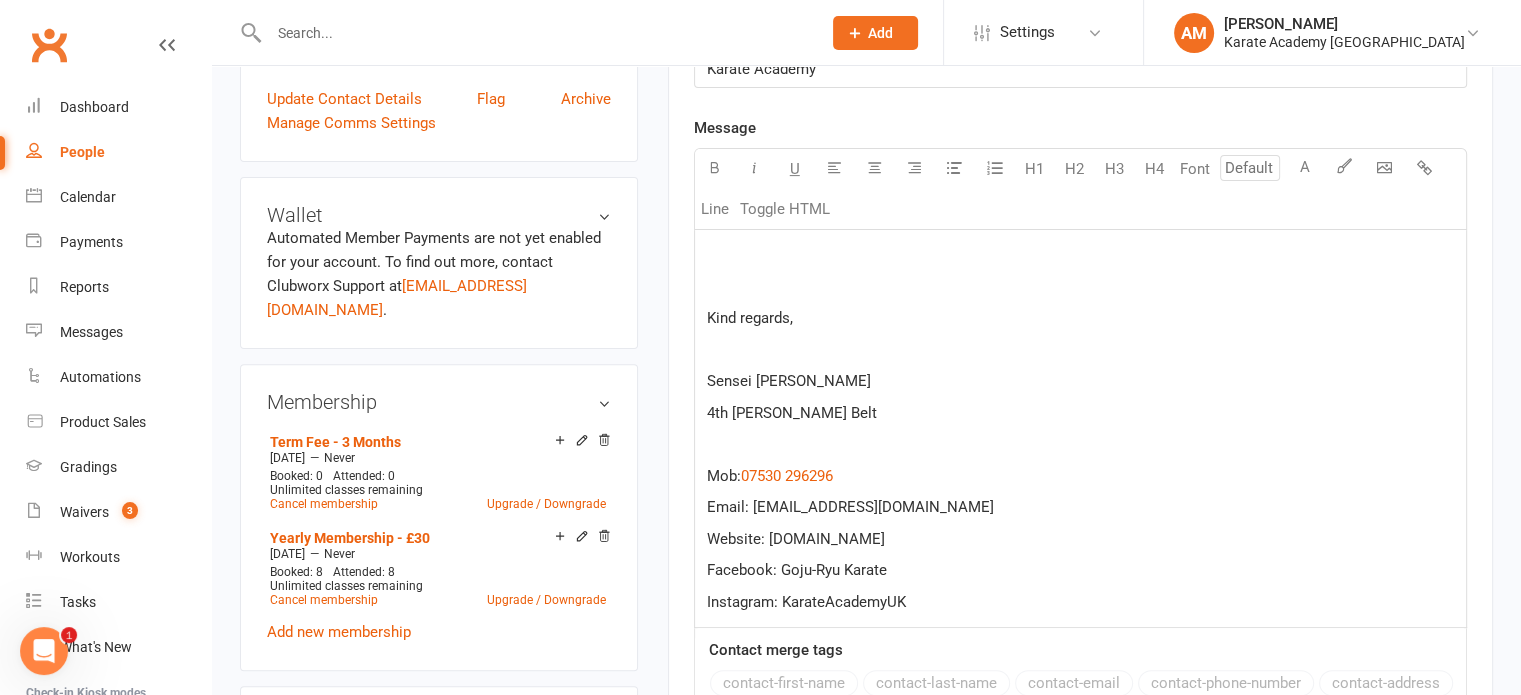 scroll, scrollTop: 600, scrollLeft: 0, axis: vertical 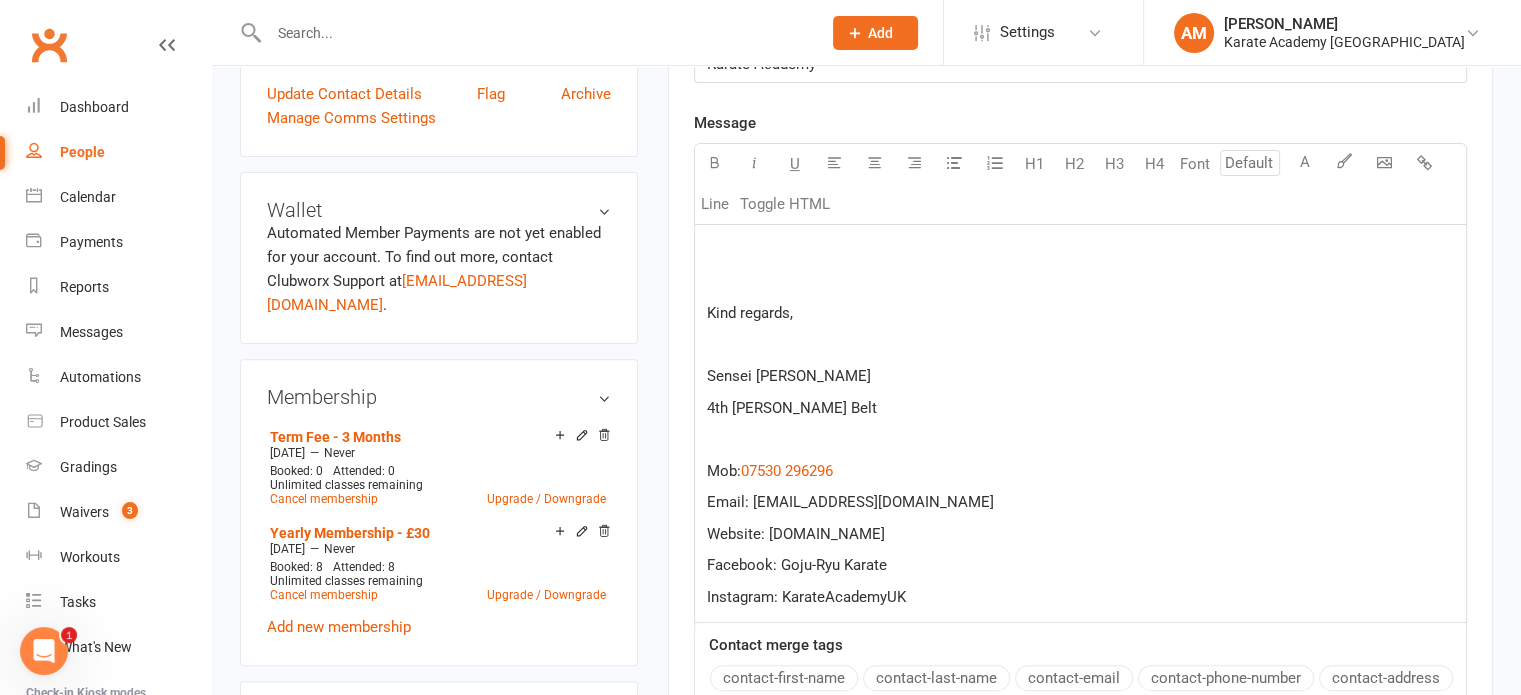 click on "Sensei Aamar Rajpoot" 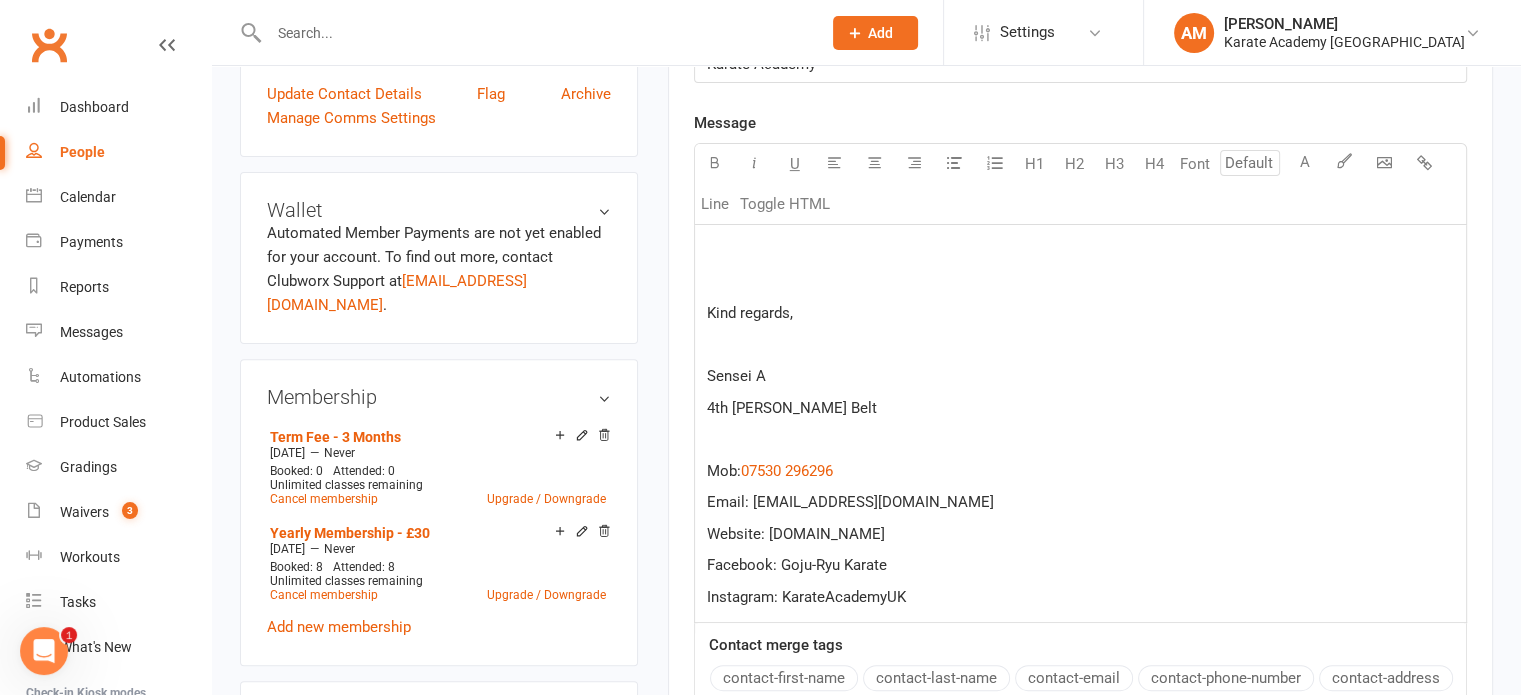 type 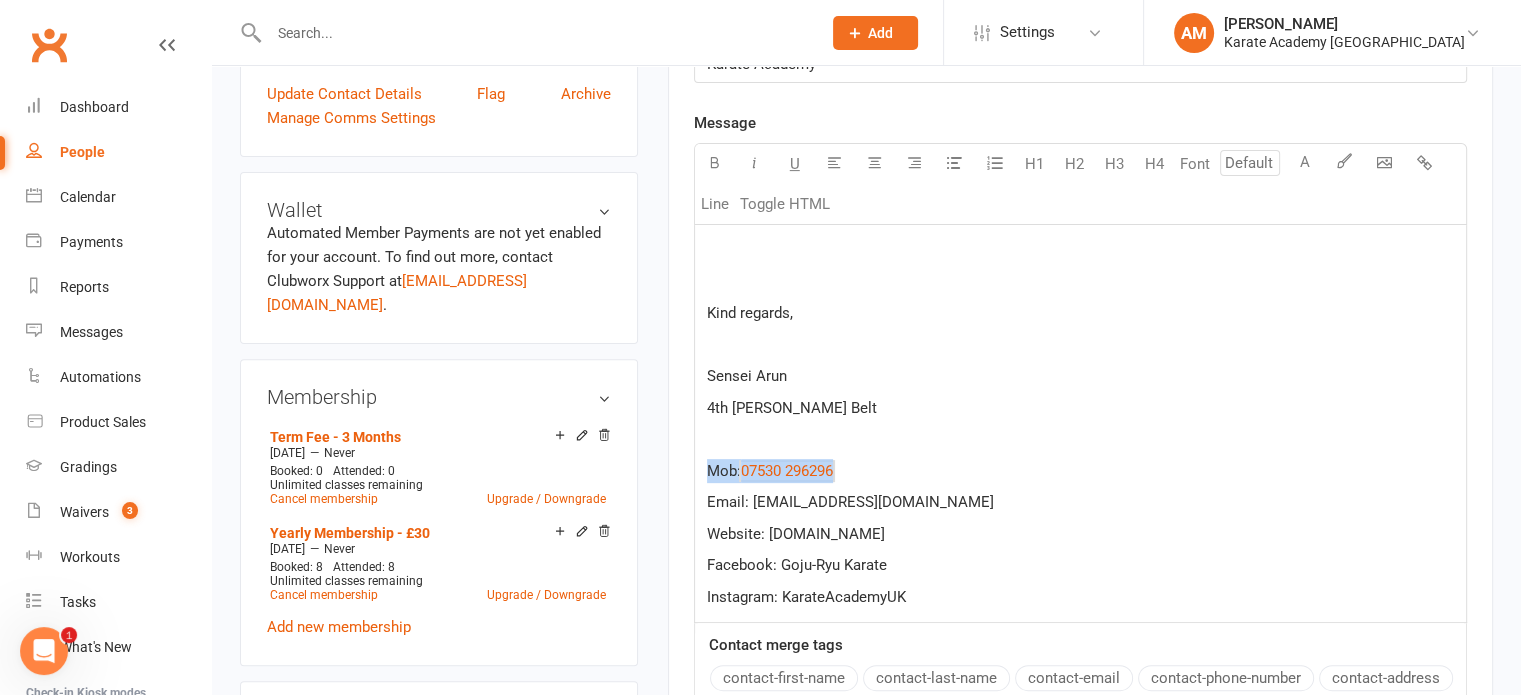 drag, startPoint x: 855, startPoint y: 470, endPoint x: 615, endPoint y: 478, distance: 240.1333 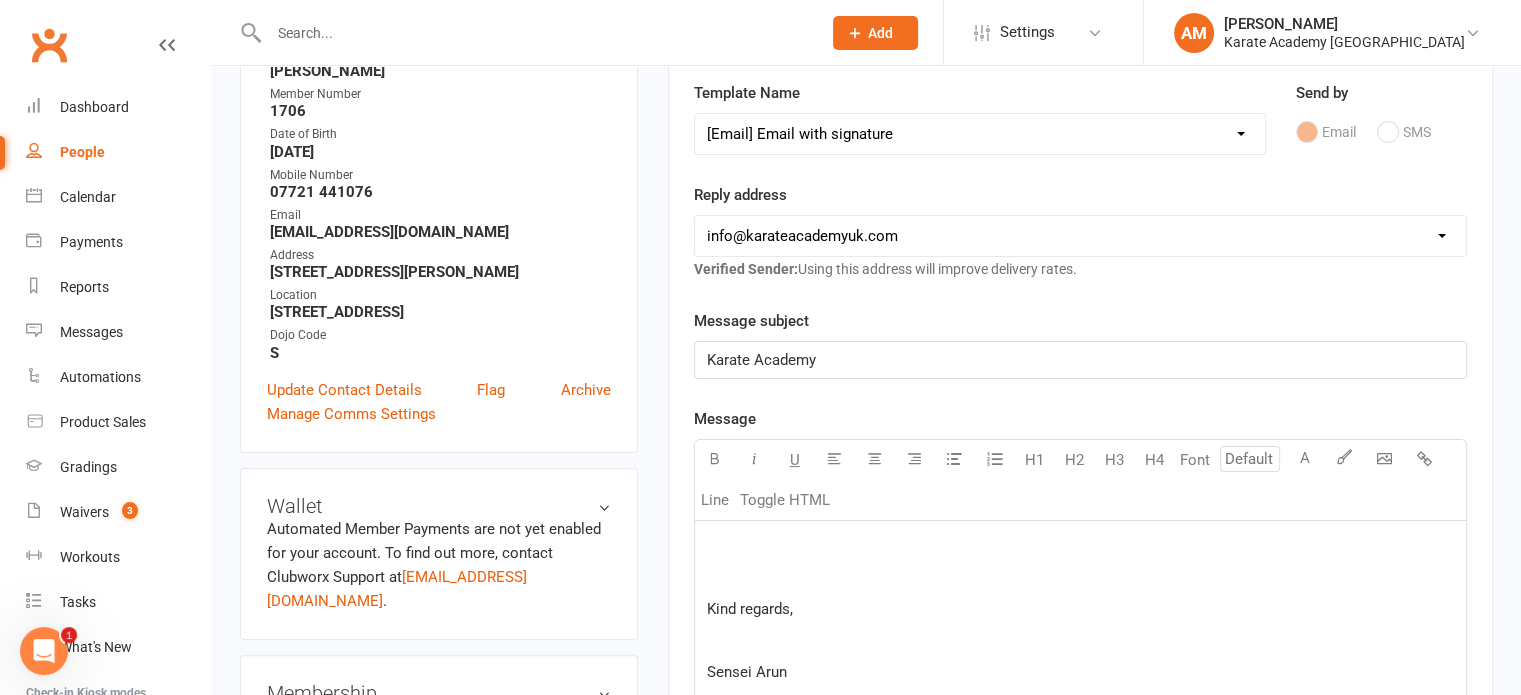 scroll, scrollTop: 300, scrollLeft: 0, axis: vertical 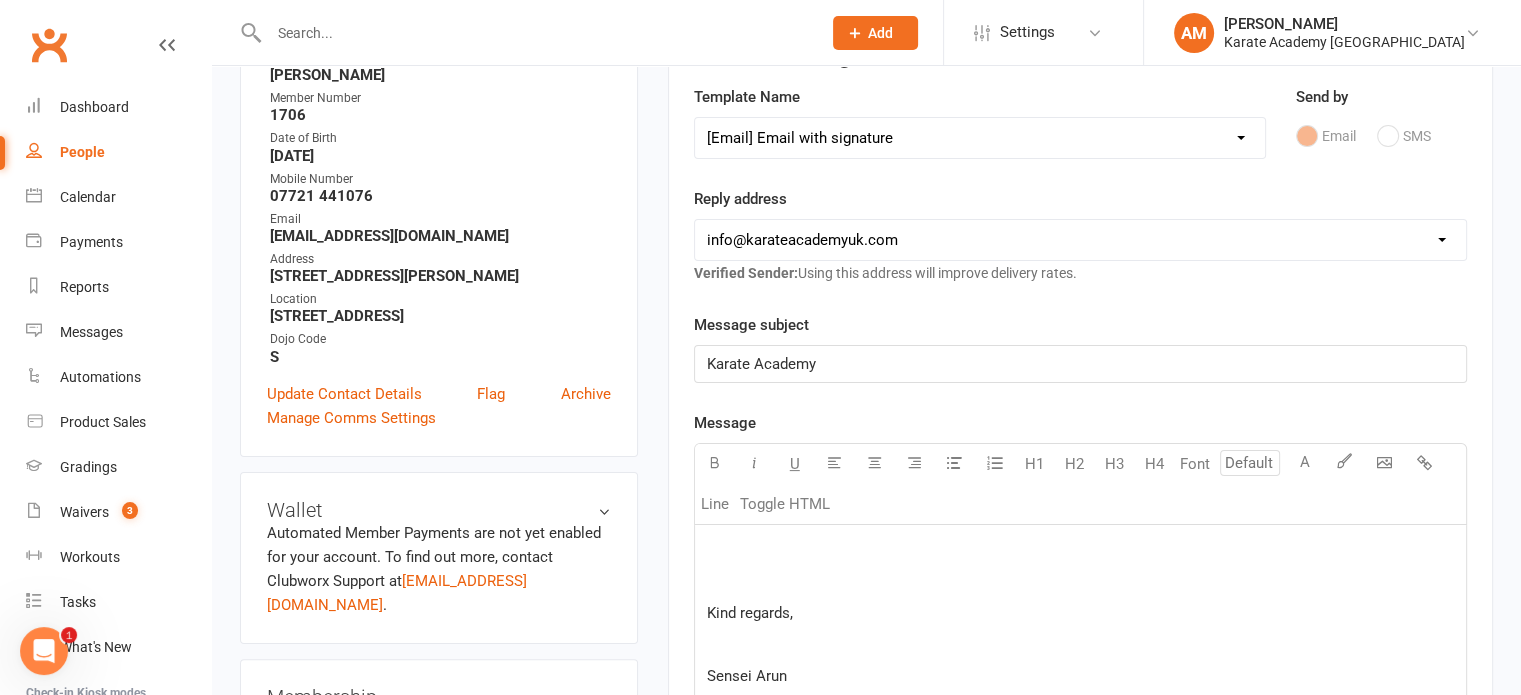 click 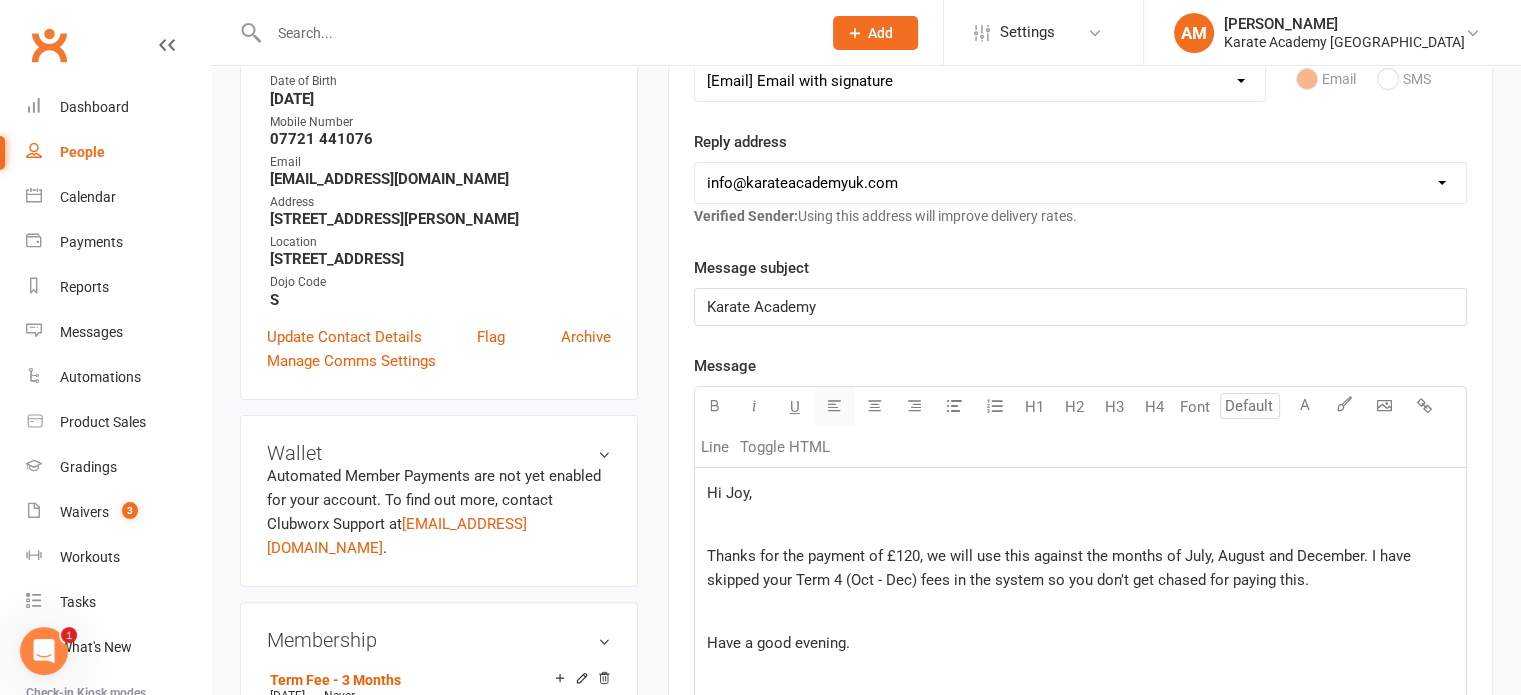 scroll, scrollTop: 250, scrollLeft: 0, axis: vertical 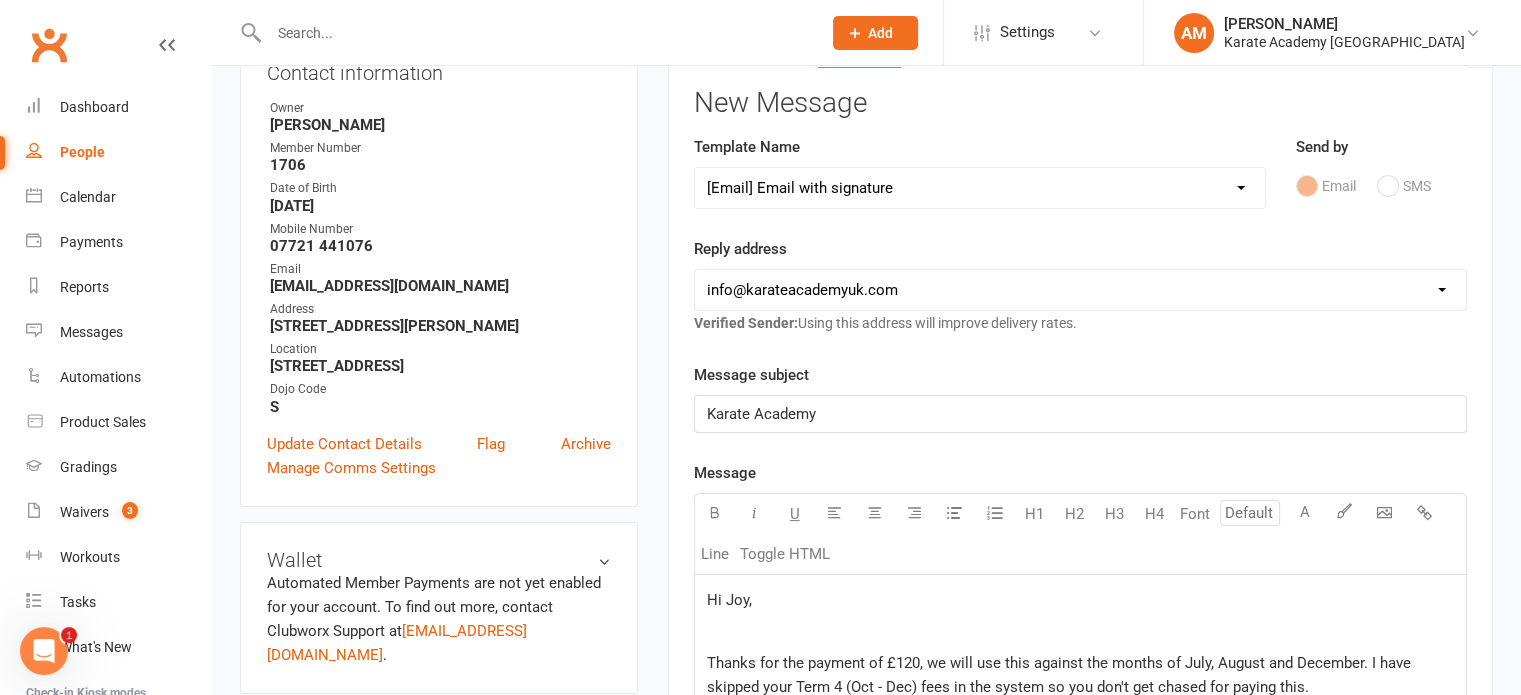 click on "Karate Academy" 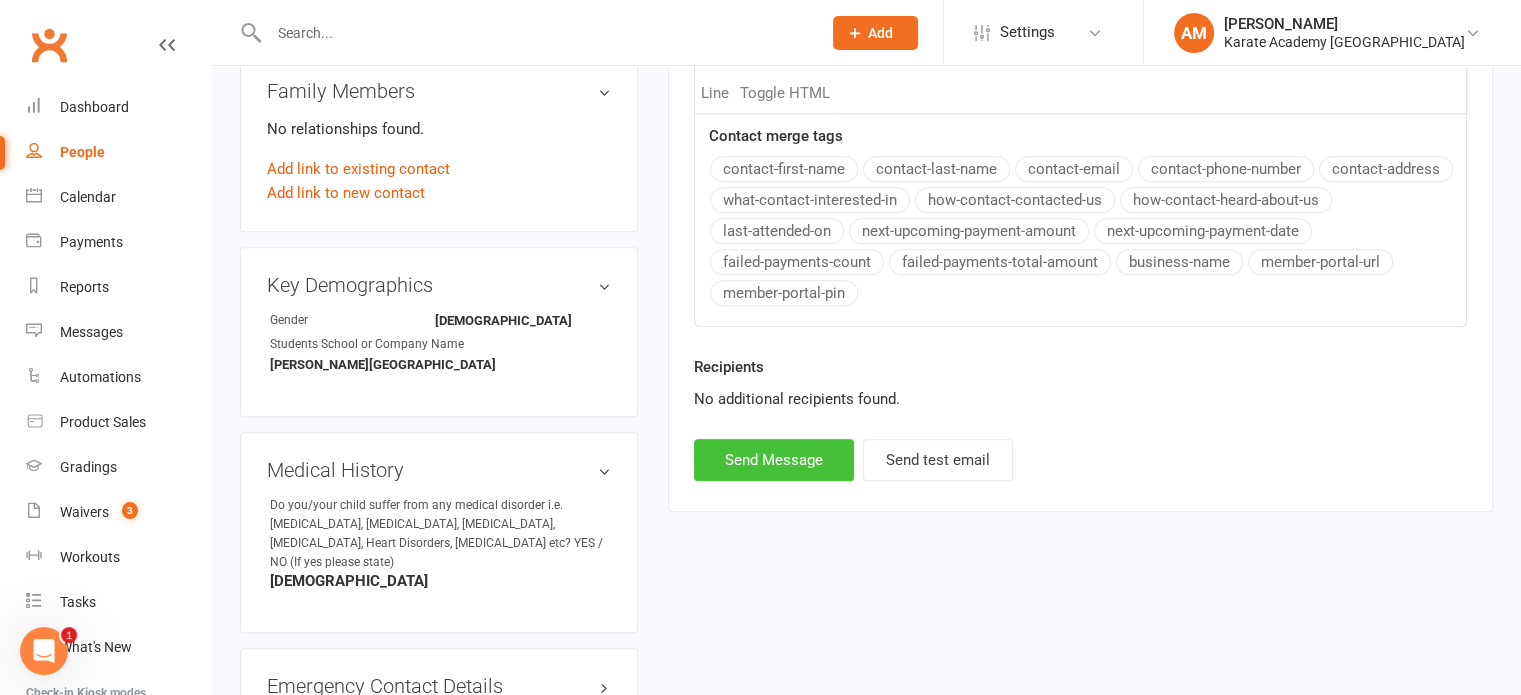 scroll, scrollTop: 1250, scrollLeft: 0, axis: vertical 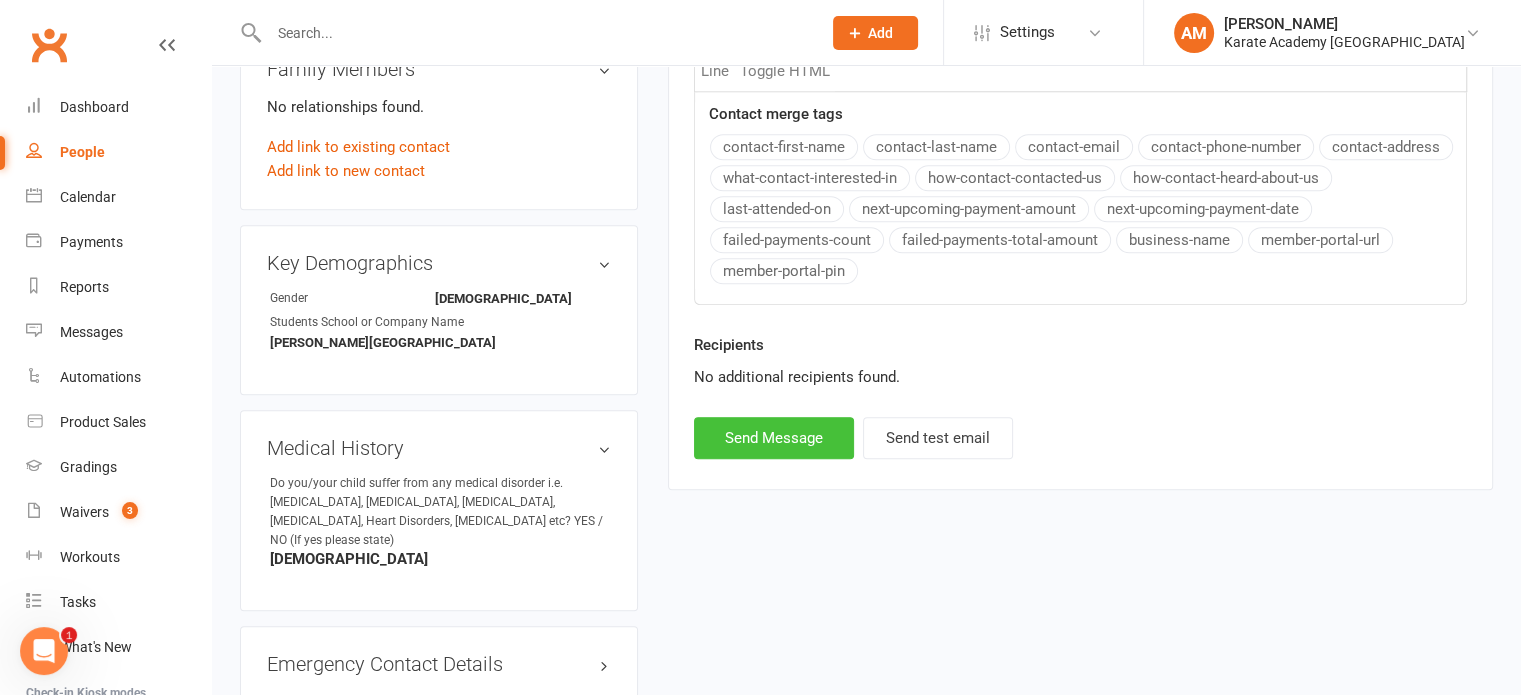click on "Send Message" at bounding box center [774, 438] 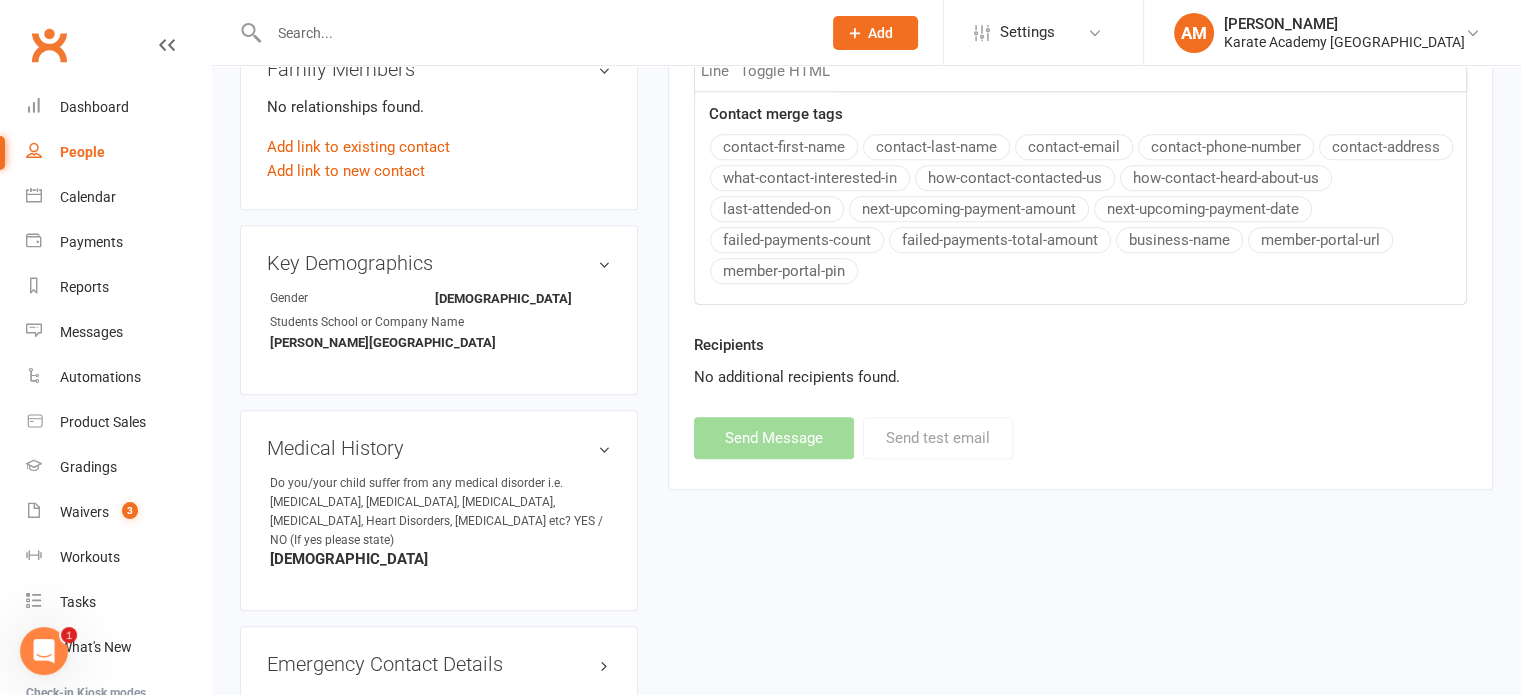 select 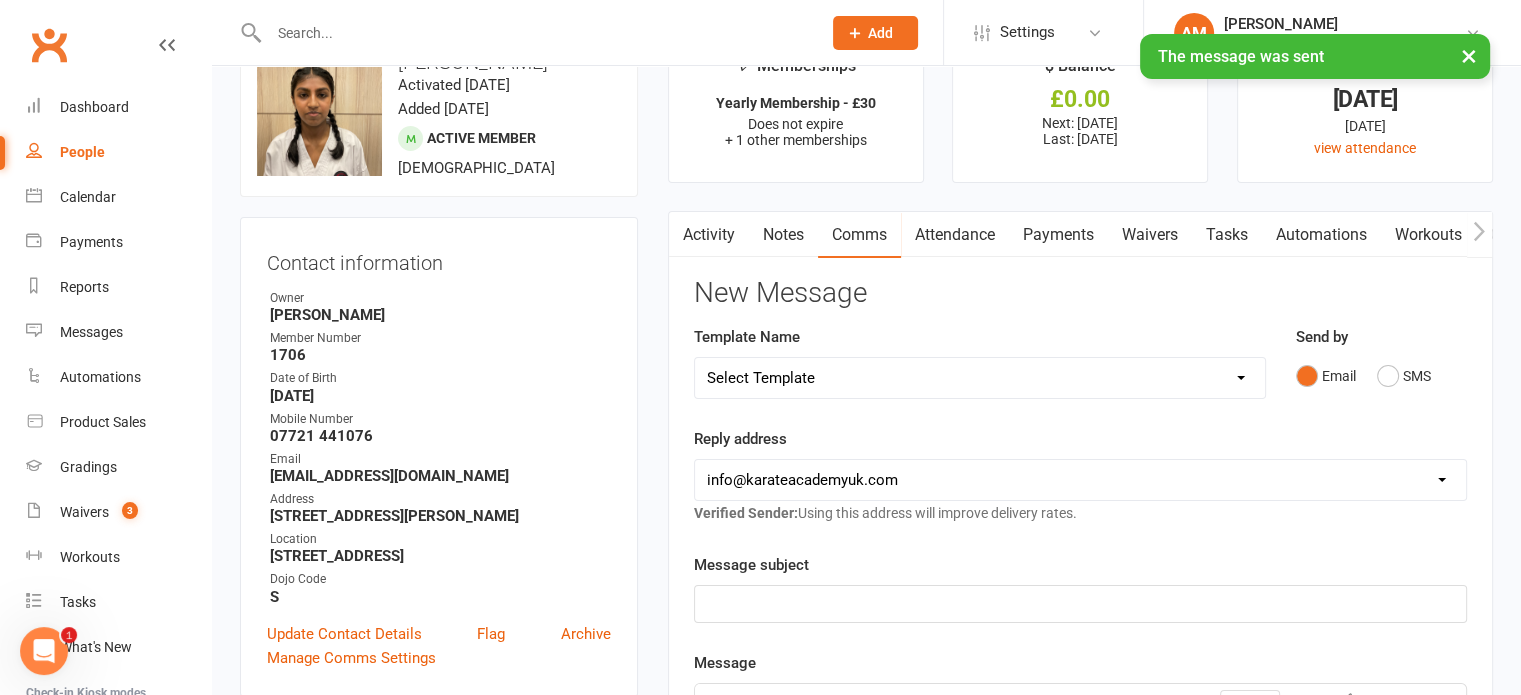 scroll, scrollTop: 50, scrollLeft: 0, axis: vertical 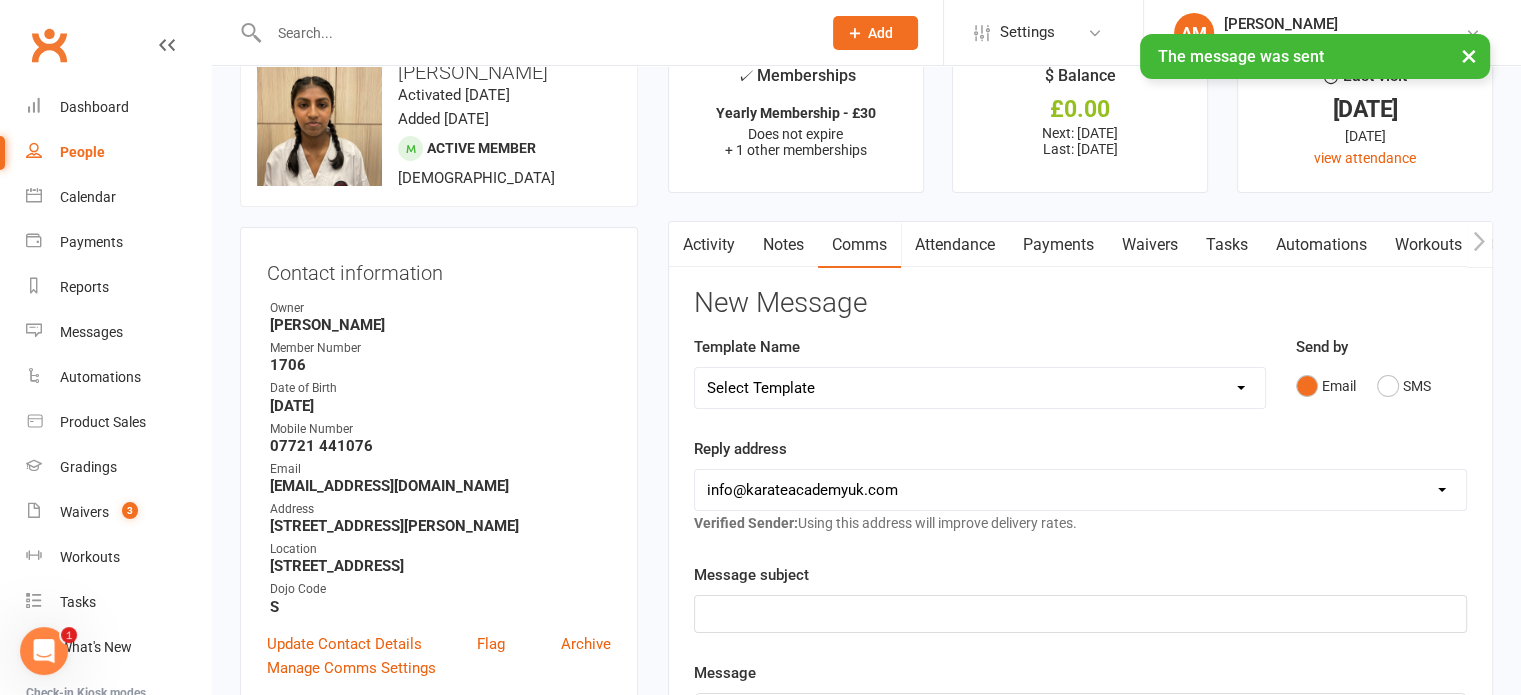 click on "Payments" at bounding box center (1058, 245) 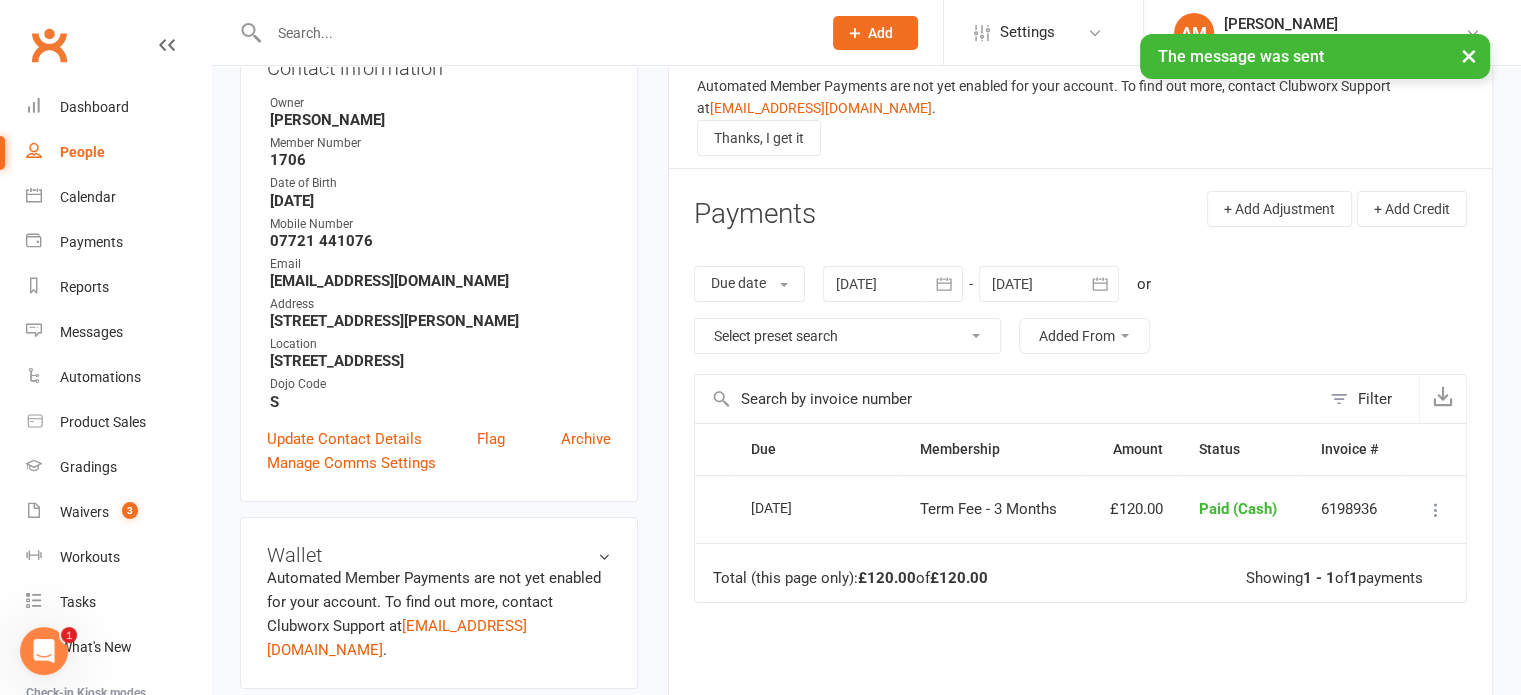 scroll, scrollTop: 250, scrollLeft: 0, axis: vertical 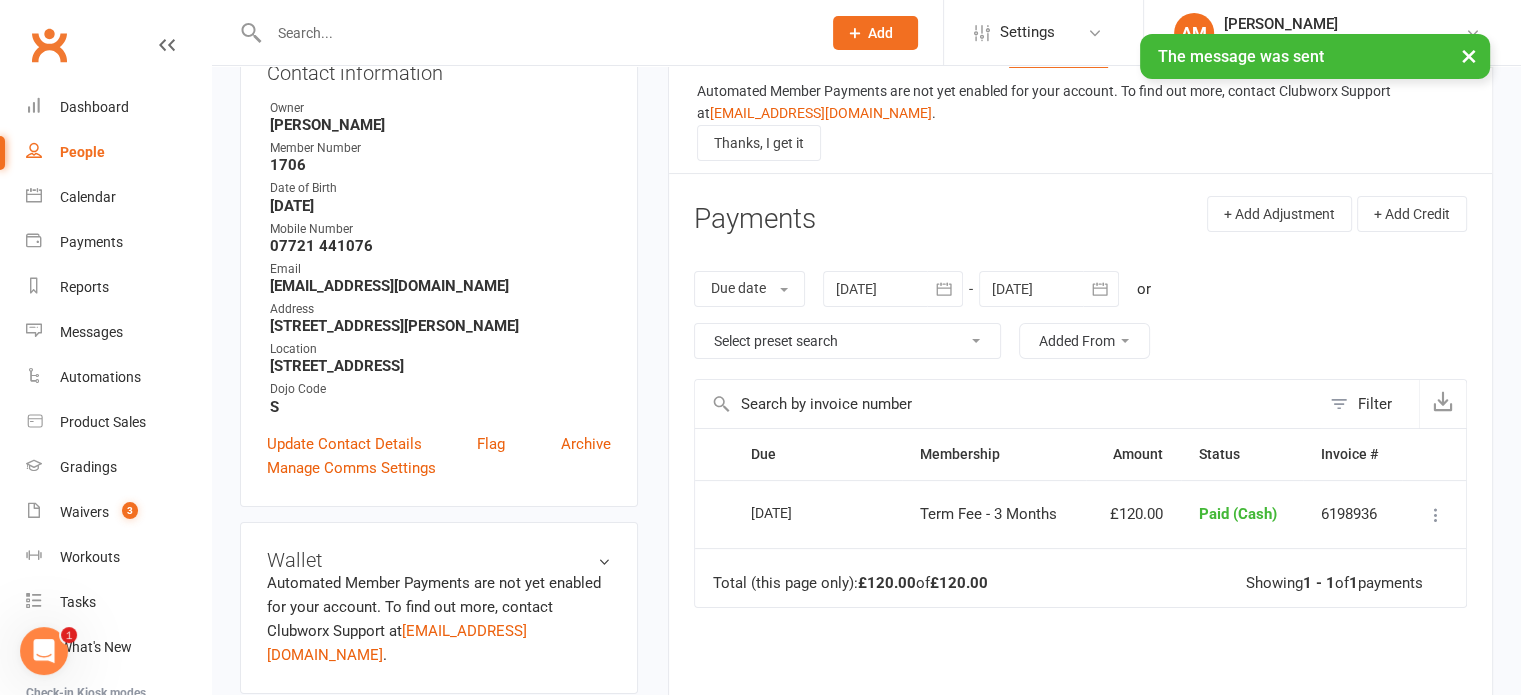 click 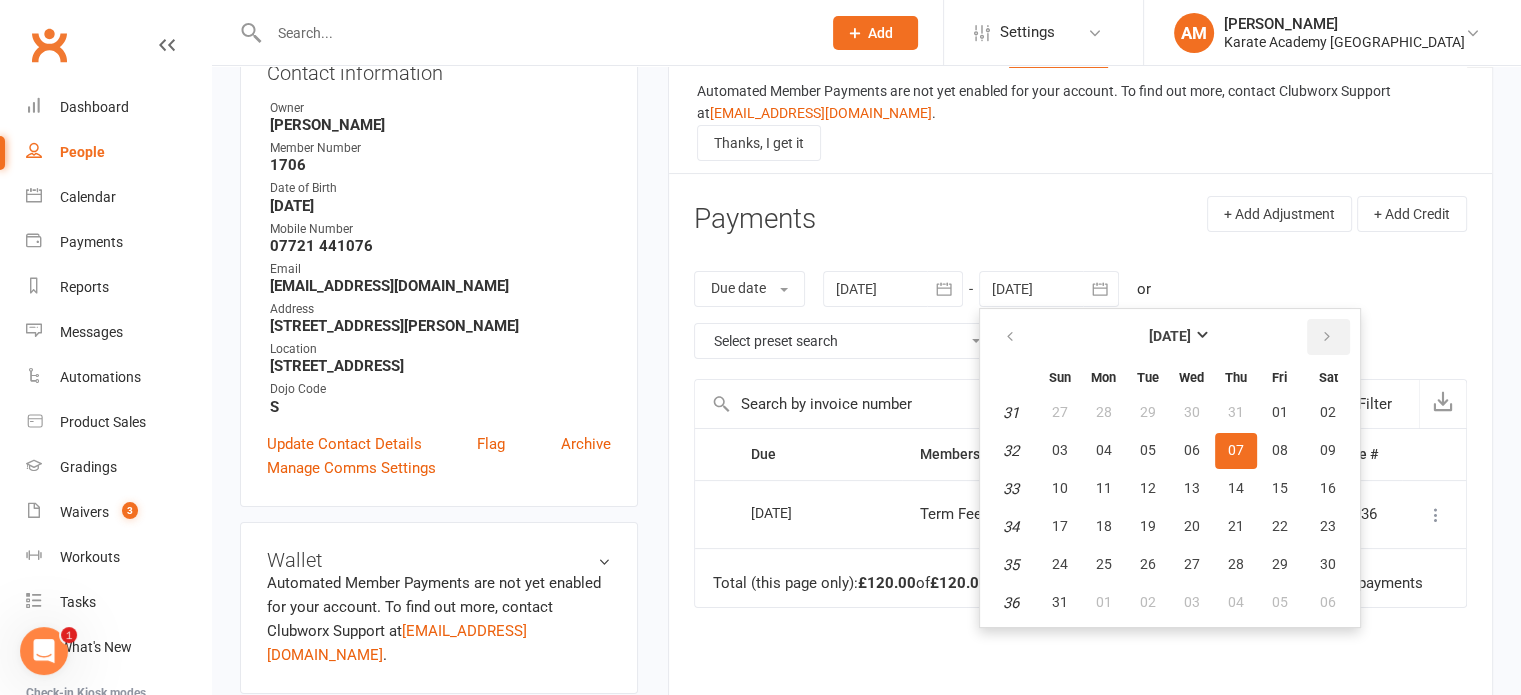 click at bounding box center [1327, 337] 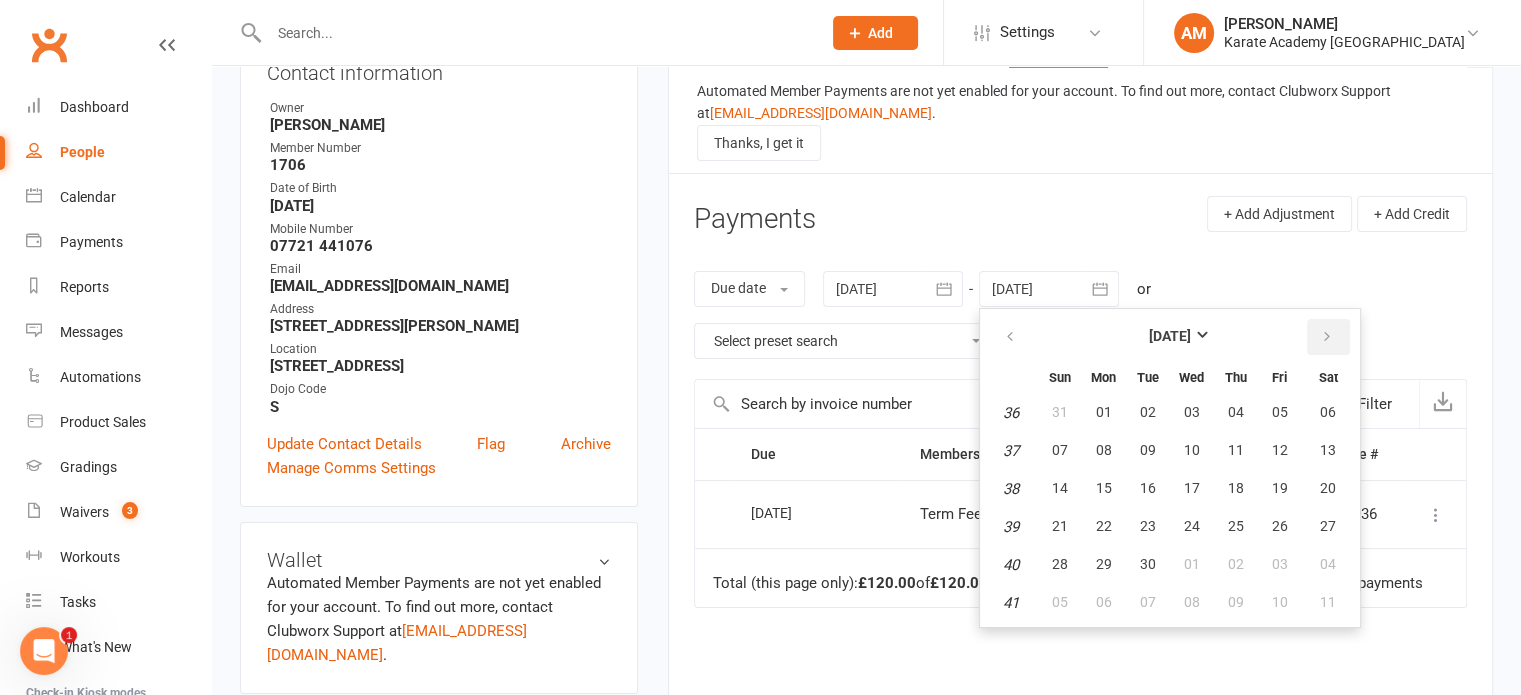 click at bounding box center [1327, 337] 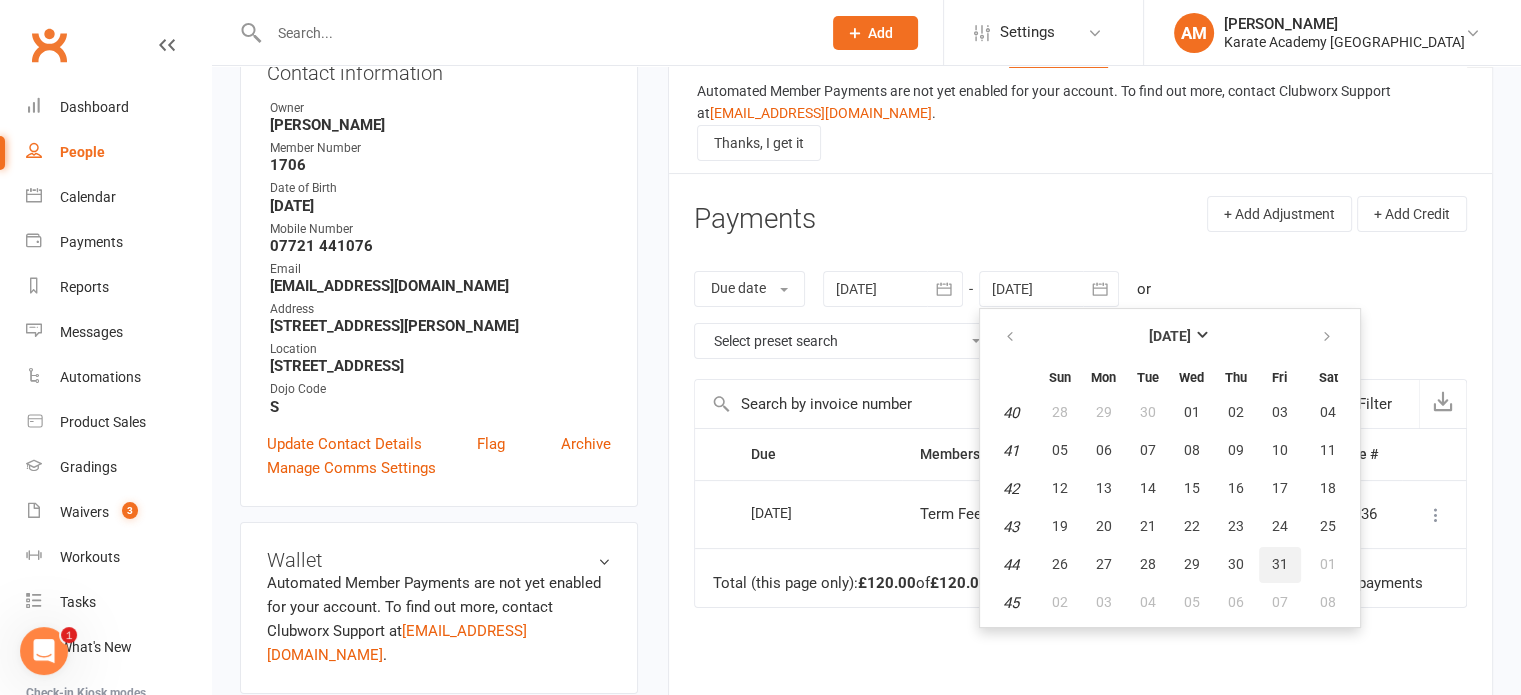 click on "31" at bounding box center [1280, 565] 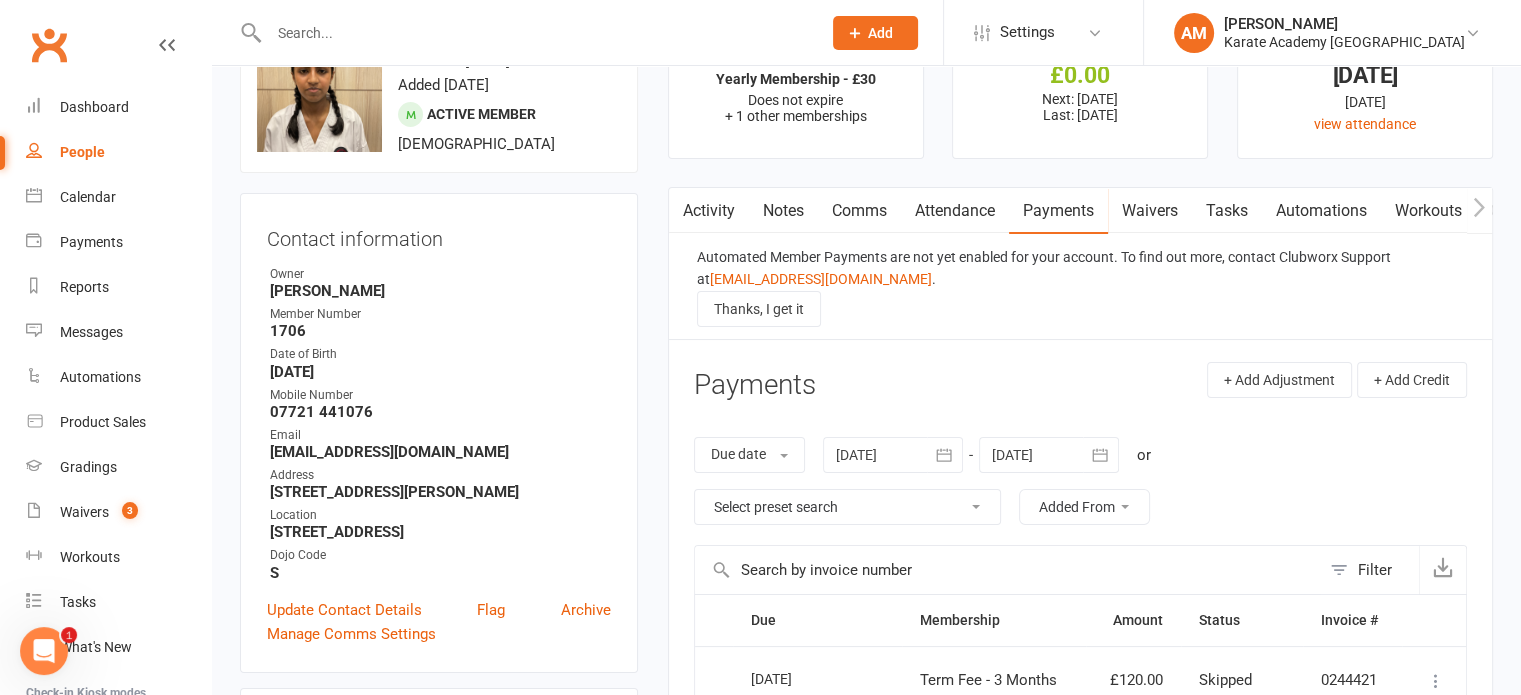scroll, scrollTop: 0, scrollLeft: 0, axis: both 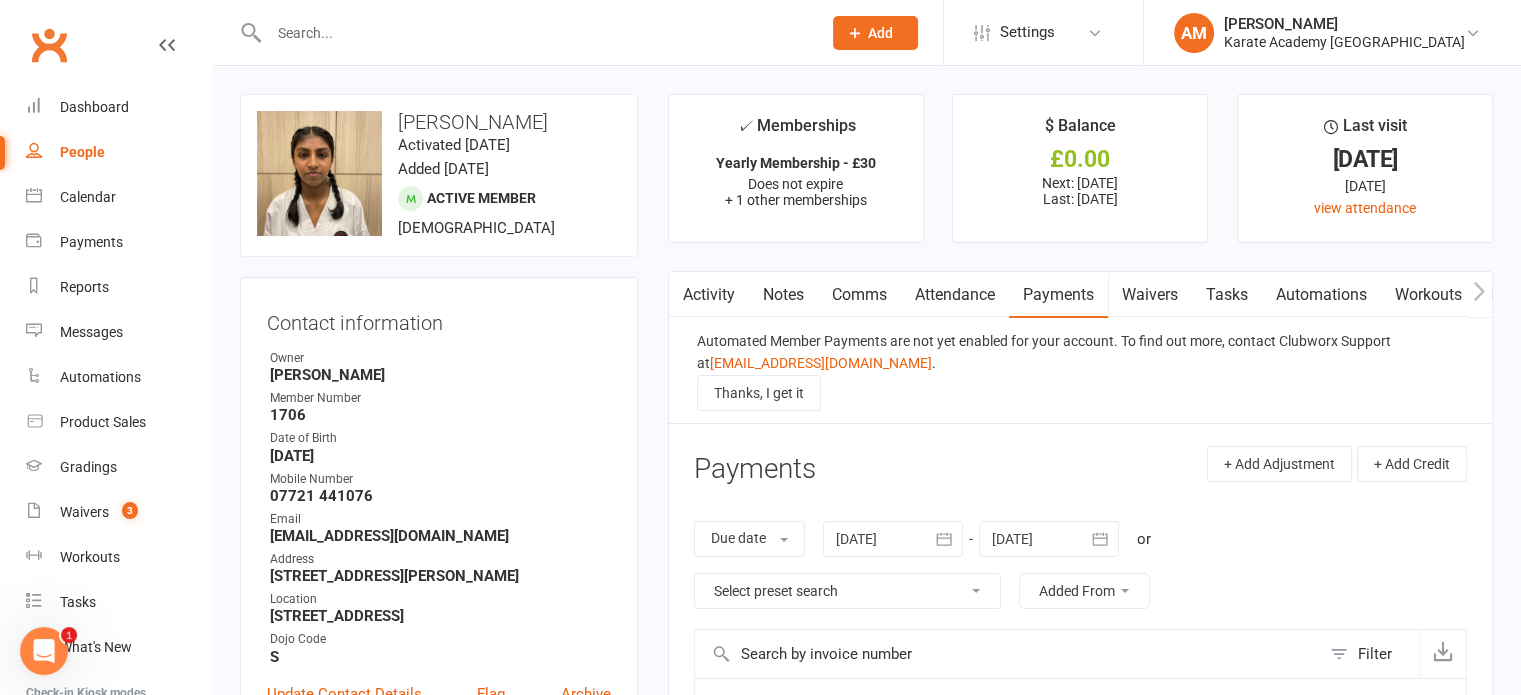 click on "People" at bounding box center [82, 152] 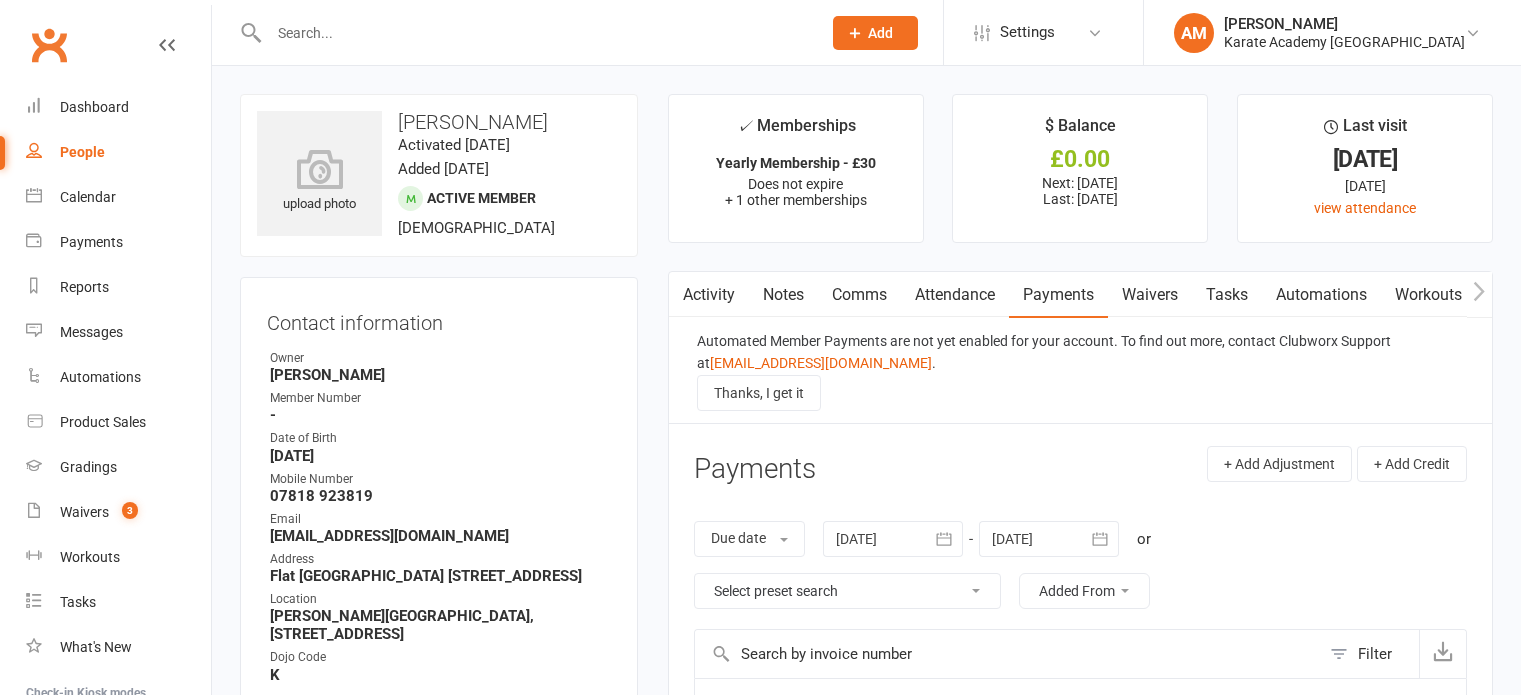 scroll, scrollTop: 0, scrollLeft: 0, axis: both 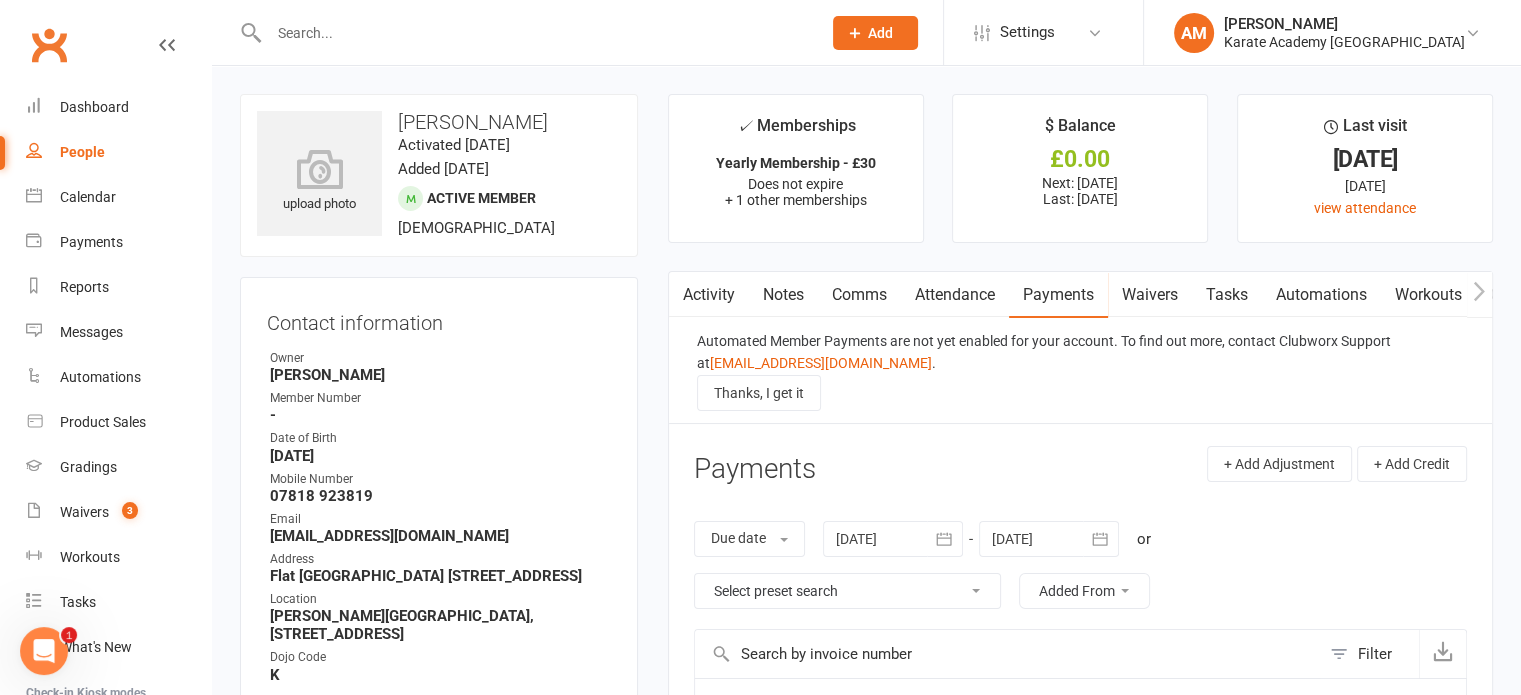 click on "Attendance" at bounding box center [955, 295] 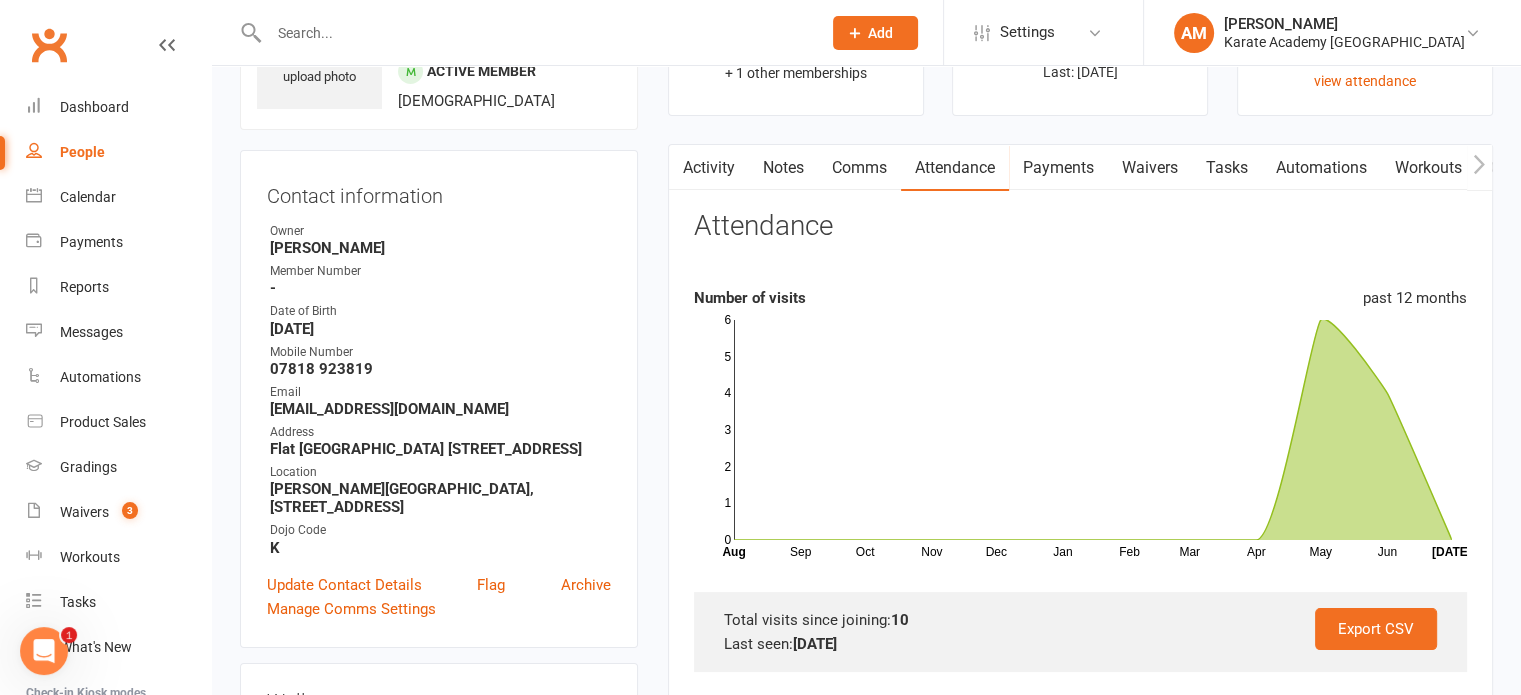 scroll, scrollTop: 100, scrollLeft: 0, axis: vertical 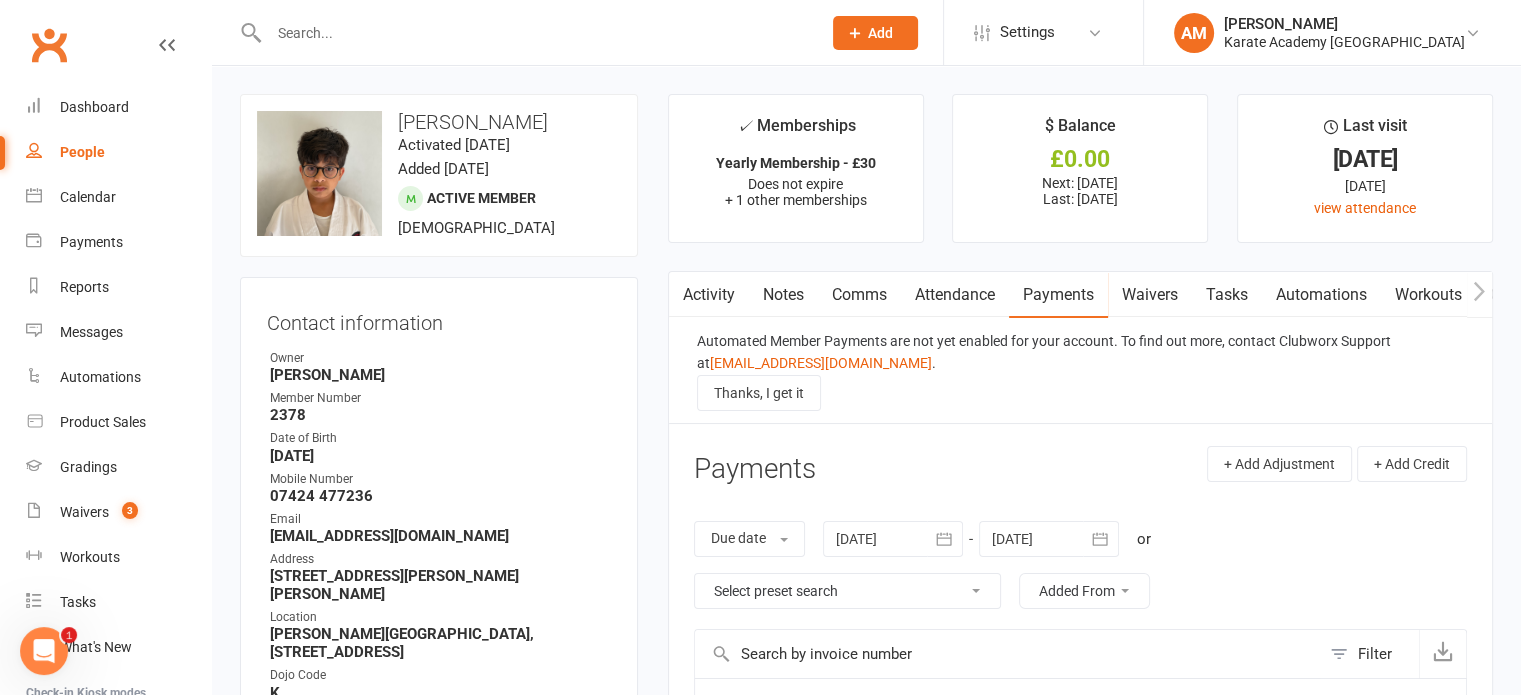 drag, startPoint x: 984, startPoint y: 287, endPoint x: 934, endPoint y: 270, distance: 52.810986 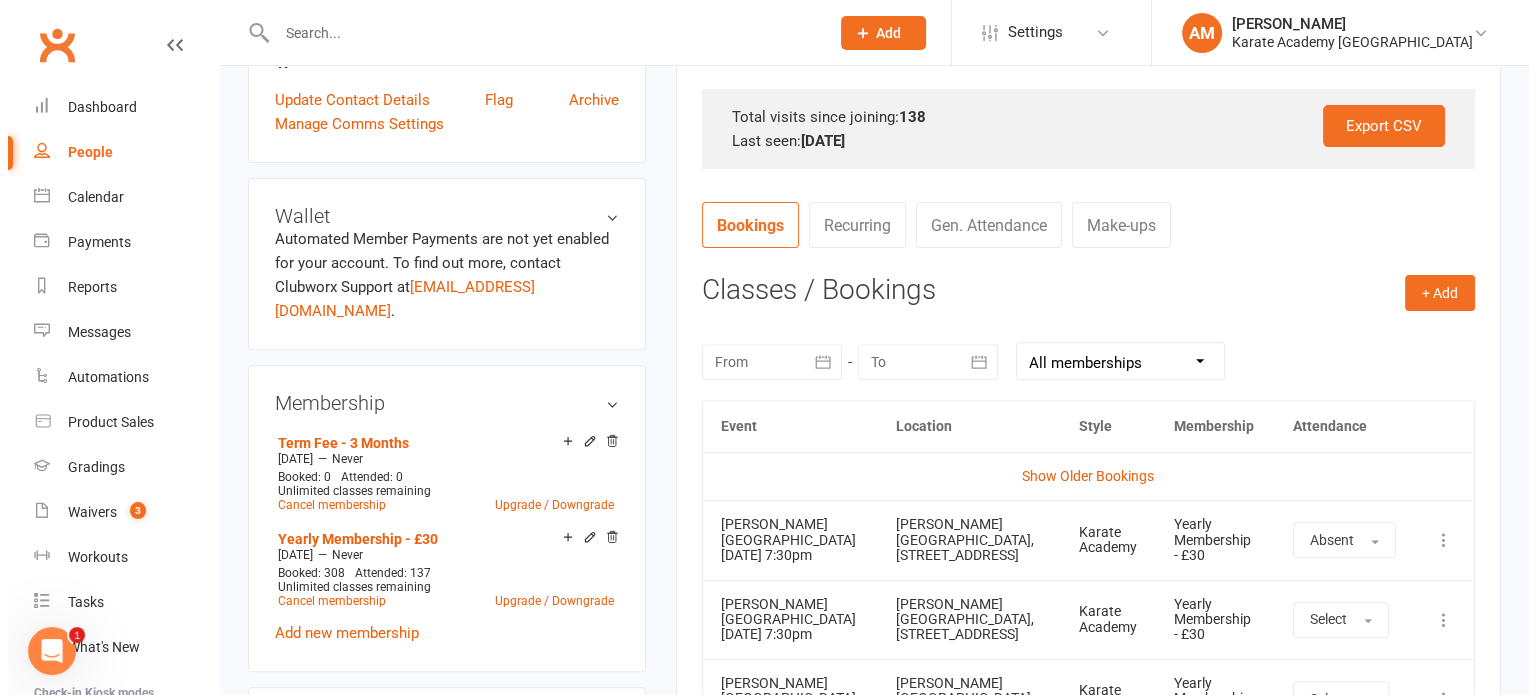 scroll, scrollTop: 800, scrollLeft: 0, axis: vertical 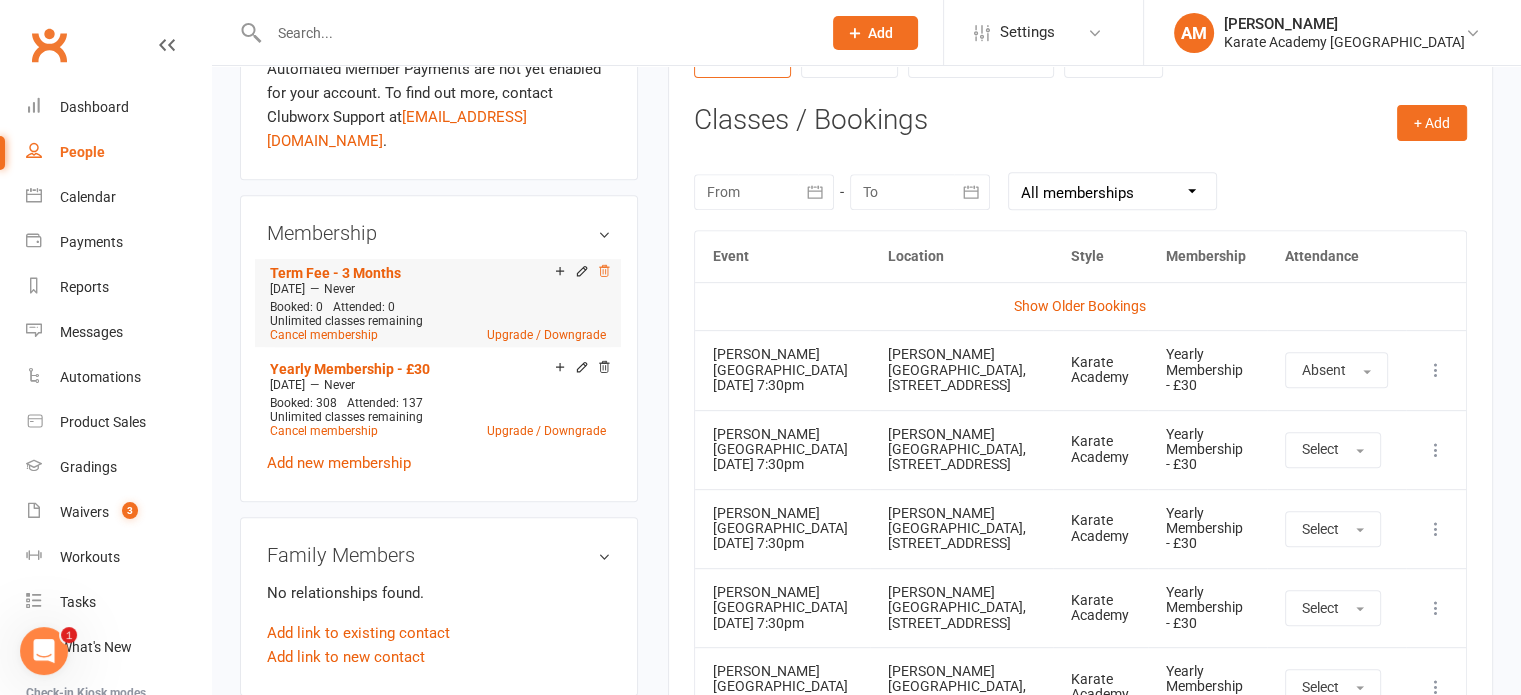 click 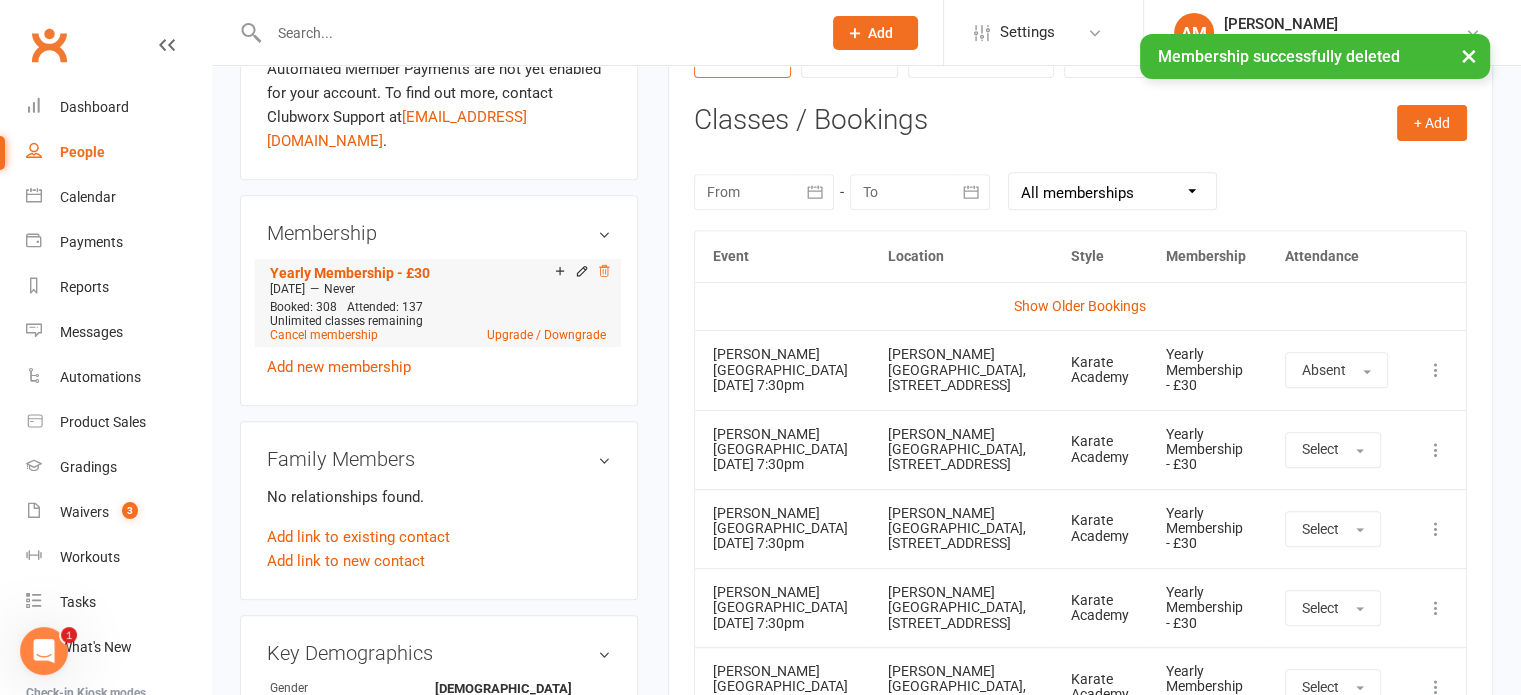 click 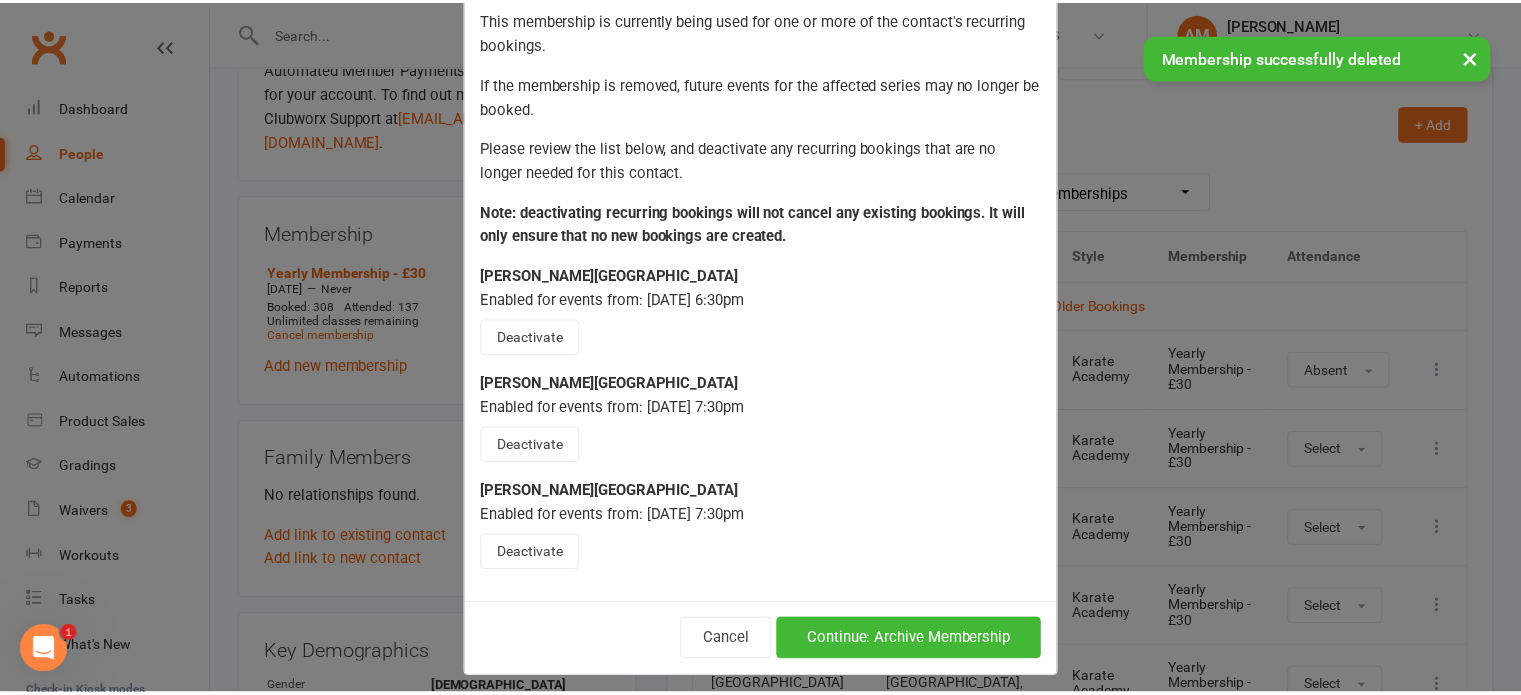 scroll, scrollTop: 149, scrollLeft: 0, axis: vertical 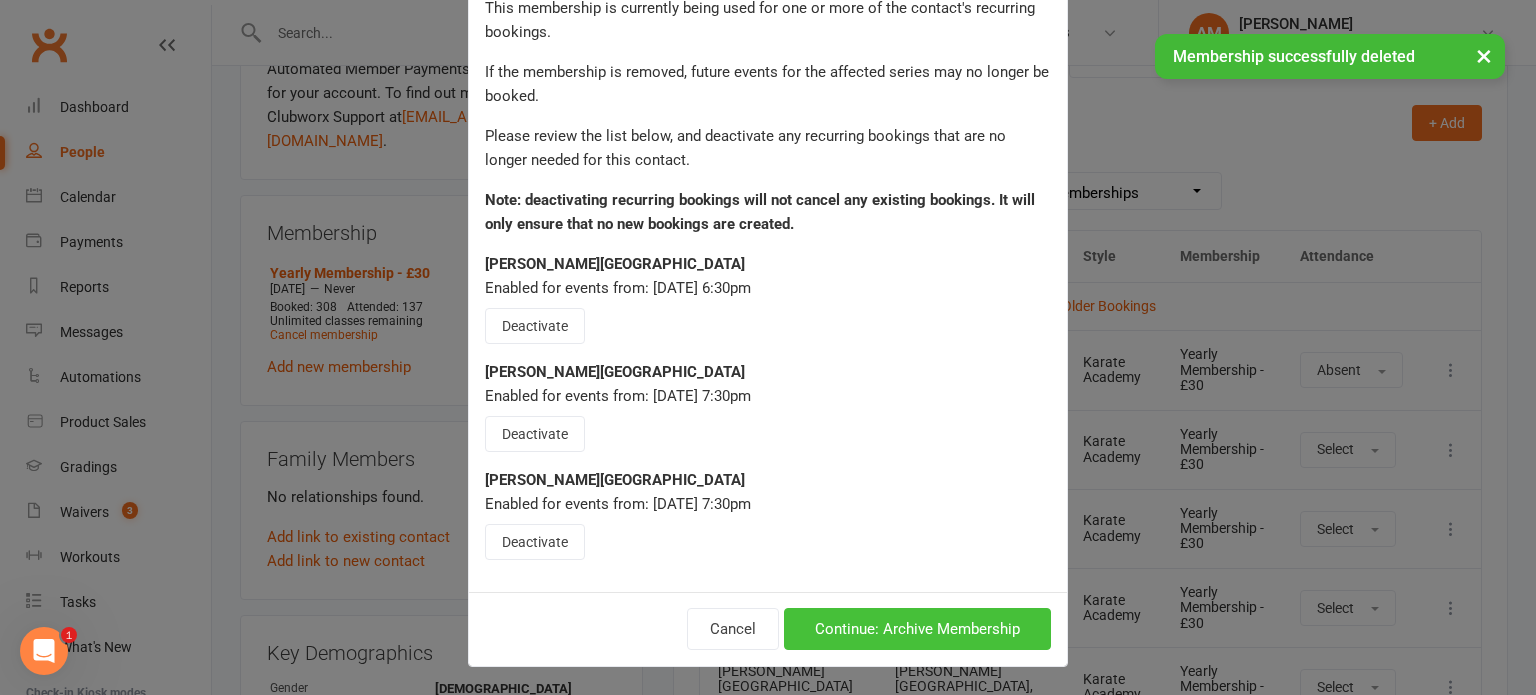 click on "Continue: Archive Membership" at bounding box center [917, 629] 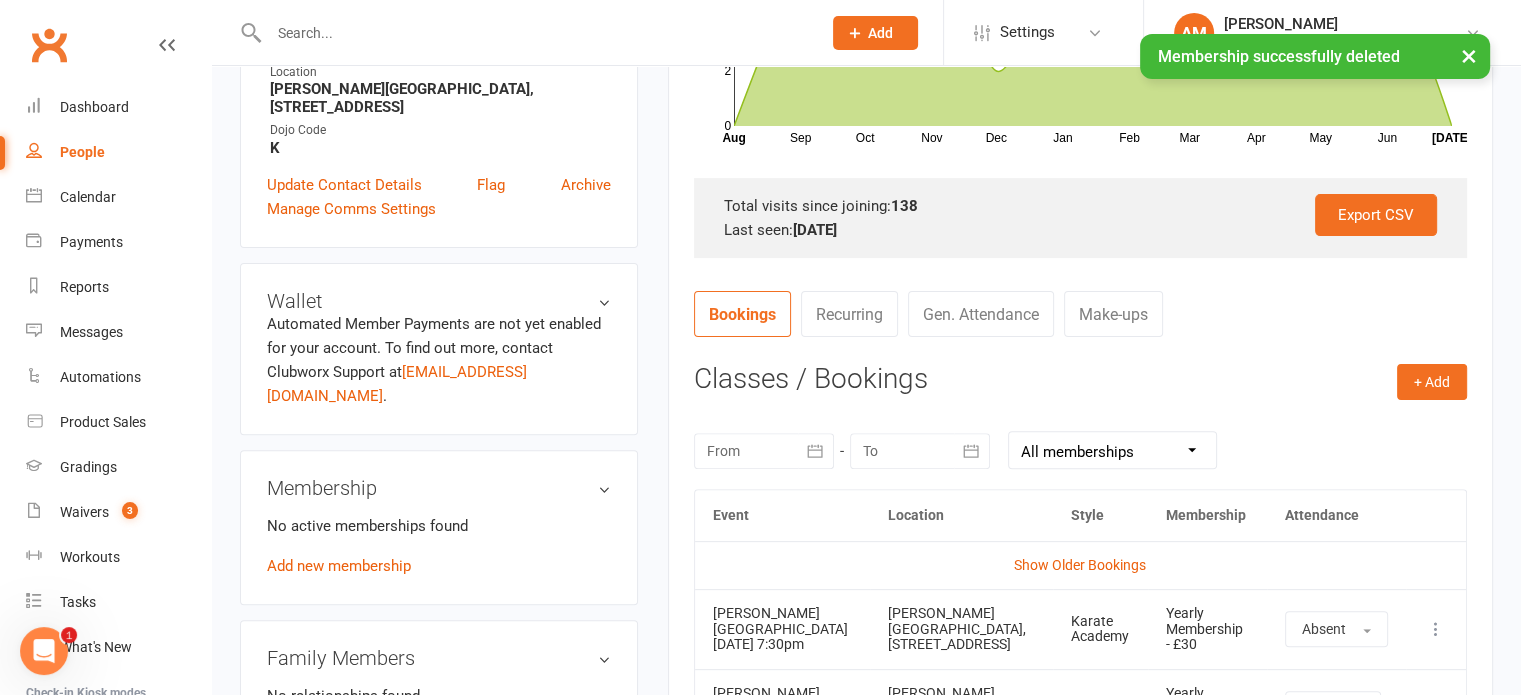 scroll, scrollTop: 0, scrollLeft: 0, axis: both 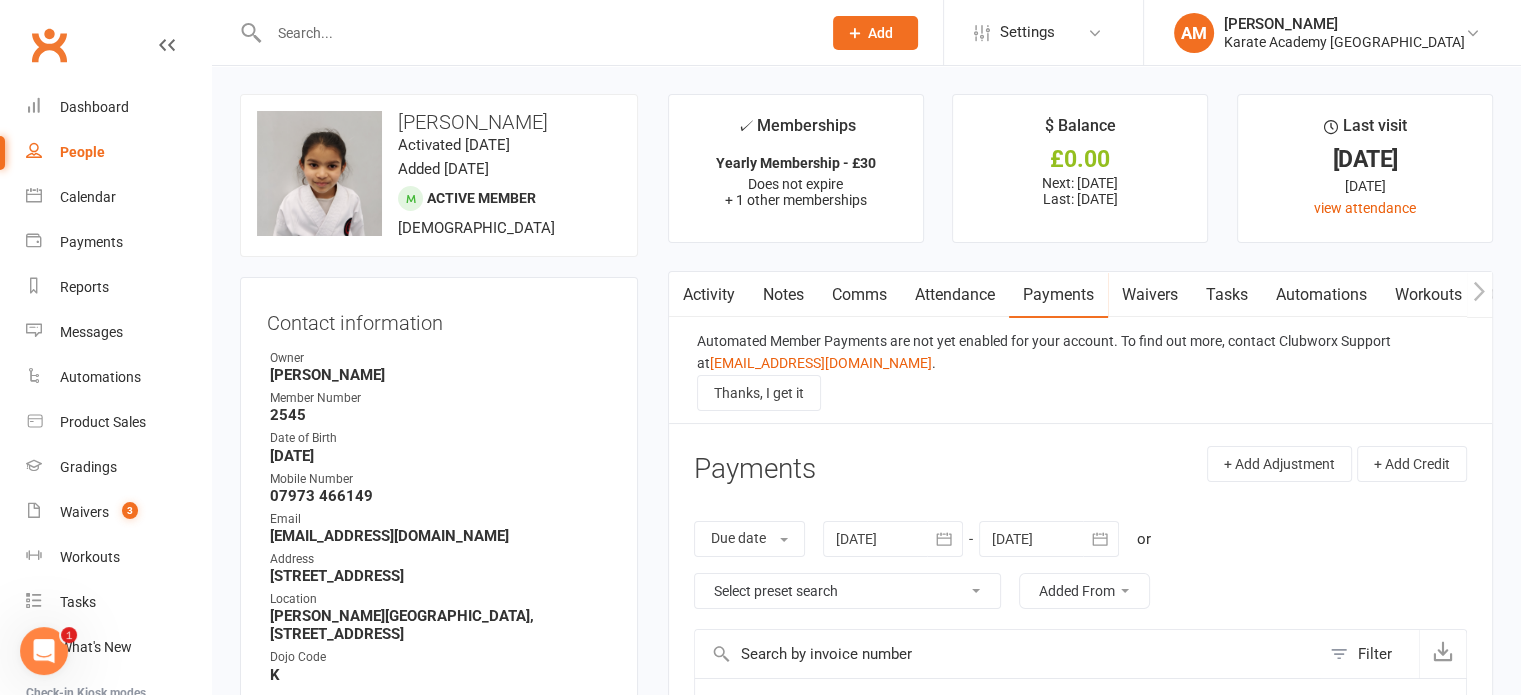 drag, startPoint x: 984, startPoint y: 299, endPoint x: 1016, endPoint y: 313, distance: 34.928497 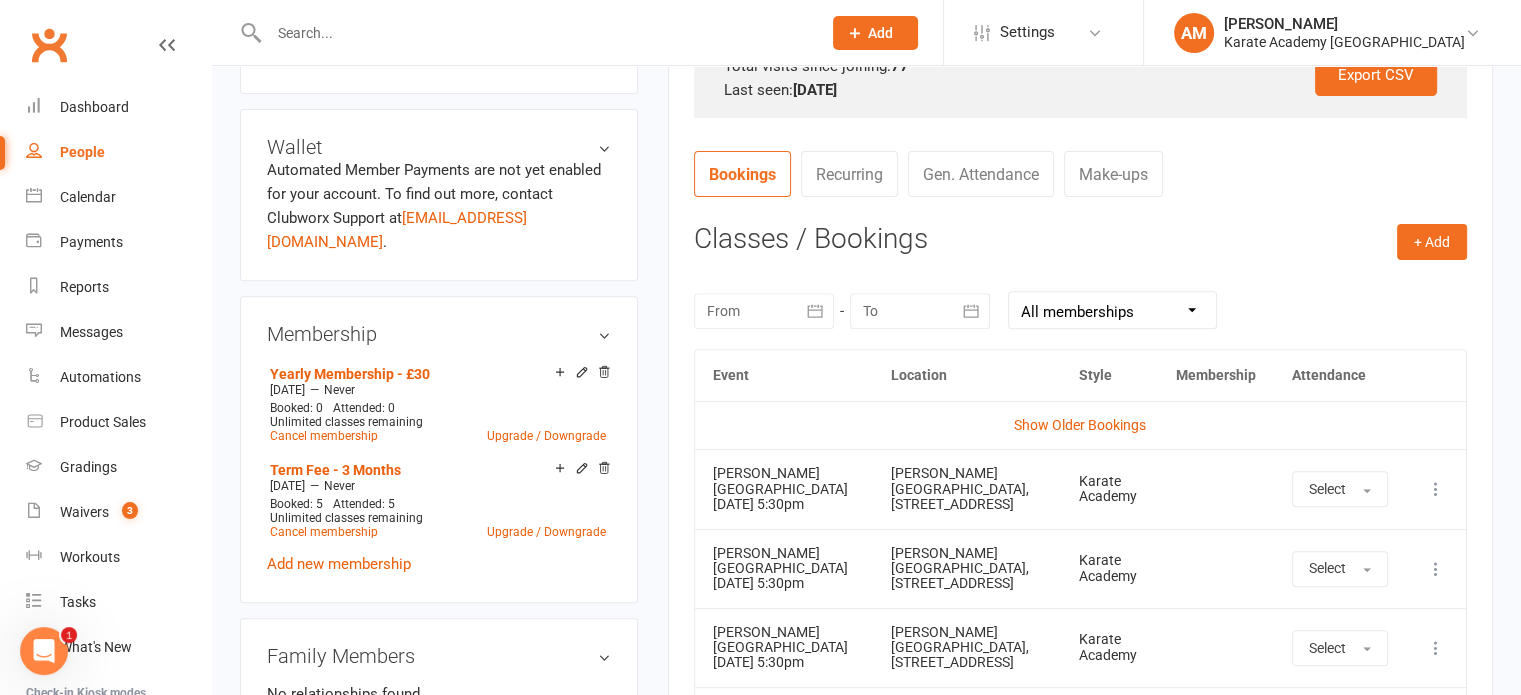 scroll, scrollTop: 700, scrollLeft: 0, axis: vertical 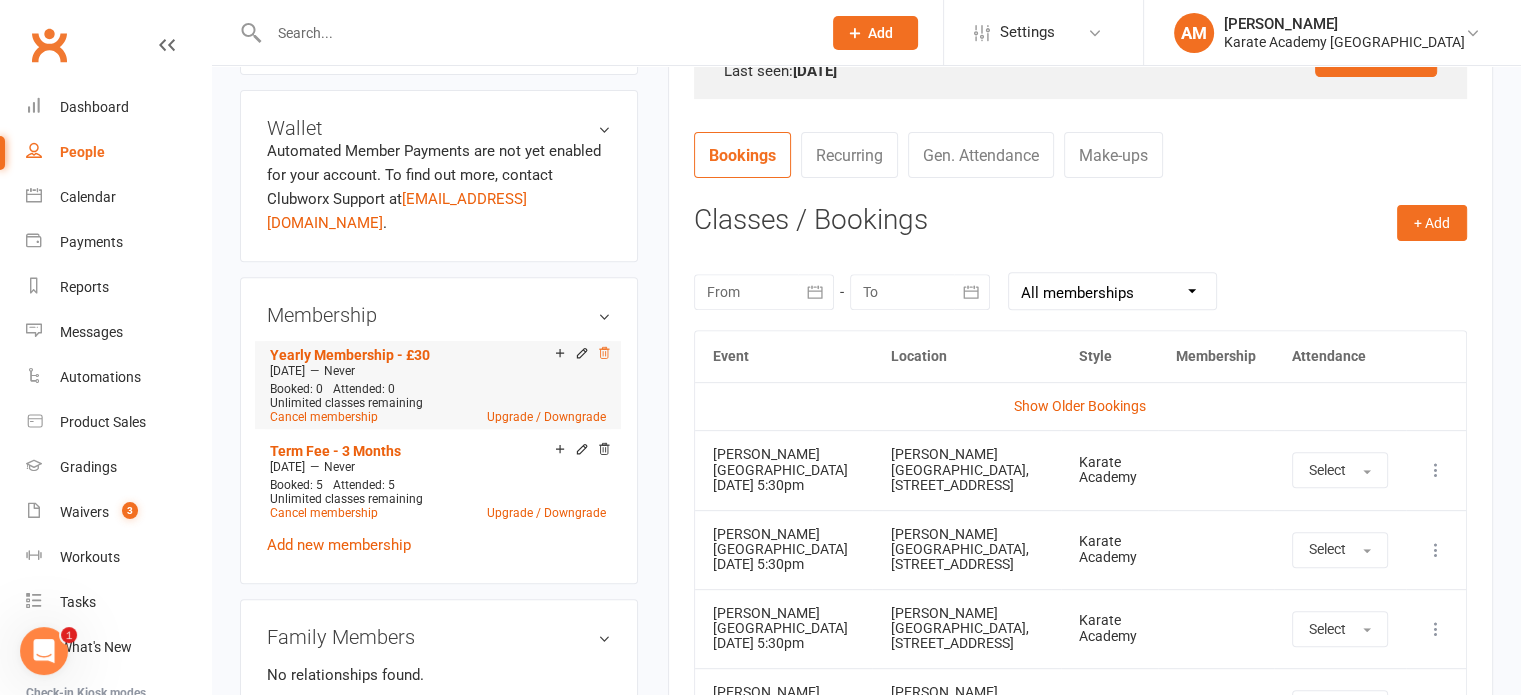 click 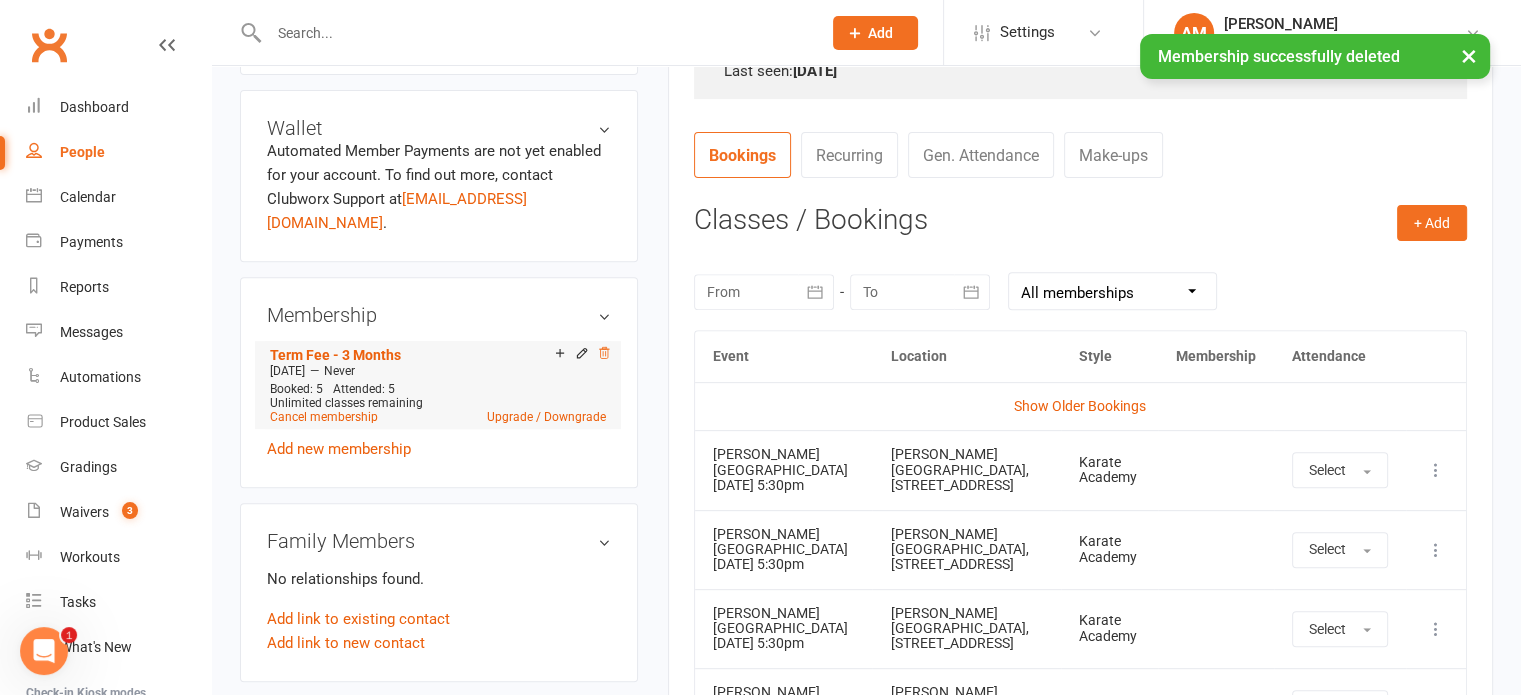 click 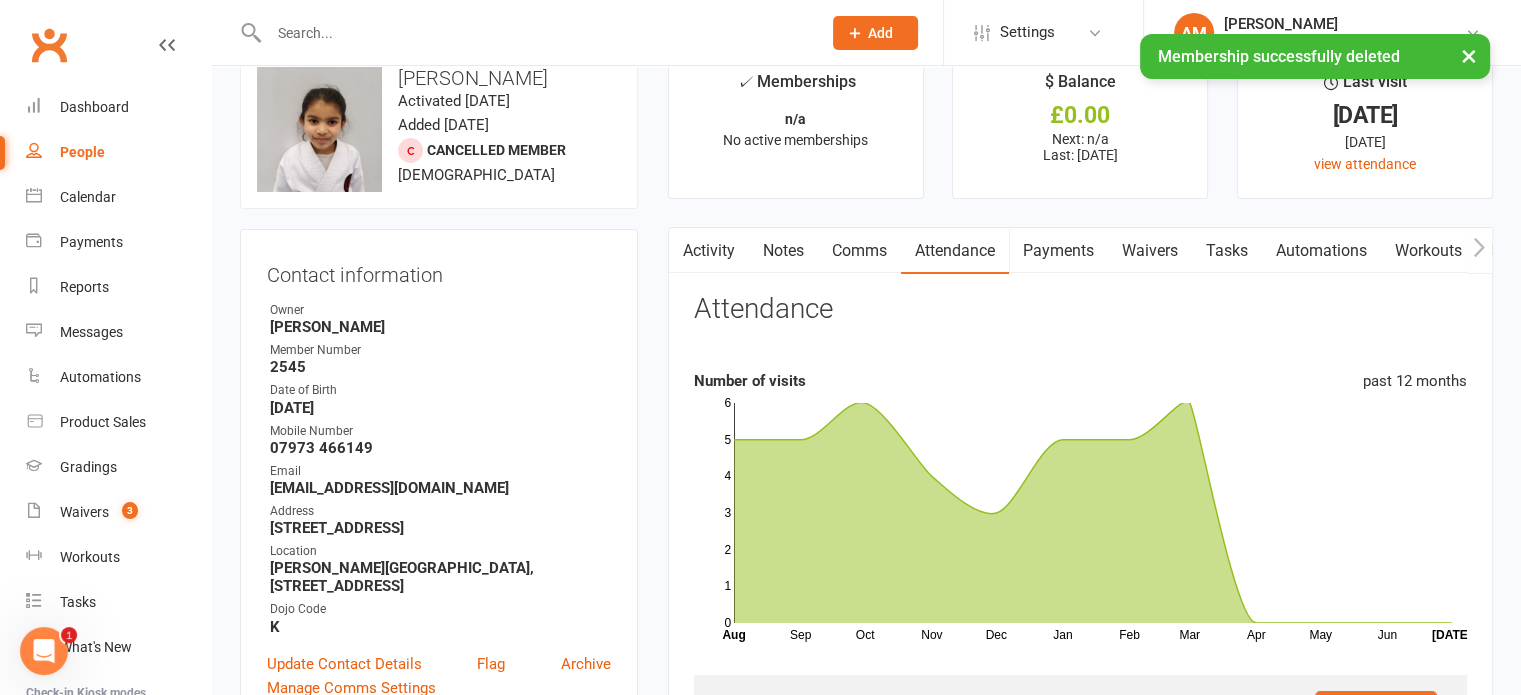scroll, scrollTop: 0, scrollLeft: 0, axis: both 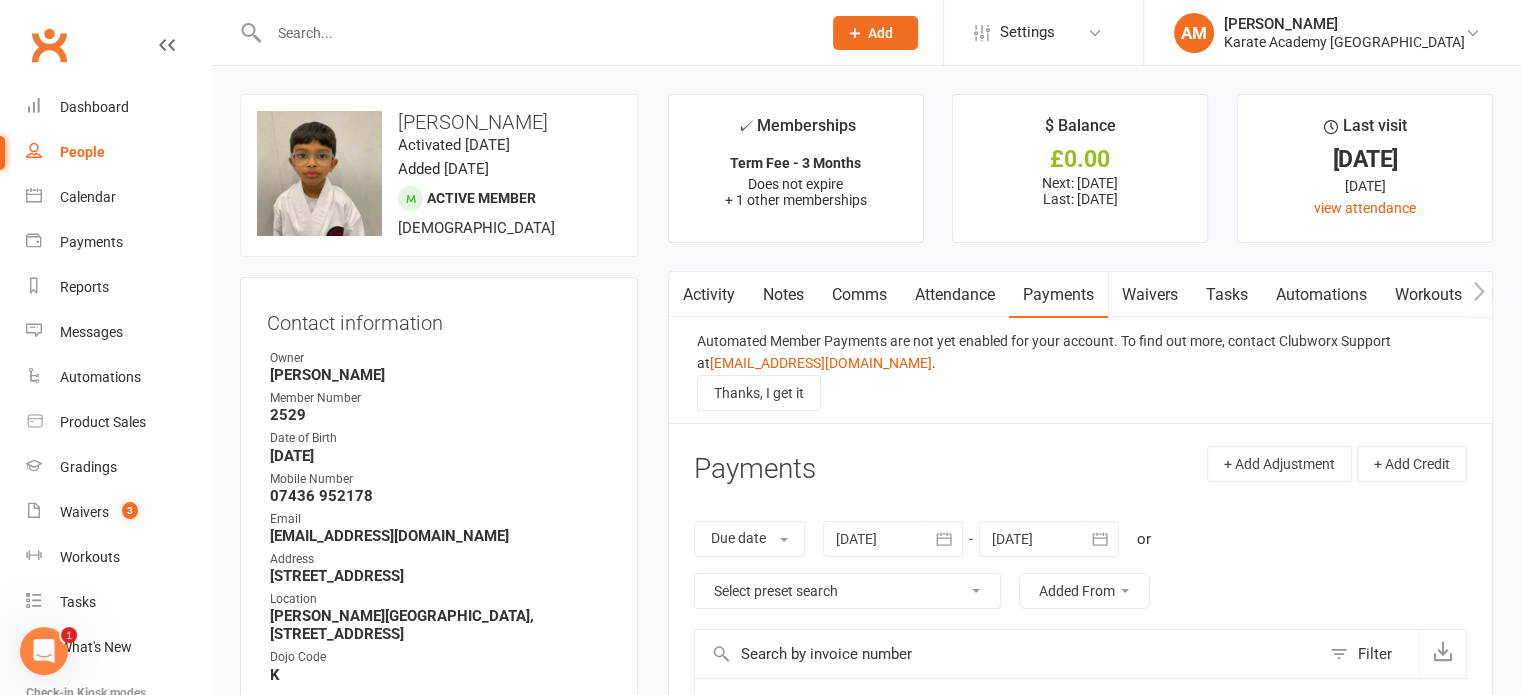 click on "Attendance" at bounding box center [955, 295] 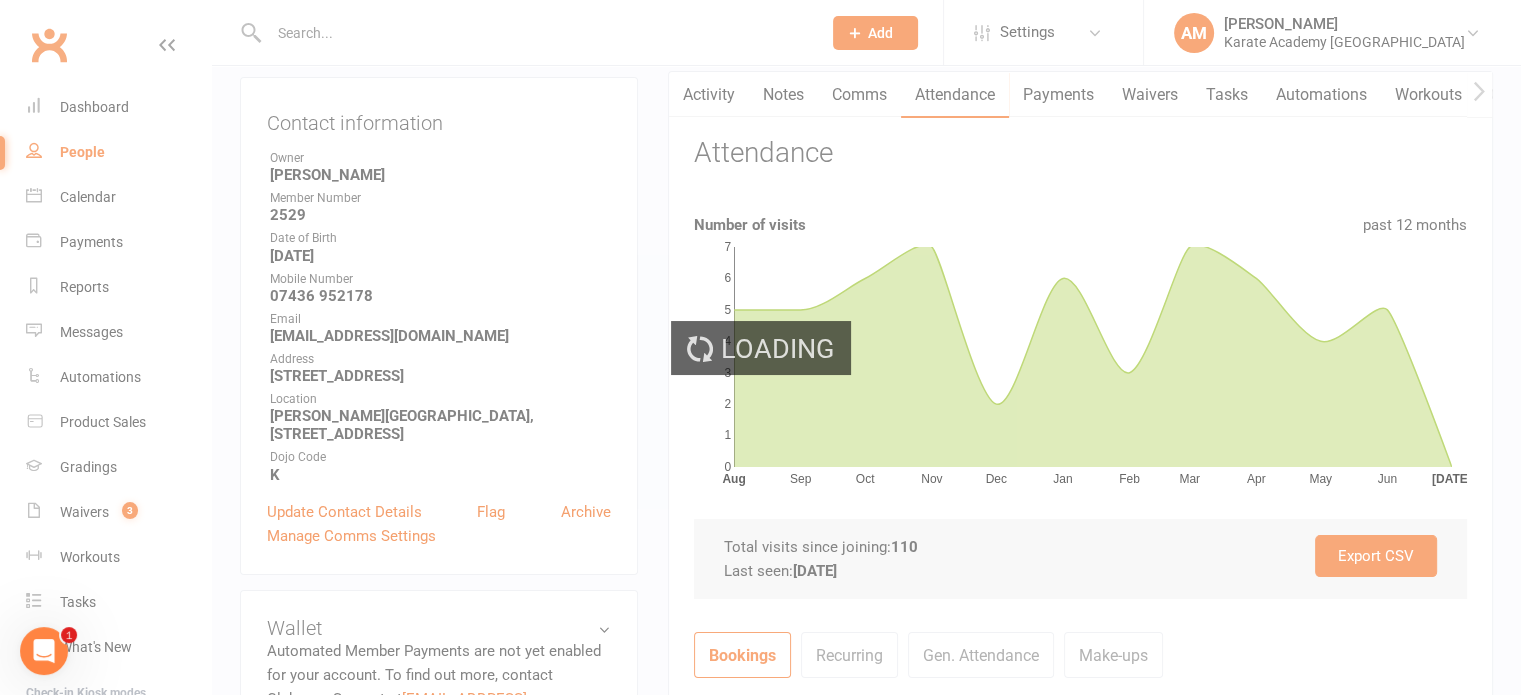 scroll, scrollTop: 0, scrollLeft: 0, axis: both 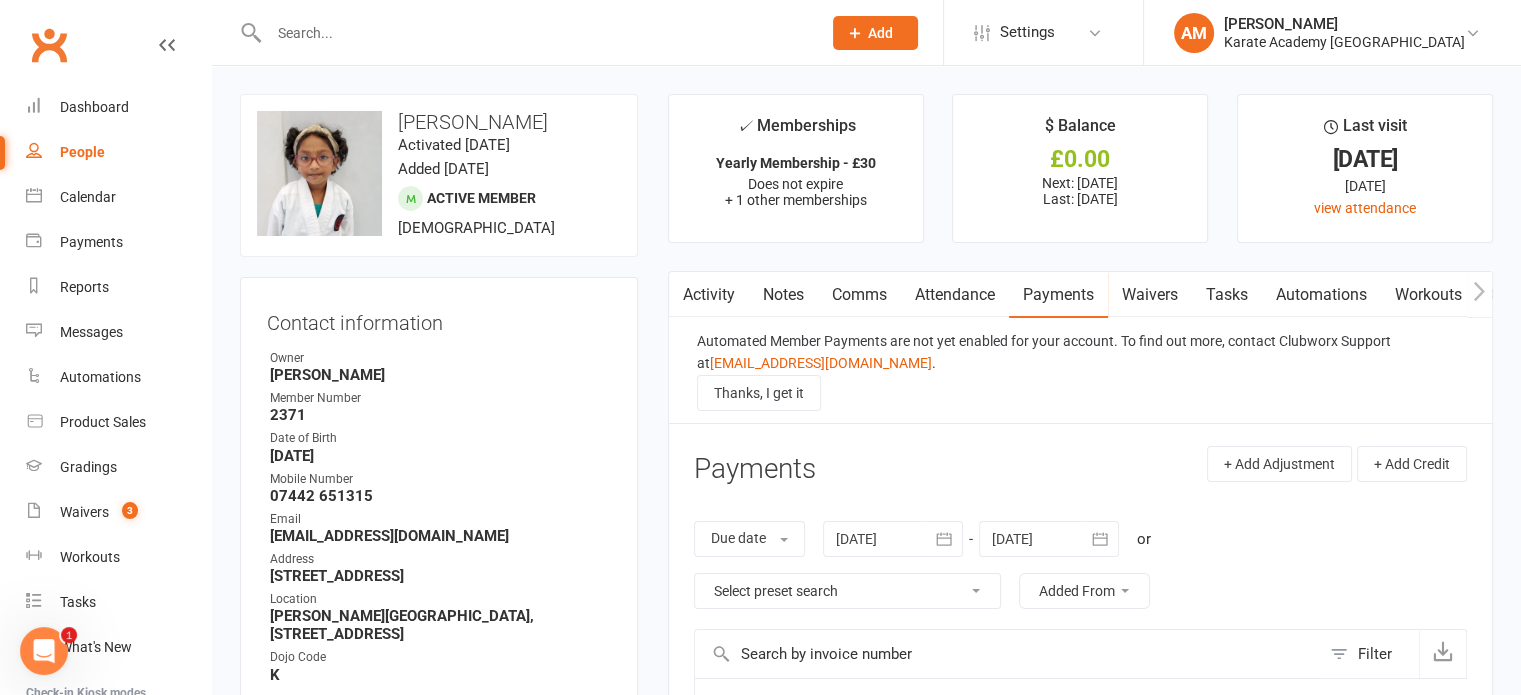 click on "Attendance" at bounding box center [955, 295] 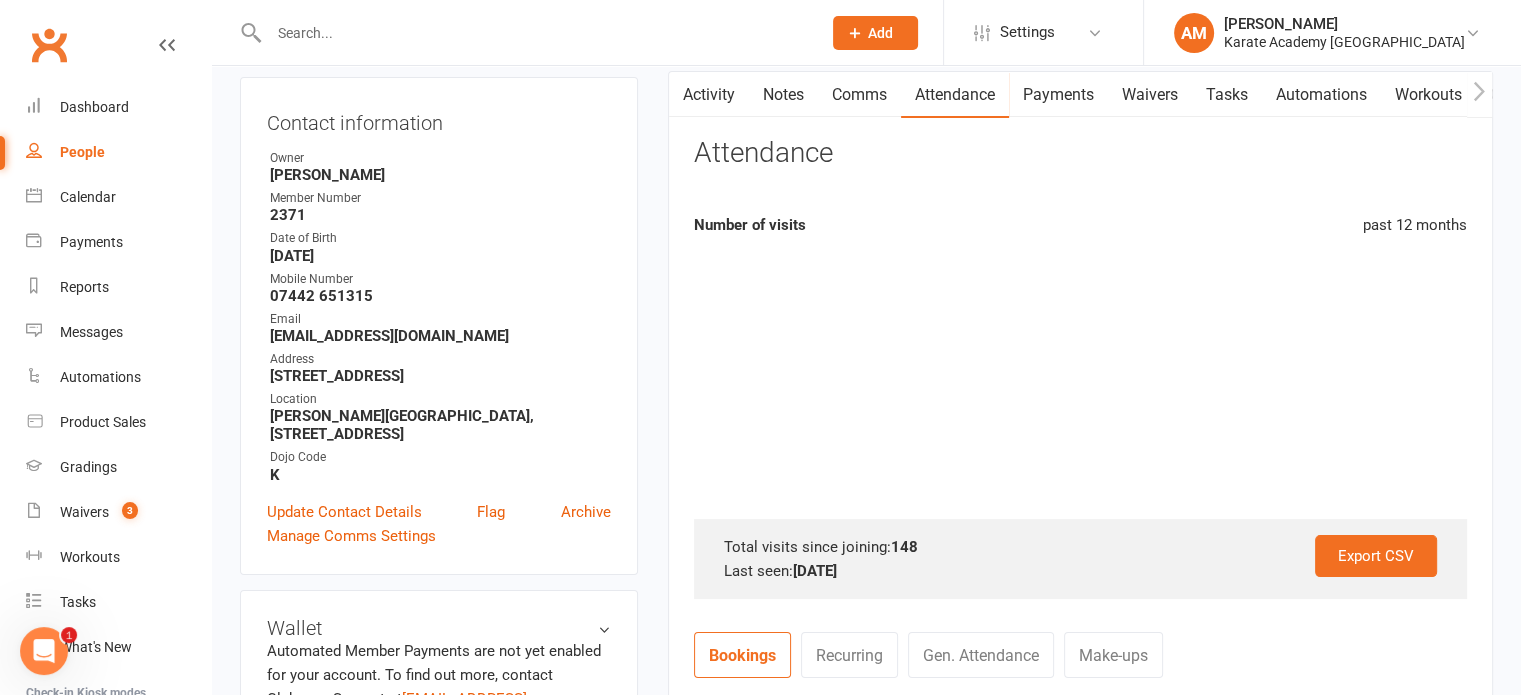 scroll, scrollTop: 0, scrollLeft: 0, axis: both 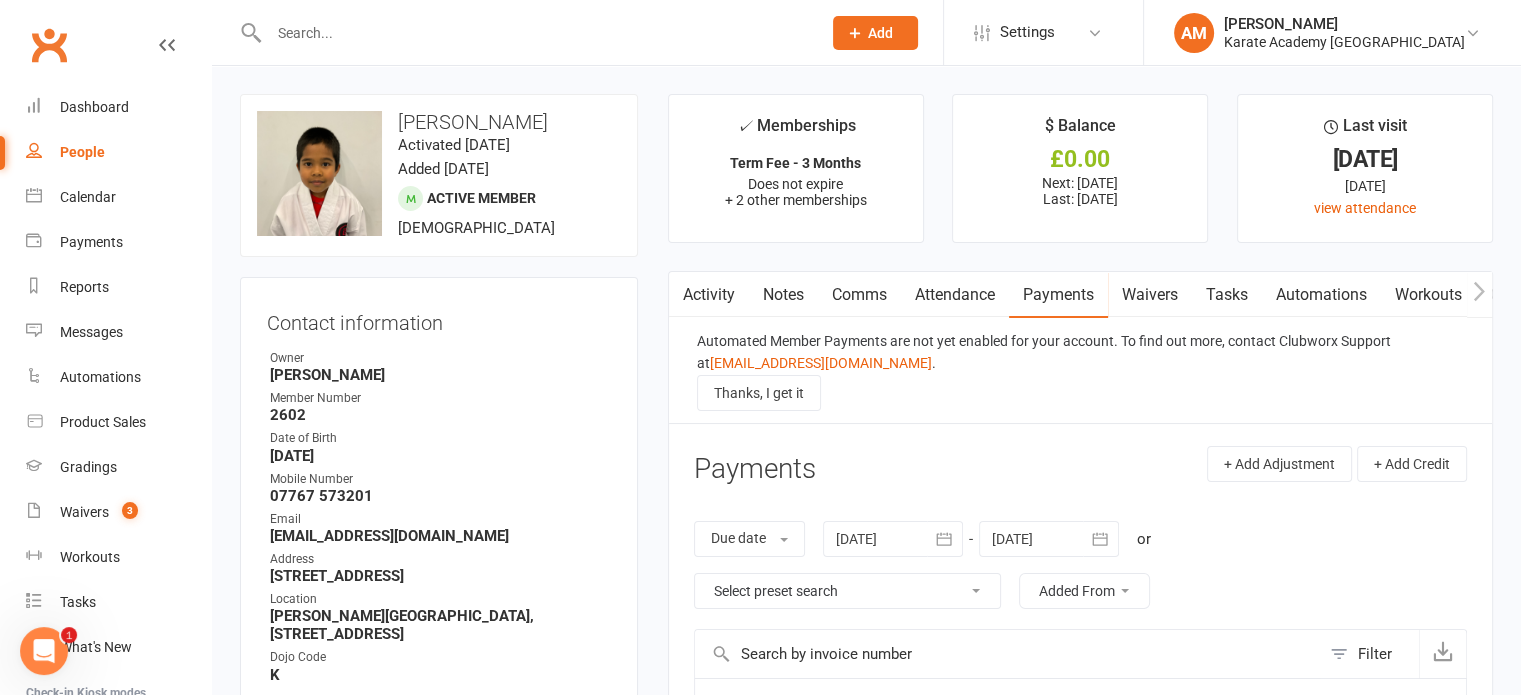click on "Attendance" at bounding box center (955, 295) 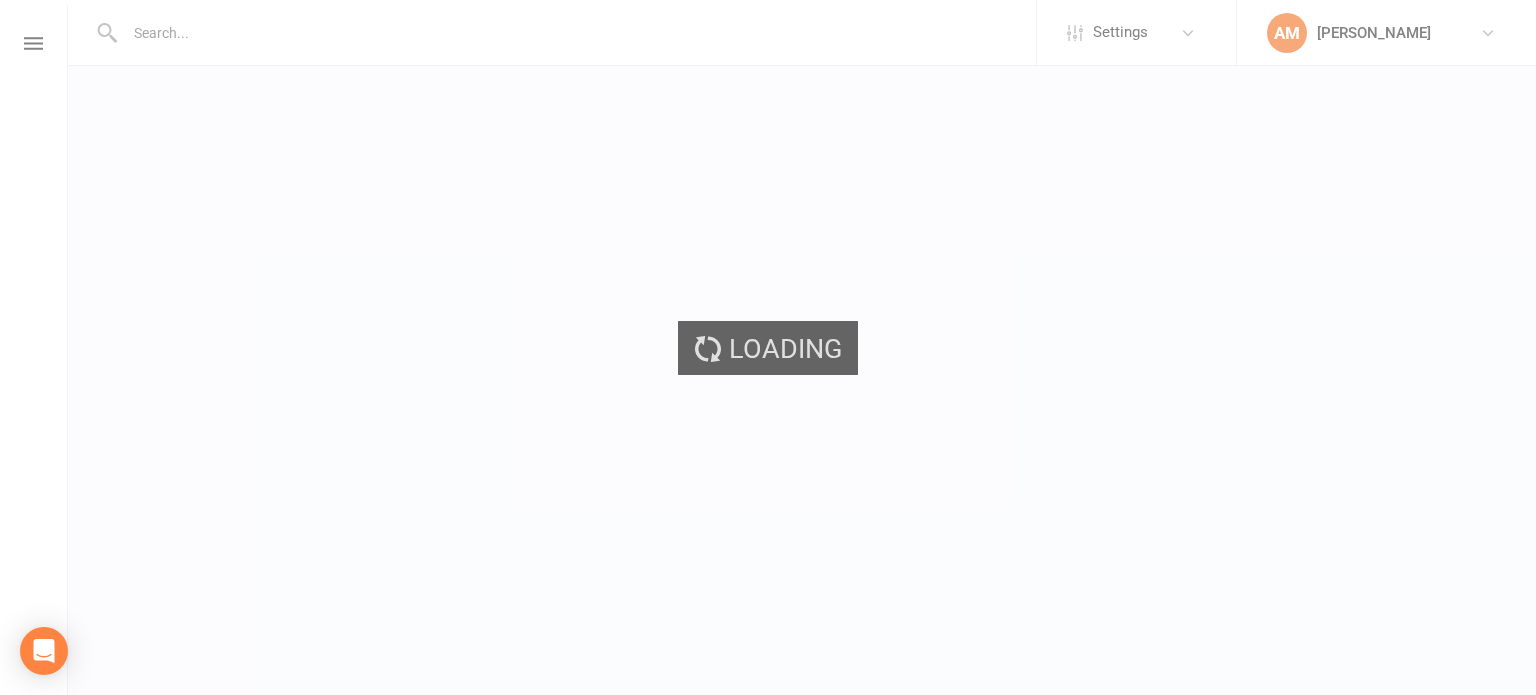 scroll, scrollTop: 0, scrollLeft: 0, axis: both 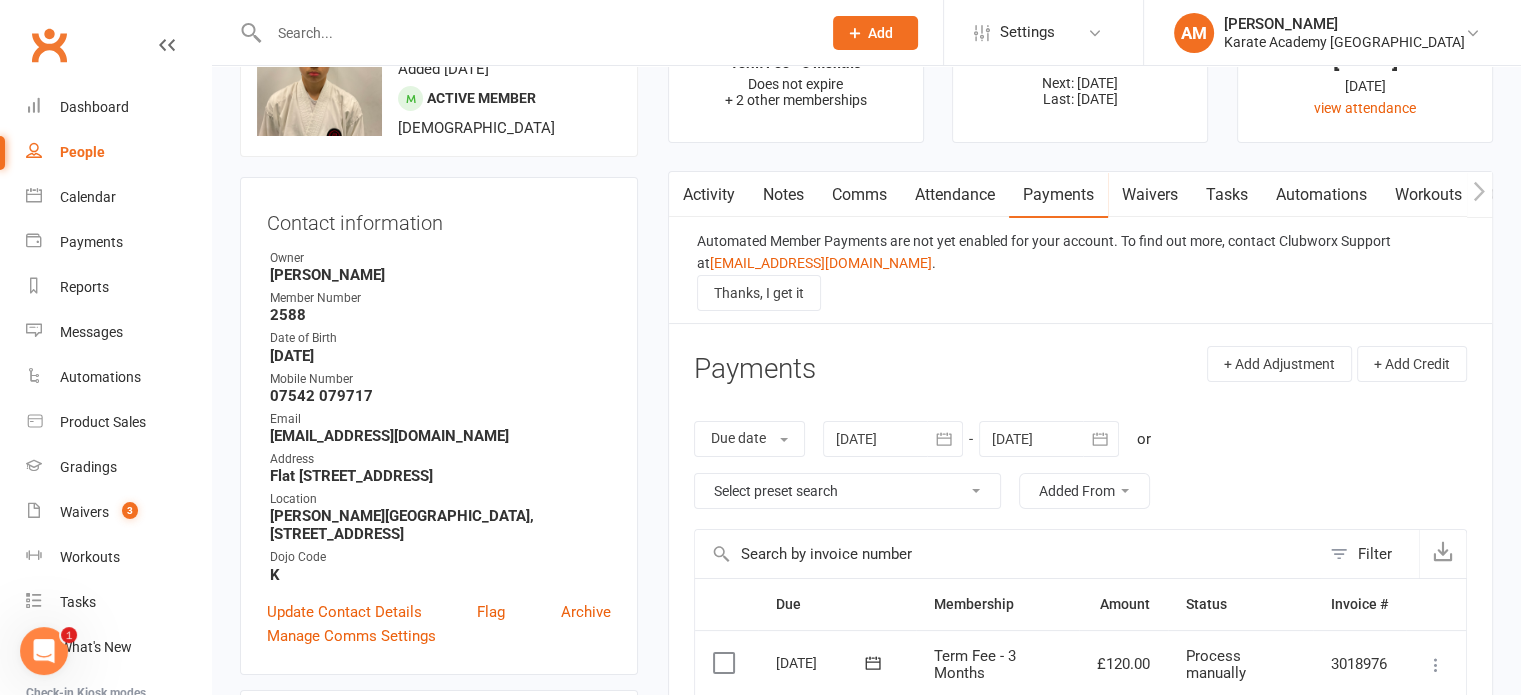 click on "Attendance" at bounding box center [955, 195] 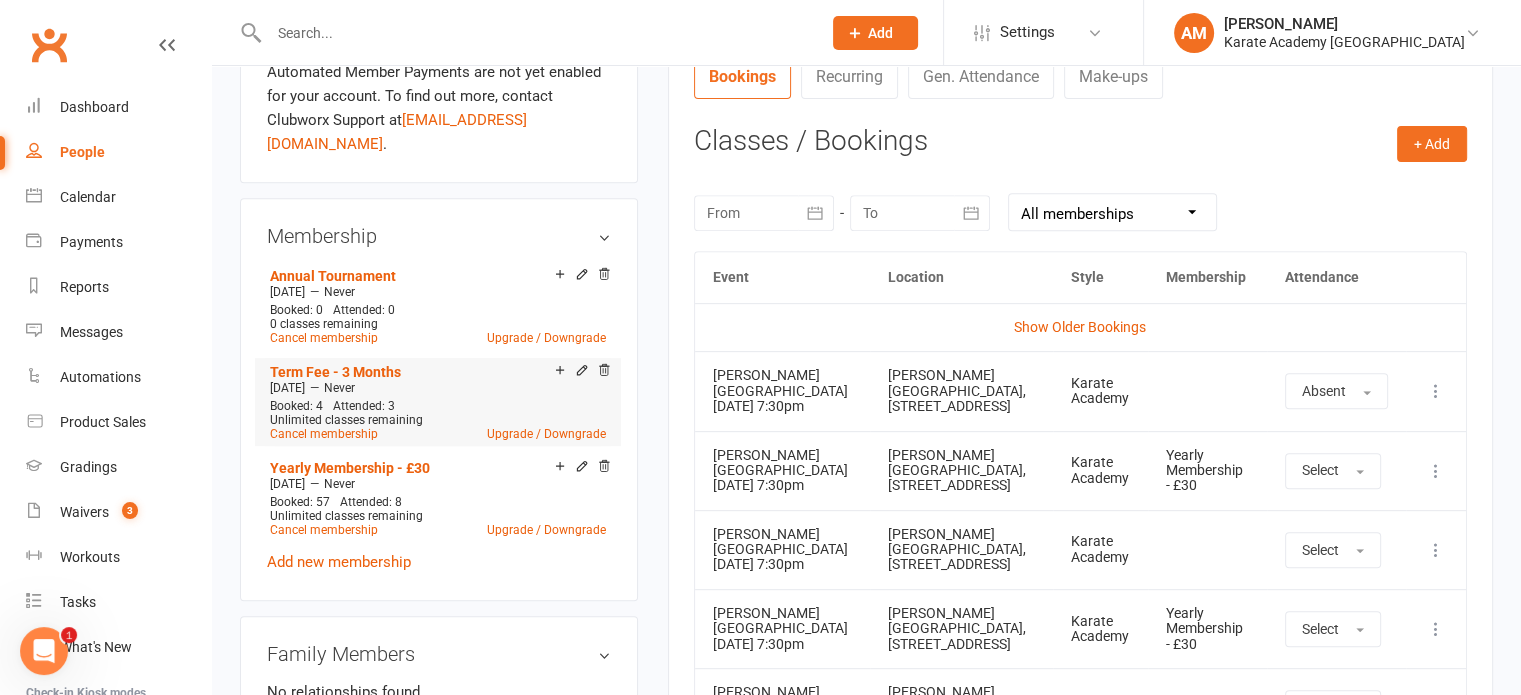 scroll, scrollTop: 800, scrollLeft: 0, axis: vertical 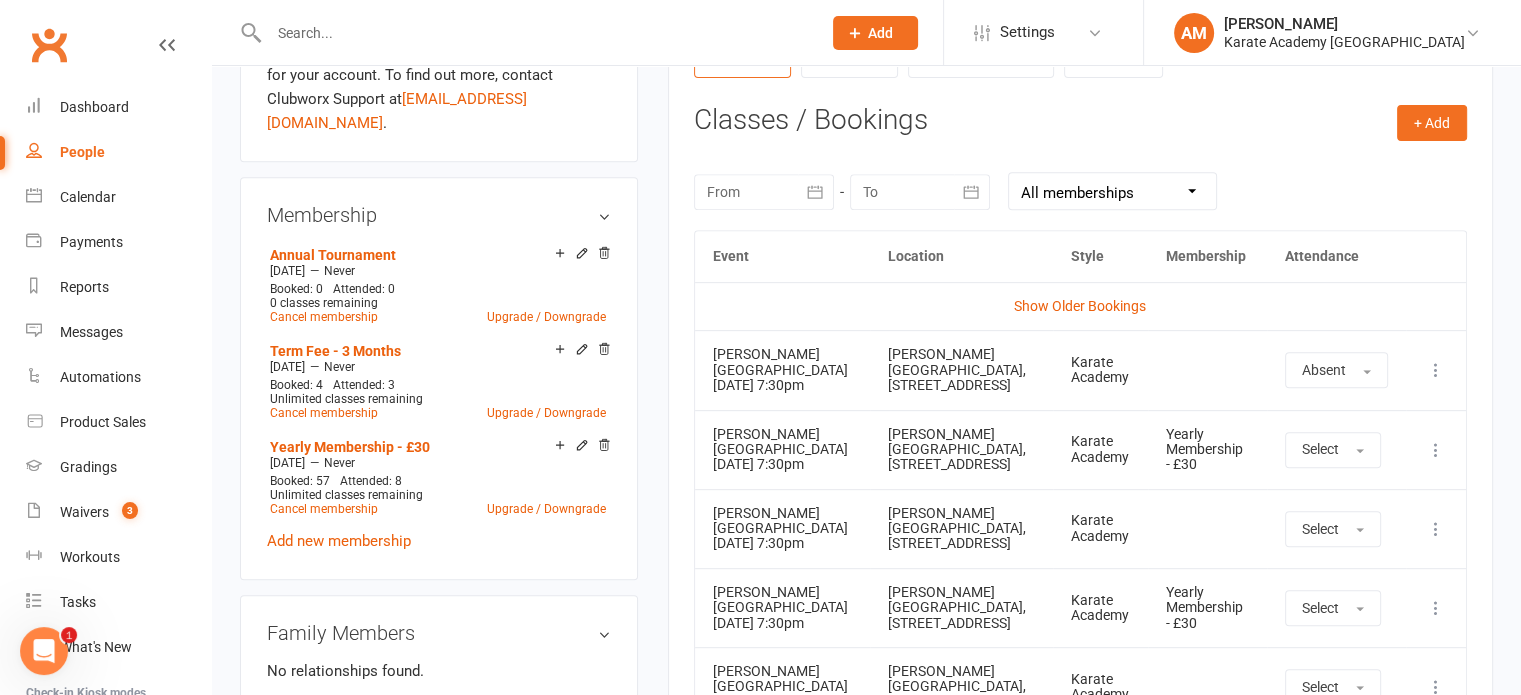 drag, startPoint x: 602, startPoint y: 250, endPoint x: 878, endPoint y: 60, distance: 335.0761 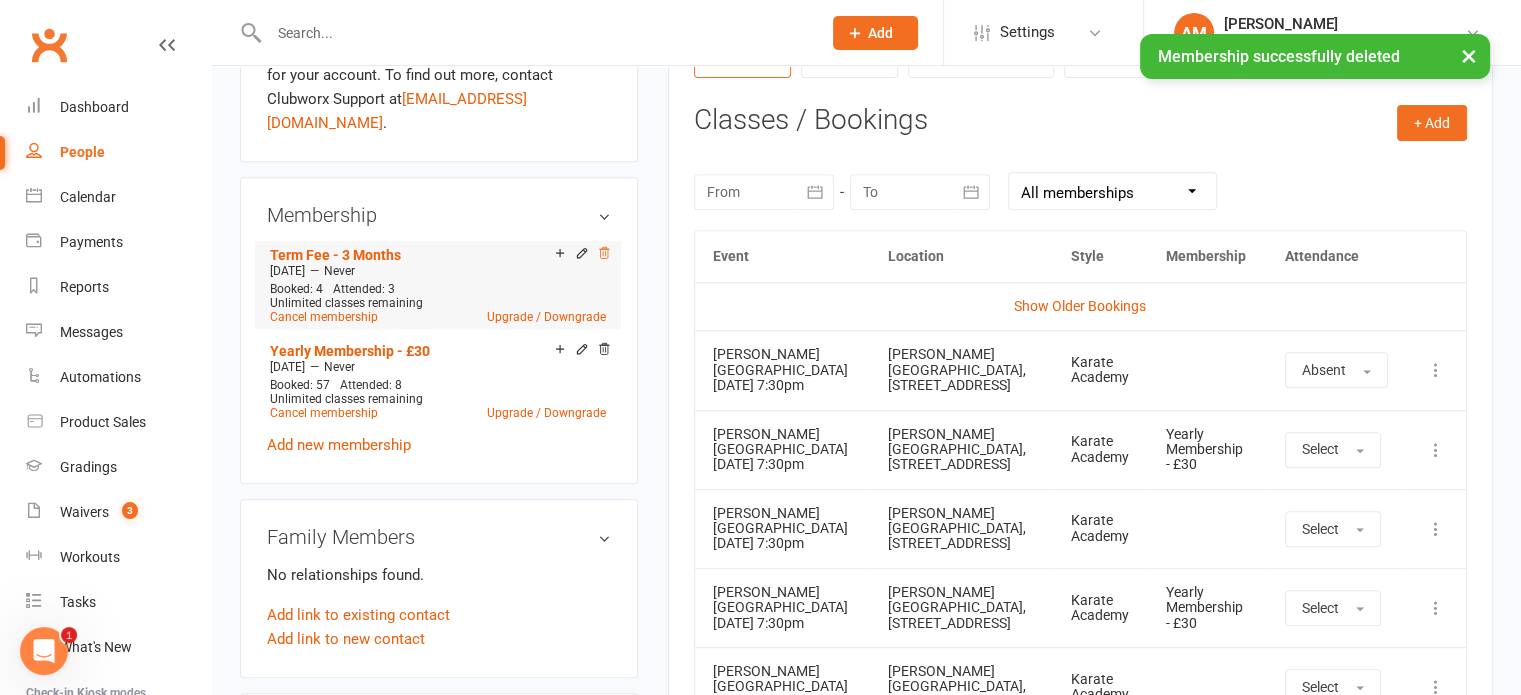 click 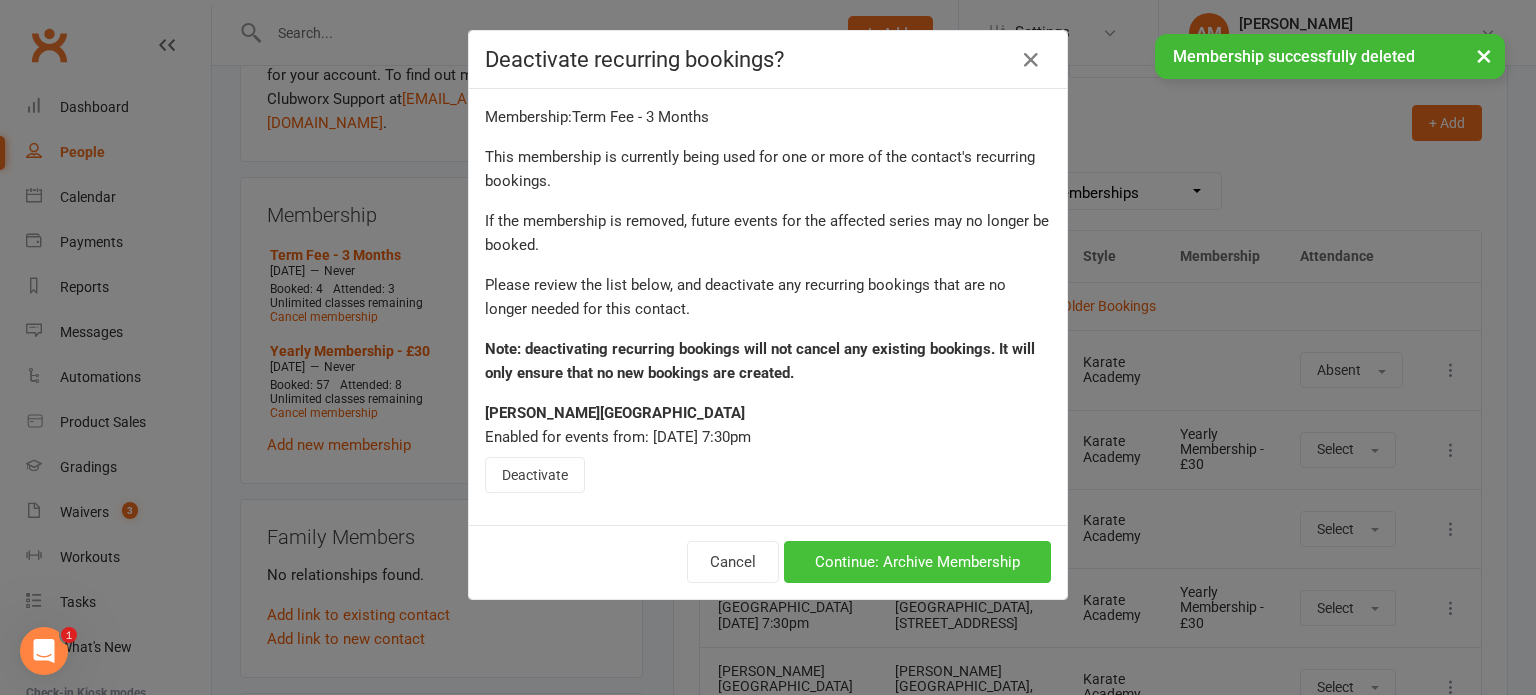 click on "Continue: Archive Membership" at bounding box center [917, 562] 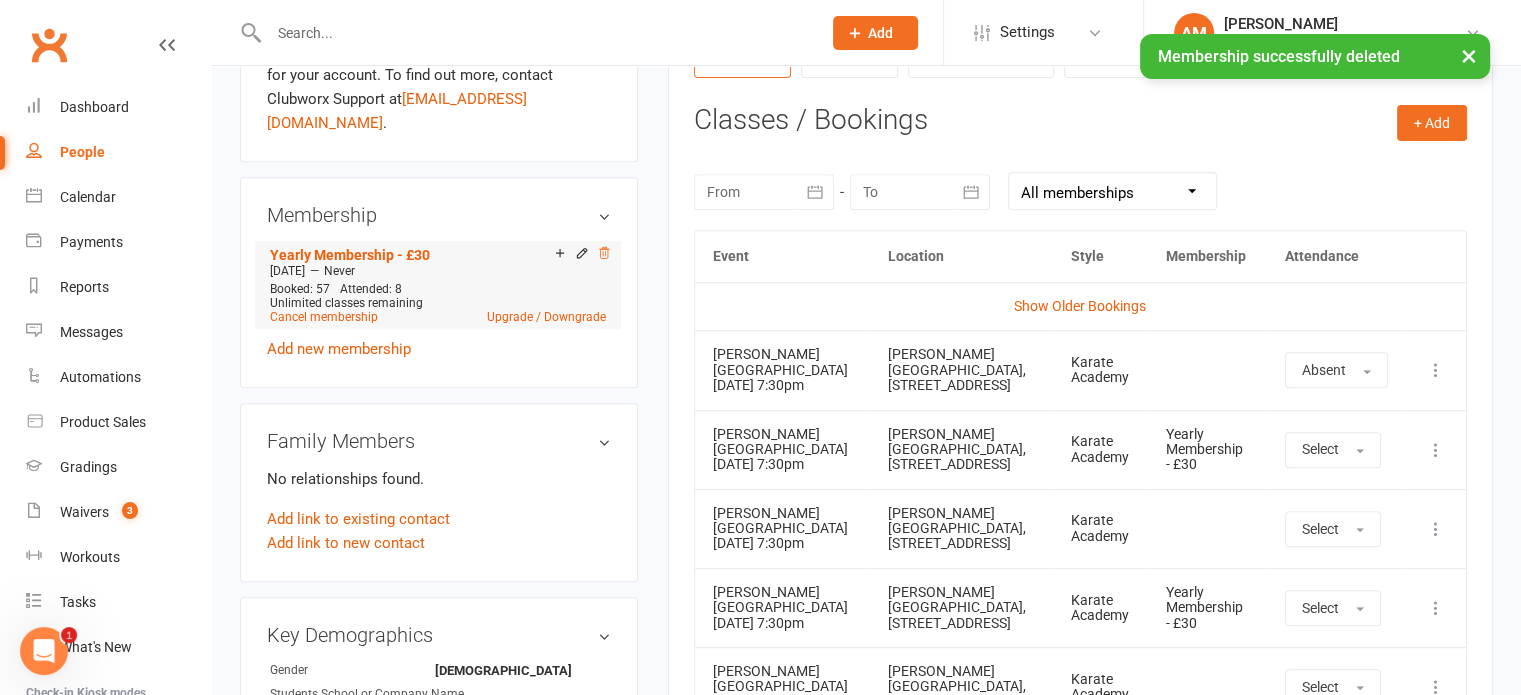 click 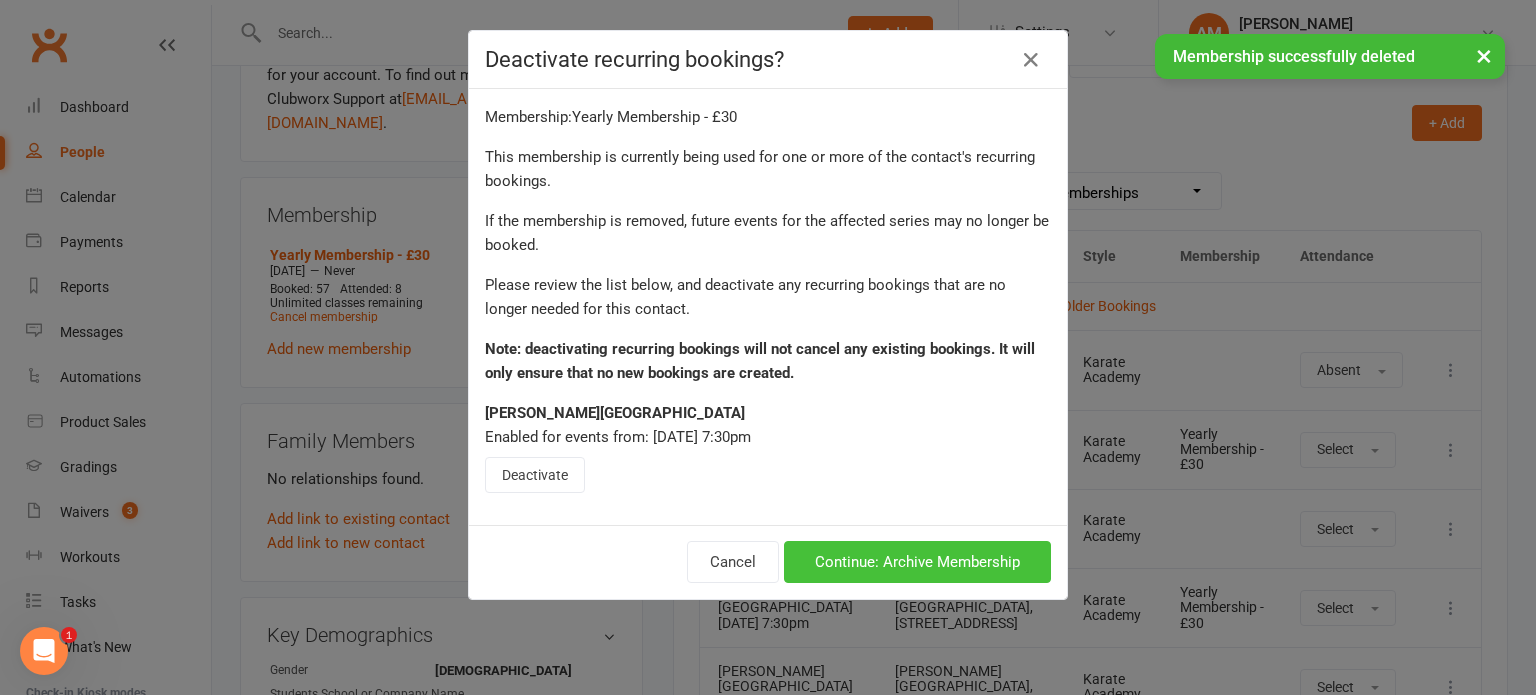 click on "Continue: Archive Membership" at bounding box center [917, 562] 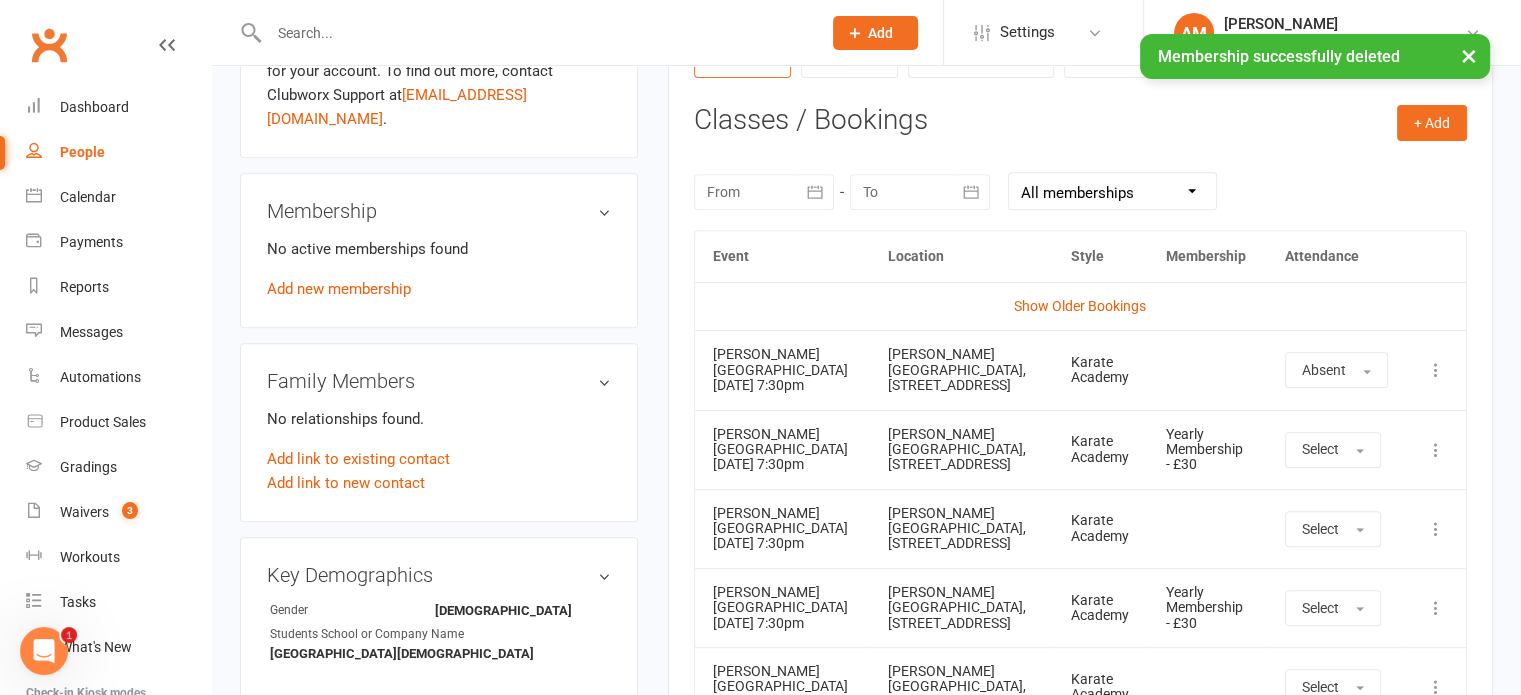 scroll, scrollTop: 796, scrollLeft: 0, axis: vertical 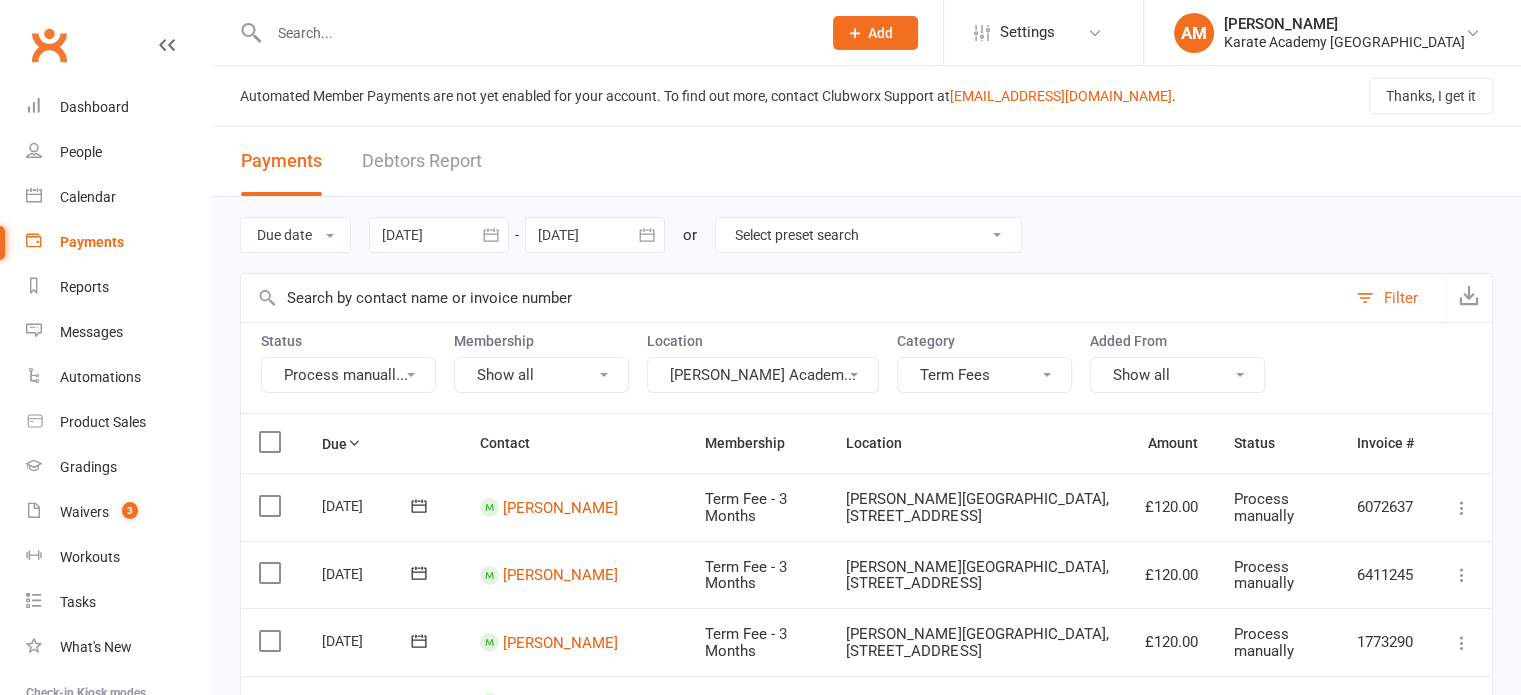 click 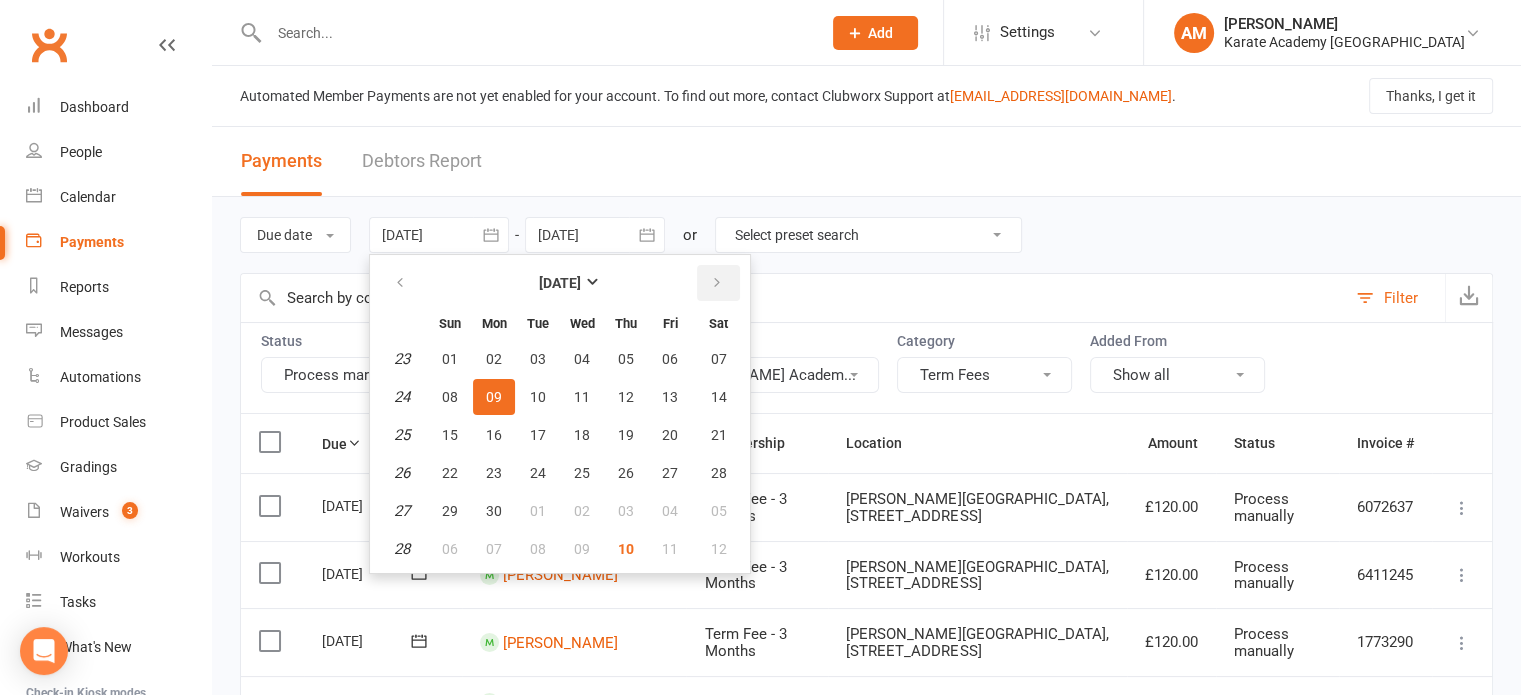 click at bounding box center [718, 283] 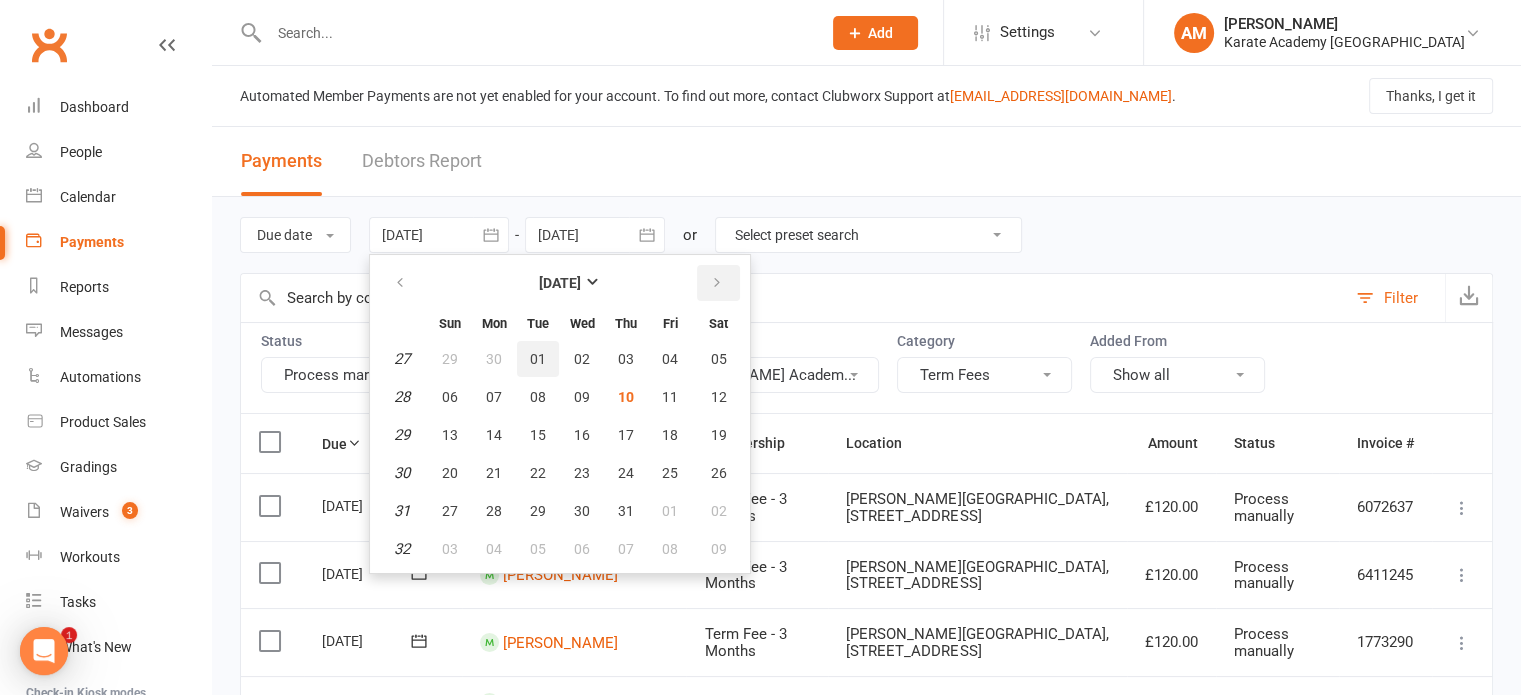 scroll, scrollTop: 0, scrollLeft: 0, axis: both 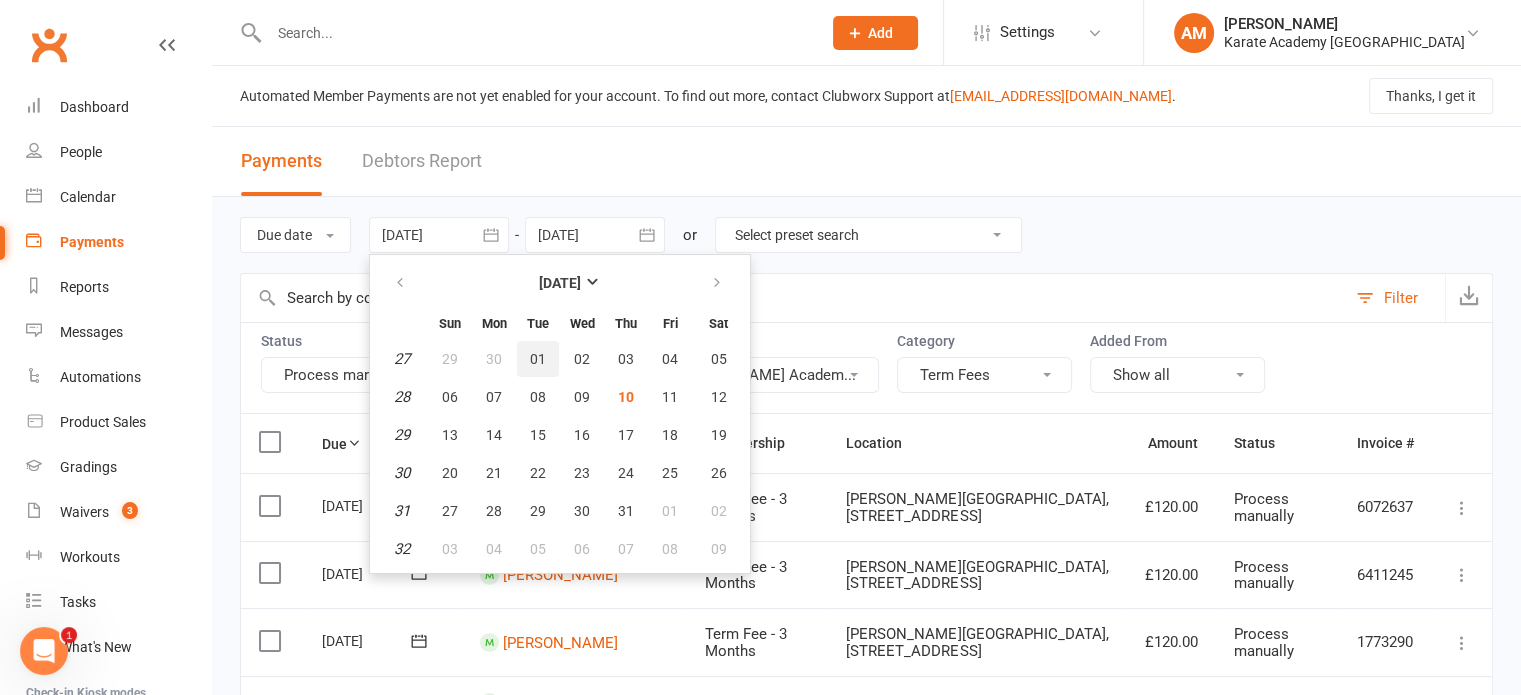 click on "01" at bounding box center (538, 359) 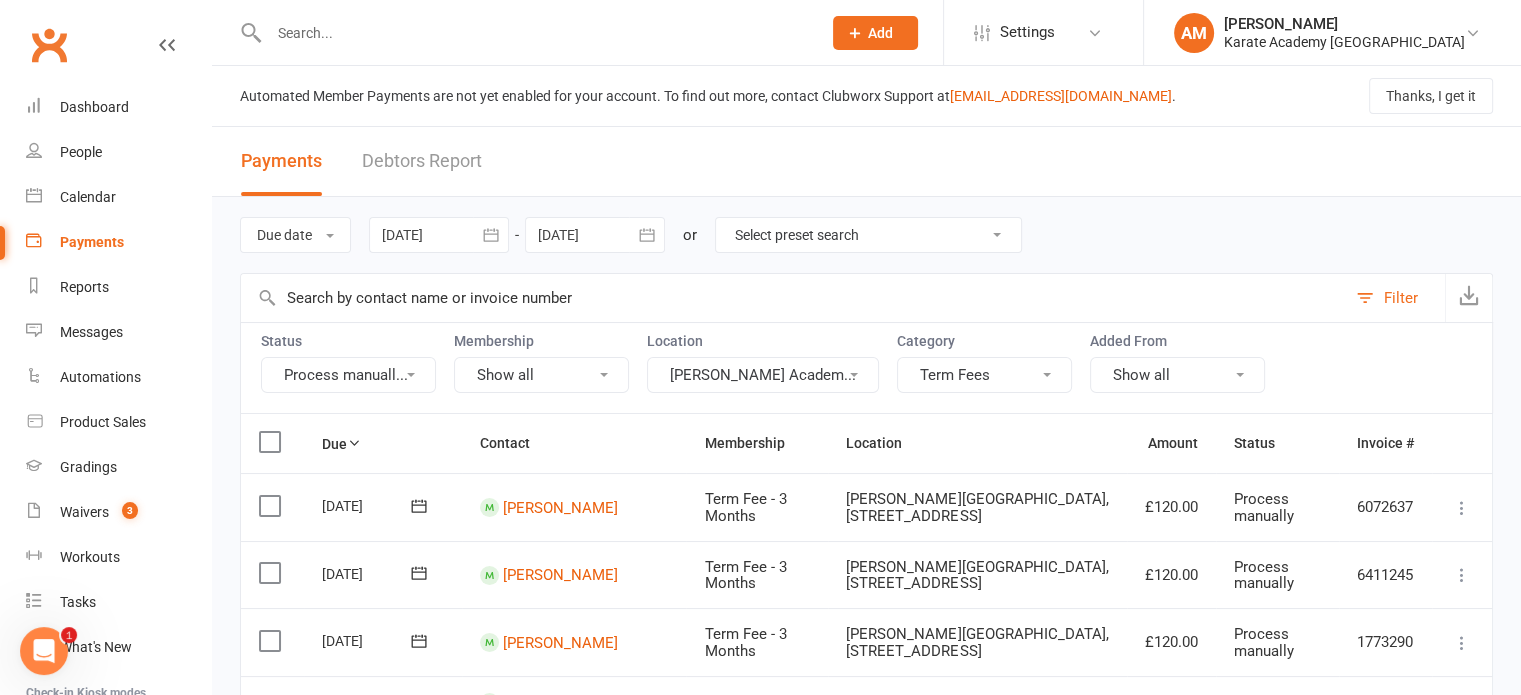 click on "Filter" at bounding box center [1395, 298] 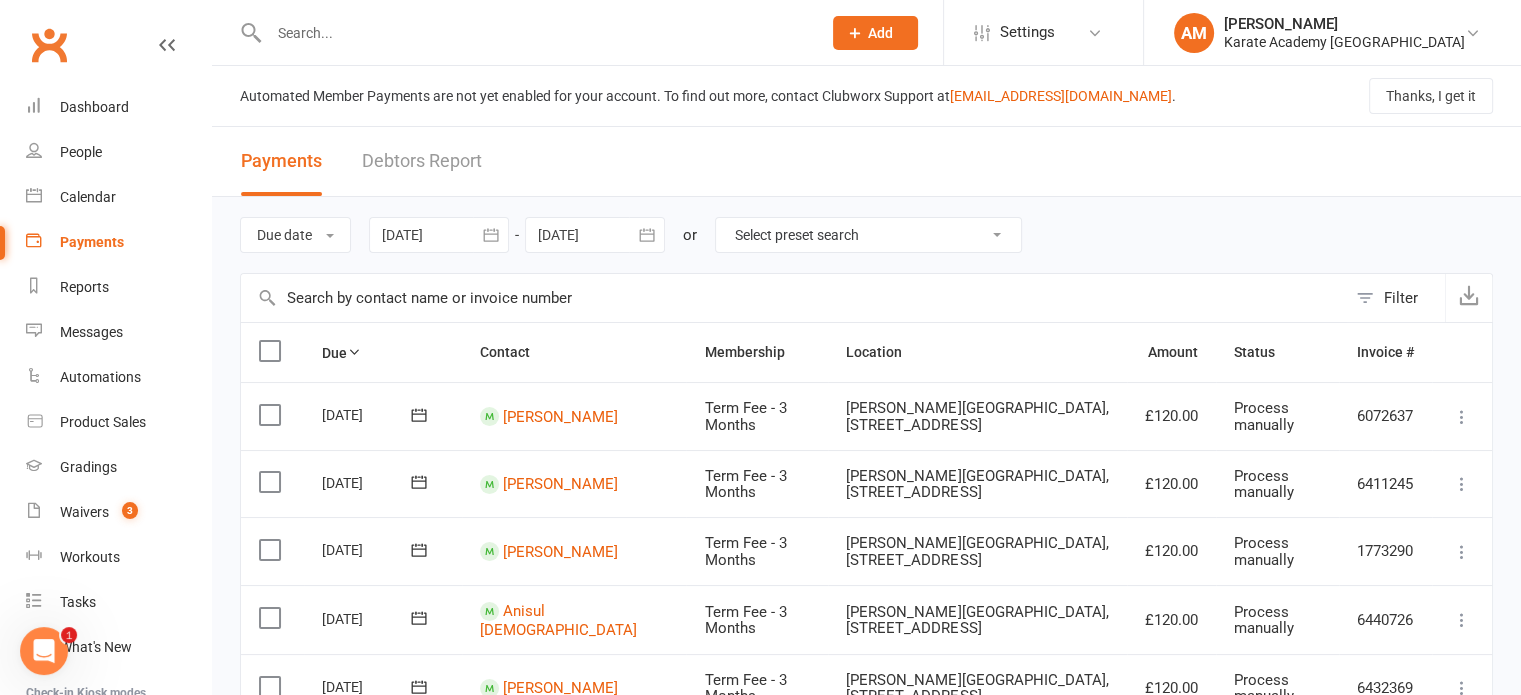drag, startPoint x: 1367, startPoint y: 295, endPoint x: 1357, endPoint y: 300, distance: 11.18034 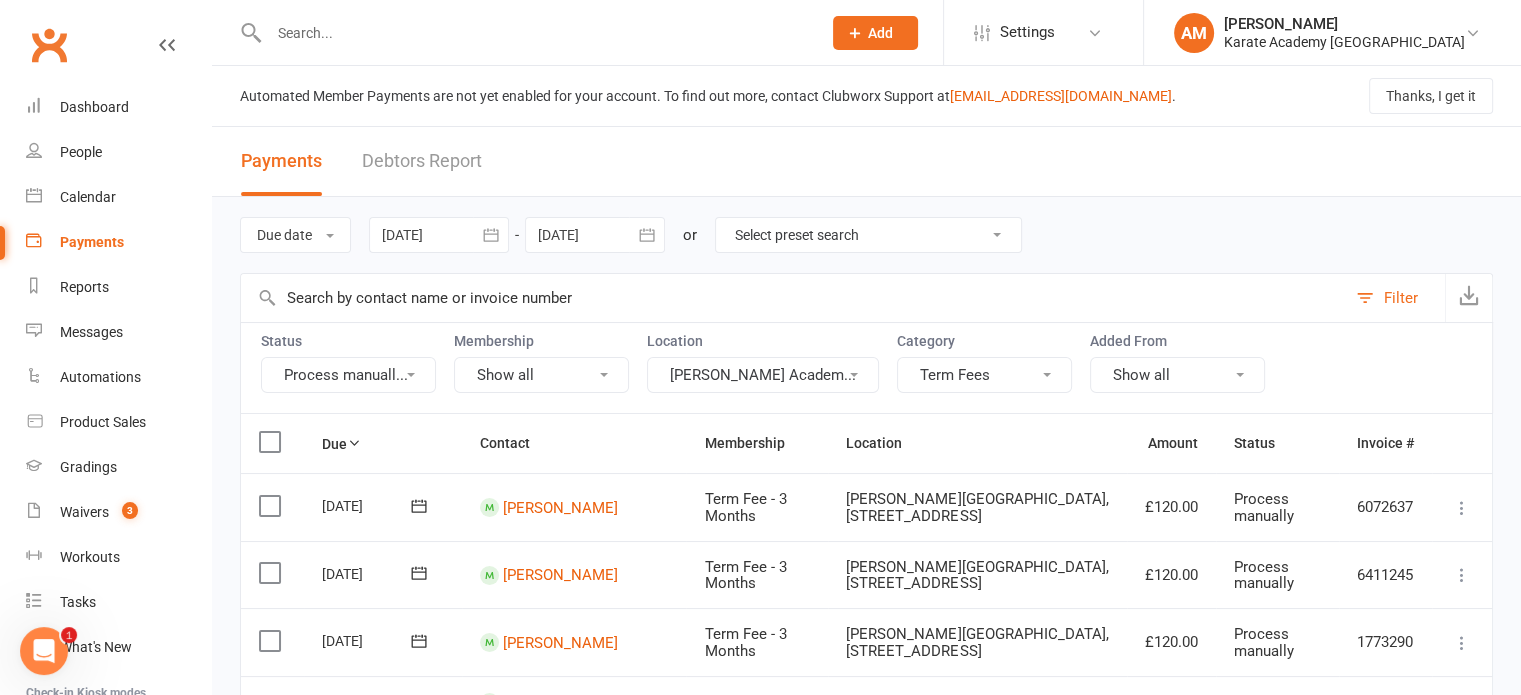 click on "[PERSON_NAME] Academ..." at bounding box center [763, 375] 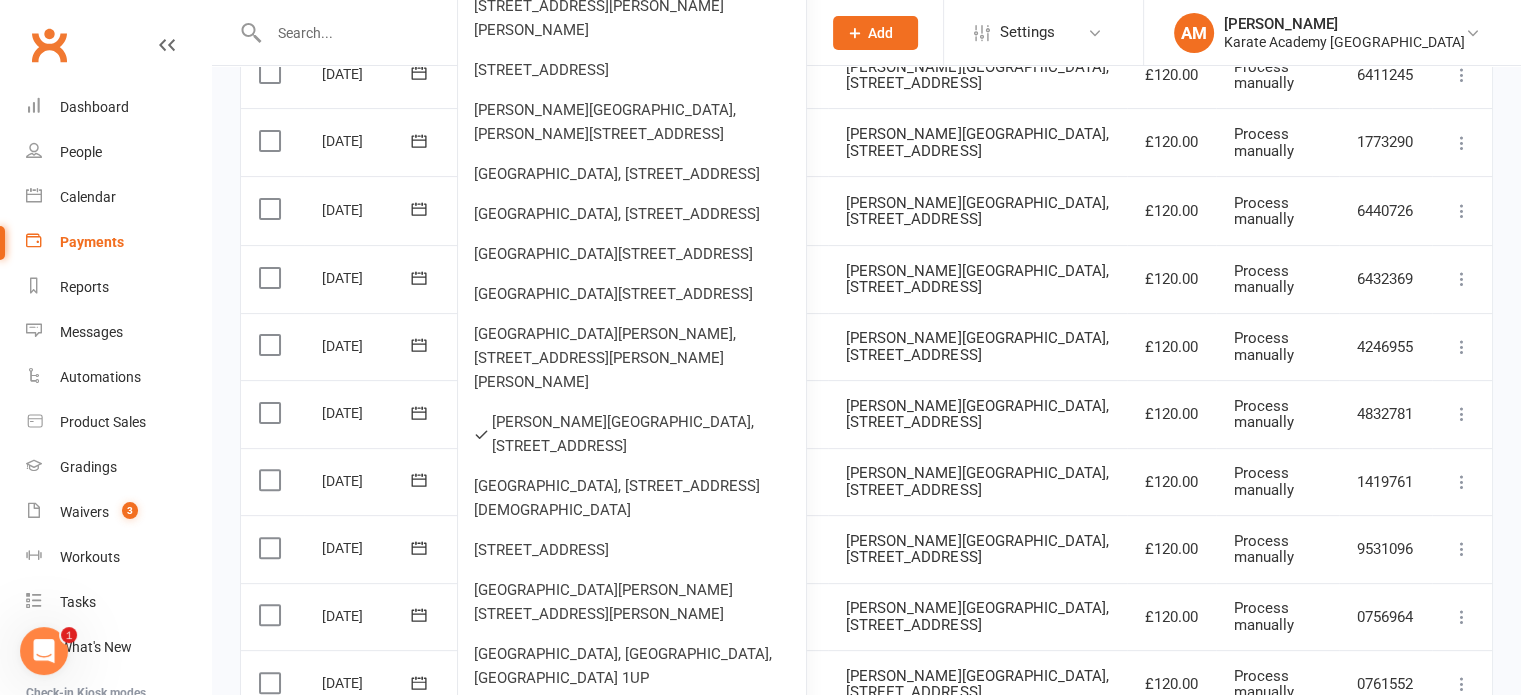 click on "[PERSON_NAME][GEOGRAPHIC_DATA], [STREET_ADDRESS]" at bounding box center (632, 434) 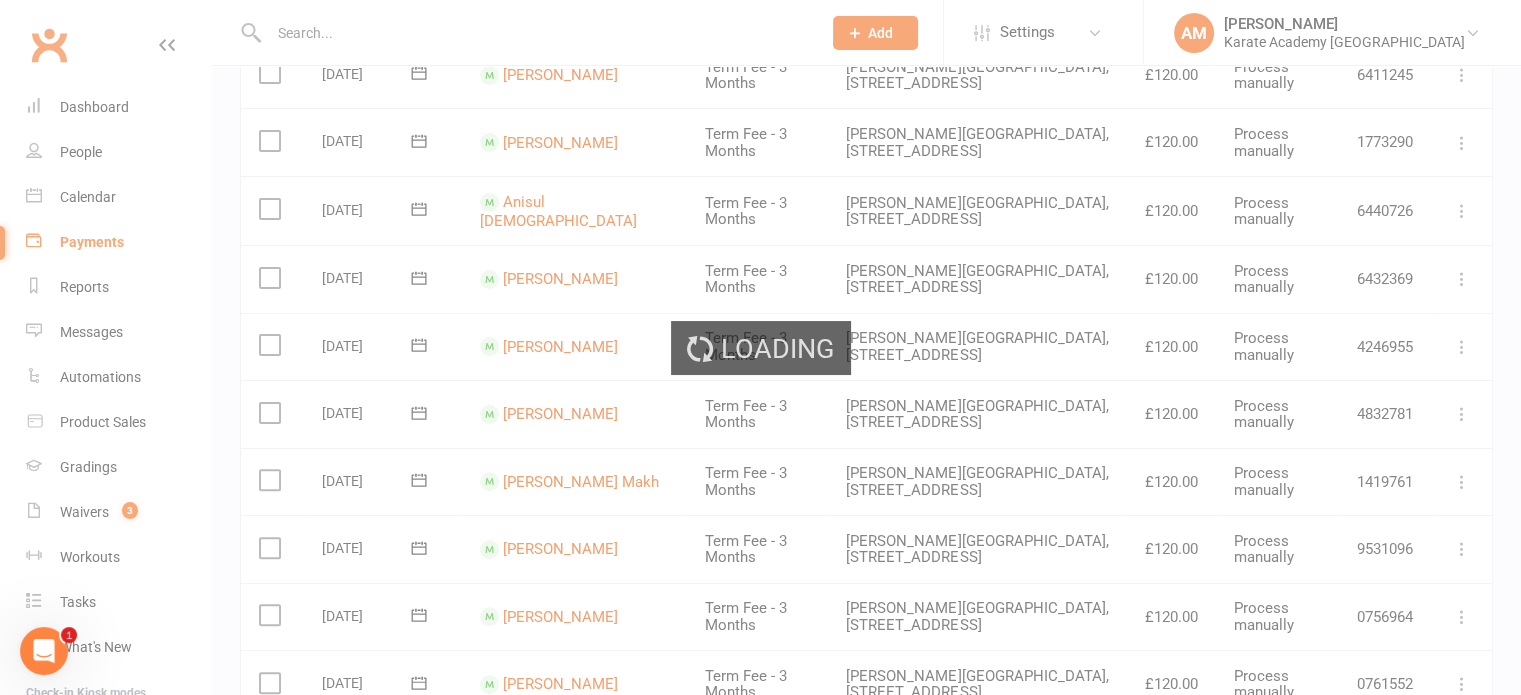scroll, scrollTop: 26, scrollLeft: 0, axis: vertical 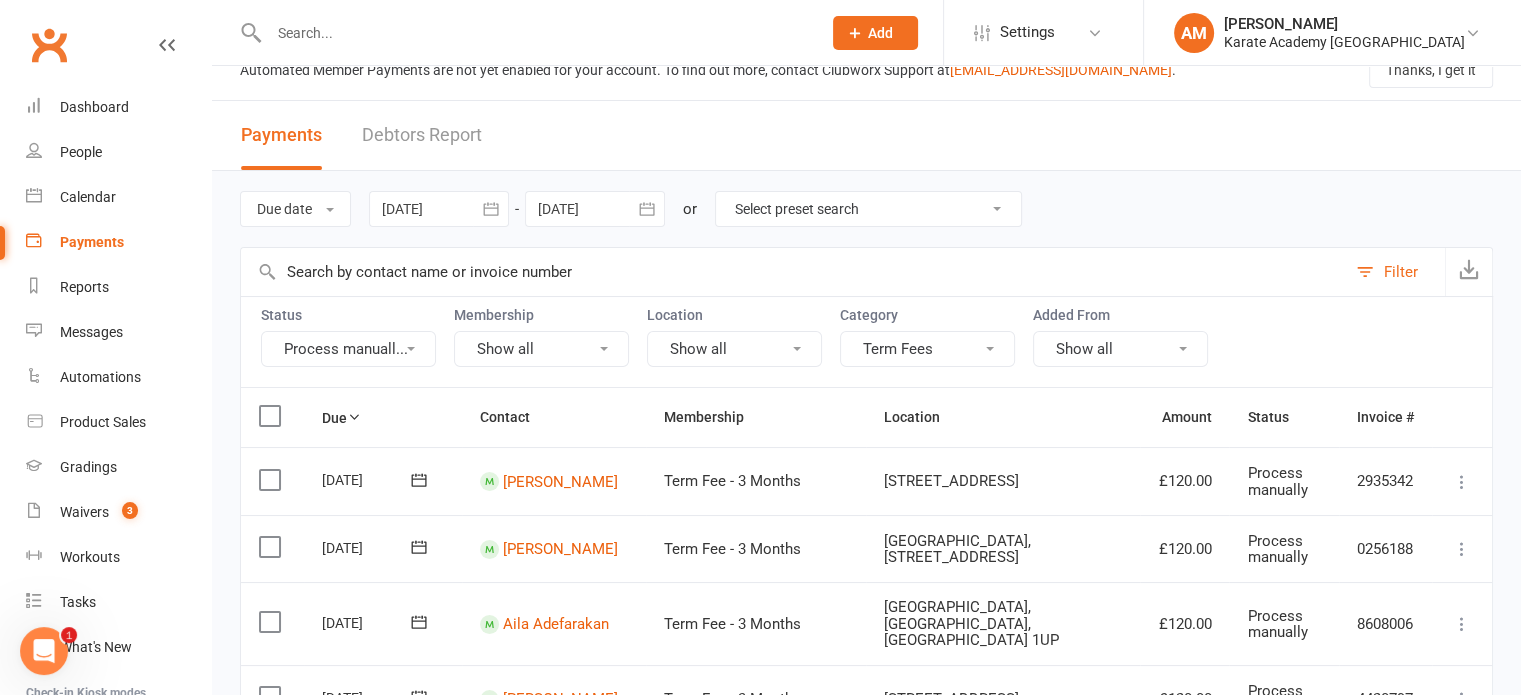 click on "Show all" at bounding box center (734, 349) 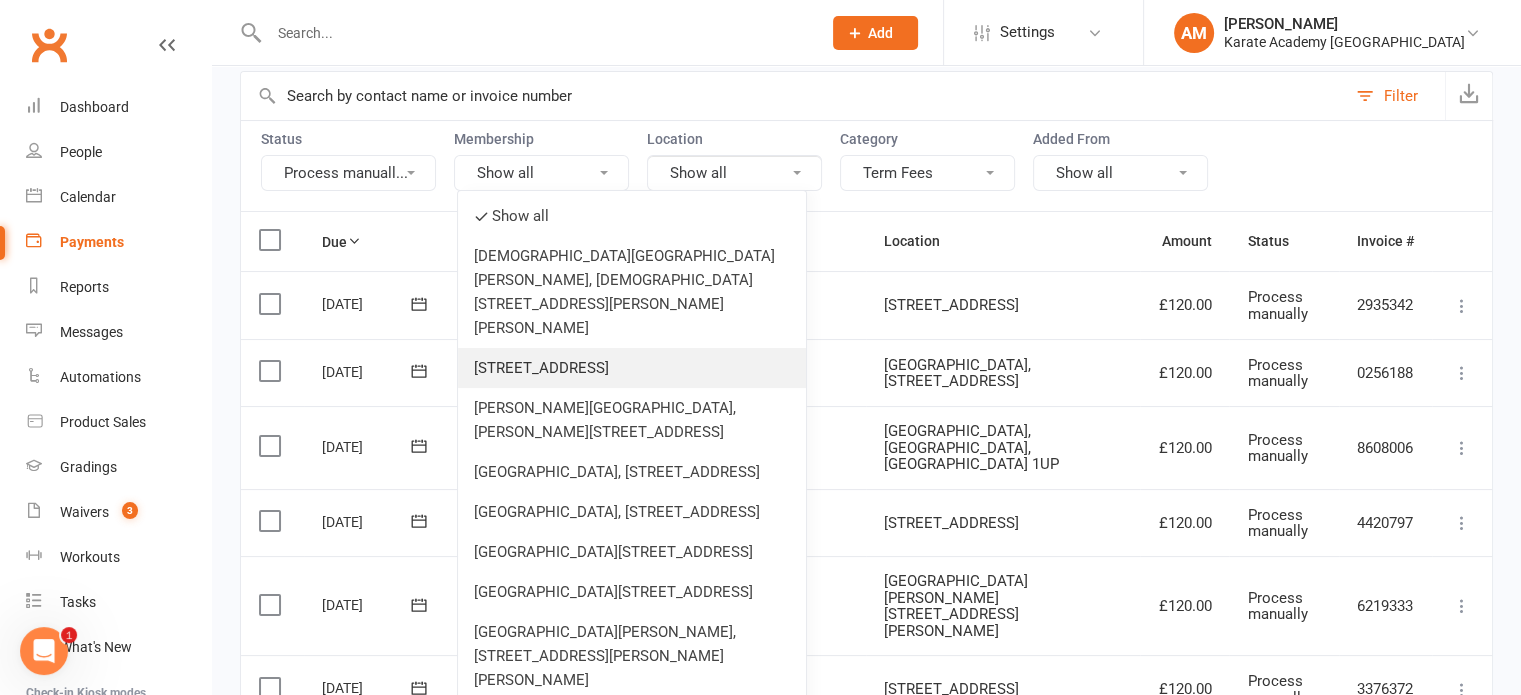 scroll, scrollTop: 626, scrollLeft: 0, axis: vertical 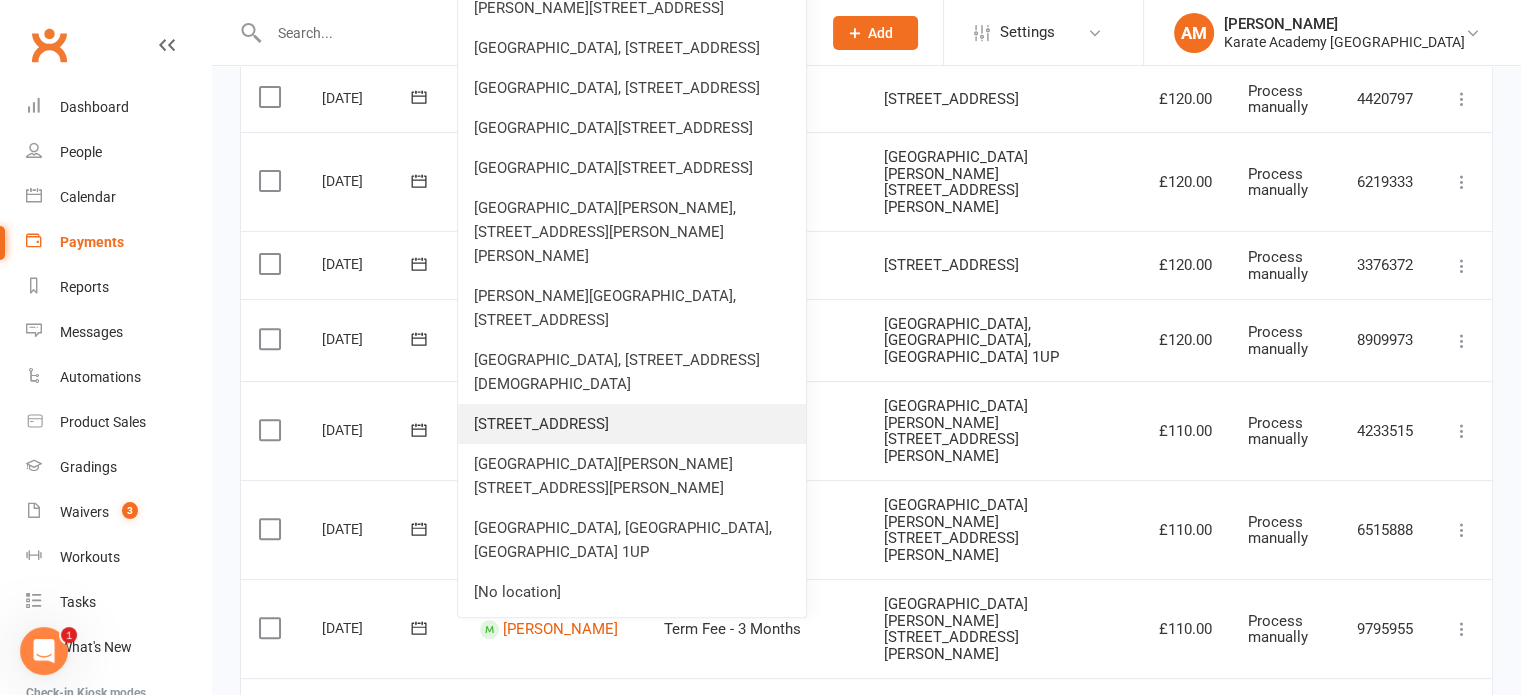 click on "[STREET_ADDRESS]" at bounding box center [632, 424] 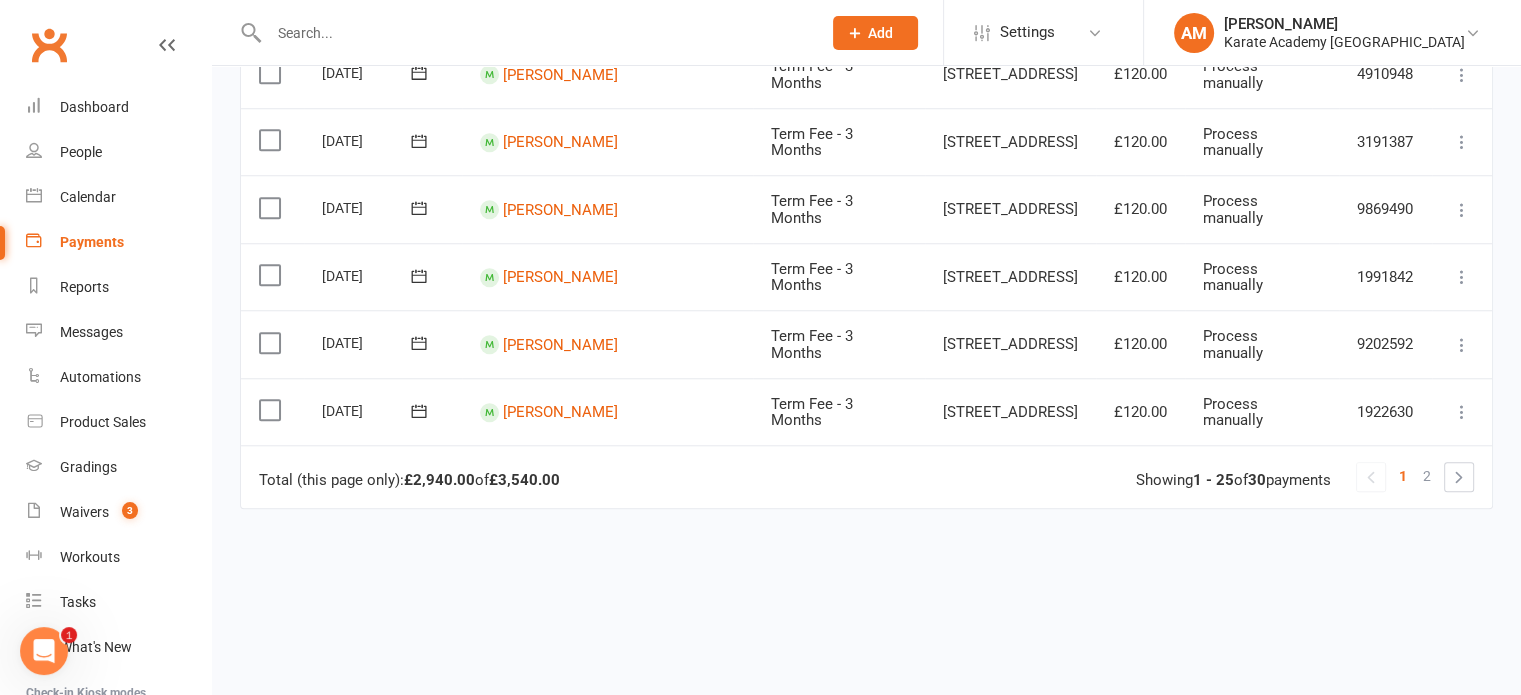 scroll, scrollTop: 1716, scrollLeft: 0, axis: vertical 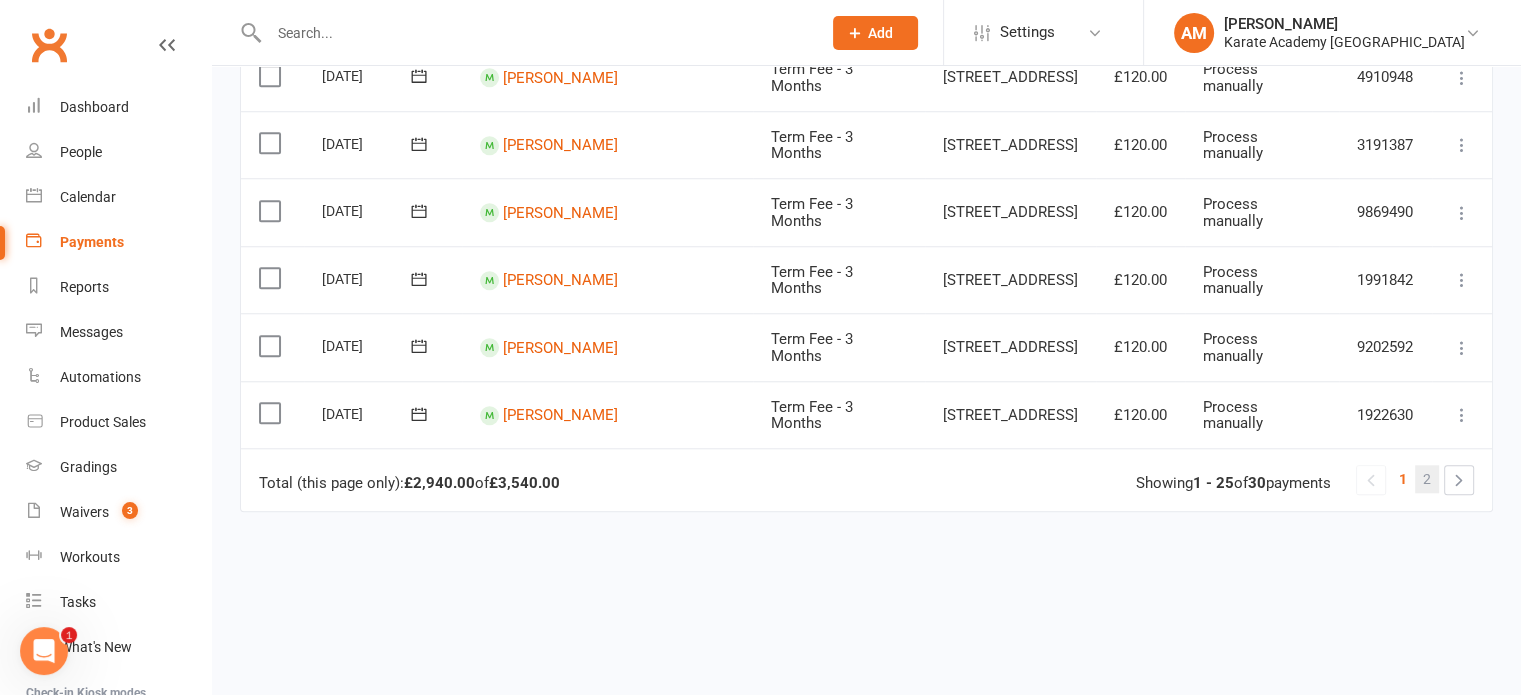 click on "2" at bounding box center [1427, 479] 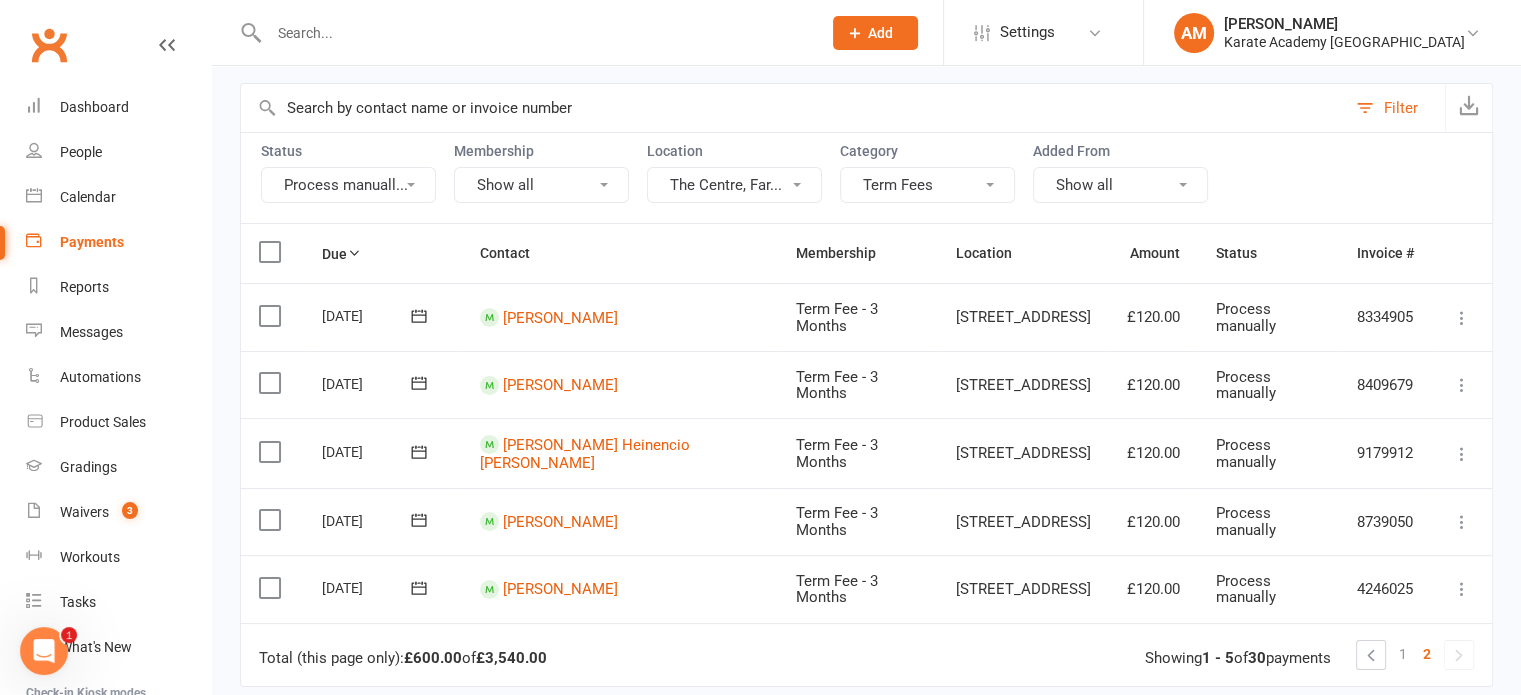 scroll, scrollTop: 164, scrollLeft: 0, axis: vertical 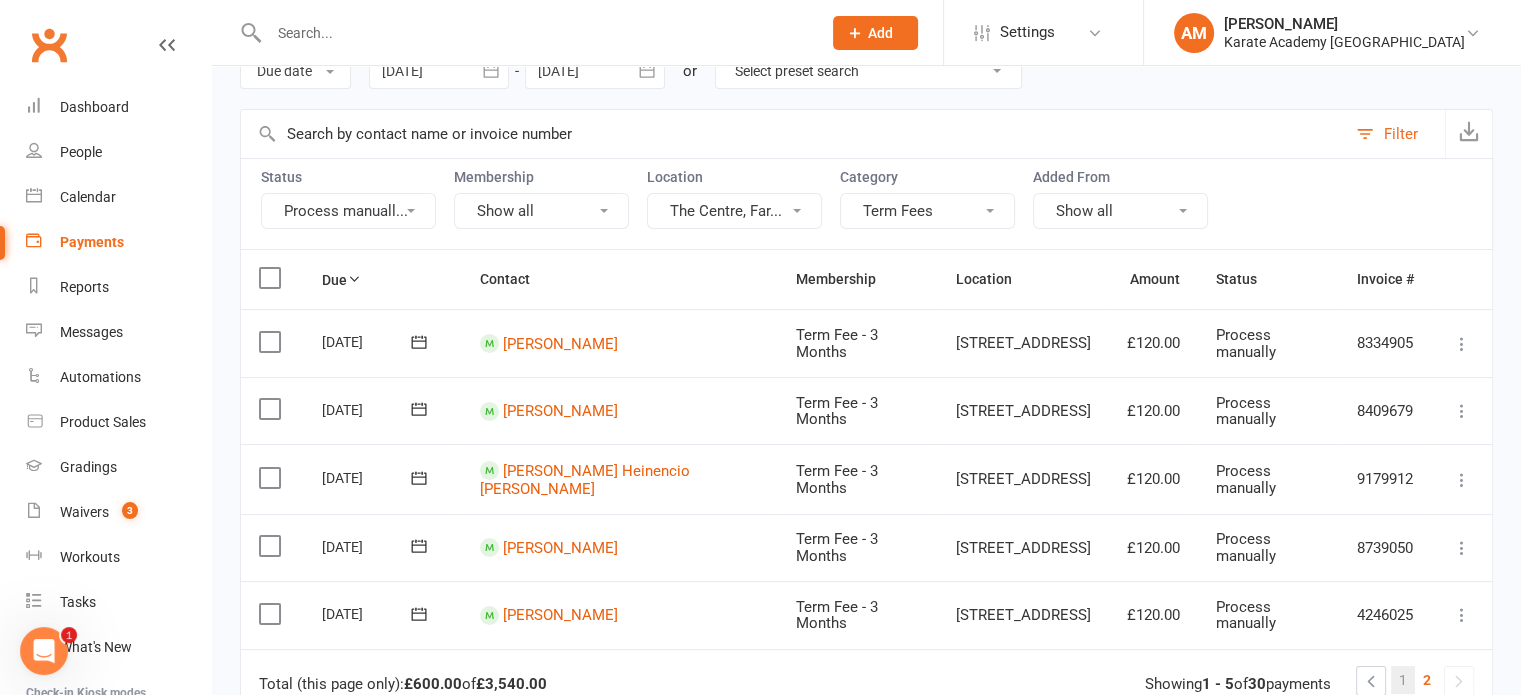 click on "1" at bounding box center [1403, 680] 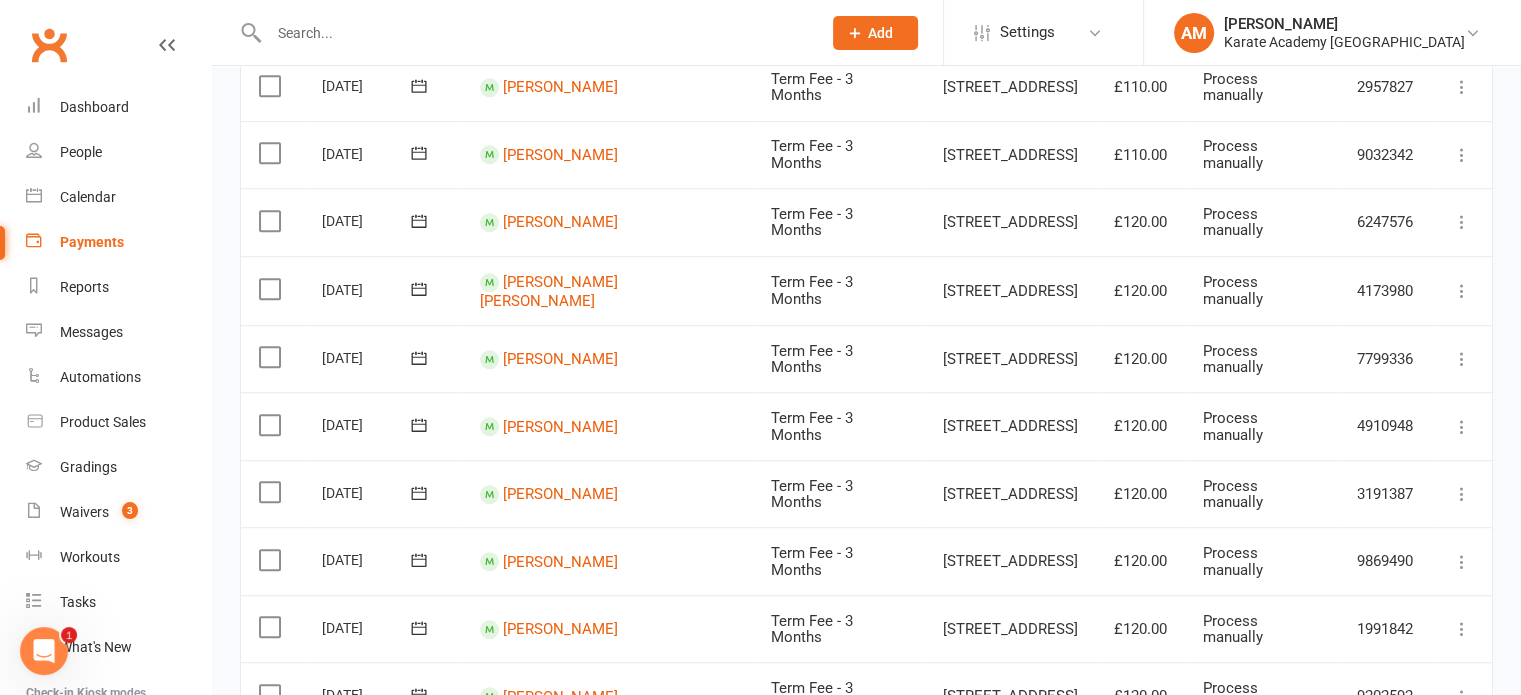 scroll, scrollTop: 1364, scrollLeft: 0, axis: vertical 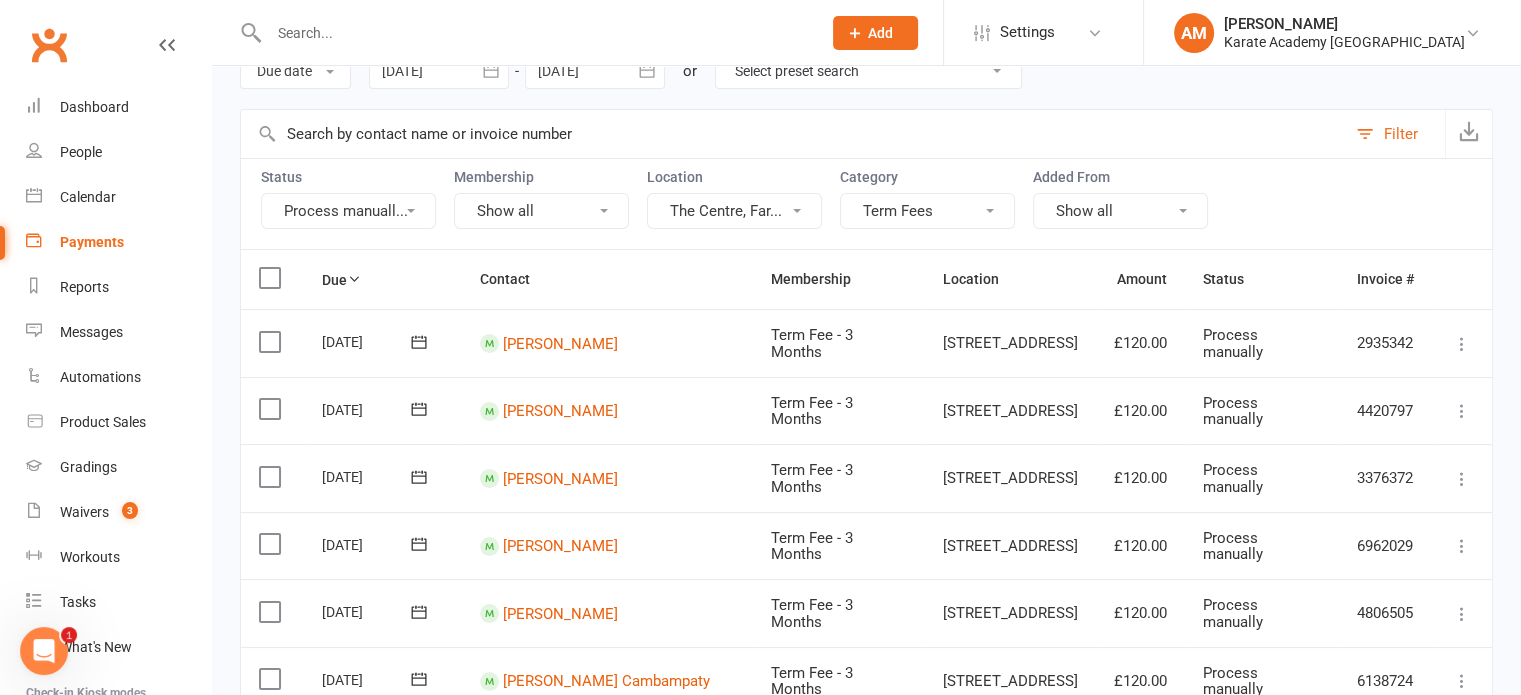 click at bounding box center (1462, 479) 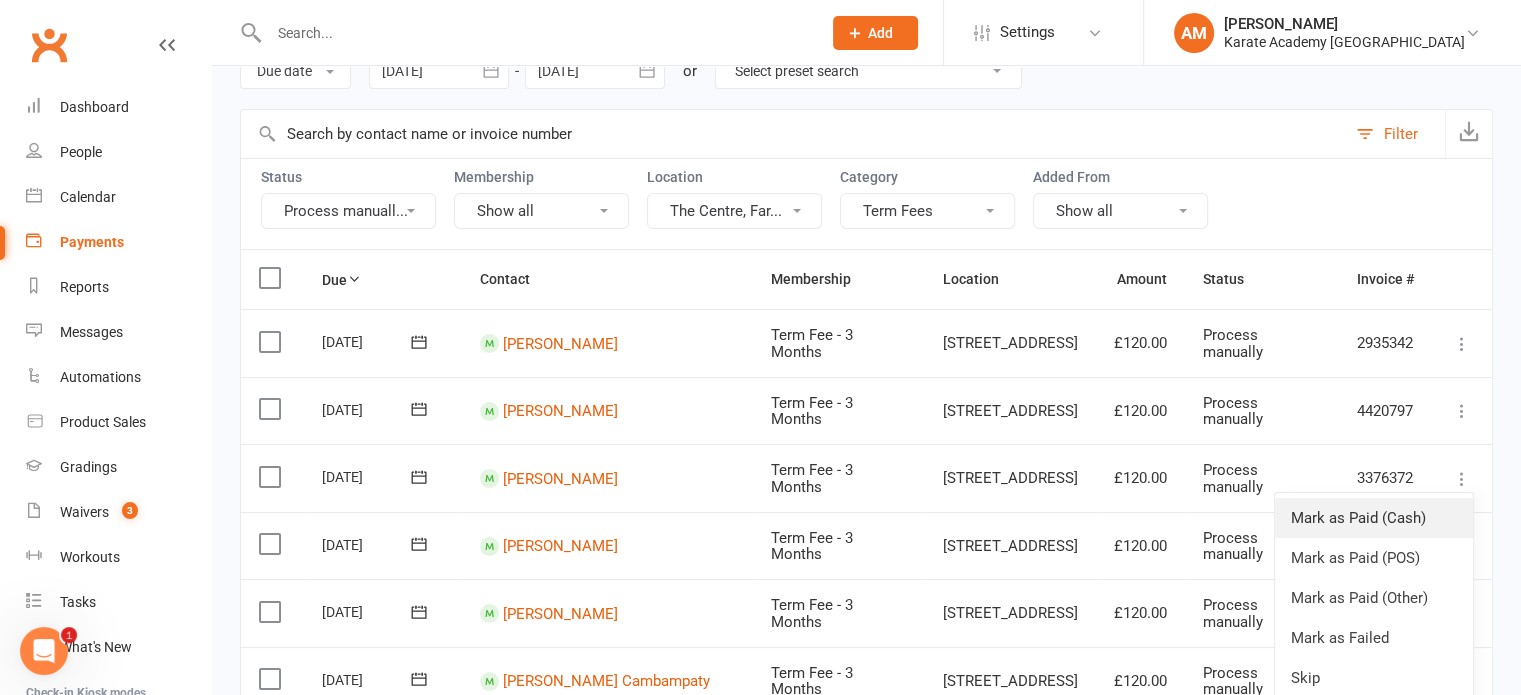 click on "Mark as Paid (Cash)" at bounding box center (1374, 518) 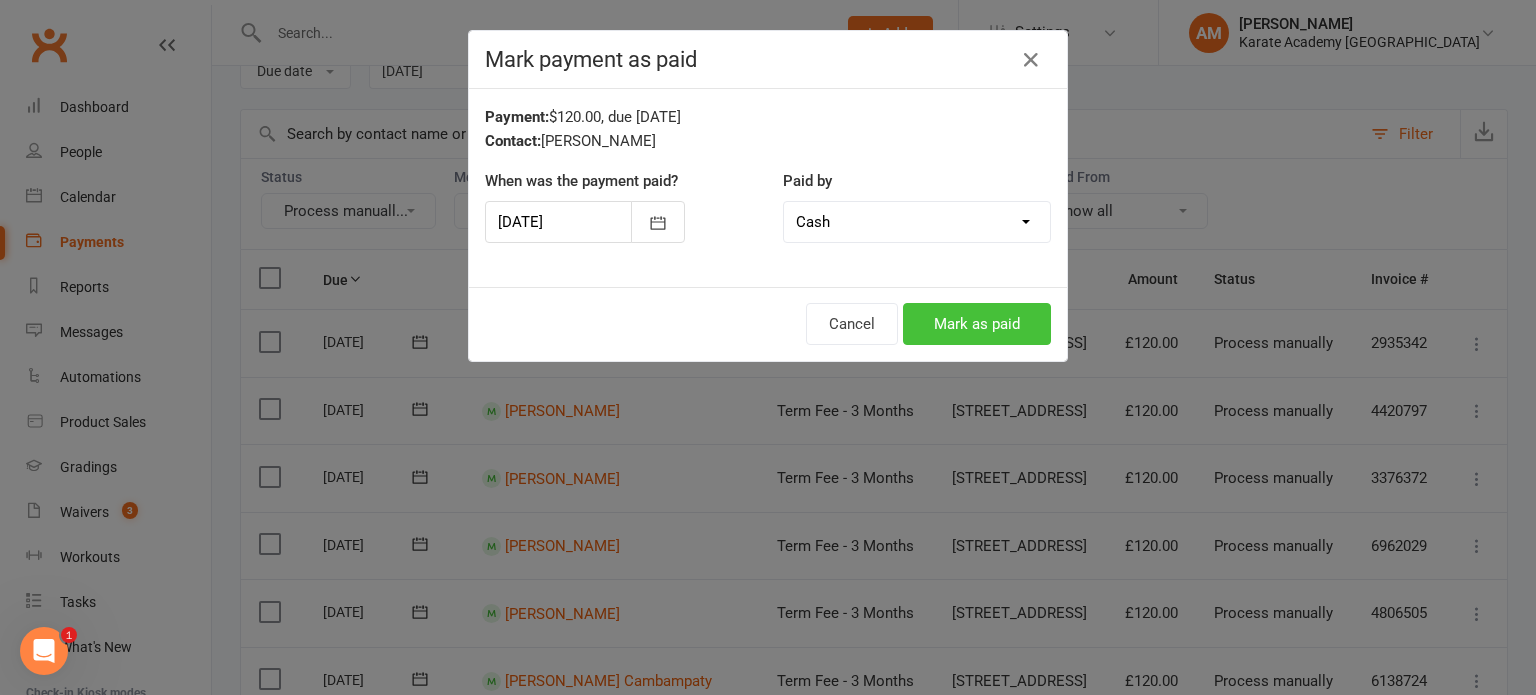 click on "Mark as paid" at bounding box center [977, 324] 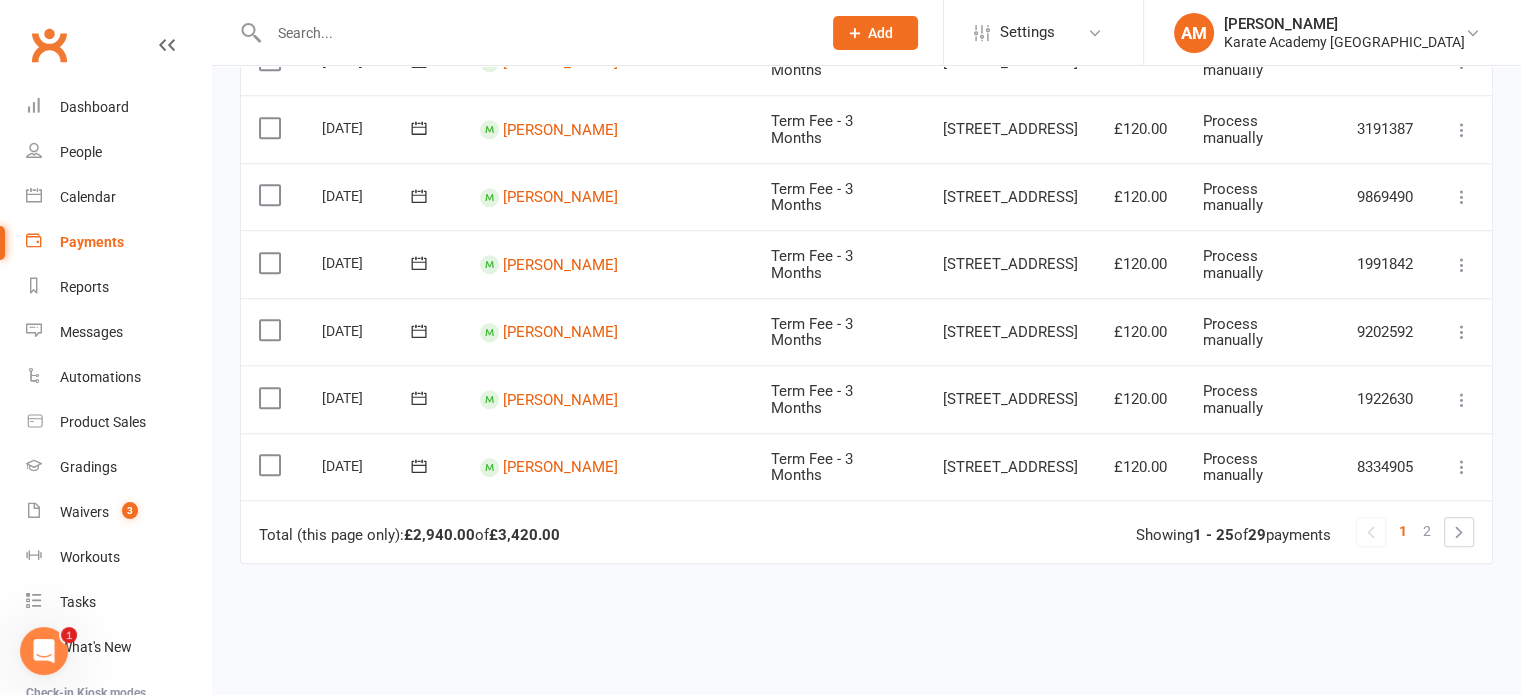 scroll, scrollTop: 1816, scrollLeft: 0, axis: vertical 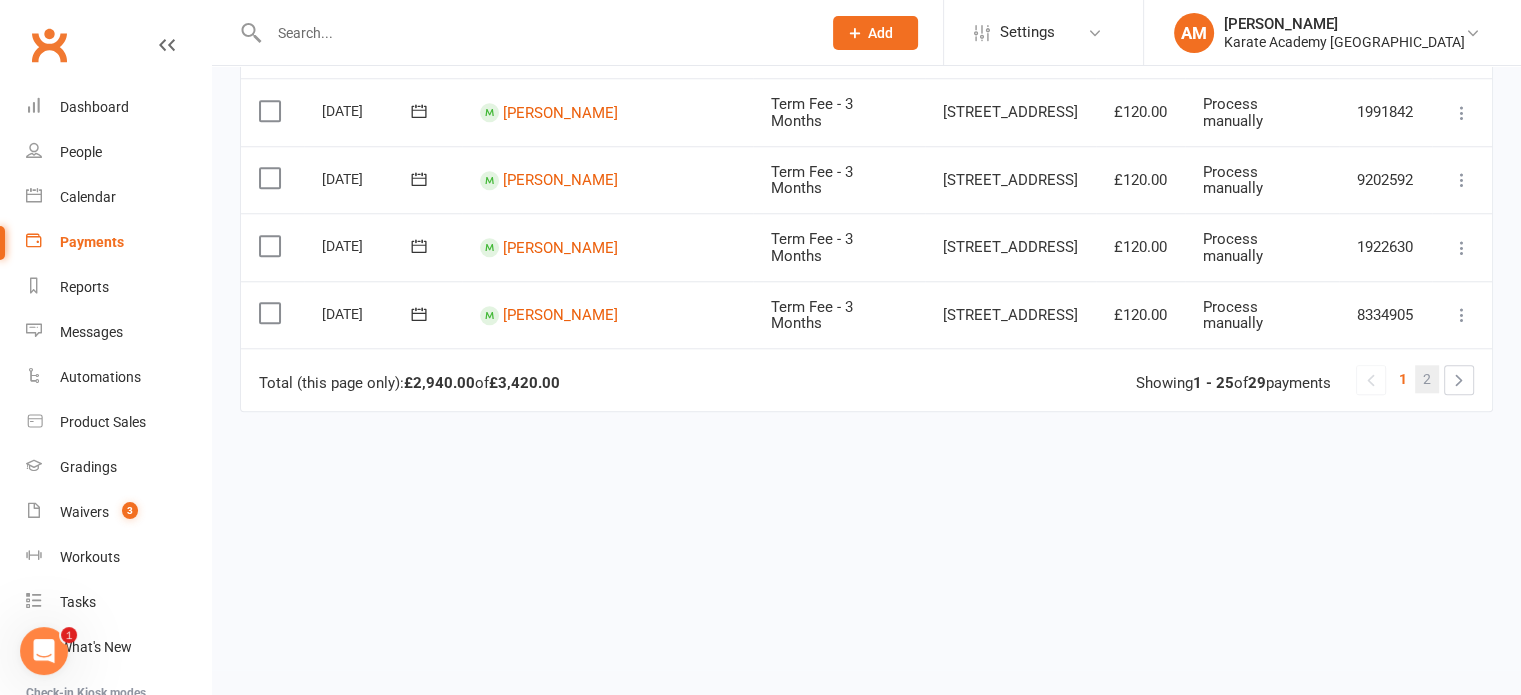 click on "2" at bounding box center (1427, 379) 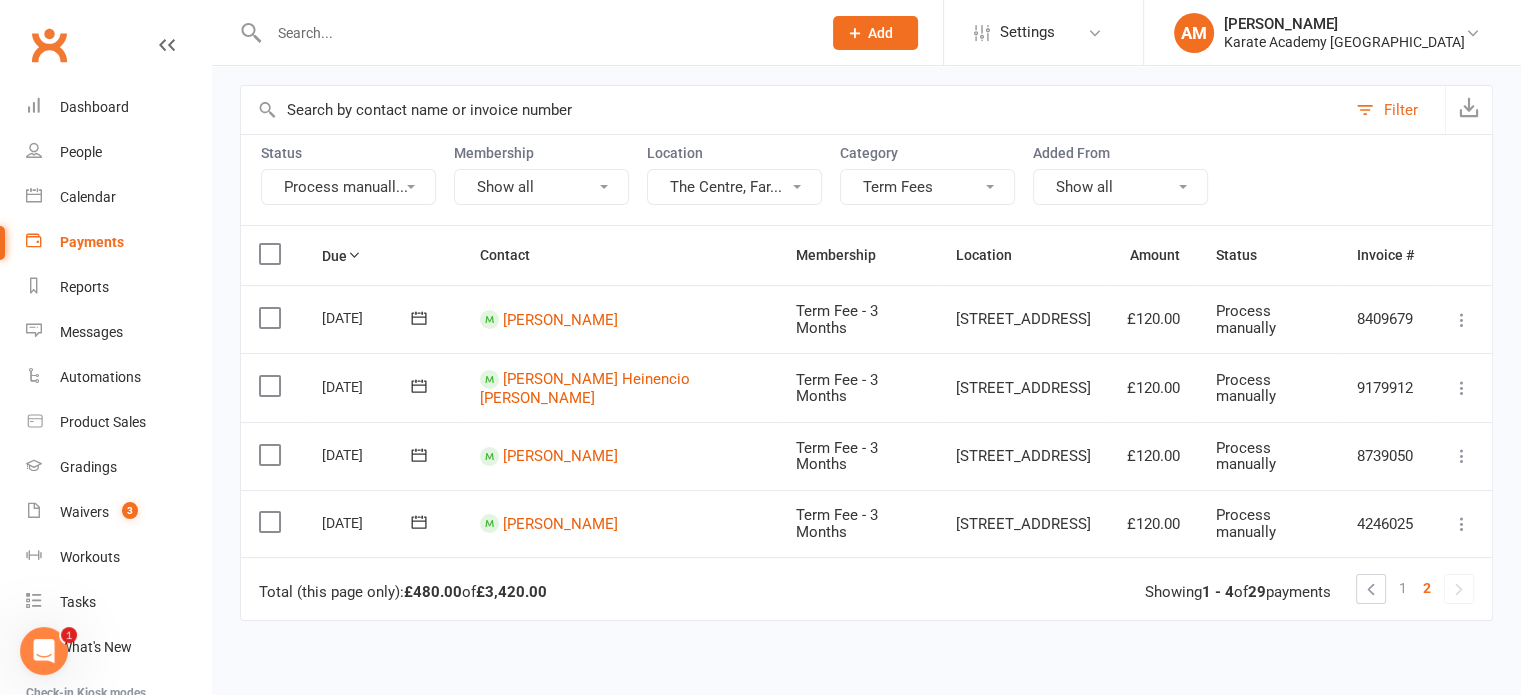 scroll, scrollTop: 196, scrollLeft: 0, axis: vertical 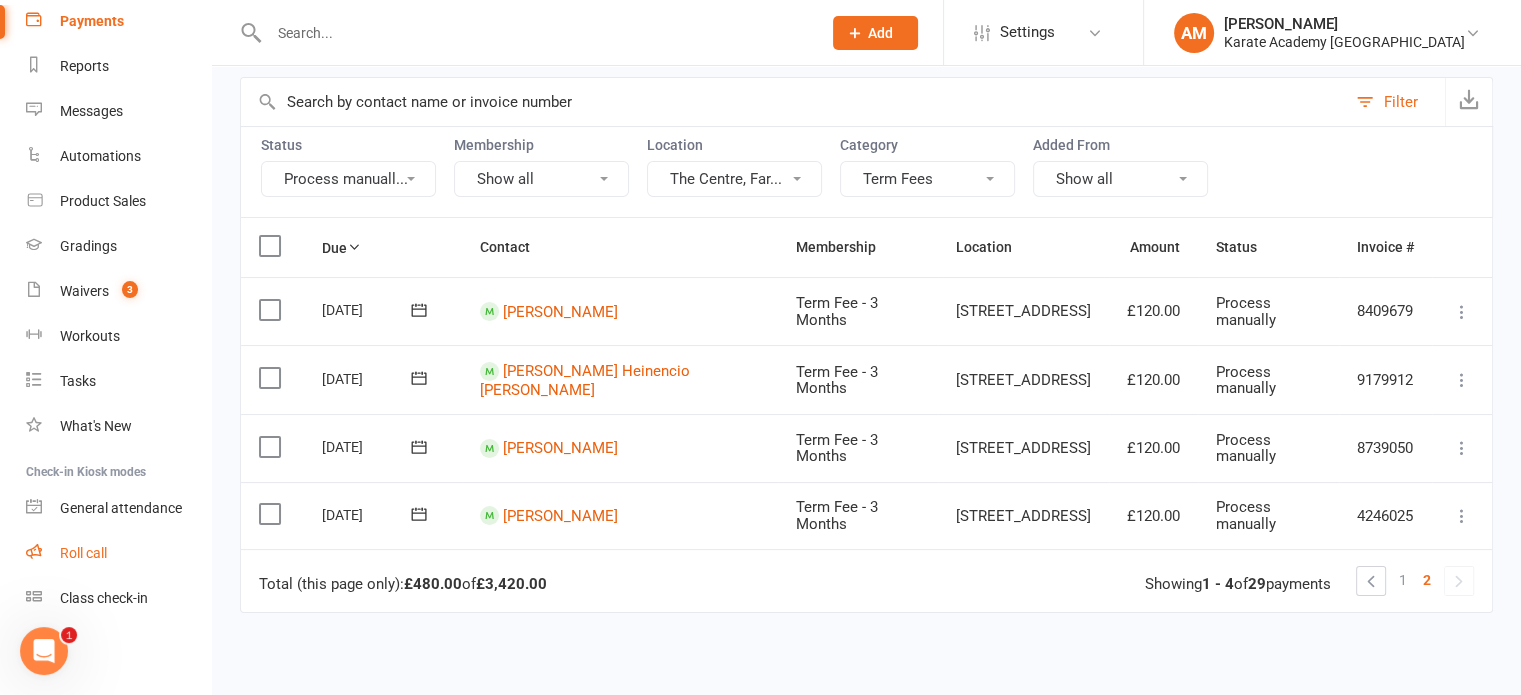 click on "Roll call" at bounding box center (118, 553) 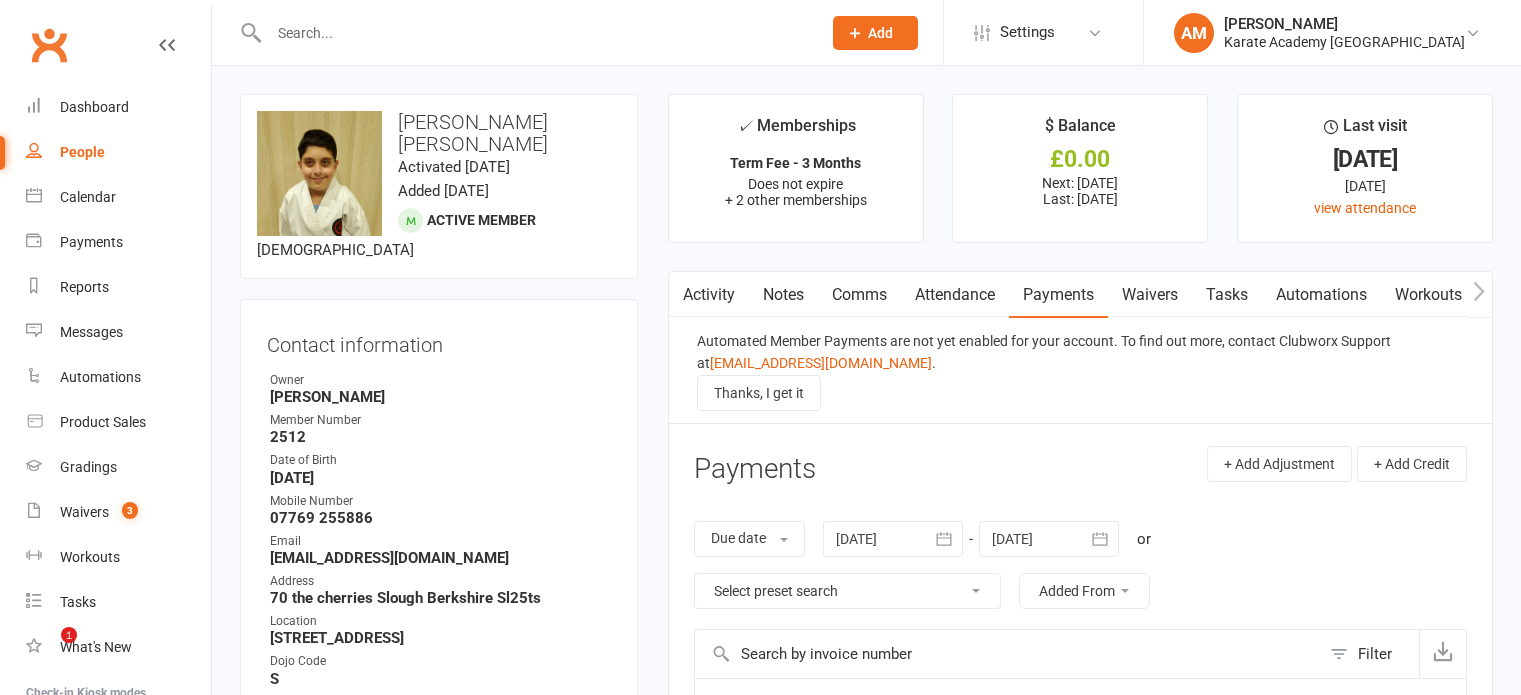 scroll, scrollTop: 0, scrollLeft: 0, axis: both 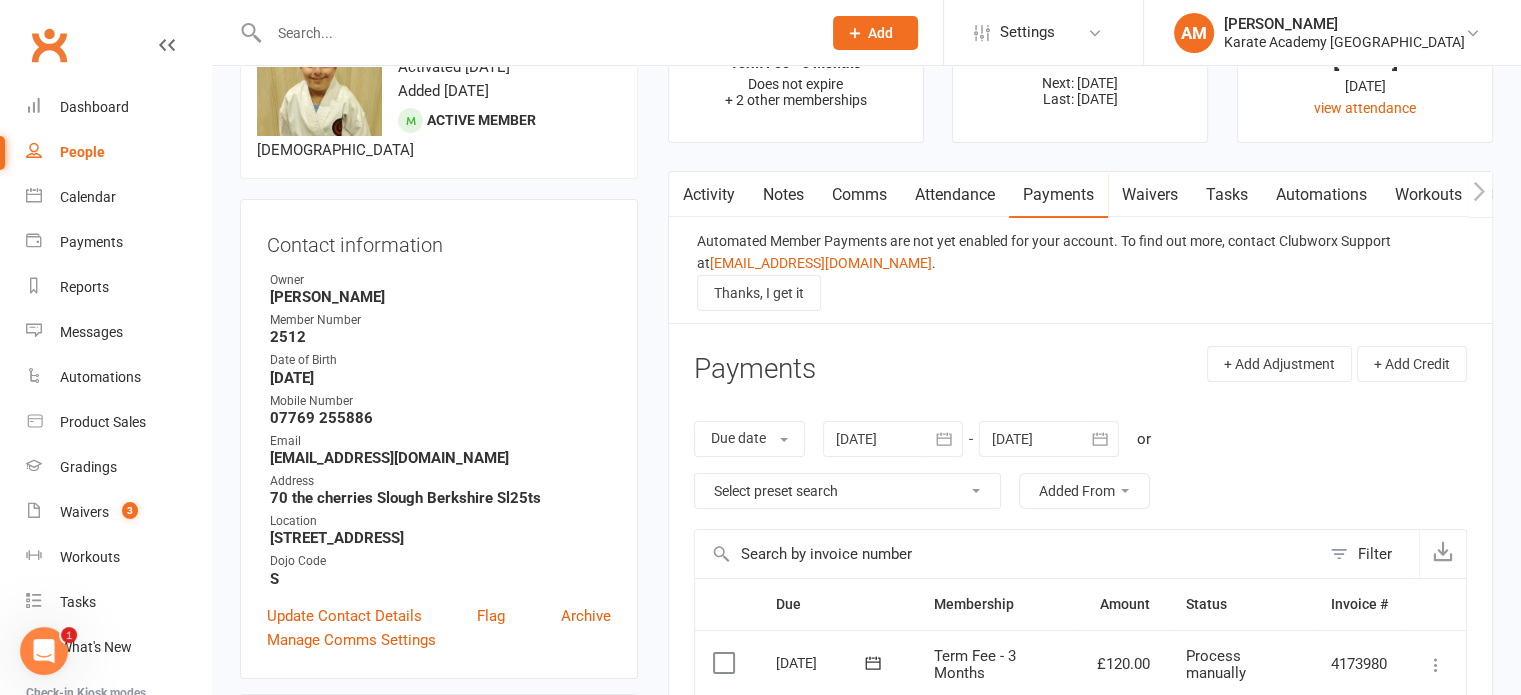 click on "Attendance" at bounding box center [955, 195] 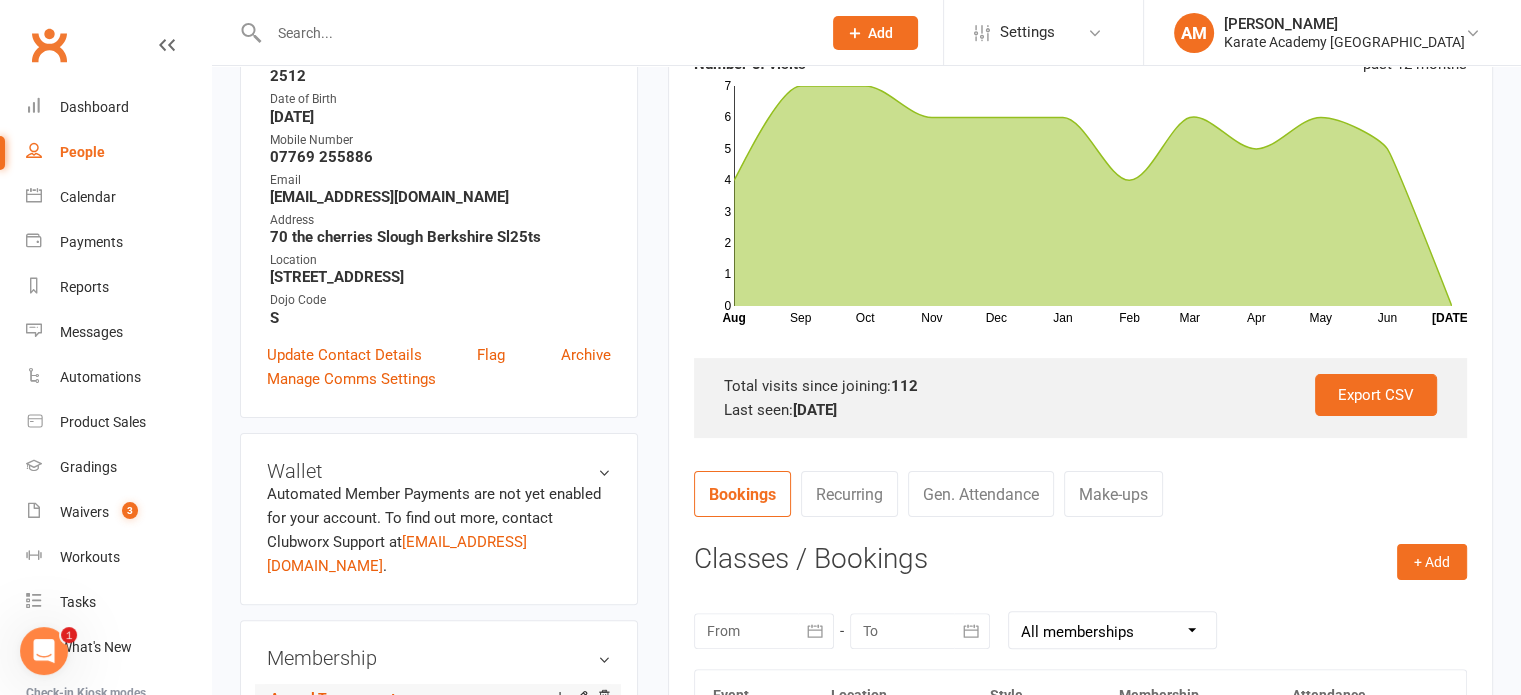 scroll, scrollTop: 700, scrollLeft: 0, axis: vertical 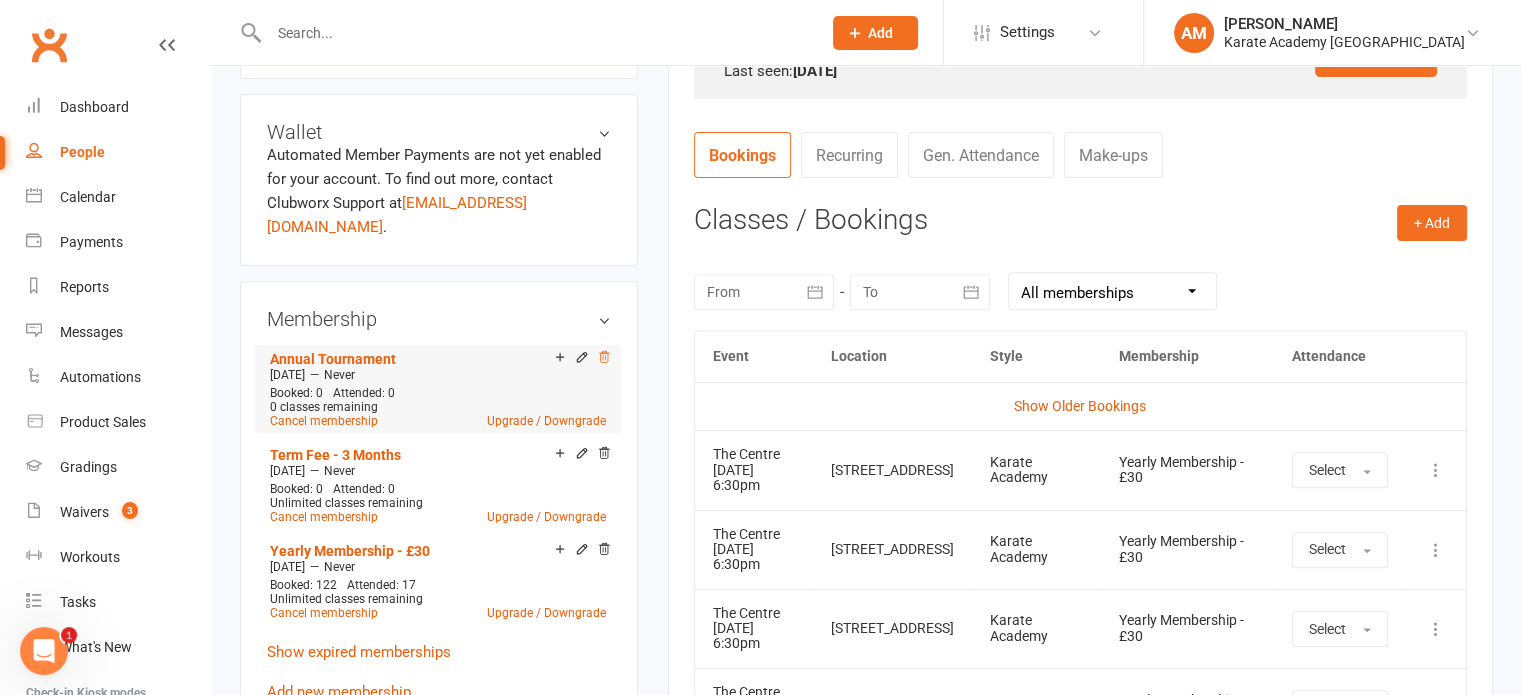 click 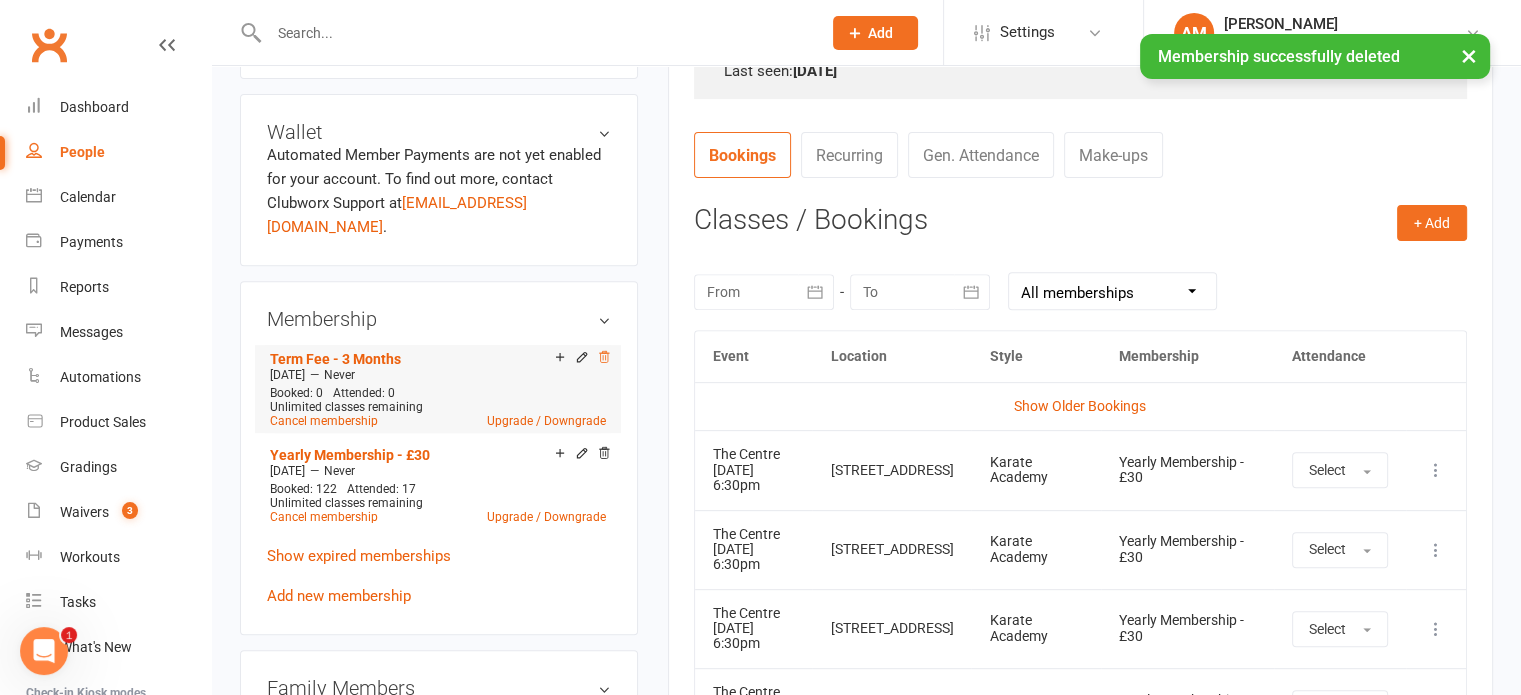 click 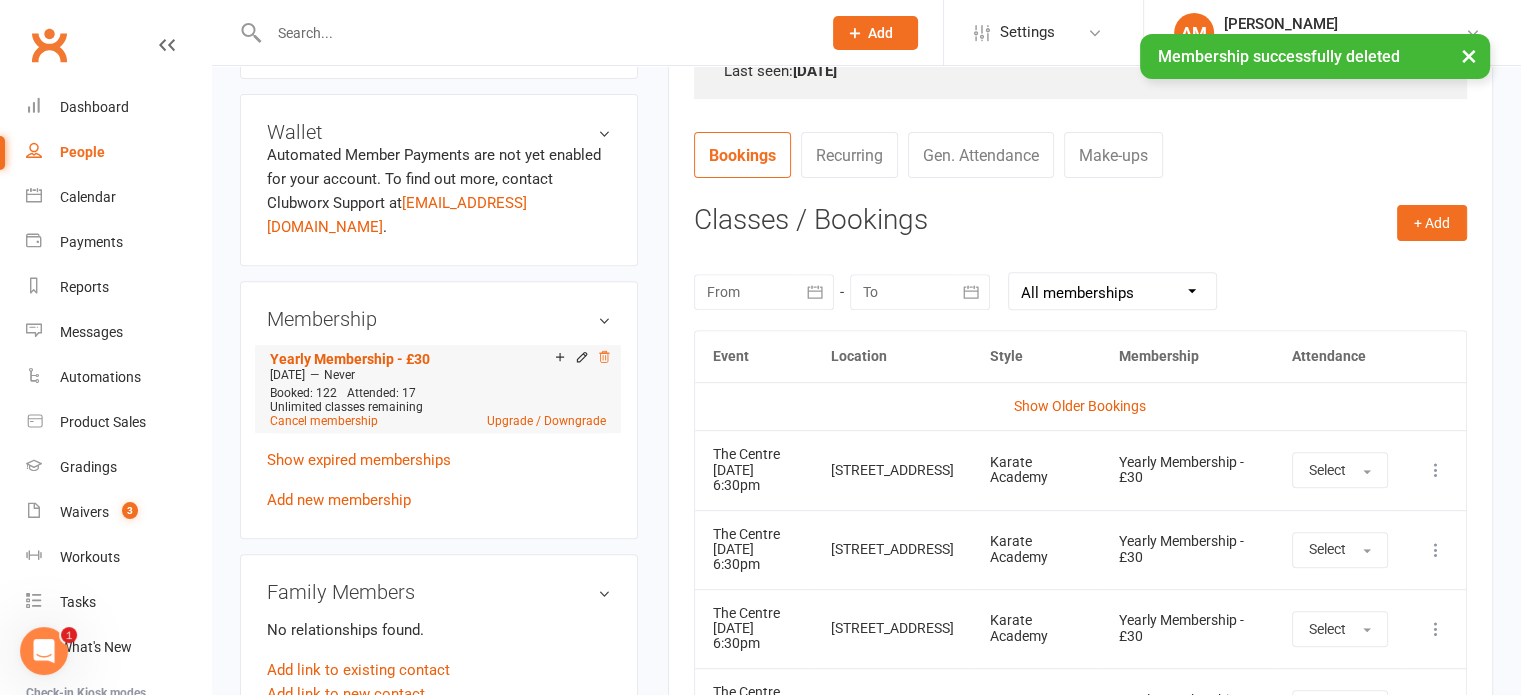 click 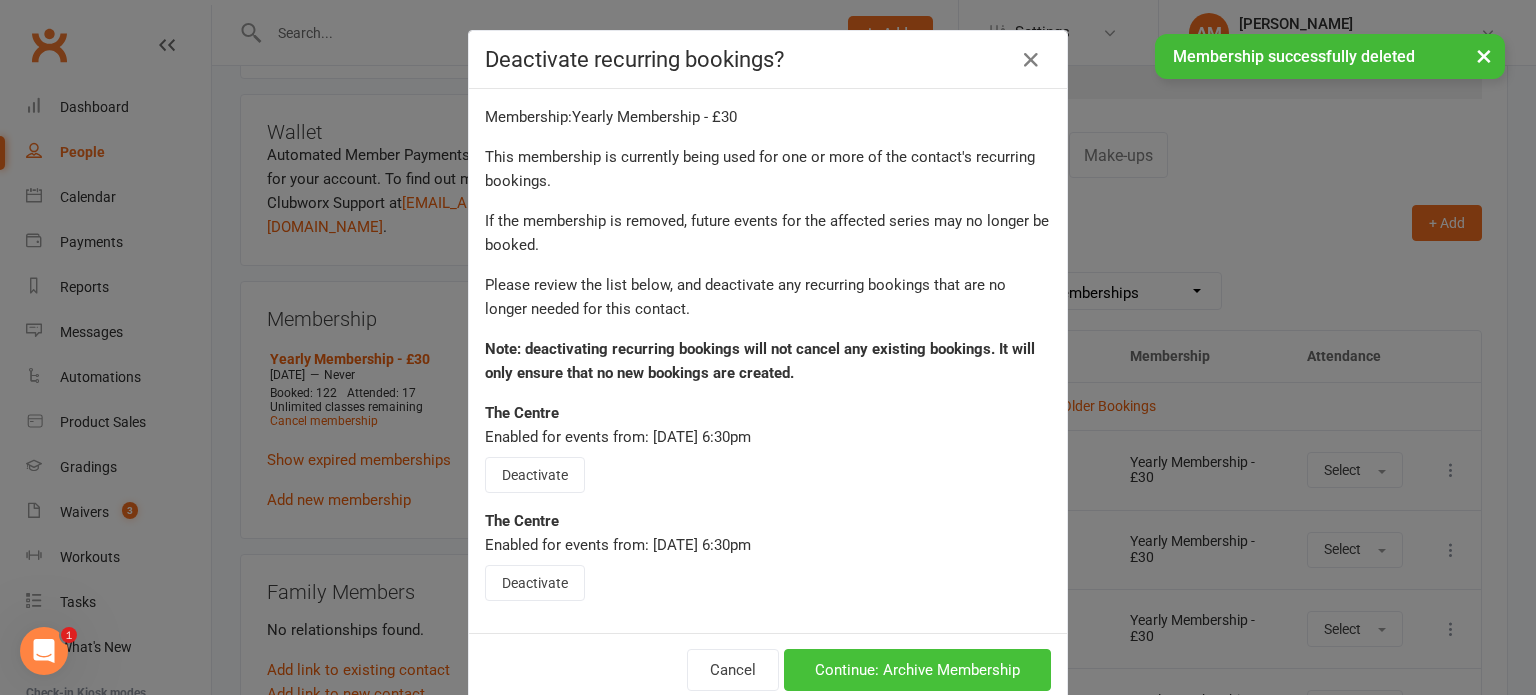 click on "Continue: Archive Membership" at bounding box center (917, 670) 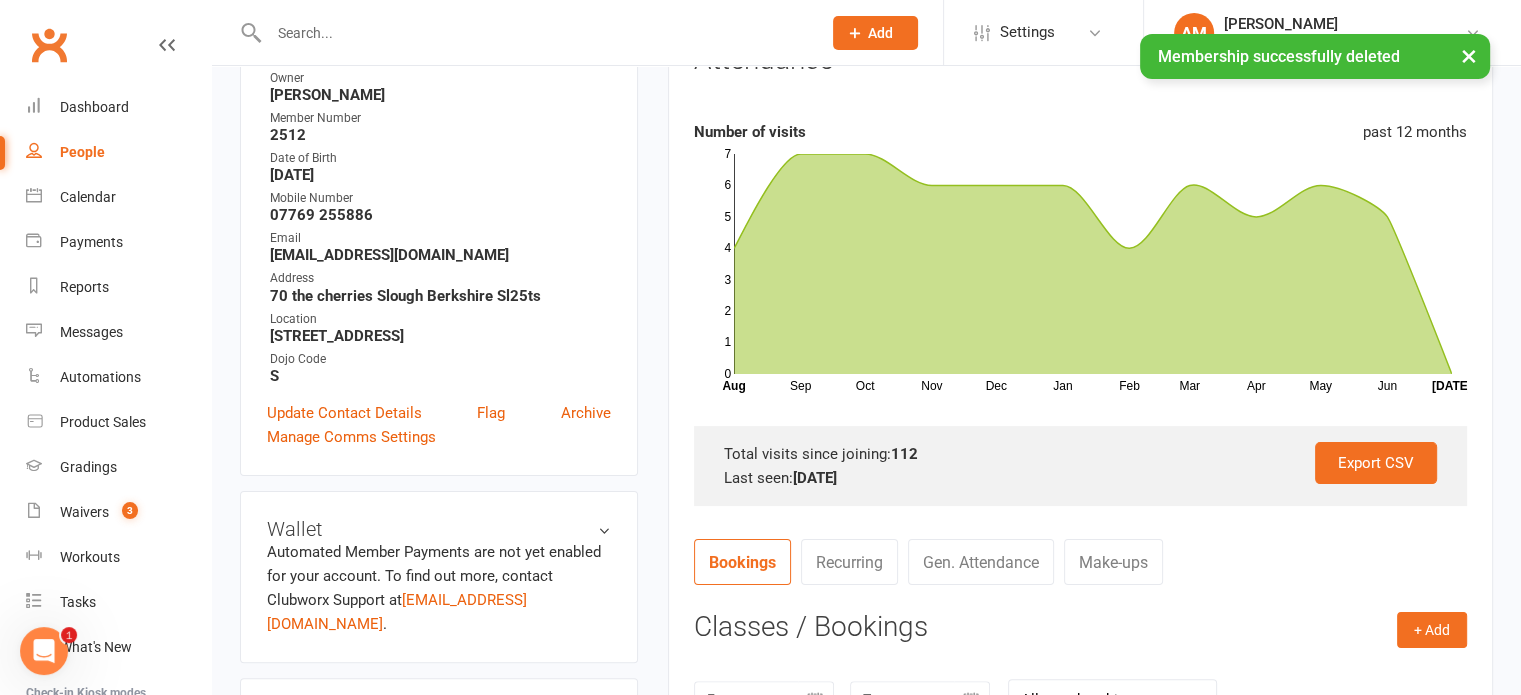 scroll, scrollTop: 0, scrollLeft: 0, axis: both 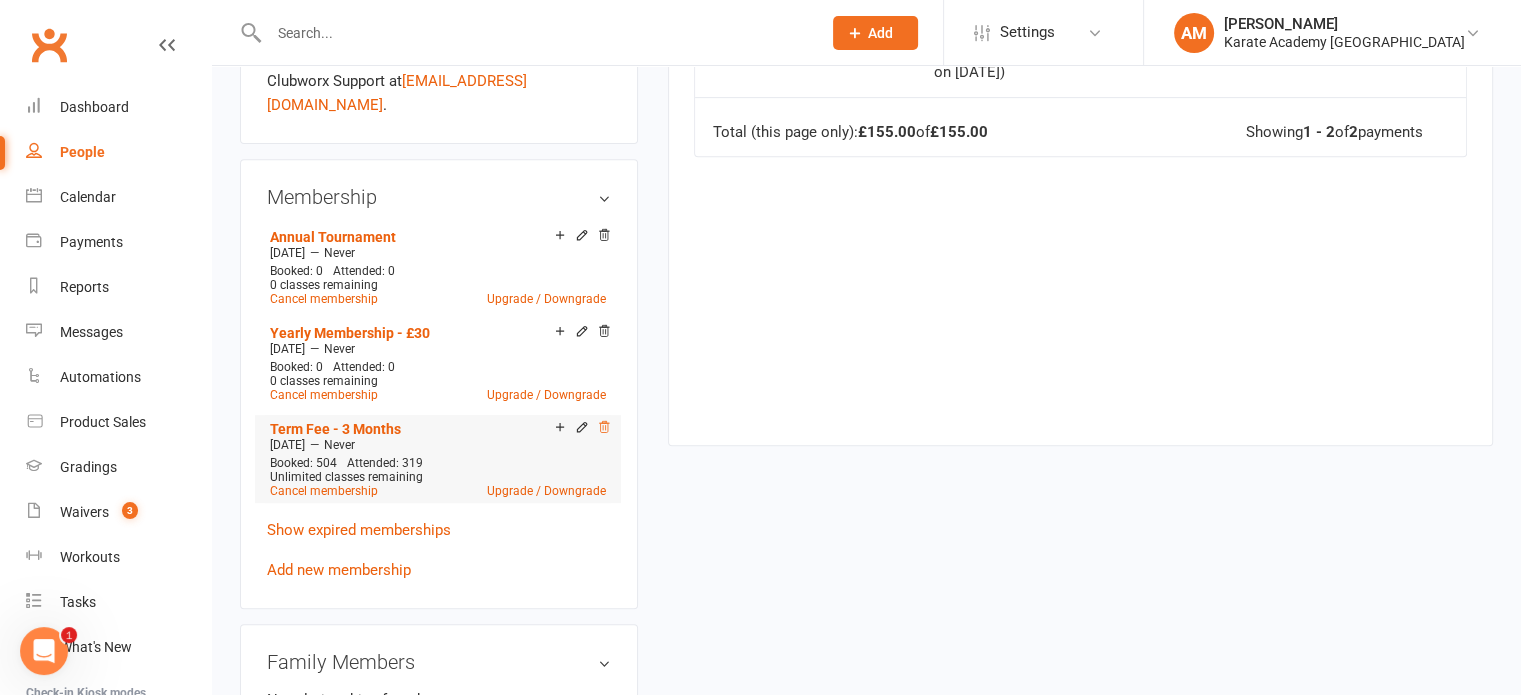 click 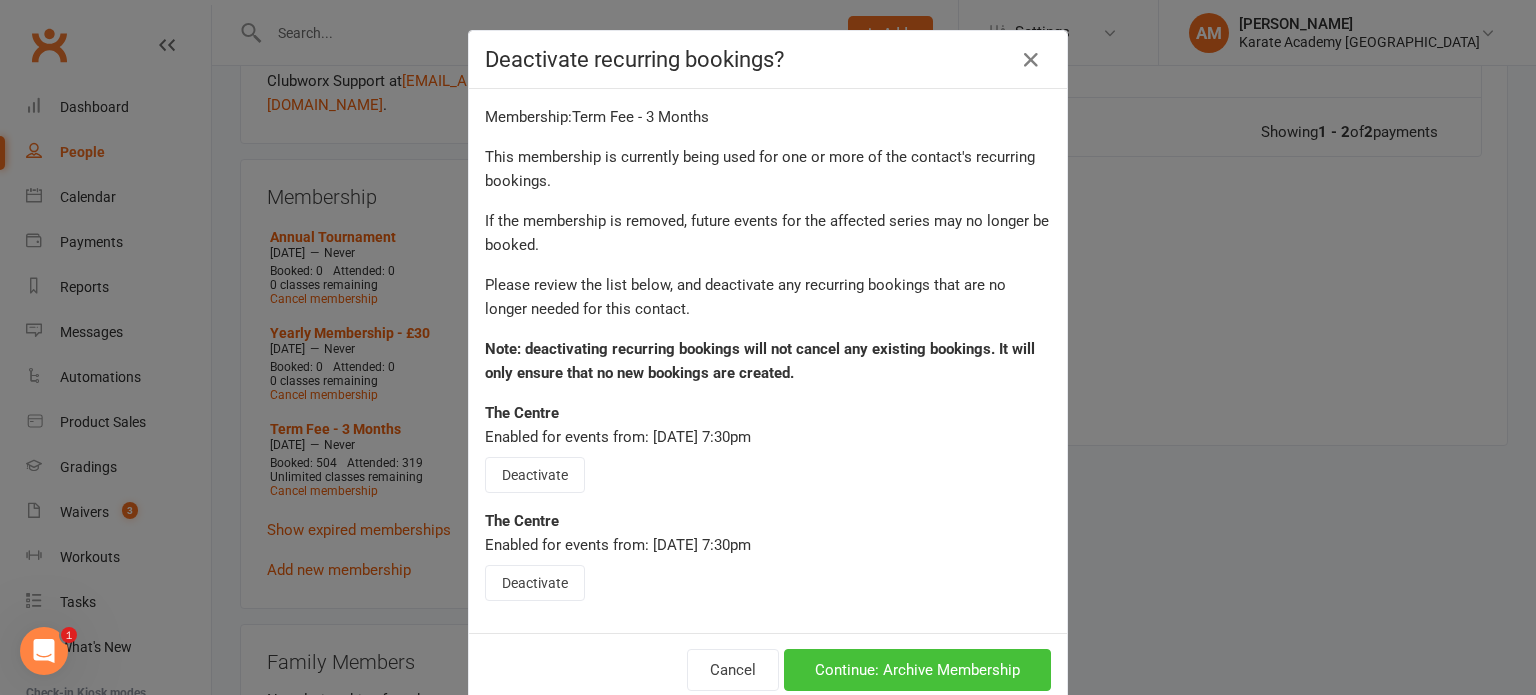 click on "Continue: Archive Membership" at bounding box center (917, 670) 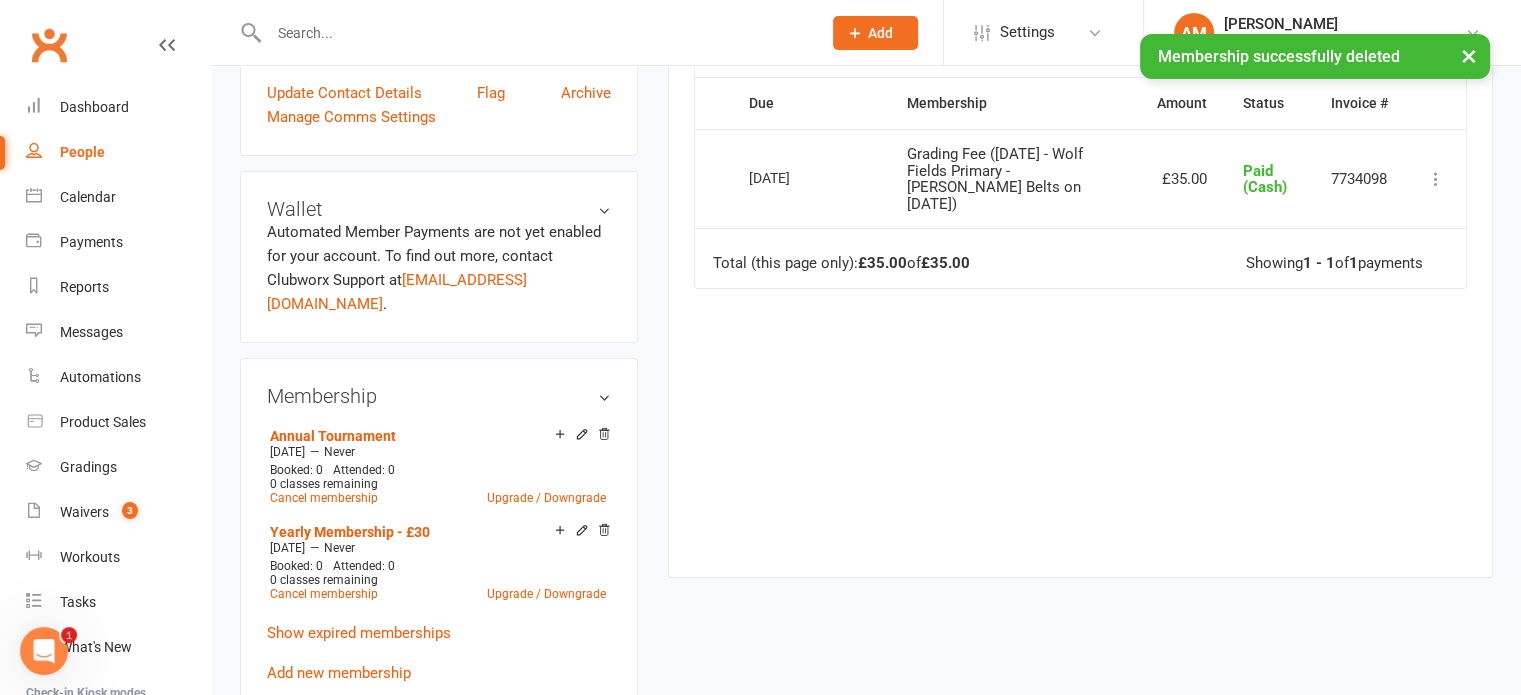 scroll, scrollTop: 600, scrollLeft: 0, axis: vertical 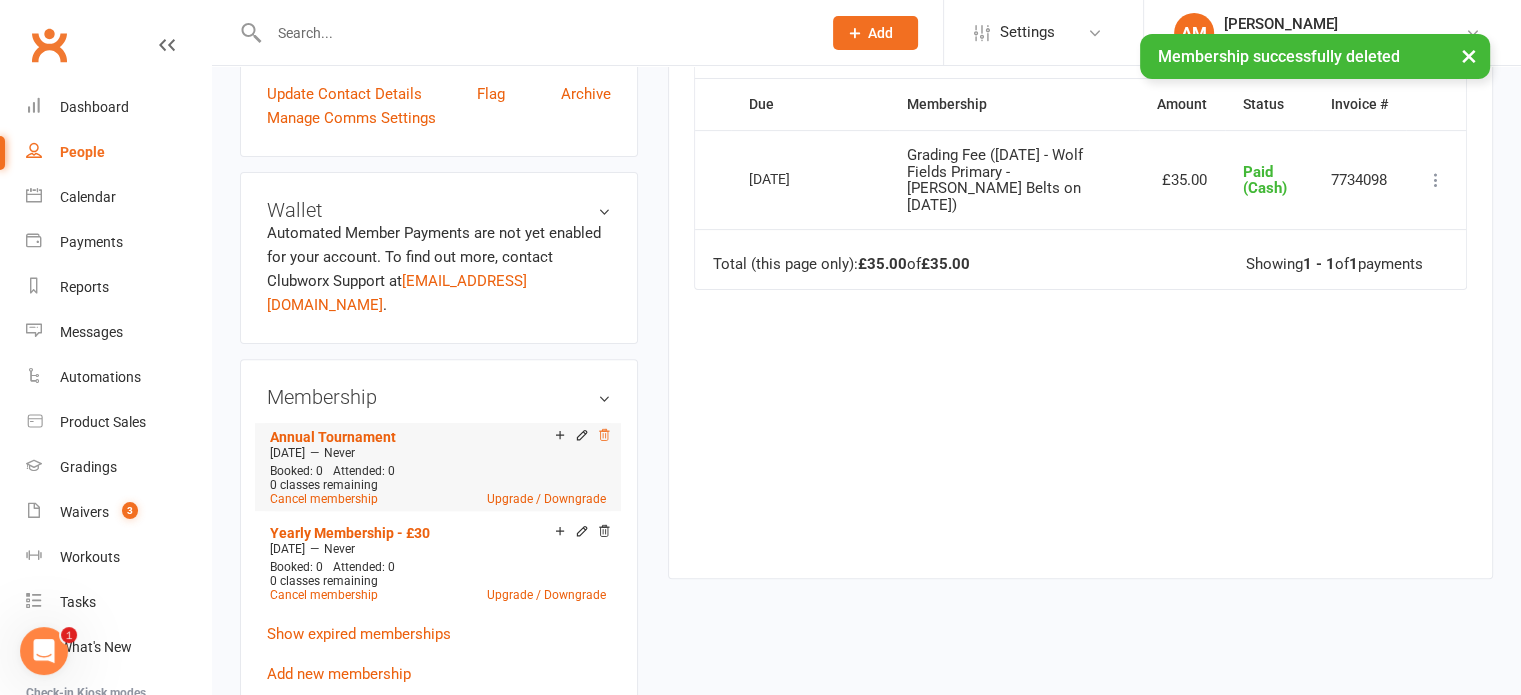 click 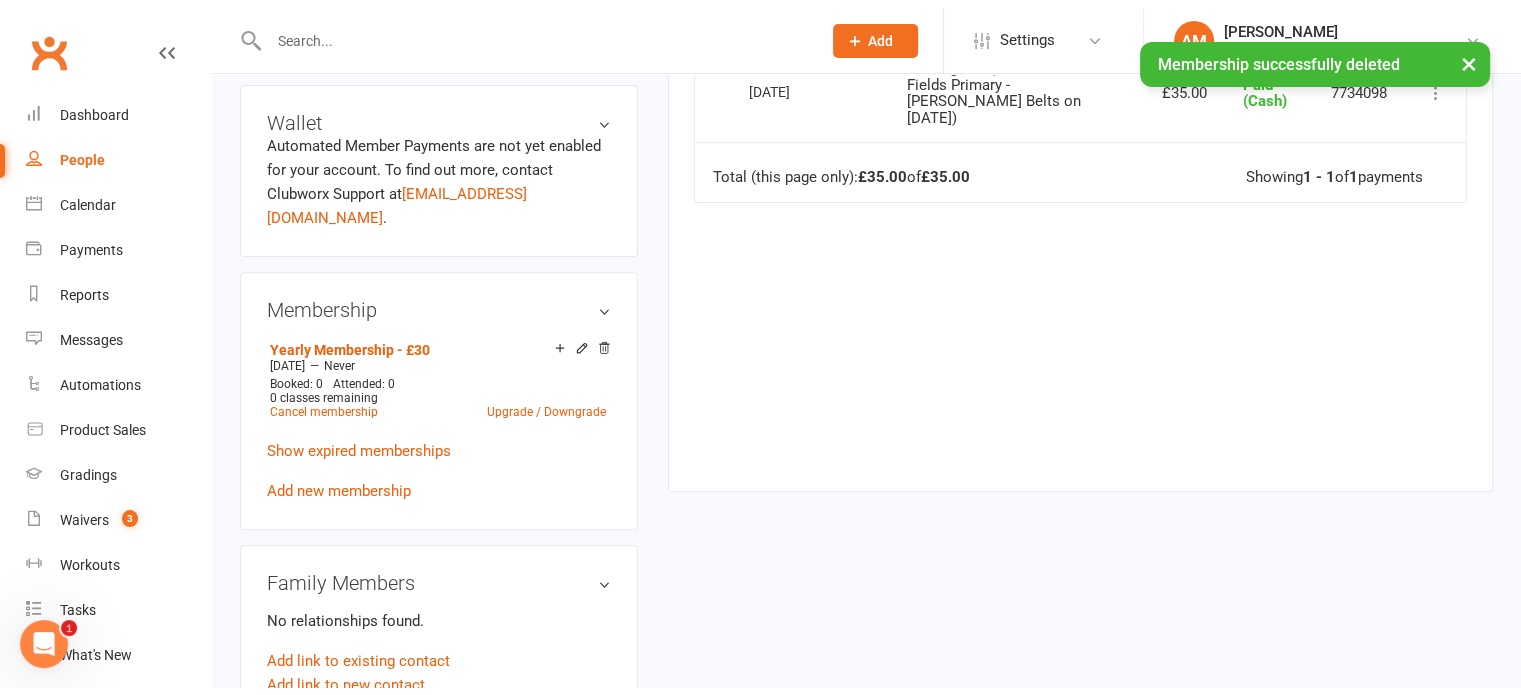 scroll, scrollTop: 700, scrollLeft: 0, axis: vertical 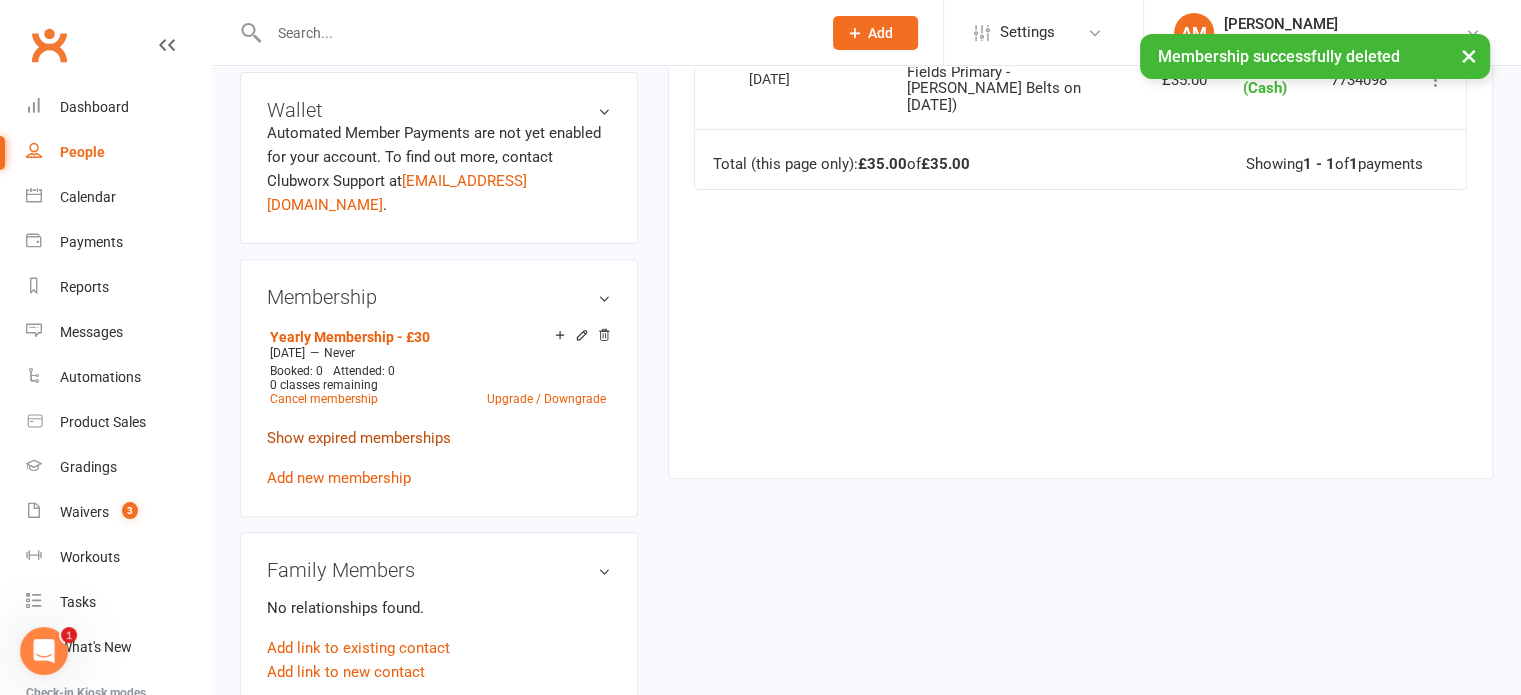 click on "Show expired memberships" at bounding box center (359, 438) 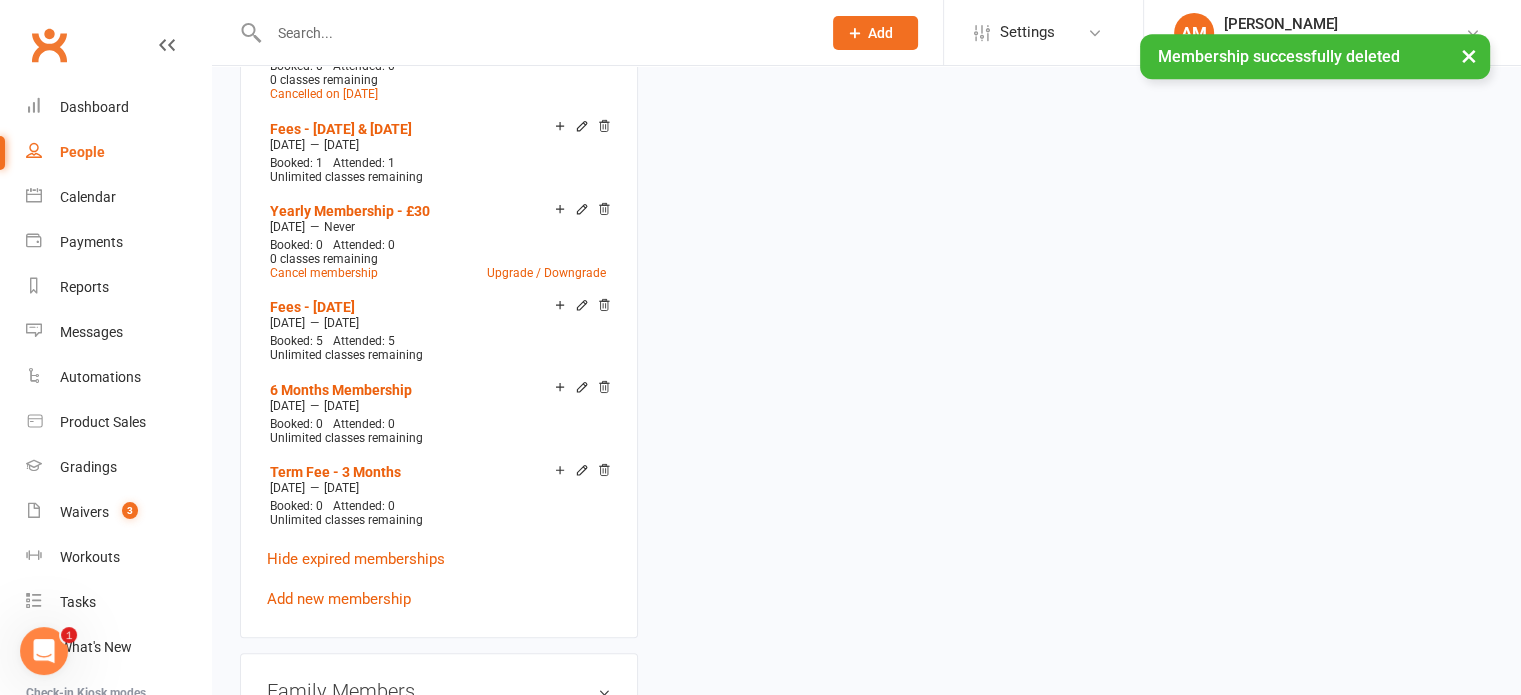 scroll, scrollTop: 1200, scrollLeft: 0, axis: vertical 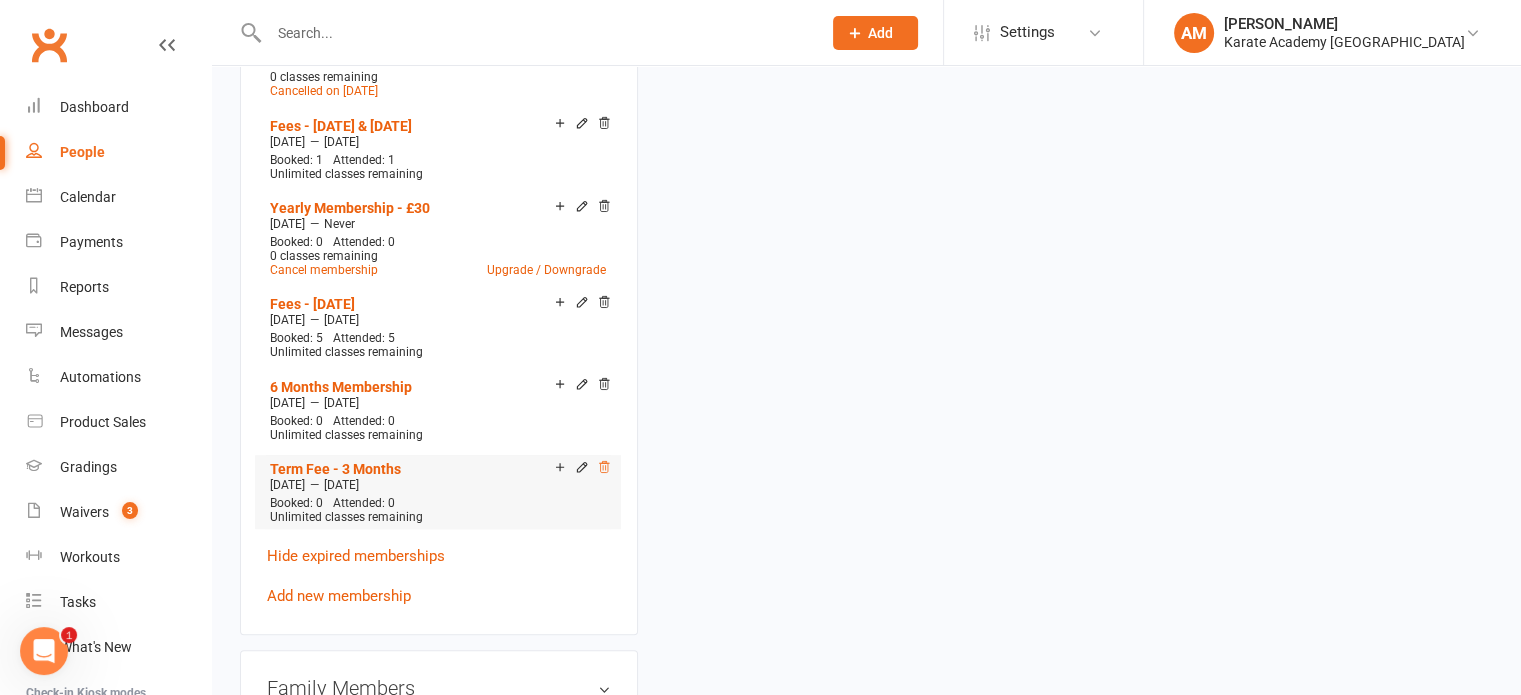 click 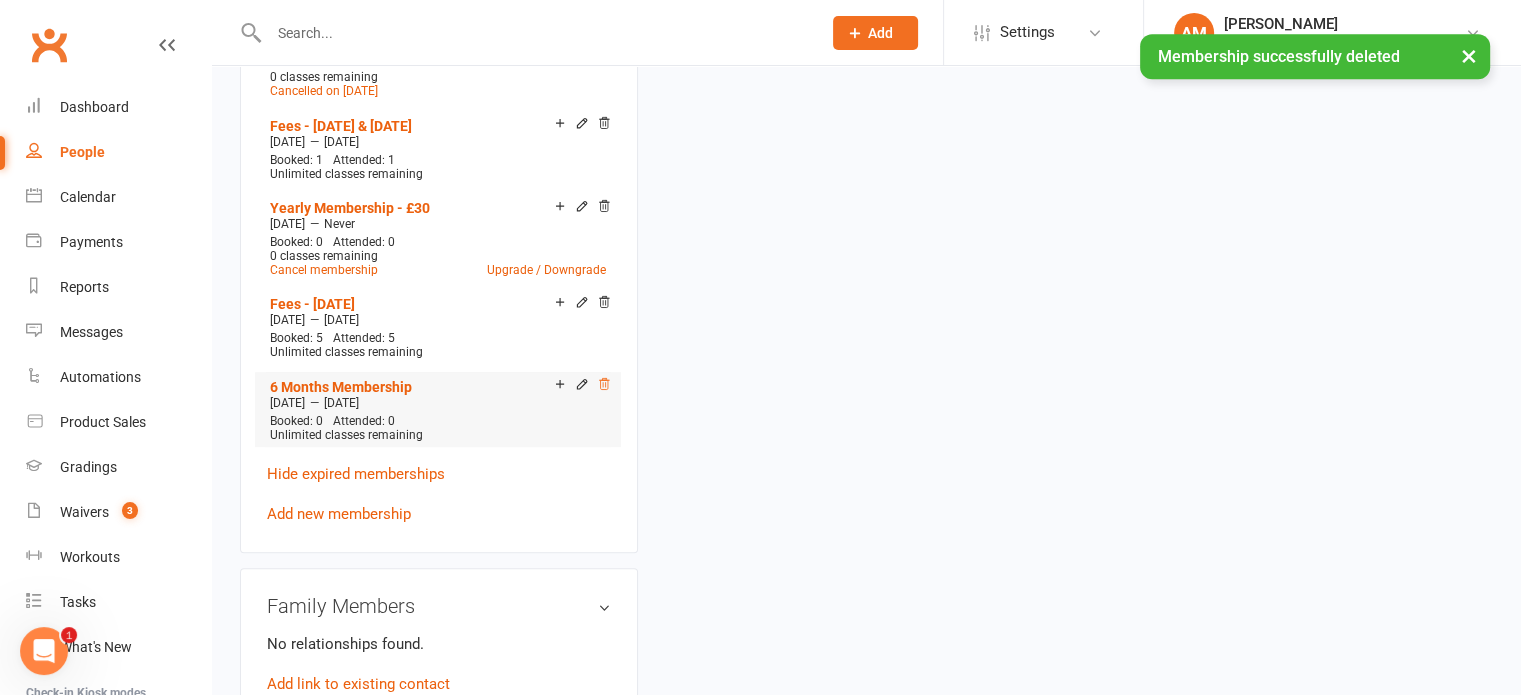 click 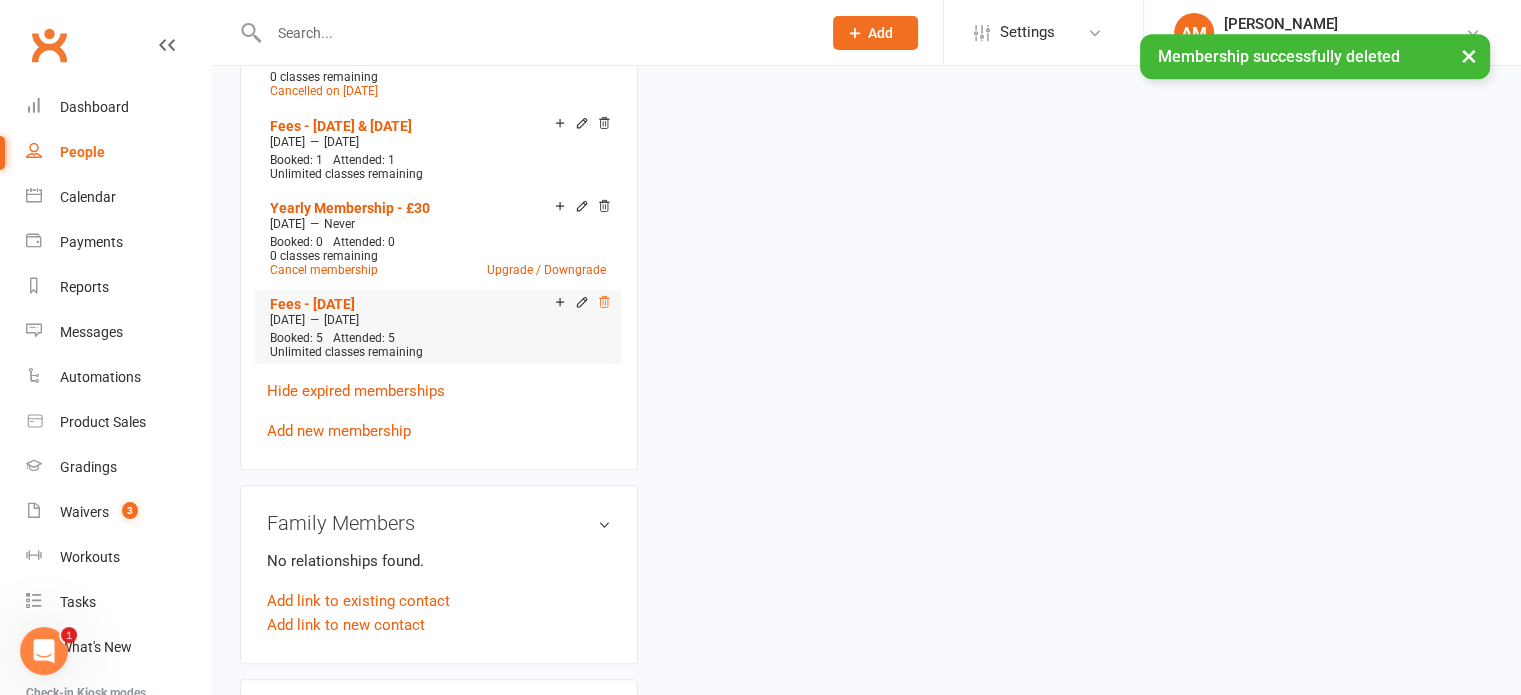 click 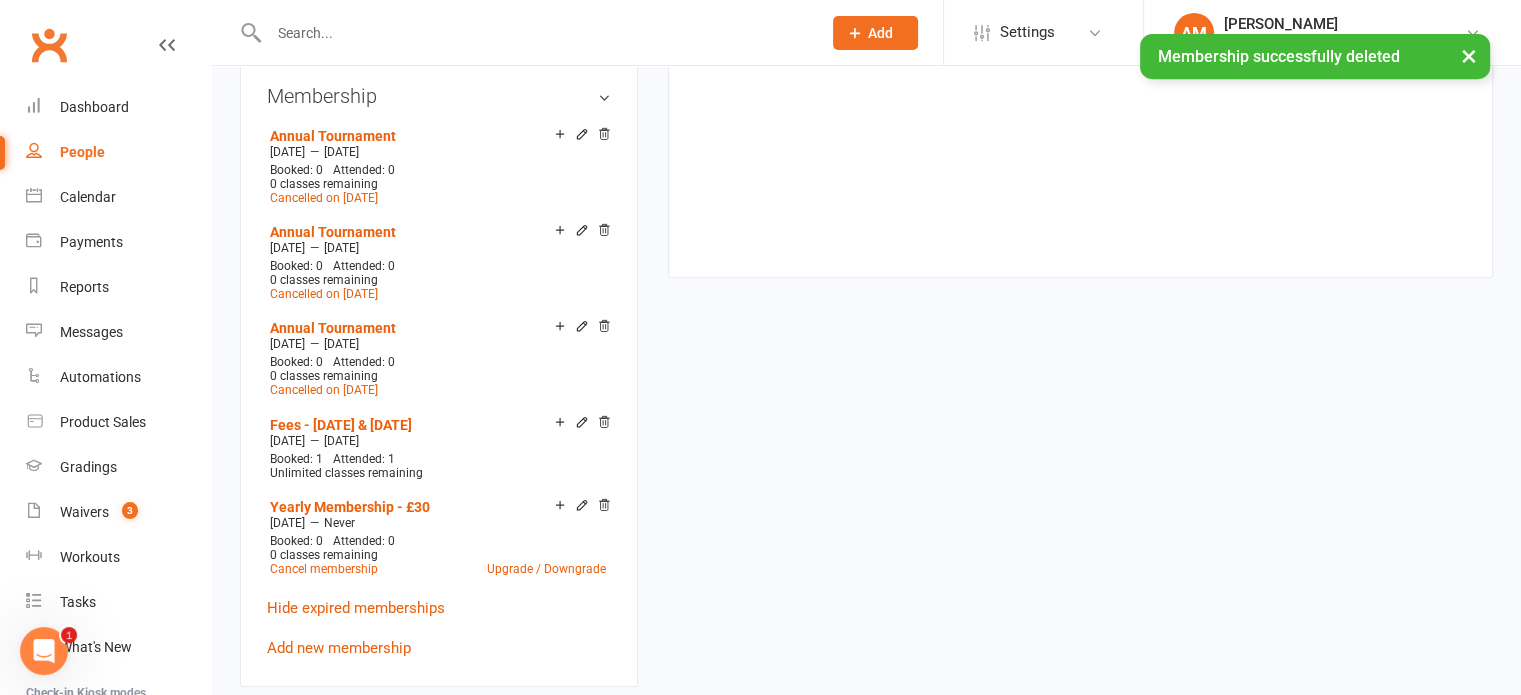 scroll, scrollTop: 900, scrollLeft: 0, axis: vertical 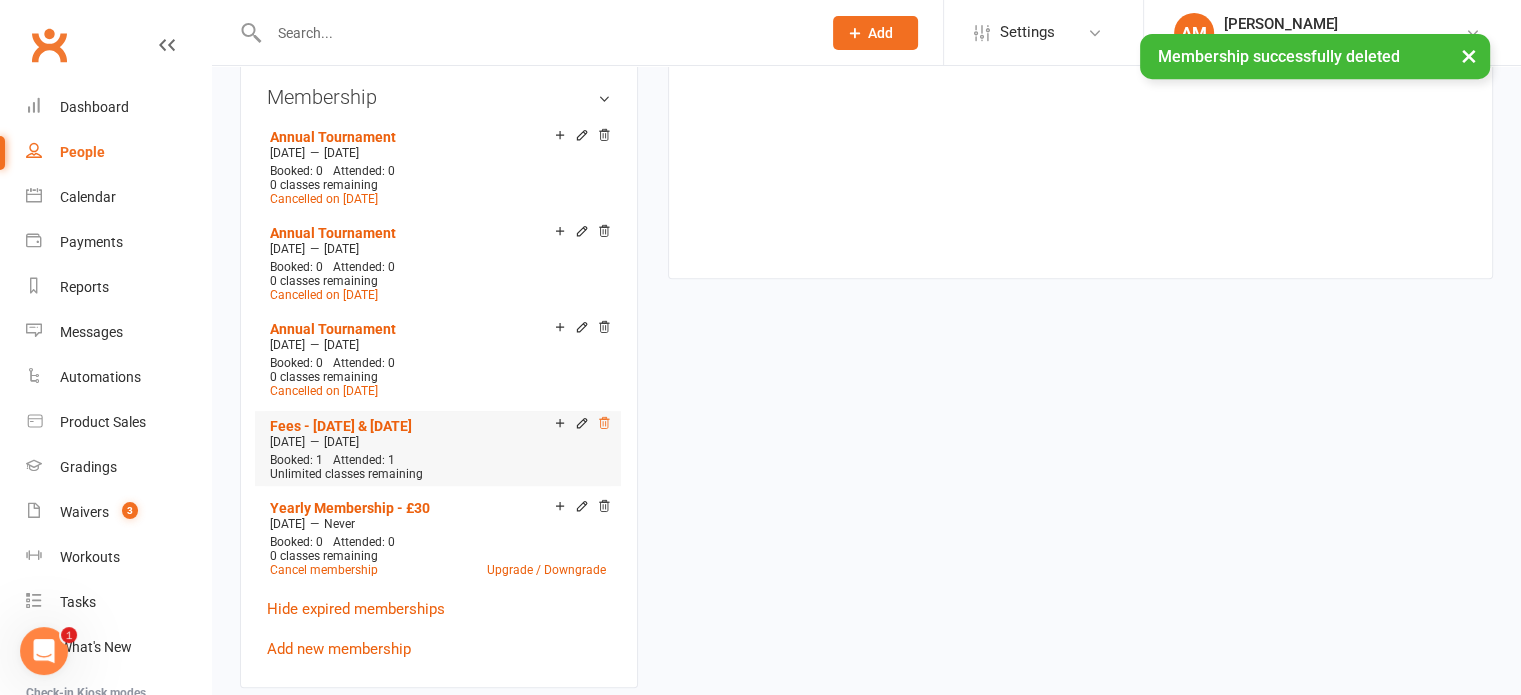 click 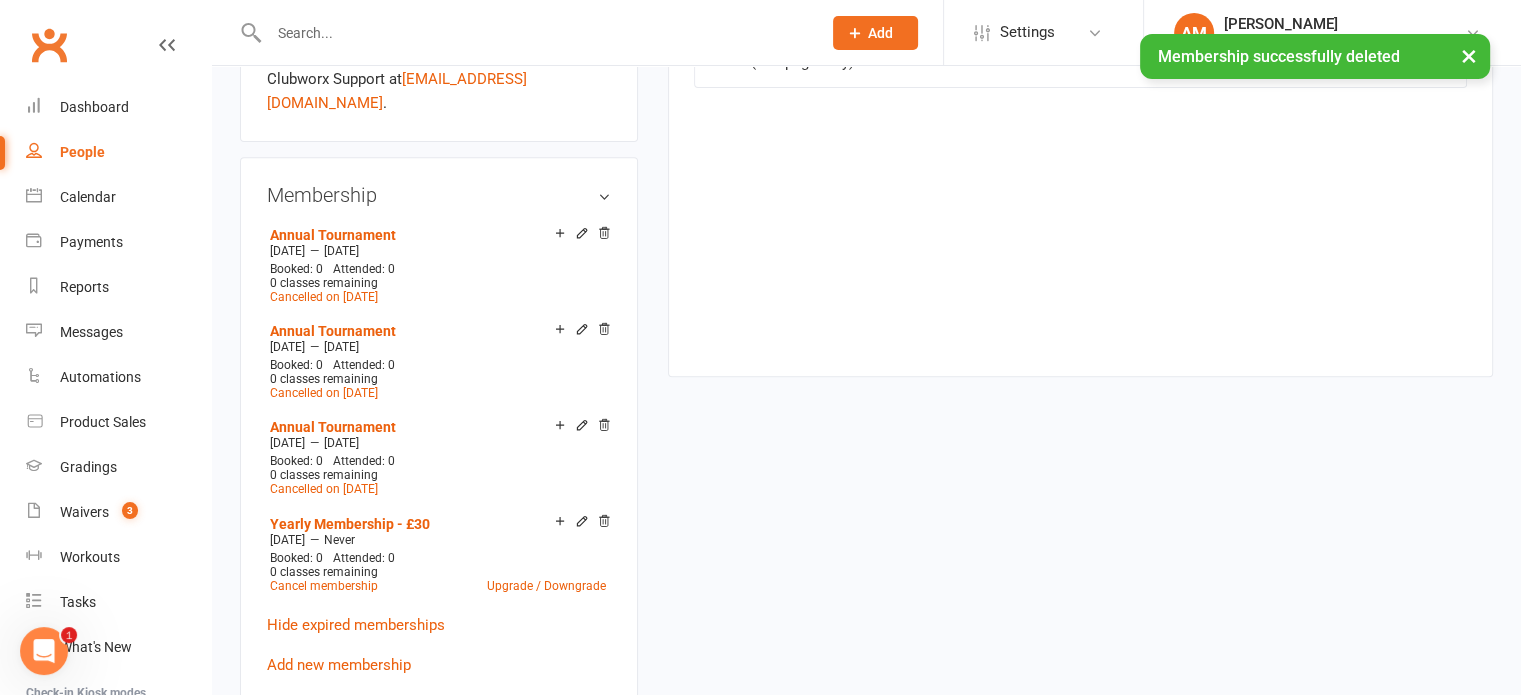 scroll, scrollTop: 800, scrollLeft: 0, axis: vertical 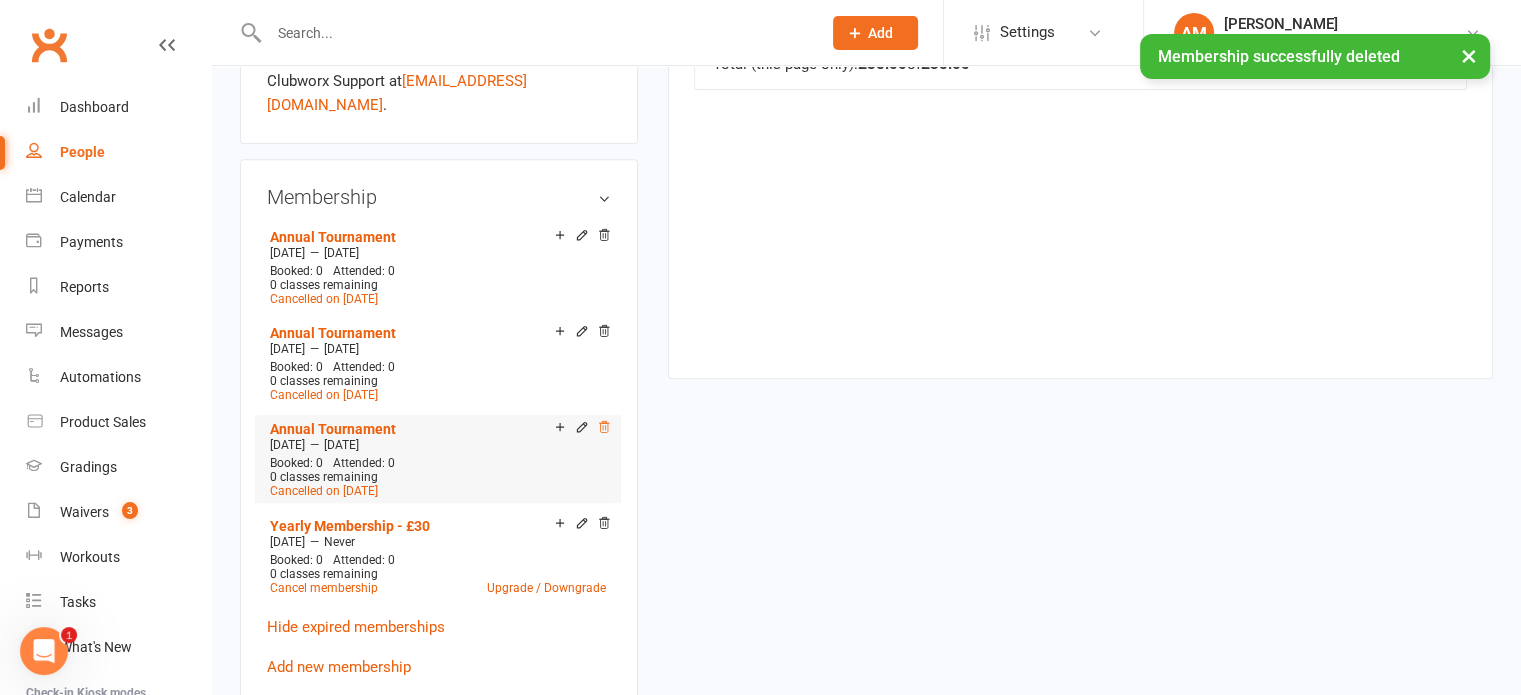 click 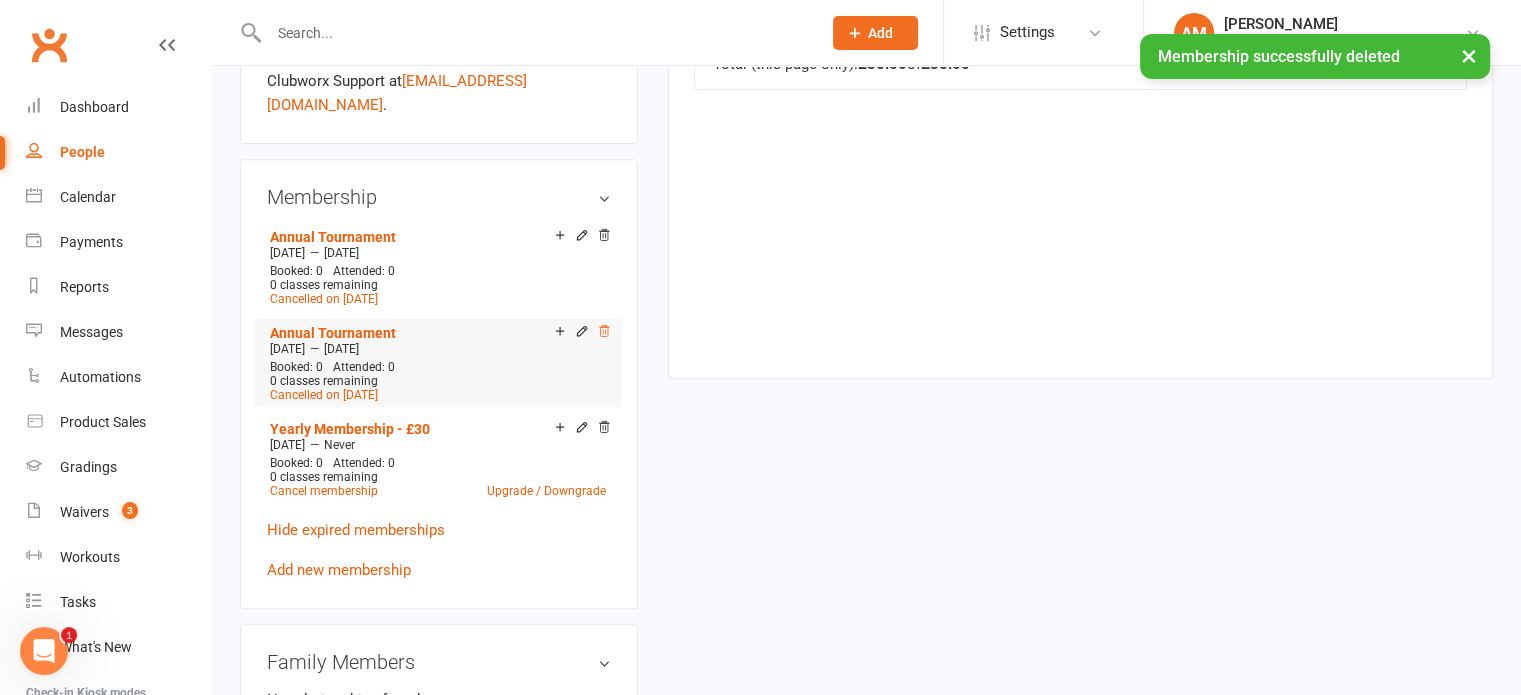 click 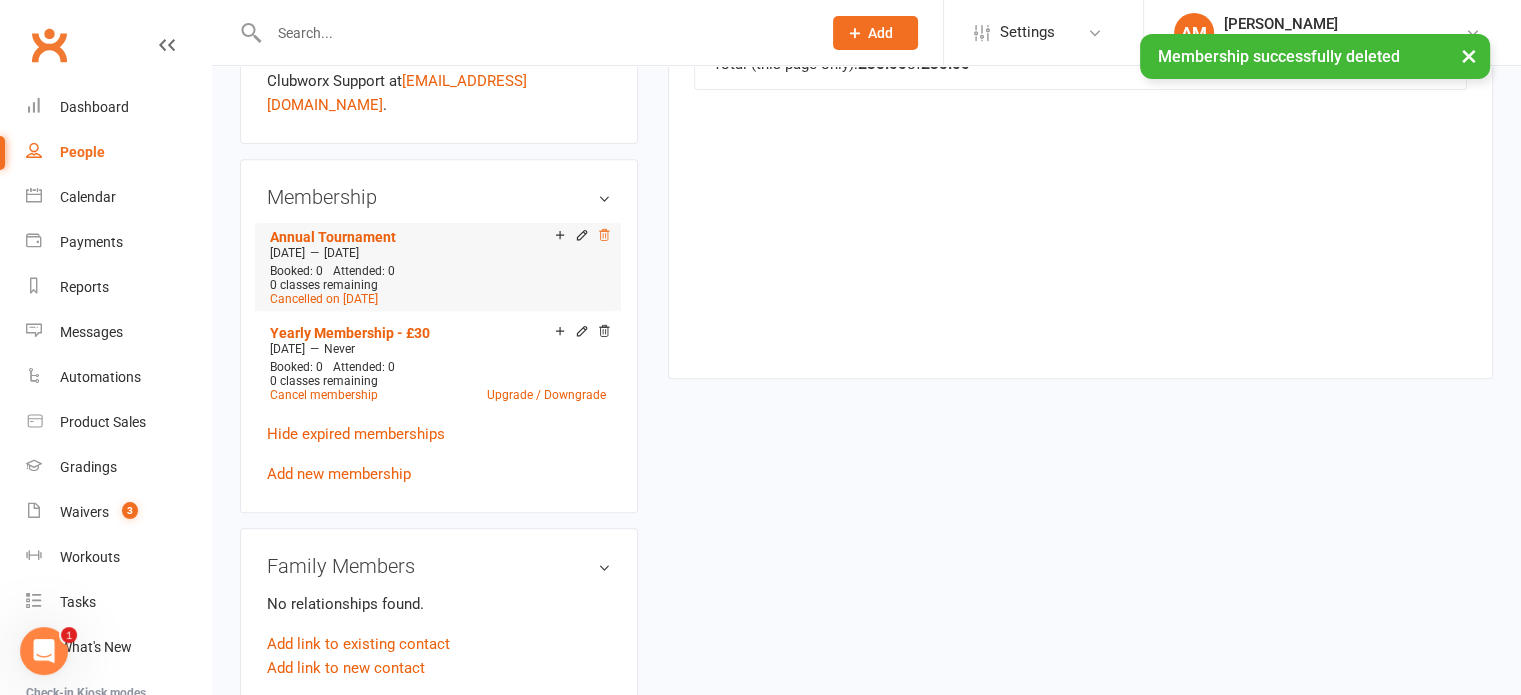 click 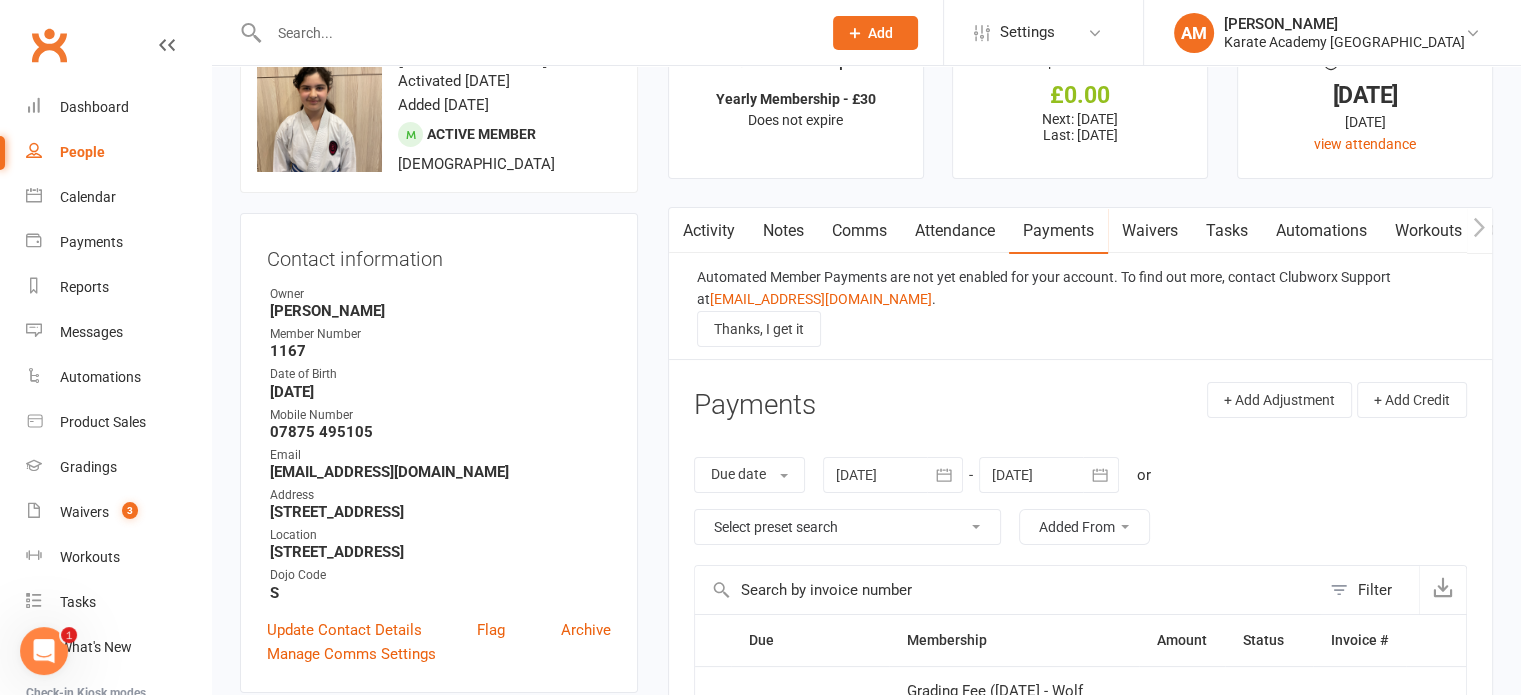 scroll, scrollTop: 200, scrollLeft: 0, axis: vertical 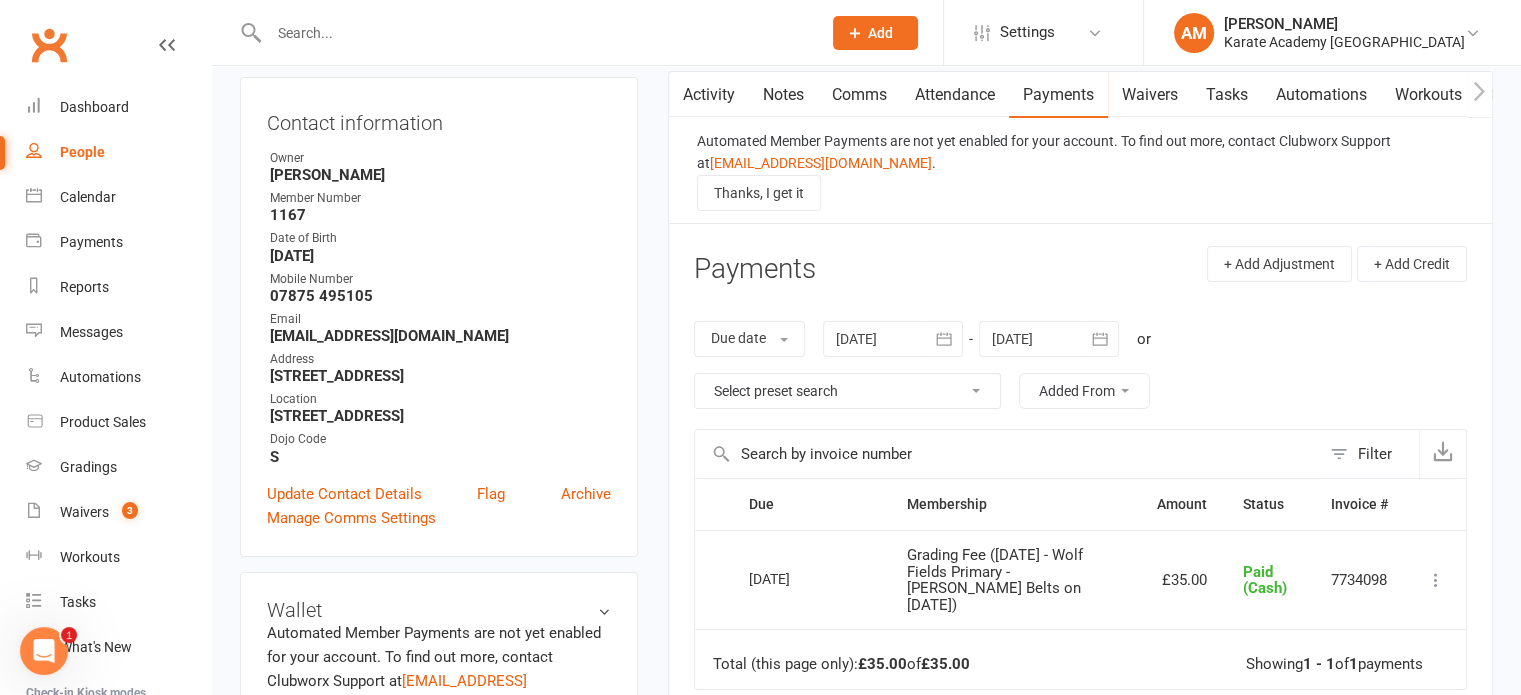 click 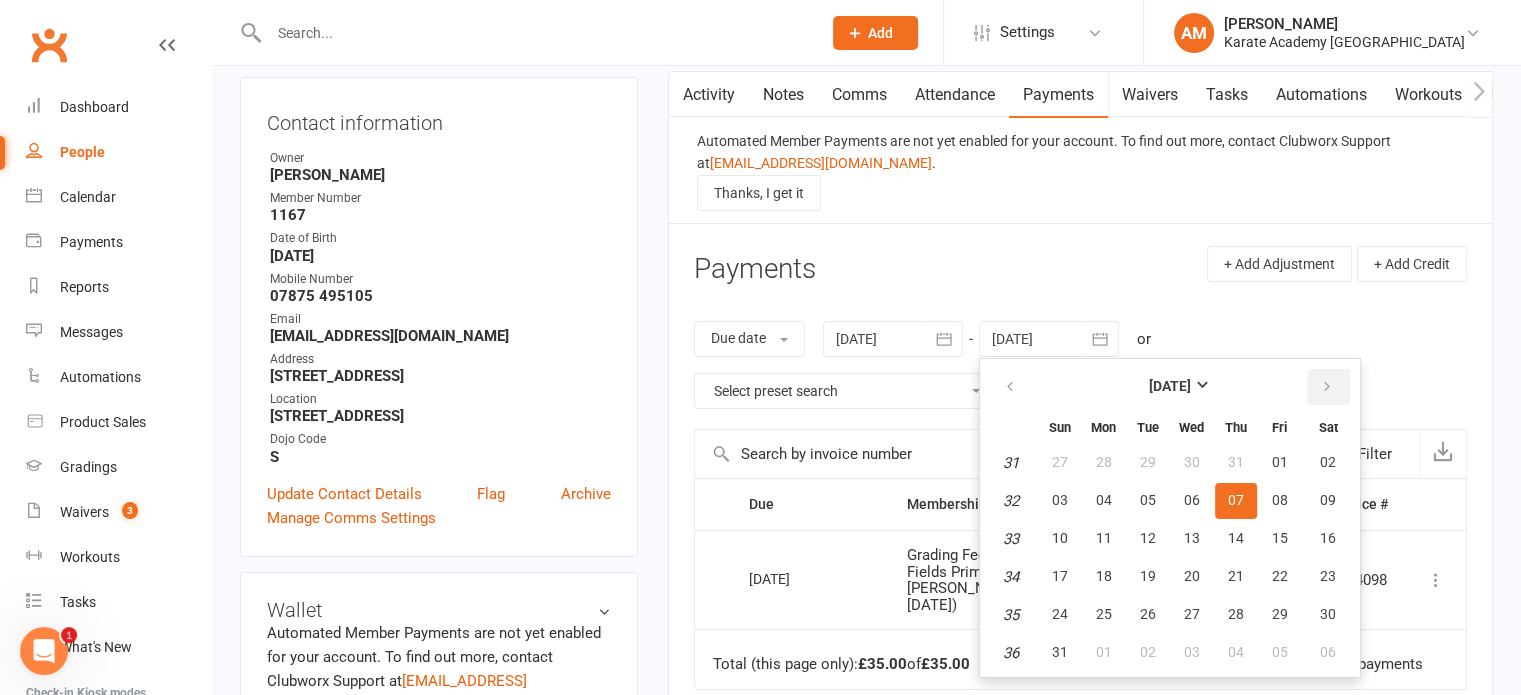 click at bounding box center (1328, 387) 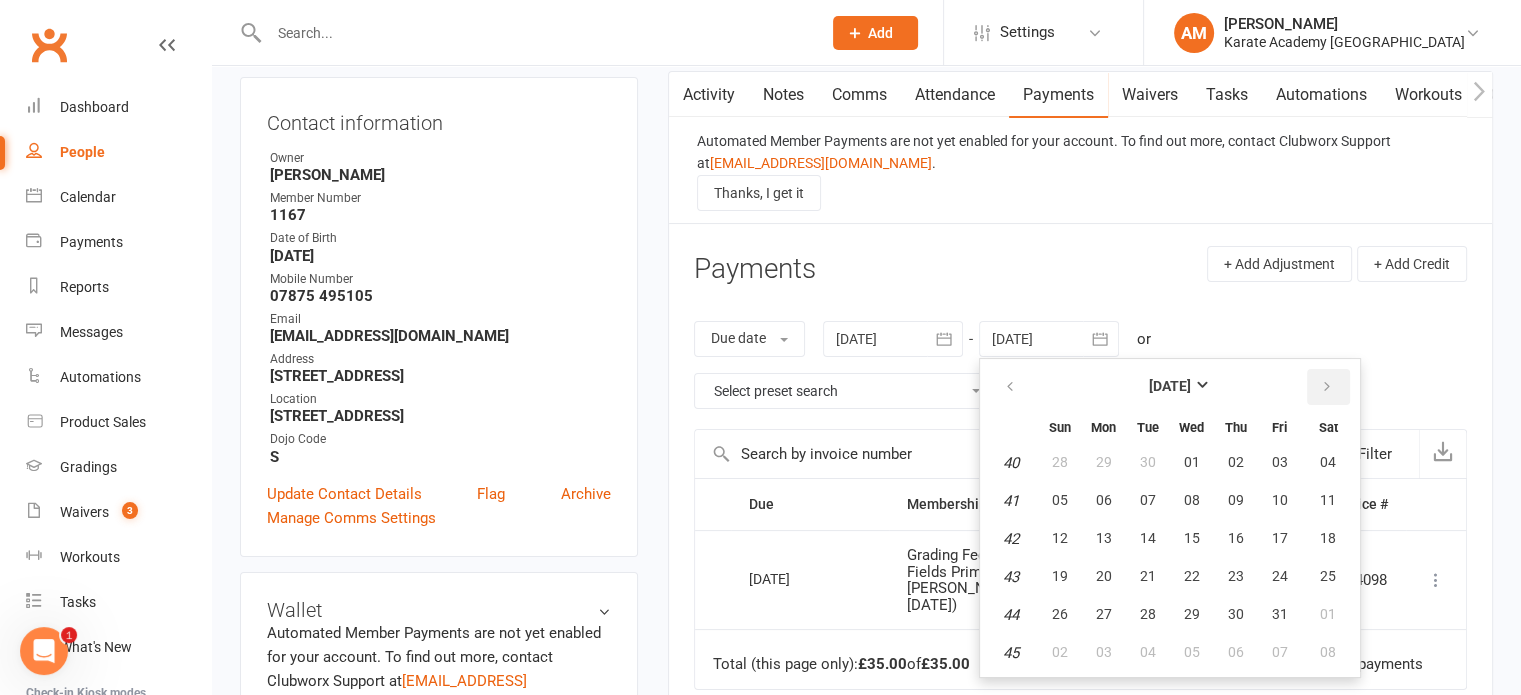 click at bounding box center (1328, 387) 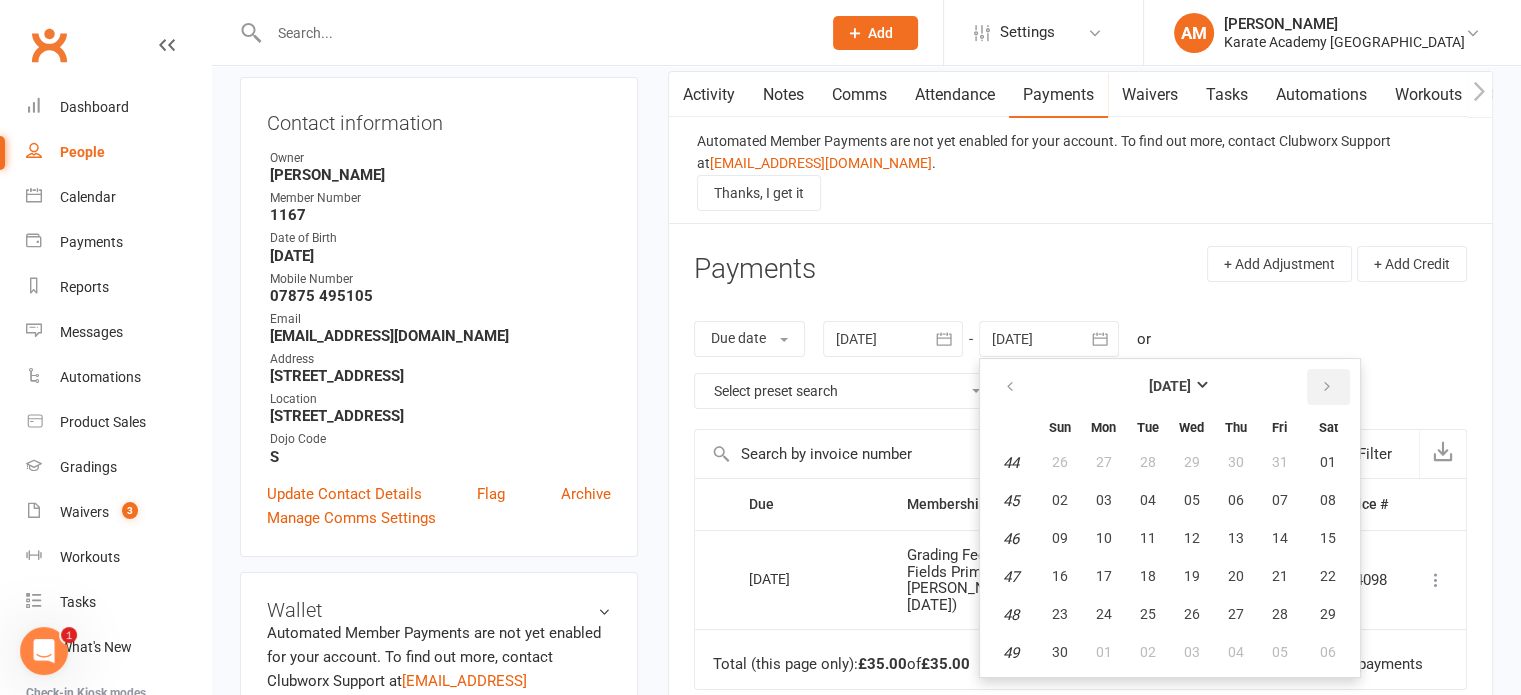 click at bounding box center (1328, 387) 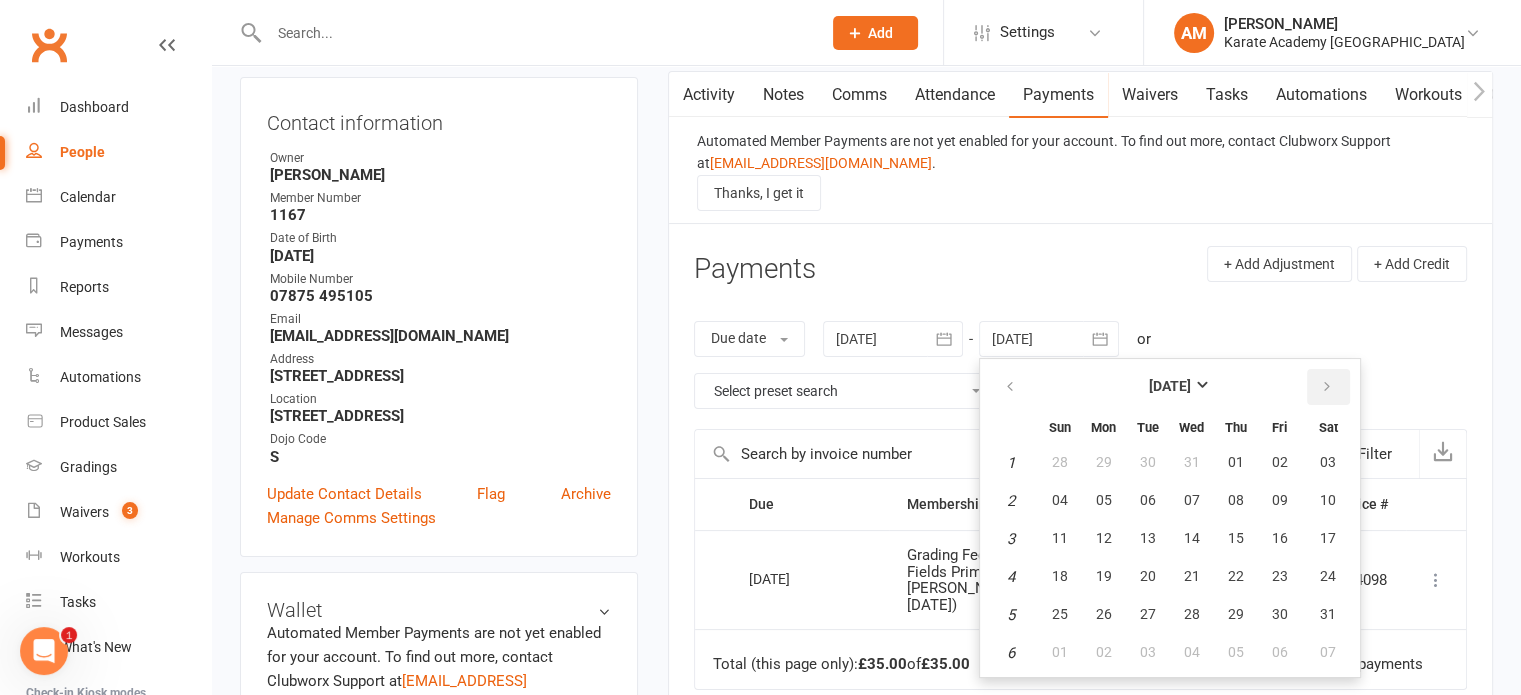 click at bounding box center [1328, 387] 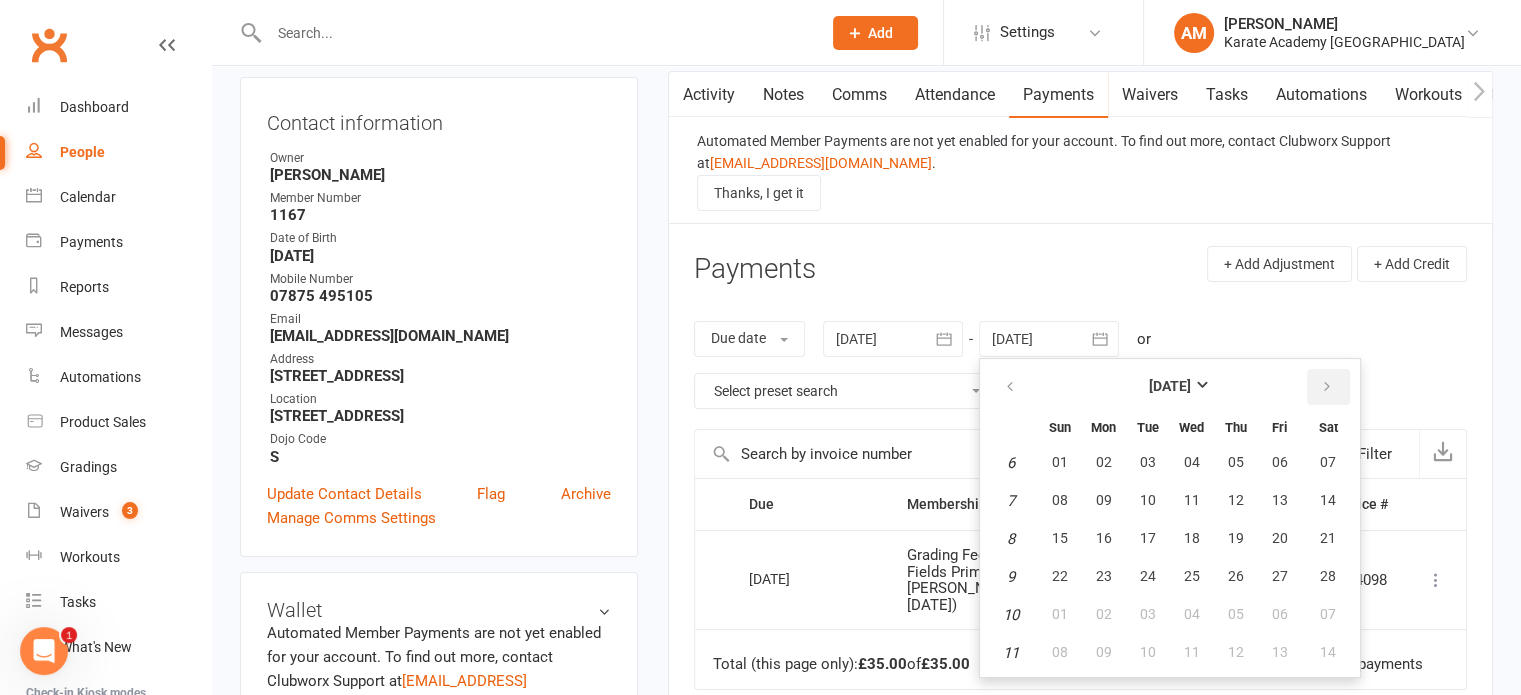 click at bounding box center [1328, 387] 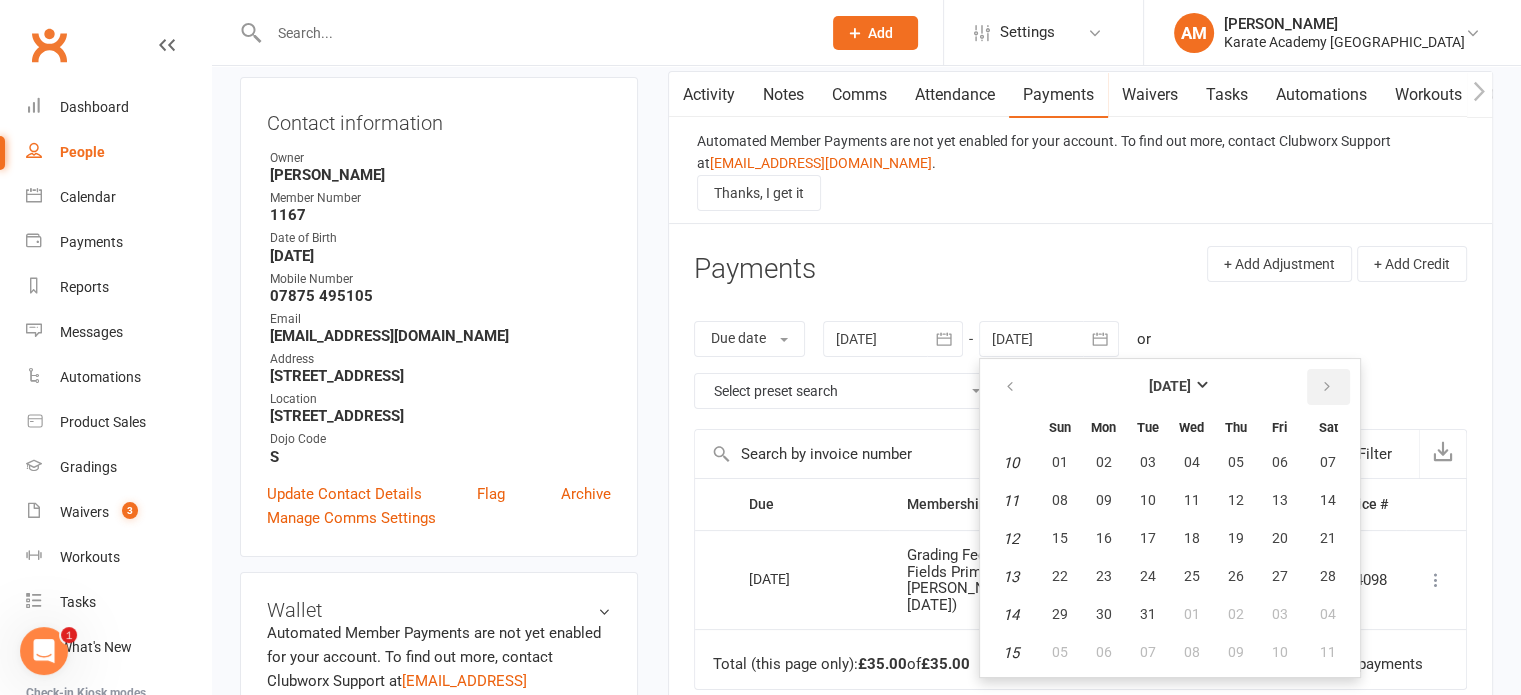 click at bounding box center (1328, 387) 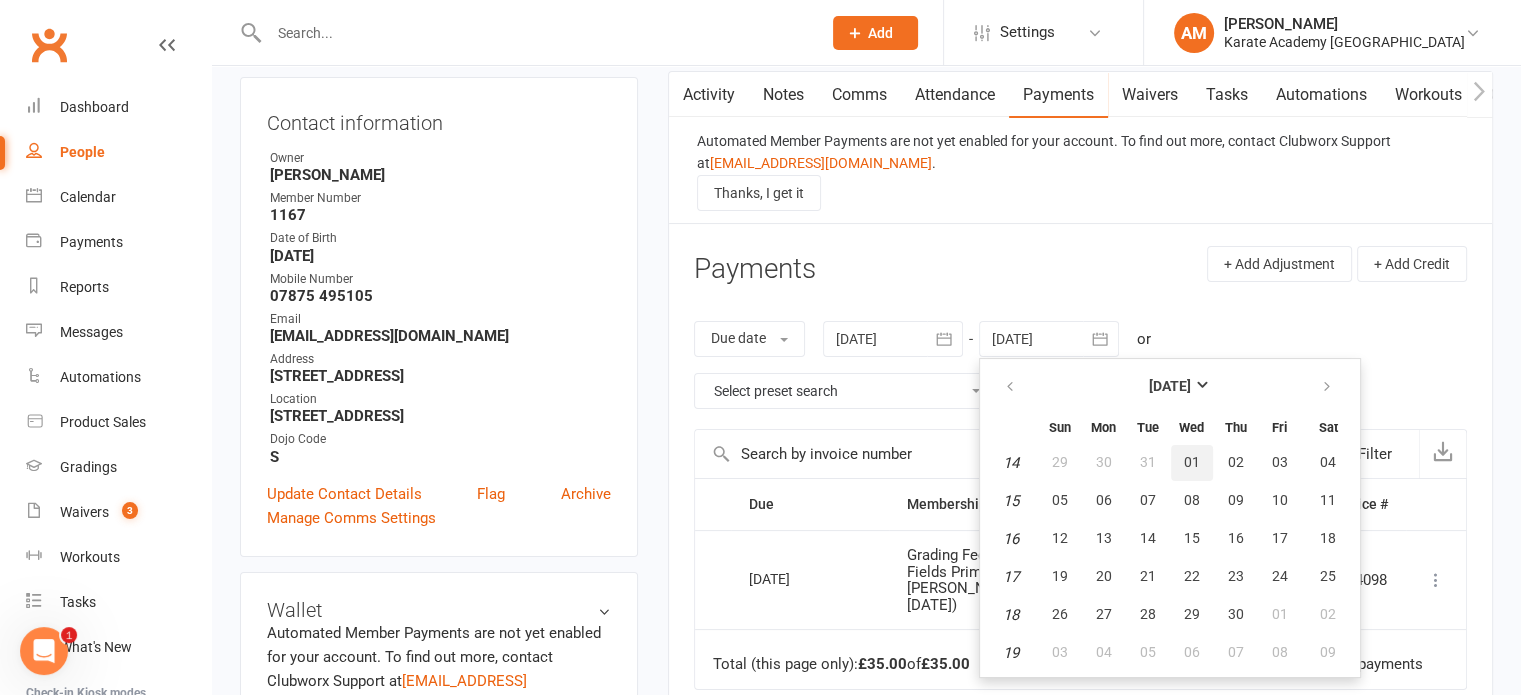 click on "01" at bounding box center [1192, 463] 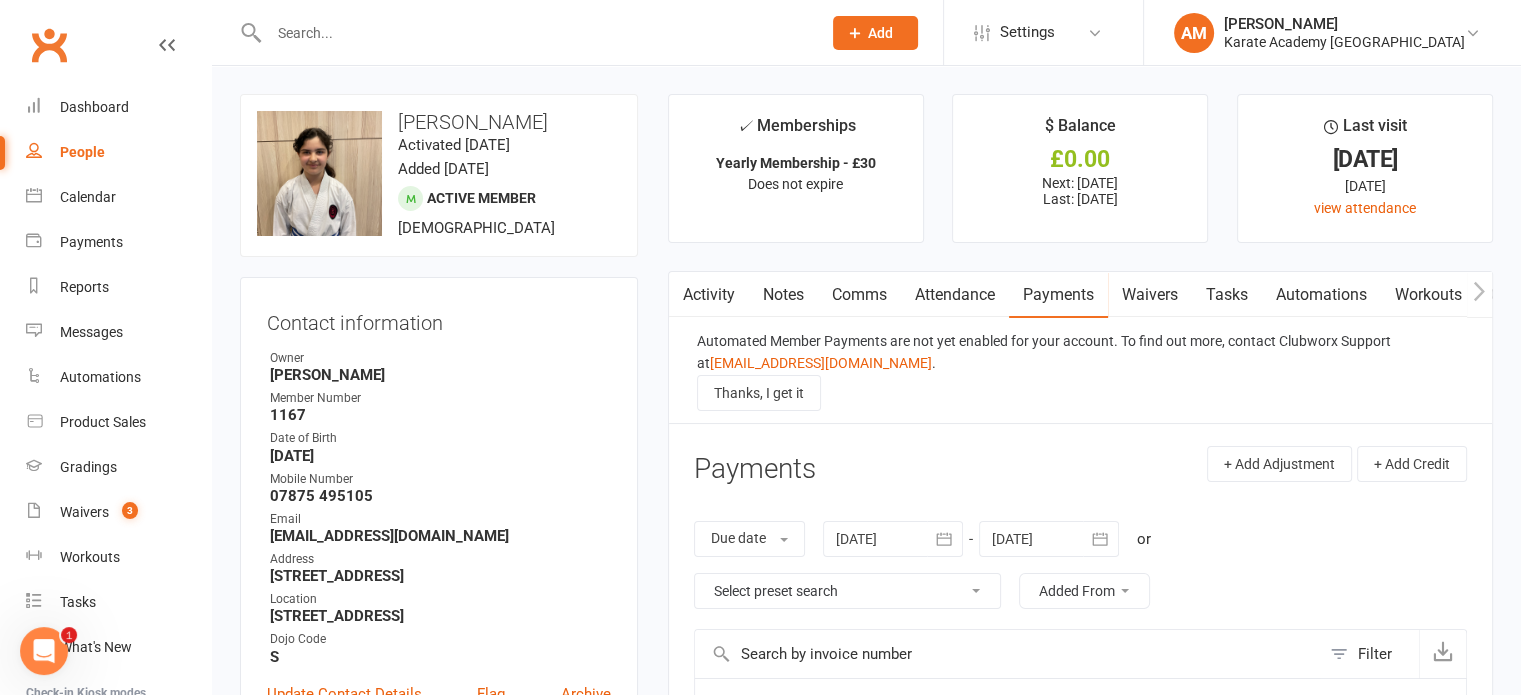 scroll, scrollTop: 0, scrollLeft: 0, axis: both 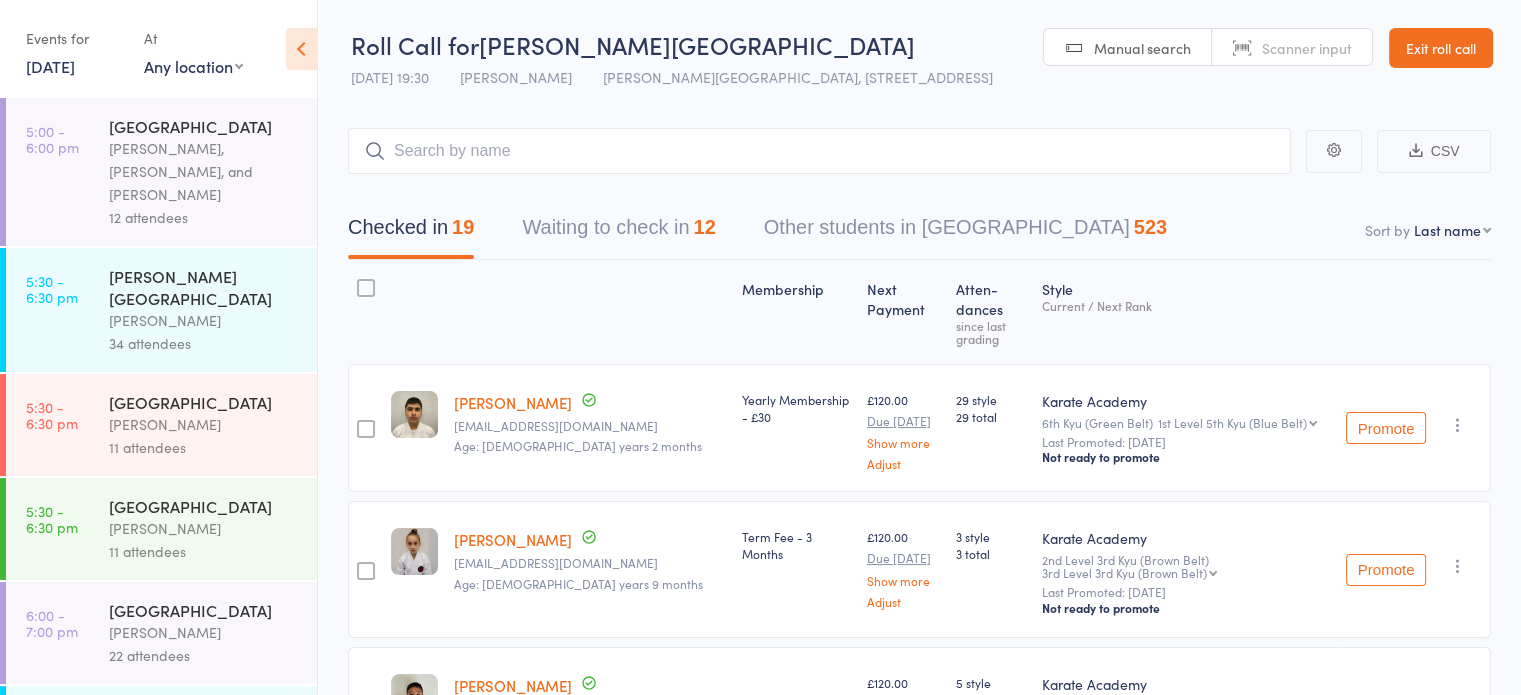 click on "[DATE]" at bounding box center (50, 66) 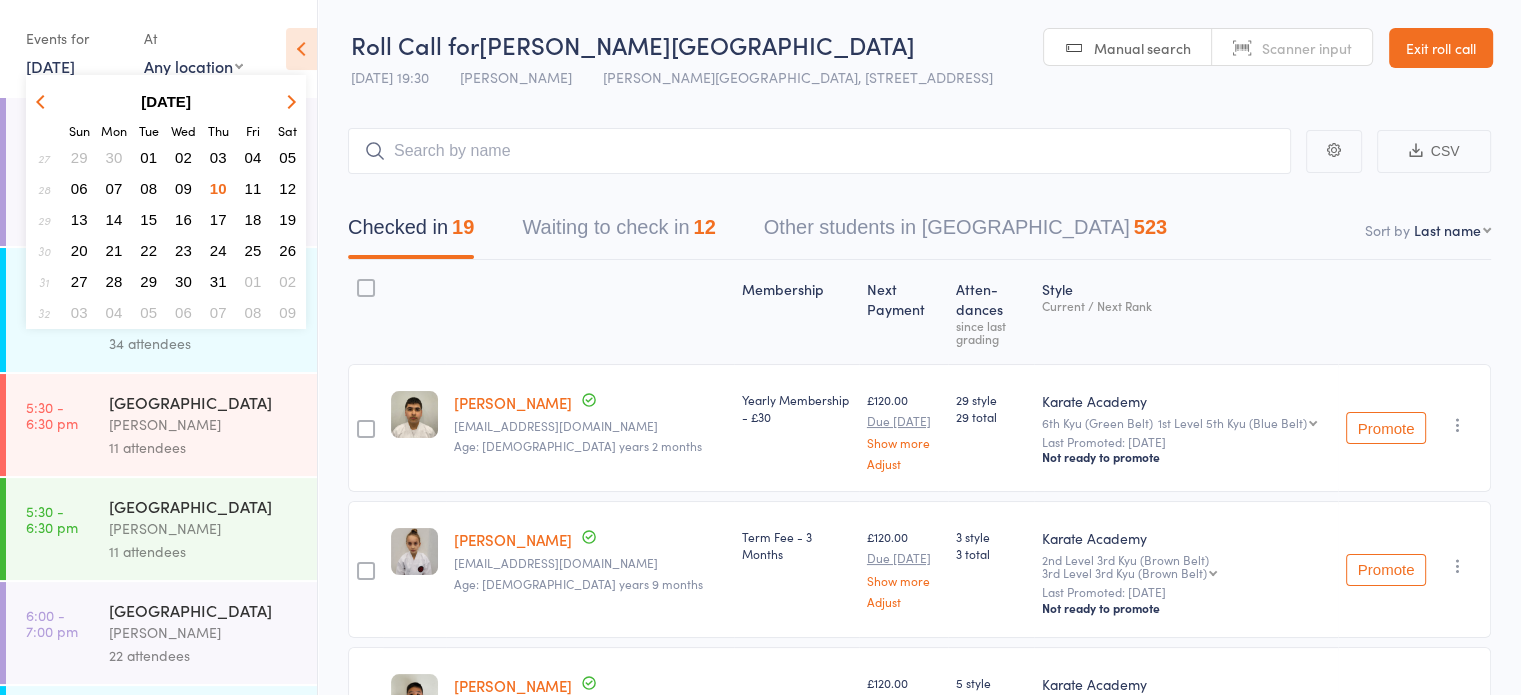 click on "07" at bounding box center [114, 188] 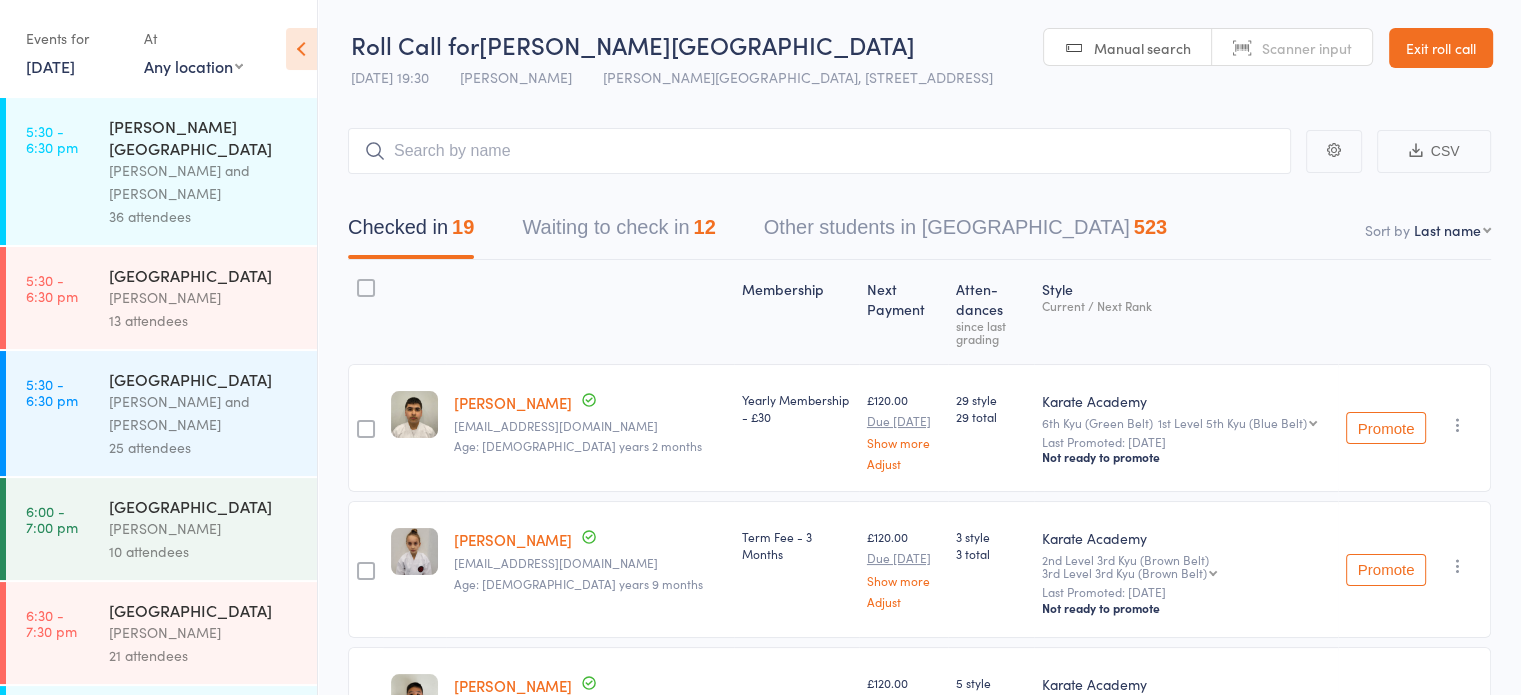 click on "[PERSON_NAME] and [PERSON_NAME]" at bounding box center [204, 182] 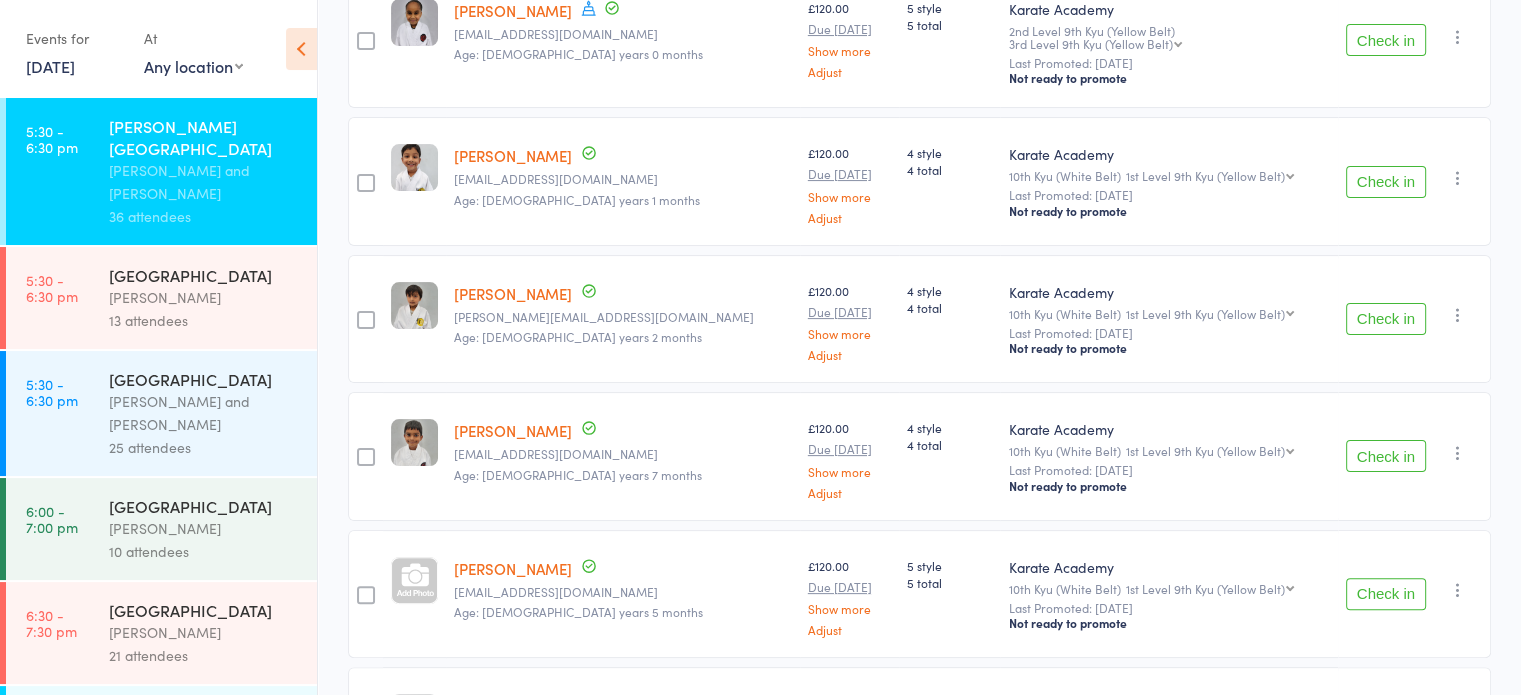 scroll, scrollTop: 0, scrollLeft: 0, axis: both 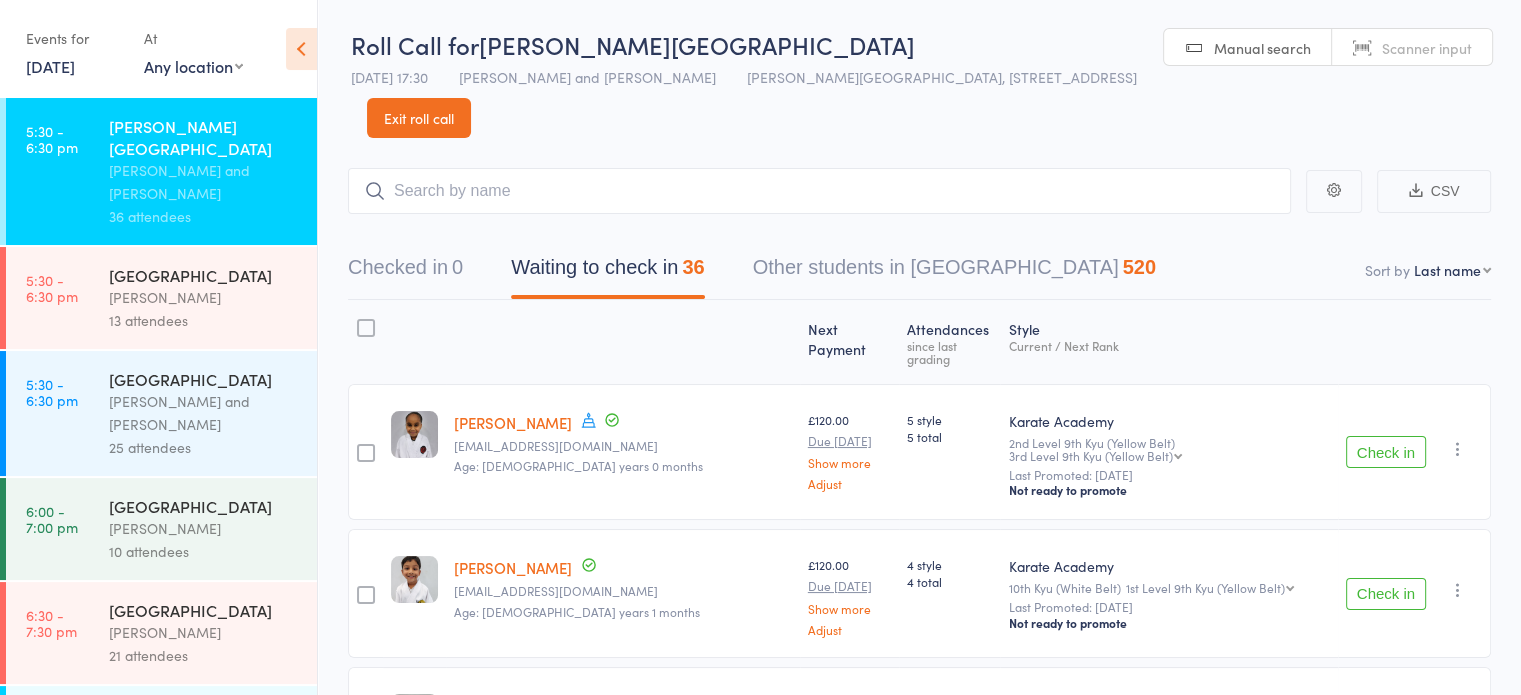 click on "First name Last name Birthday today? Behind on payments? Check in time Next payment date Next payment amount Membership name Membership expires Ready to grade Style and Rank Style attendance count All attendance count Last Promoted" at bounding box center [1452, 270] 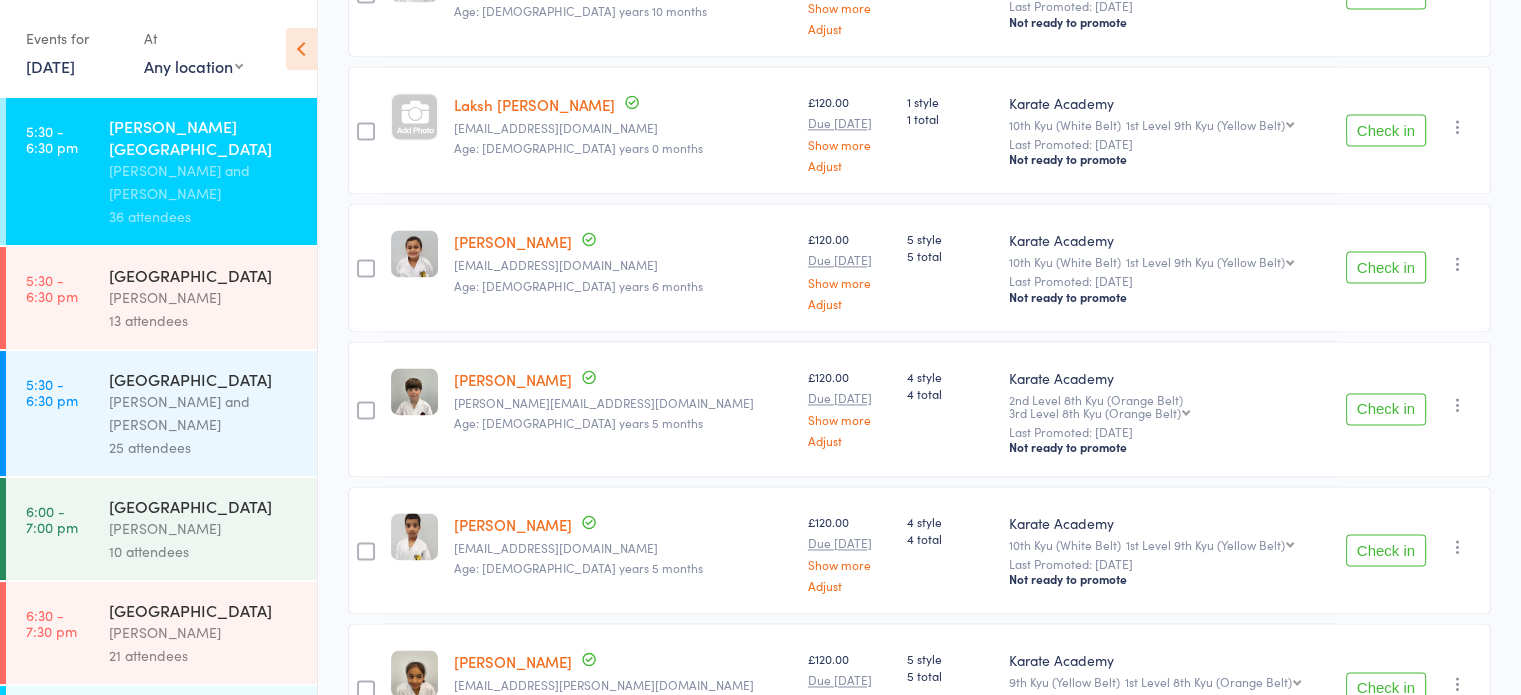scroll, scrollTop: 3000, scrollLeft: 0, axis: vertical 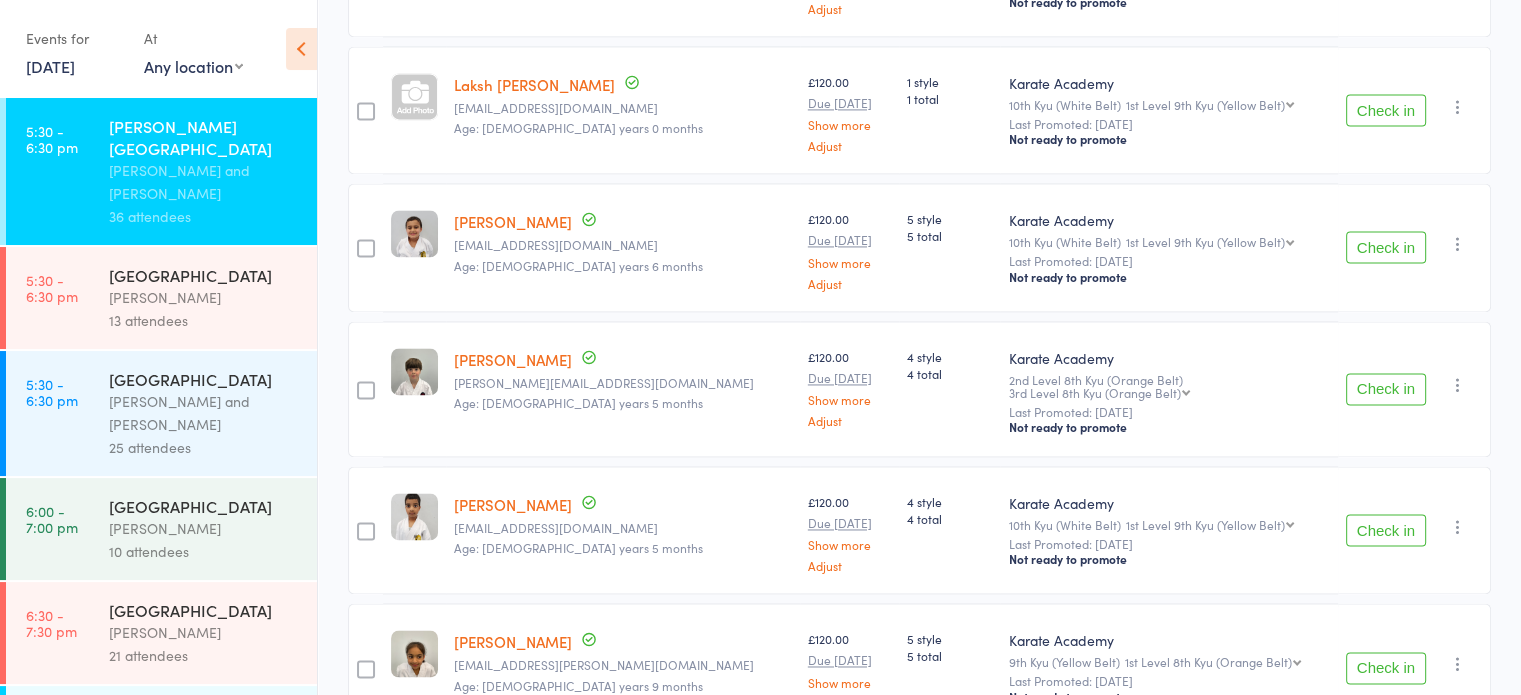 click on "Check in" at bounding box center [1386, 389] 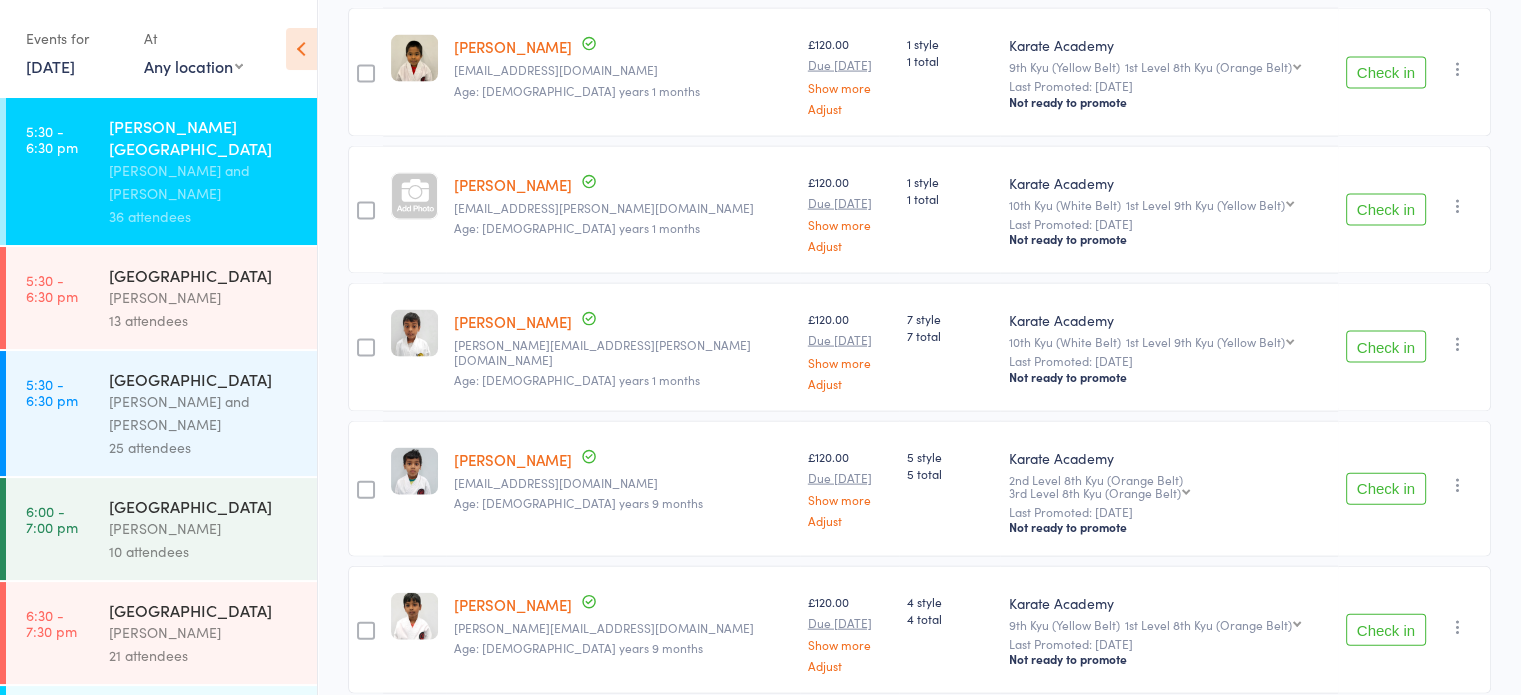 scroll, scrollTop: 4300, scrollLeft: 0, axis: vertical 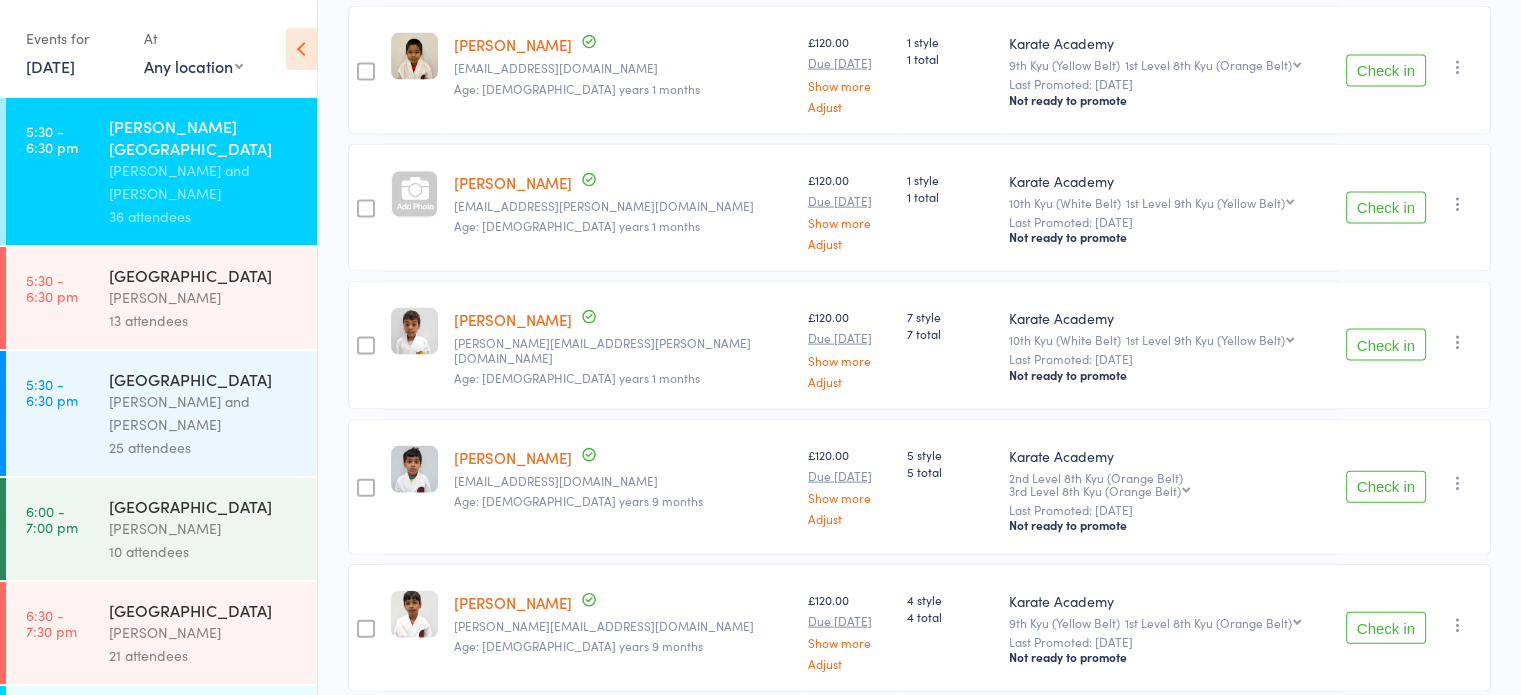 click on "Check in" at bounding box center [1386, 487] 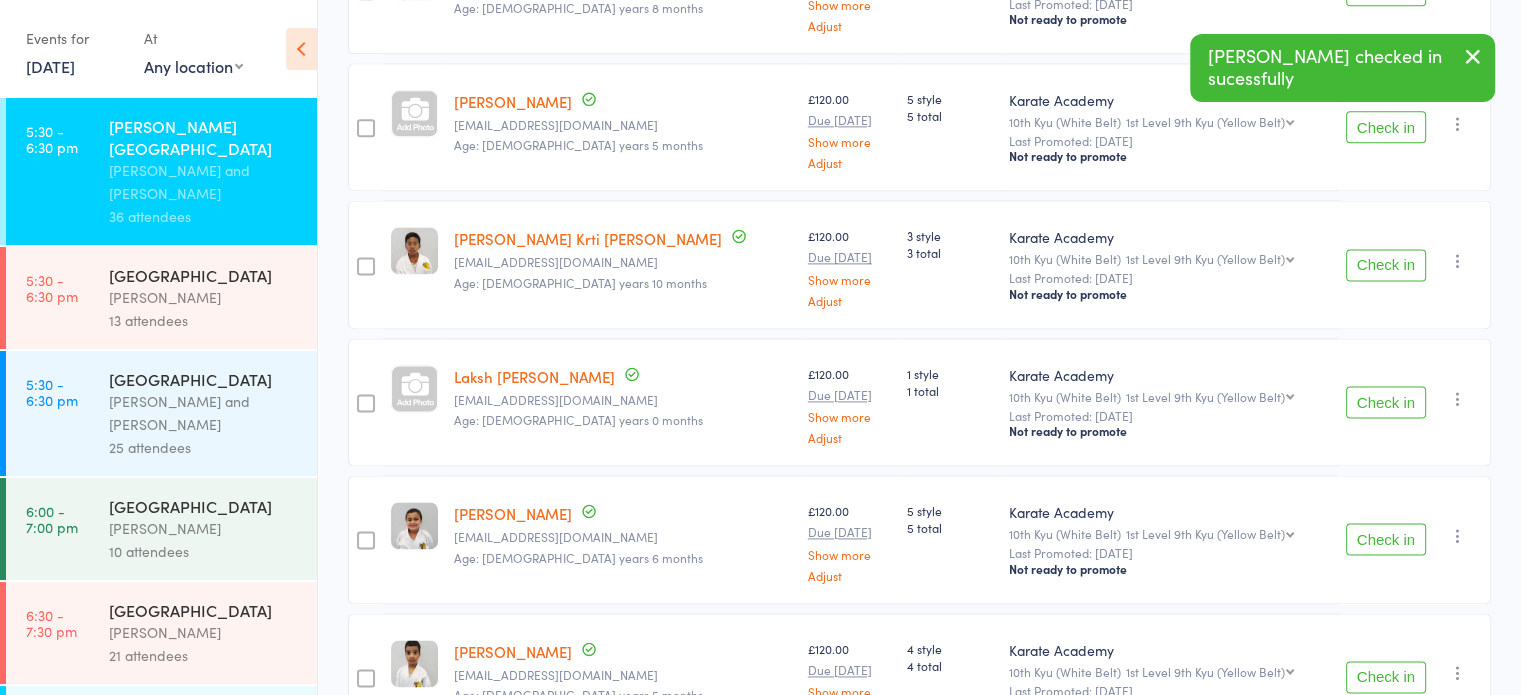 scroll, scrollTop: 2700, scrollLeft: 0, axis: vertical 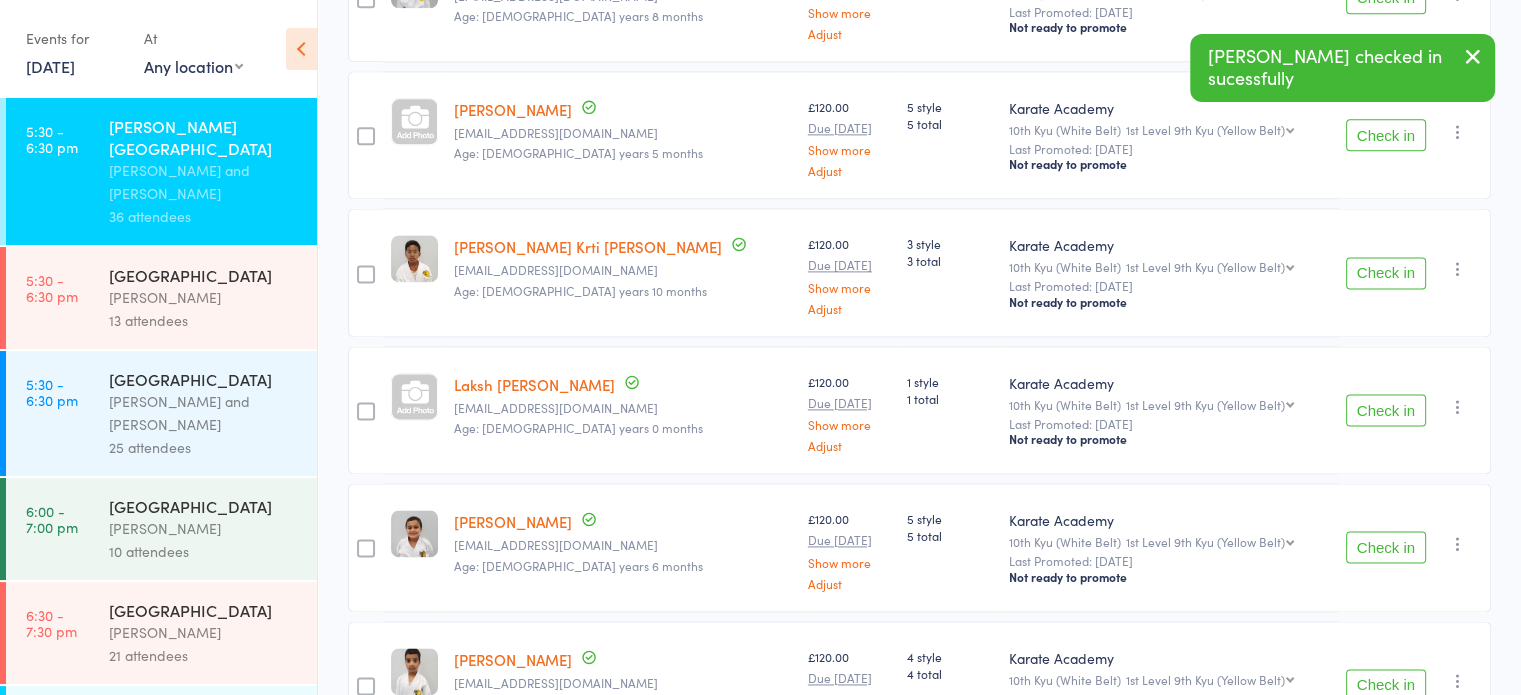 click on "Check in" at bounding box center (1386, 547) 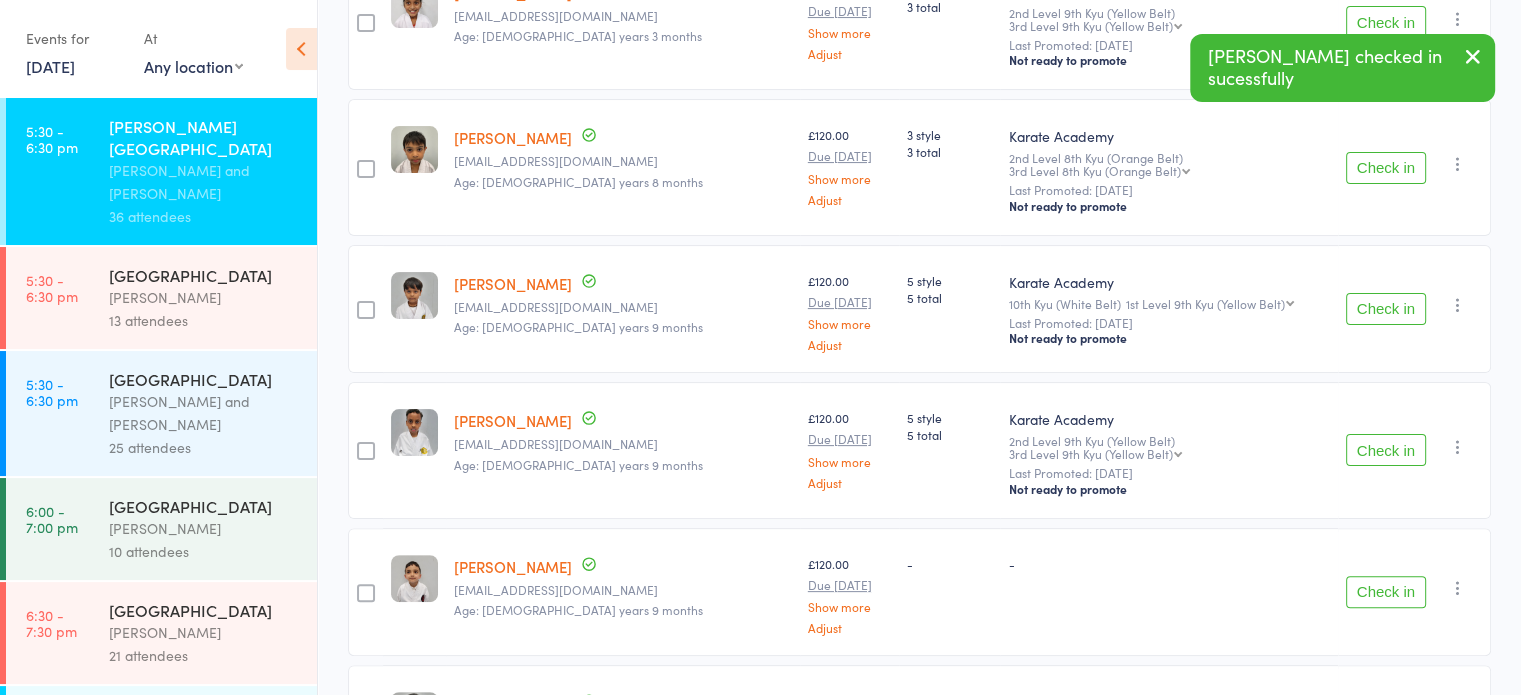 scroll, scrollTop: 400, scrollLeft: 0, axis: vertical 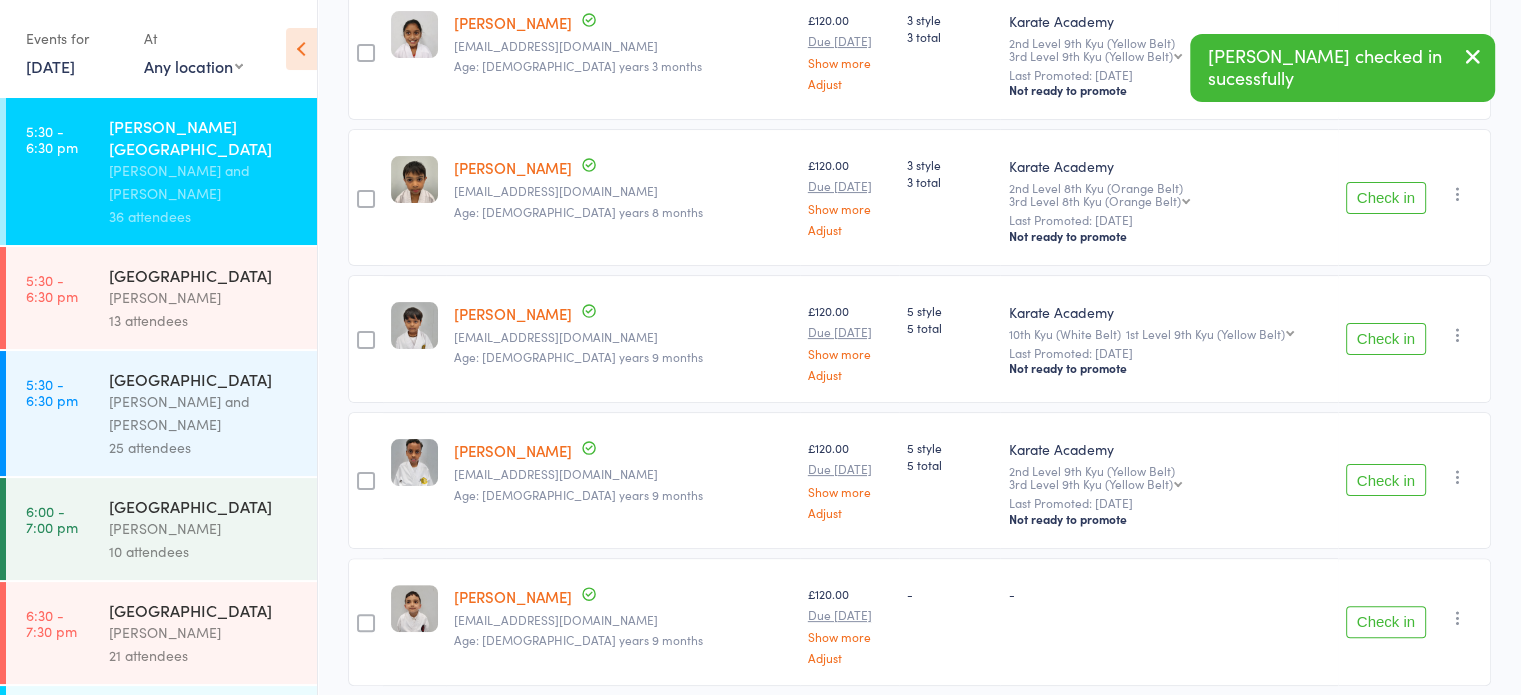 click on "Check in" at bounding box center (1386, 480) 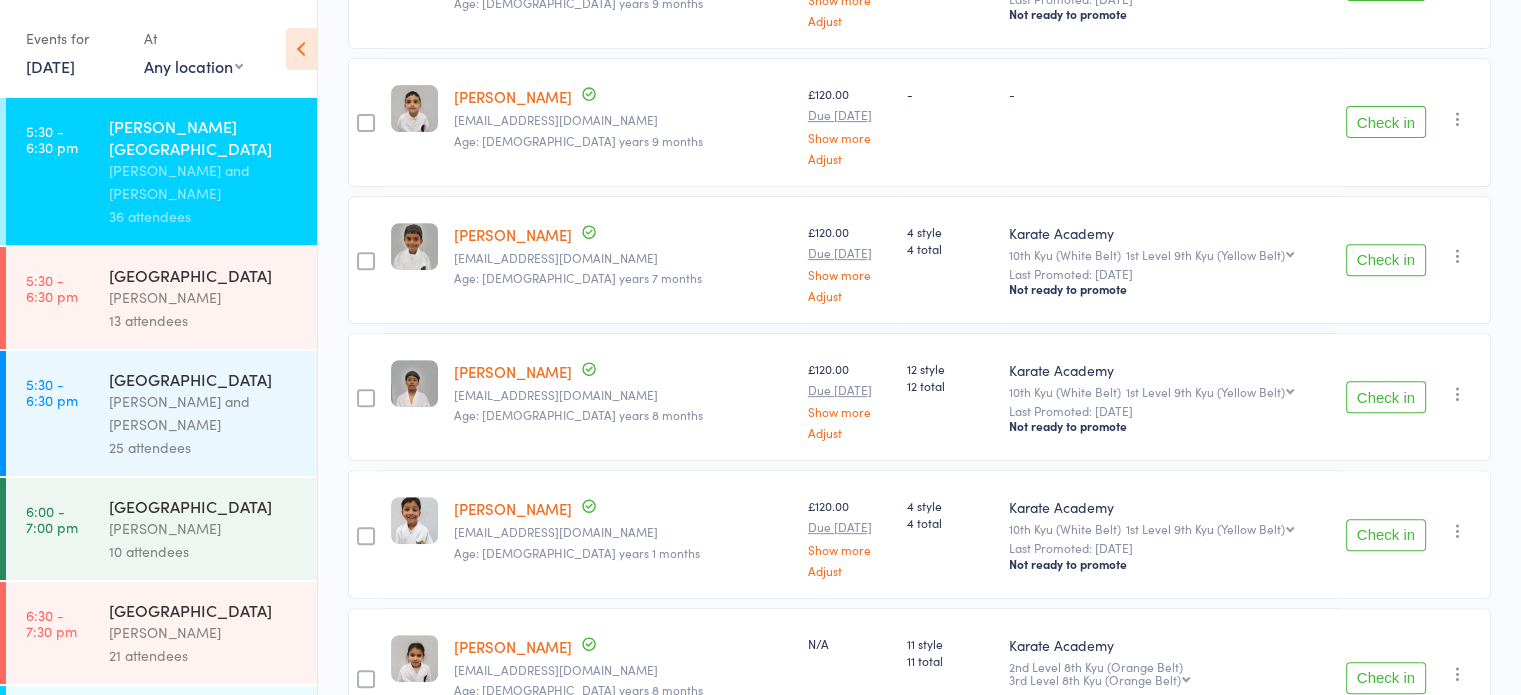 scroll, scrollTop: 800, scrollLeft: 0, axis: vertical 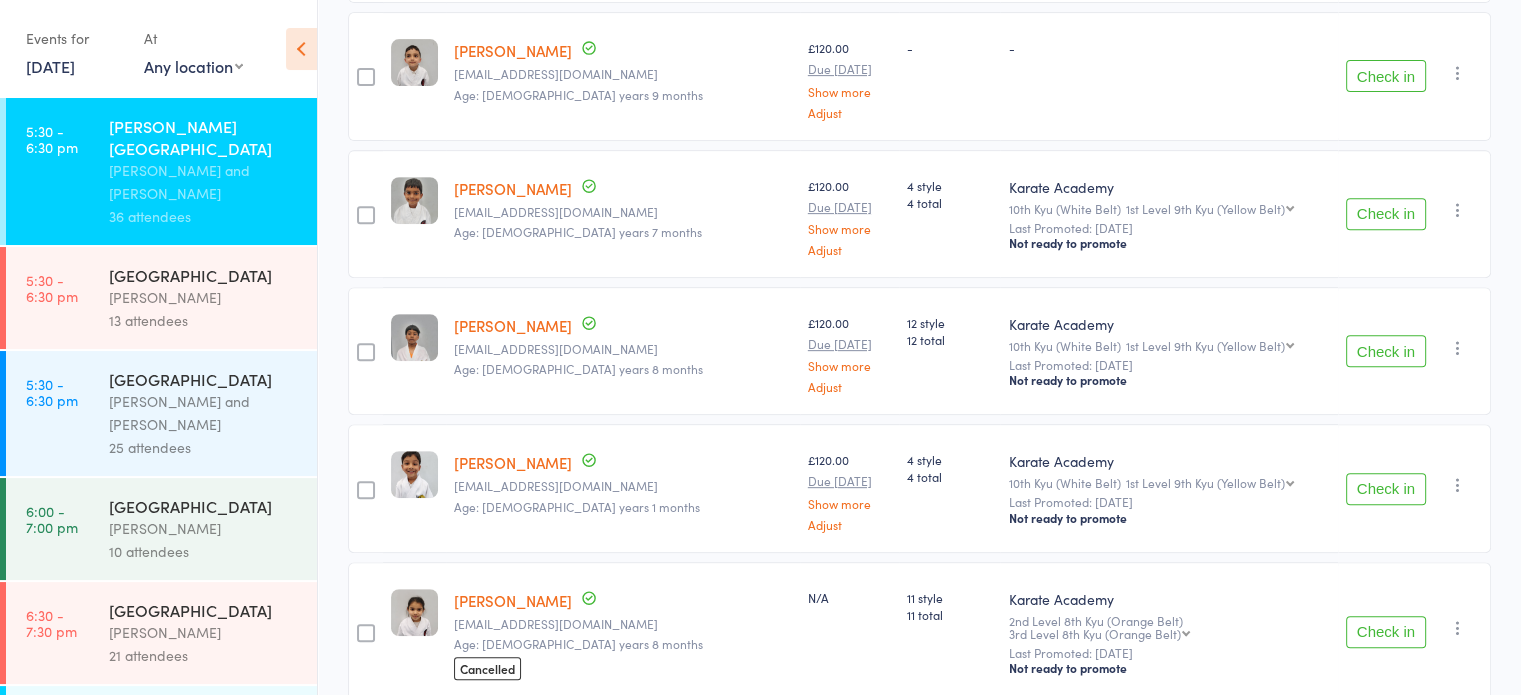 click on "Check in" at bounding box center [1386, 489] 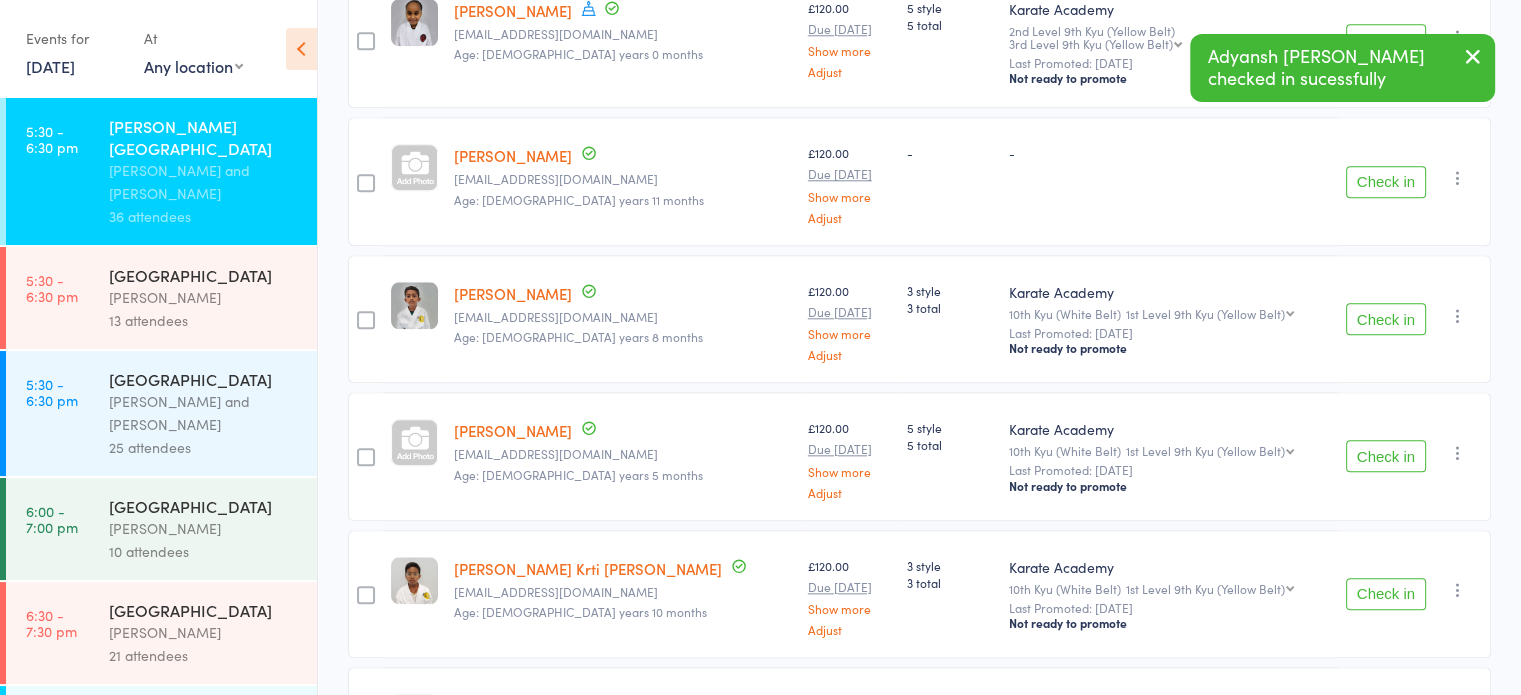 scroll, scrollTop: 2100, scrollLeft: 0, axis: vertical 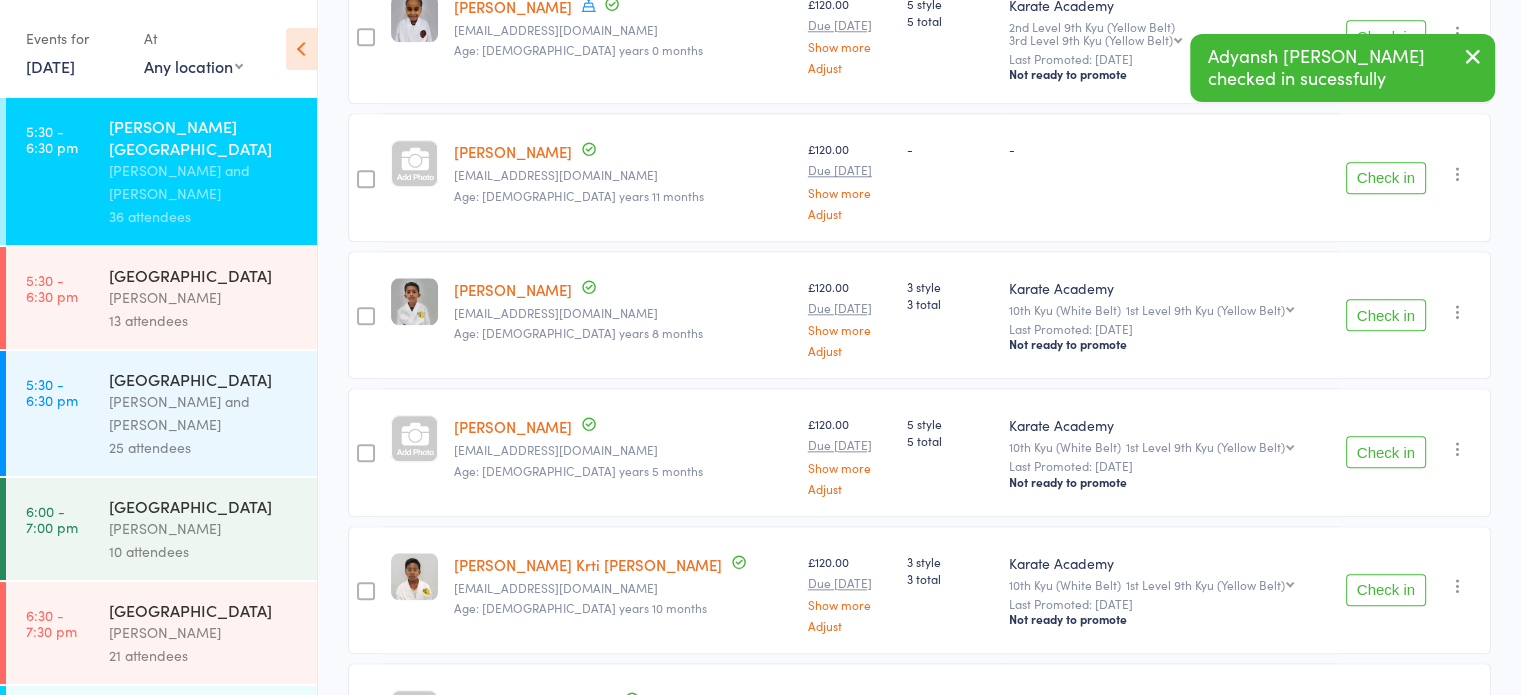 click on "Check in" at bounding box center (1386, 452) 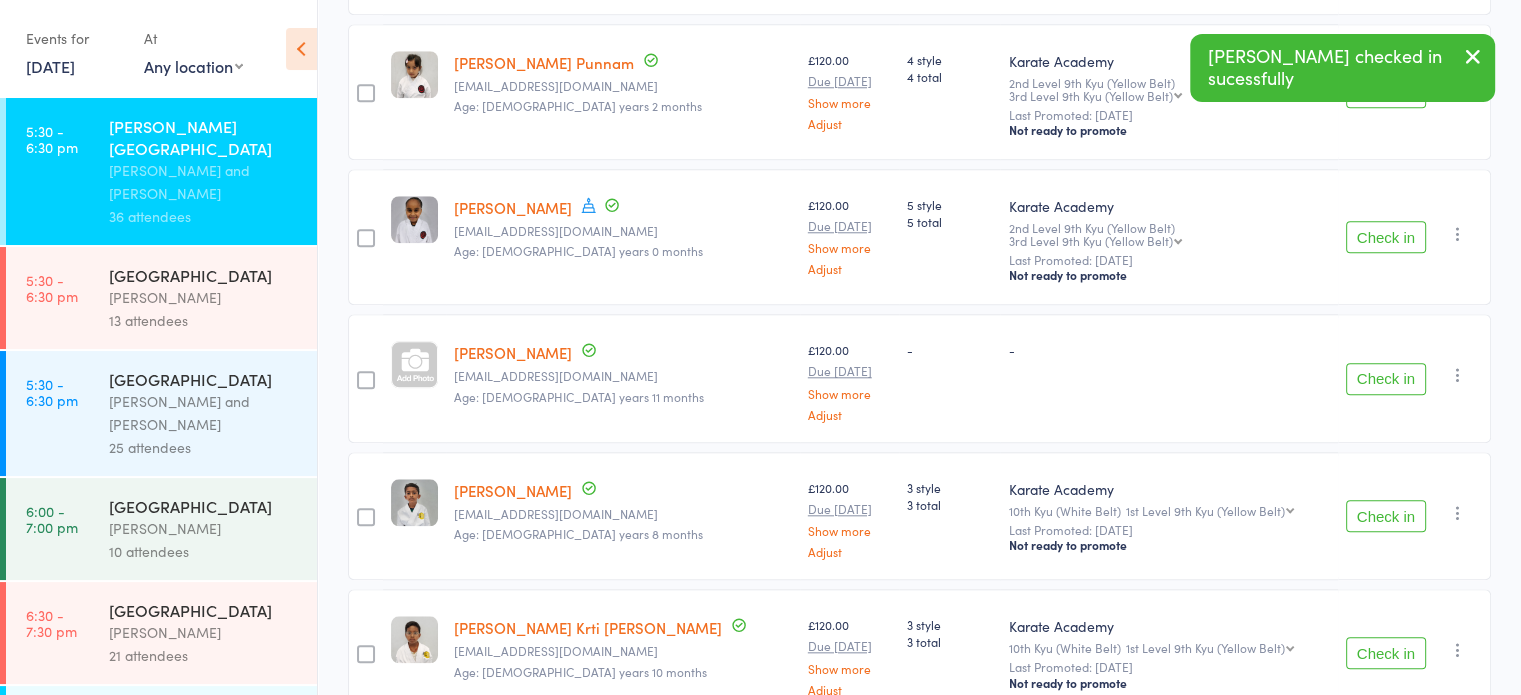 scroll, scrollTop: 1900, scrollLeft: 0, axis: vertical 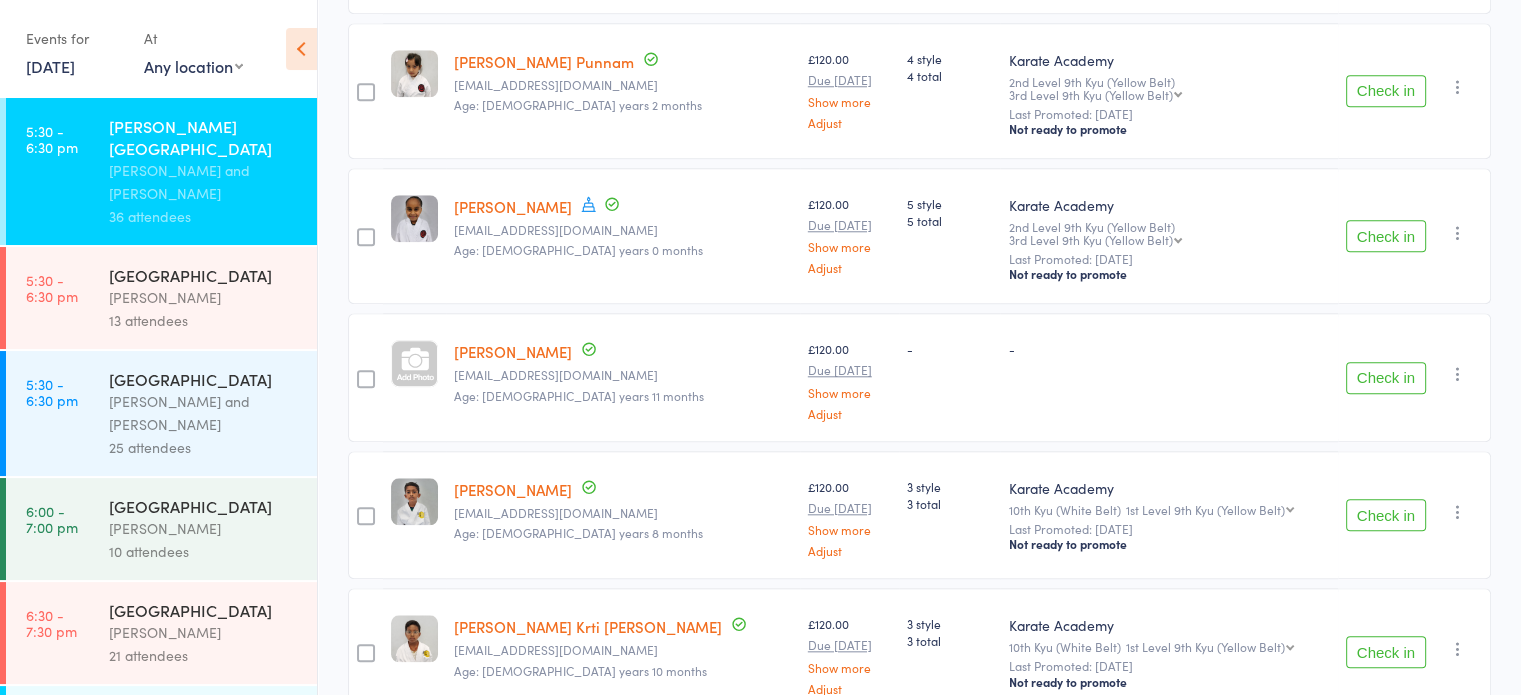 click on "Check in" at bounding box center (1386, 378) 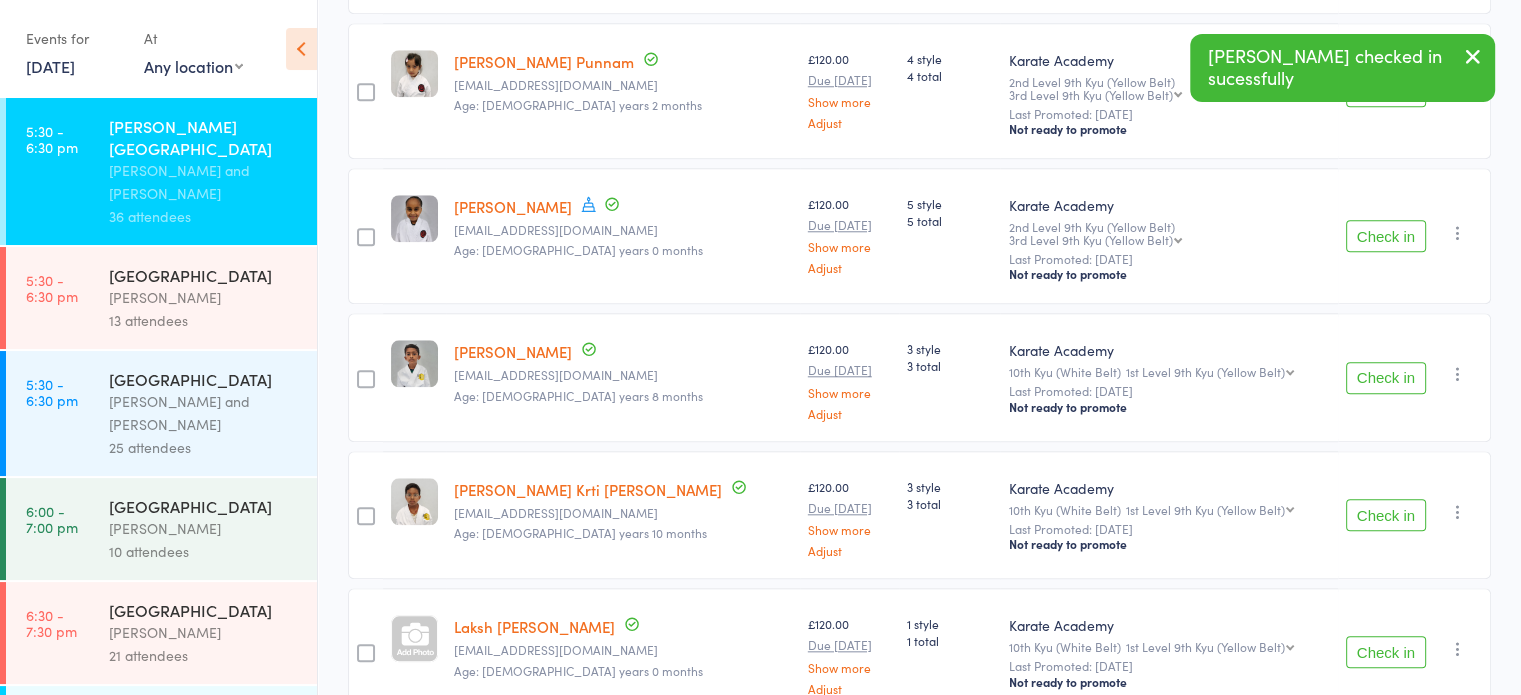 click on "Check in" at bounding box center [1386, 515] 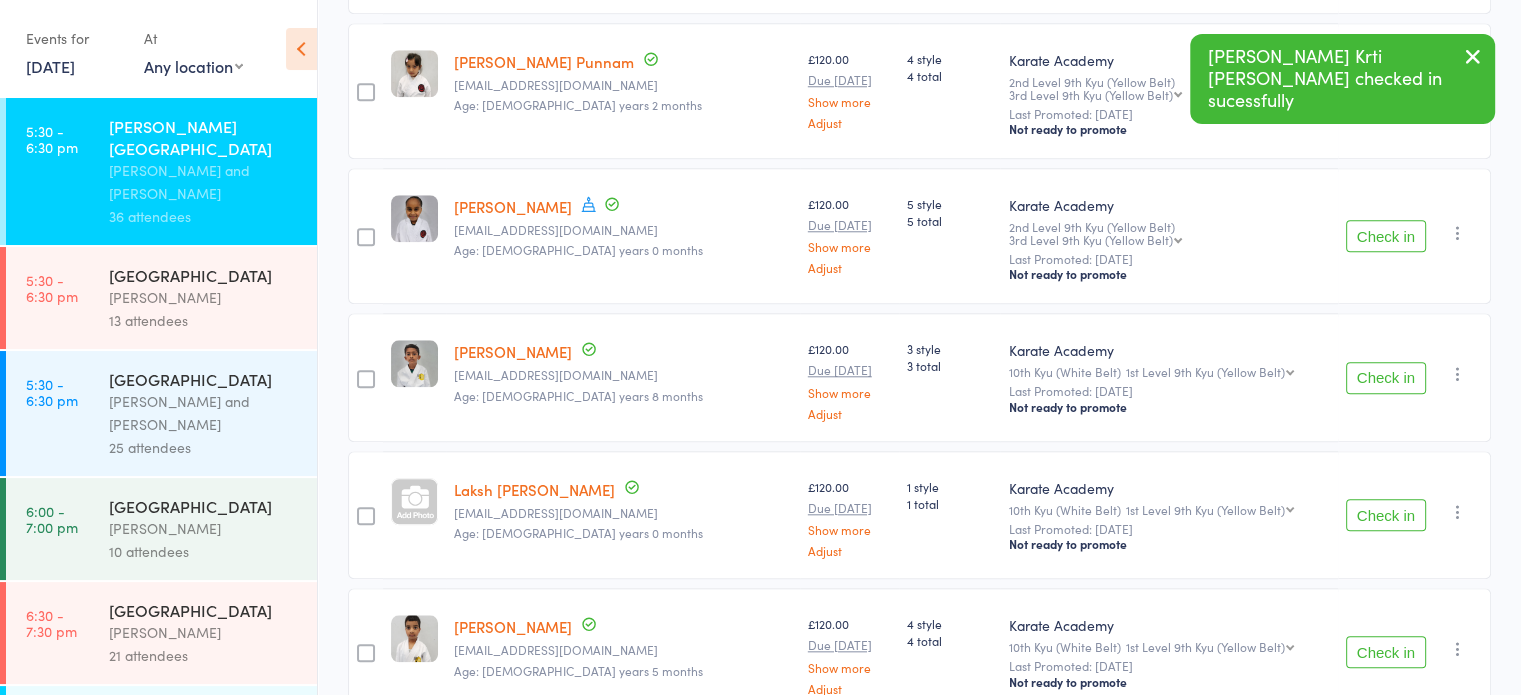 click on "Check in" at bounding box center (1386, 378) 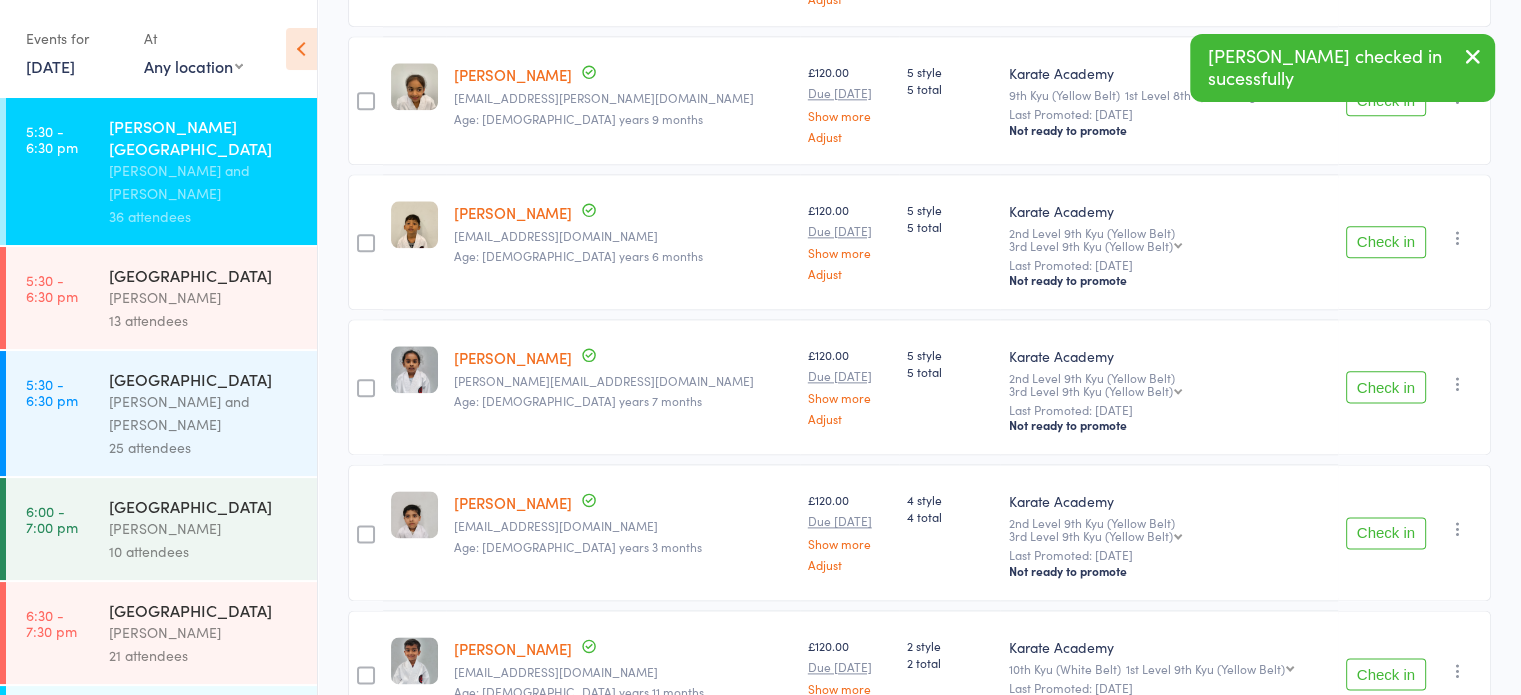 scroll, scrollTop: 2500, scrollLeft: 0, axis: vertical 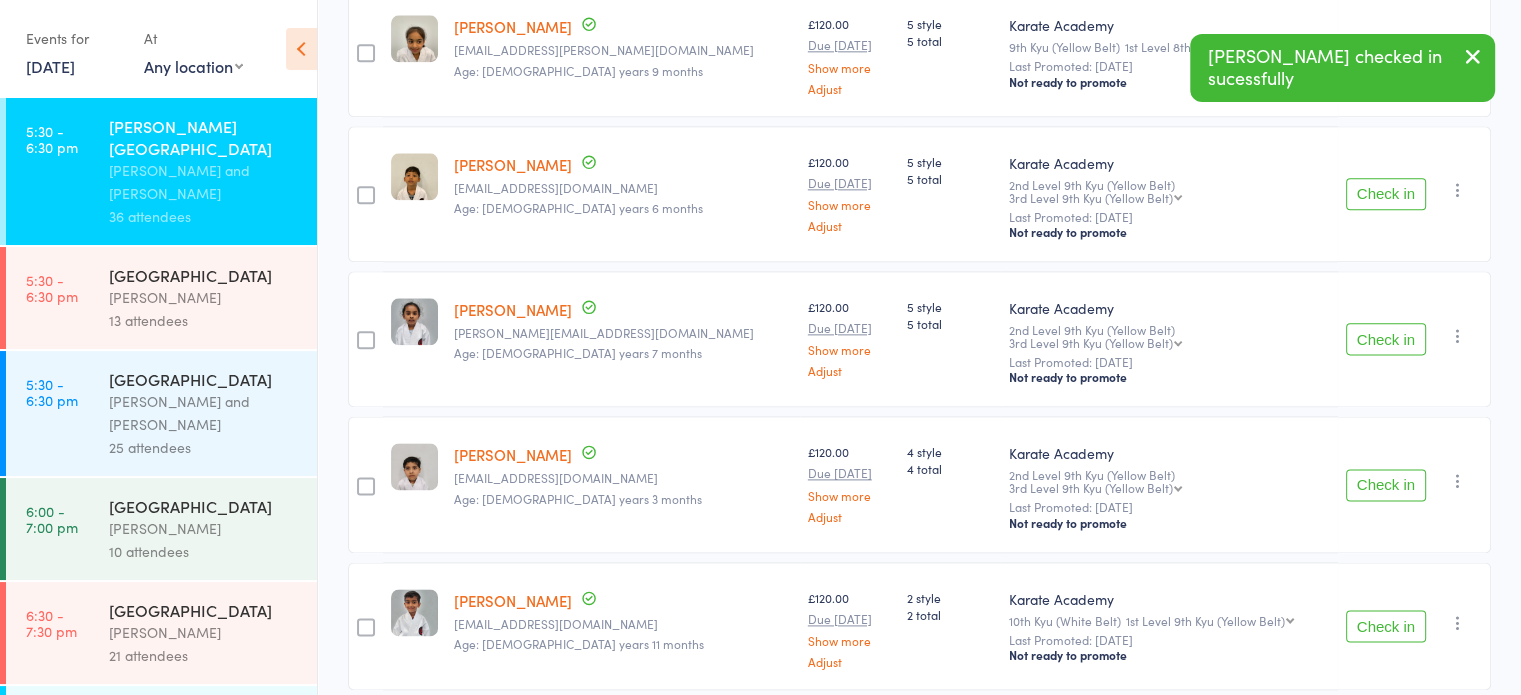 click on "Check in" at bounding box center (1386, 626) 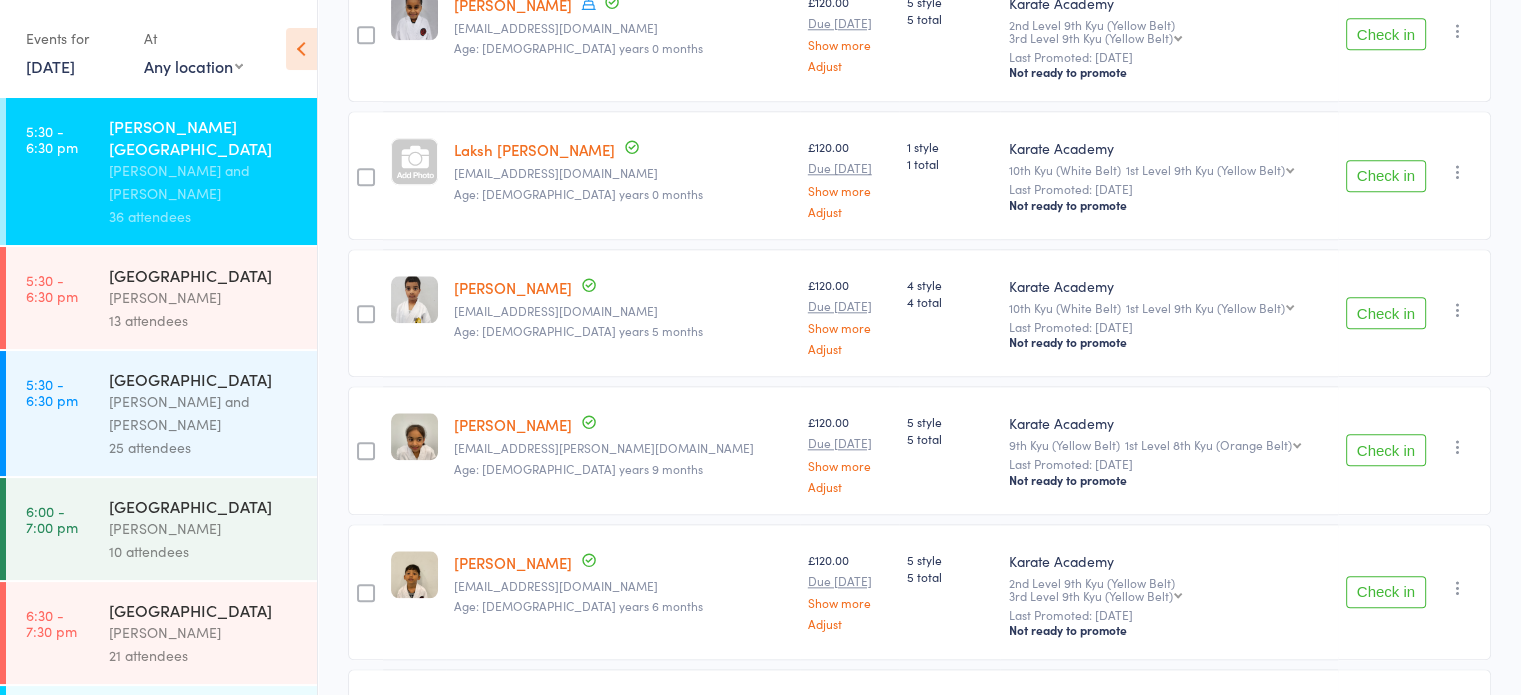 scroll, scrollTop: 2100, scrollLeft: 0, axis: vertical 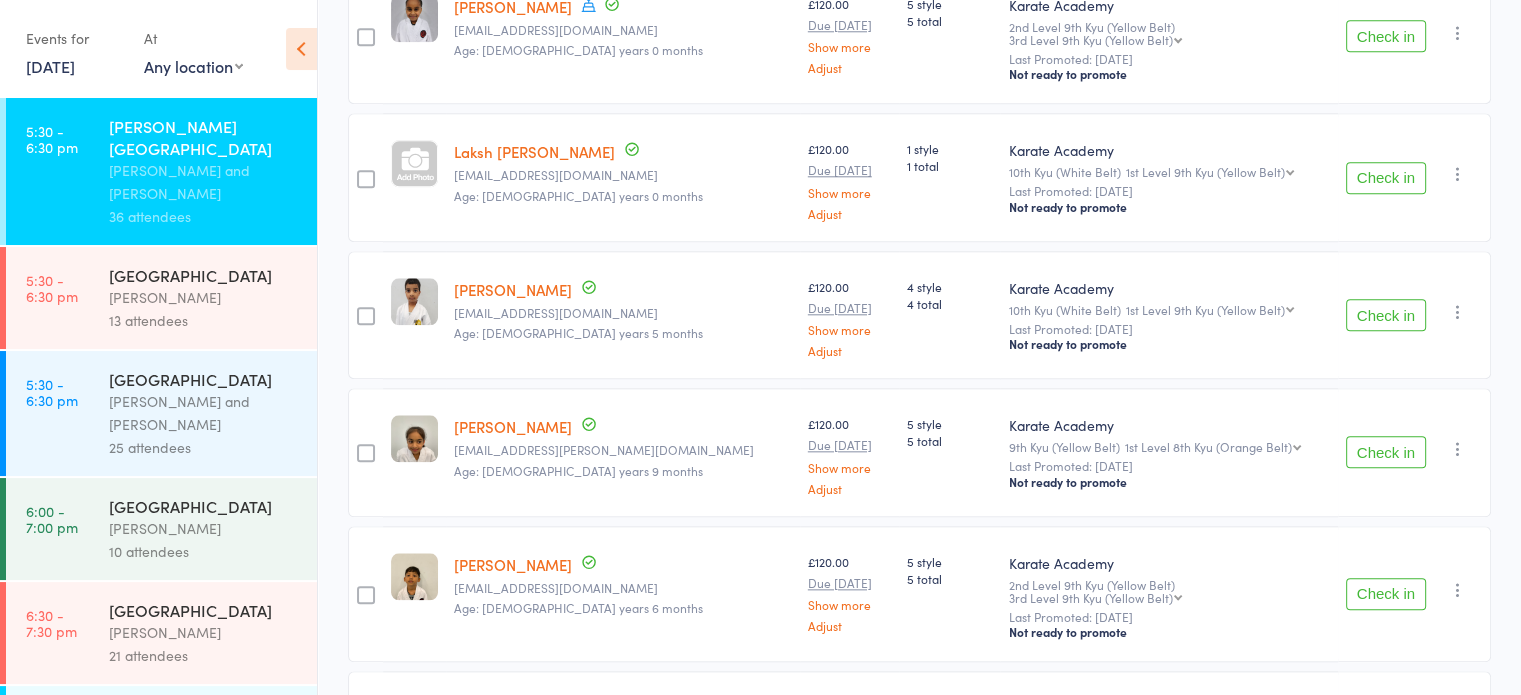 click on "Check in" at bounding box center (1386, 594) 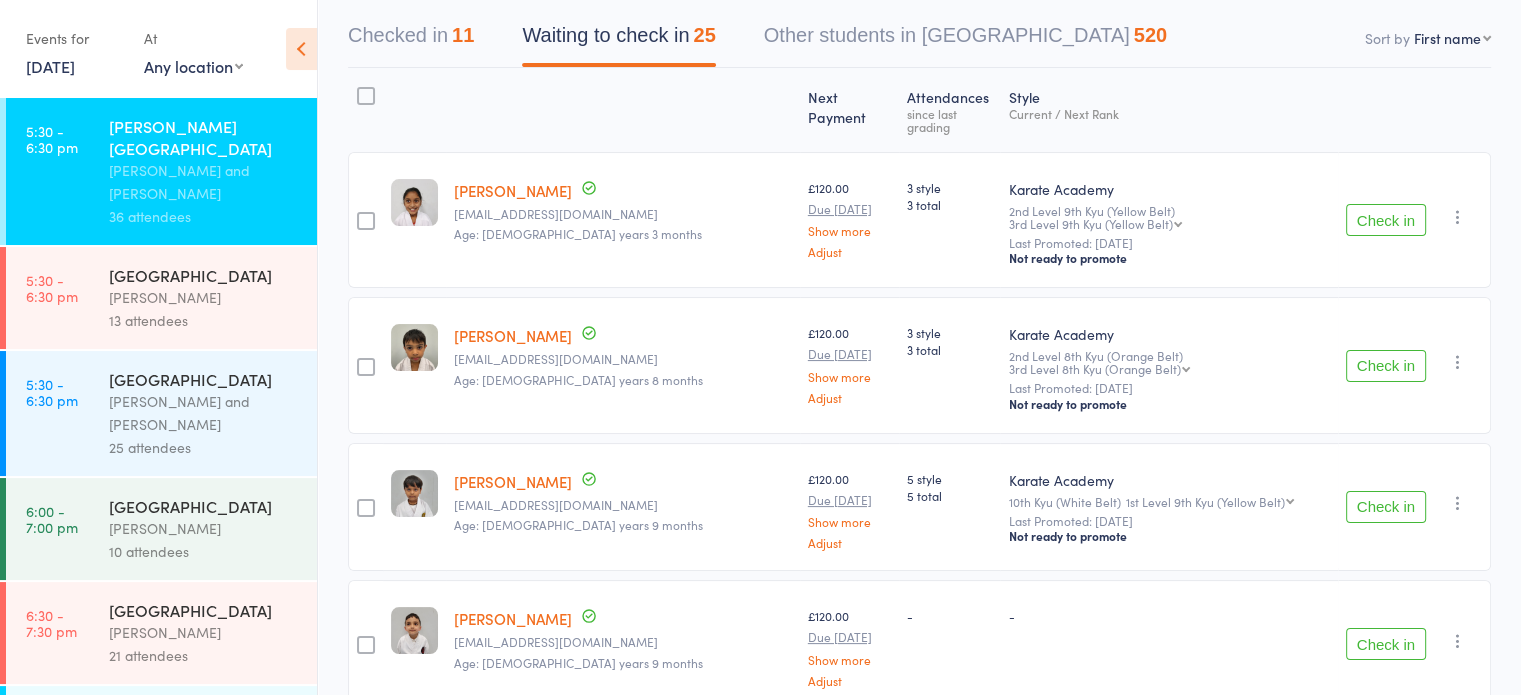 scroll, scrollTop: 200, scrollLeft: 0, axis: vertical 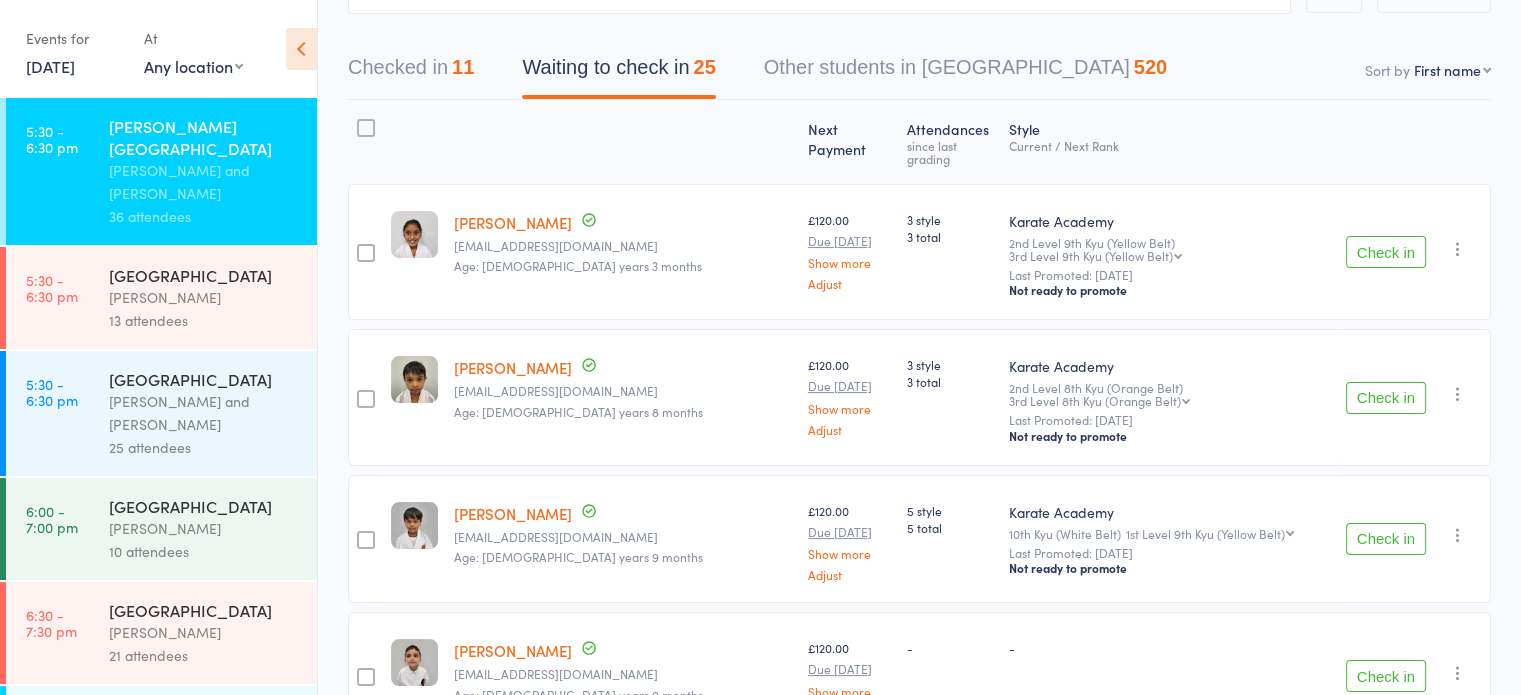 click on "Check in" at bounding box center (1386, 539) 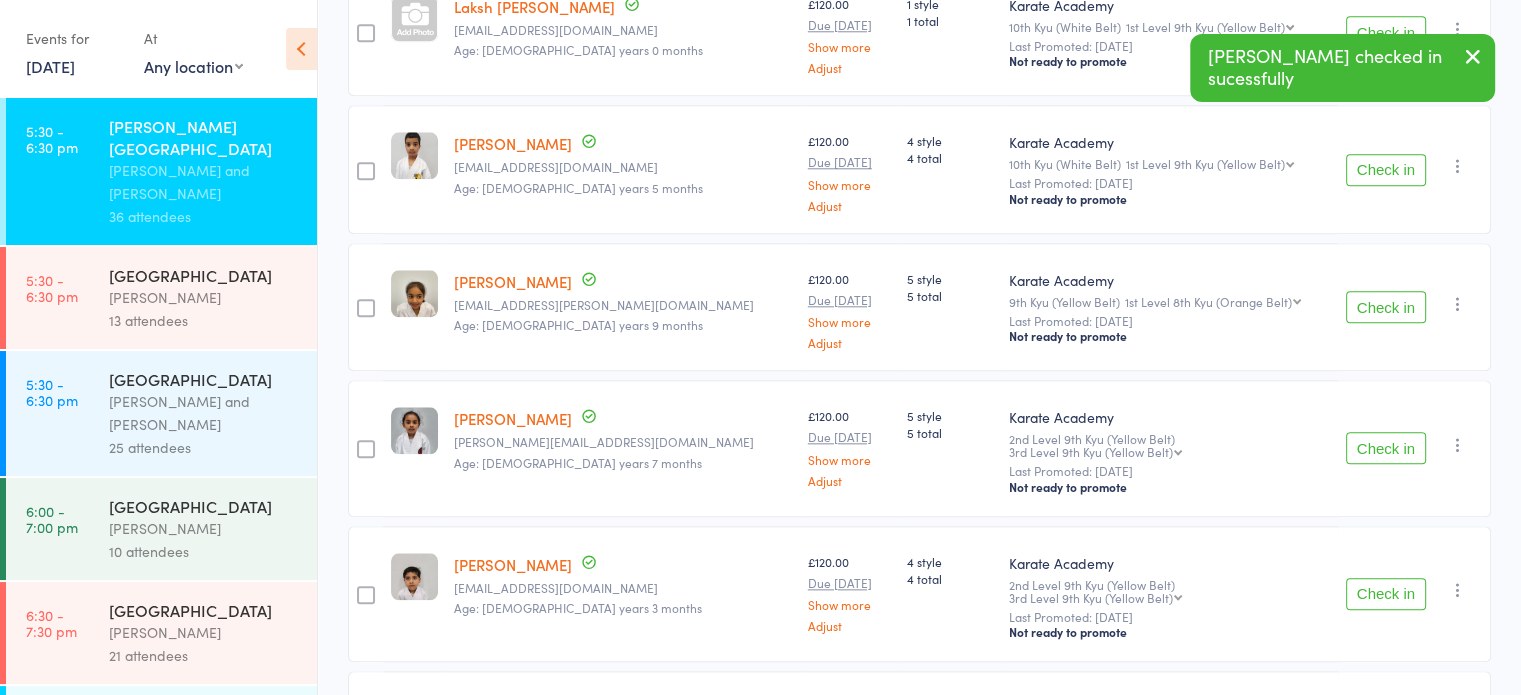 scroll, scrollTop: 2100, scrollLeft: 0, axis: vertical 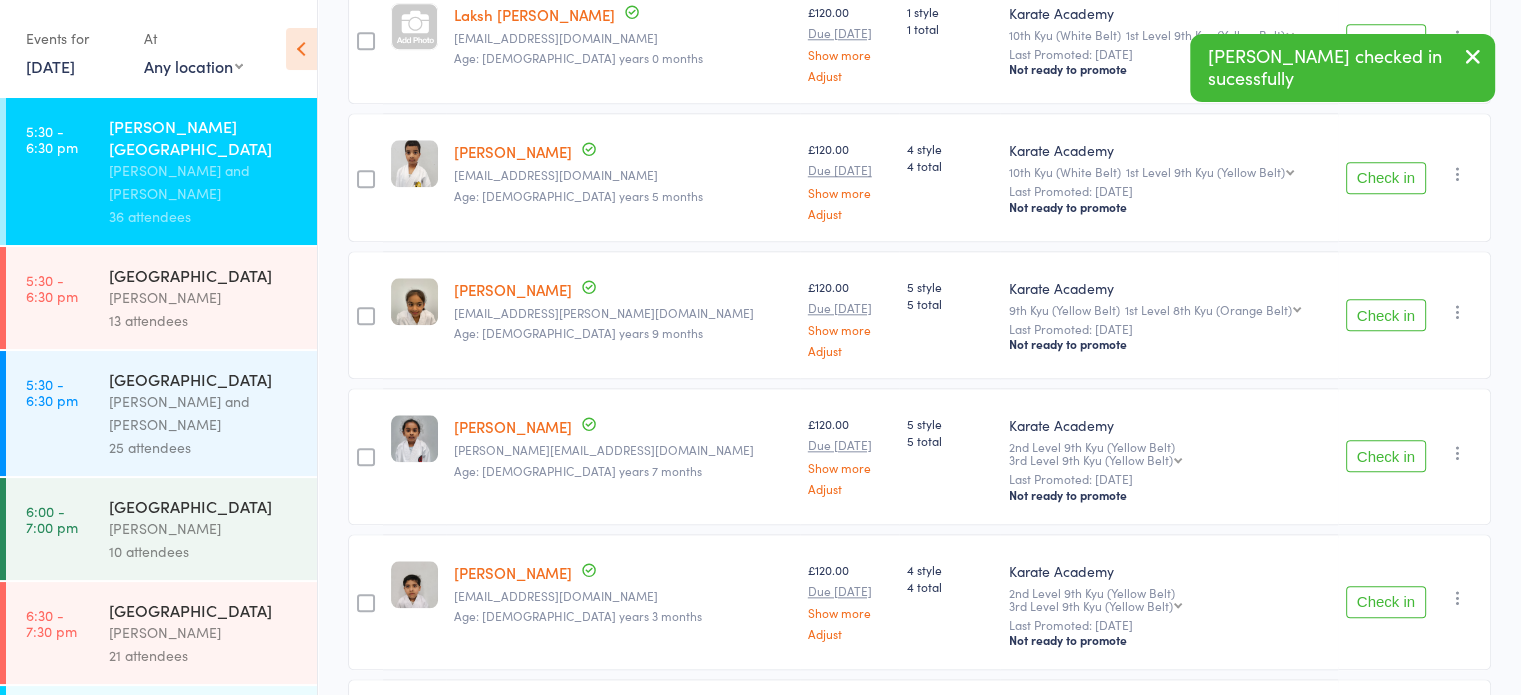 click on "Check in" at bounding box center (1386, 456) 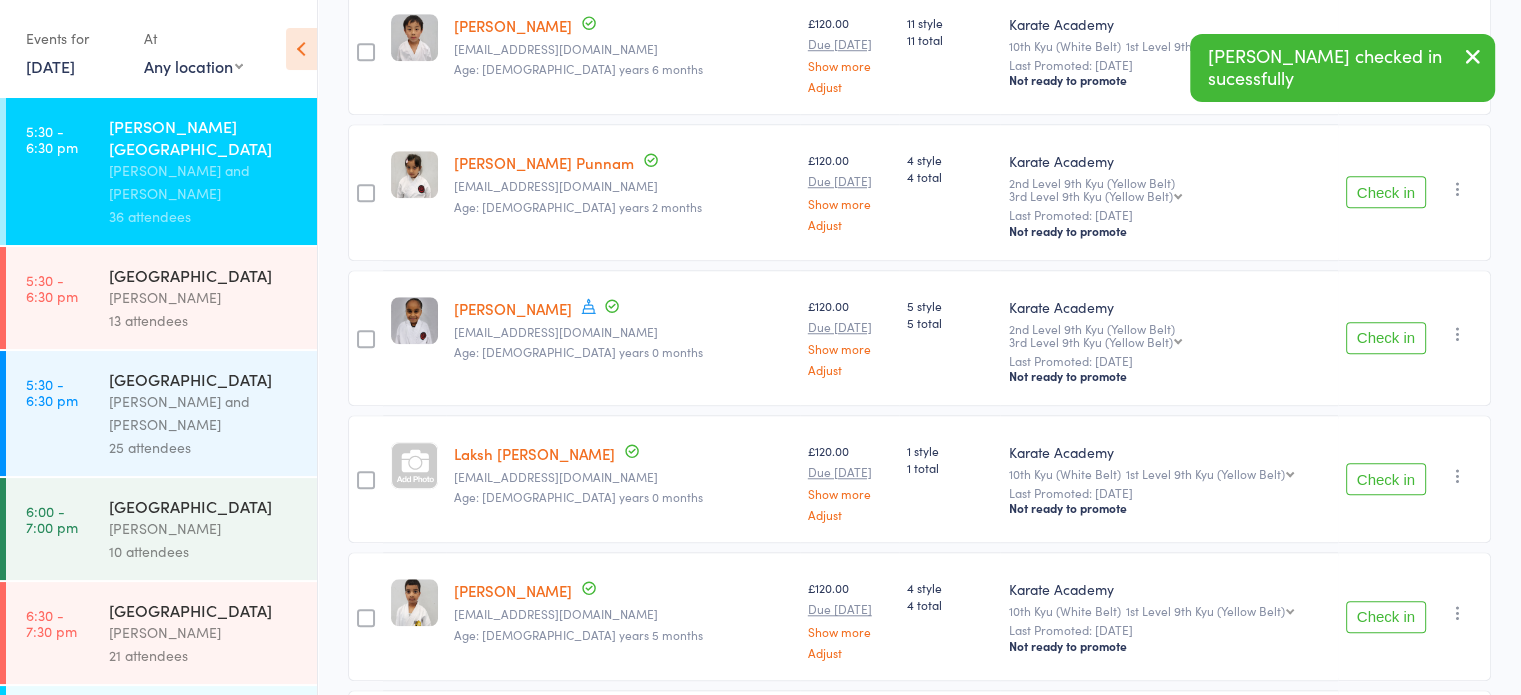 scroll, scrollTop: 1600, scrollLeft: 0, axis: vertical 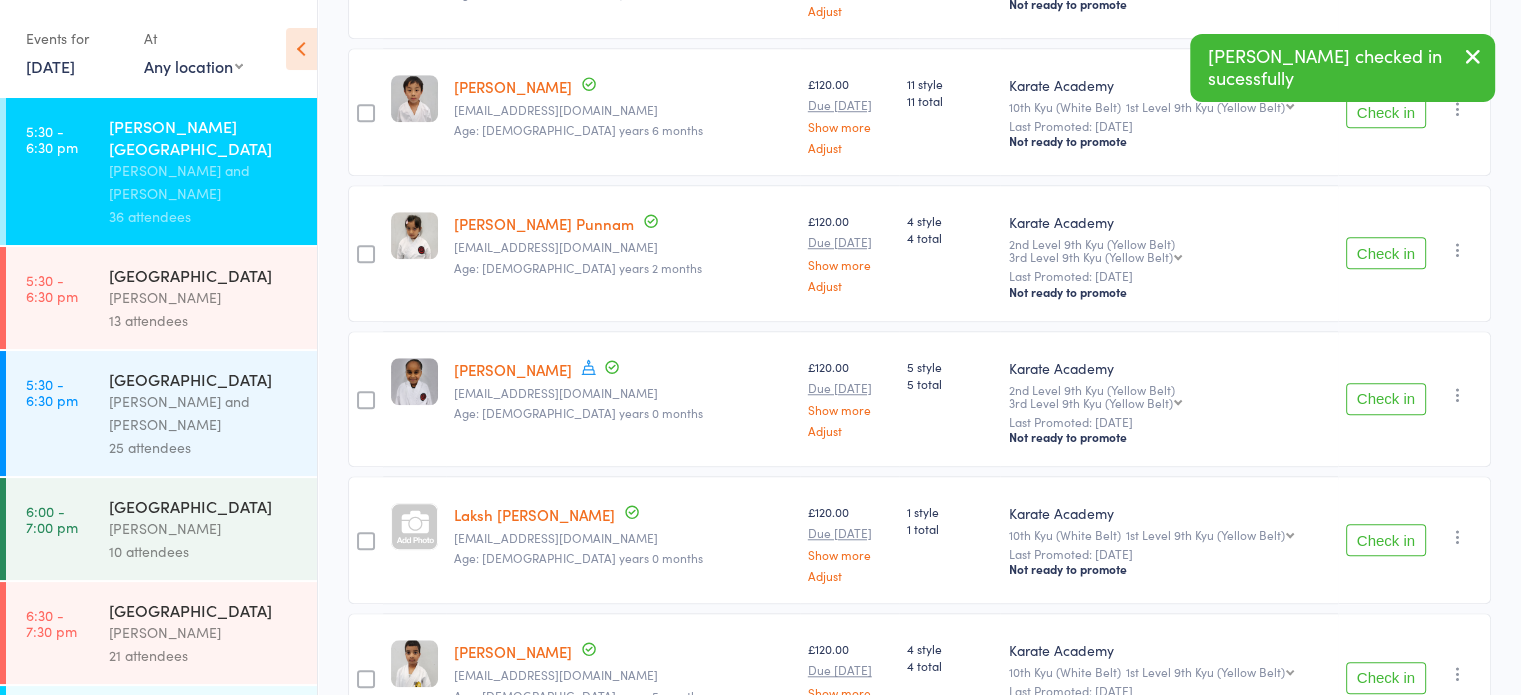 click on "Check in" at bounding box center (1386, 399) 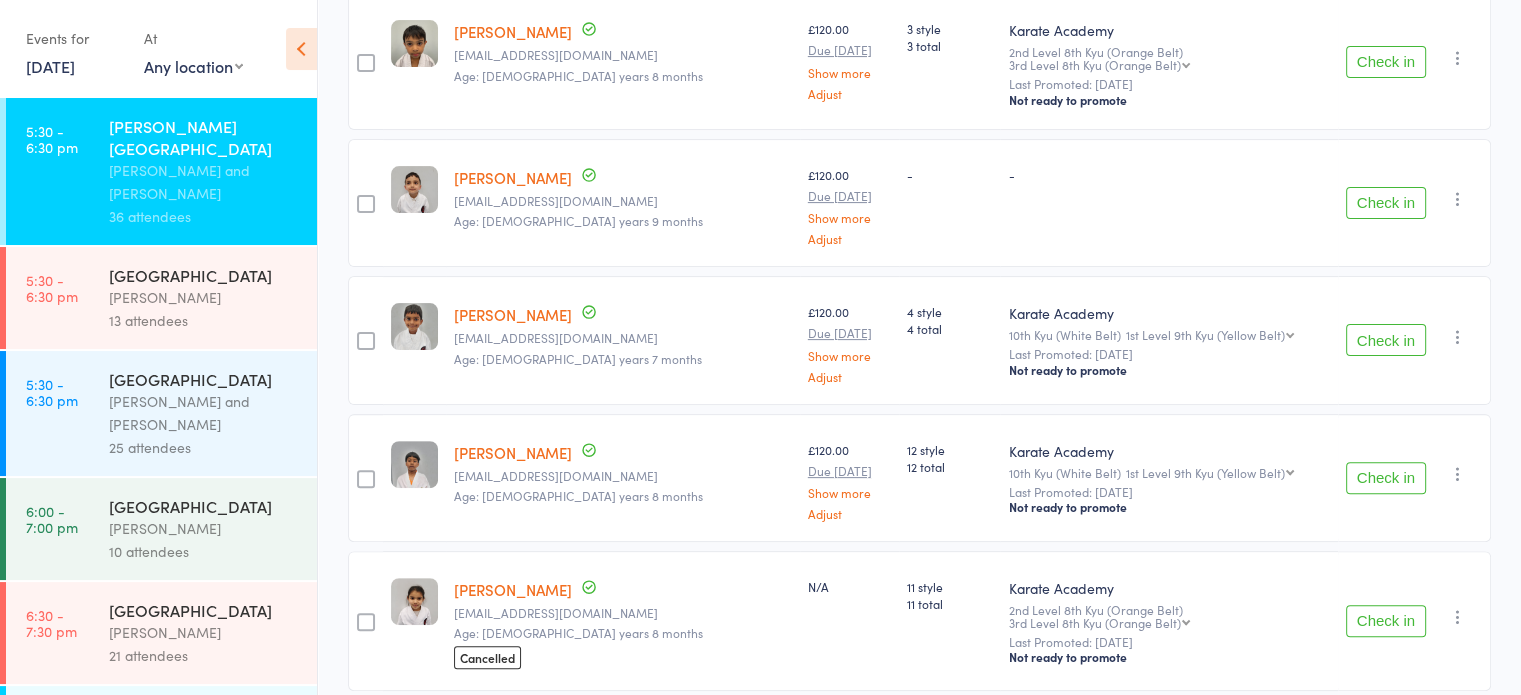 scroll, scrollTop: 500, scrollLeft: 0, axis: vertical 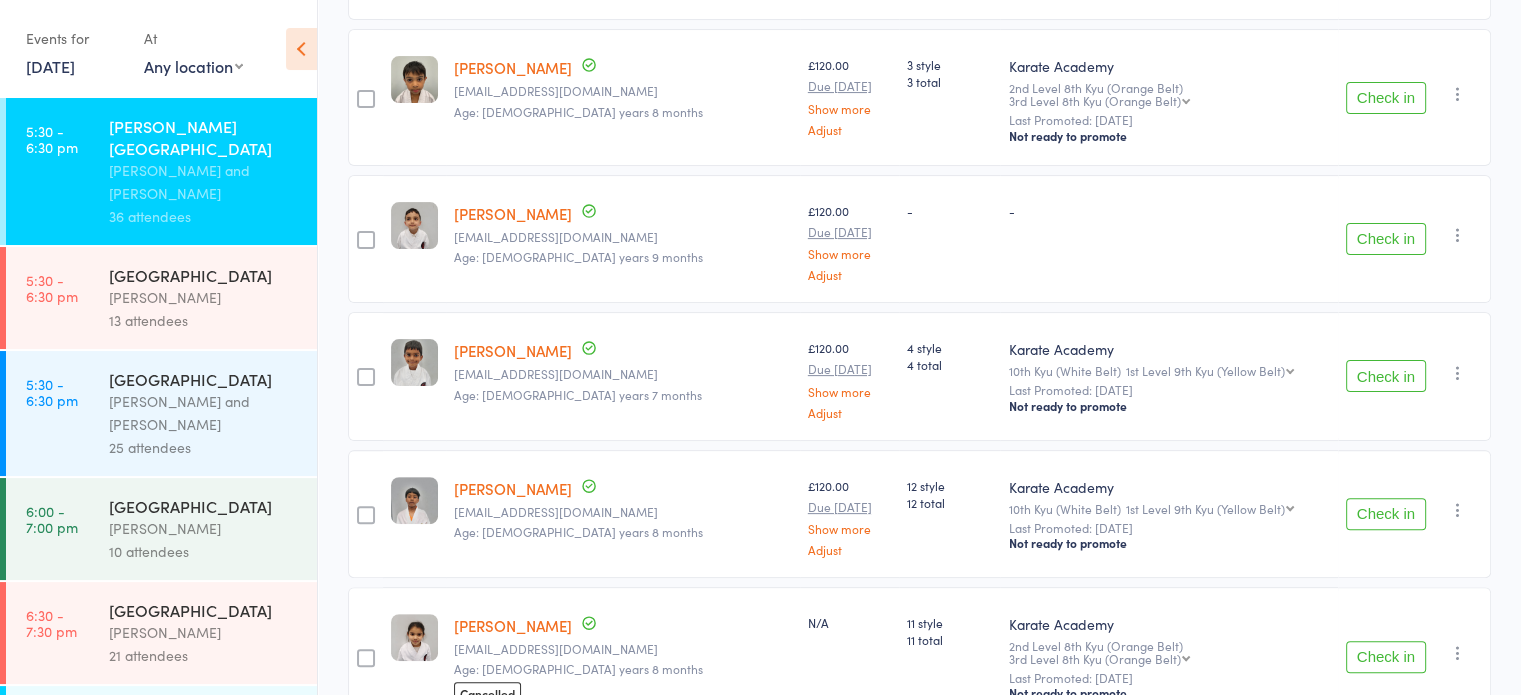 click on "Check in" at bounding box center [1386, 376] 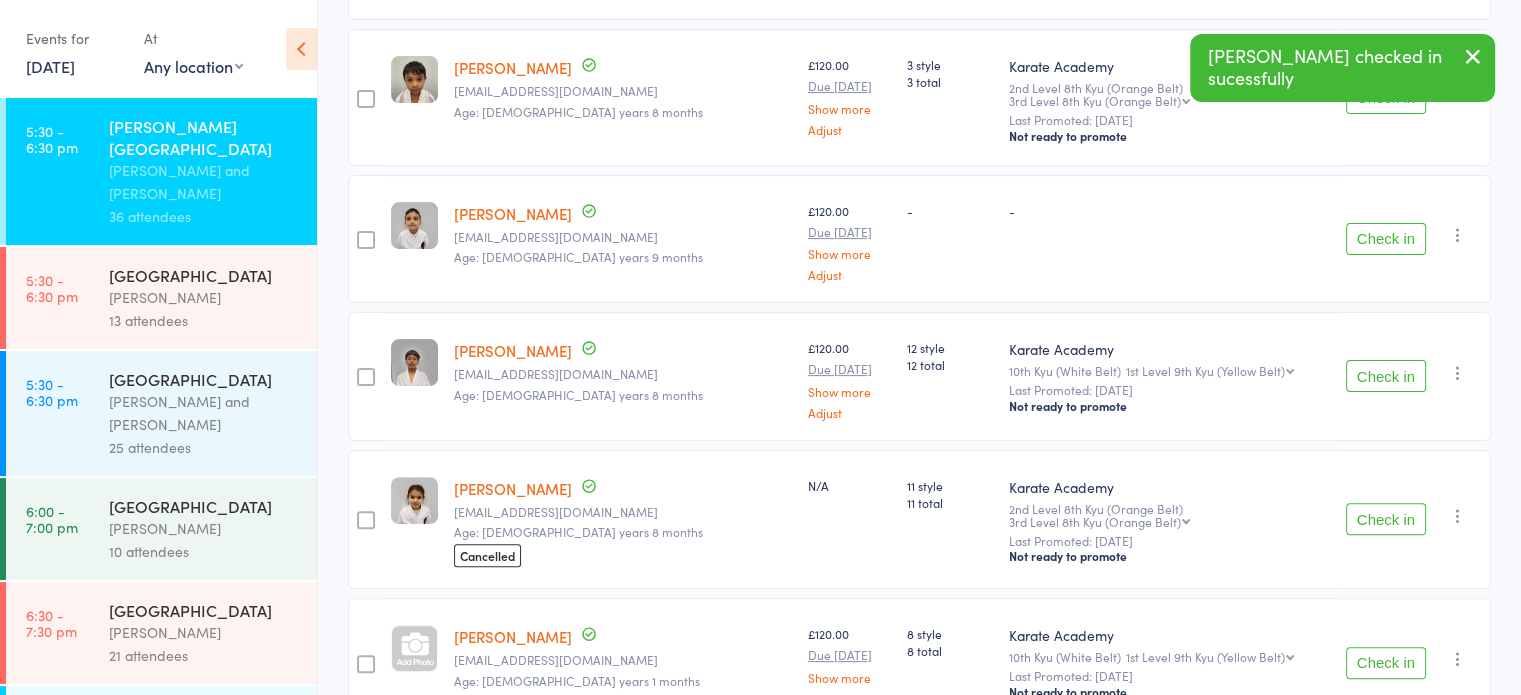 click on "Check in" at bounding box center (1386, 376) 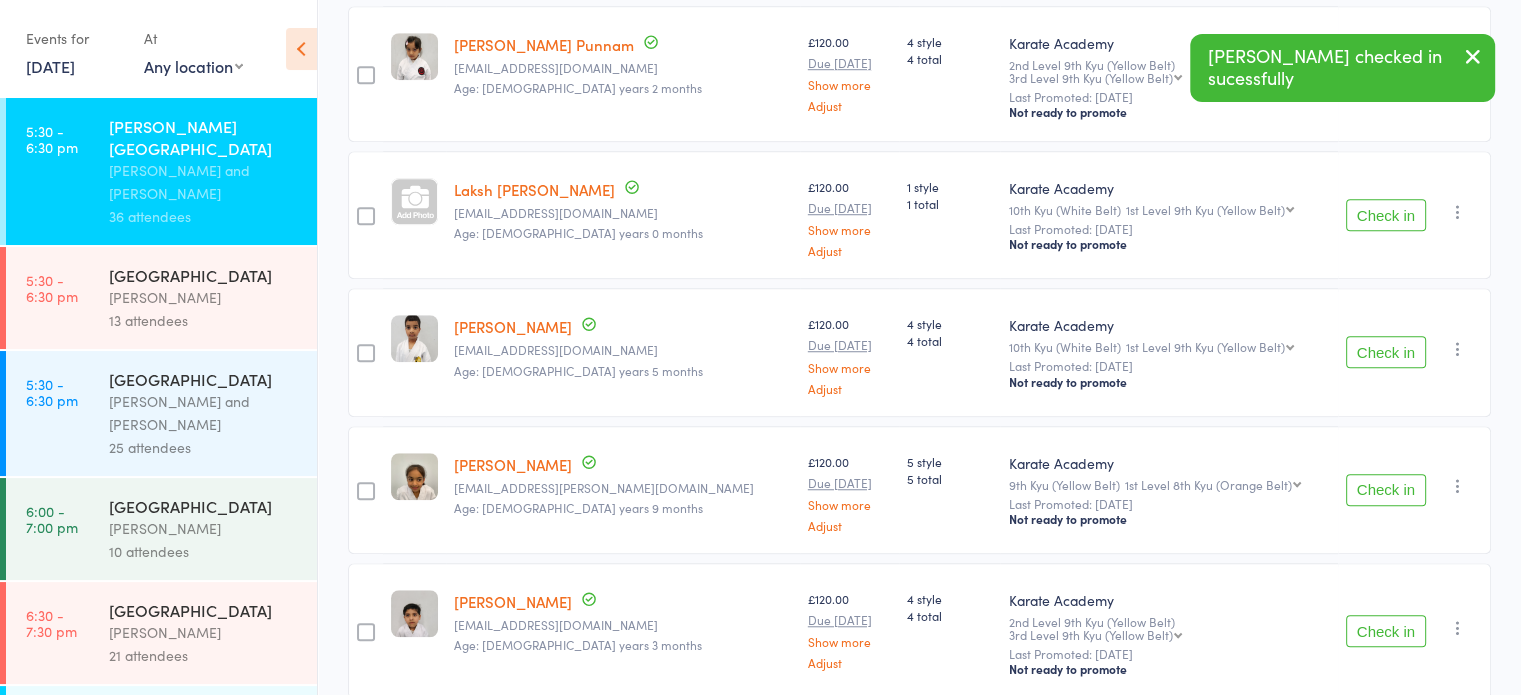 scroll, scrollTop: 1600, scrollLeft: 0, axis: vertical 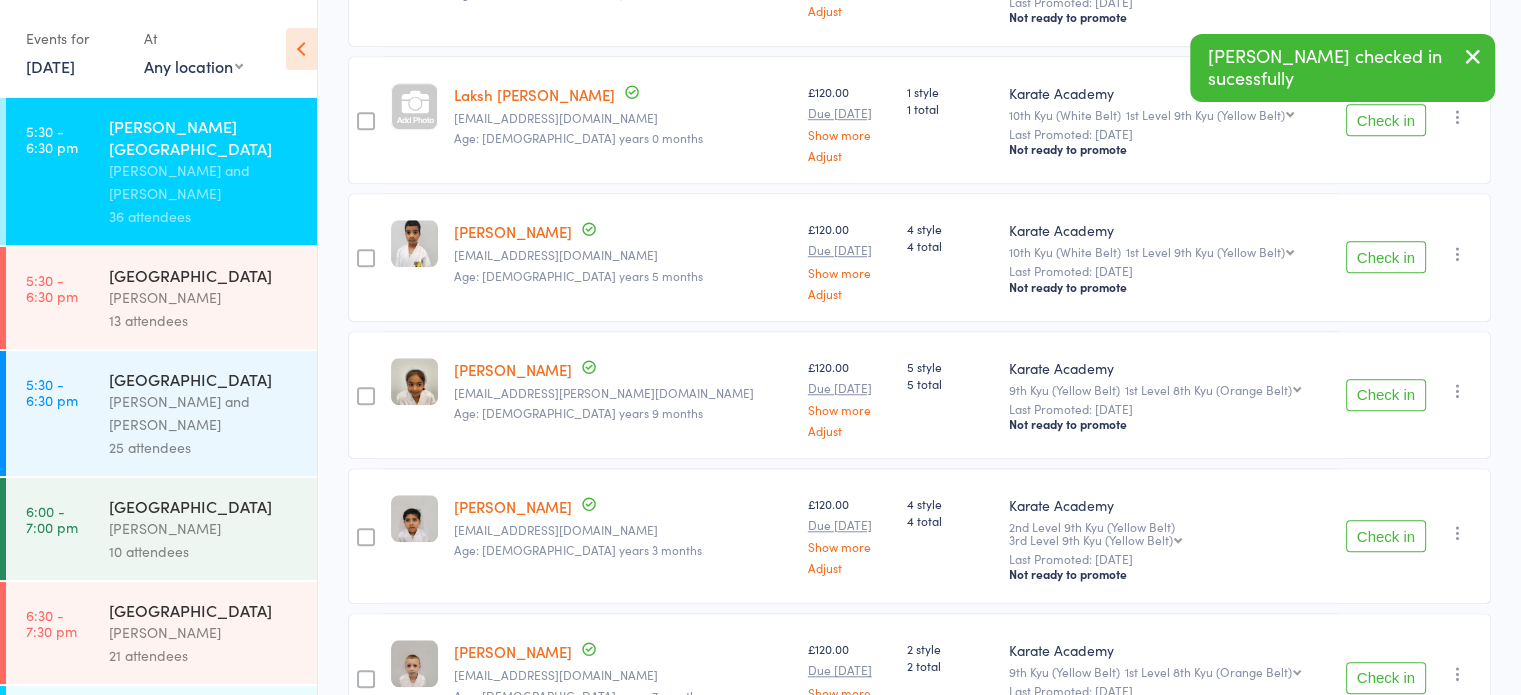 click on "Check in" at bounding box center (1386, 536) 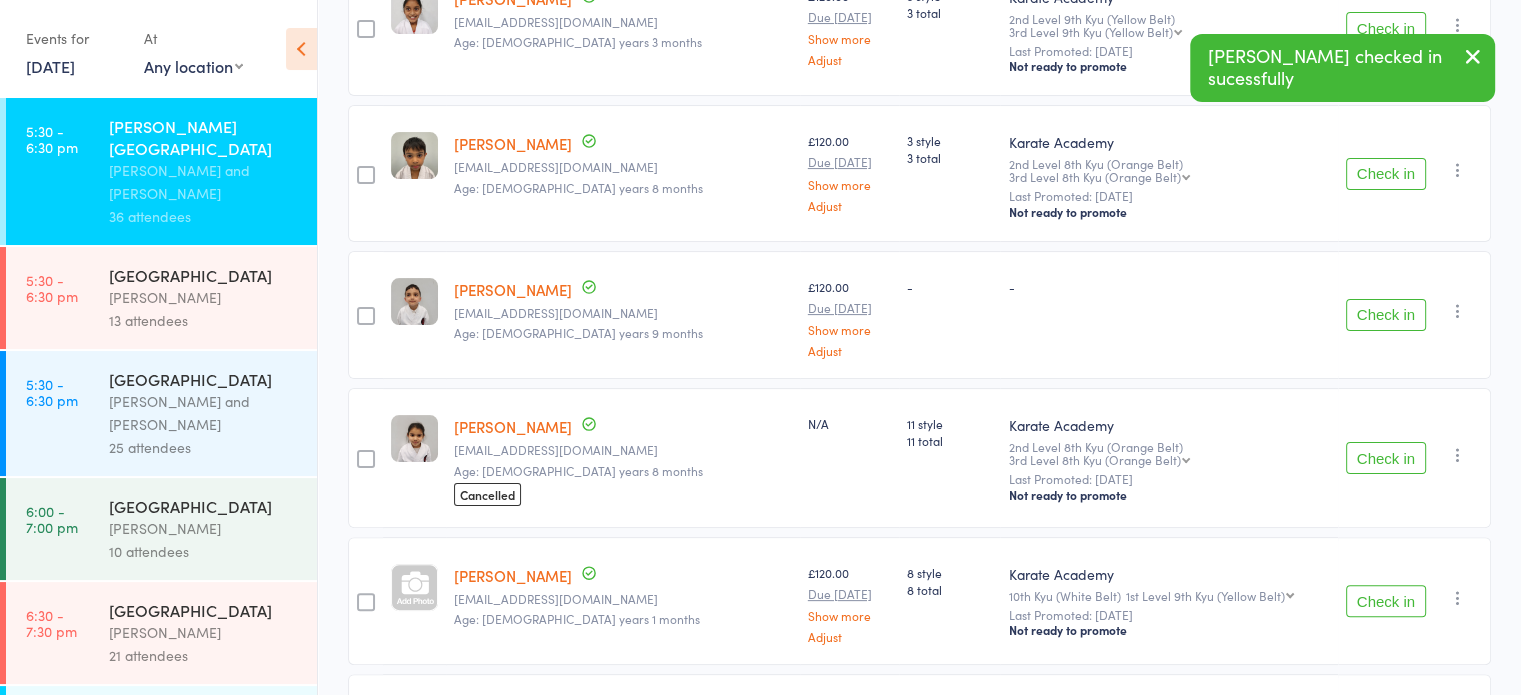 scroll, scrollTop: 300, scrollLeft: 0, axis: vertical 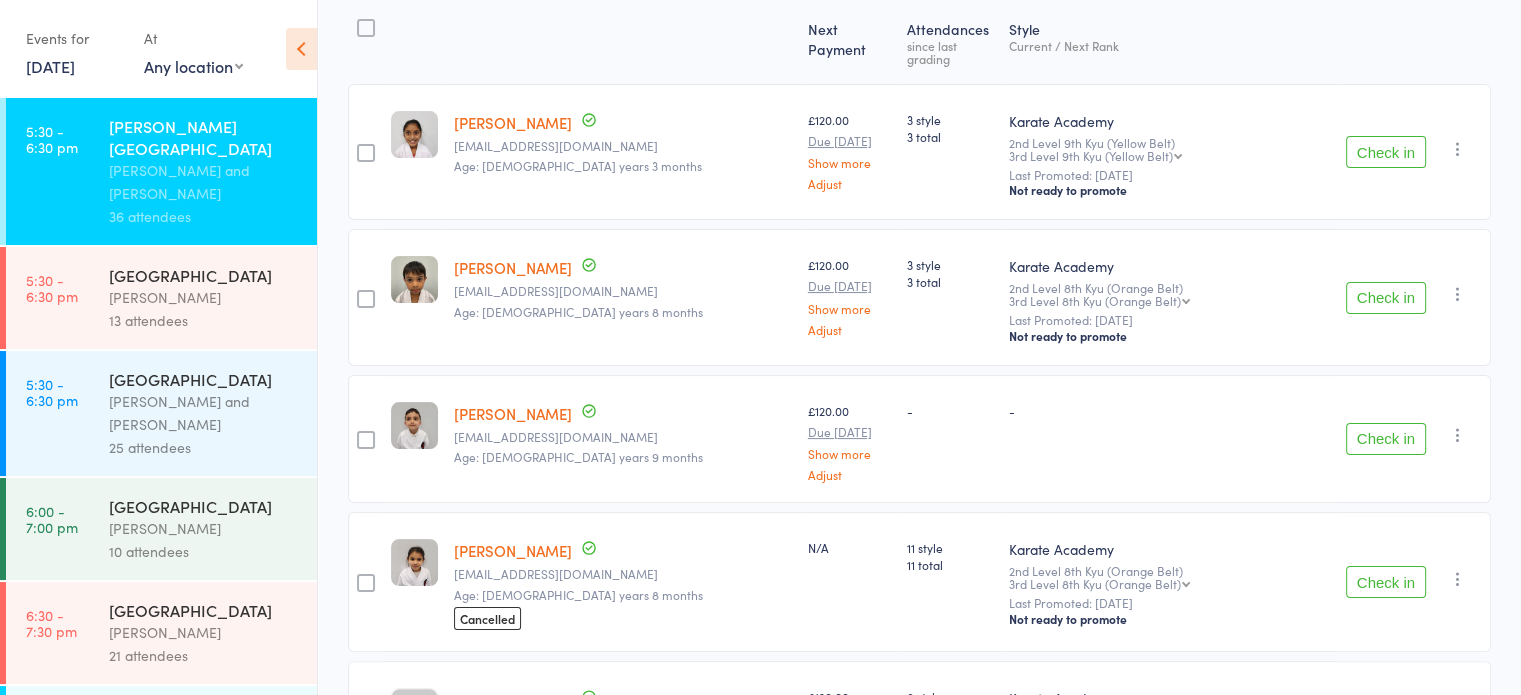 click on "Check in" at bounding box center (1386, 439) 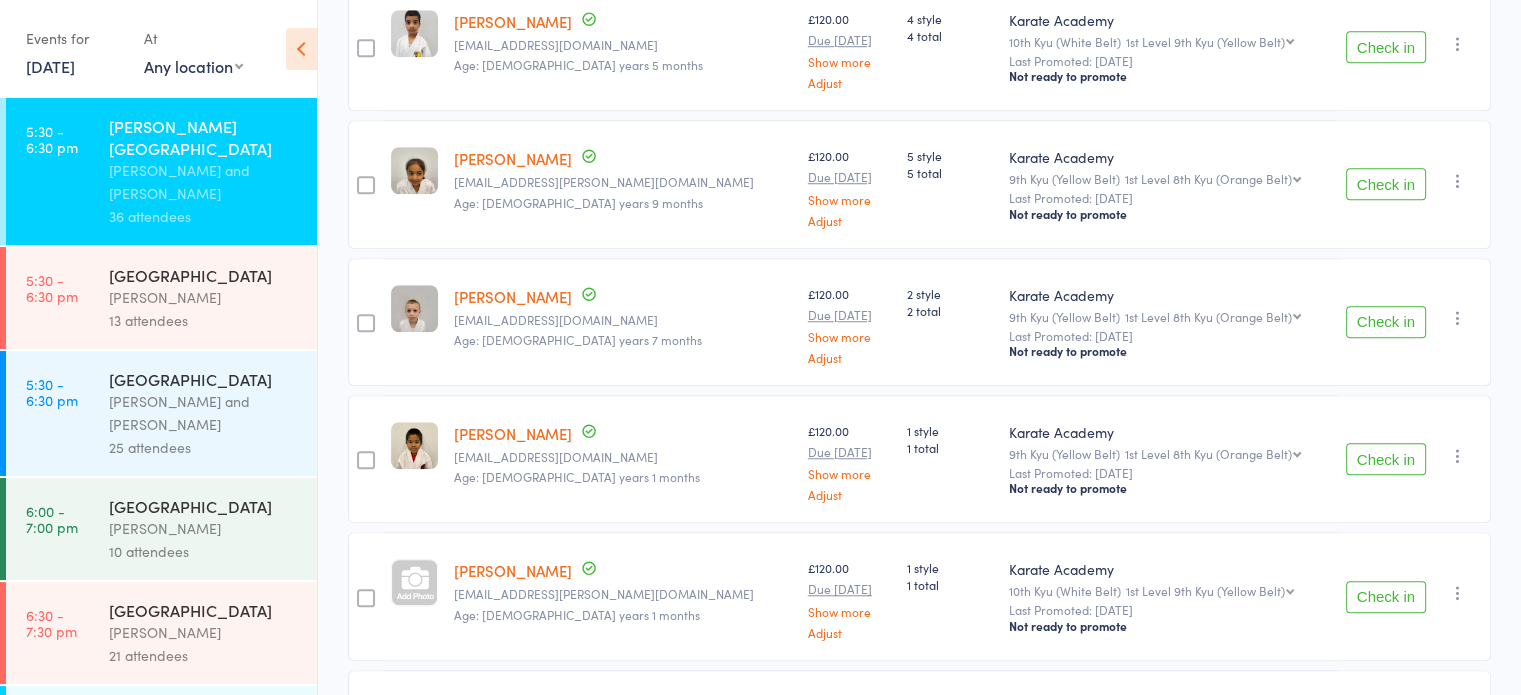 scroll, scrollTop: 1700, scrollLeft: 0, axis: vertical 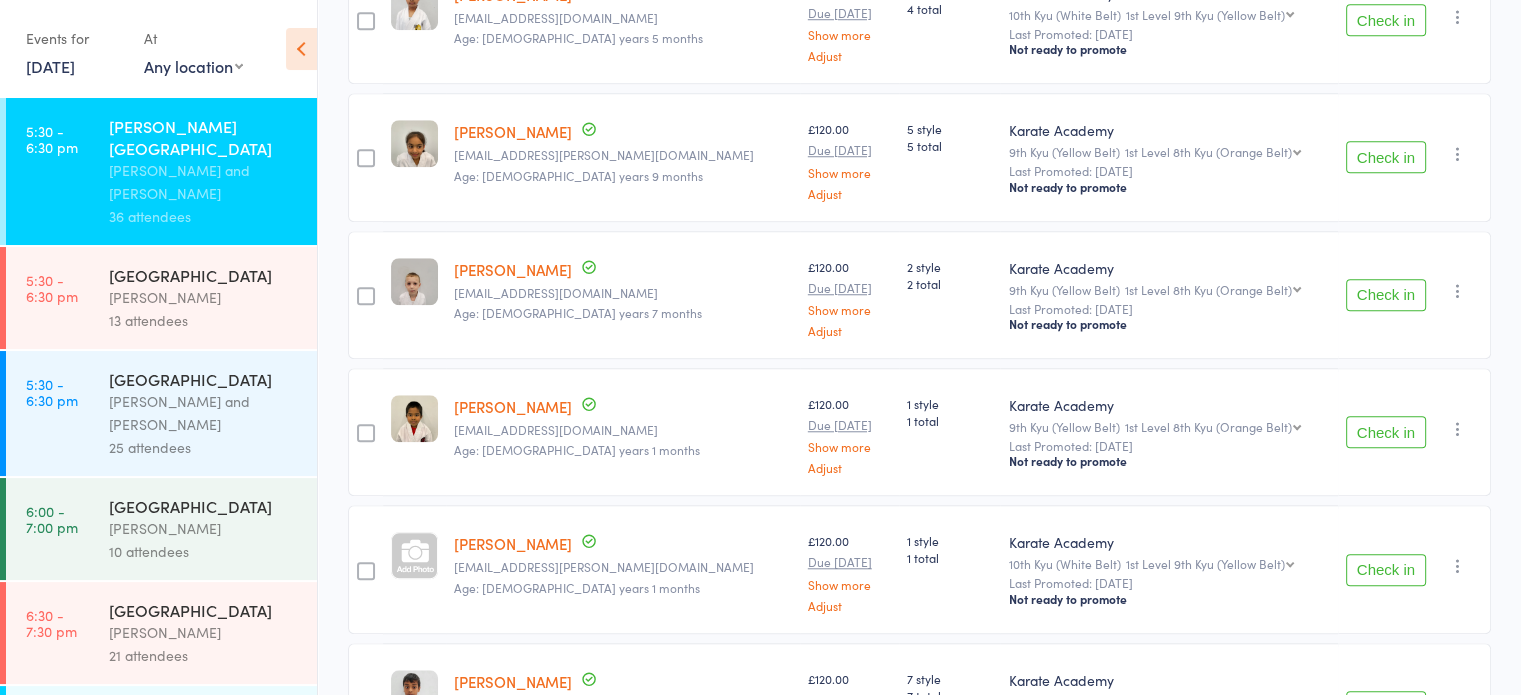 click on "Check in" at bounding box center (1386, 570) 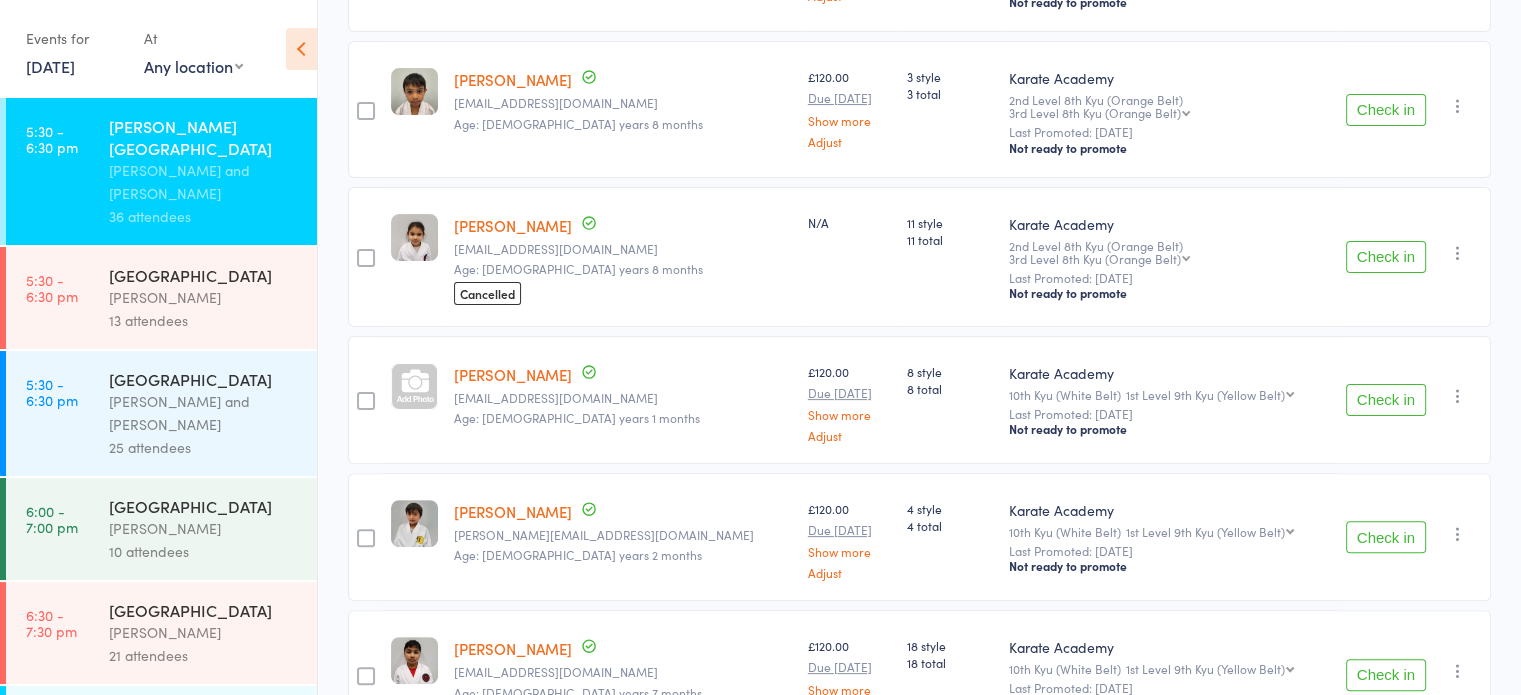 scroll, scrollTop: 588, scrollLeft: 0, axis: vertical 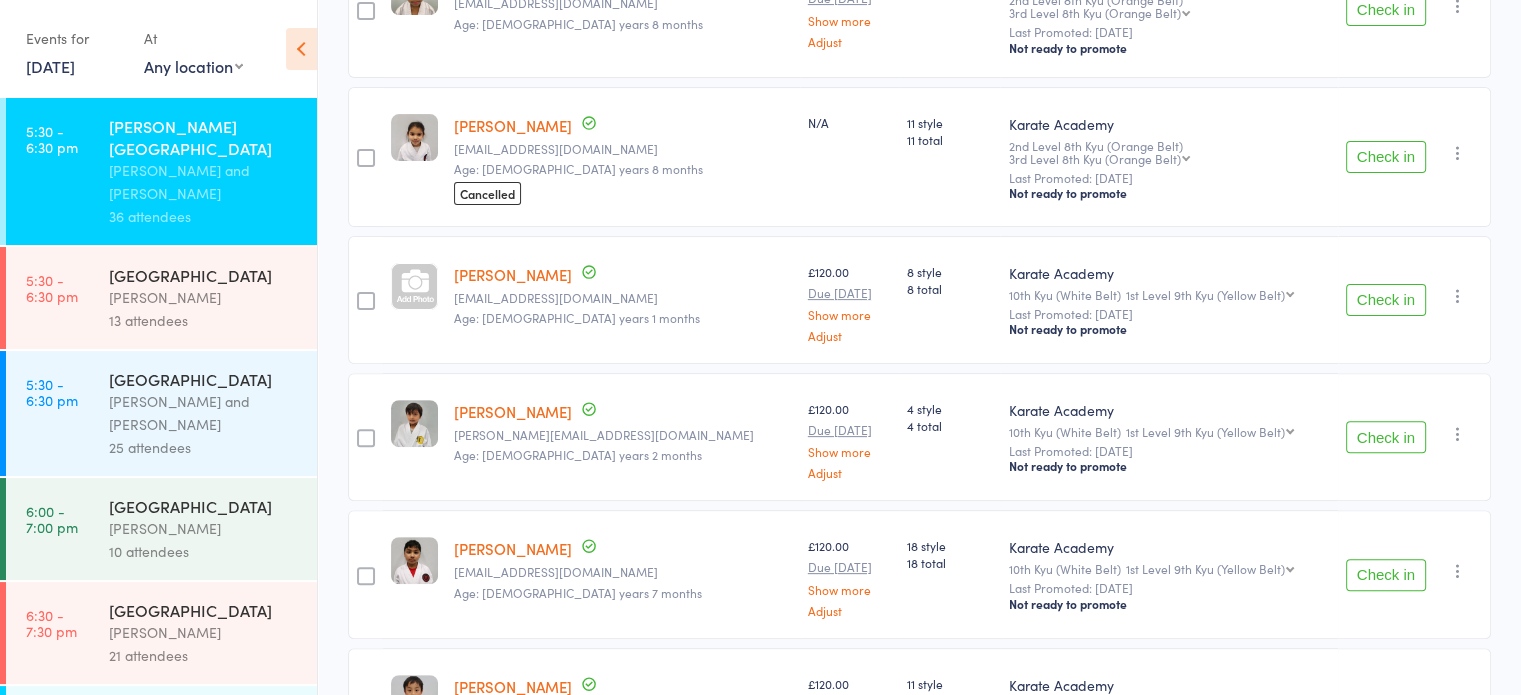 click on "Check in" at bounding box center [1386, 437] 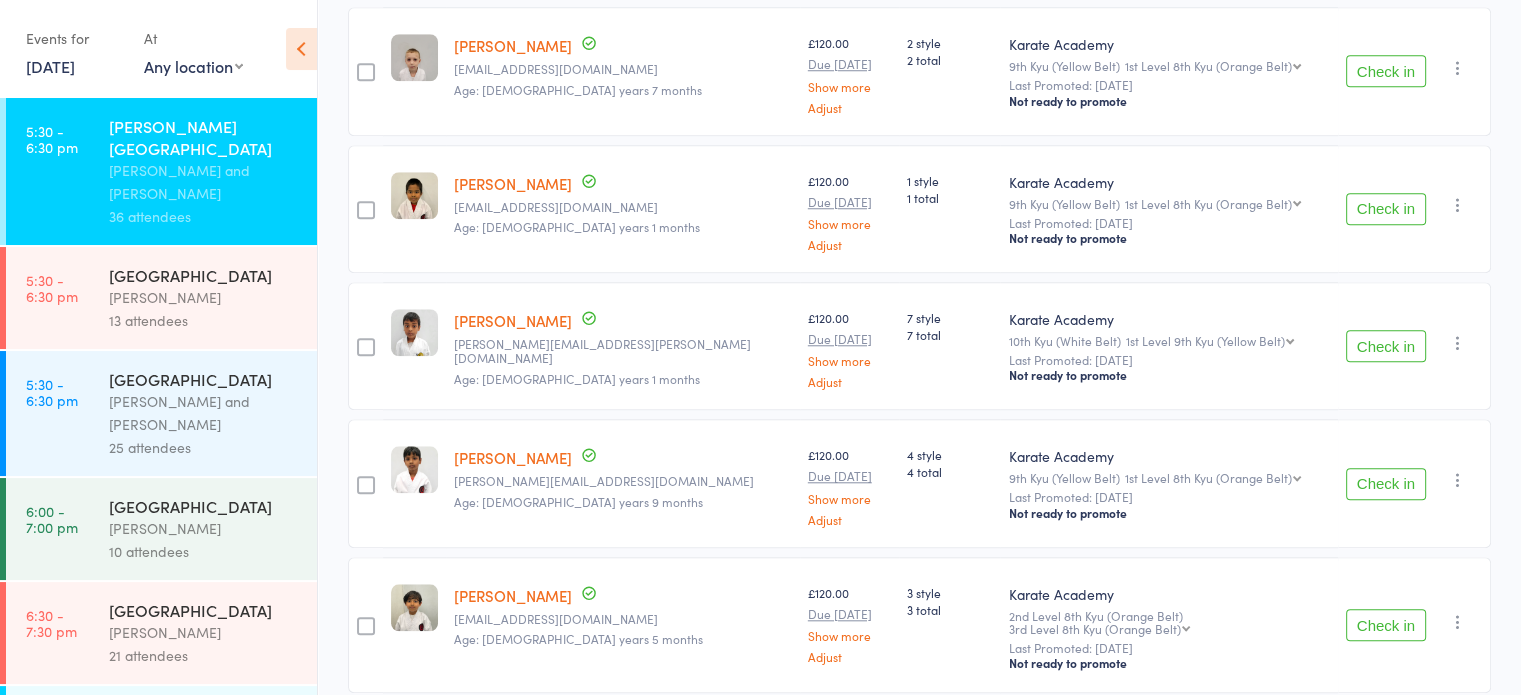 scroll, scrollTop: 1788, scrollLeft: 0, axis: vertical 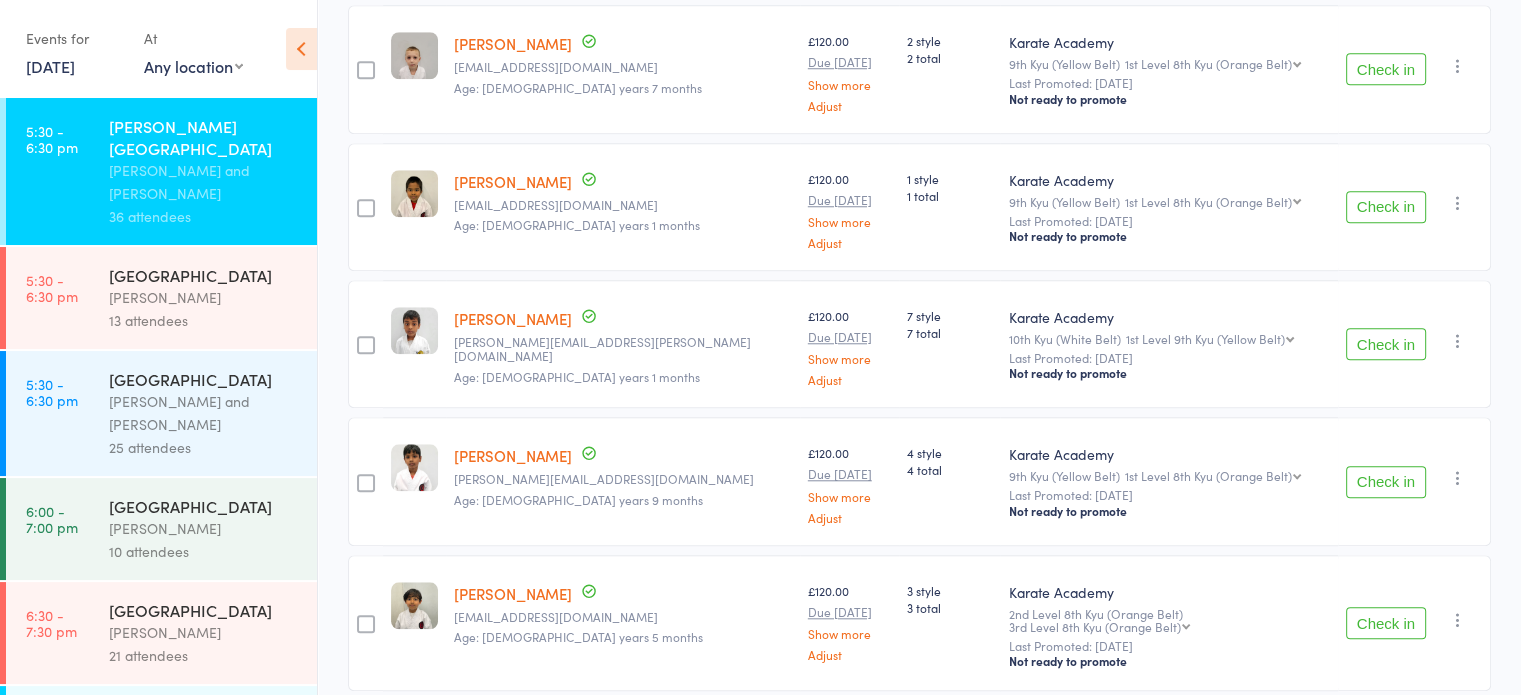 click on "Check in" at bounding box center [1386, 482] 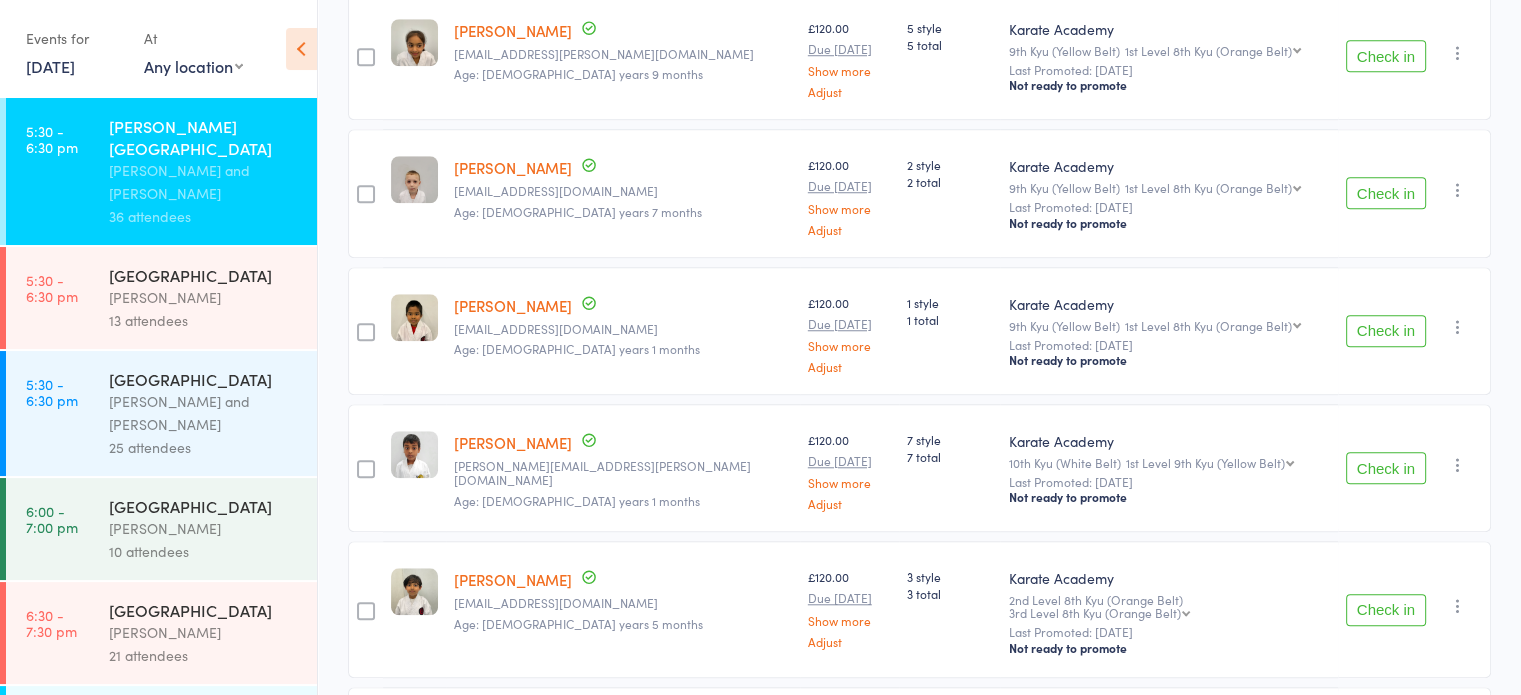 scroll, scrollTop: 1588, scrollLeft: 0, axis: vertical 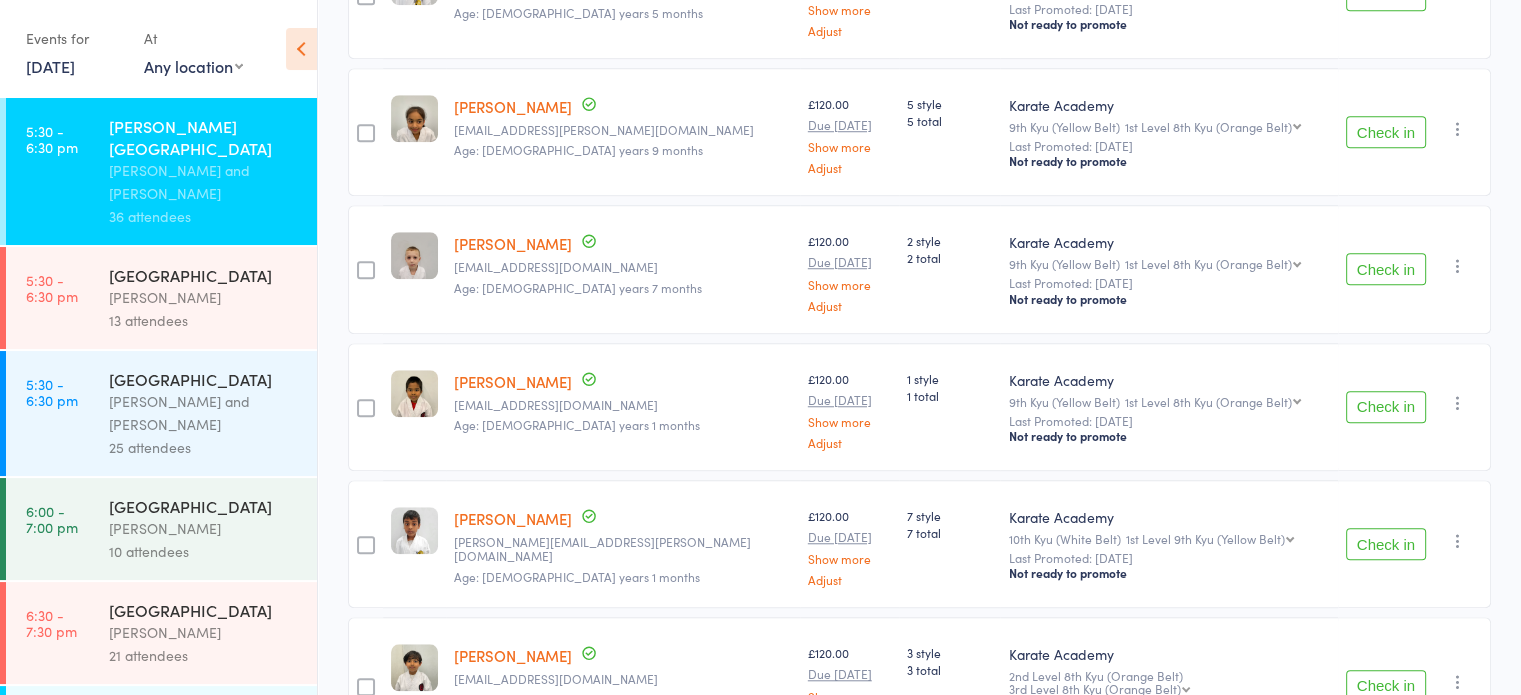 click on "Check in" at bounding box center [1386, 544] 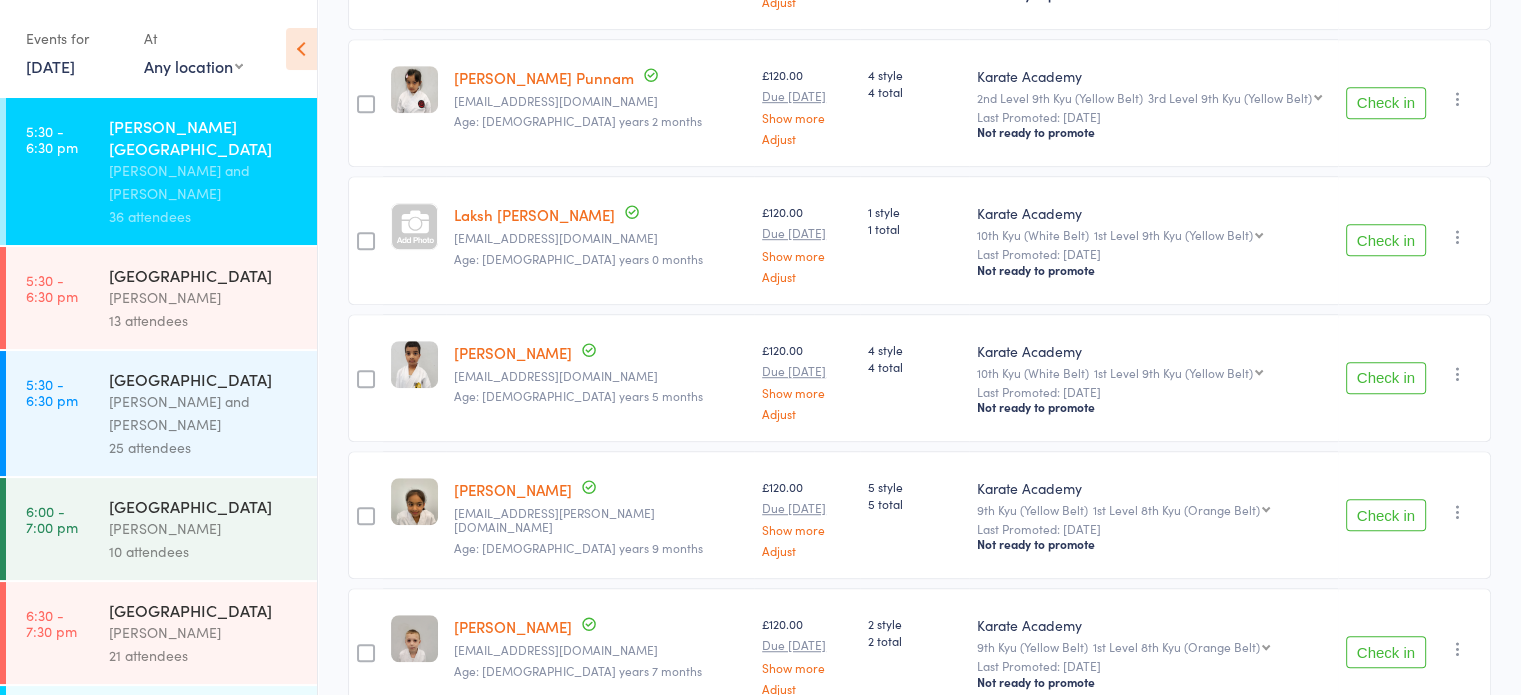 scroll, scrollTop: 1188, scrollLeft: 0, axis: vertical 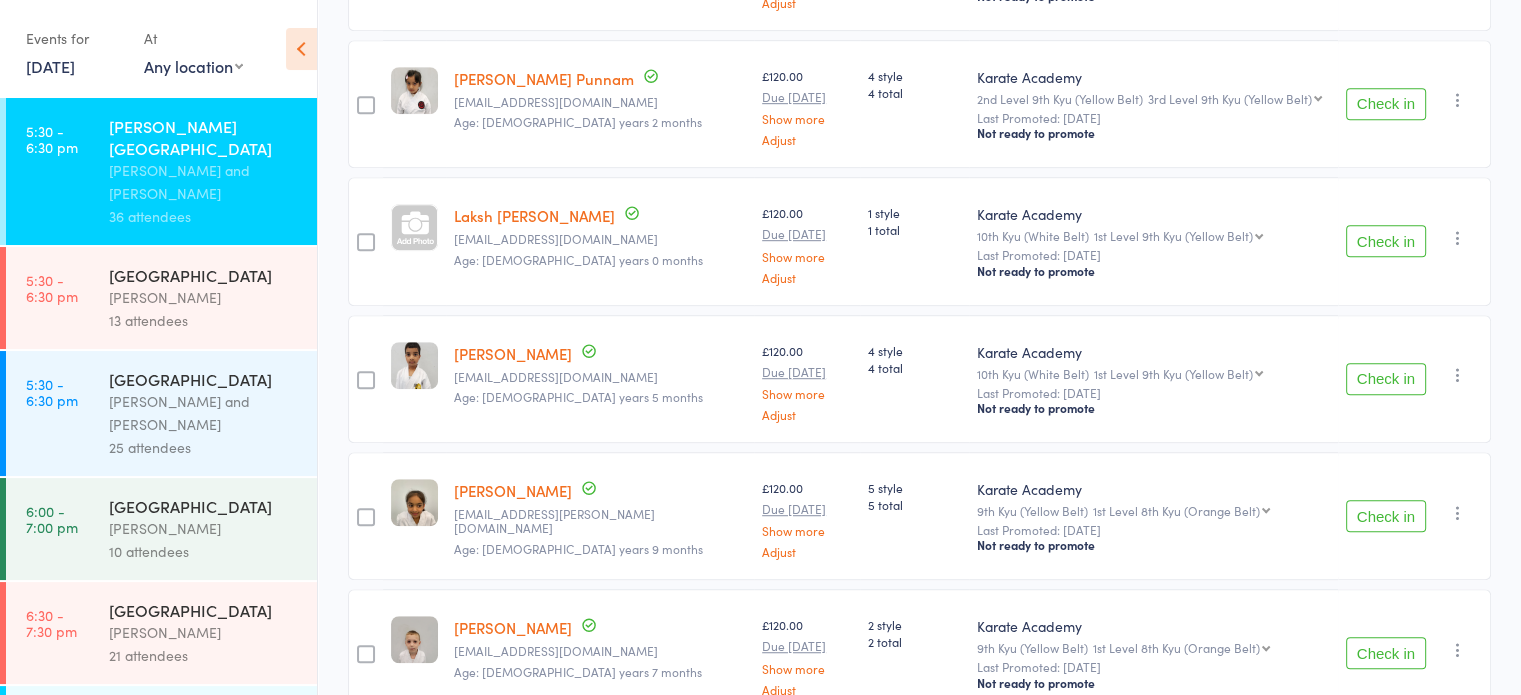 click on "Check in" at bounding box center (1386, 516) 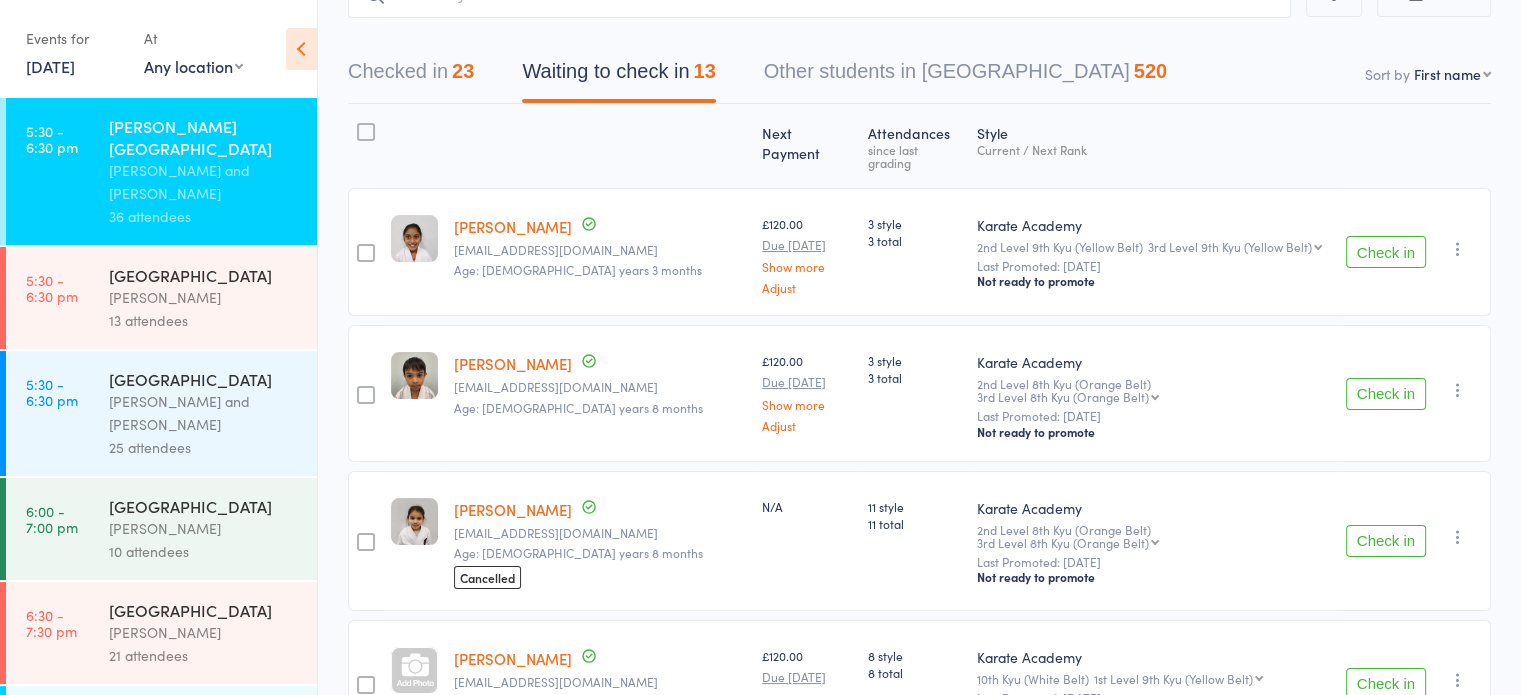 scroll, scrollTop: 188, scrollLeft: 0, axis: vertical 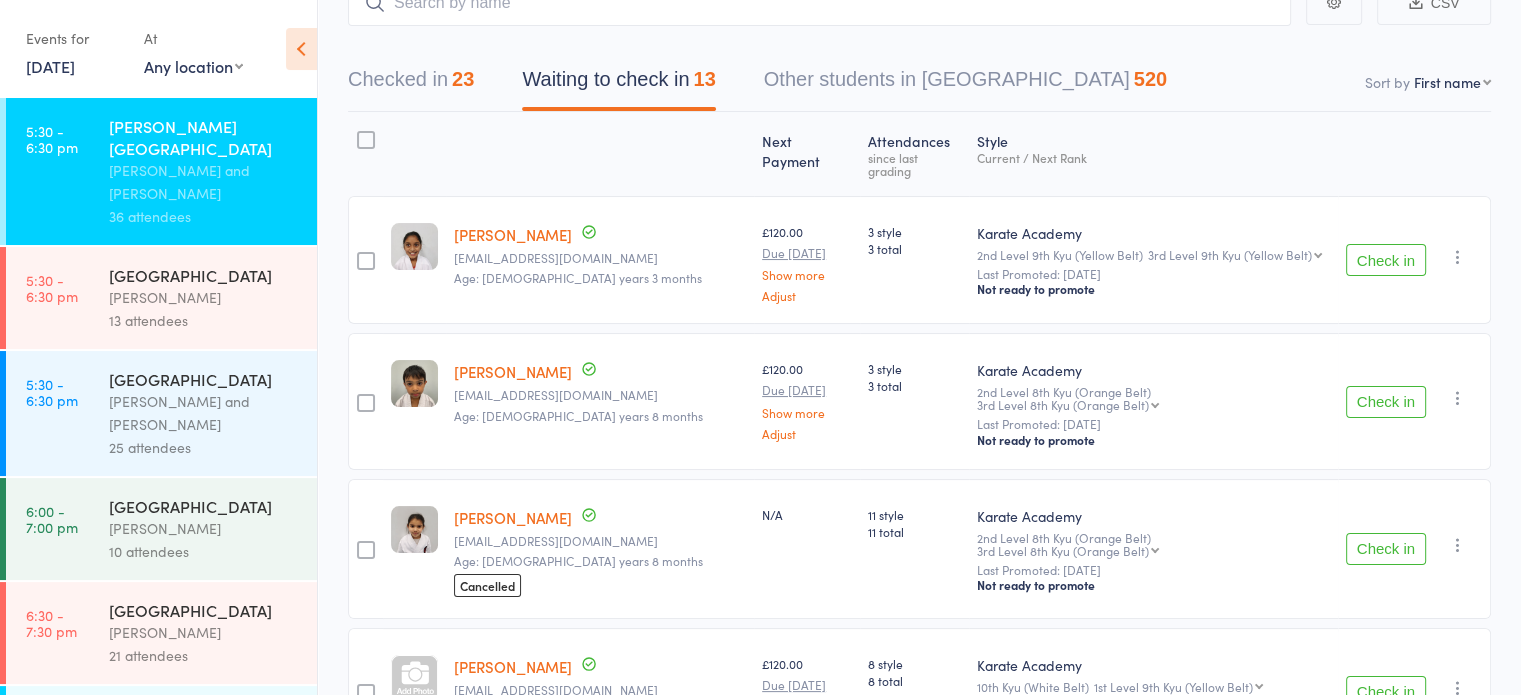 click on "Check in" at bounding box center [1386, 260] 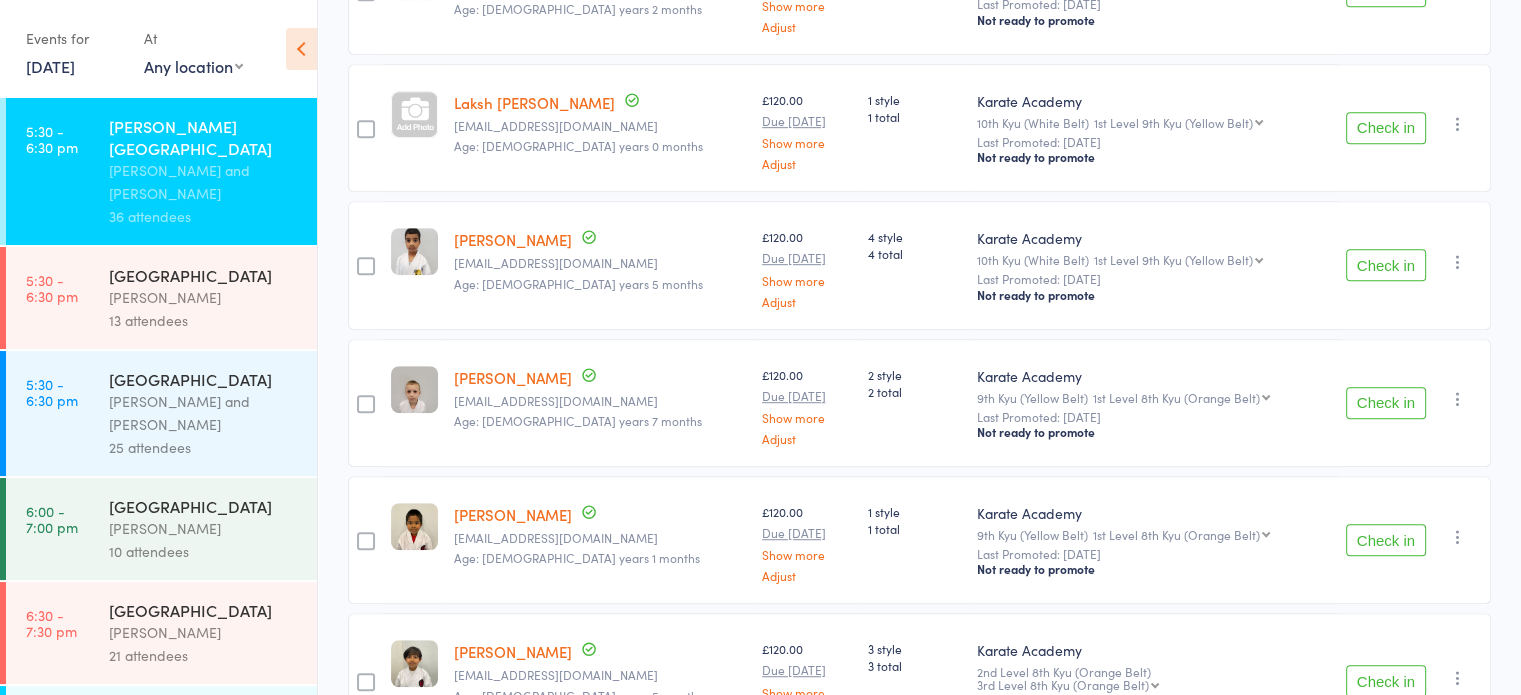scroll, scrollTop: 1105, scrollLeft: 0, axis: vertical 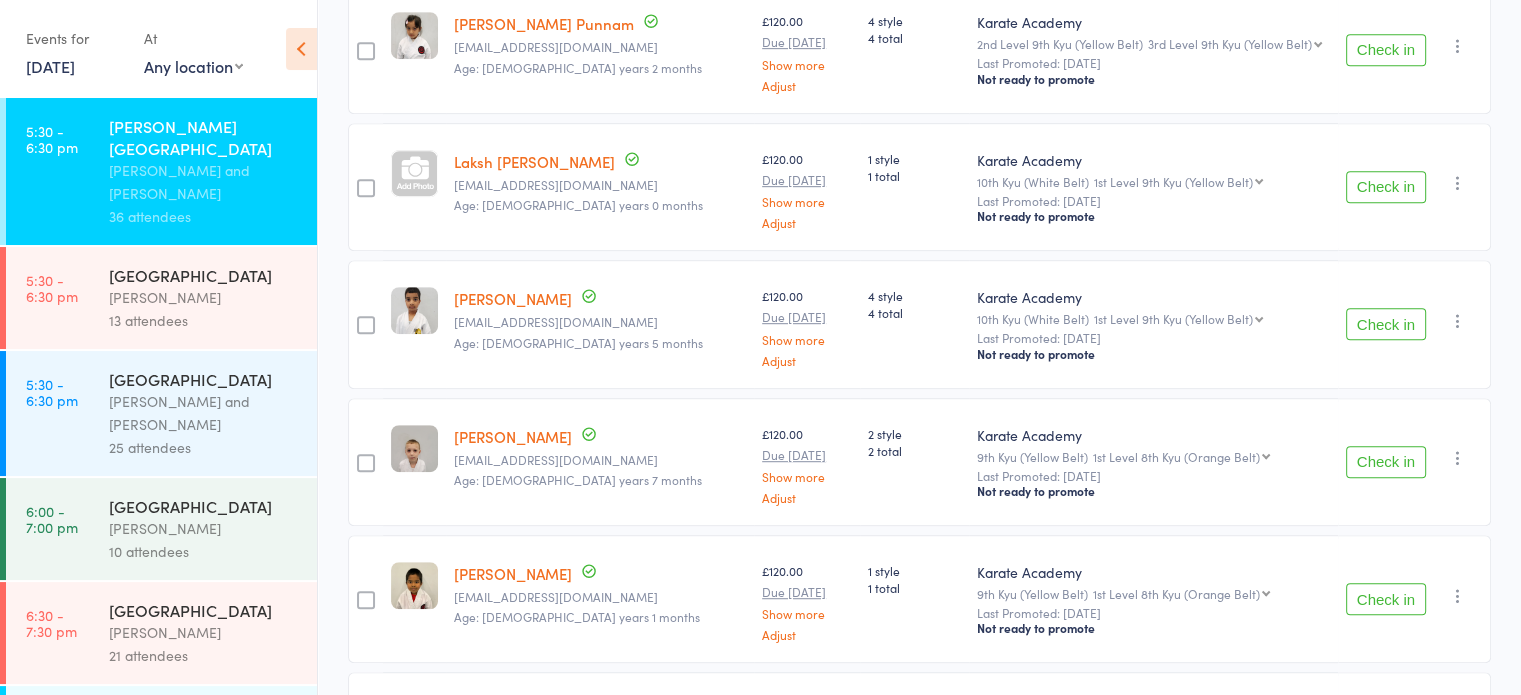click on "Check in" at bounding box center [1386, 462] 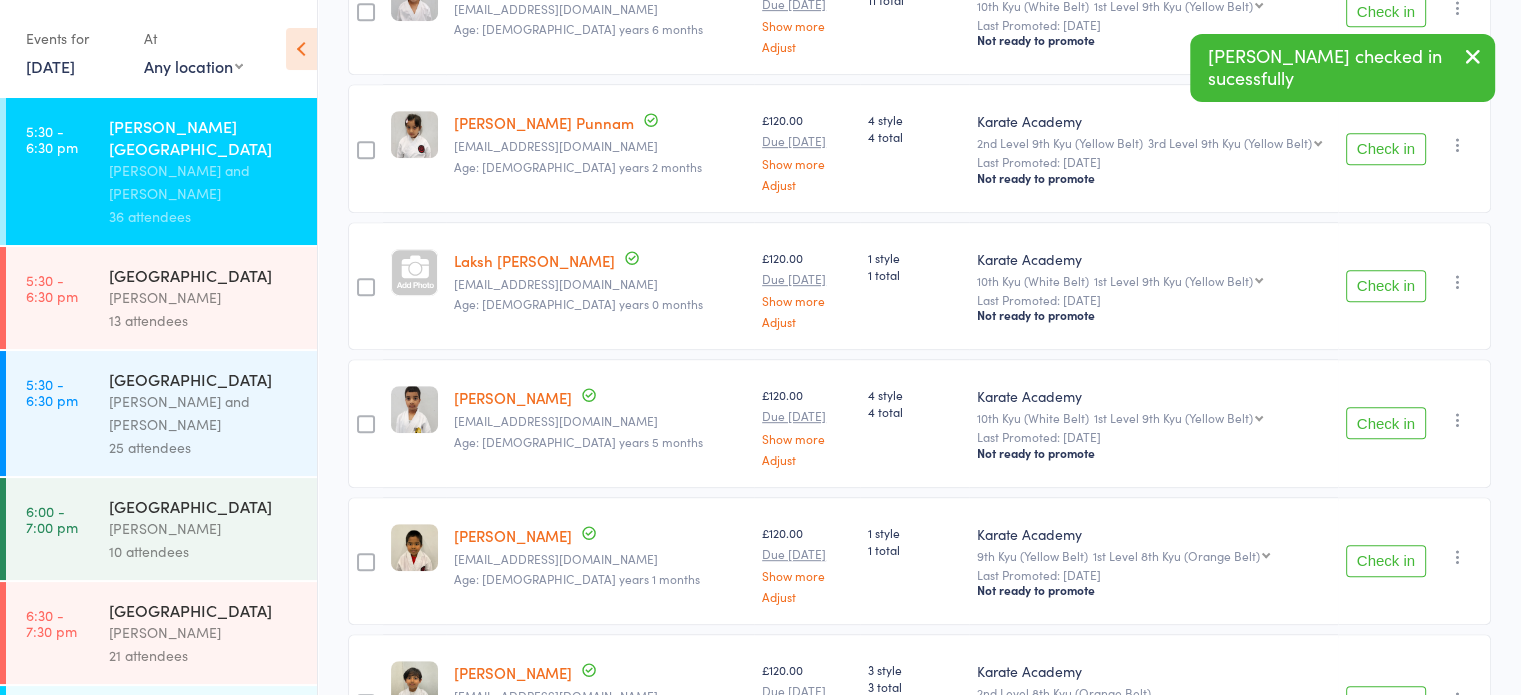 scroll, scrollTop: 1005, scrollLeft: 0, axis: vertical 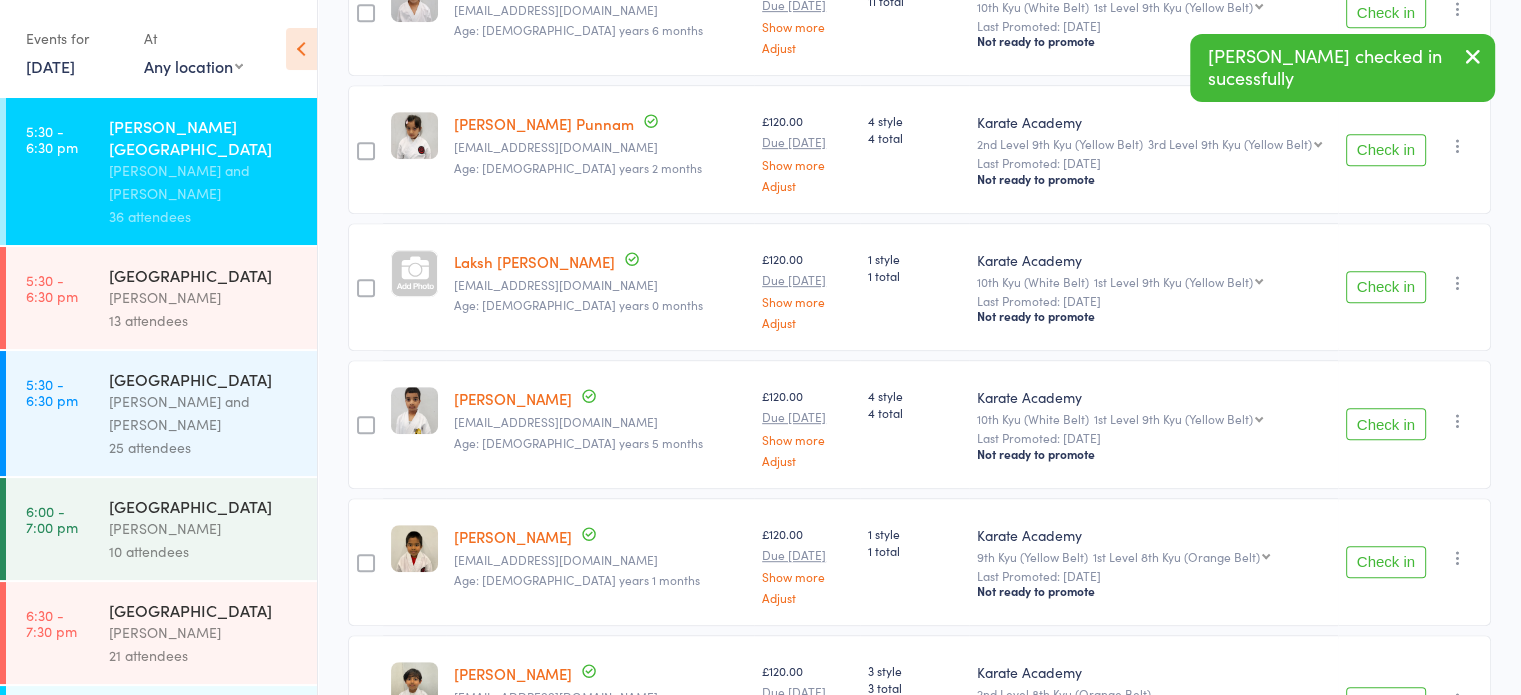 click on "Check in" at bounding box center [1386, 424] 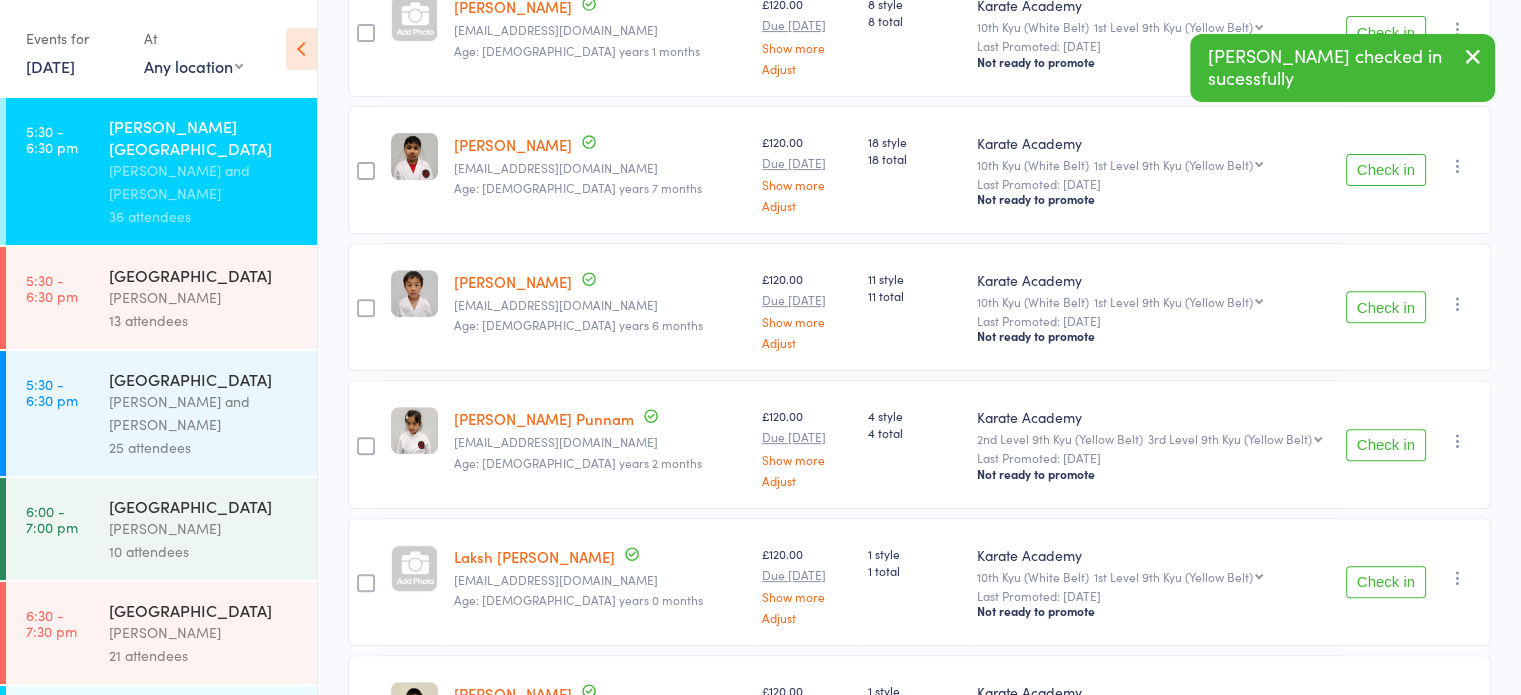 scroll, scrollTop: 705, scrollLeft: 0, axis: vertical 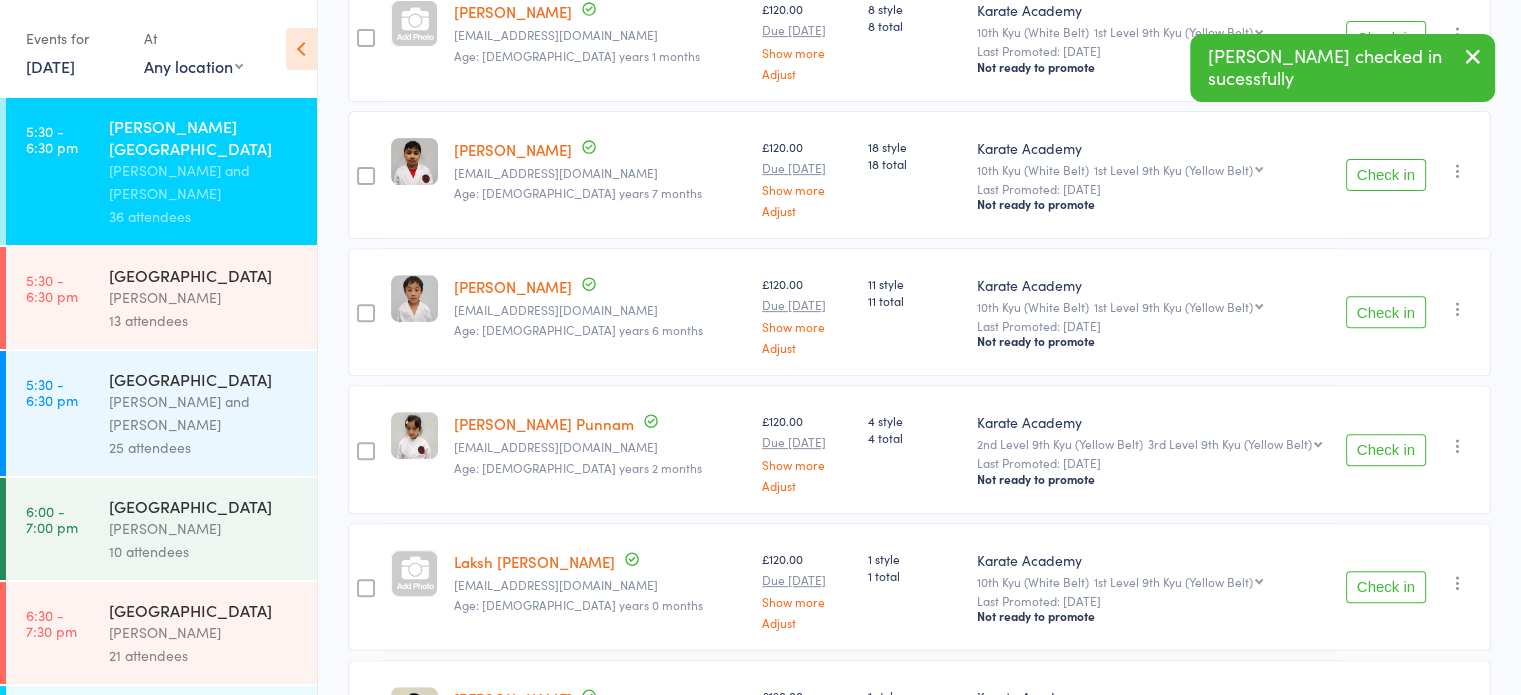 click on "Check in" at bounding box center (1386, 450) 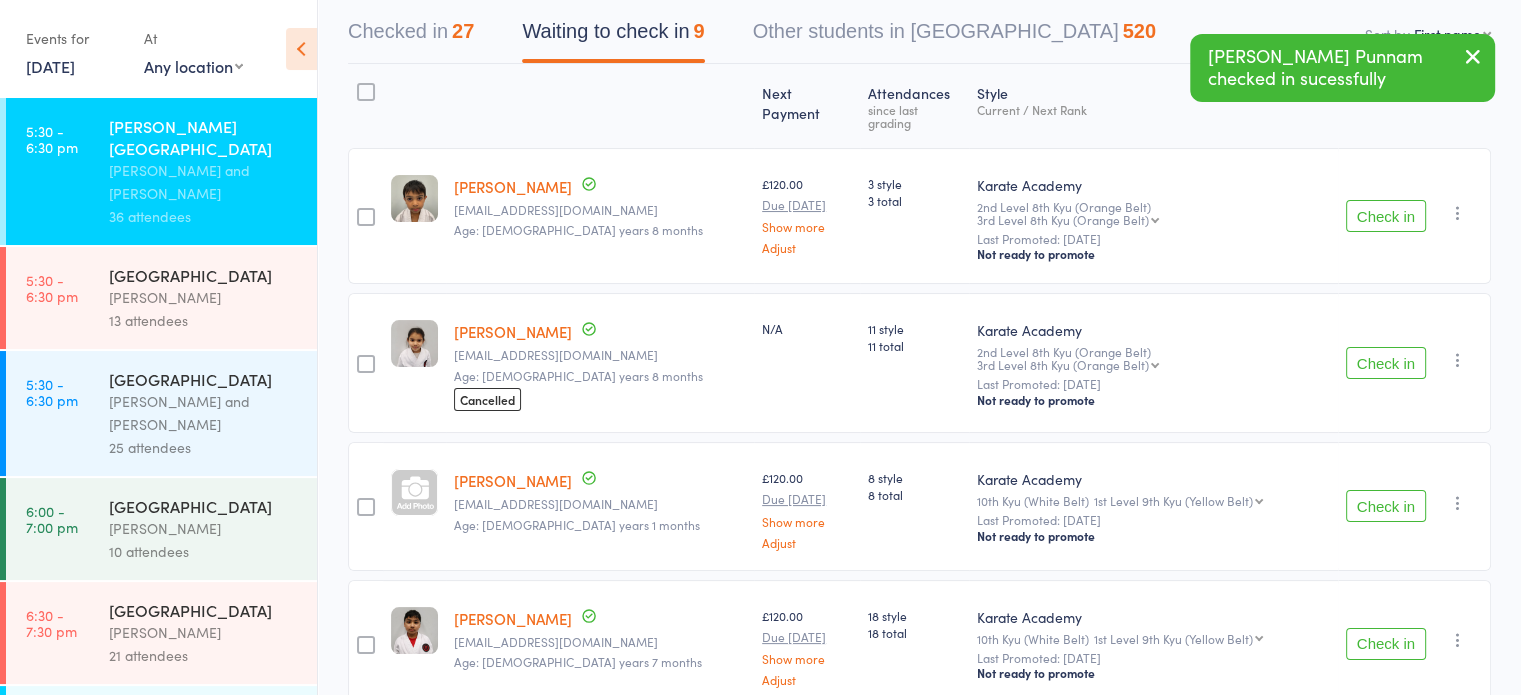 scroll, scrollTop: 205, scrollLeft: 0, axis: vertical 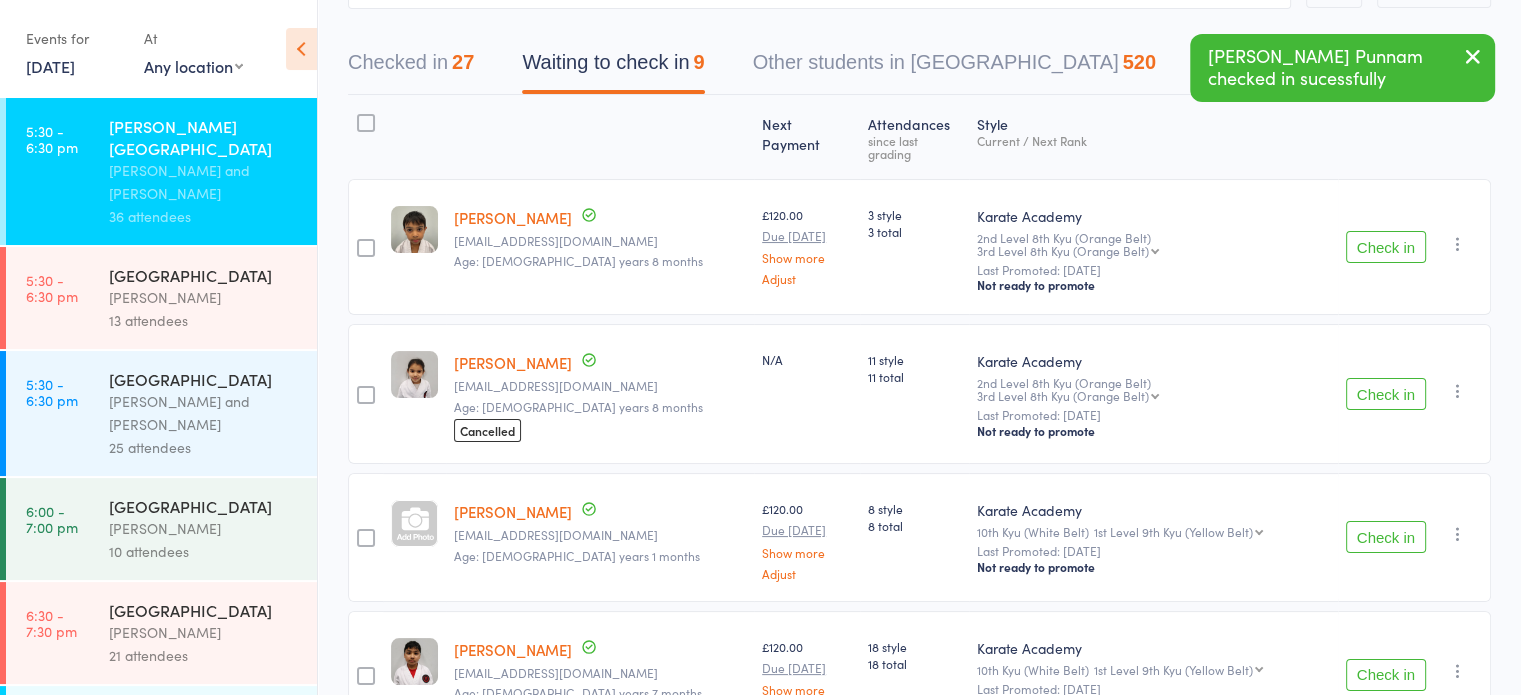 click on "Check in" at bounding box center (1386, 247) 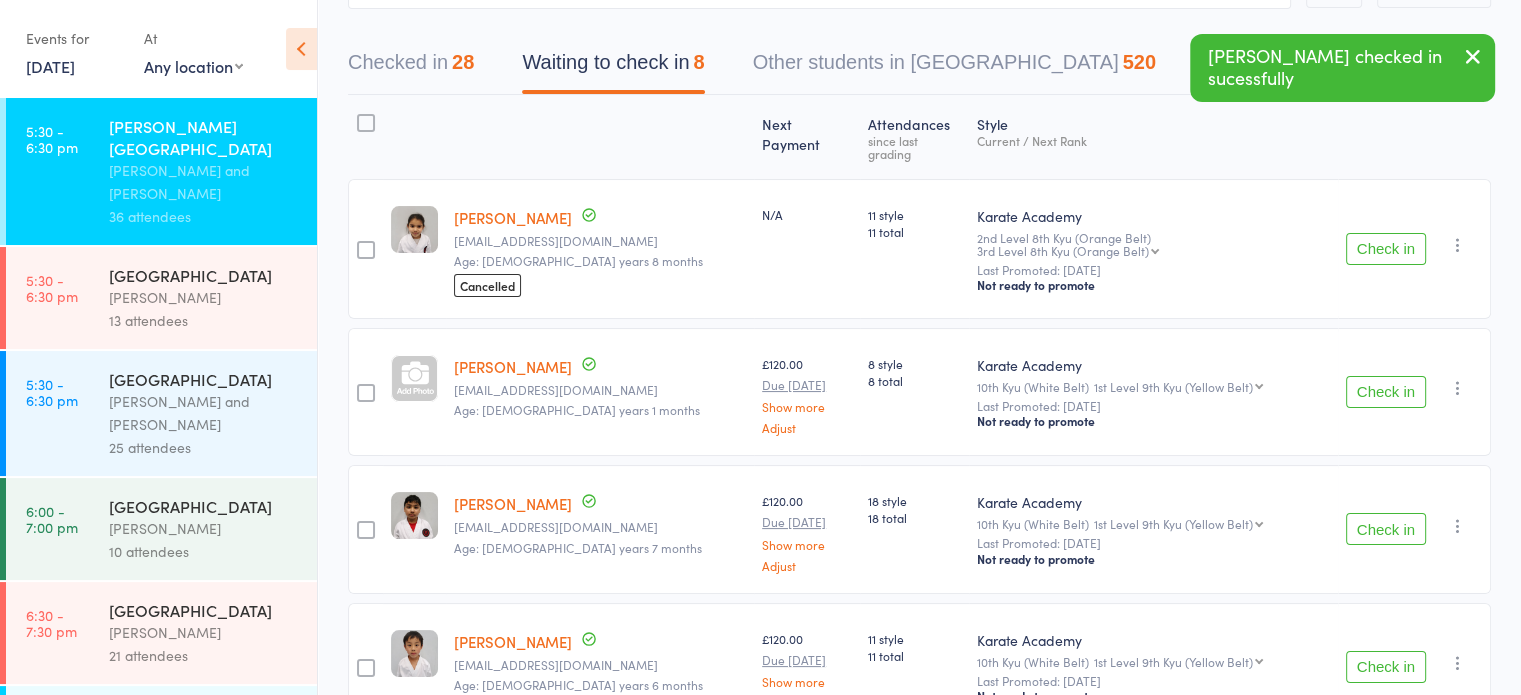 click at bounding box center (366, 123) 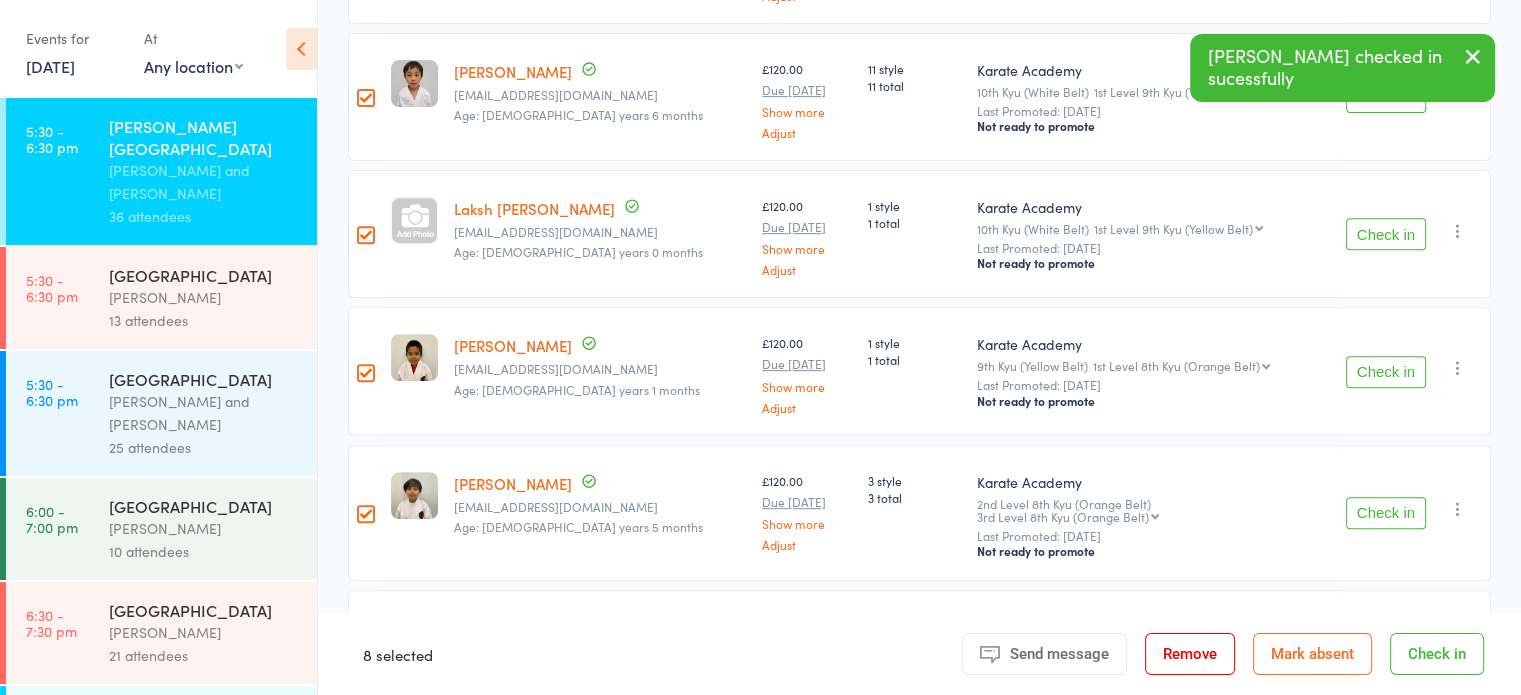 scroll, scrollTop: 859, scrollLeft: 0, axis: vertical 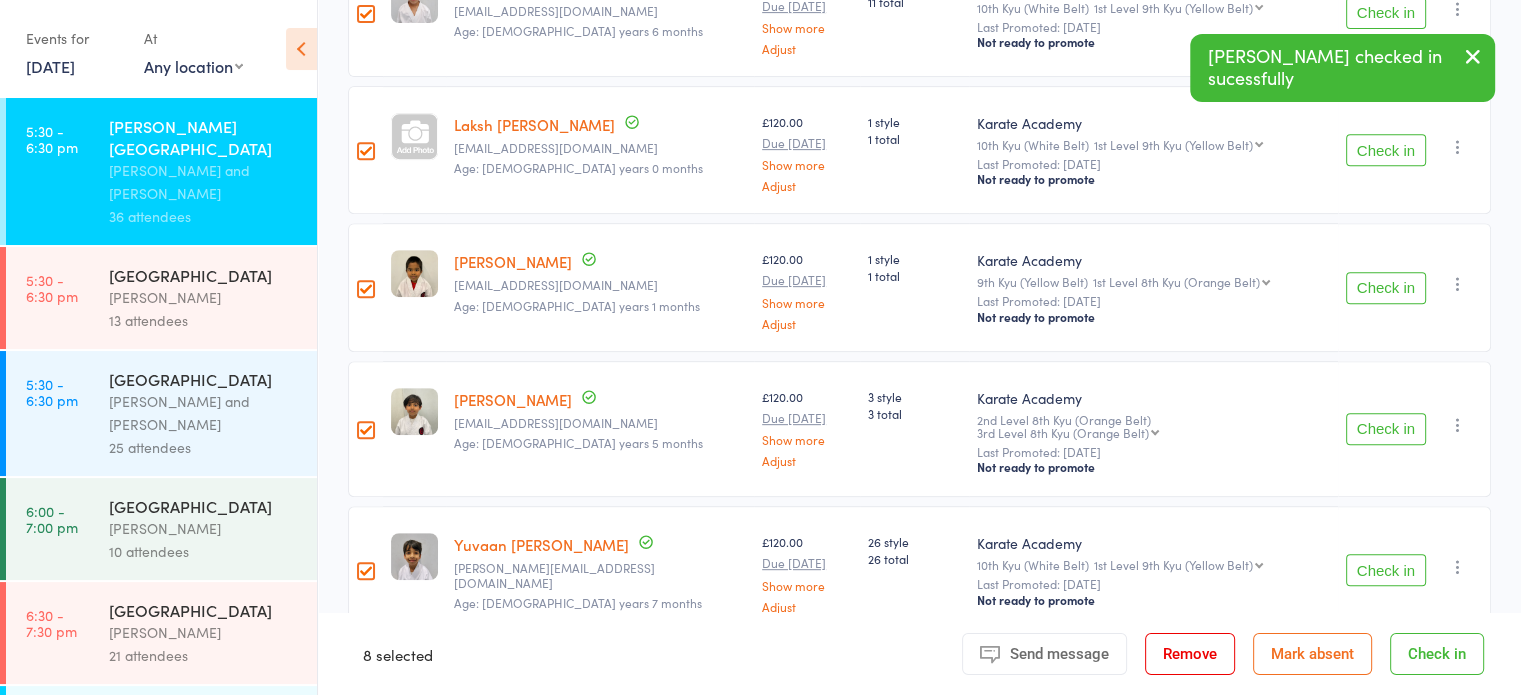 click on "Mark absent" at bounding box center [1312, 654] 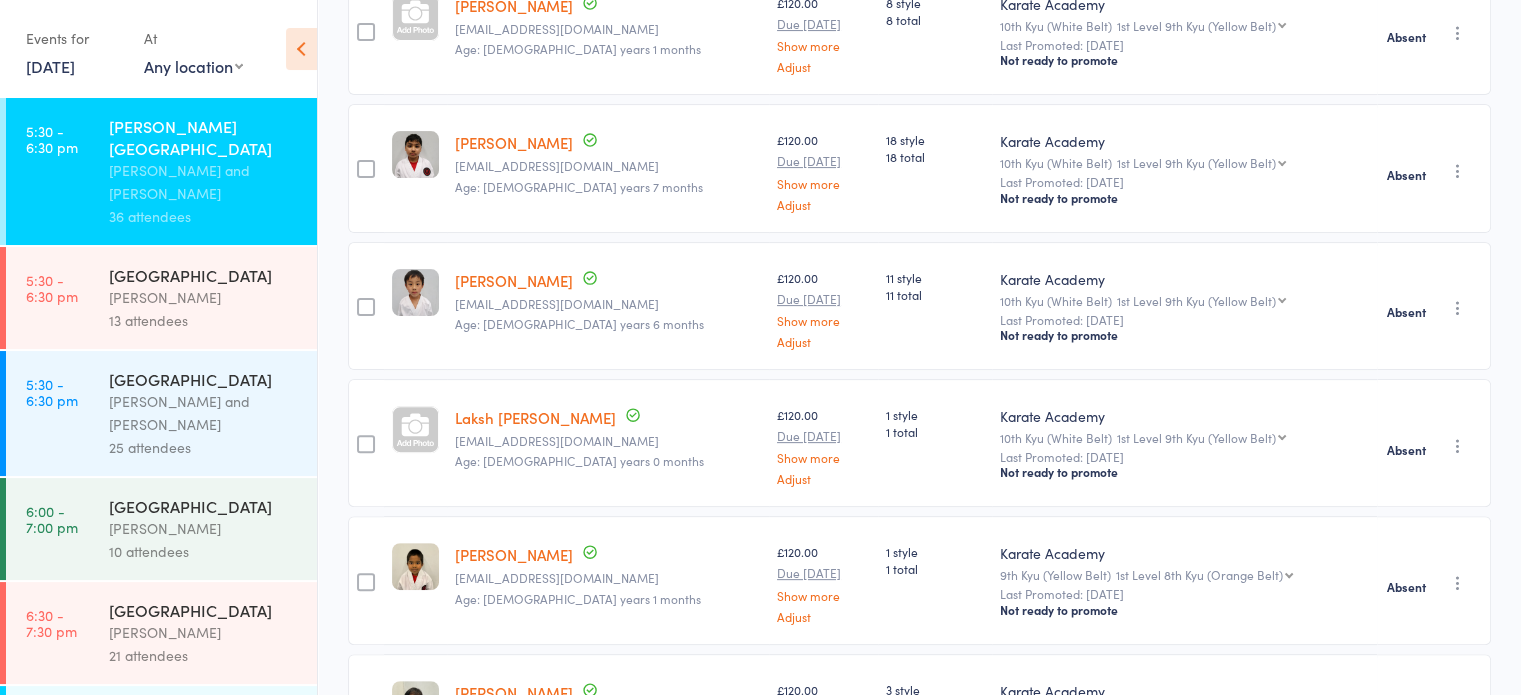 scroll, scrollTop: 0, scrollLeft: 0, axis: both 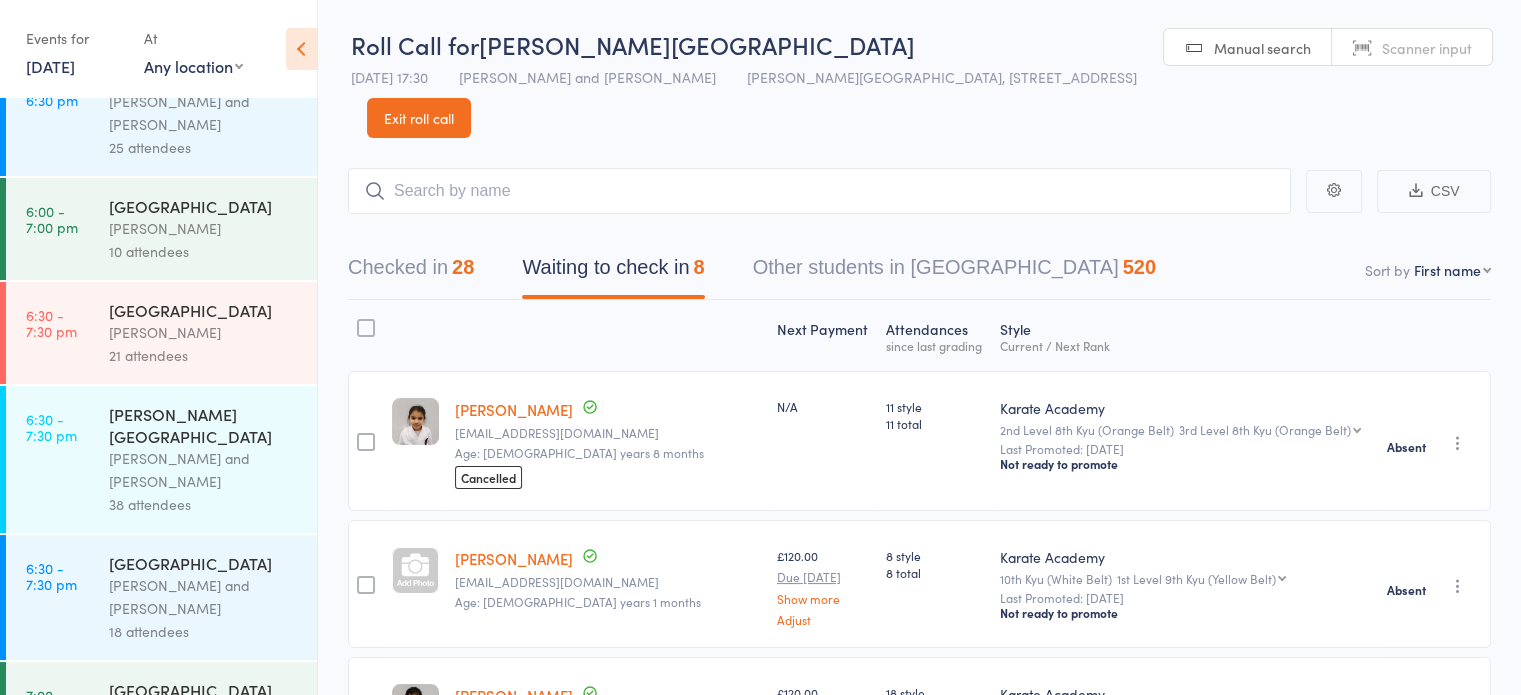 click on "Arun Joanes and Aamar Rajpoot" at bounding box center [204, 470] 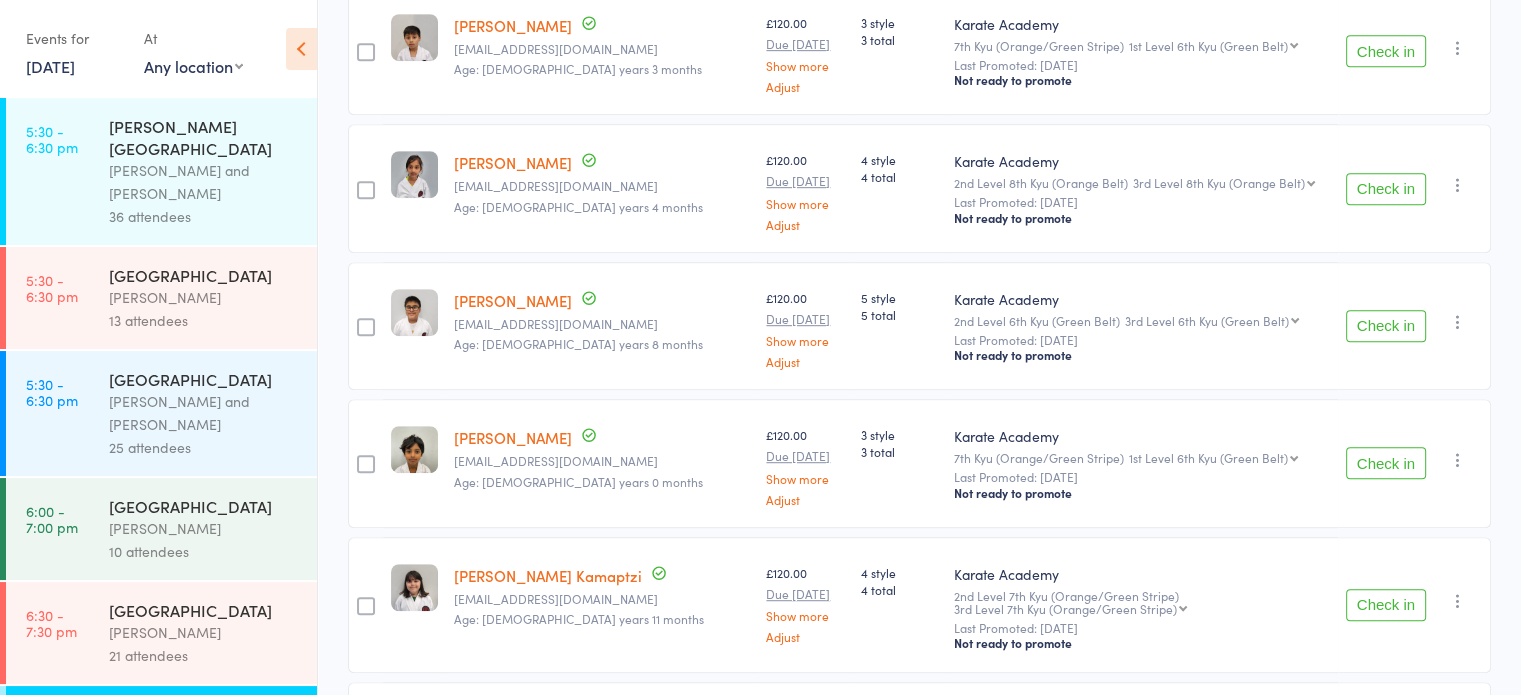 scroll, scrollTop: 1100, scrollLeft: 0, axis: vertical 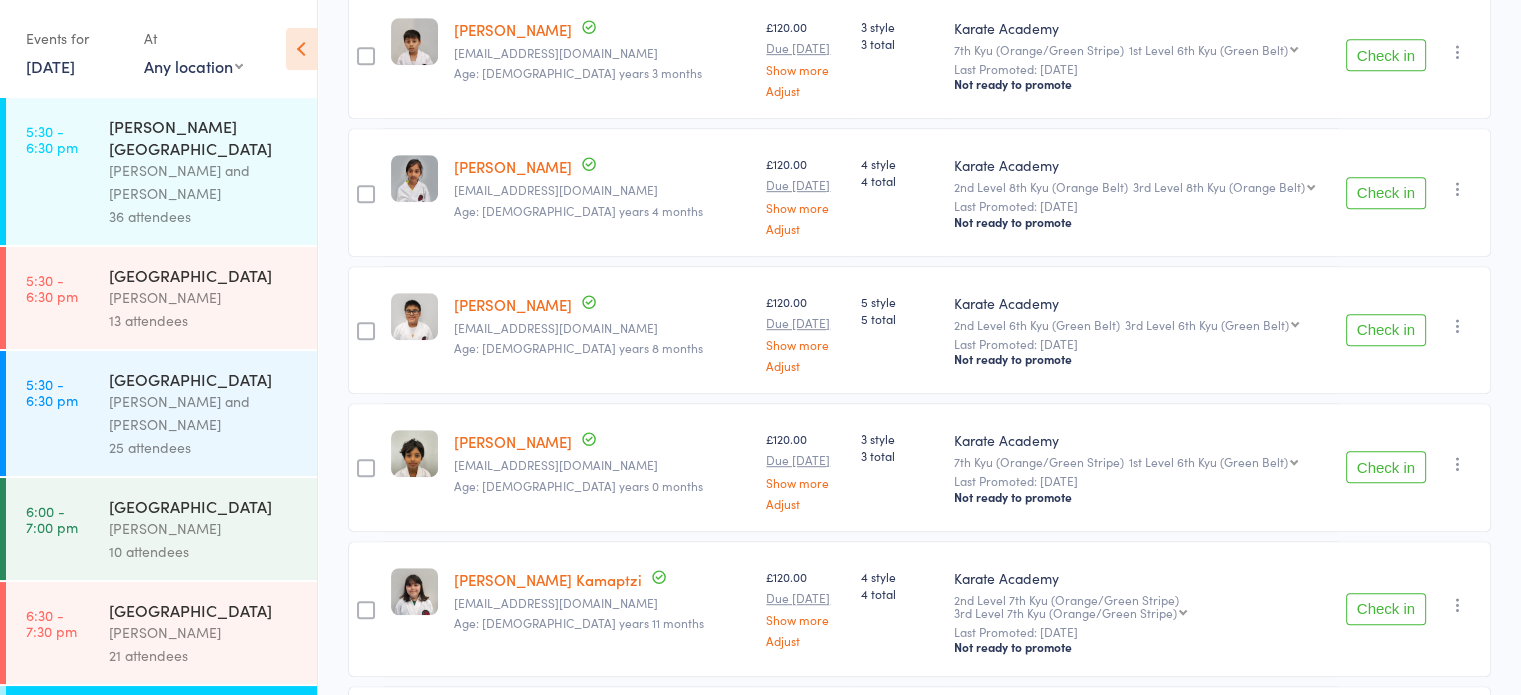 click on "Check in" at bounding box center [1386, 330] 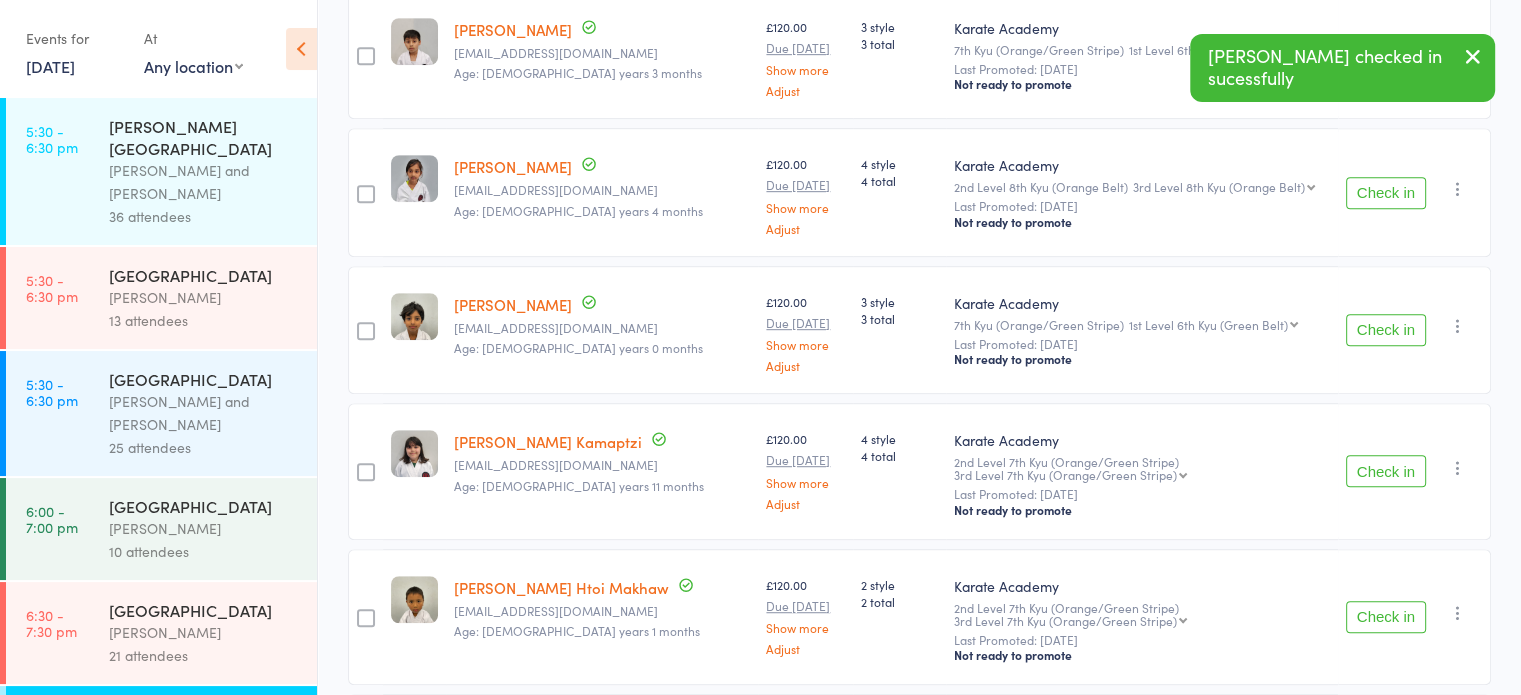 click on "Check in" at bounding box center [1386, 471] 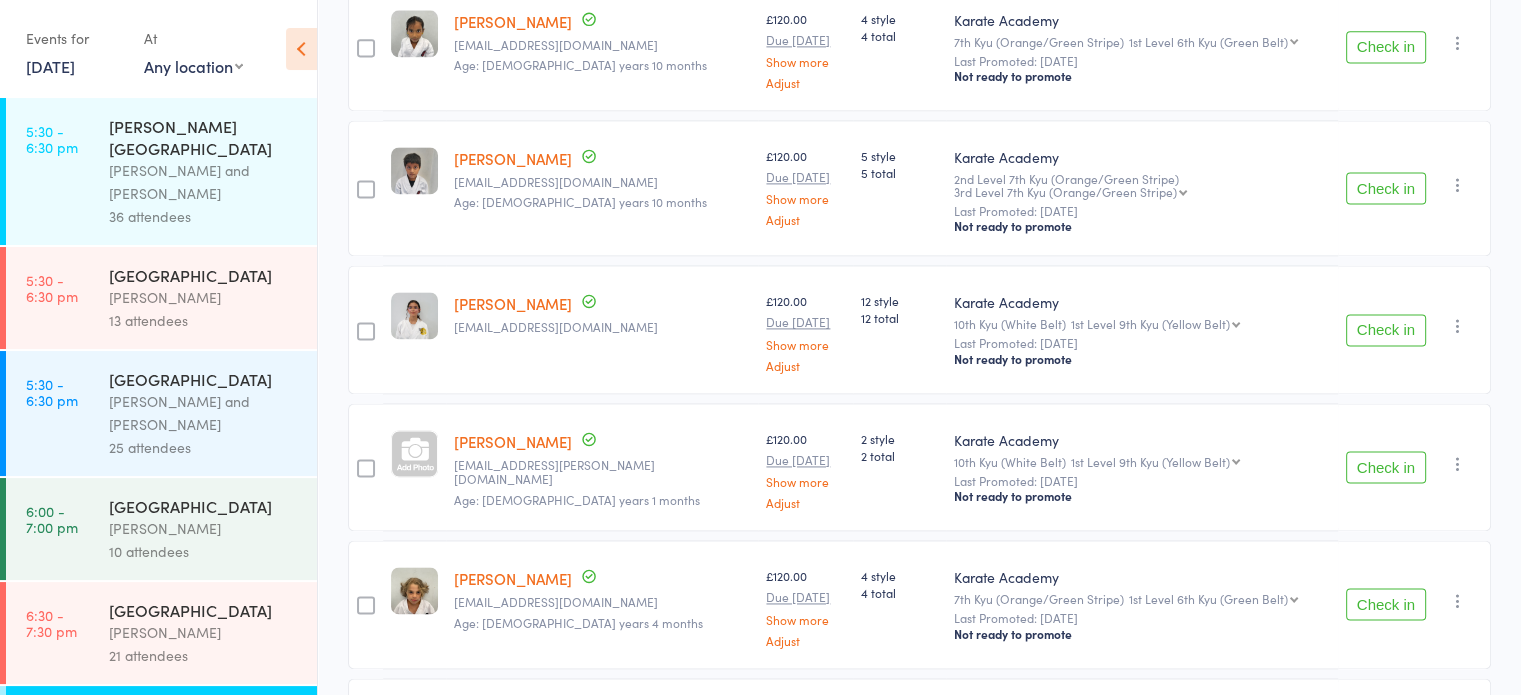 scroll, scrollTop: 2800, scrollLeft: 0, axis: vertical 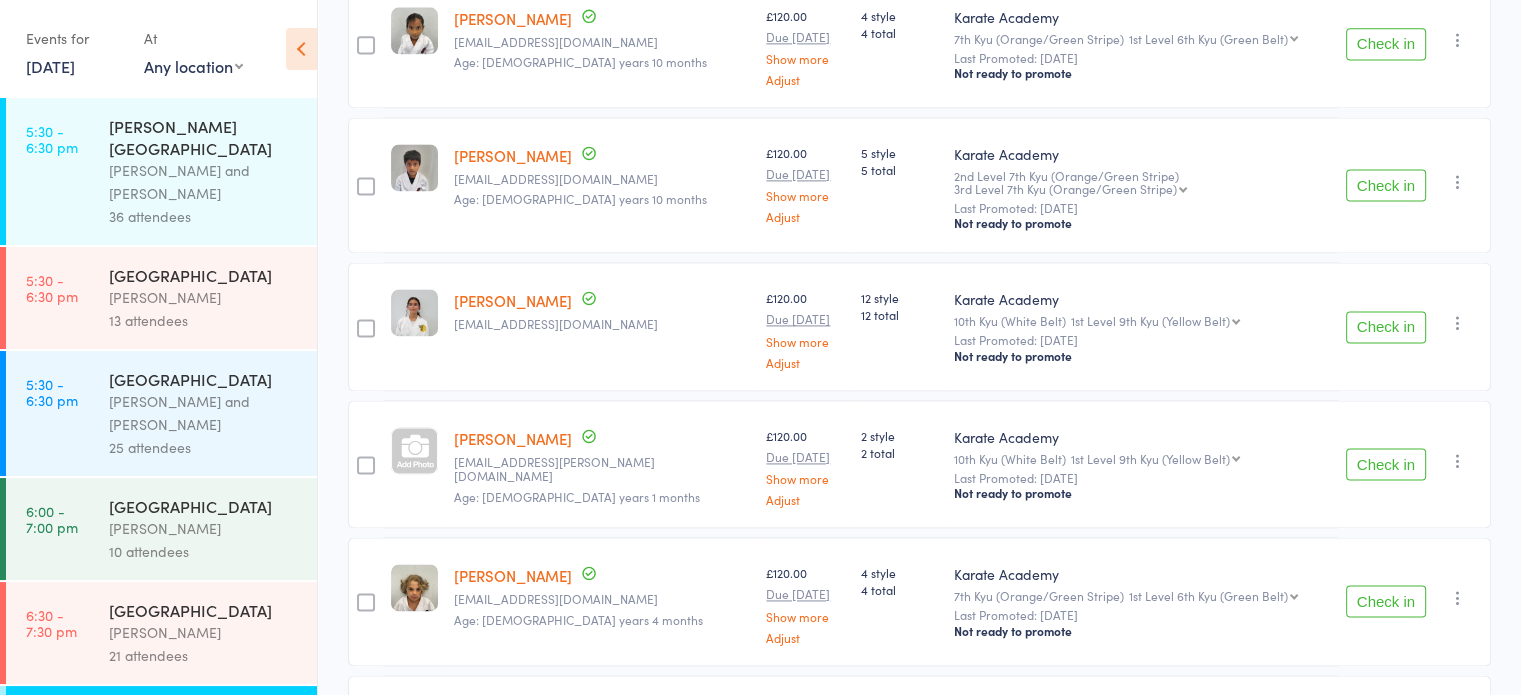click on "Check in" at bounding box center (1386, 601) 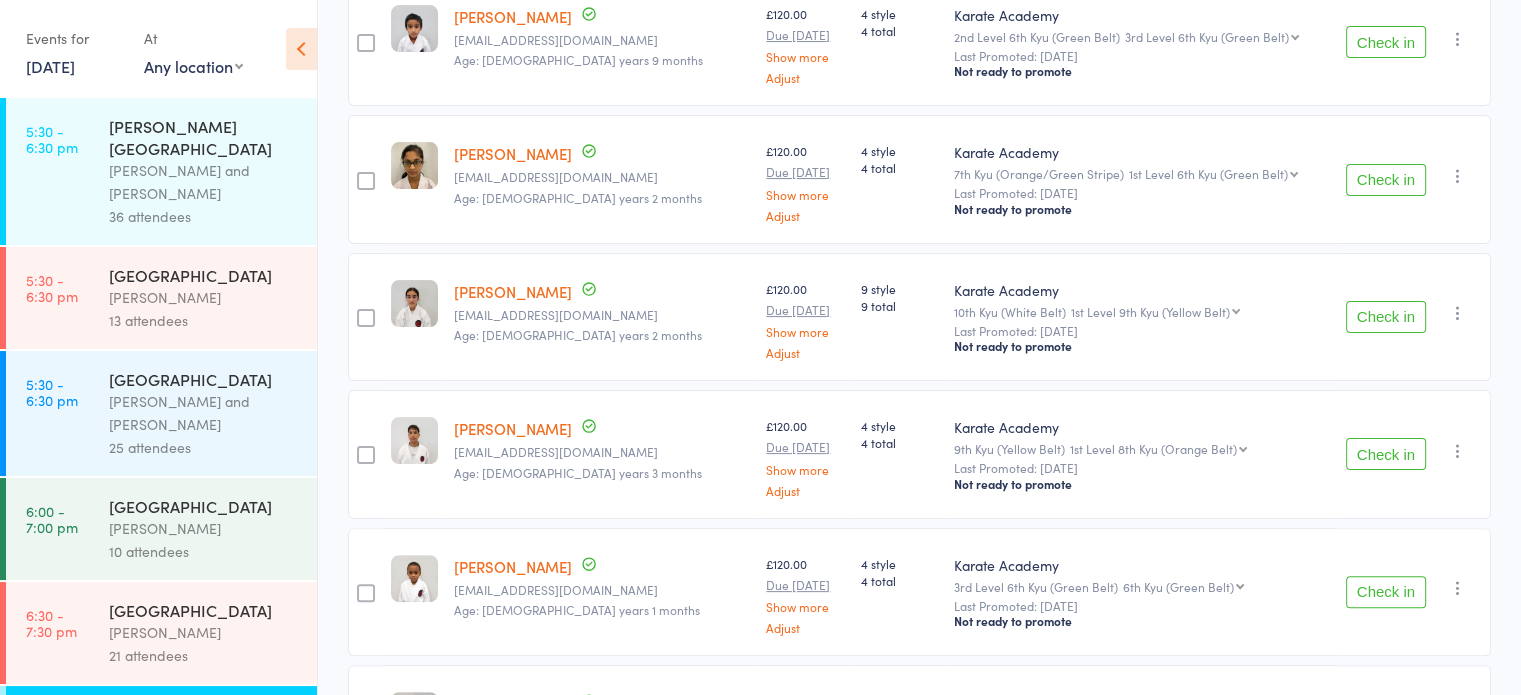 scroll, scrollTop: 400, scrollLeft: 0, axis: vertical 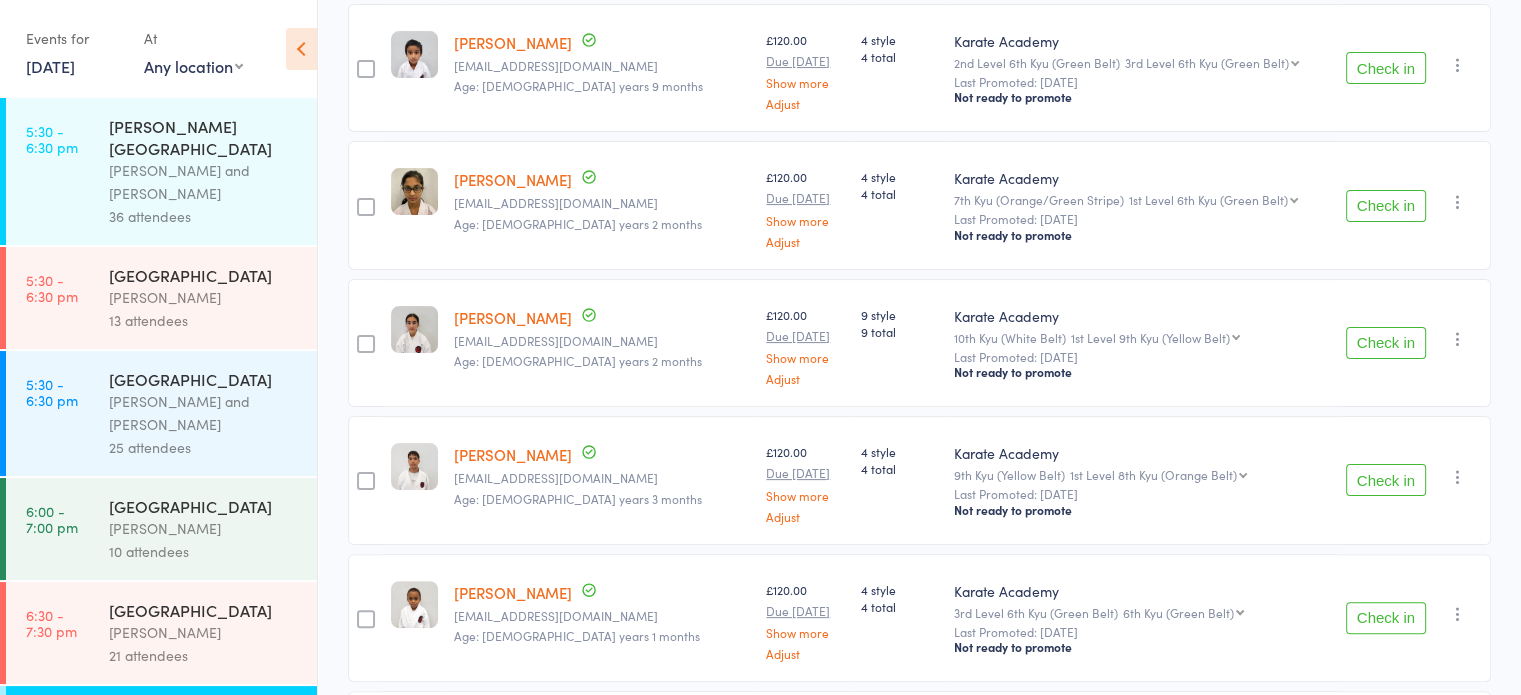 click on "Check in" at bounding box center [1386, 343] 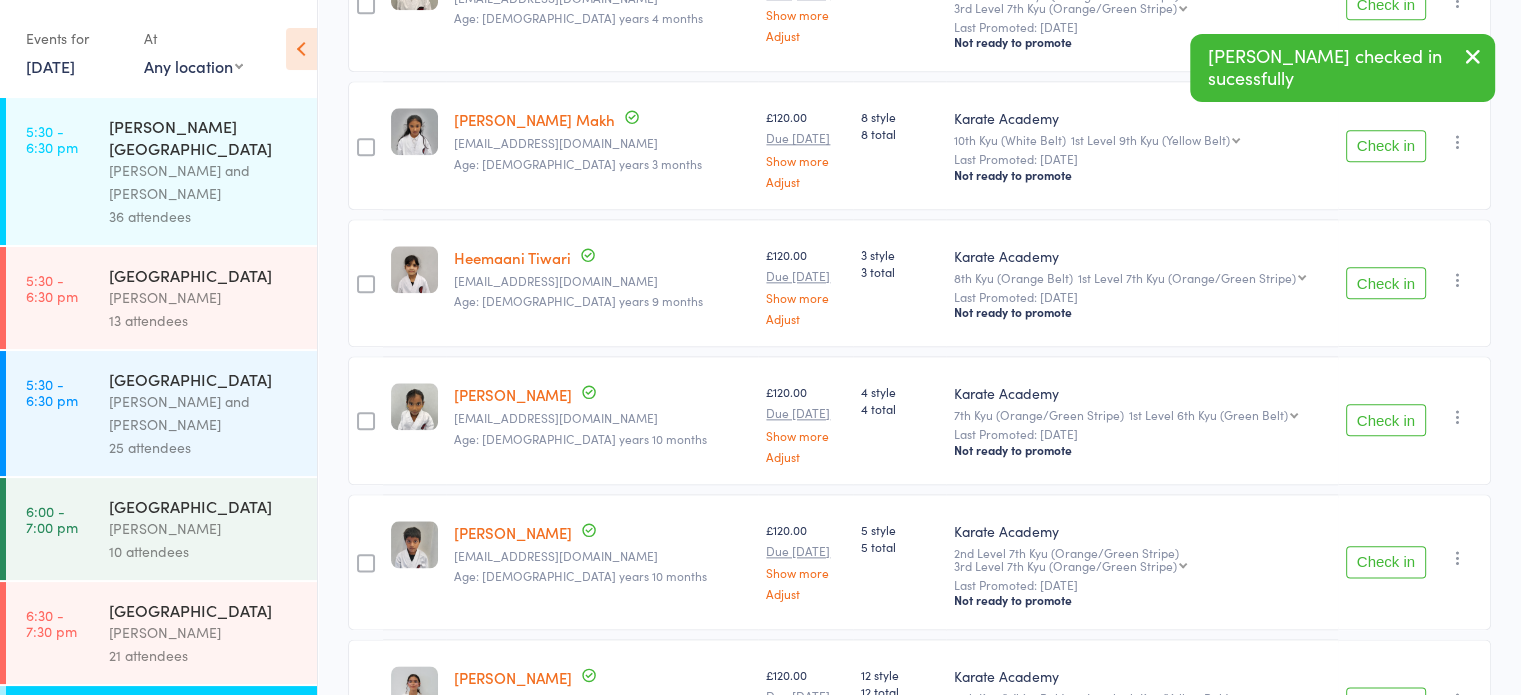 scroll, scrollTop: 2500, scrollLeft: 0, axis: vertical 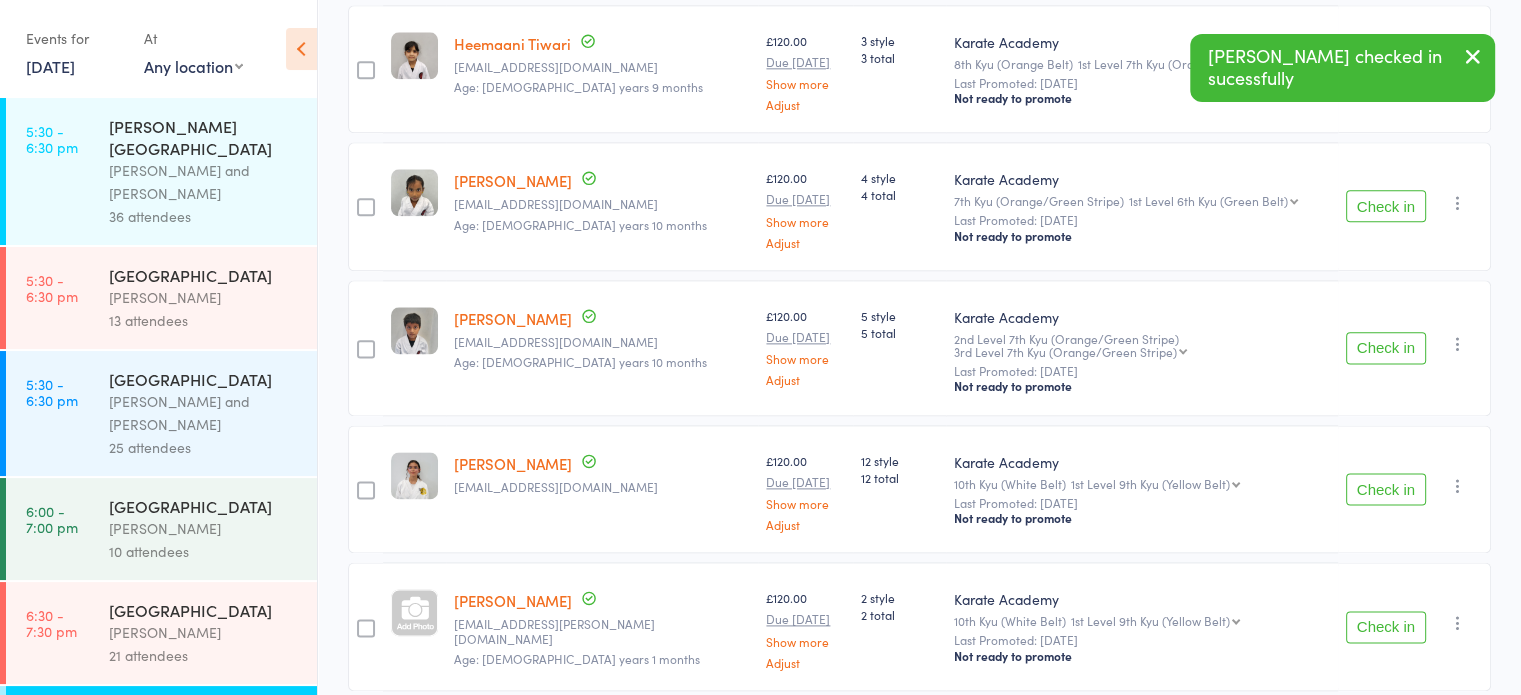 click on "Check in" at bounding box center (1386, 489) 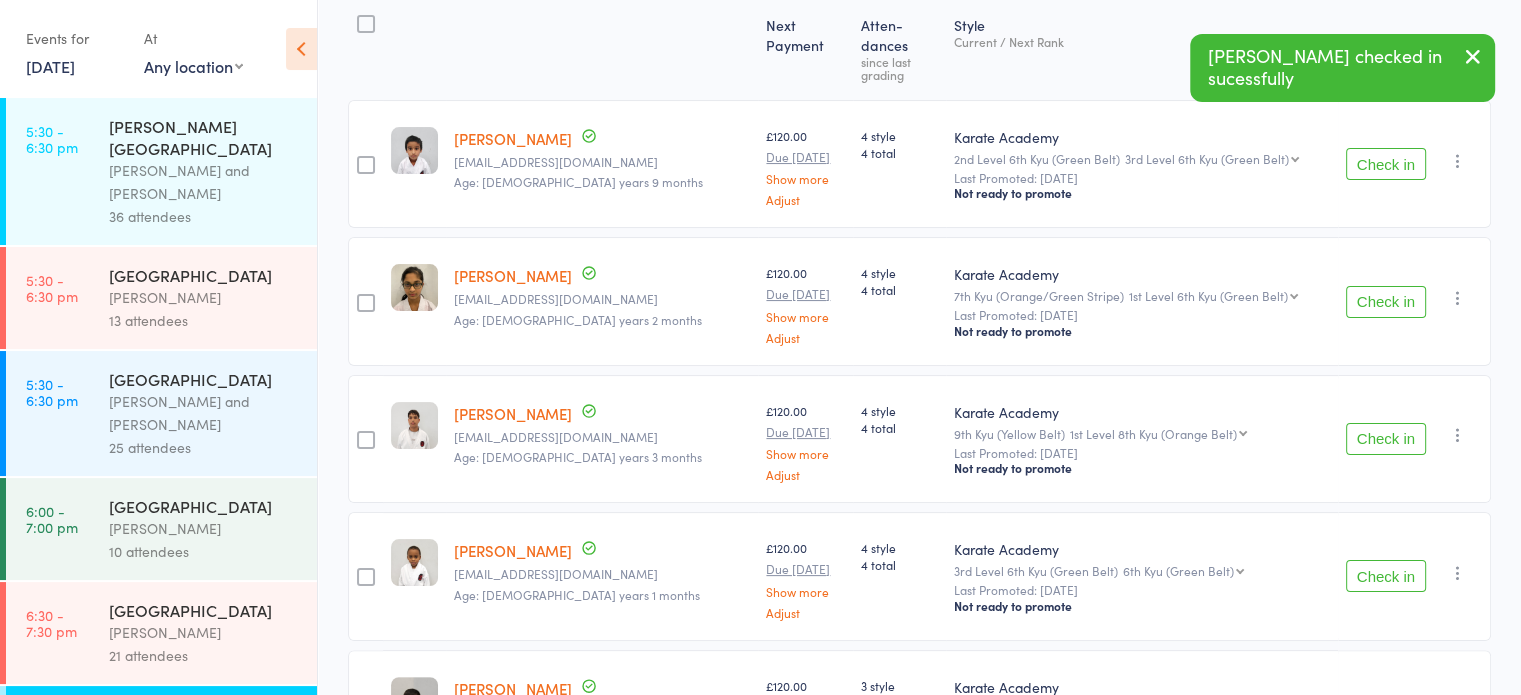 scroll, scrollTop: 300, scrollLeft: 0, axis: vertical 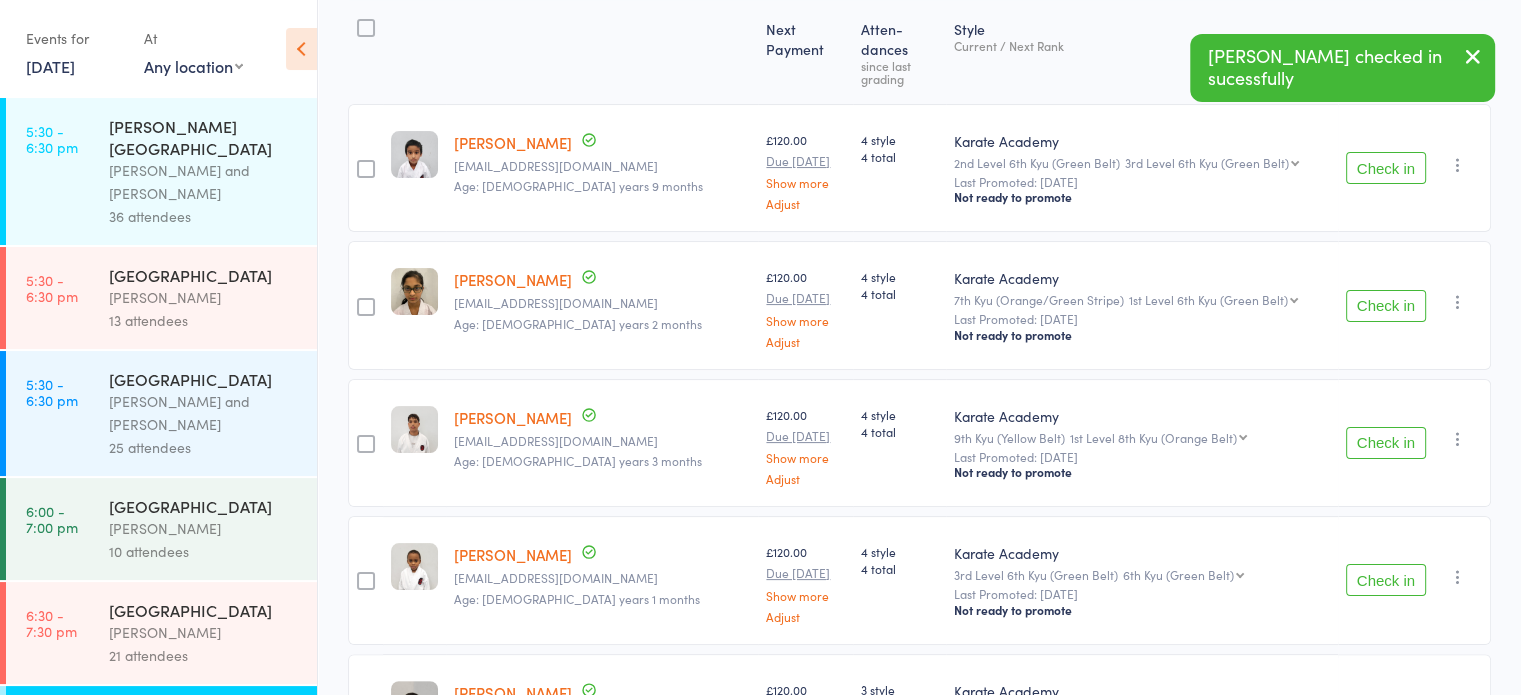 click on "Check in" at bounding box center [1386, 443] 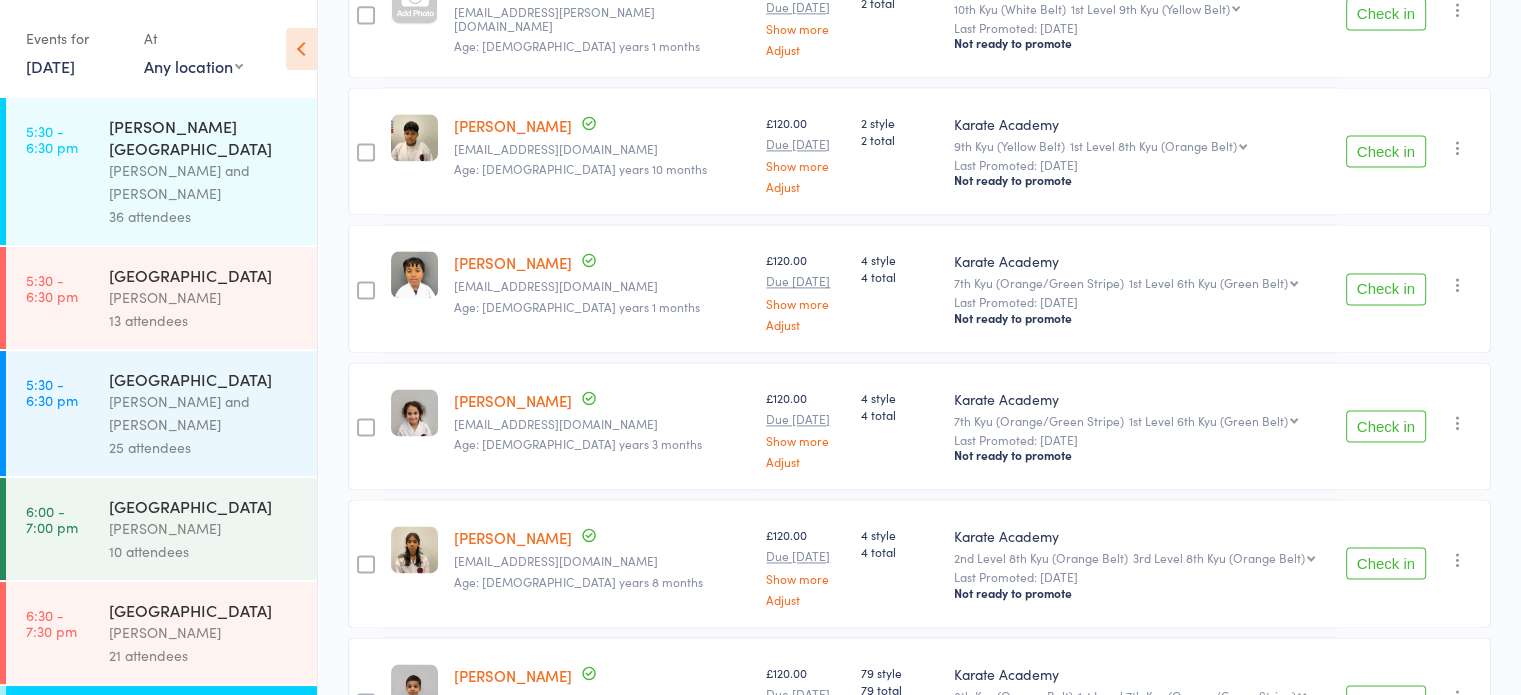 scroll, scrollTop: 2900, scrollLeft: 0, axis: vertical 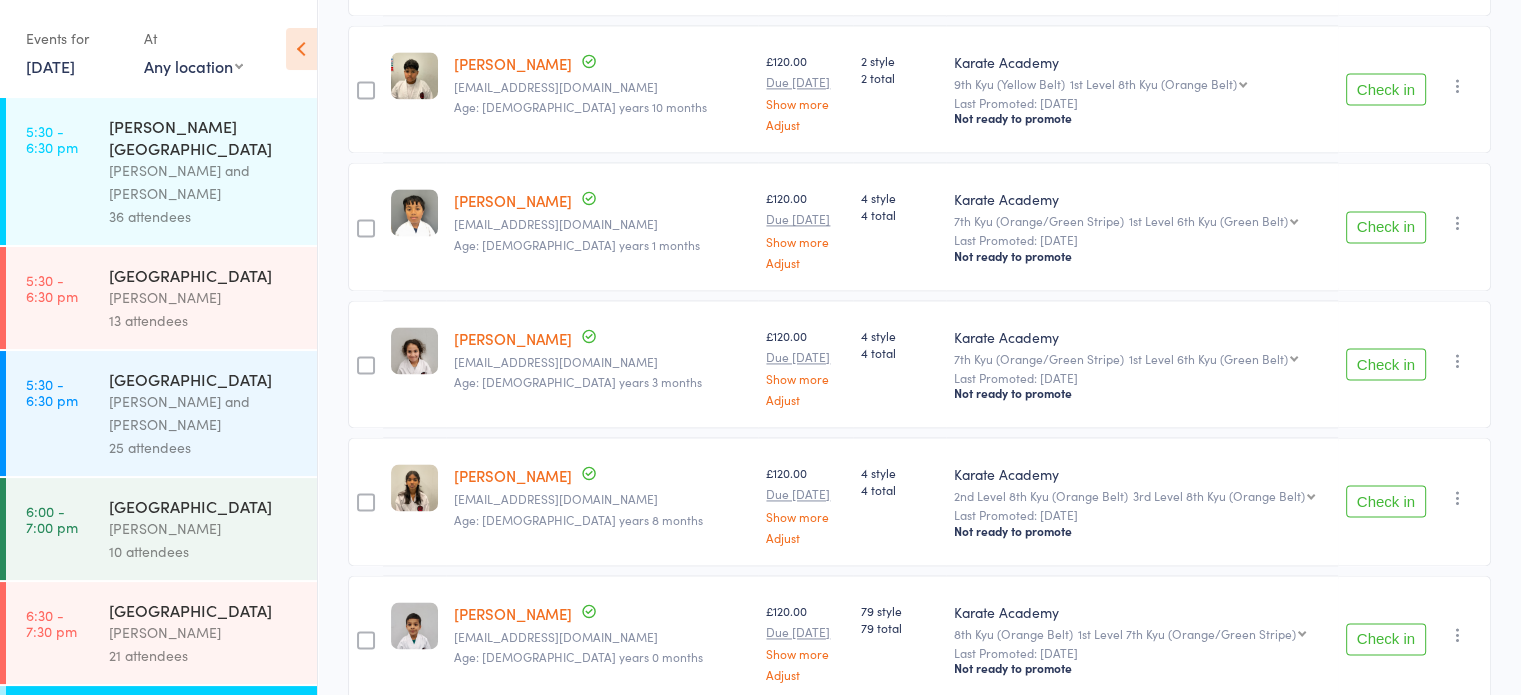 click on "Check in" at bounding box center [1386, 501] 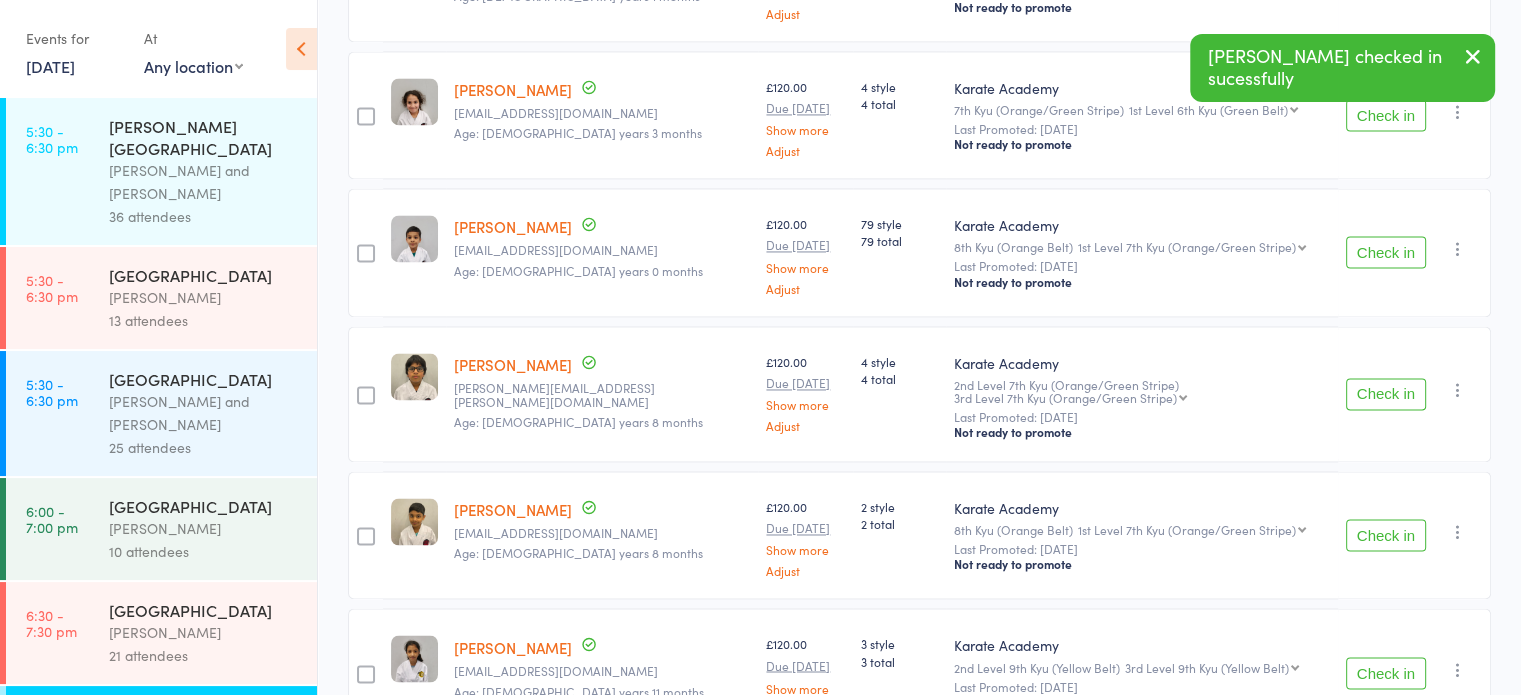 scroll, scrollTop: 3300, scrollLeft: 0, axis: vertical 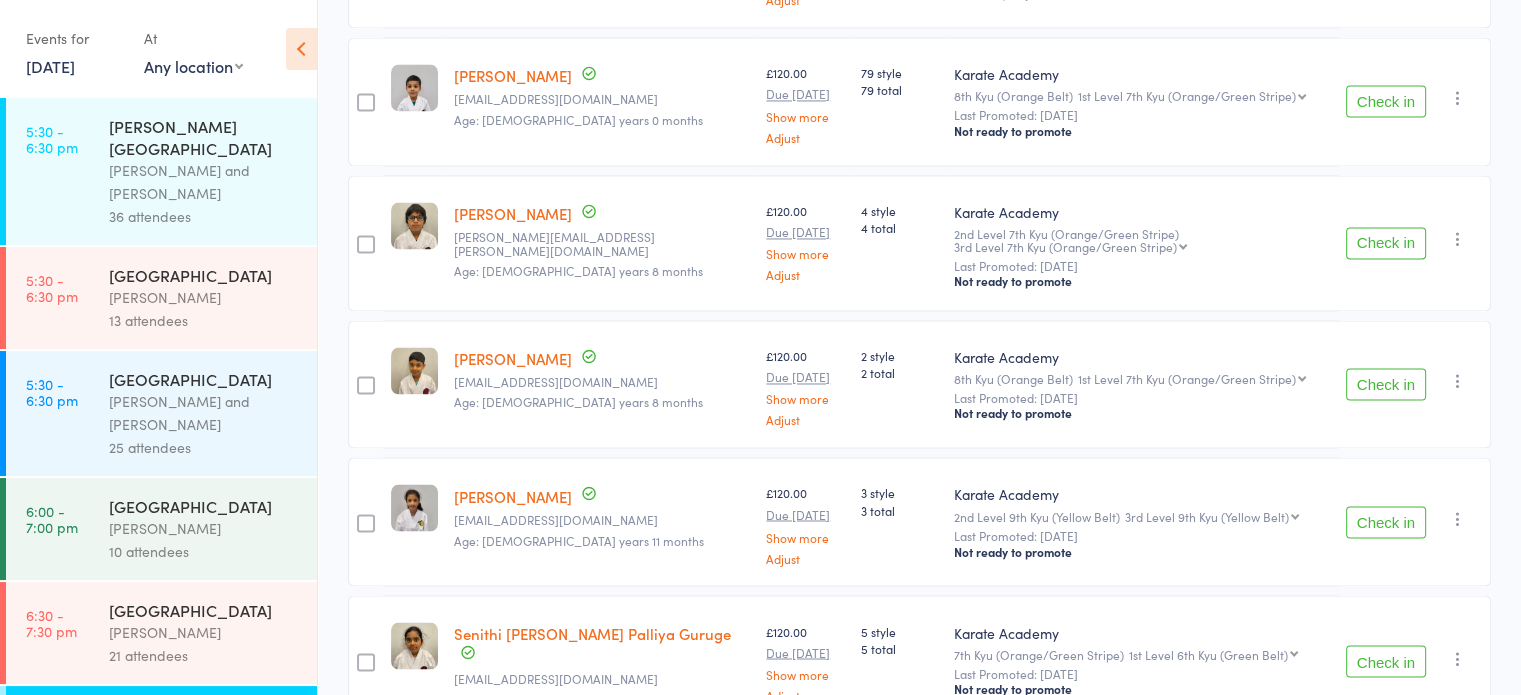 click on "Check in" at bounding box center (1386, 522) 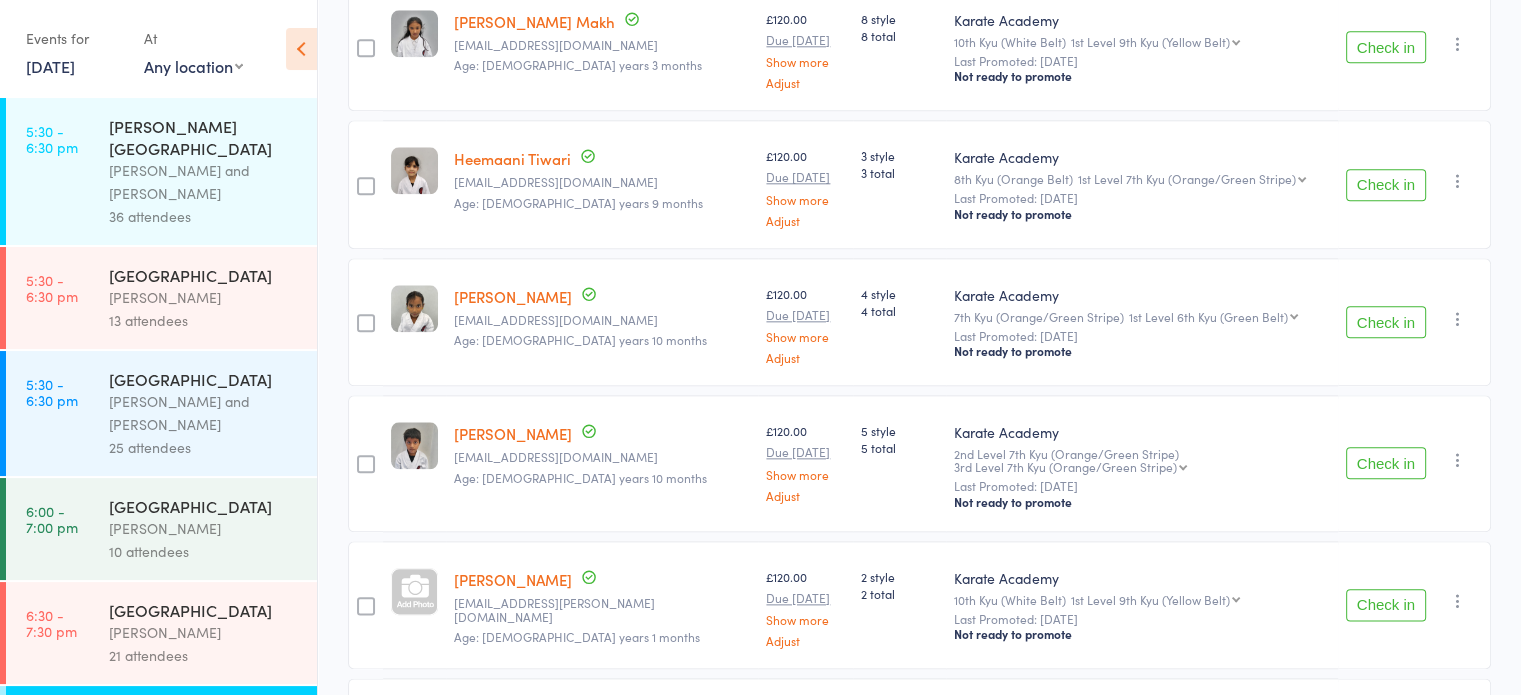 scroll, scrollTop: 2200, scrollLeft: 0, axis: vertical 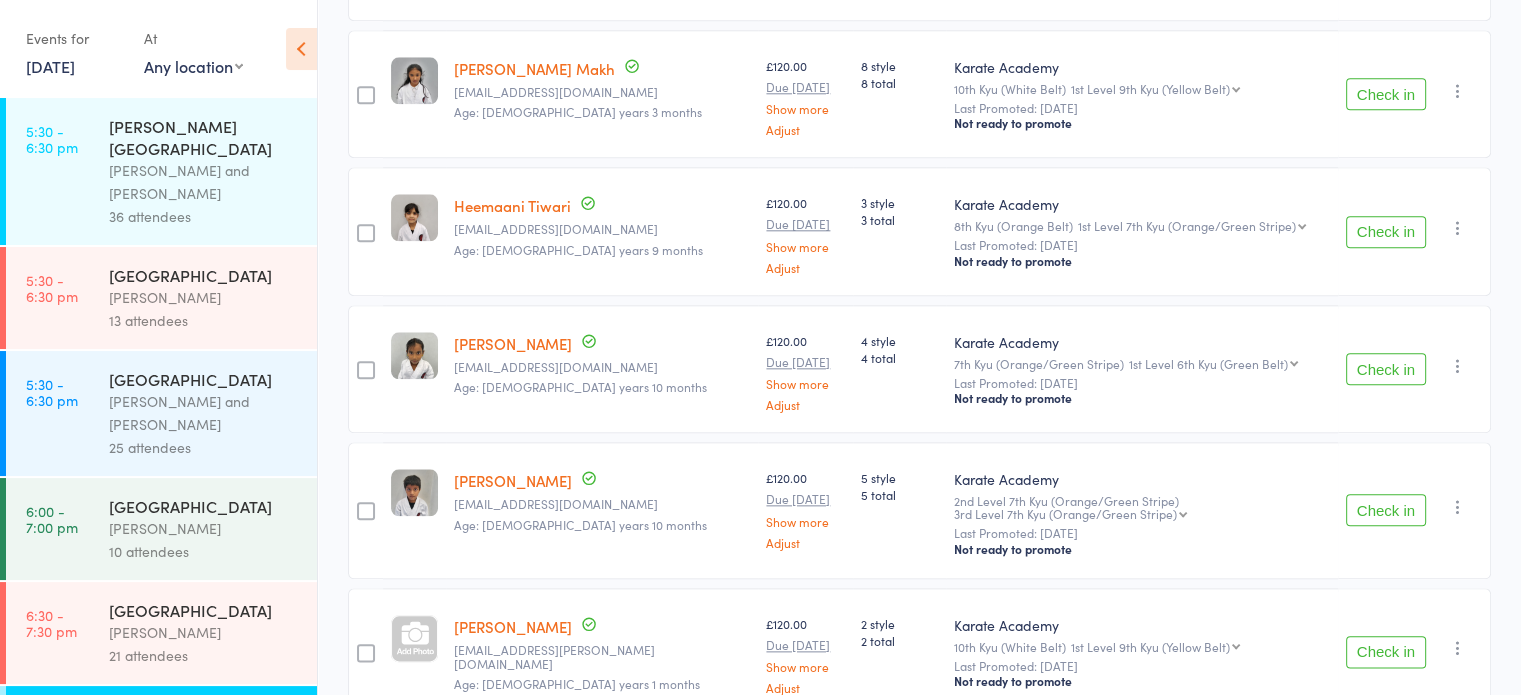 click on "Check in" at bounding box center (1386, 510) 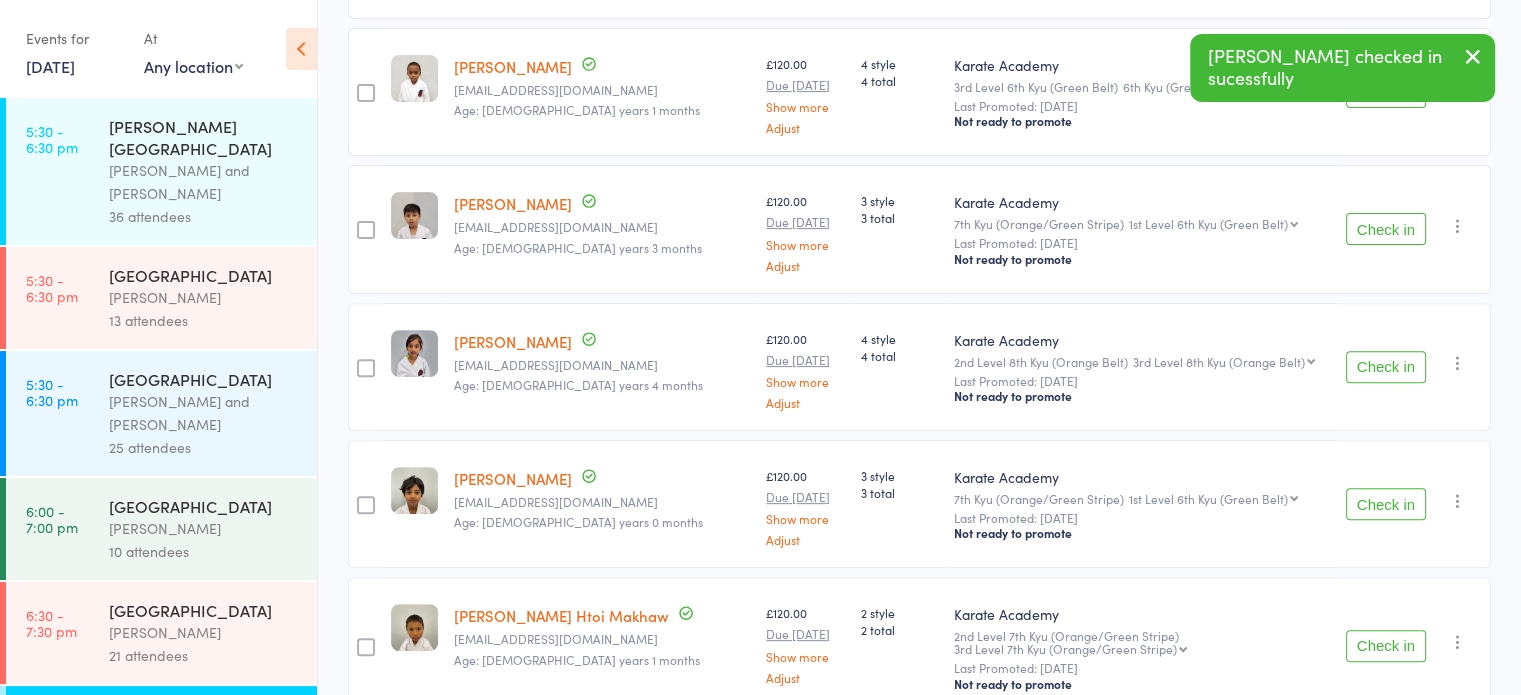 scroll, scrollTop: 600, scrollLeft: 0, axis: vertical 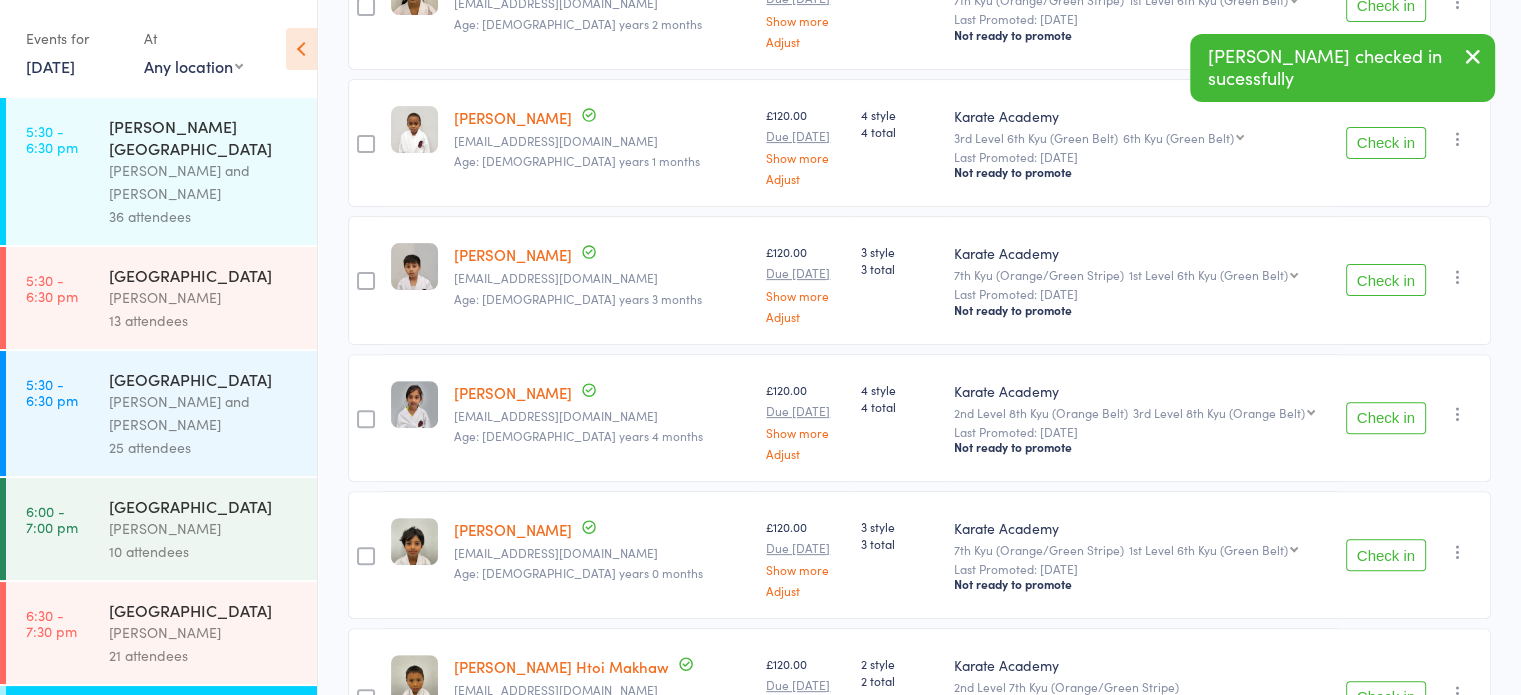 click on "Check in" at bounding box center [1386, 280] 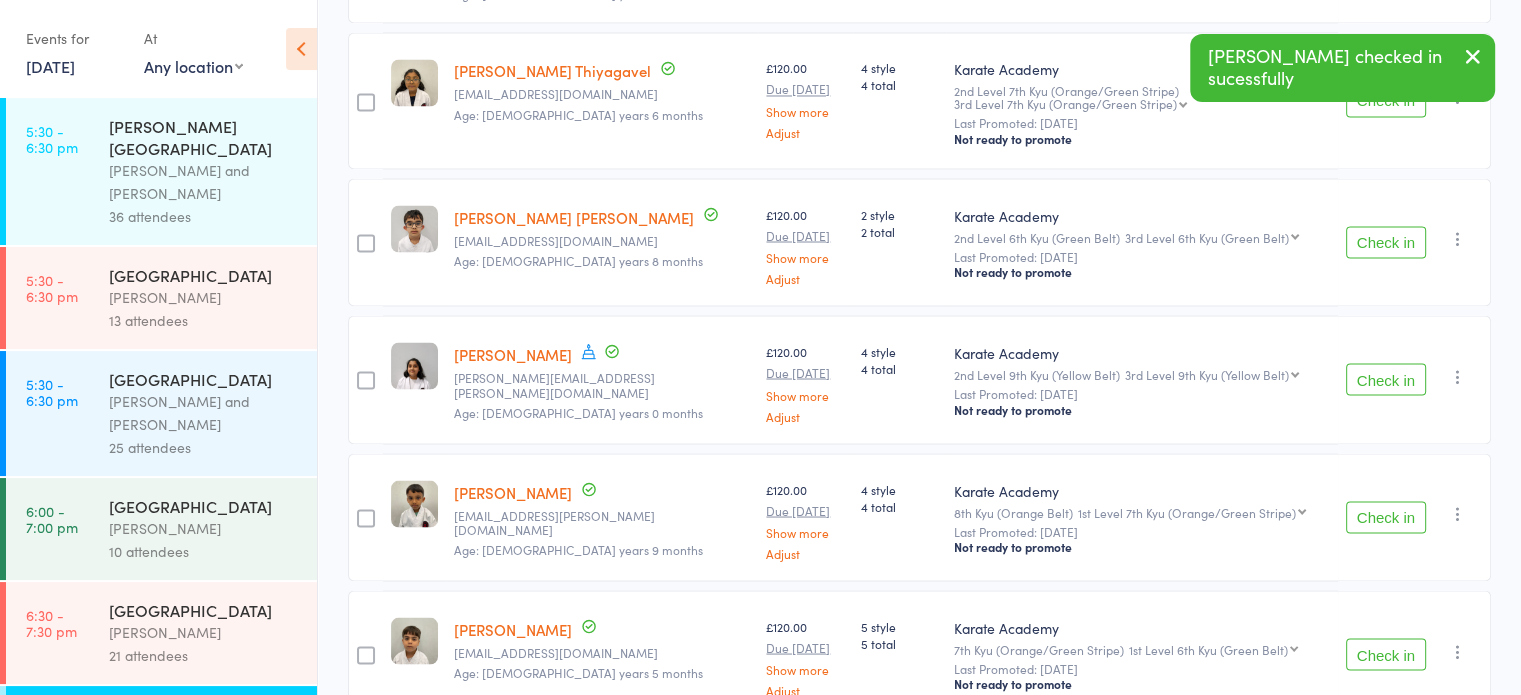 scroll, scrollTop: 3660, scrollLeft: 0, axis: vertical 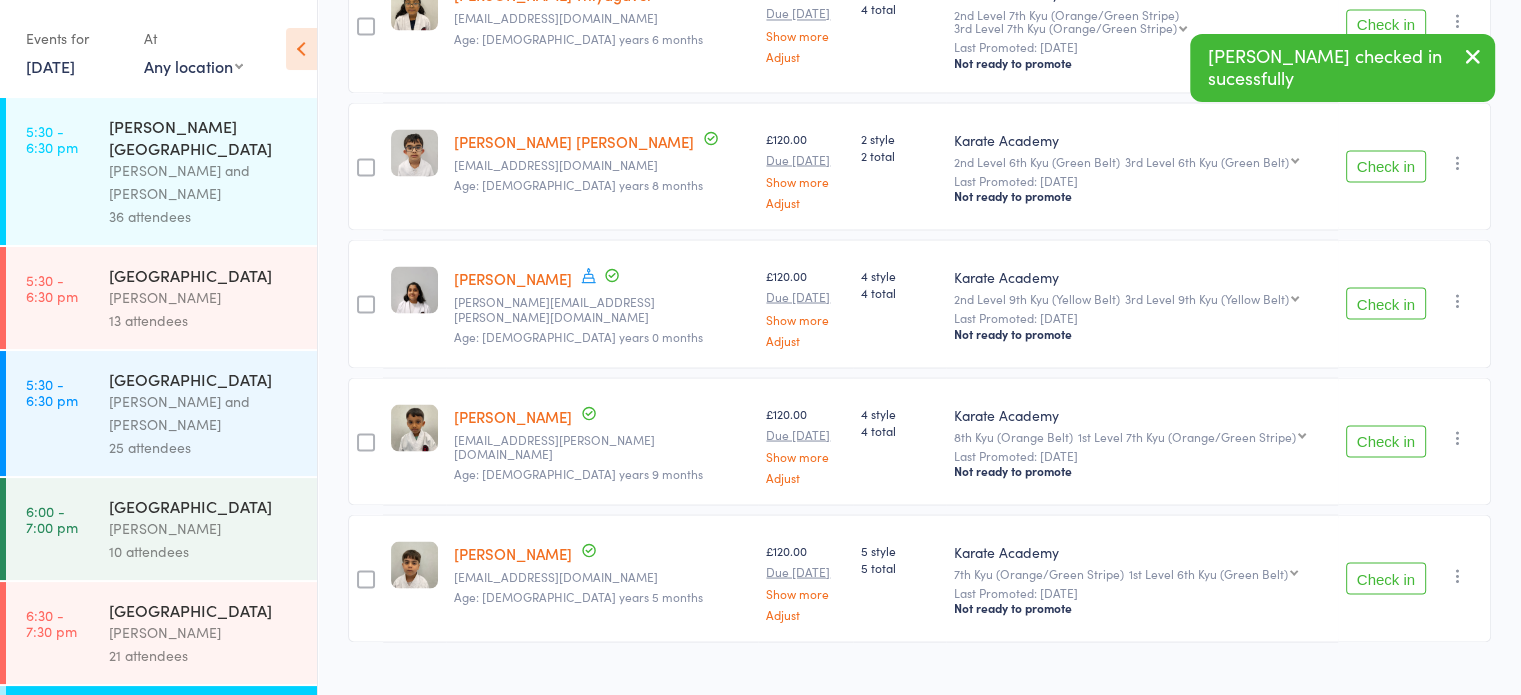 click on "Check in" at bounding box center (1386, 441) 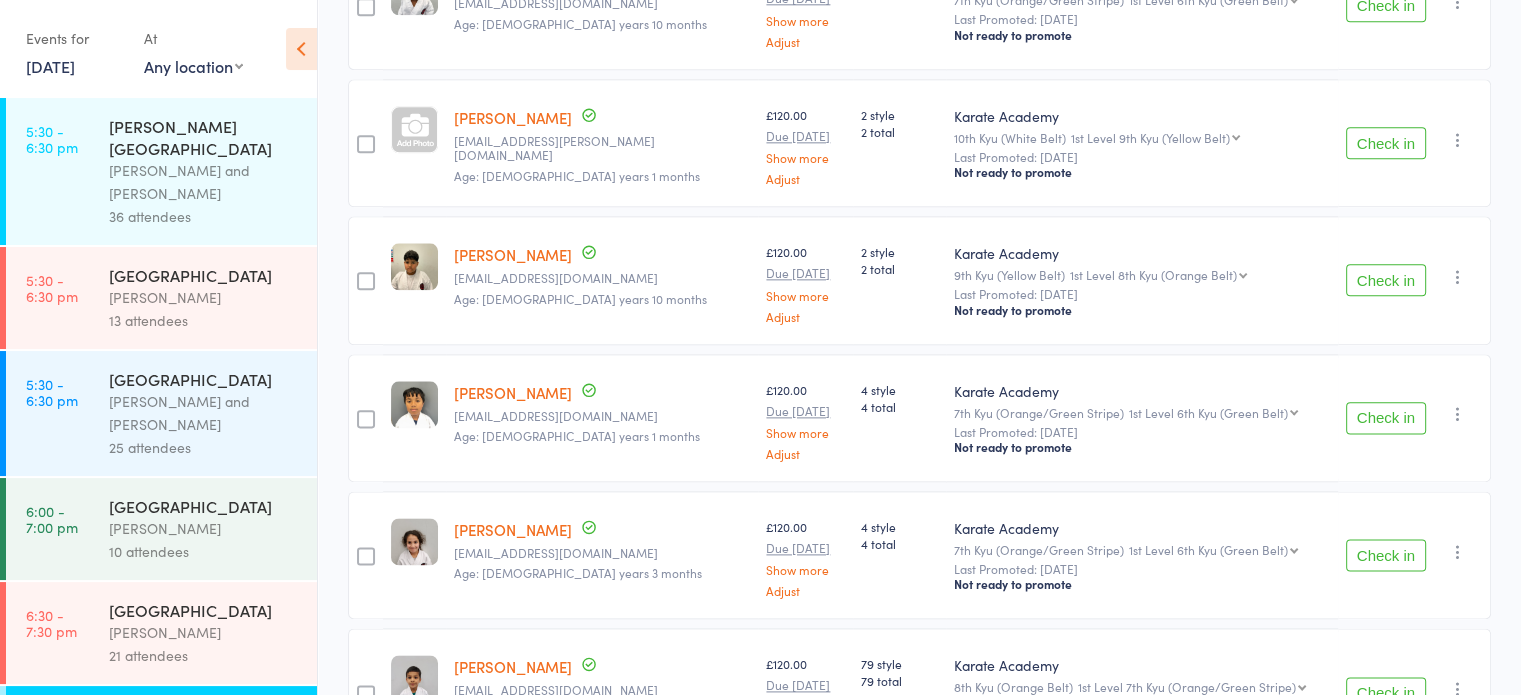 scroll, scrollTop: 2424, scrollLeft: 0, axis: vertical 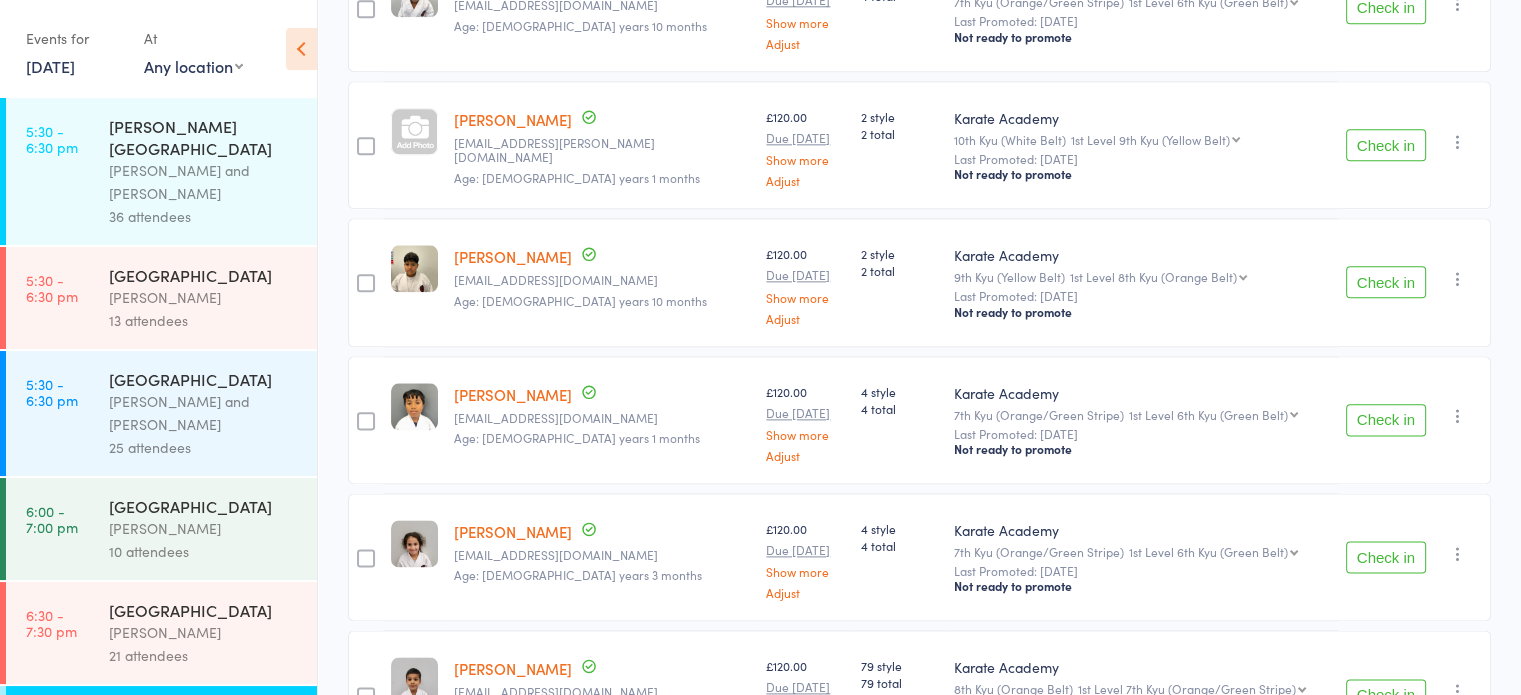 click on "Check in" at bounding box center (1386, 557) 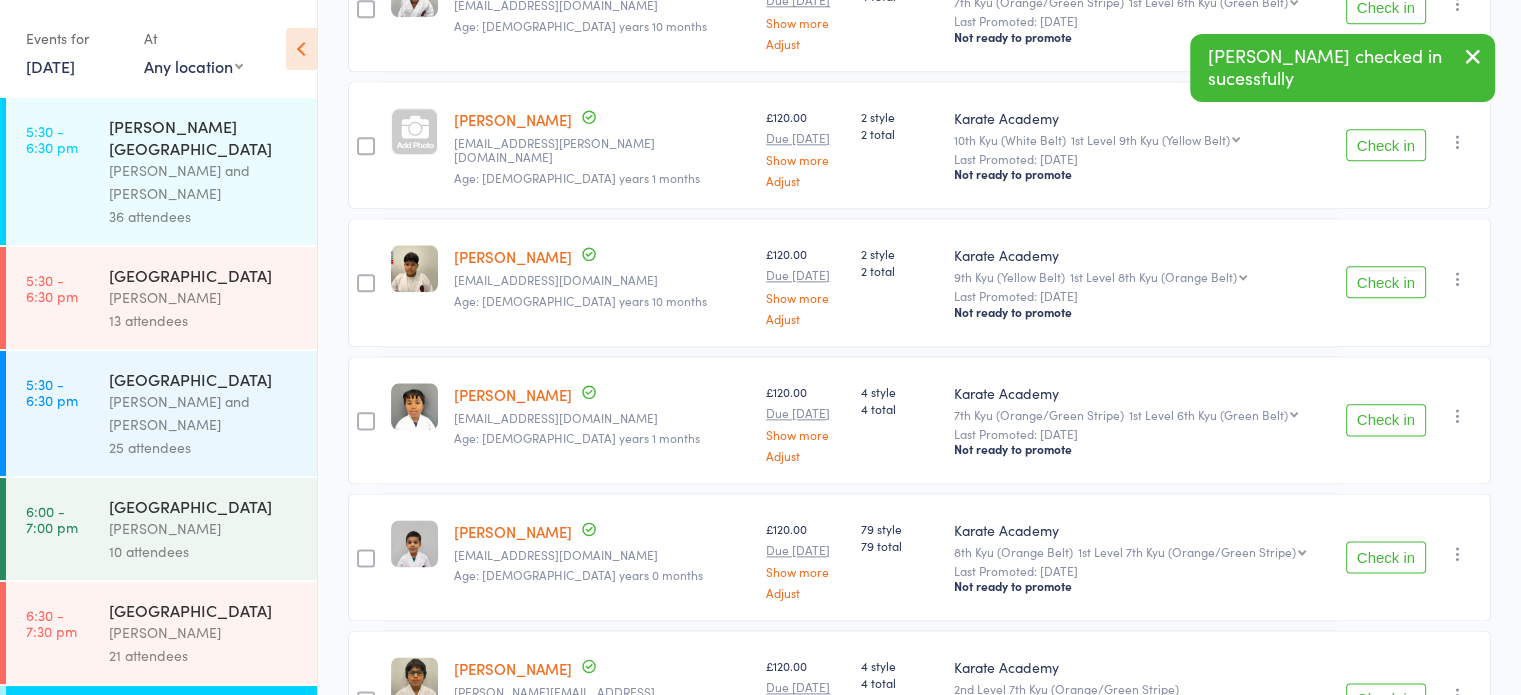 click on "Check in" at bounding box center [1386, 420] 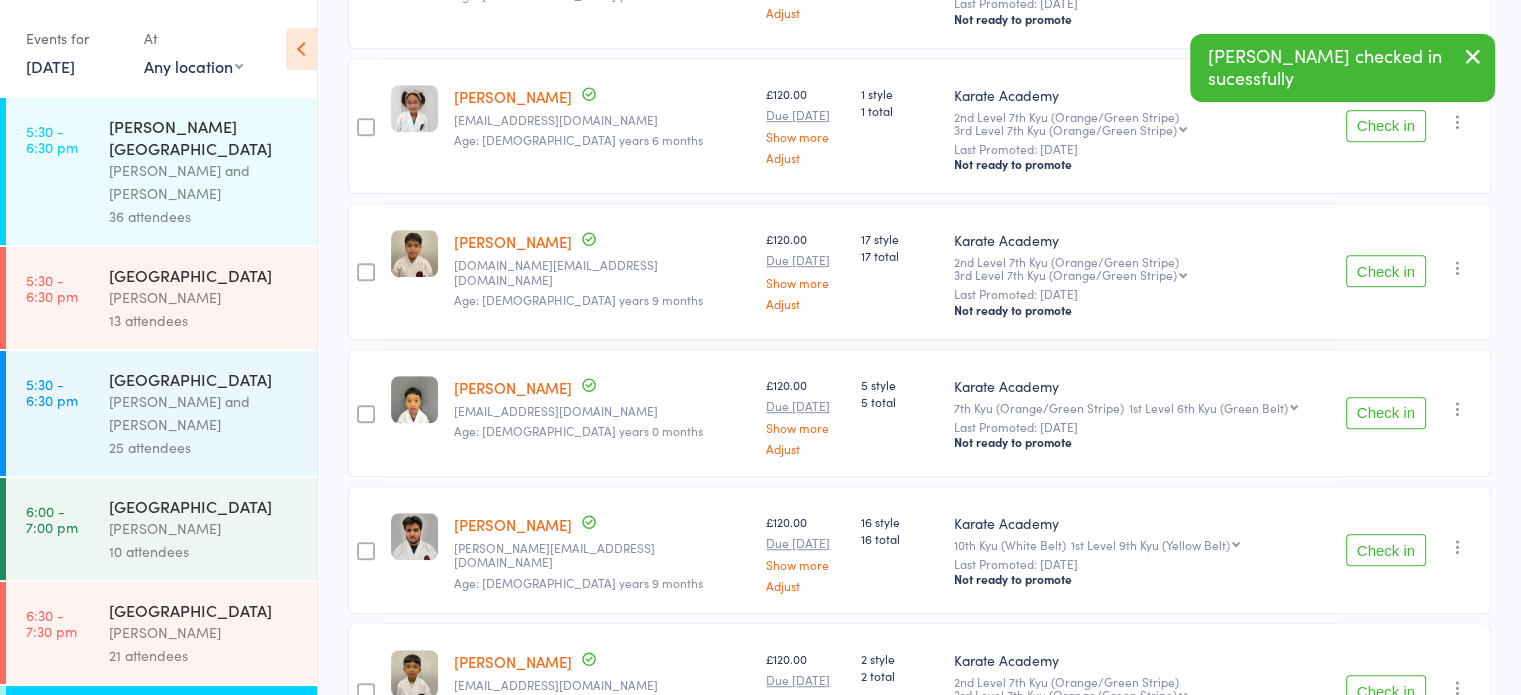scroll, scrollTop: 1324, scrollLeft: 0, axis: vertical 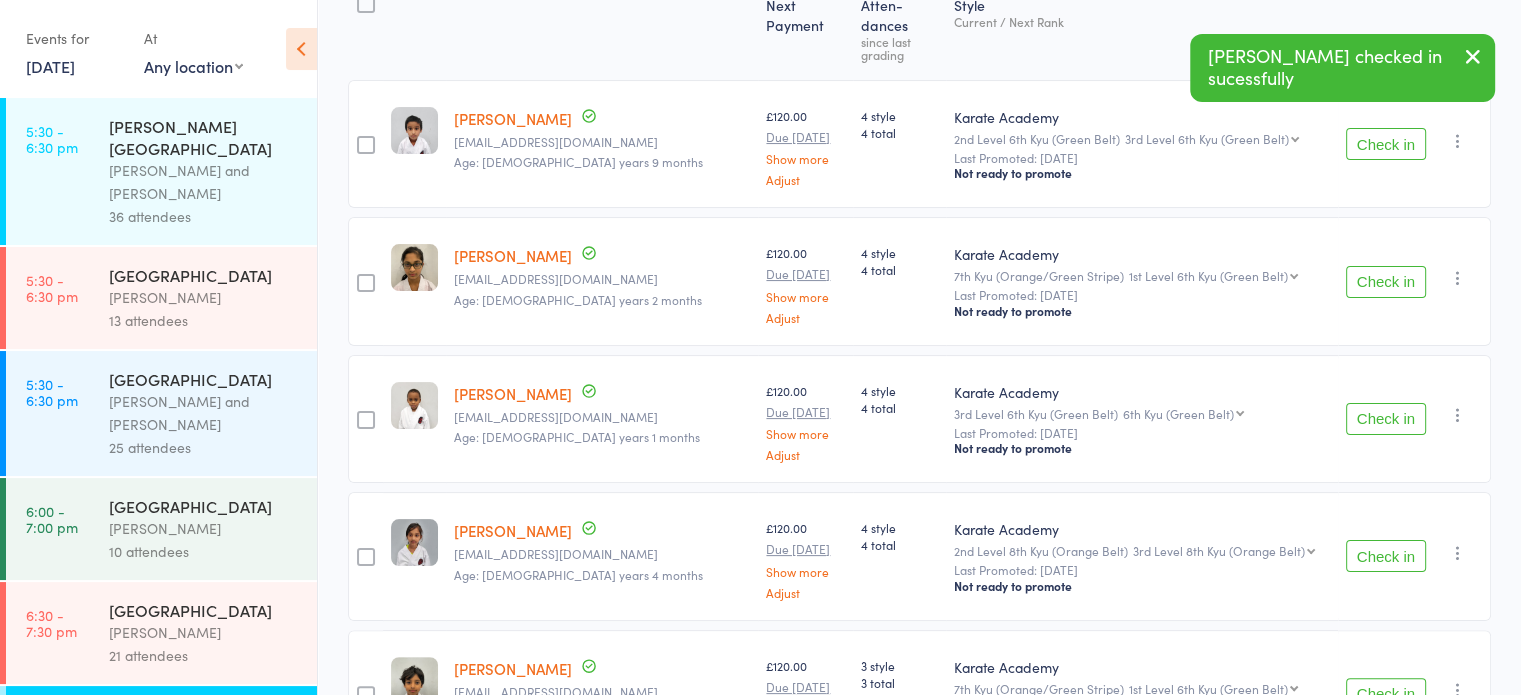 click on "Check in" at bounding box center [1386, 419] 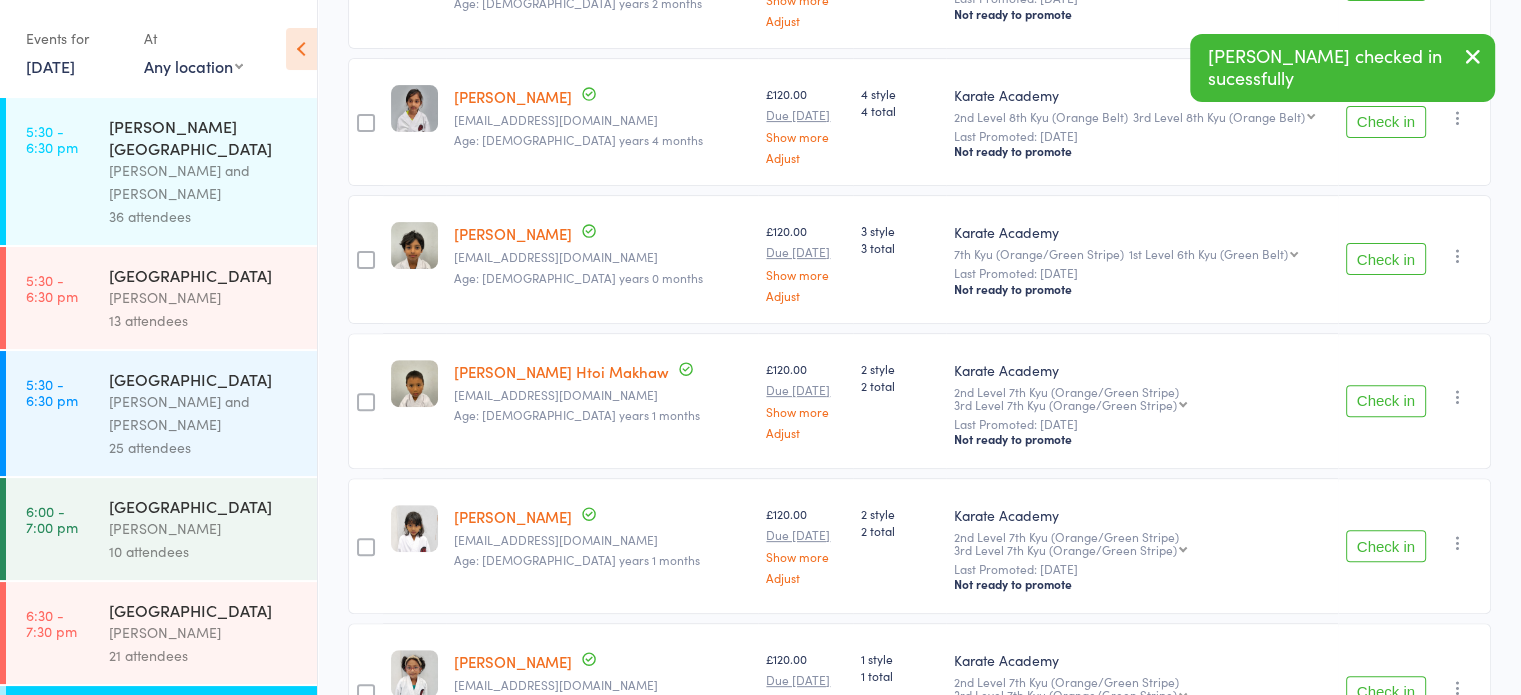 scroll, scrollTop: 624, scrollLeft: 0, axis: vertical 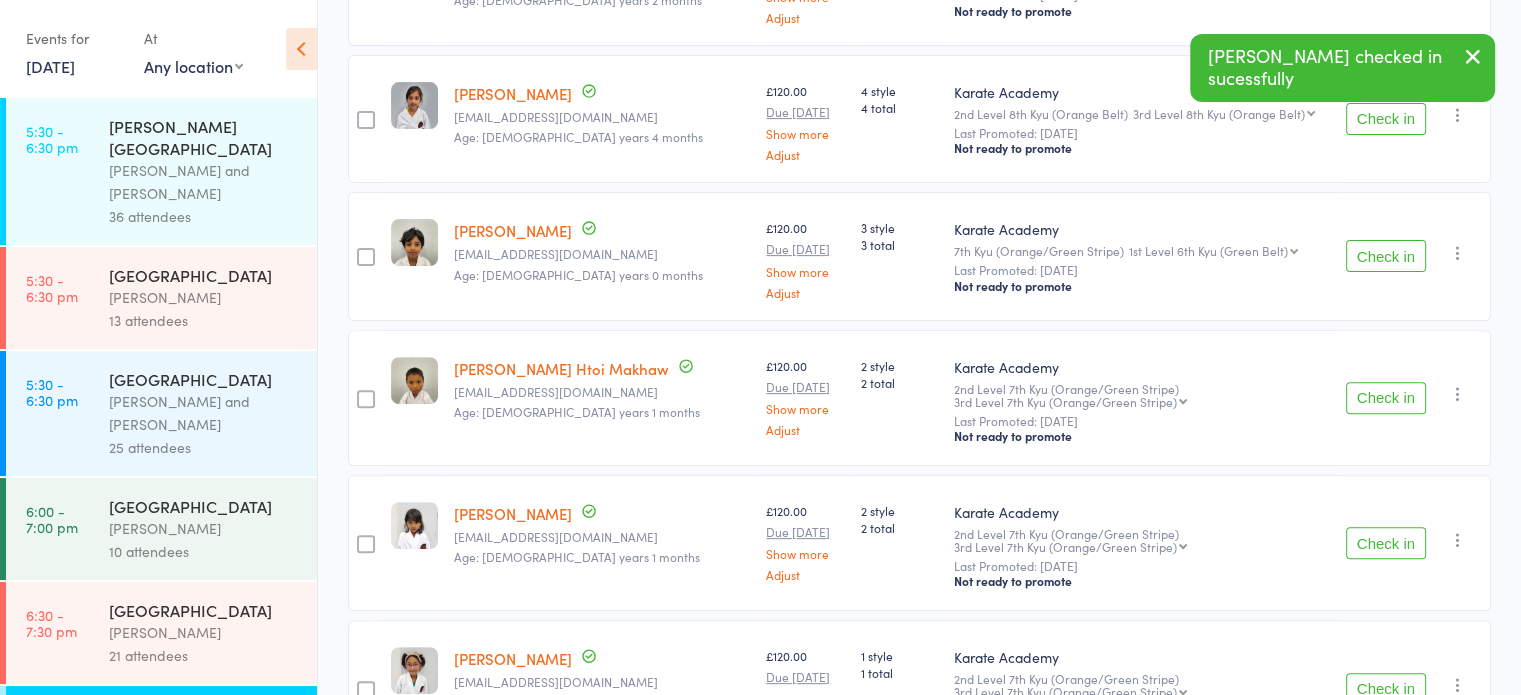 click on "Check in" at bounding box center (1386, 398) 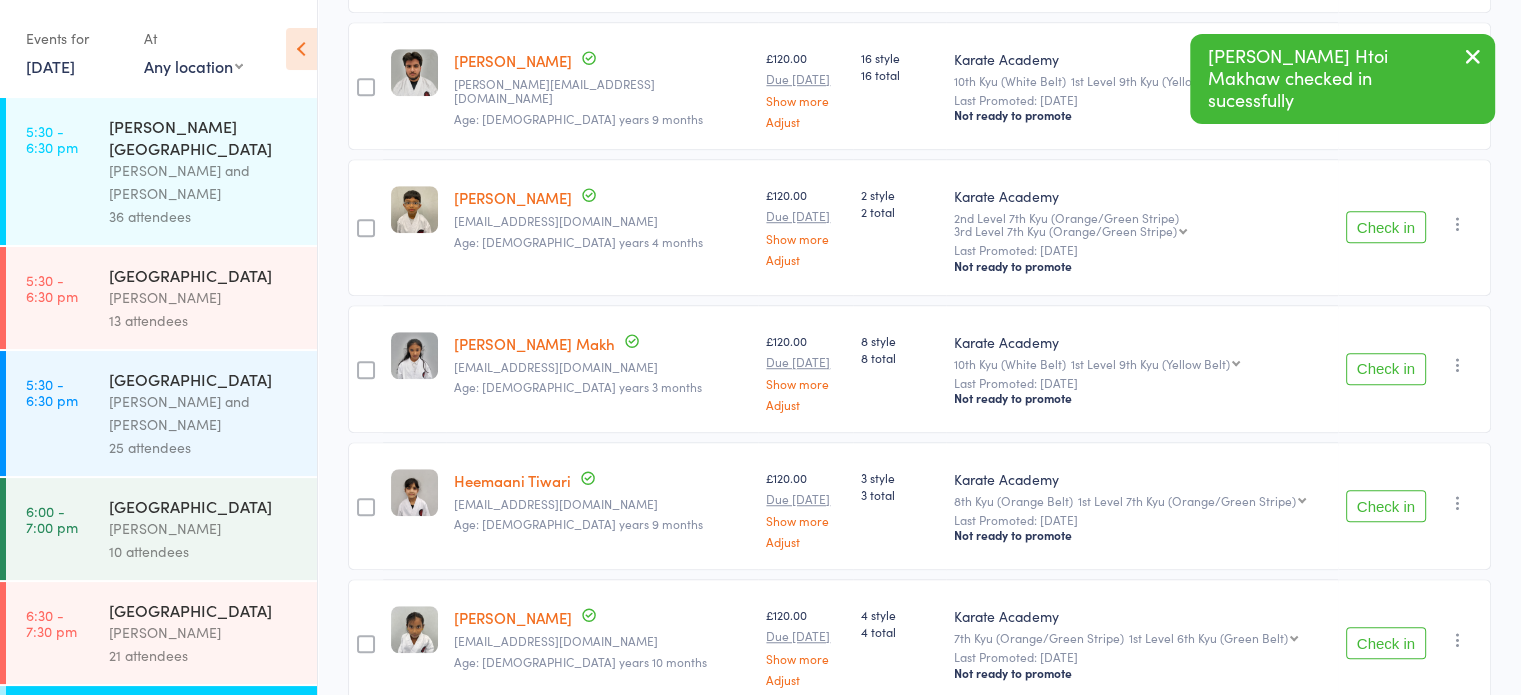 scroll, scrollTop: 1424, scrollLeft: 0, axis: vertical 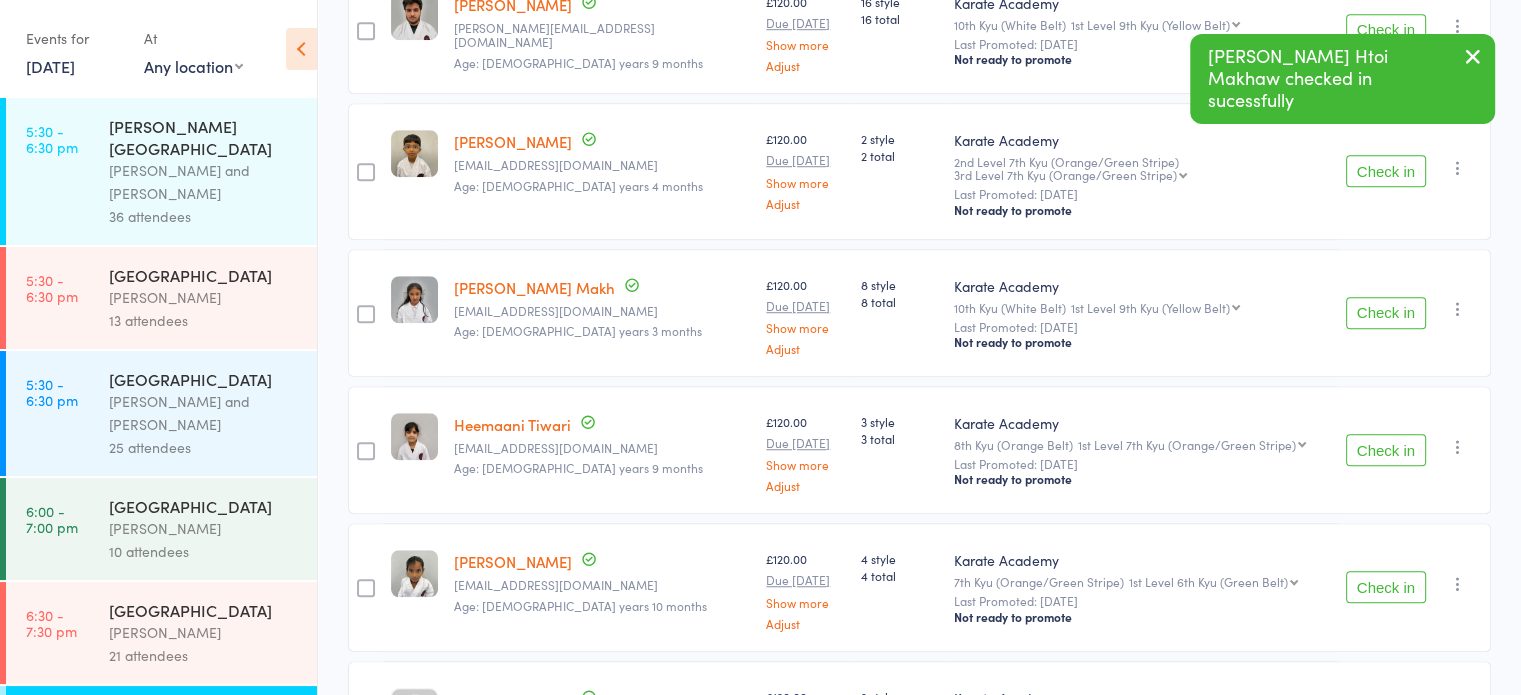 click on "Check in" at bounding box center (1386, 313) 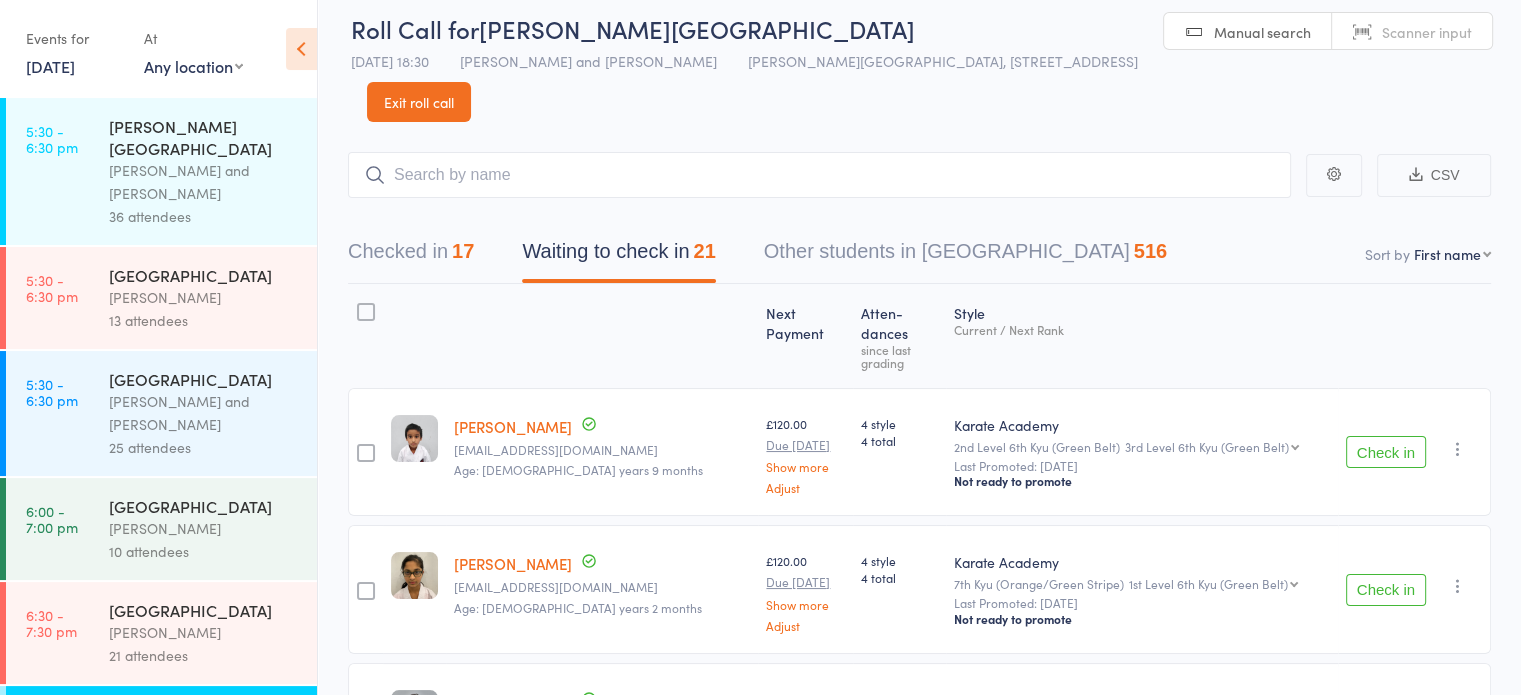 scroll, scrollTop: 0, scrollLeft: 0, axis: both 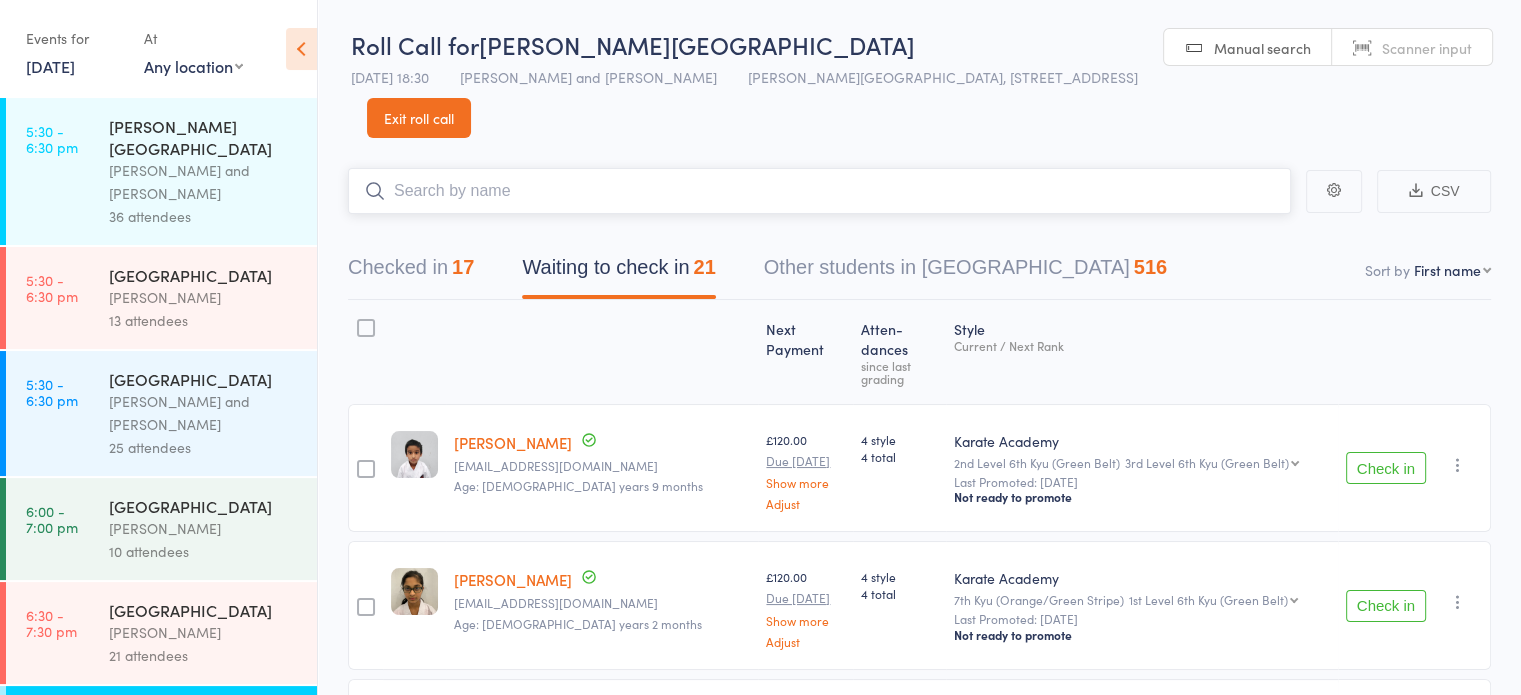 click at bounding box center (819, 191) 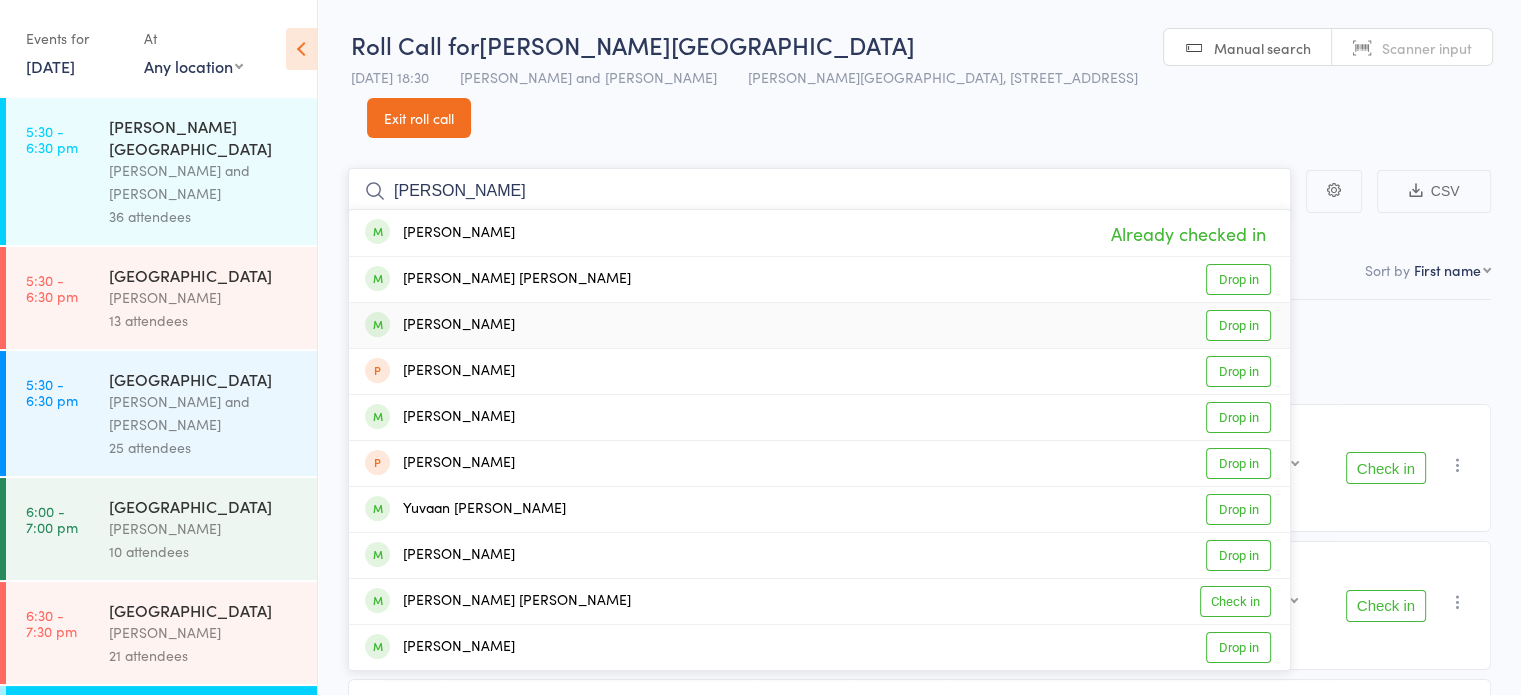 type on "vivaan" 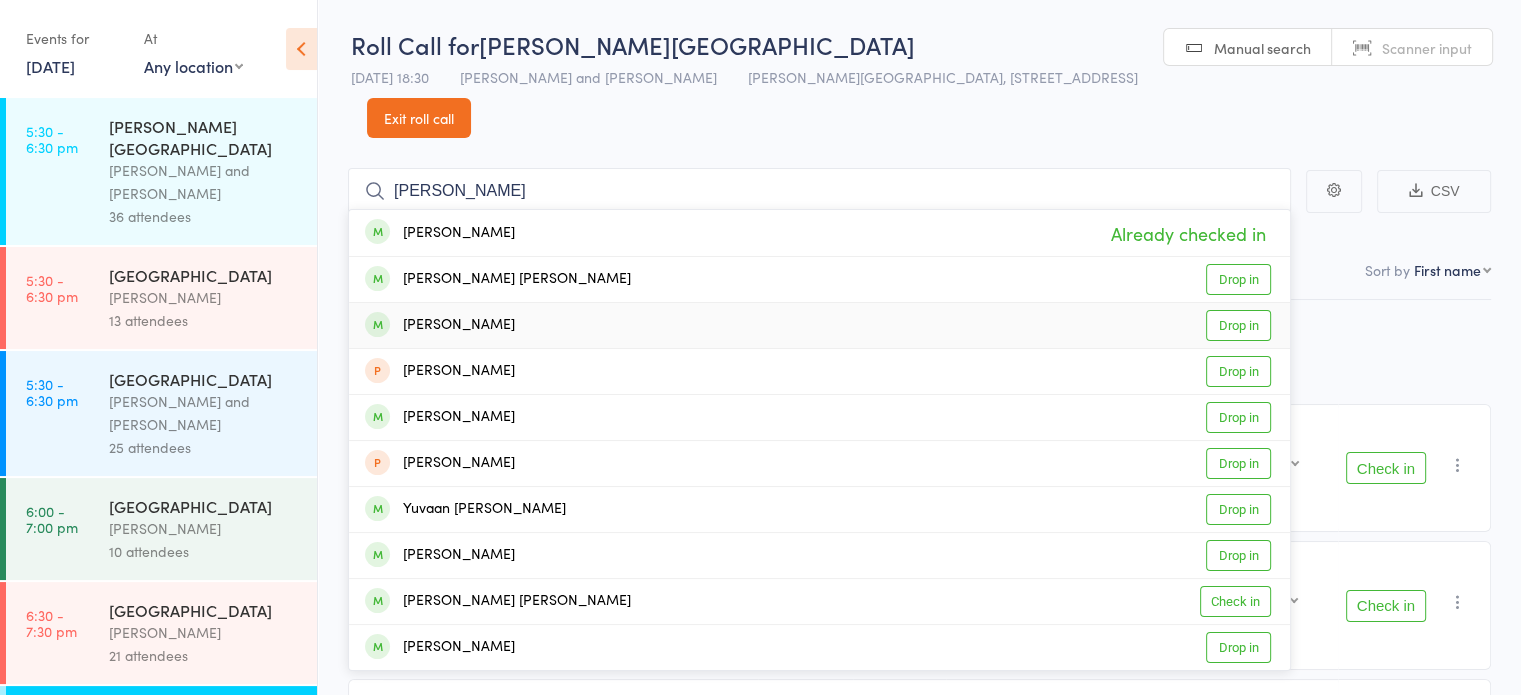 click on "Drop in" at bounding box center [1238, 325] 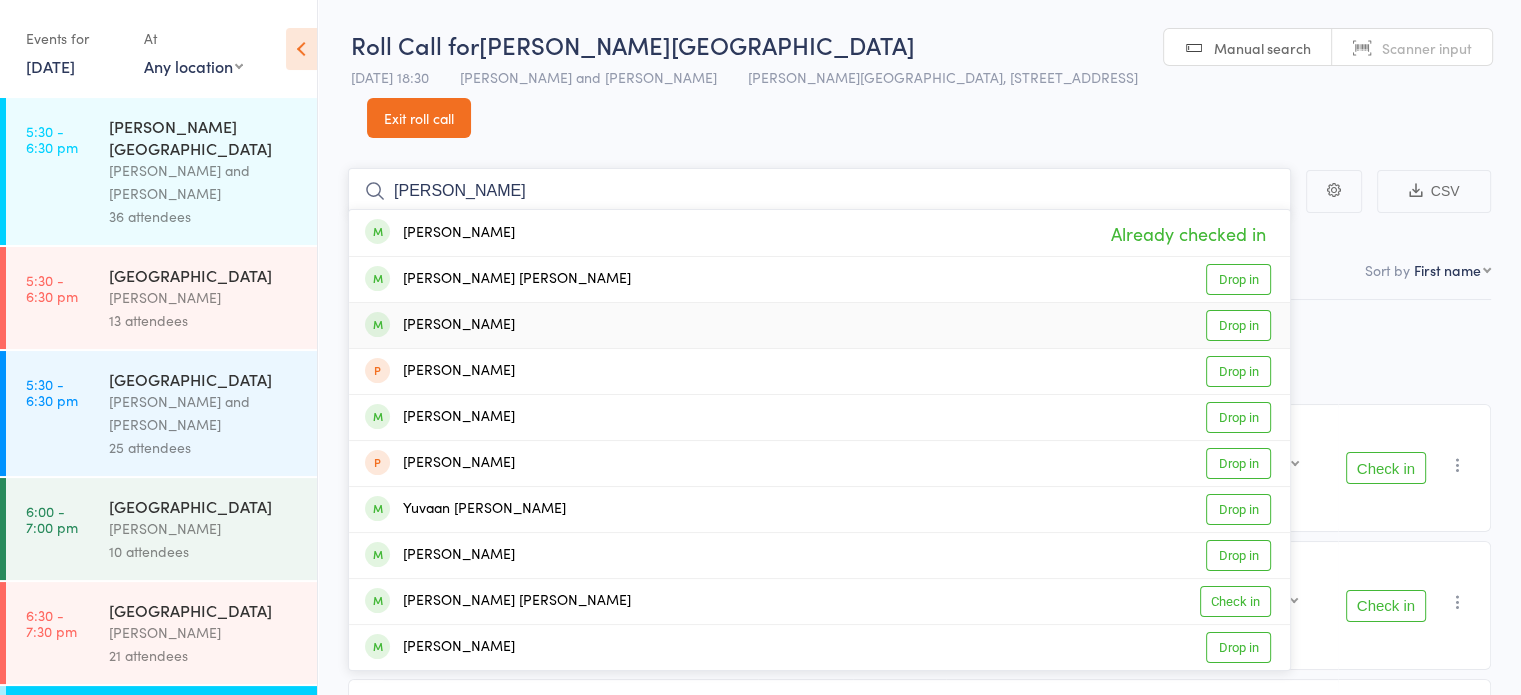 type 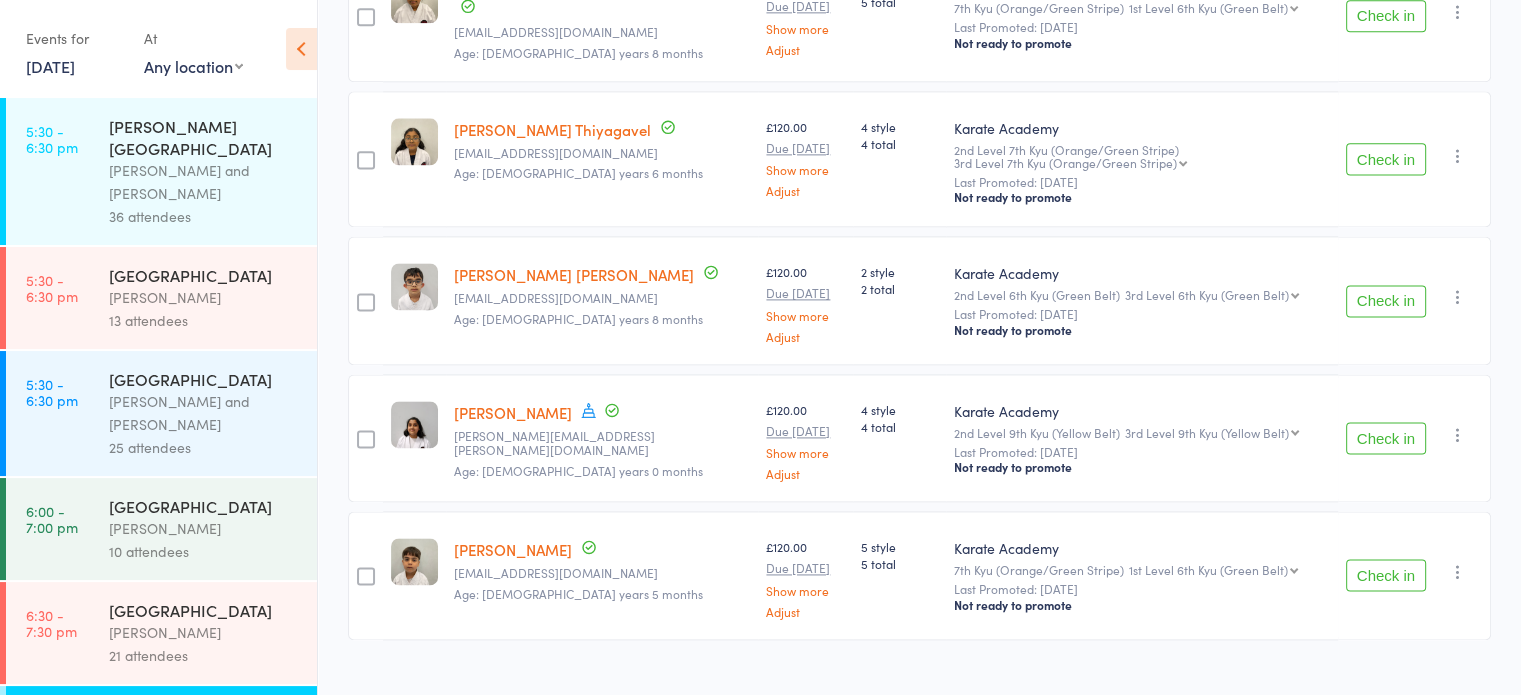 scroll, scrollTop: 2695, scrollLeft: 0, axis: vertical 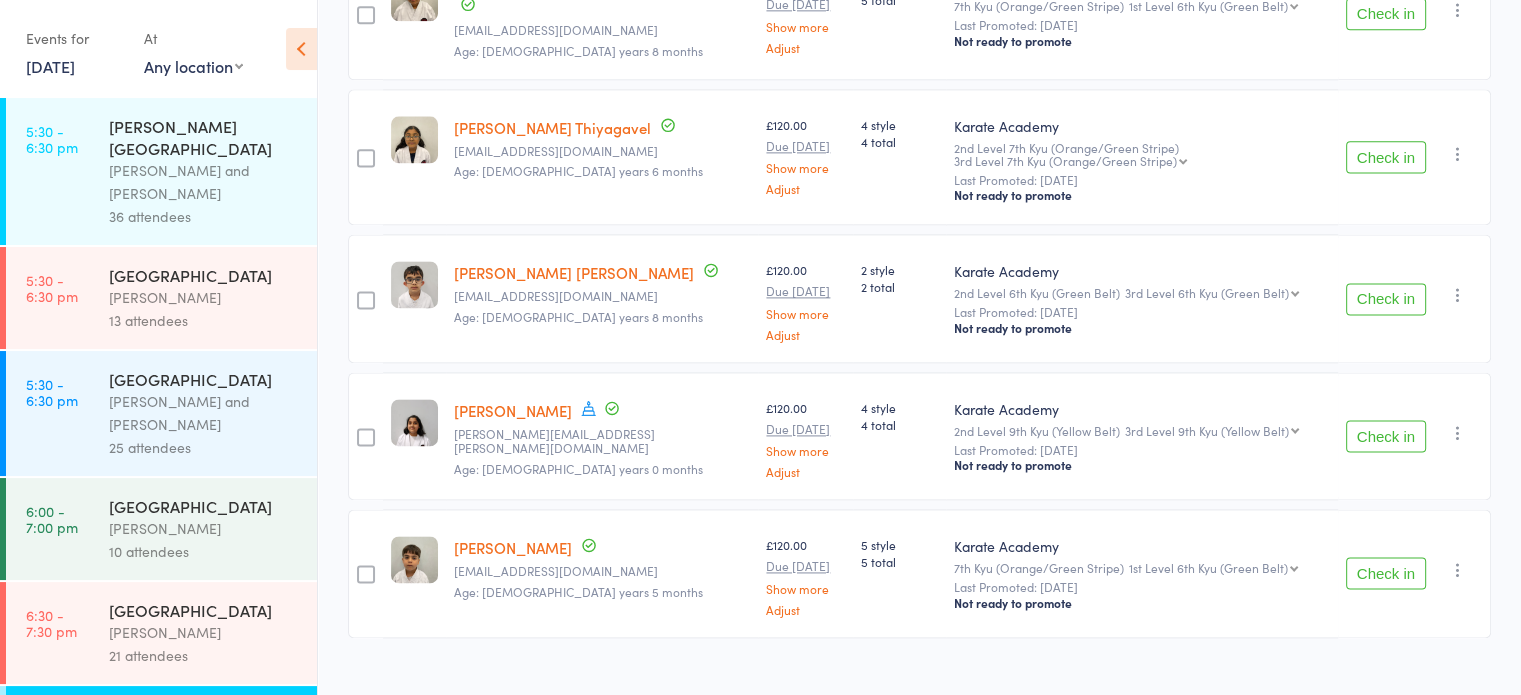 click on "Check in" at bounding box center (1386, 573) 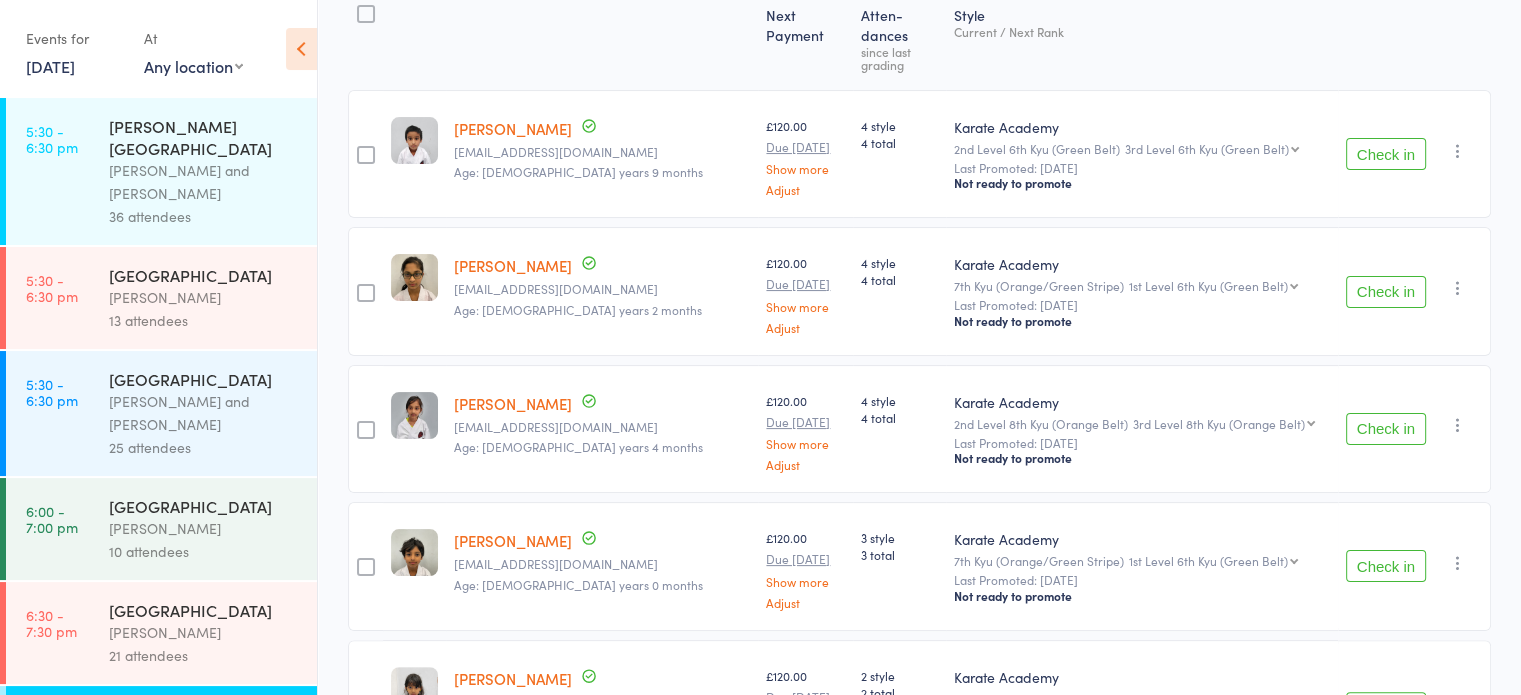 scroll, scrollTop: 259, scrollLeft: 0, axis: vertical 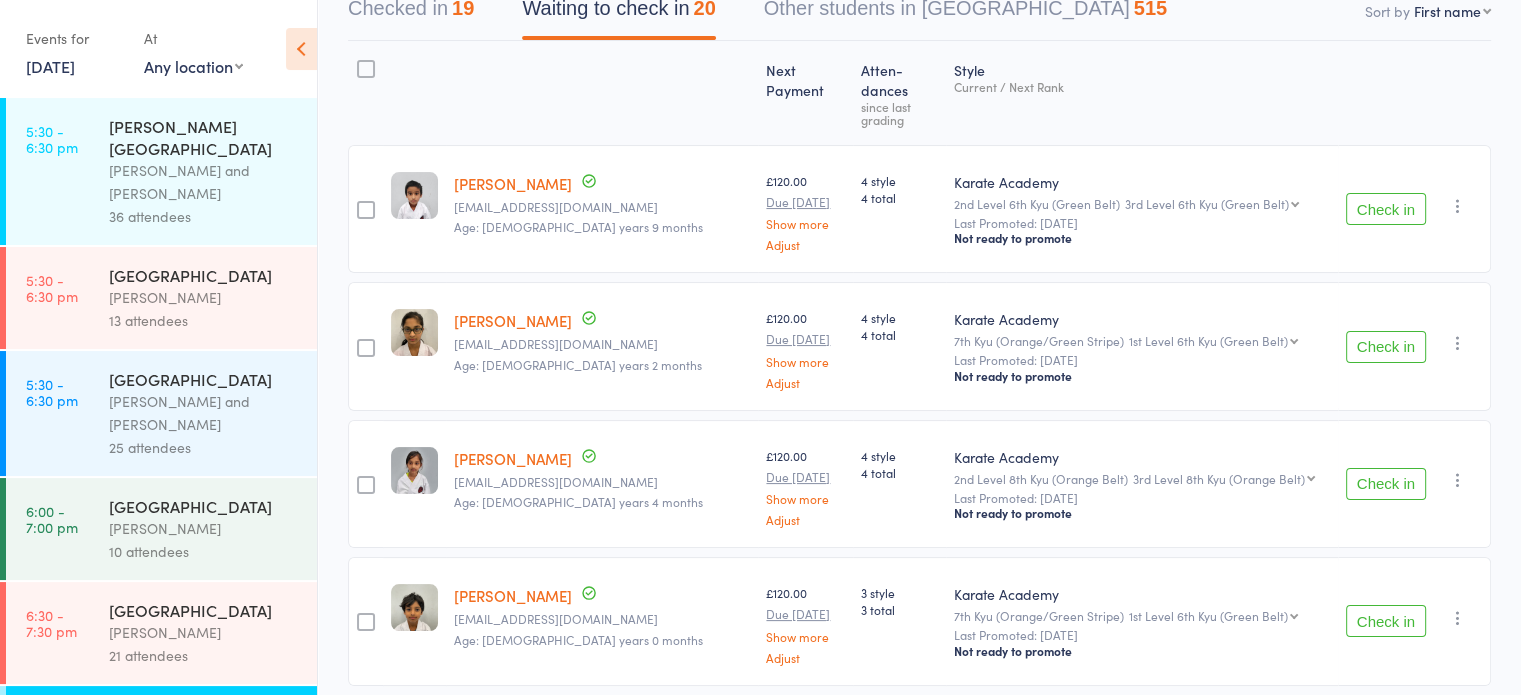 click on "Check in" at bounding box center (1386, 484) 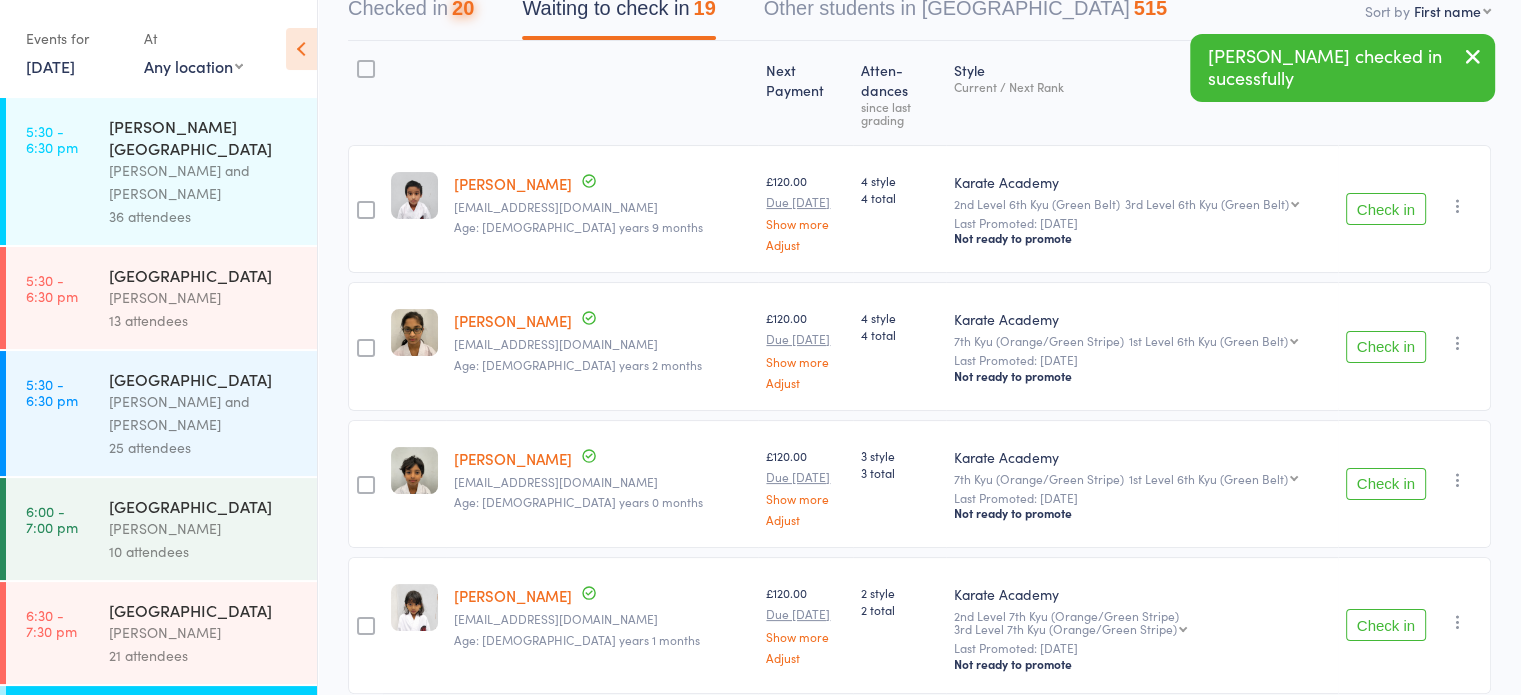click on "Check in" at bounding box center [1386, 347] 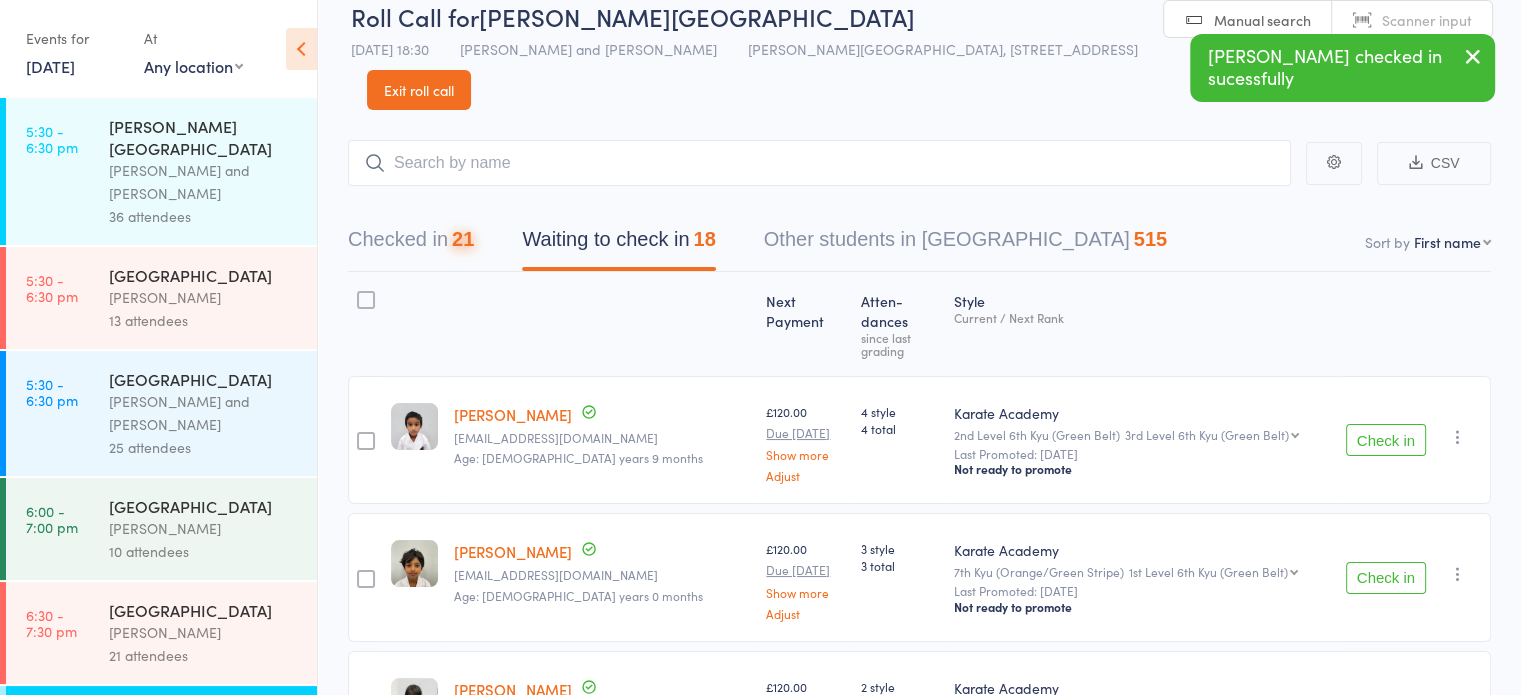 scroll, scrollTop: 0, scrollLeft: 0, axis: both 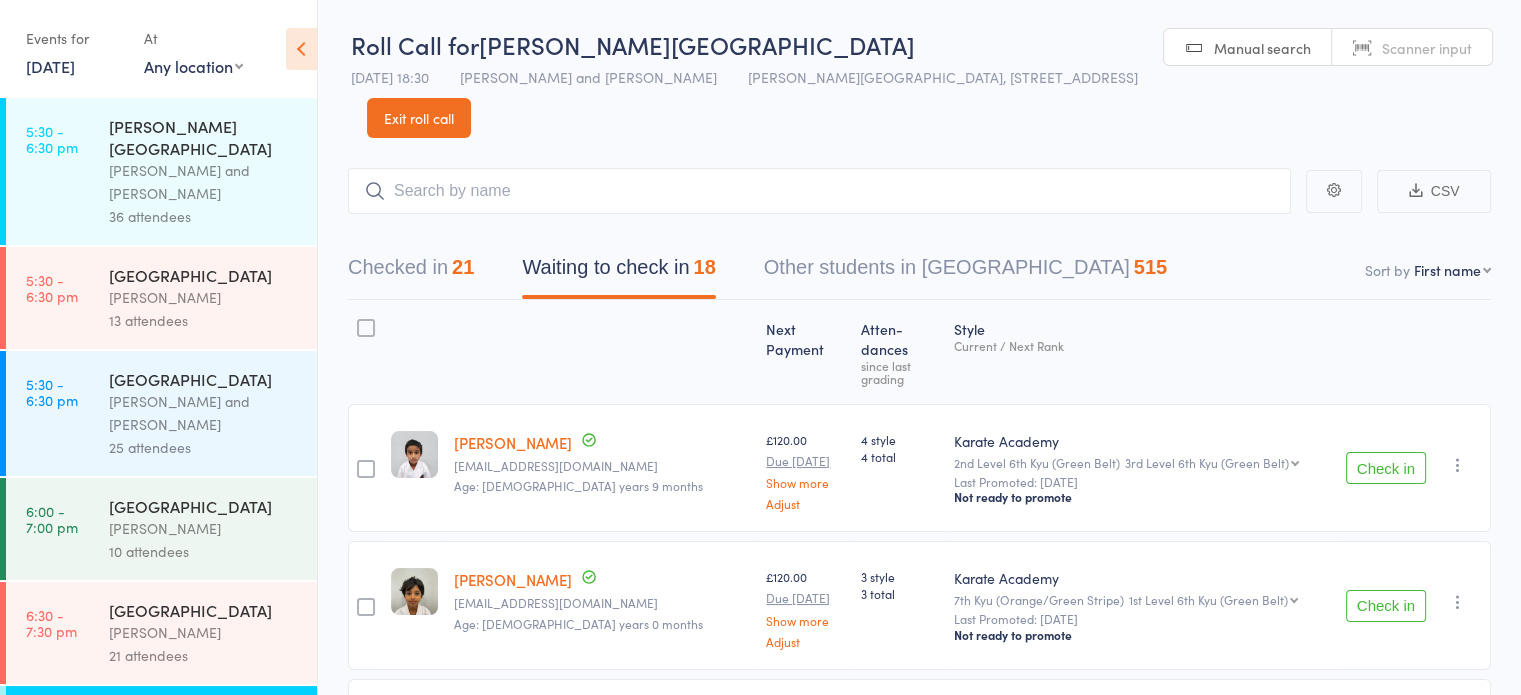click on "Check in" at bounding box center (1386, 468) 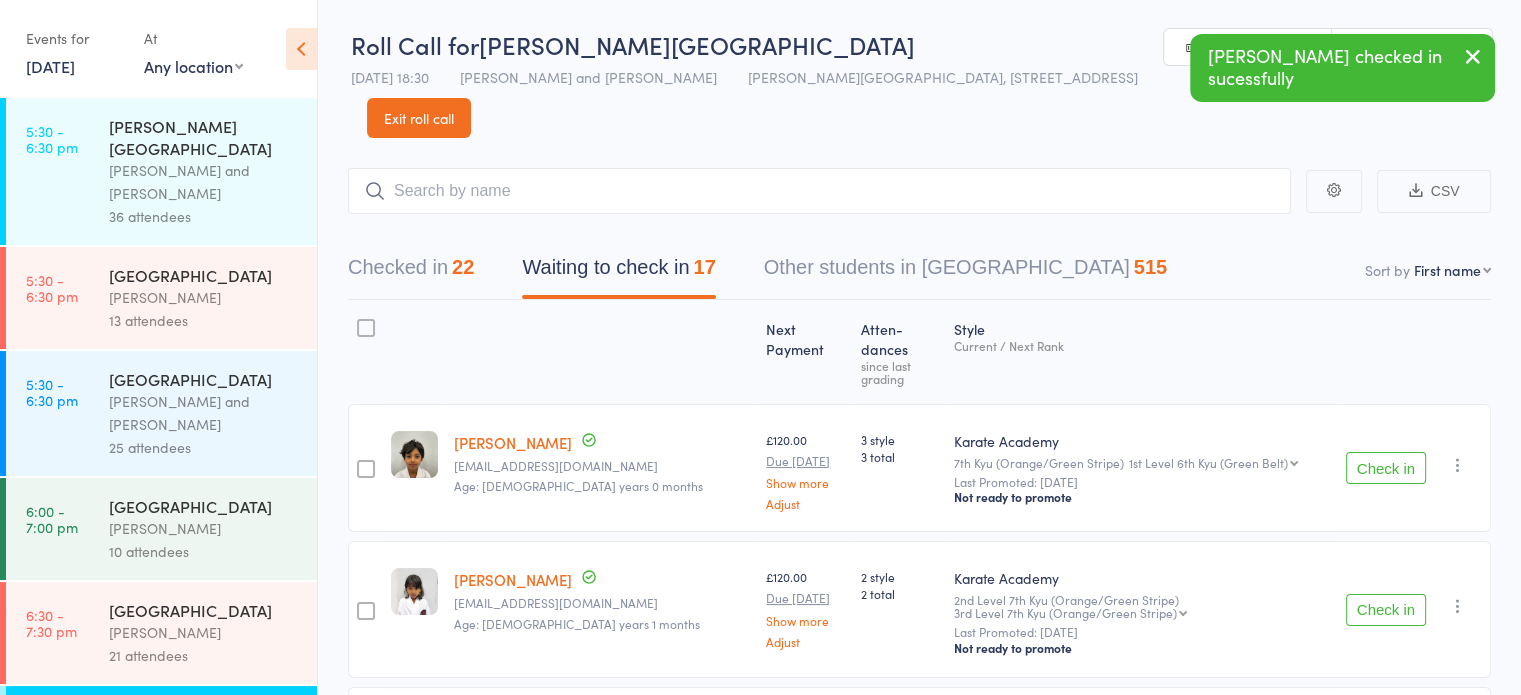 click at bounding box center [366, 328] 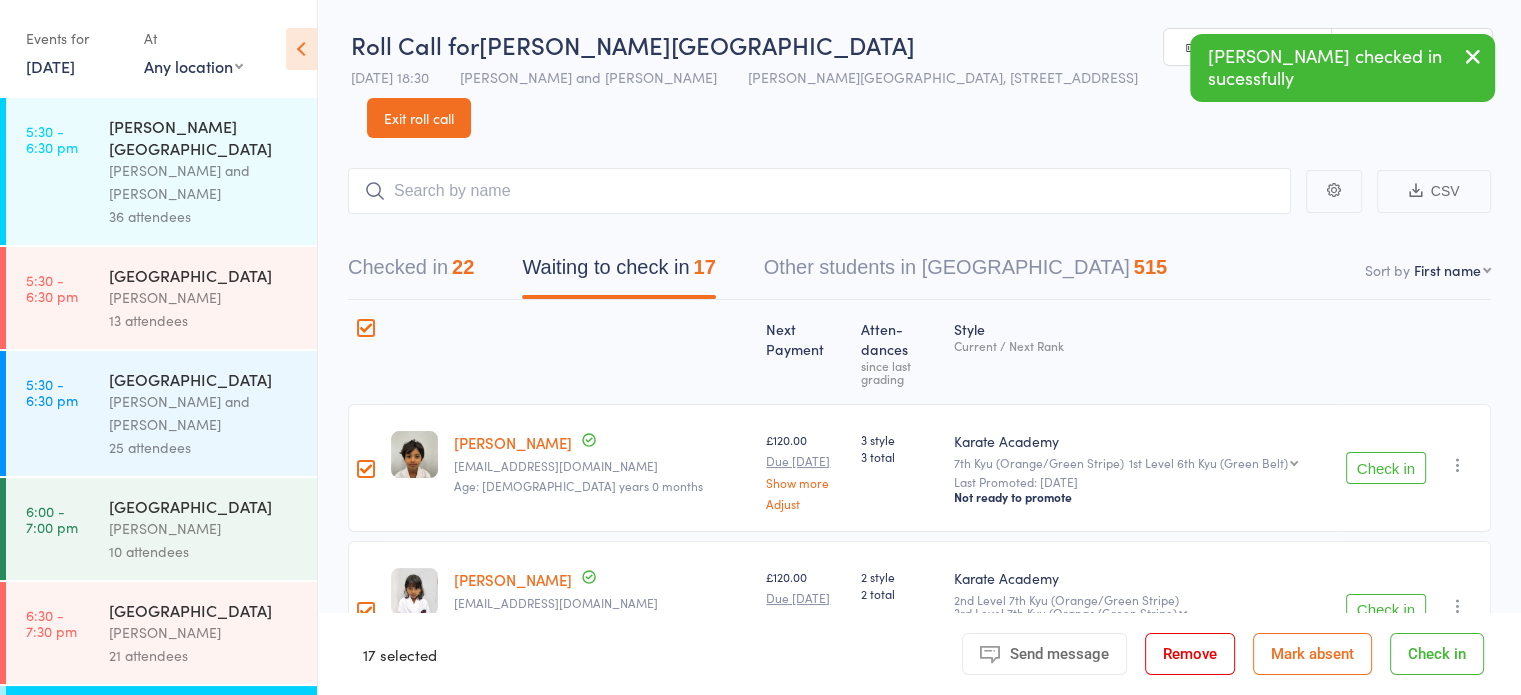 click on "Mark absent" at bounding box center (1312, 654) 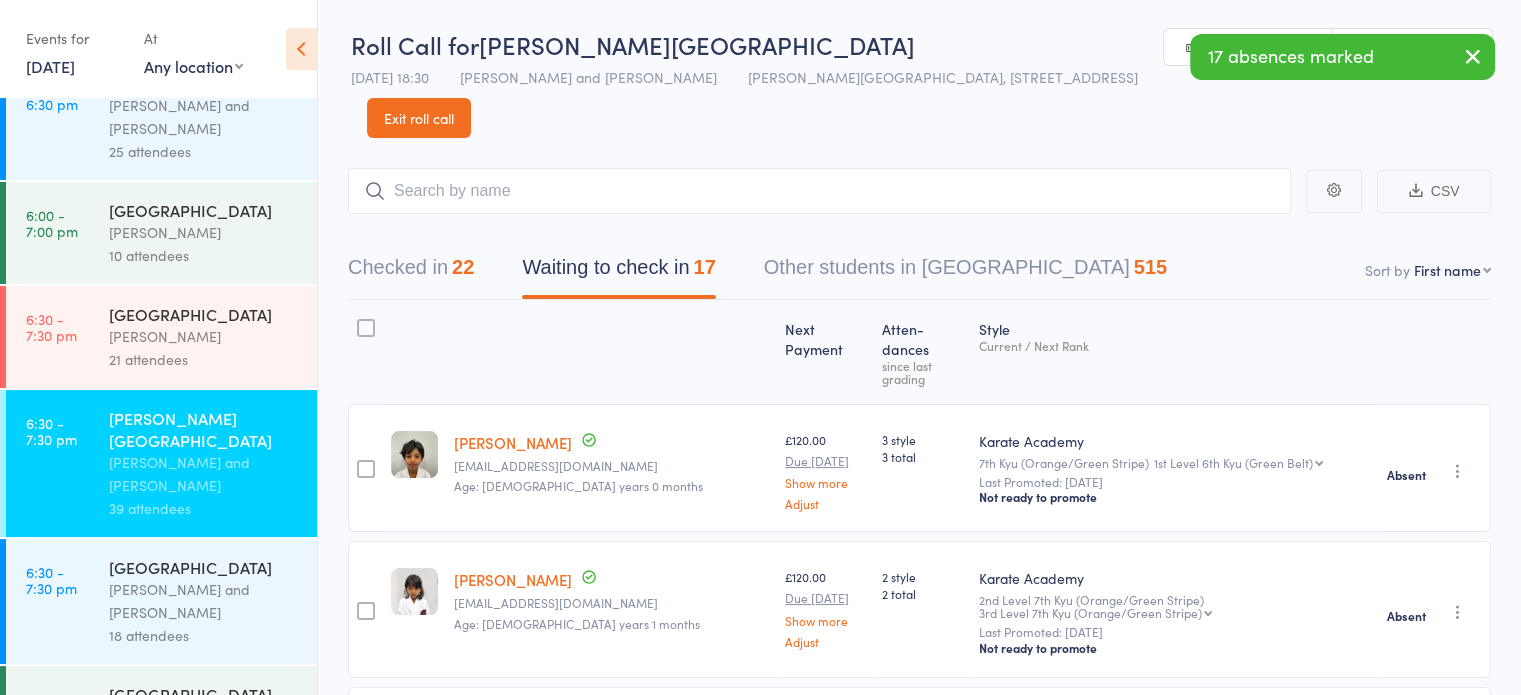 scroll, scrollTop: 396, scrollLeft: 0, axis: vertical 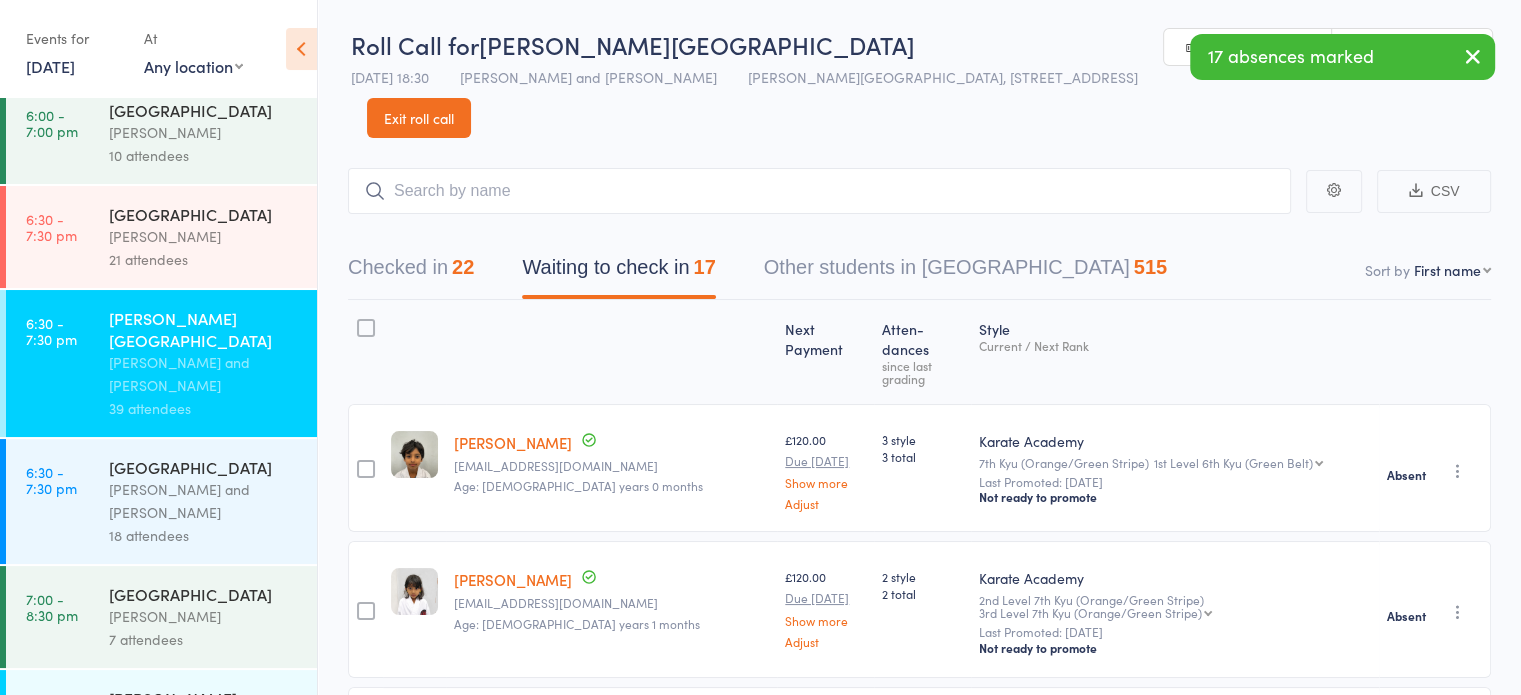 click on "[GEOGRAPHIC_DATA]" at bounding box center [204, 467] 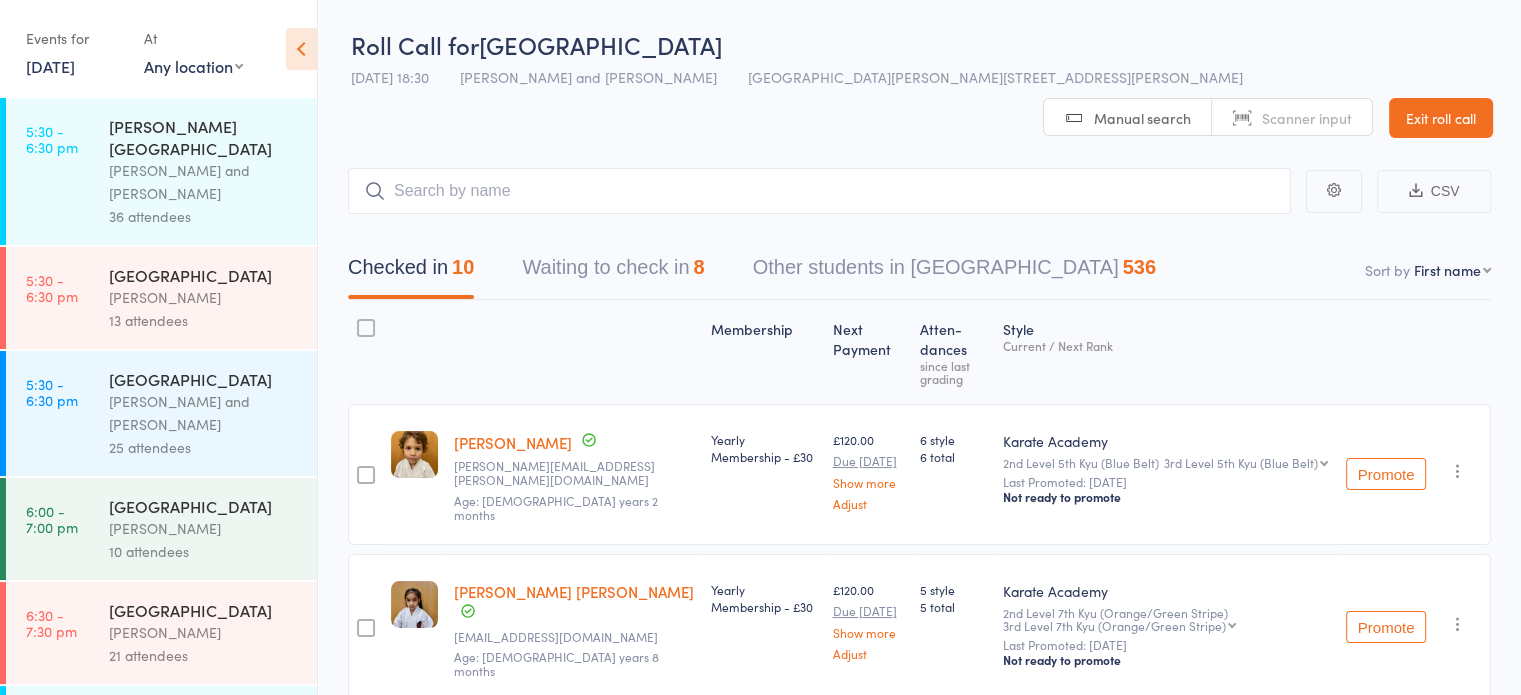click on "Waiting to check in  8" at bounding box center [613, 272] 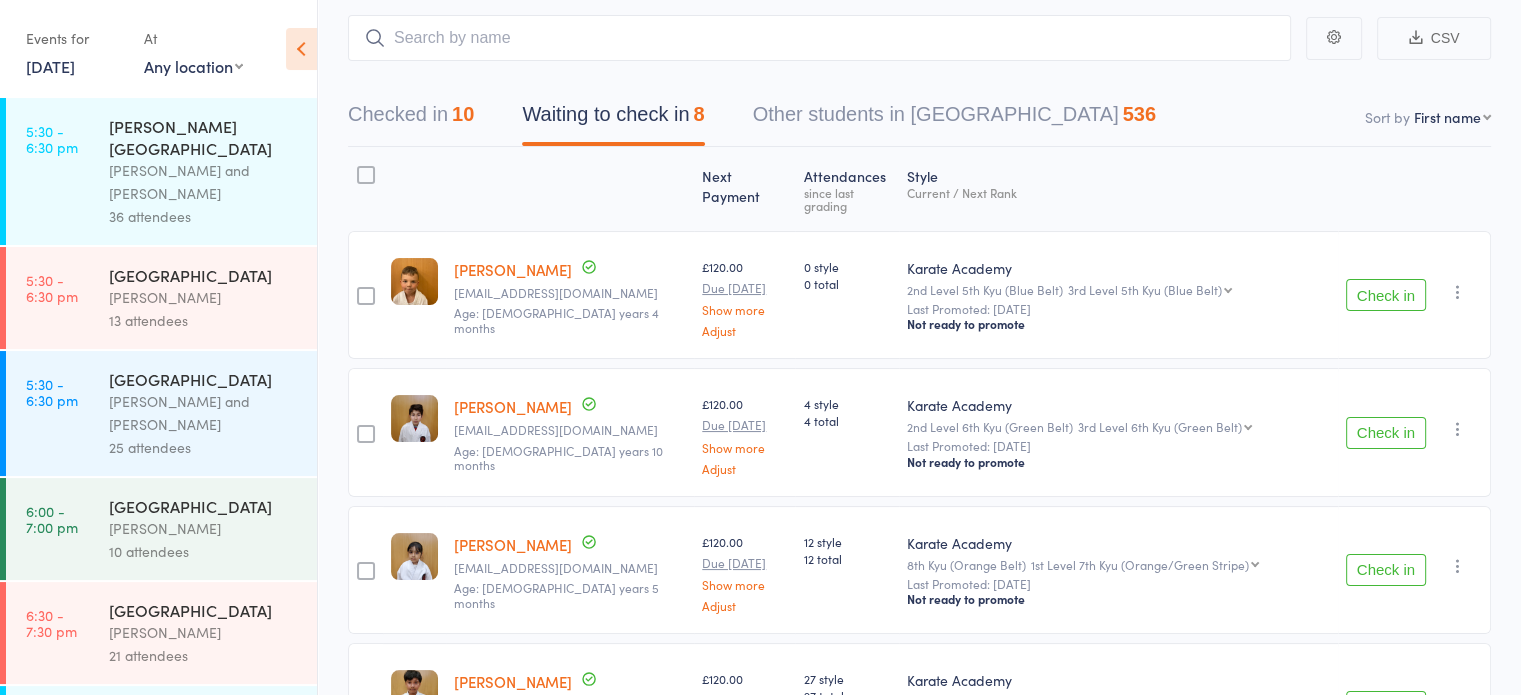 scroll, scrollTop: 70, scrollLeft: 0, axis: vertical 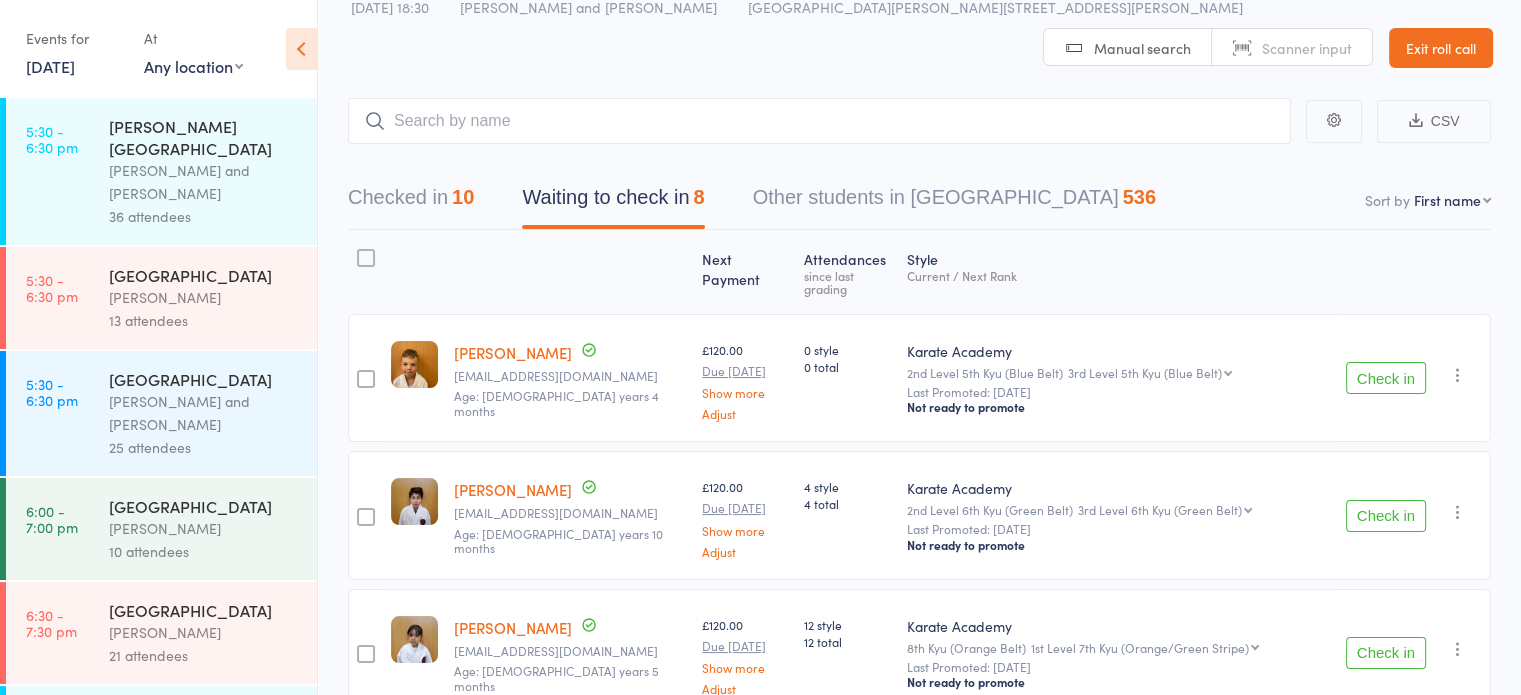 click at bounding box center (366, 258) 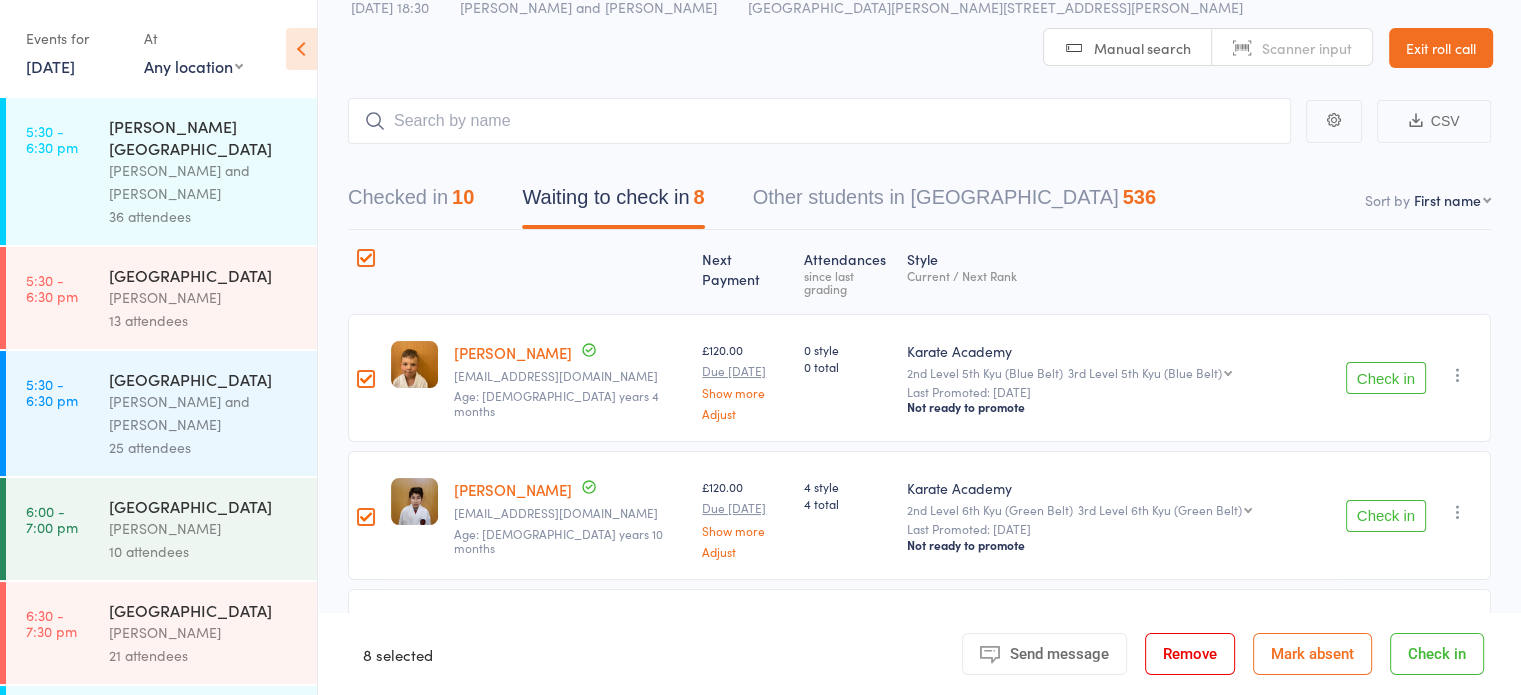 click on "Mark absent" at bounding box center [1312, 654] 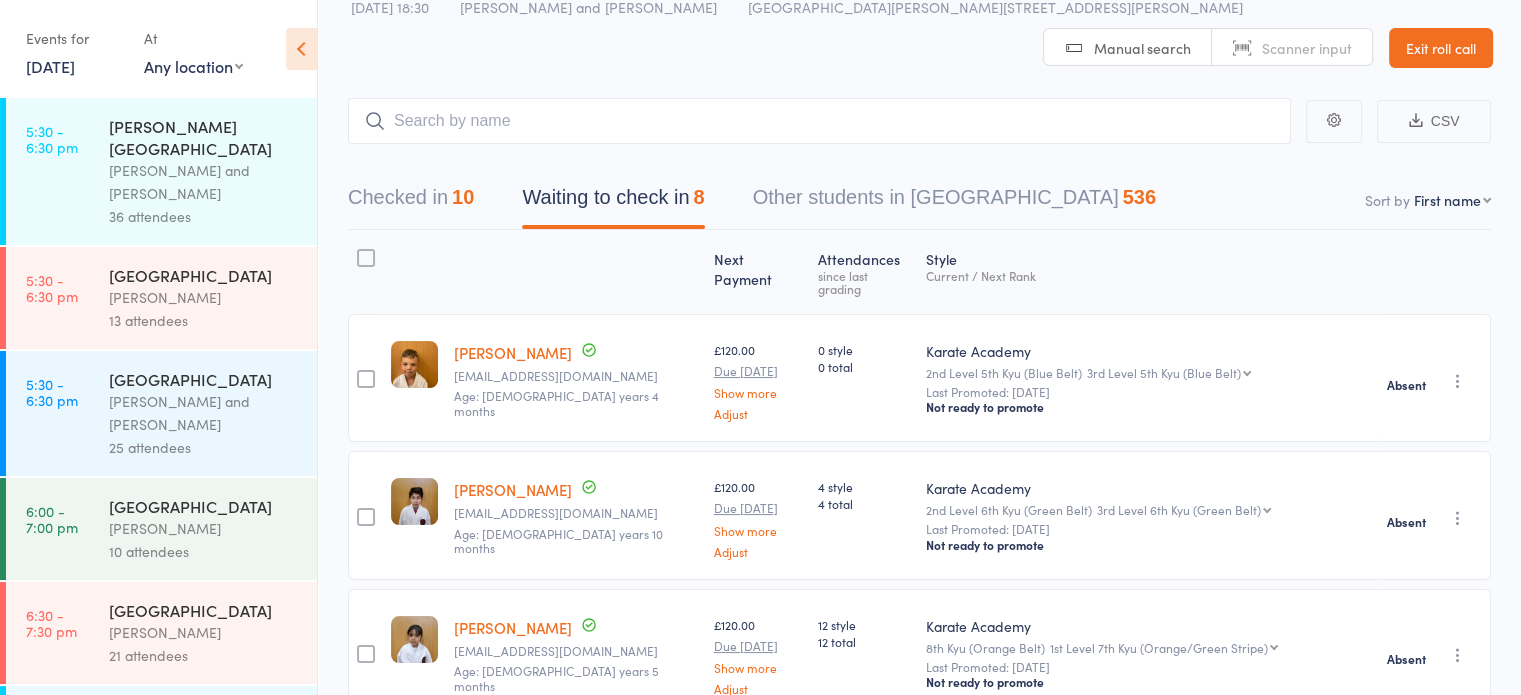 click on "[GEOGRAPHIC_DATA]" at bounding box center [204, 379] 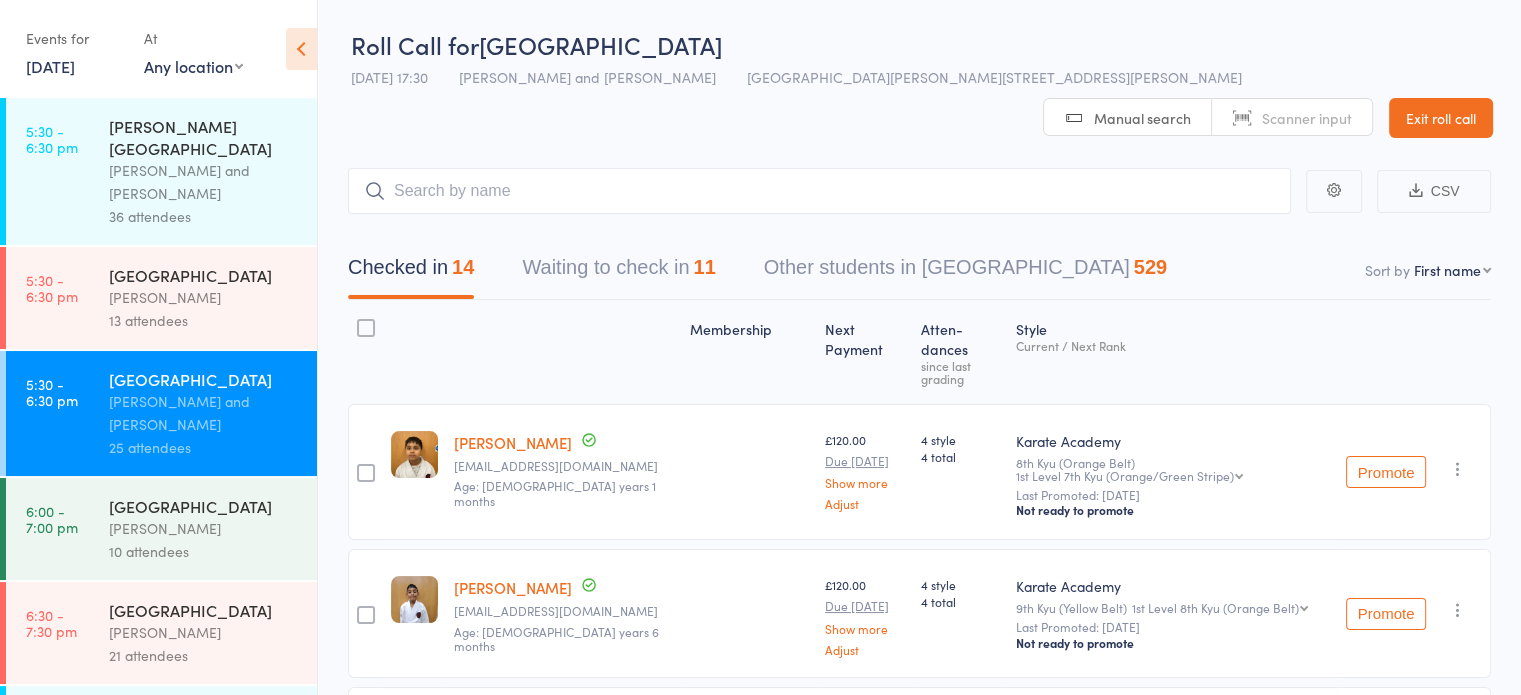 click on "Waiting to check in  11" at bounding box center (618, 272) 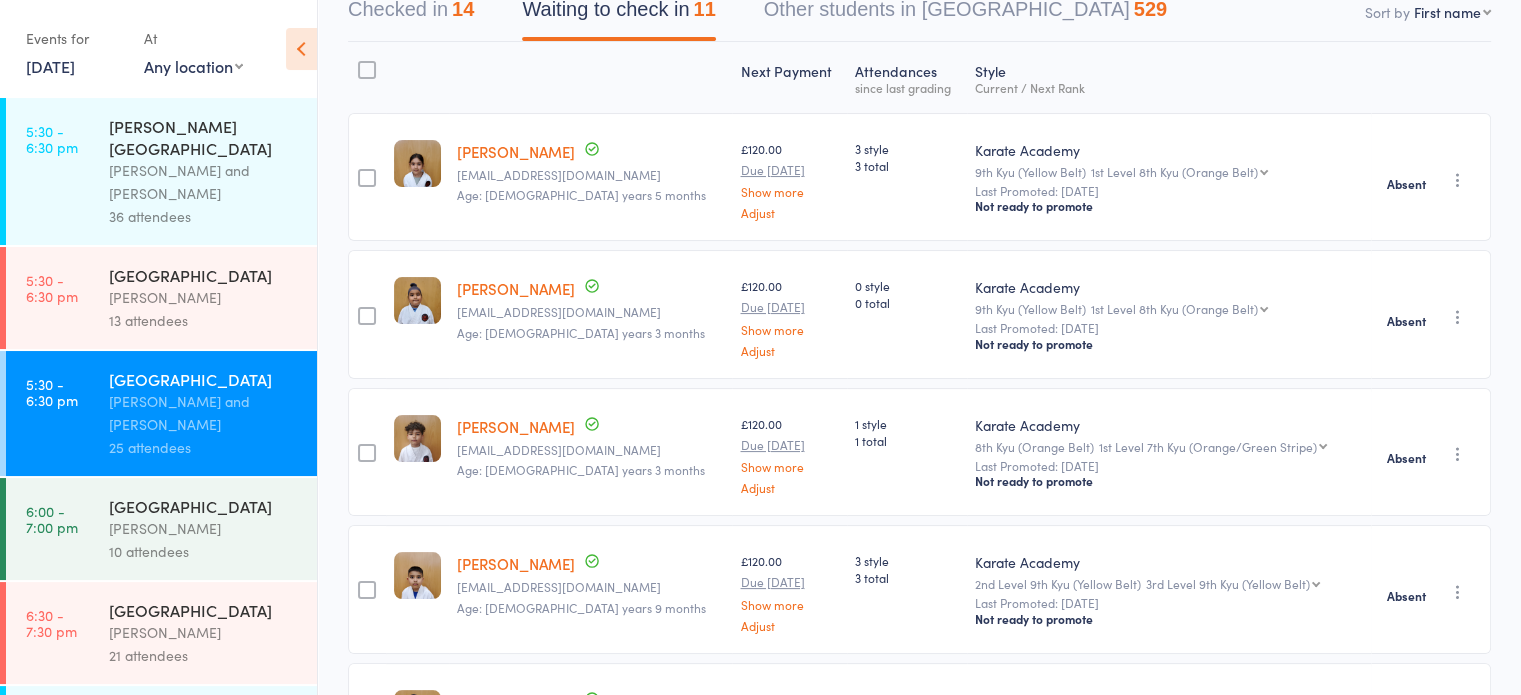 scroll, scrollTop: 0, scrollLeft: 0, axis: both 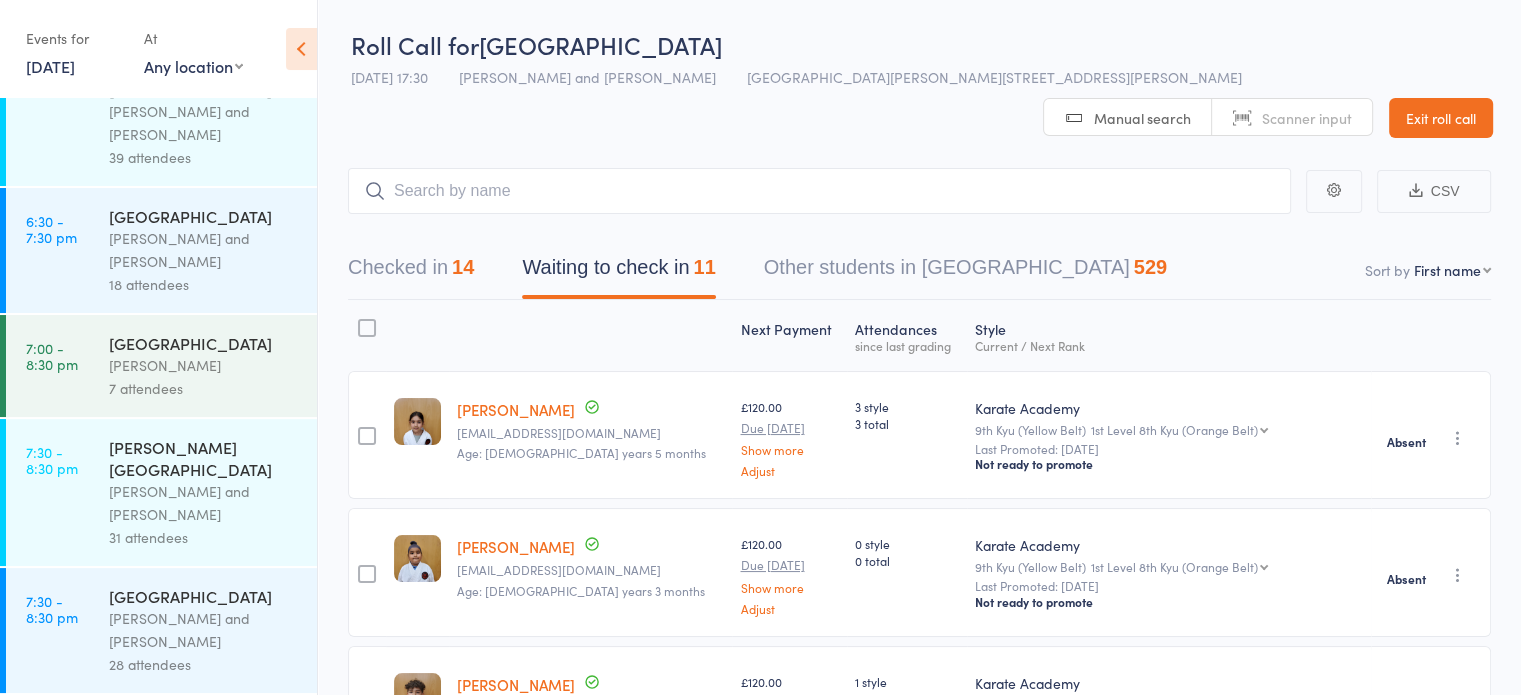 click on "[GEOGRAPHIC_DATA]" at bounding box center [204, 596] 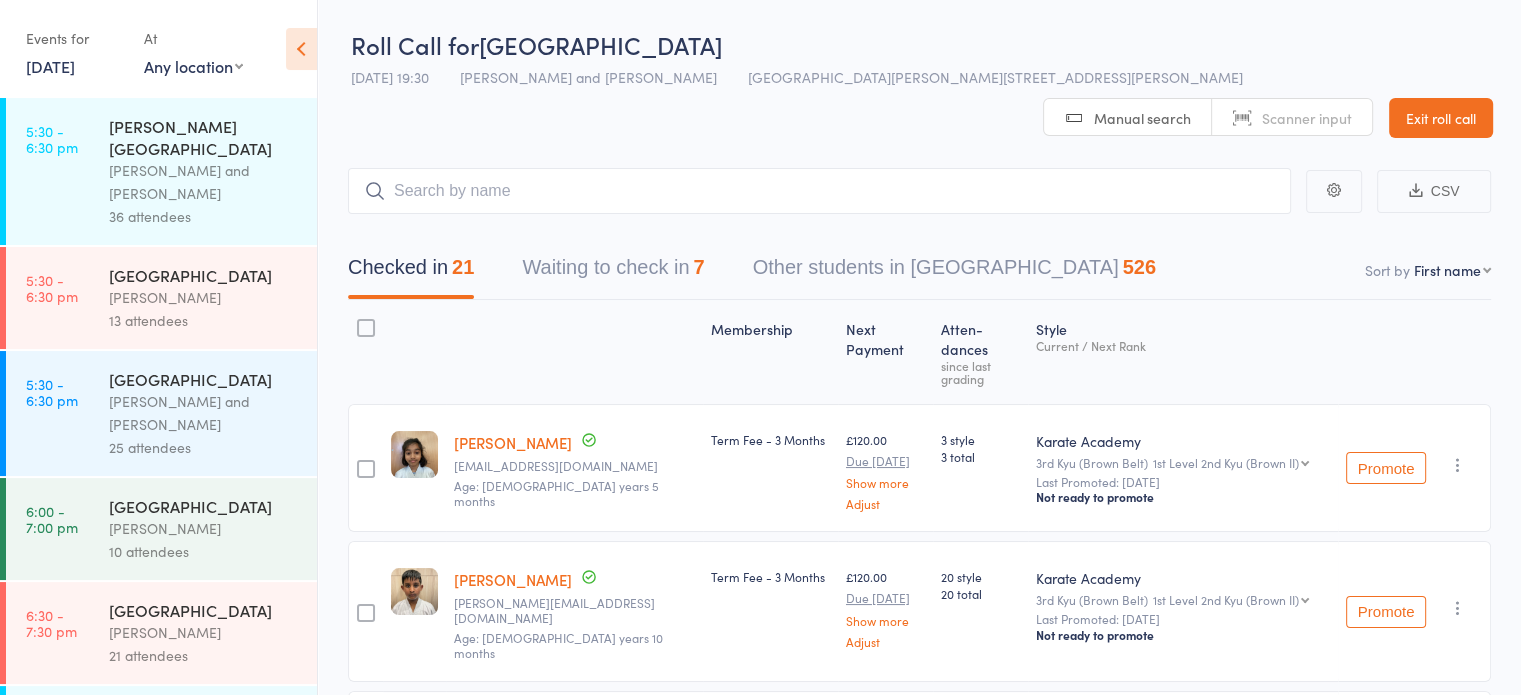 click on "Waiting to check in  7" at bounding box center [613, 272] 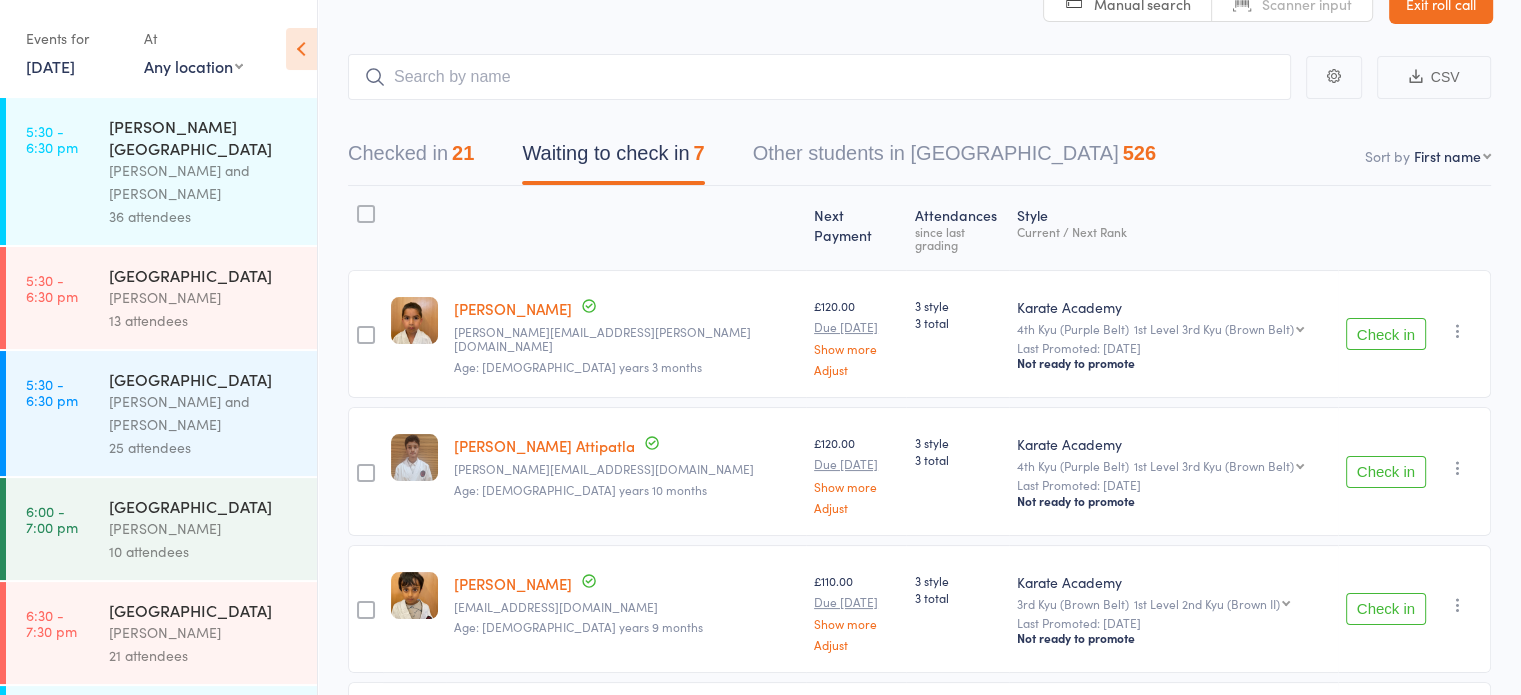 scroll, scrollTop: 112, scrollLeft: 0, axis: vertical 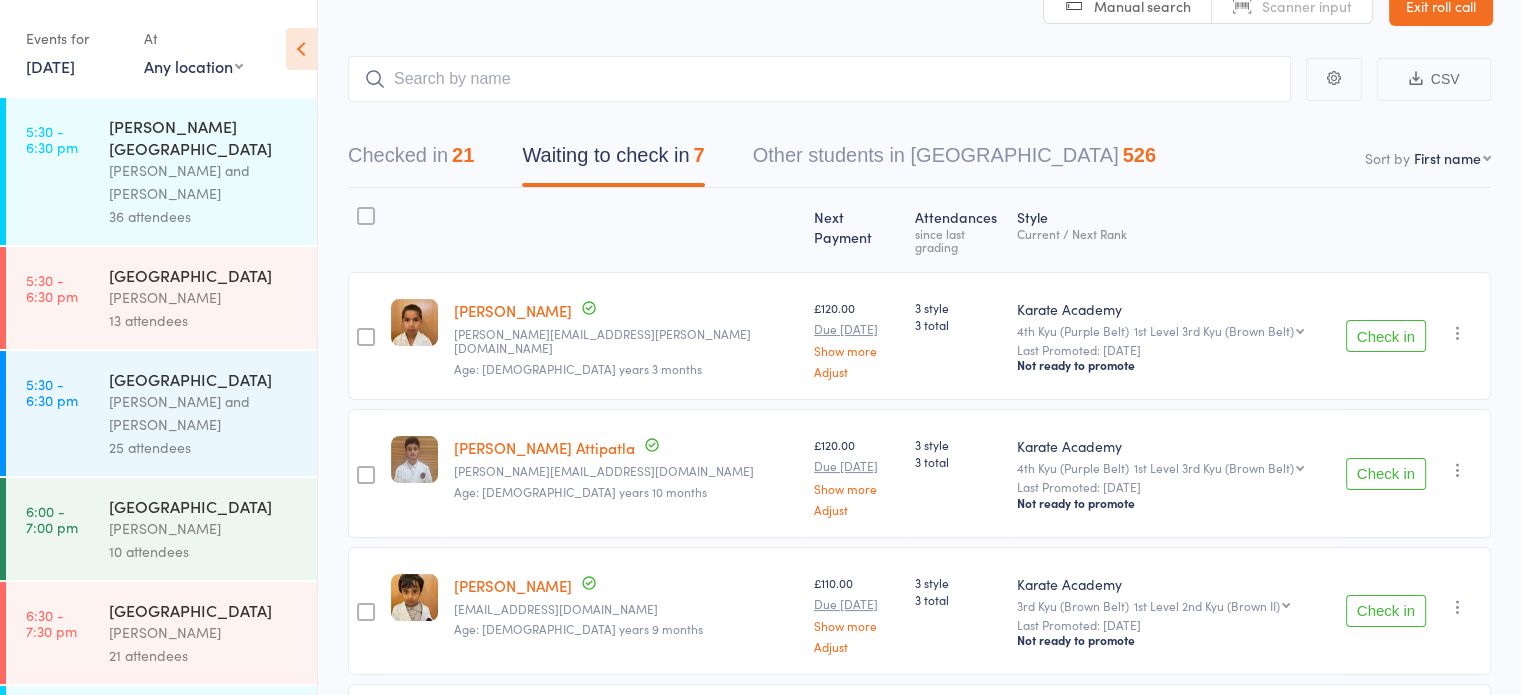 click at bounding box center [366, 216] 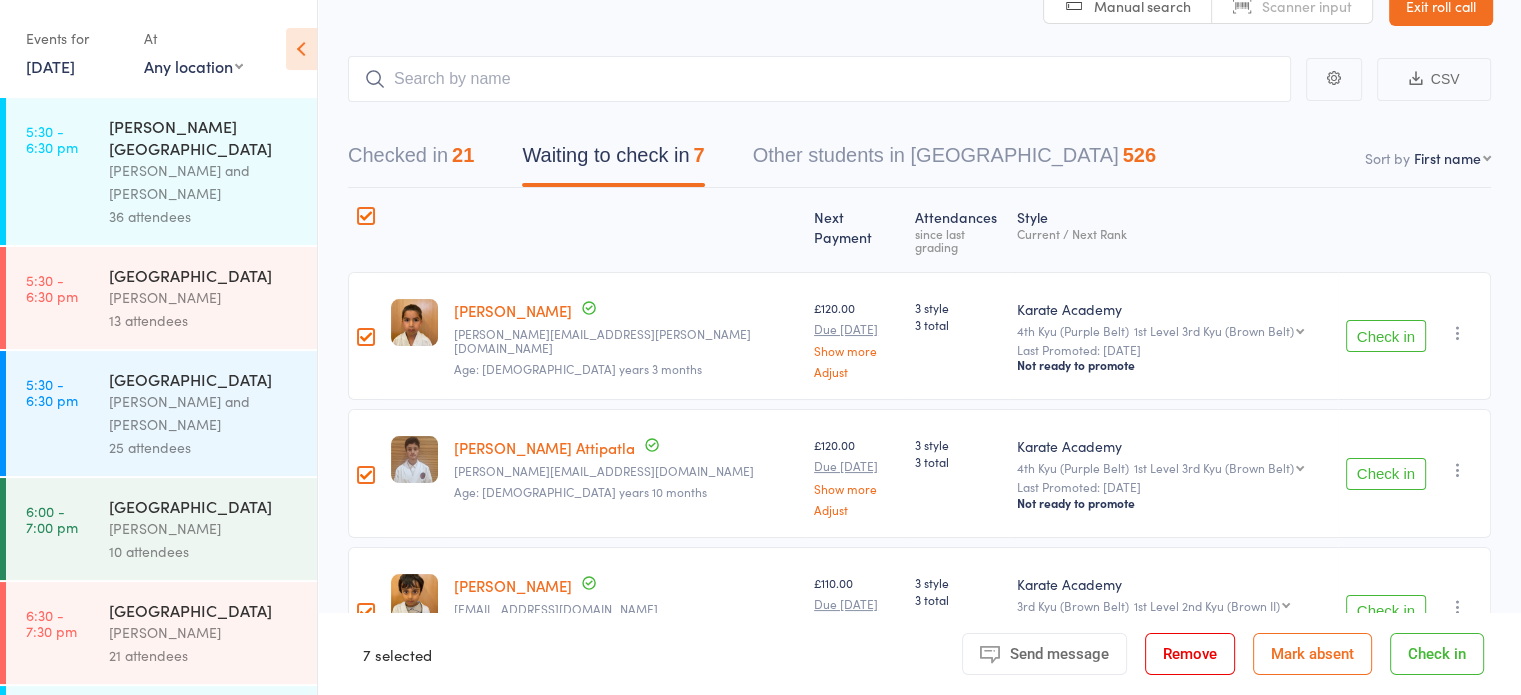click on "Mark absent" at bounding box center (1312, 654) 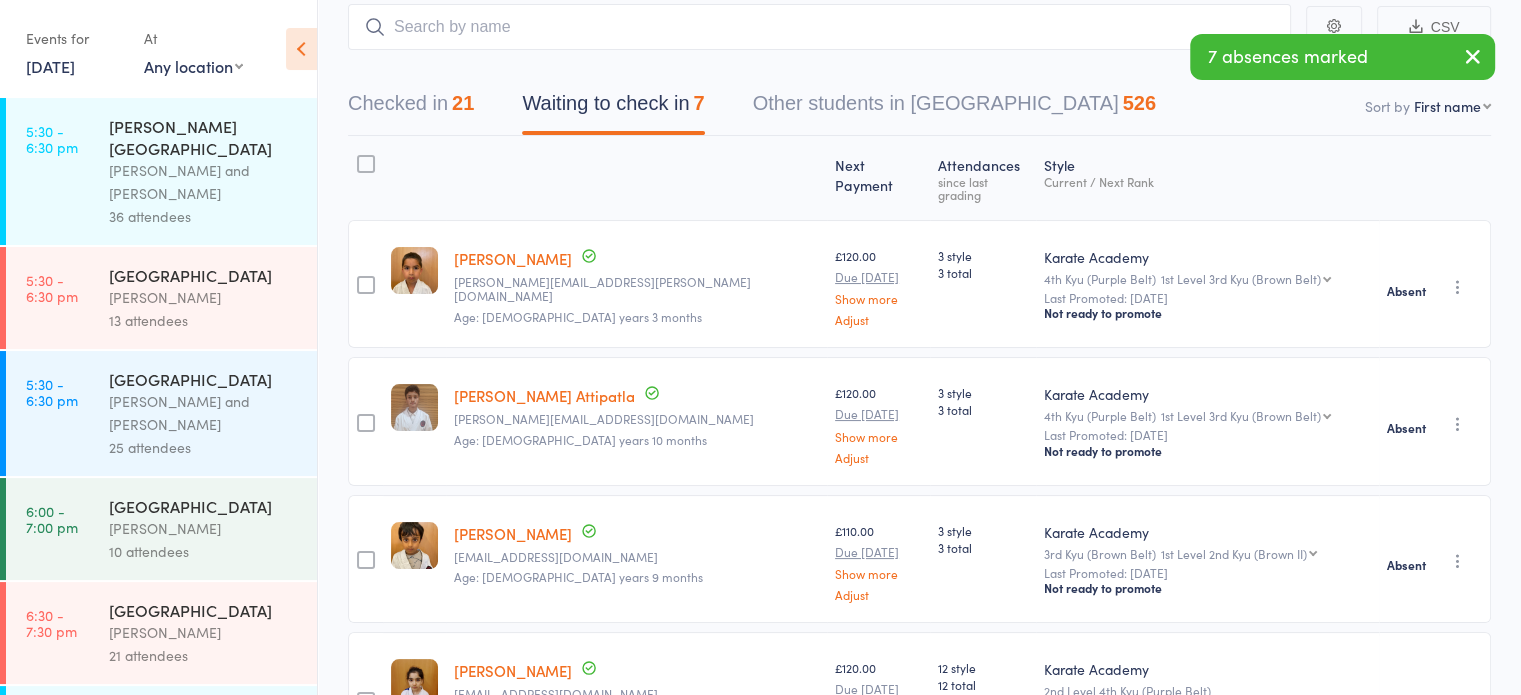 scroll, scrollTop: 0, scrollLeft: 0, axis: both 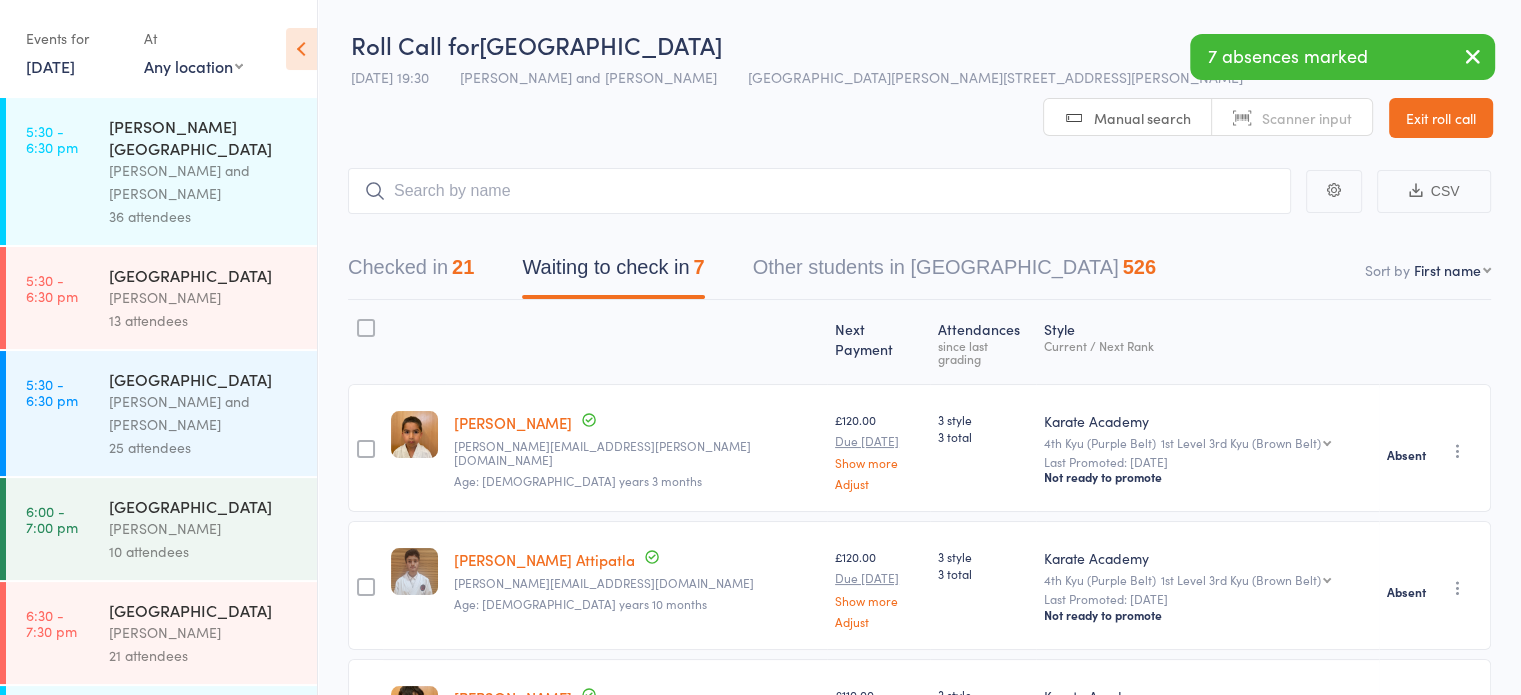 click on "Checked in  21" at bounding box center (411, 272) 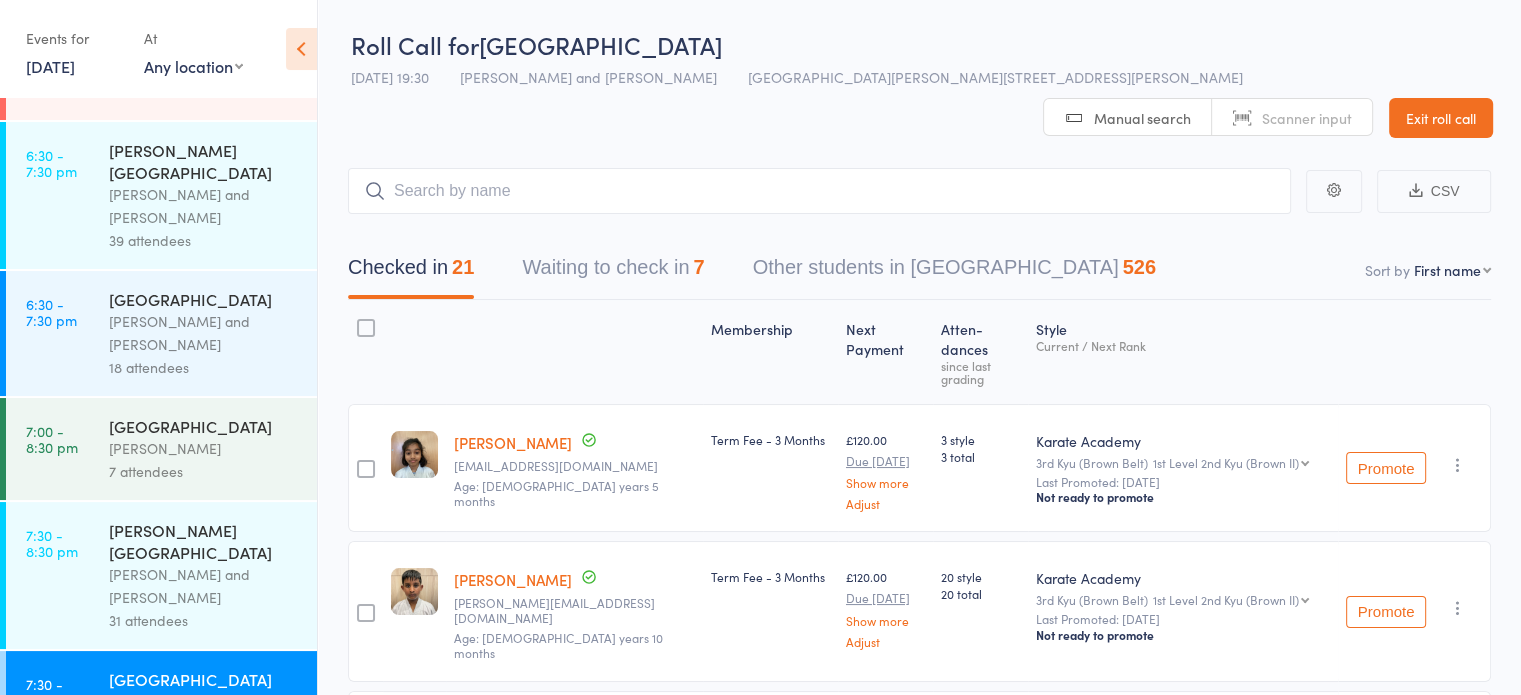 scroll, scrollTop: 696, scrollLeft: 0, axis: vertical 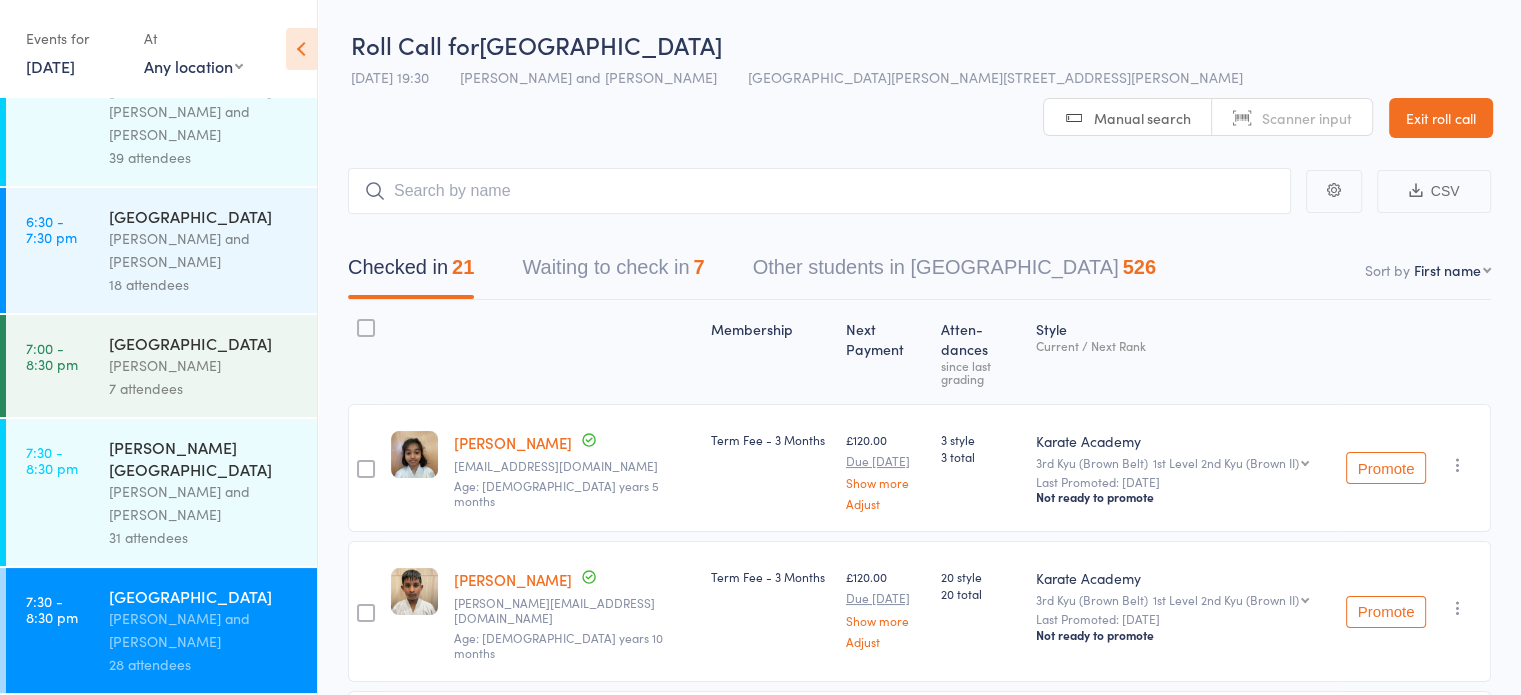 click on "Arun Joanes and Aamar Rajpoot" at bounding box center [204, 503] 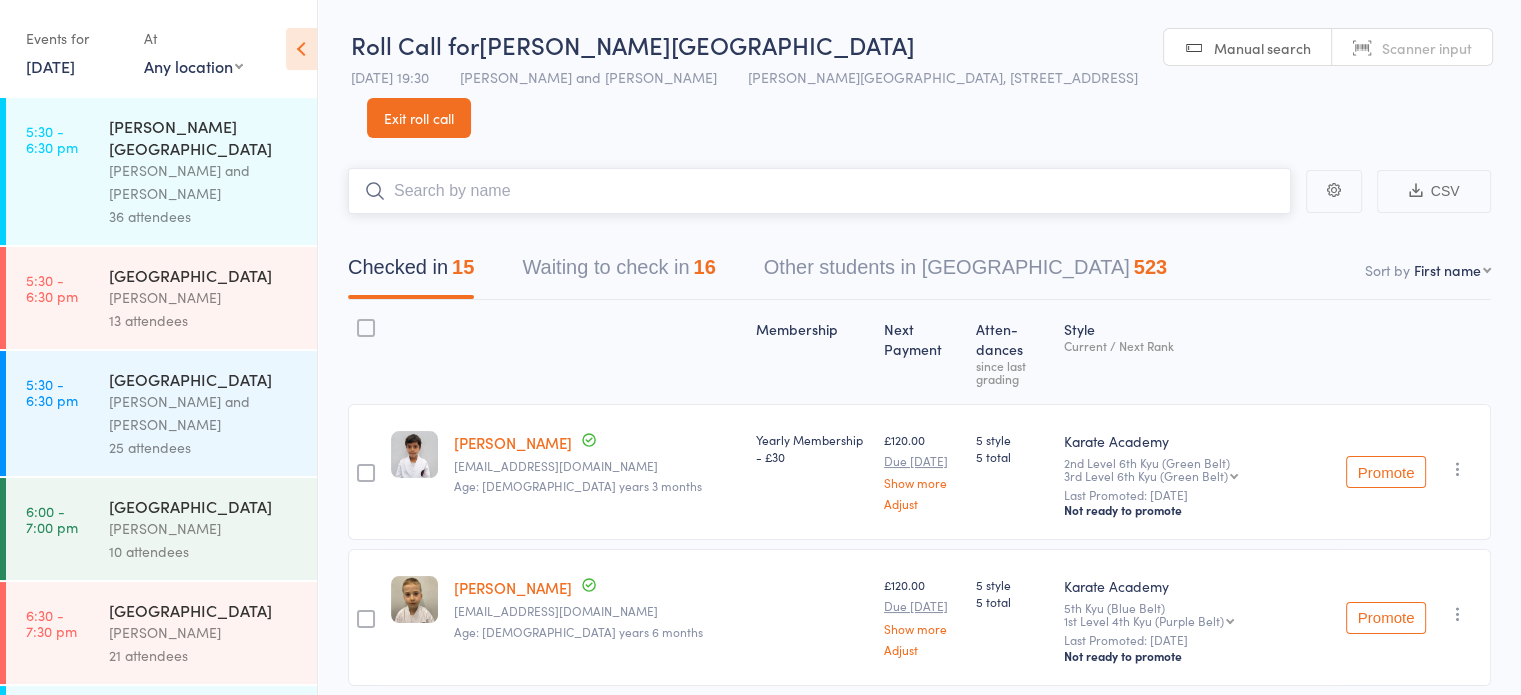 click on "Waiting to check in  16" at bounding box center [618, 272] 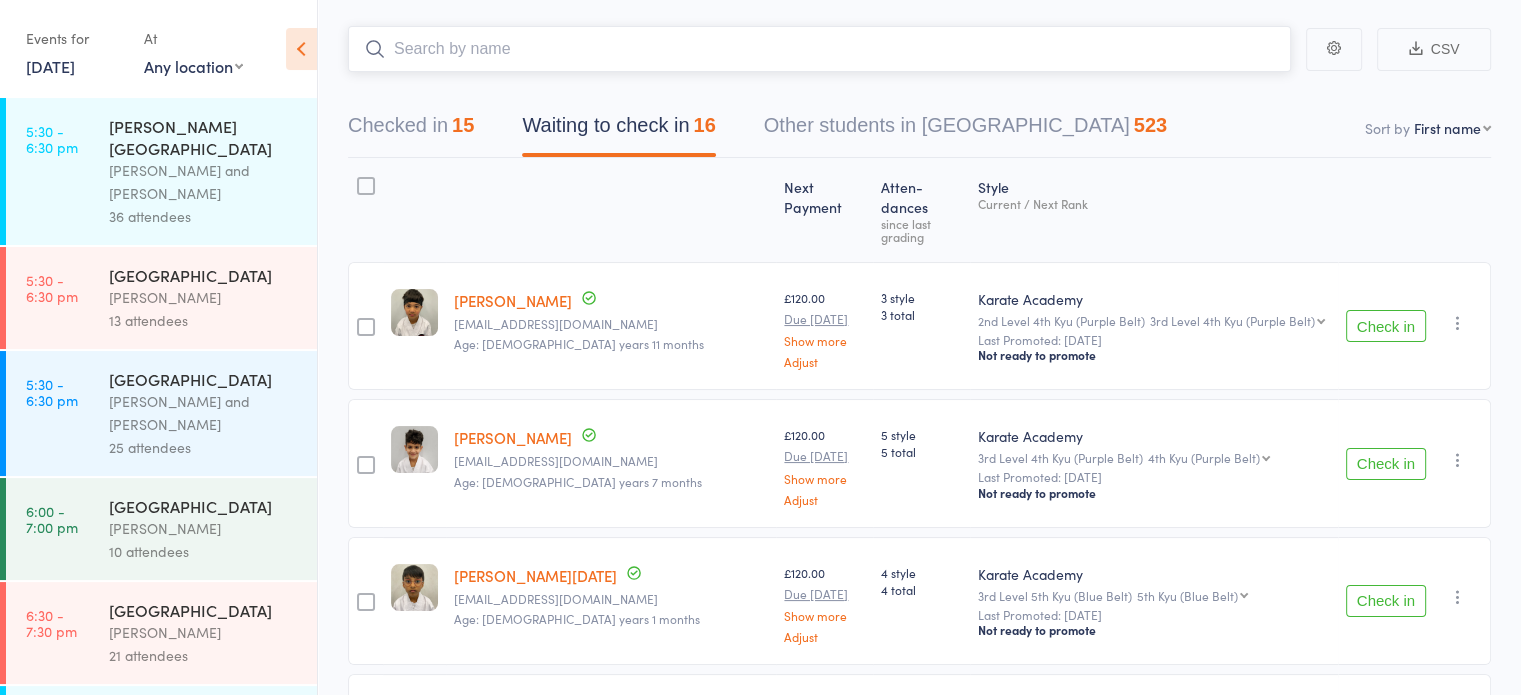 scroll, scrollTop: 100, scrollLeft: 0, axis: vertical 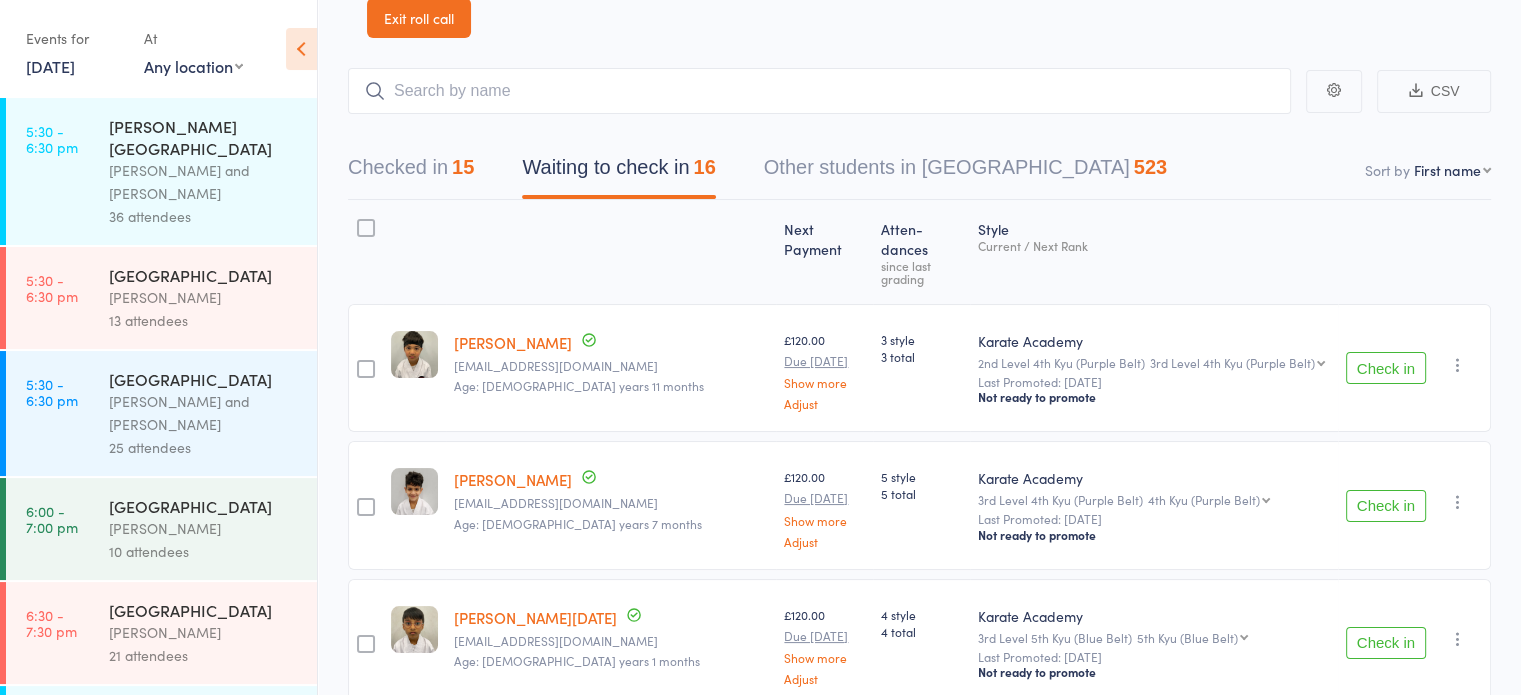 click on "Check in" at bounding box center [1386, 368] 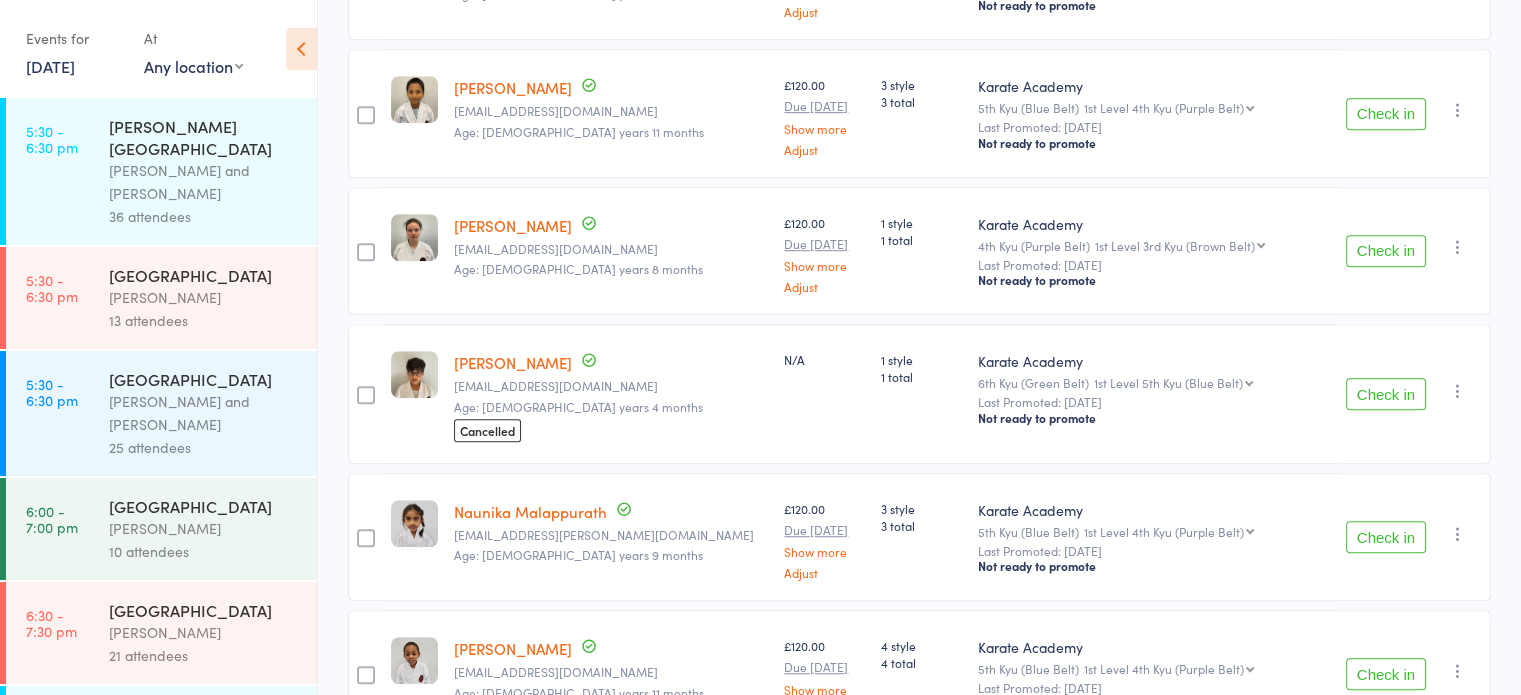 scroll, scrollTop: 1200, scrollLeft: 0, axis: vertical 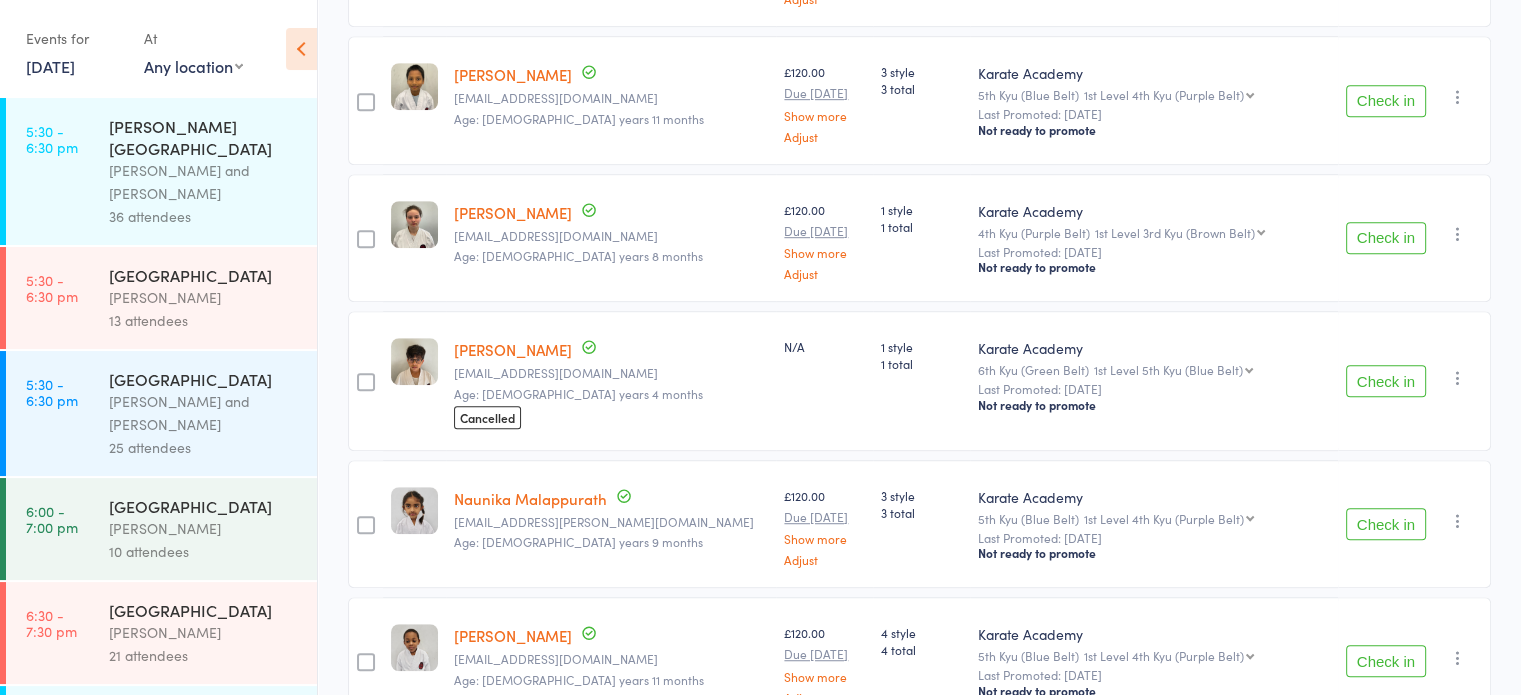 click on "Check in" at bounding box center (1386, 524) 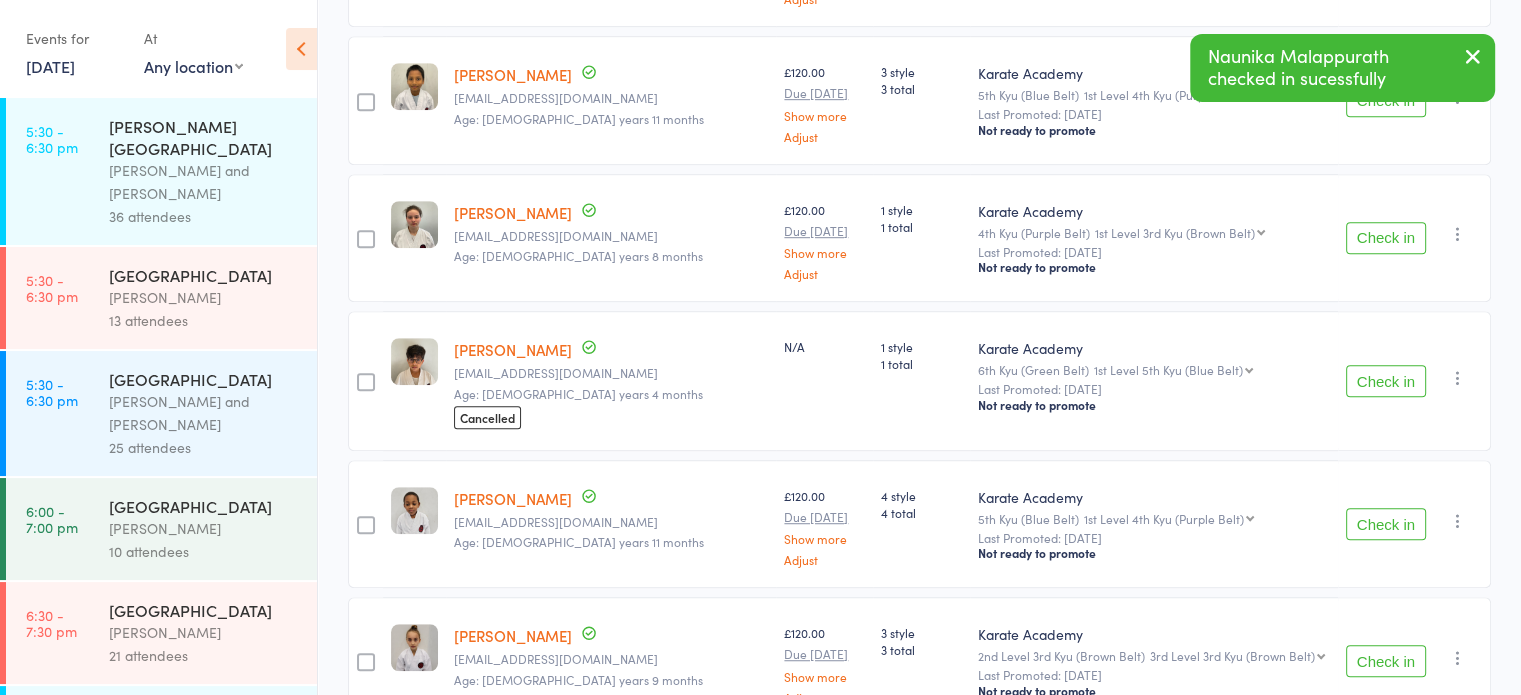 click on "Check in" at bounding box center (1386, 524) 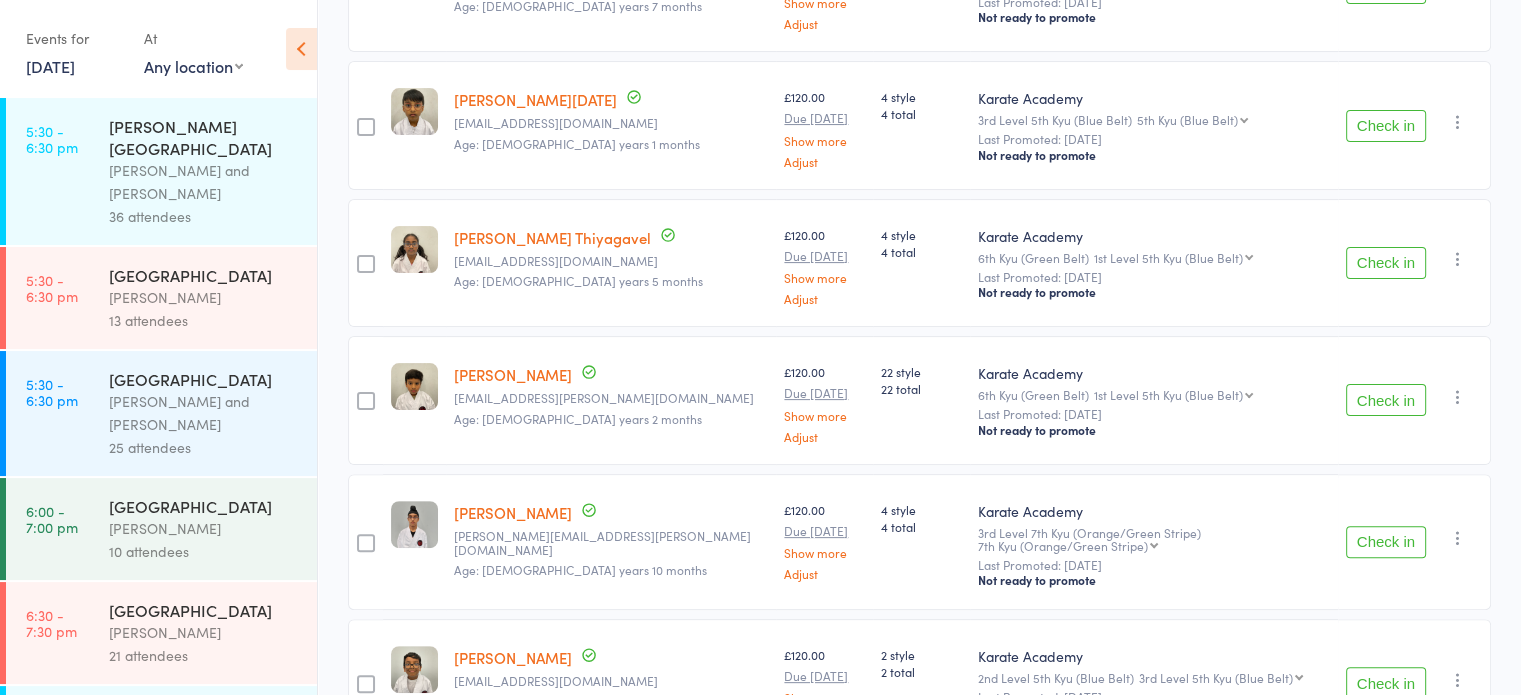 scroll, scrollTop: 0, scrollLeft: 0, axis: both 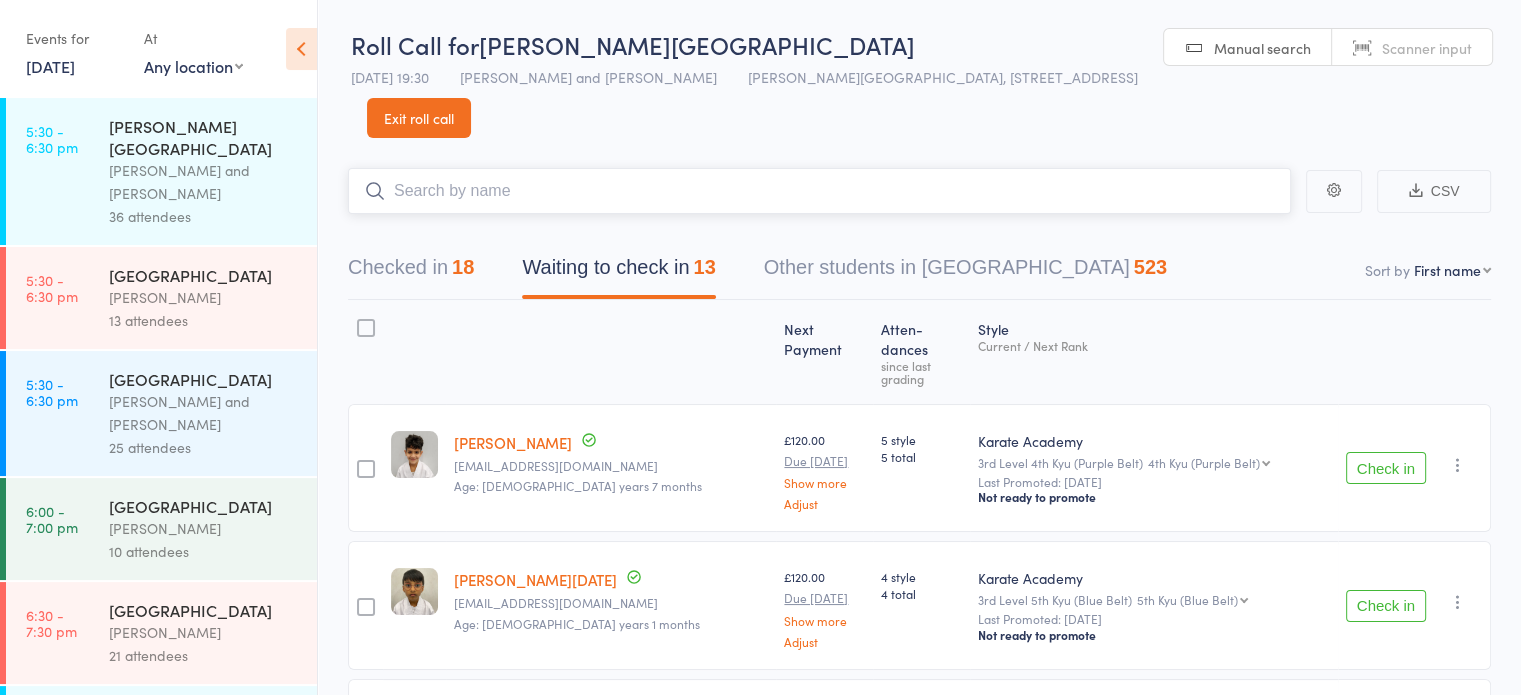 click at bounding box center [819, 191] 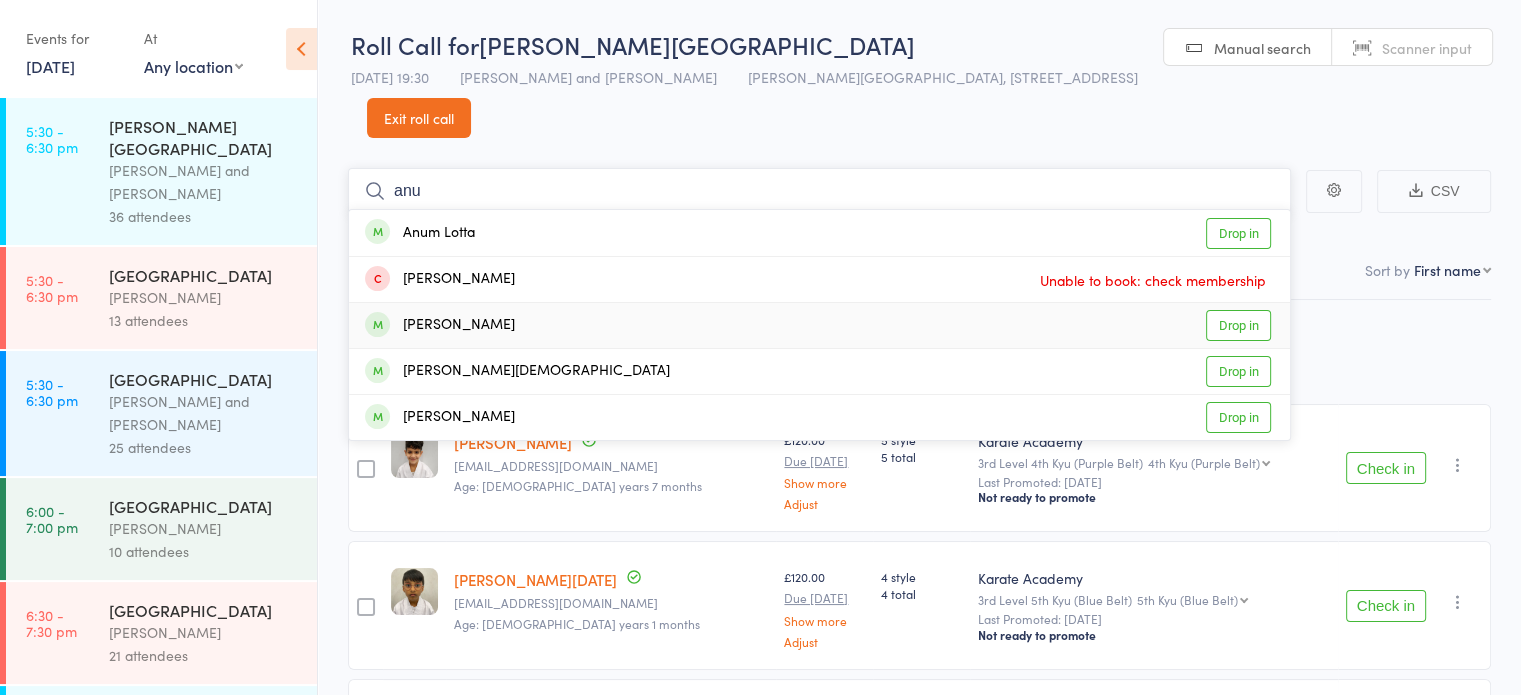 type on "anu" 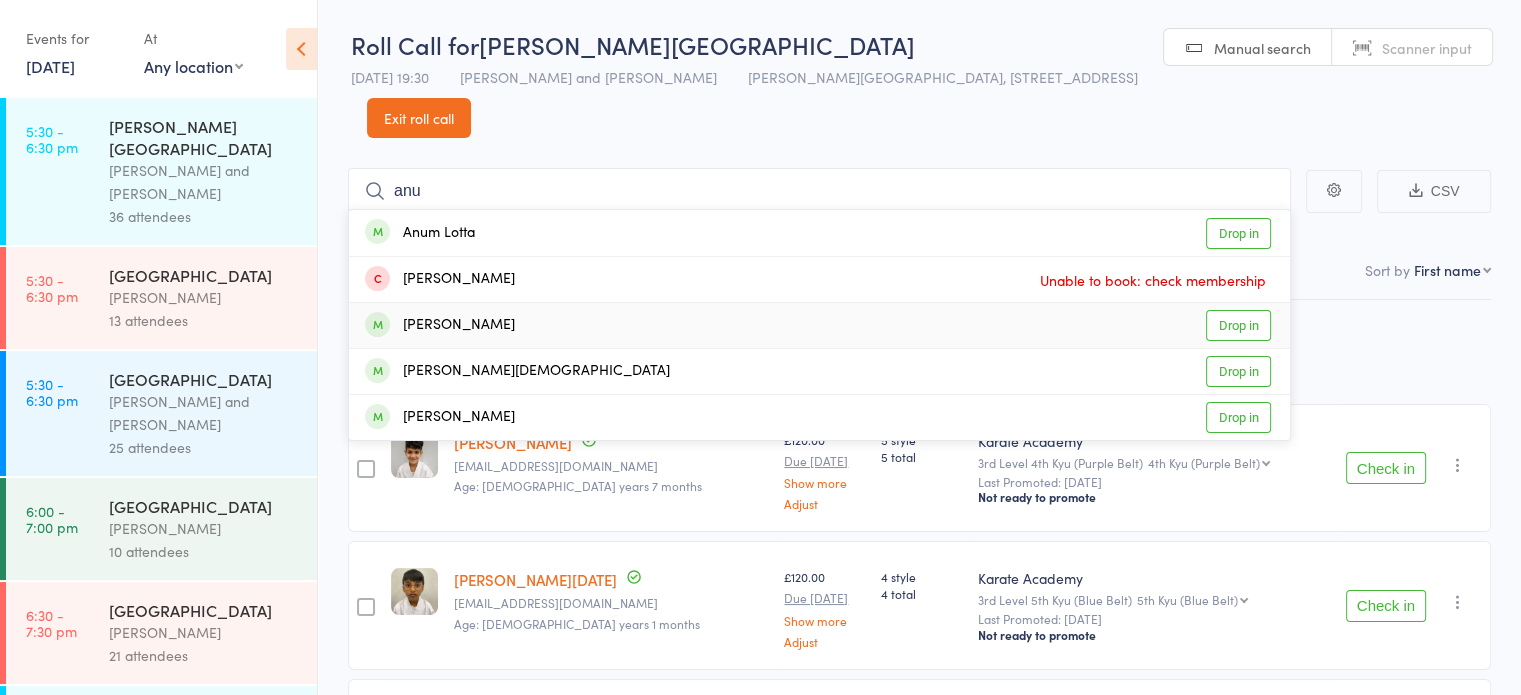 click on "Drop in" at bounding box center [1238, 325] 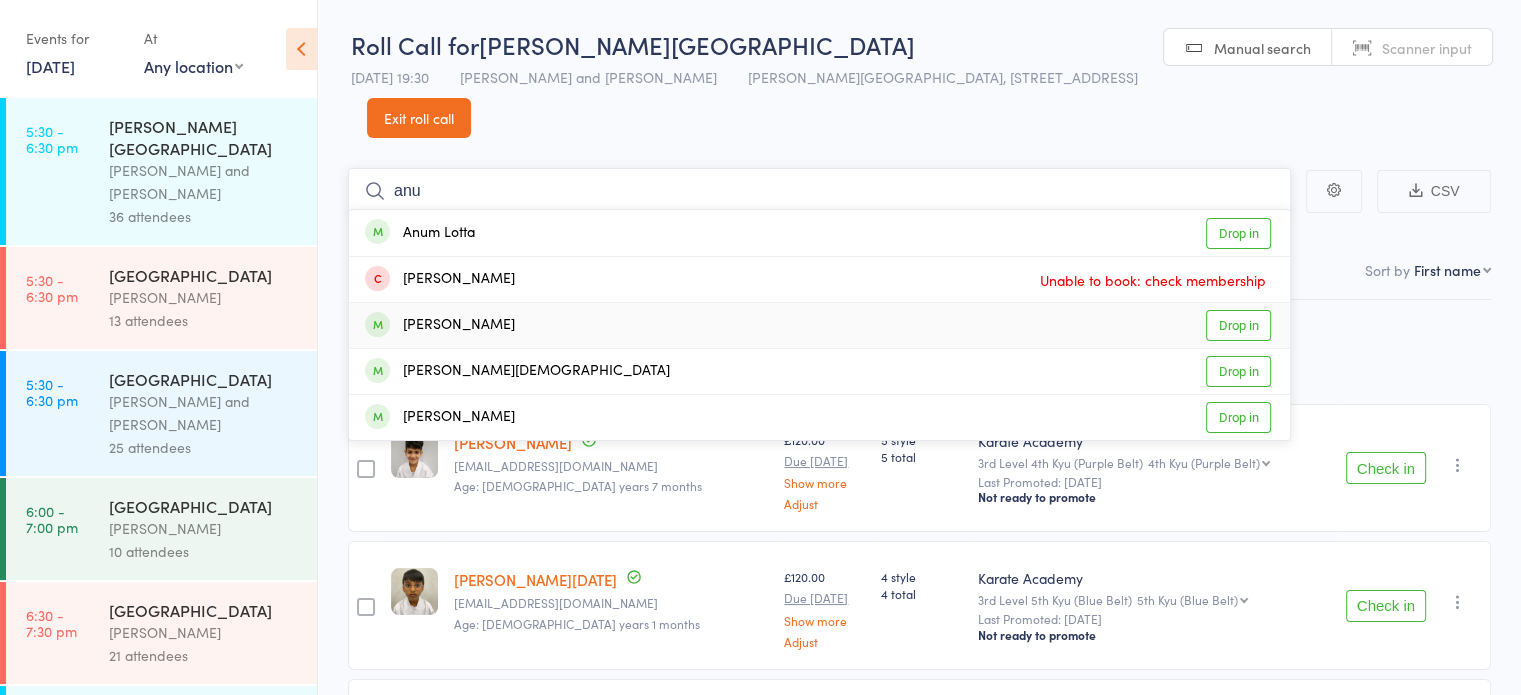 type 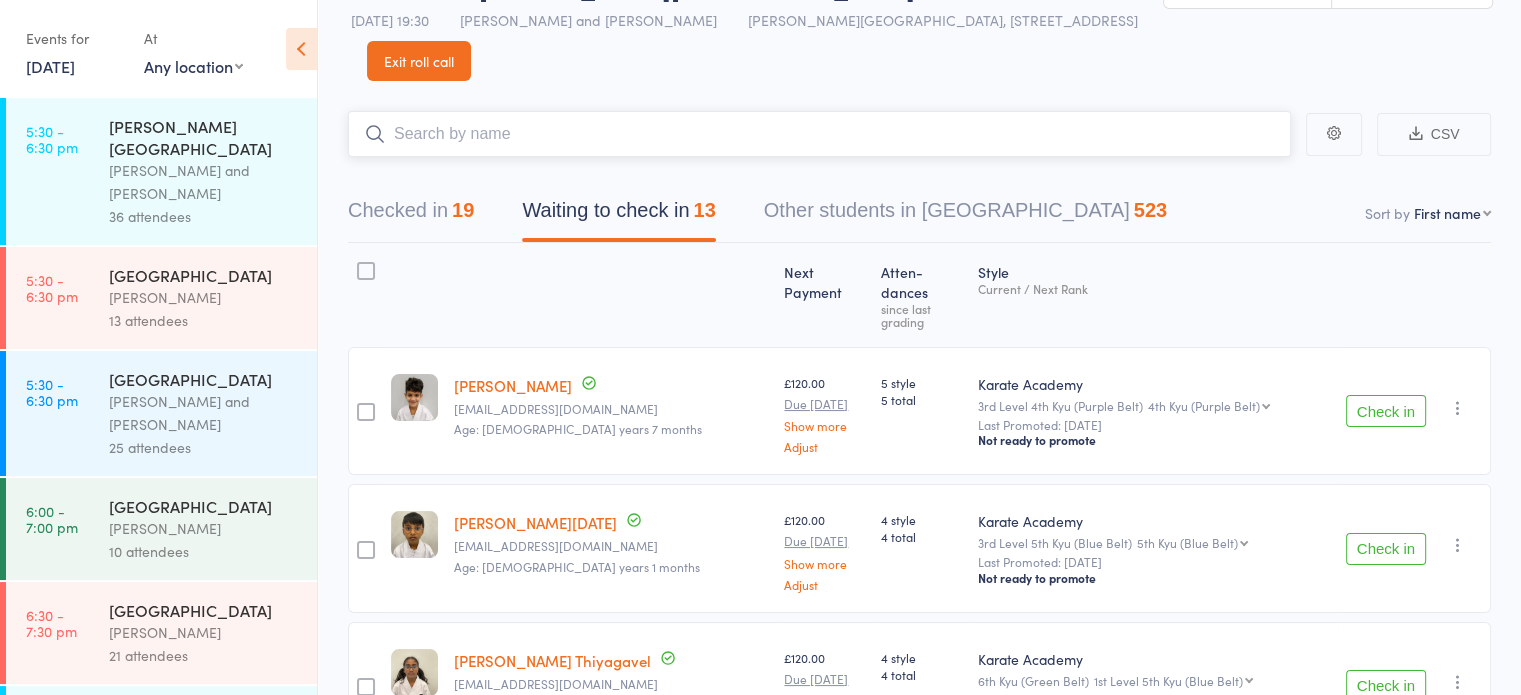 scroll, scrollTop: 100, scrollLeft: 0, axis: vertical 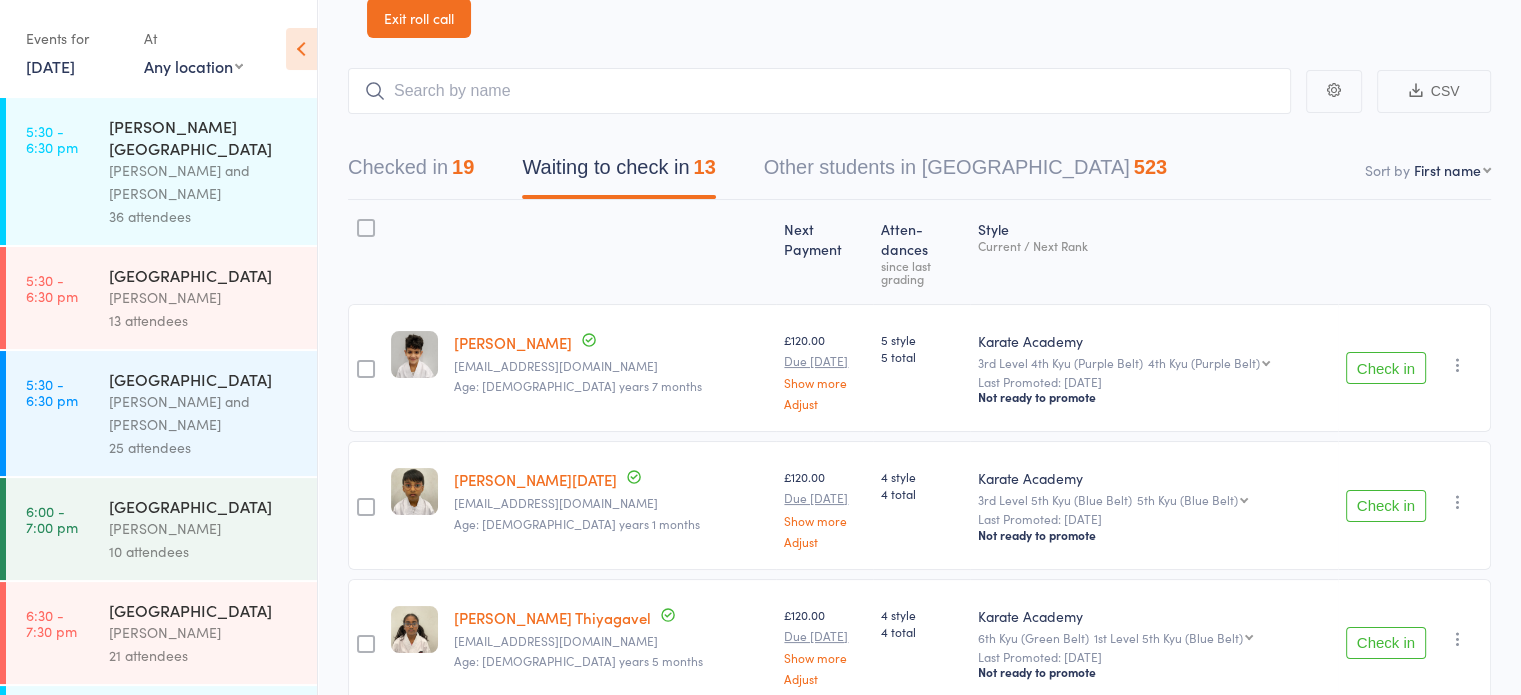 click on "Check in" at bounding box center (1386, 506) 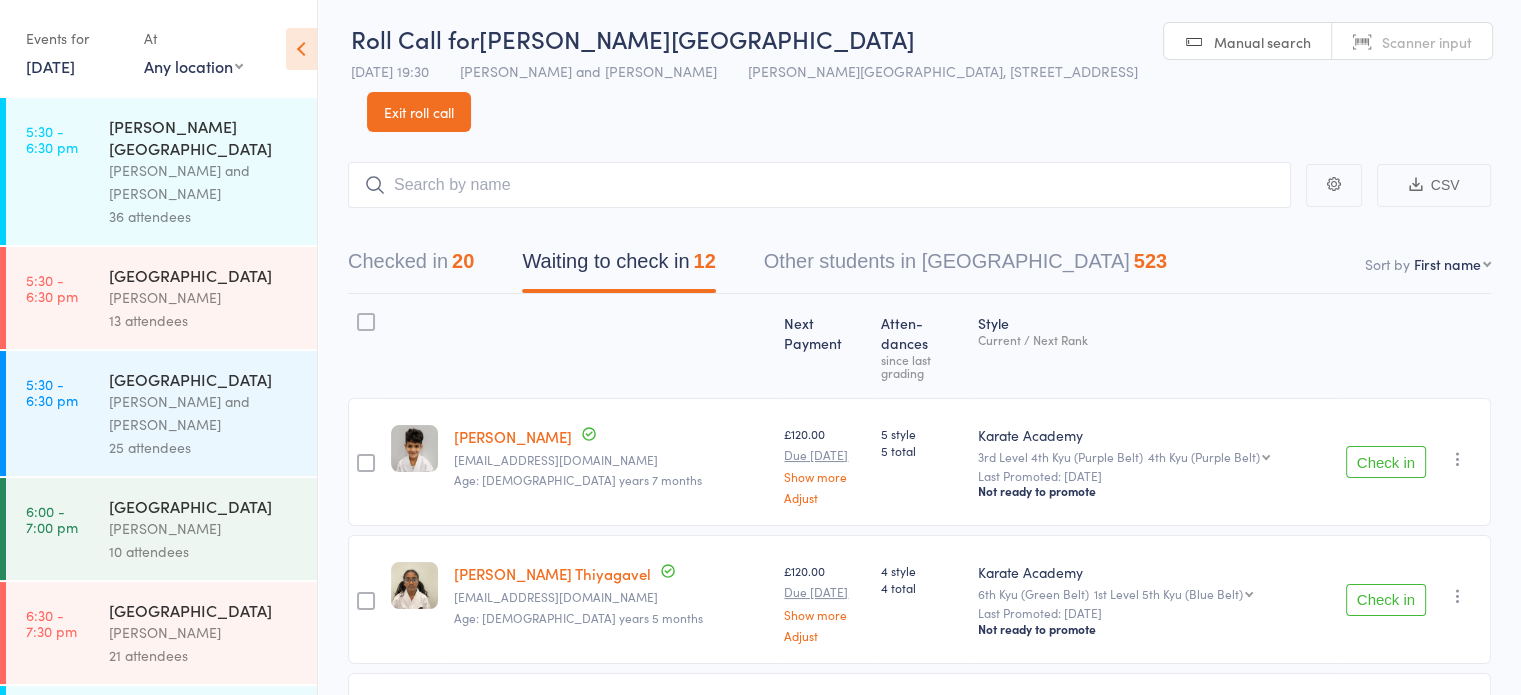 scroll, scrollTop: 0, scrollLeft: 0, axis: both 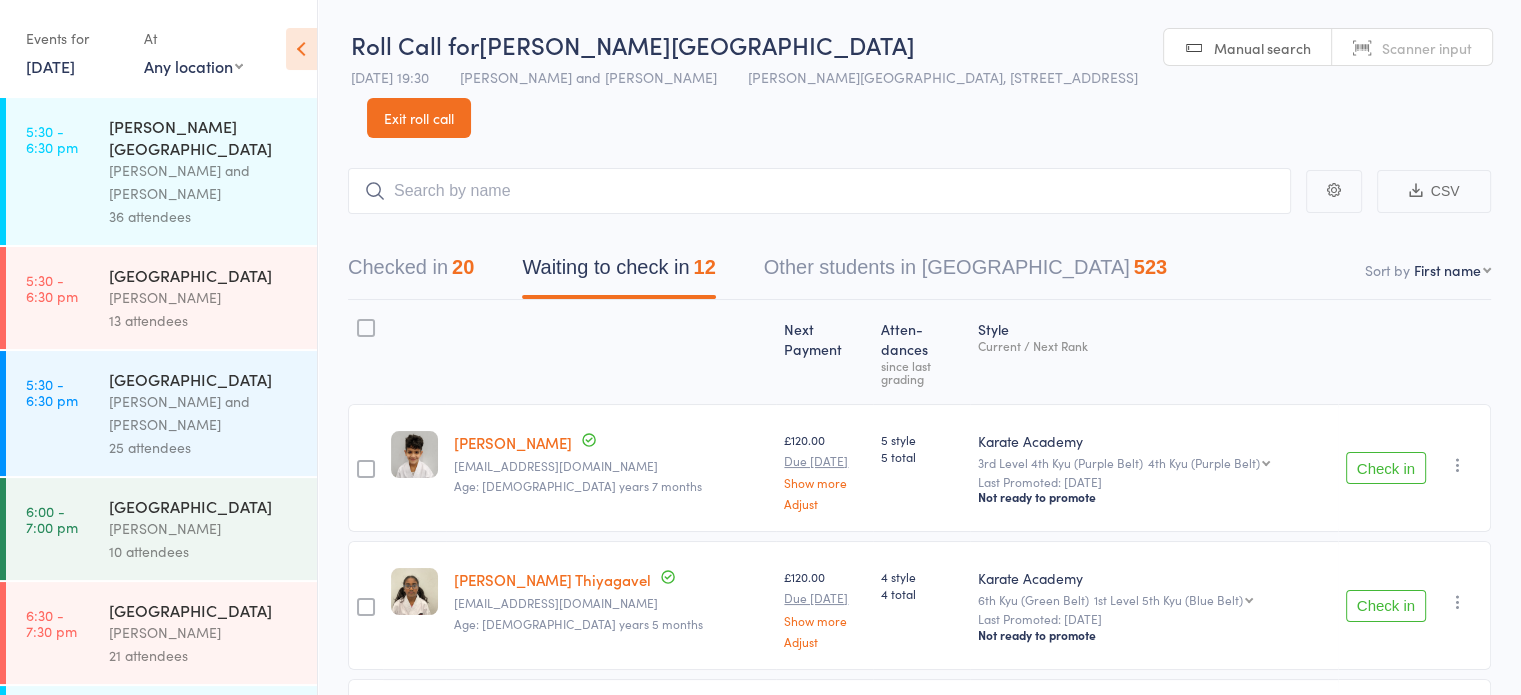 click at bounding box center [366, 328] 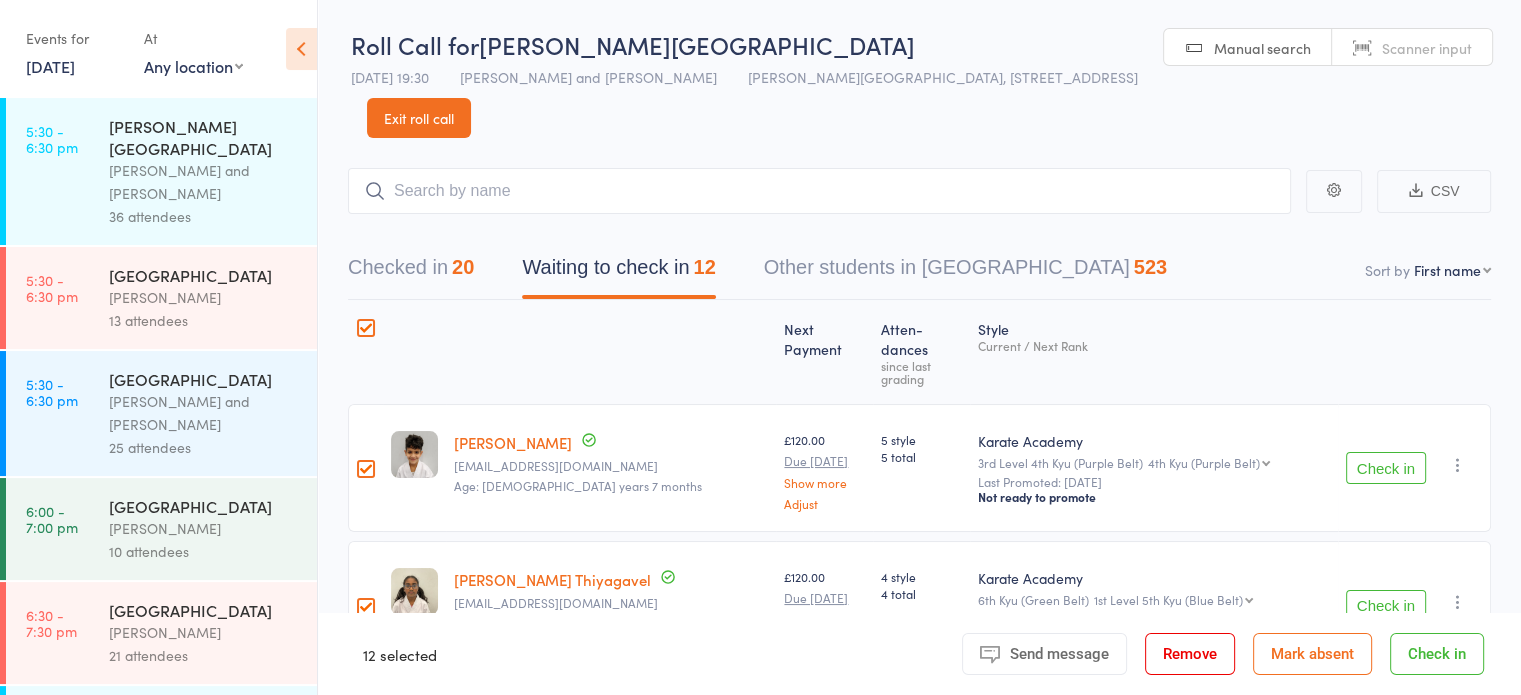 click on "Mark absent" at bounding box center (1312, 654) 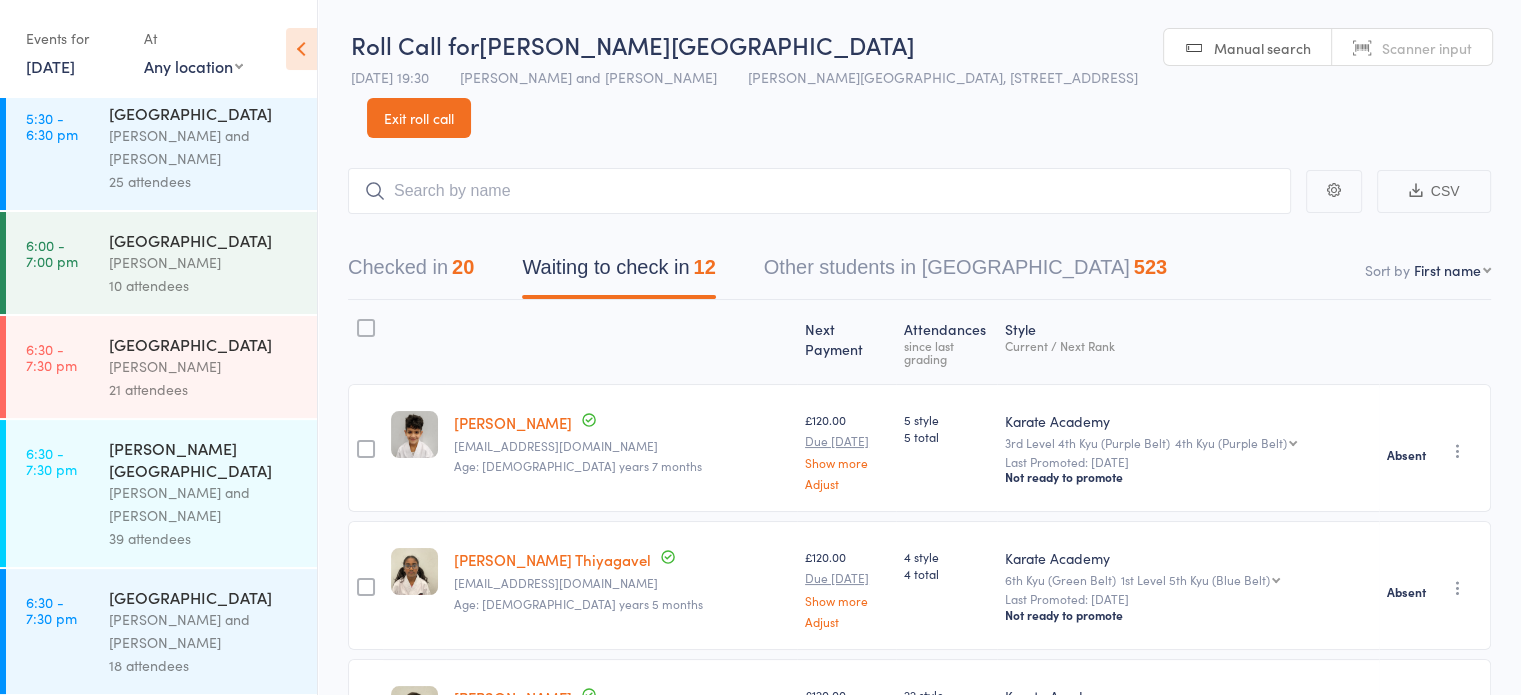 scroll, scrollTop: 0, scrollLeft: 0, axis: both 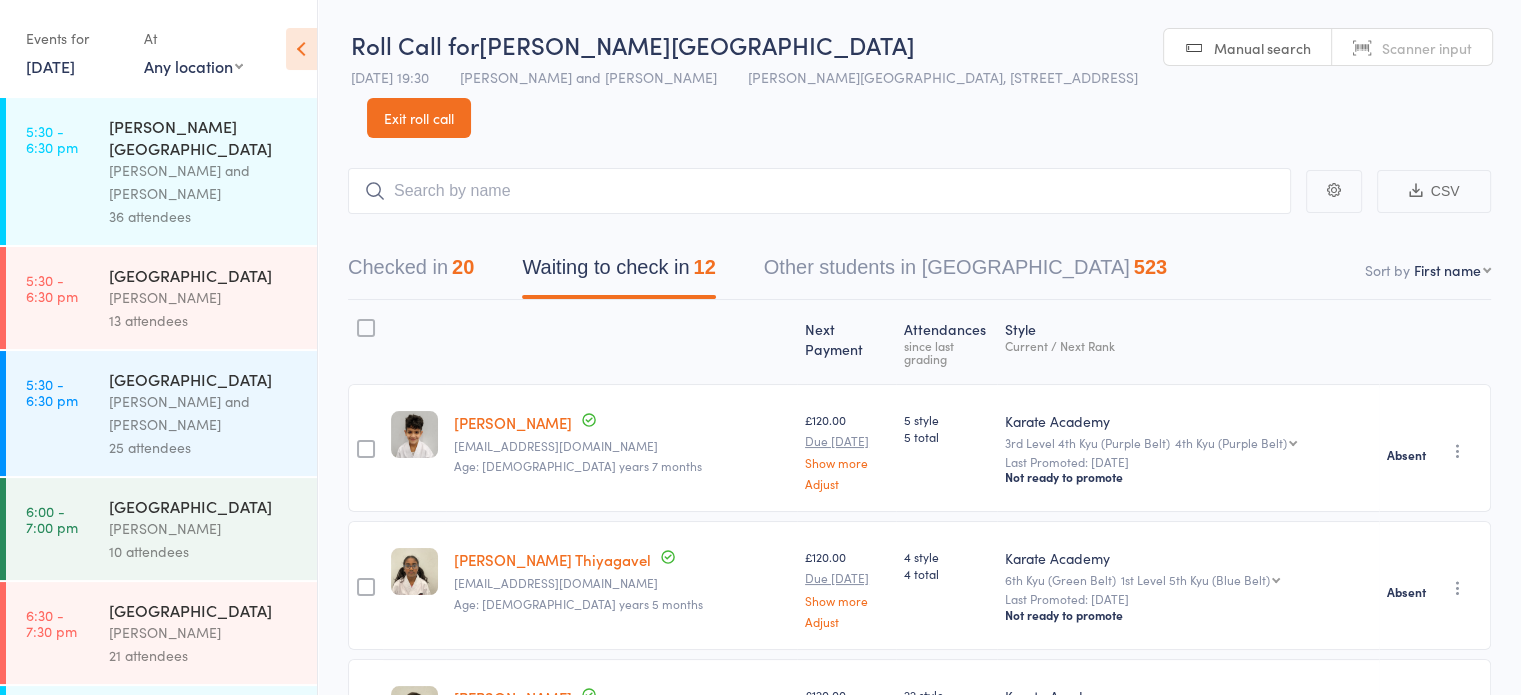 click on "Exit roll call" at bounding box center (419, 118) 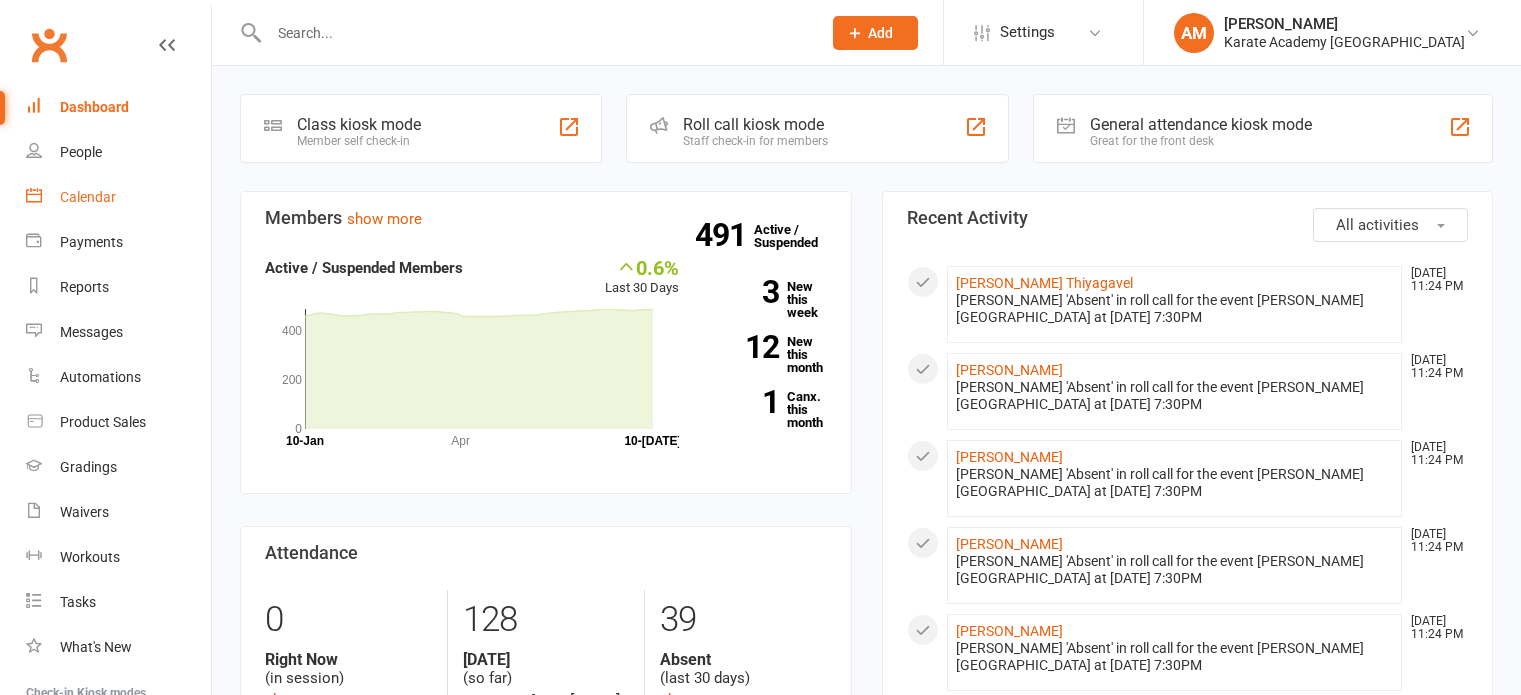 scroll, scrollTop: 0, scrollLeft: 0, axis: both 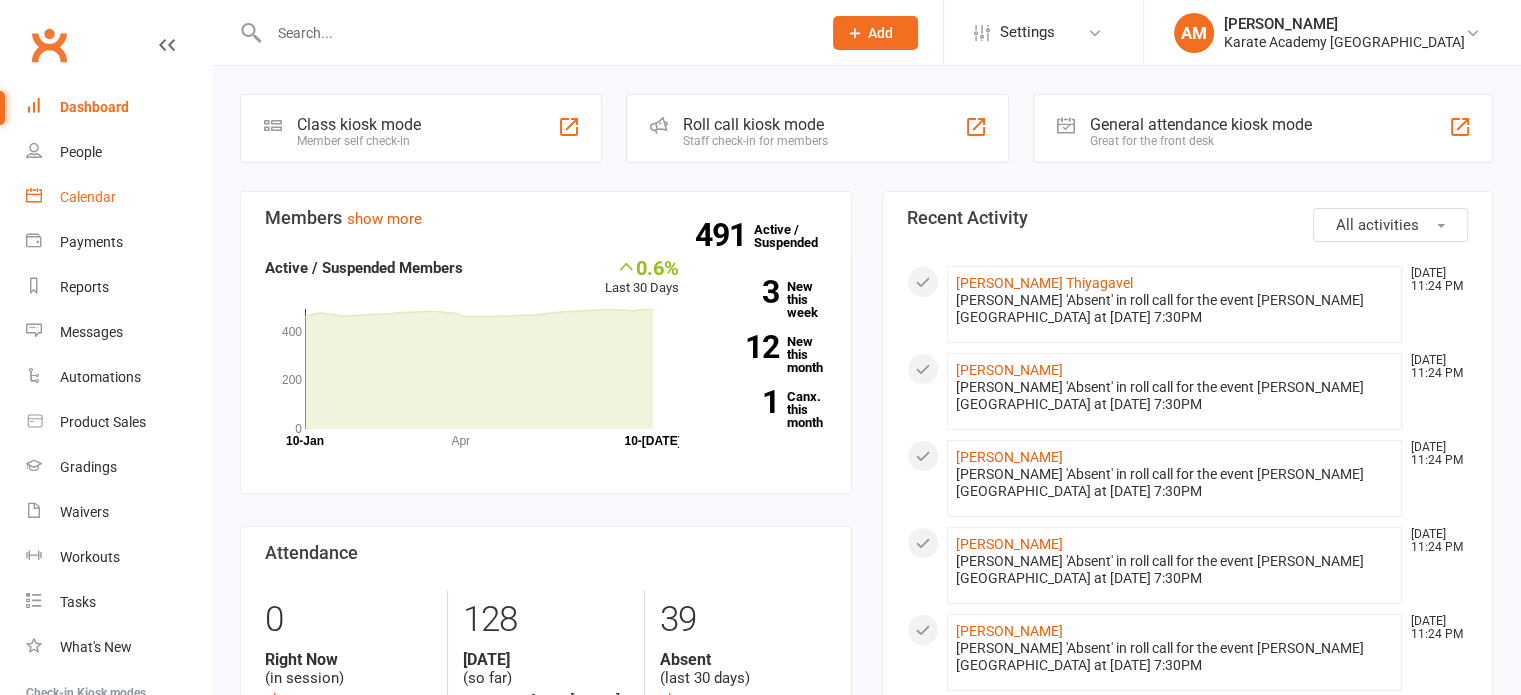 click on "Calendar" at bounding box center (88, 197) 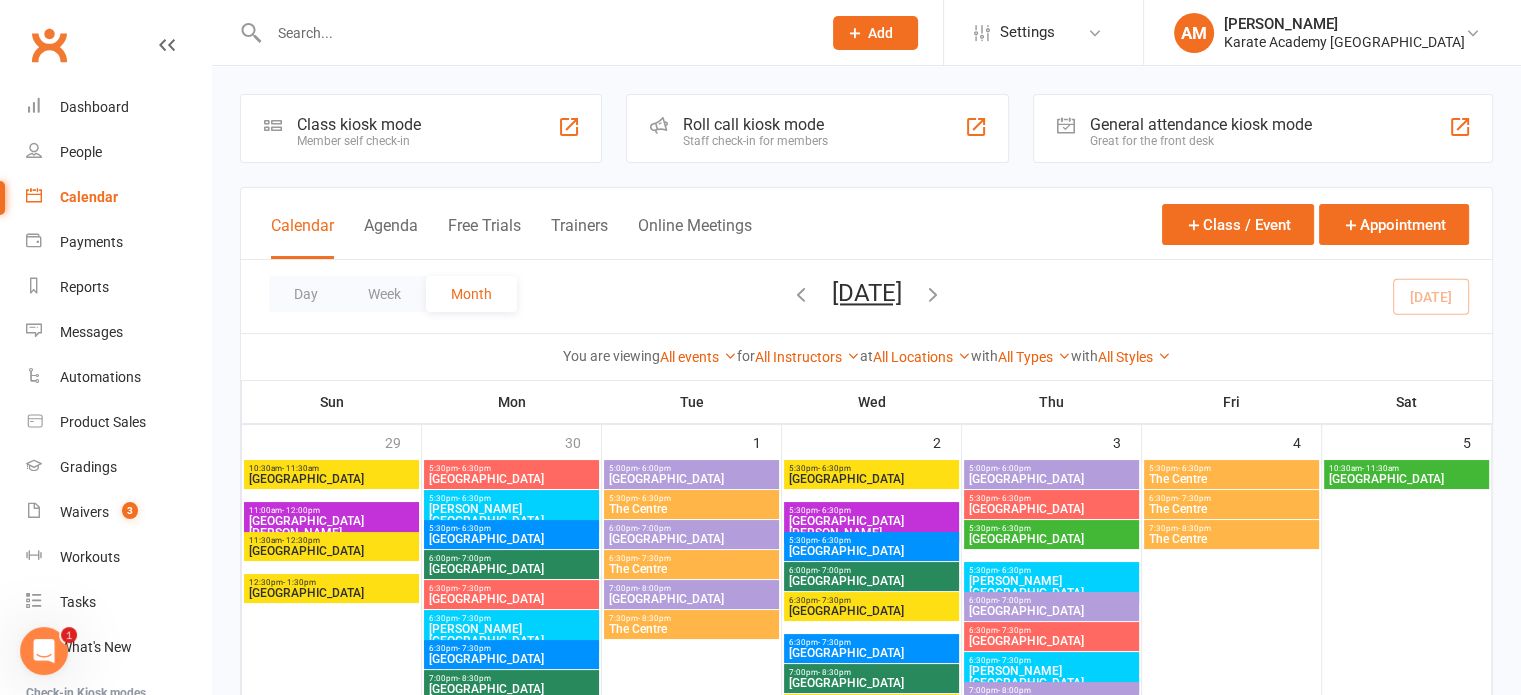 scroll, scrollTop: 0, scrollLeft: 0, axis: both 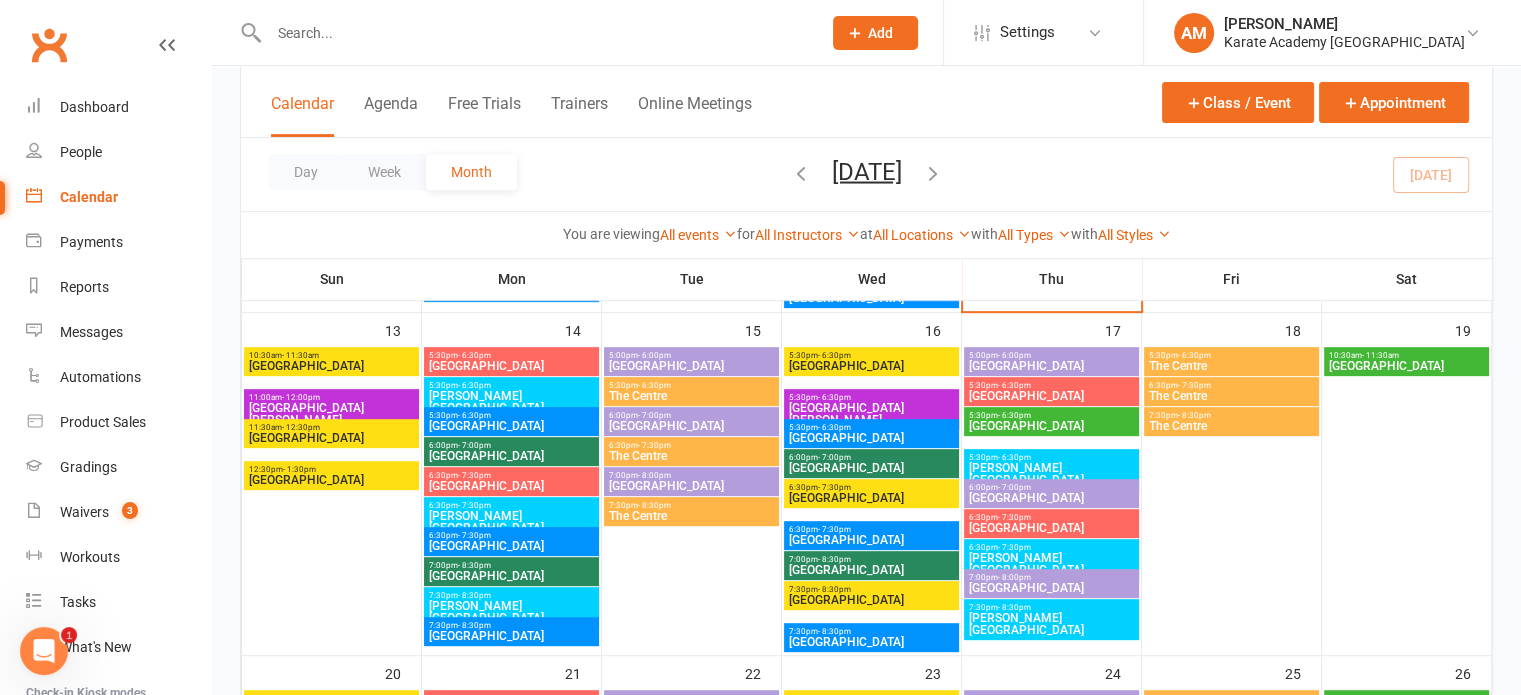 click on "7:30pm  - 8:30pm" at bounding box center (511, 595) 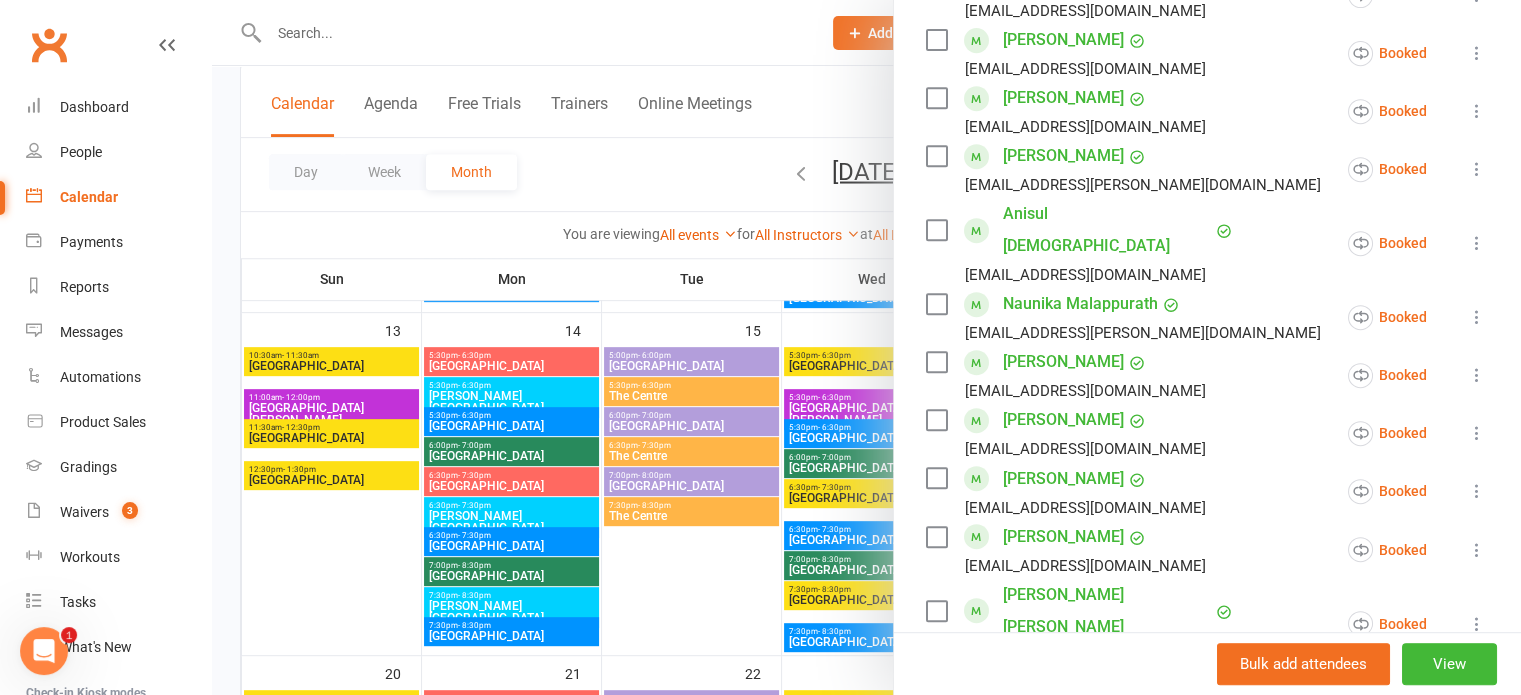scroll, scrollTop: 900, scrollLeft: 0, axis: vertical 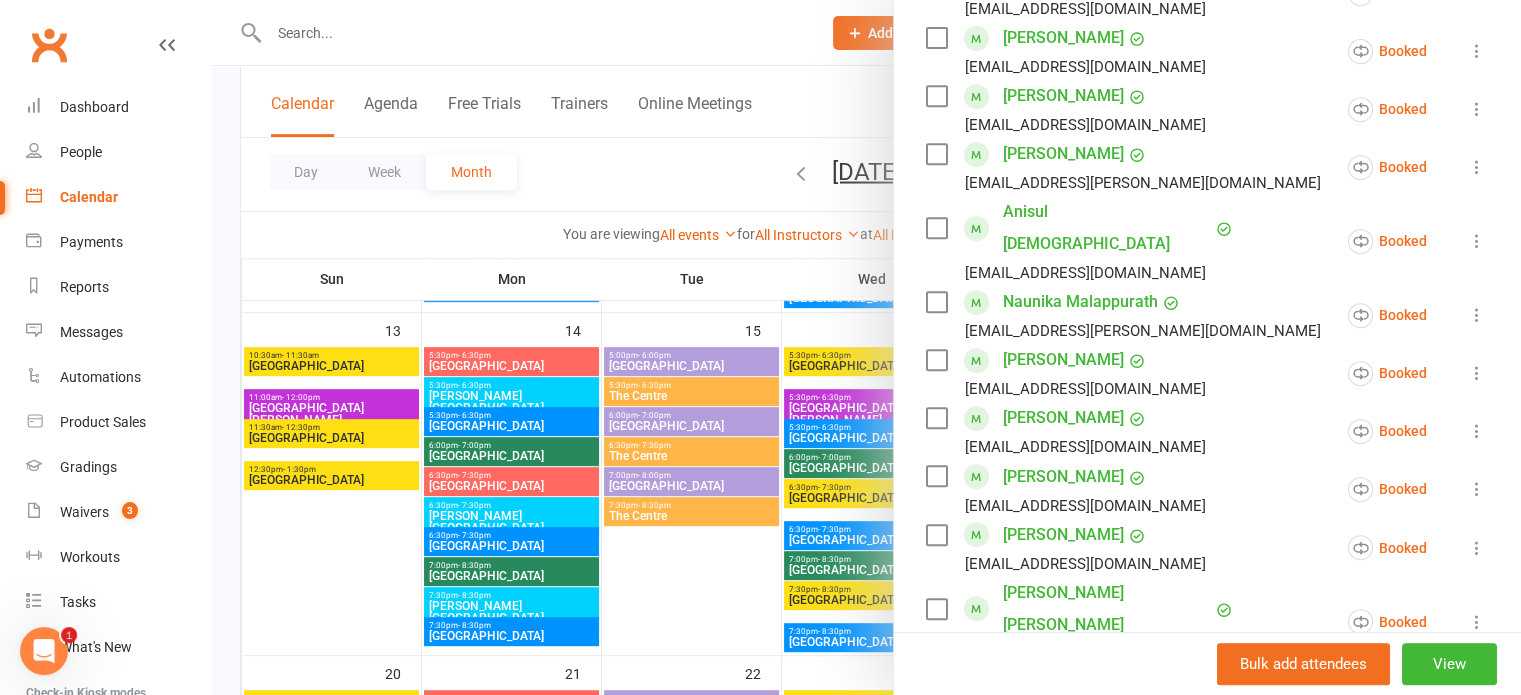 click at bounding box center (1477, 373) 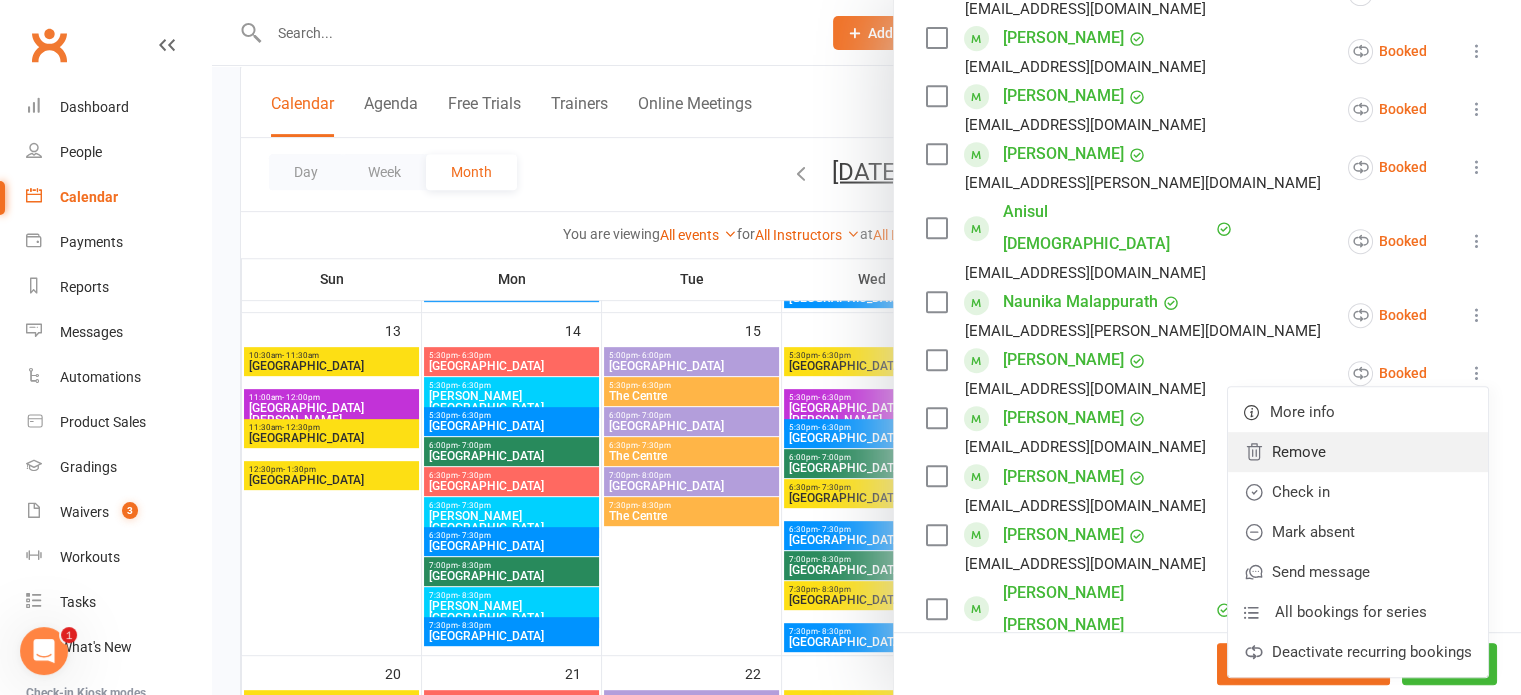 click on "Remove" at bounding box center [1358, 452] 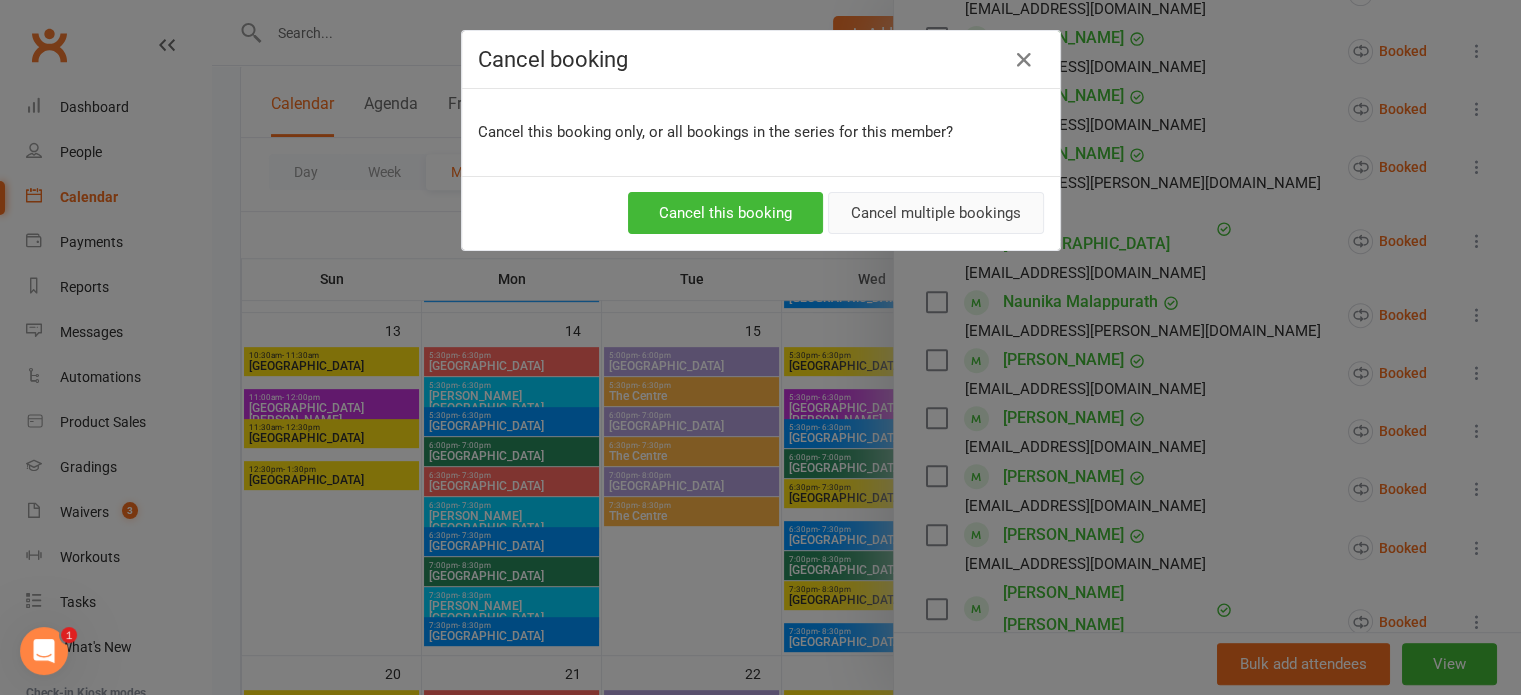 click on "Cancel multiple bookings" at bounding box center [936, 213] 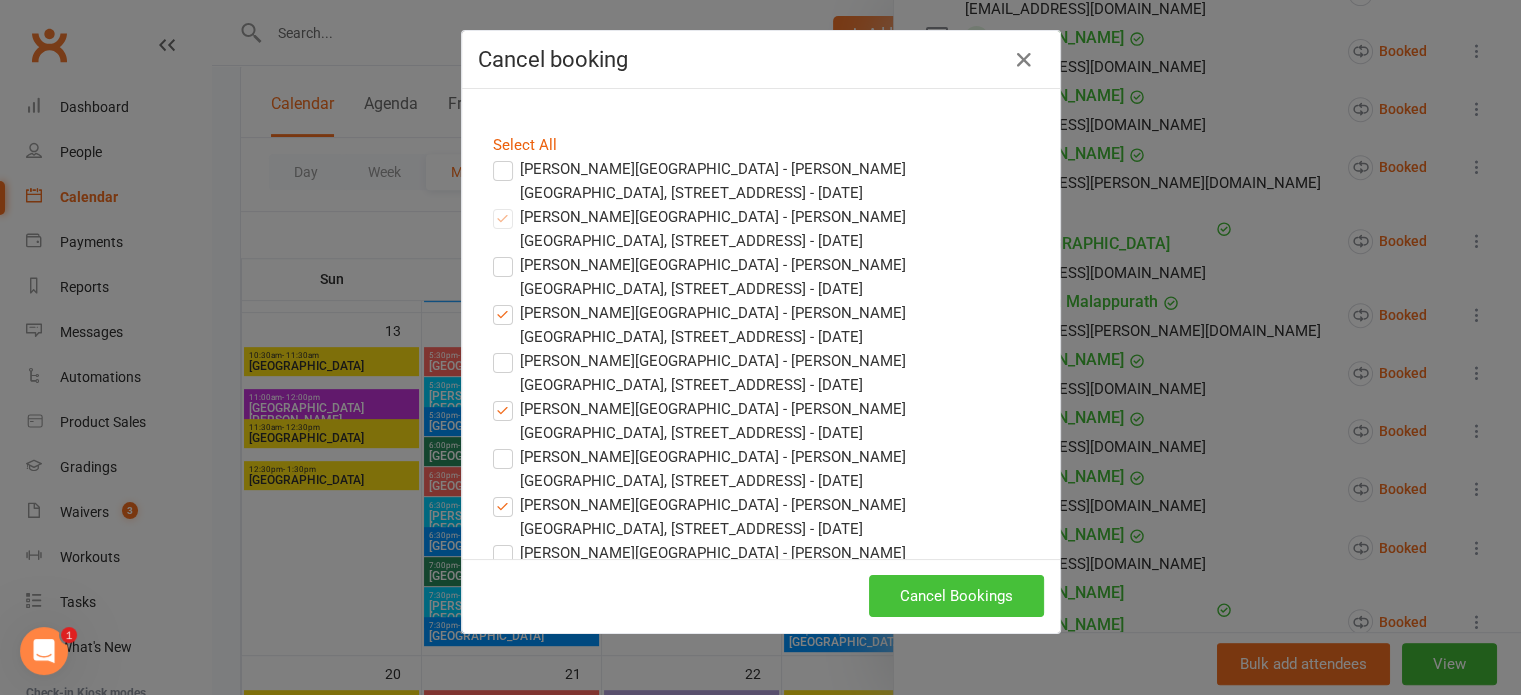 click on "Cancel Bookings" at bounding box center (956, 596) 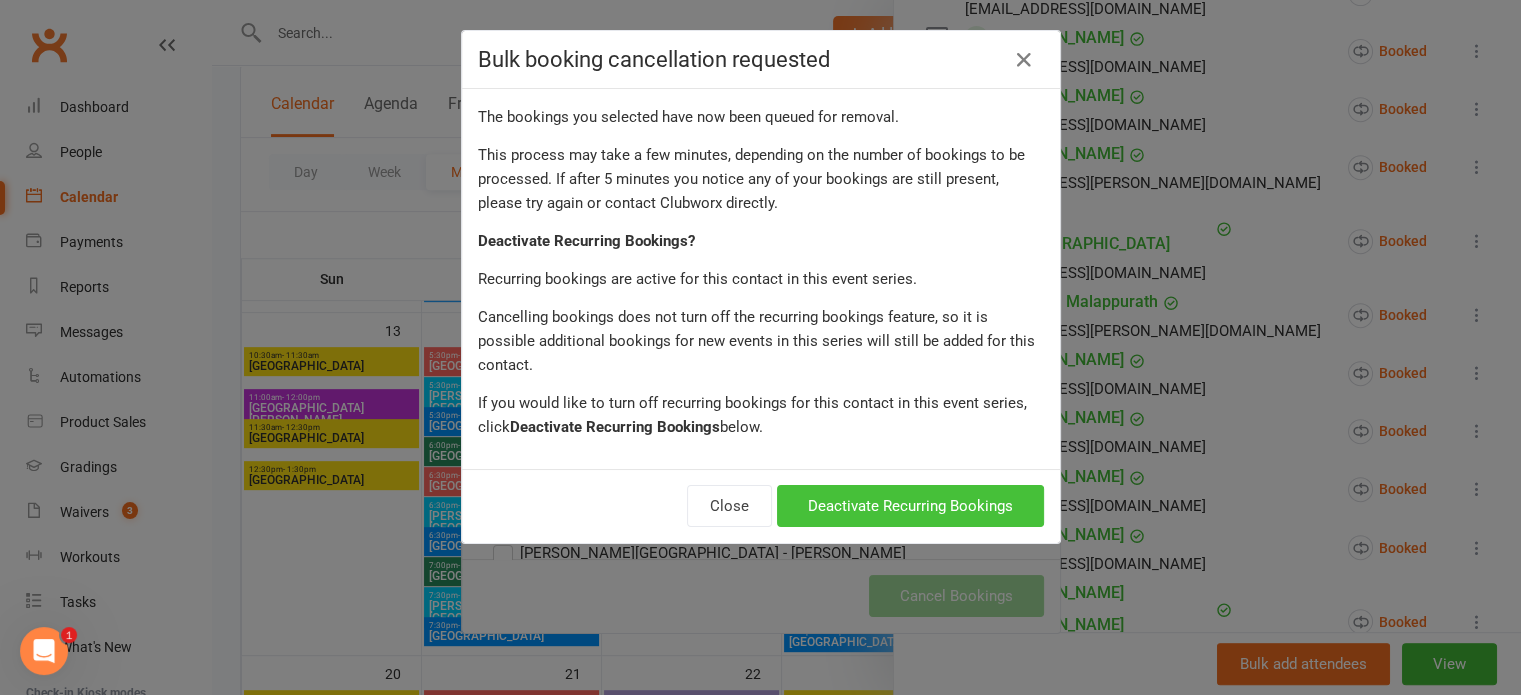 click on "Deactivate Recurring Bookings" at bounding box center (910, 506) 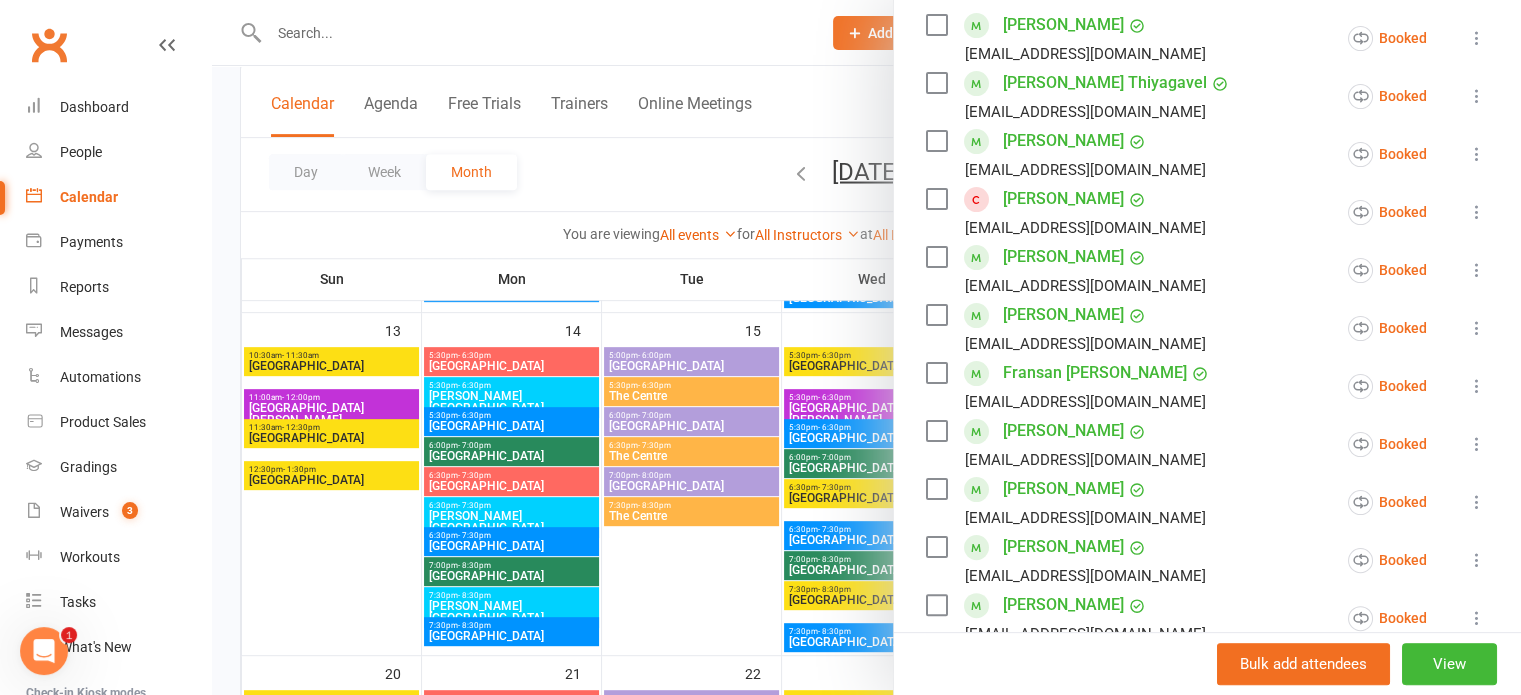 scroll, scrollTop: 0, scrollLeft: 0, axis: both 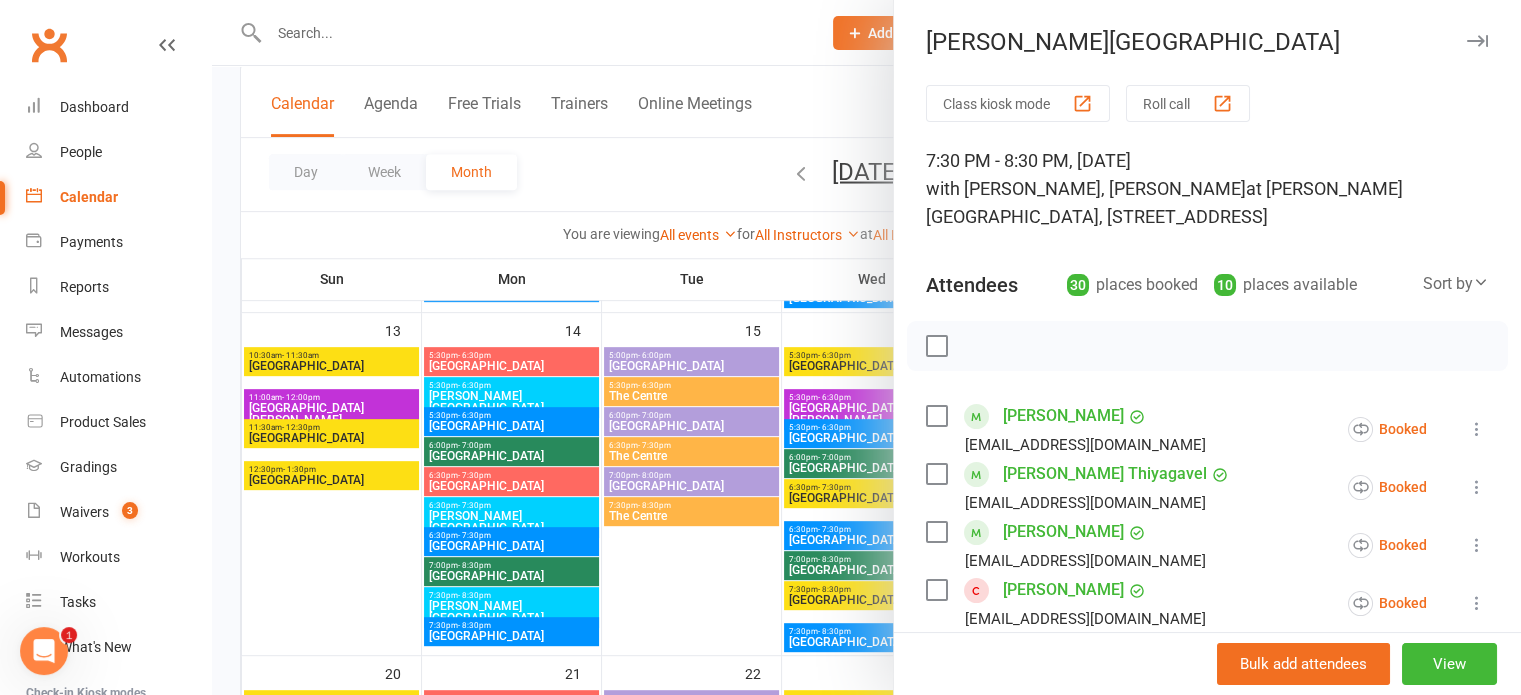 click at bounding box center (1477, 41) 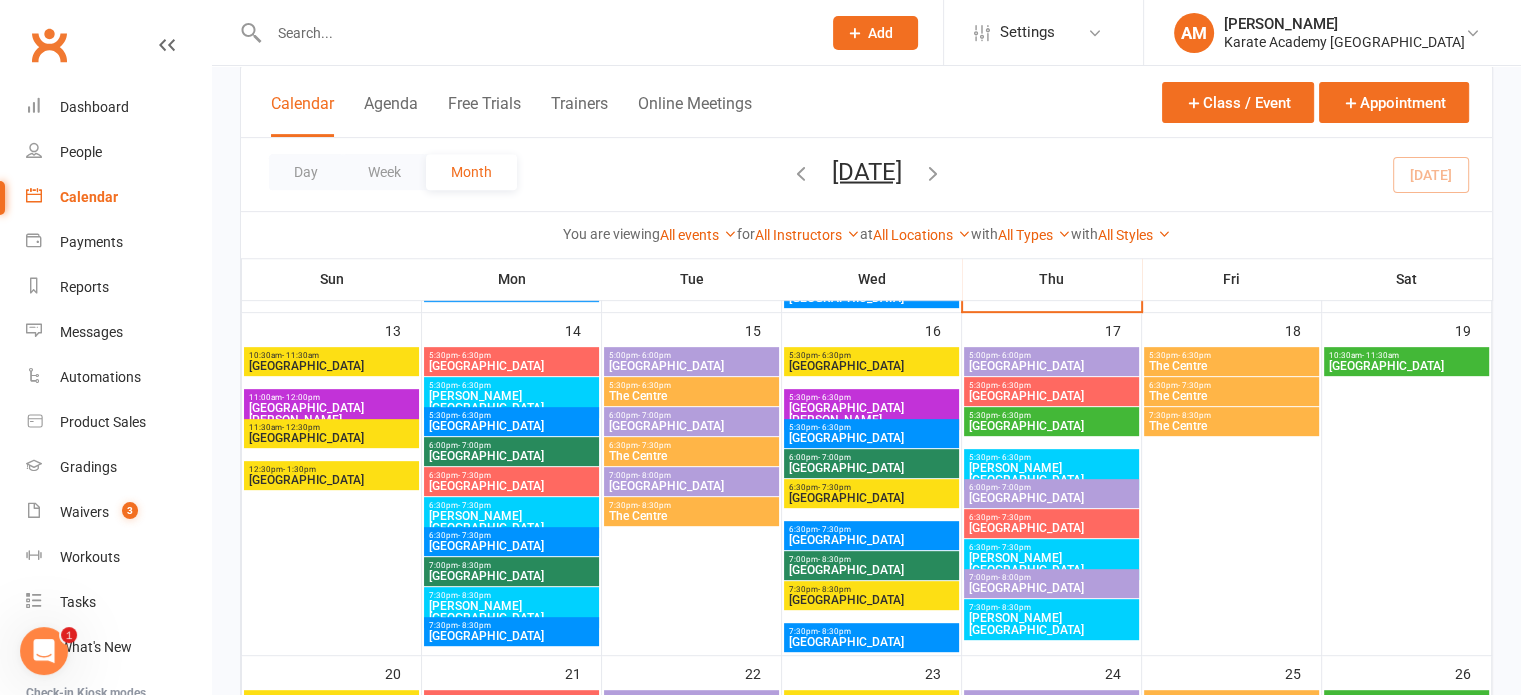 click on "7:30pm  - 8:30pm" at bounding box center [691, 505] 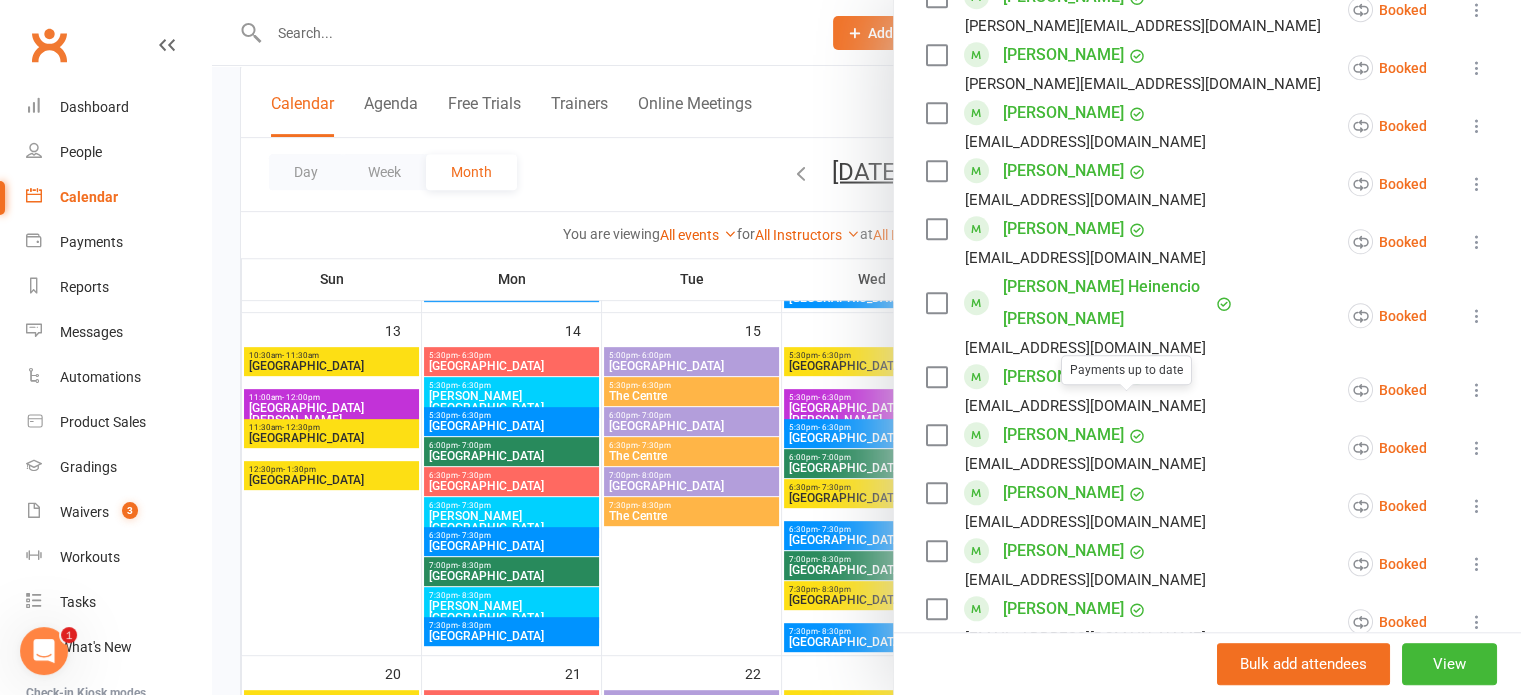 scroll, scrollTop: 2300, scrollLeft: 0, axis: vertical 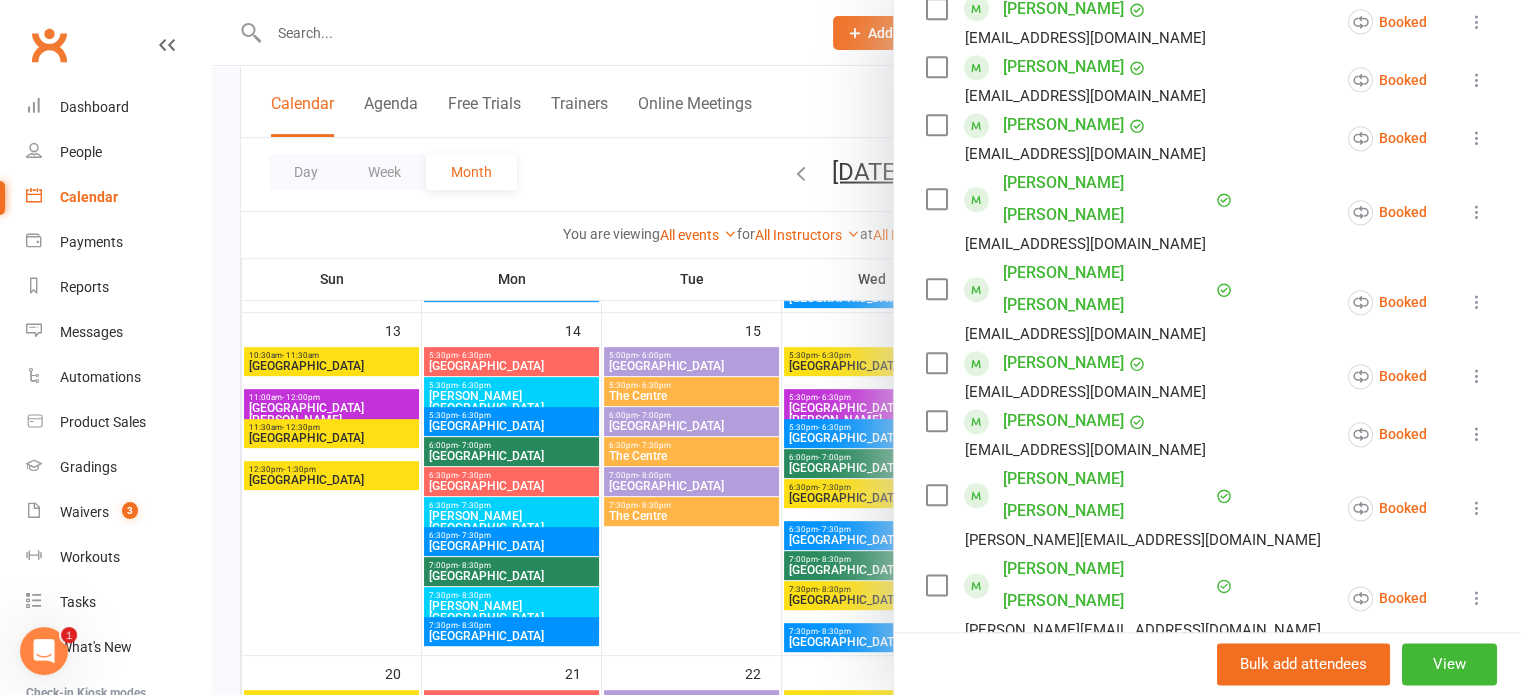 click at bounding box center (1207, 698) 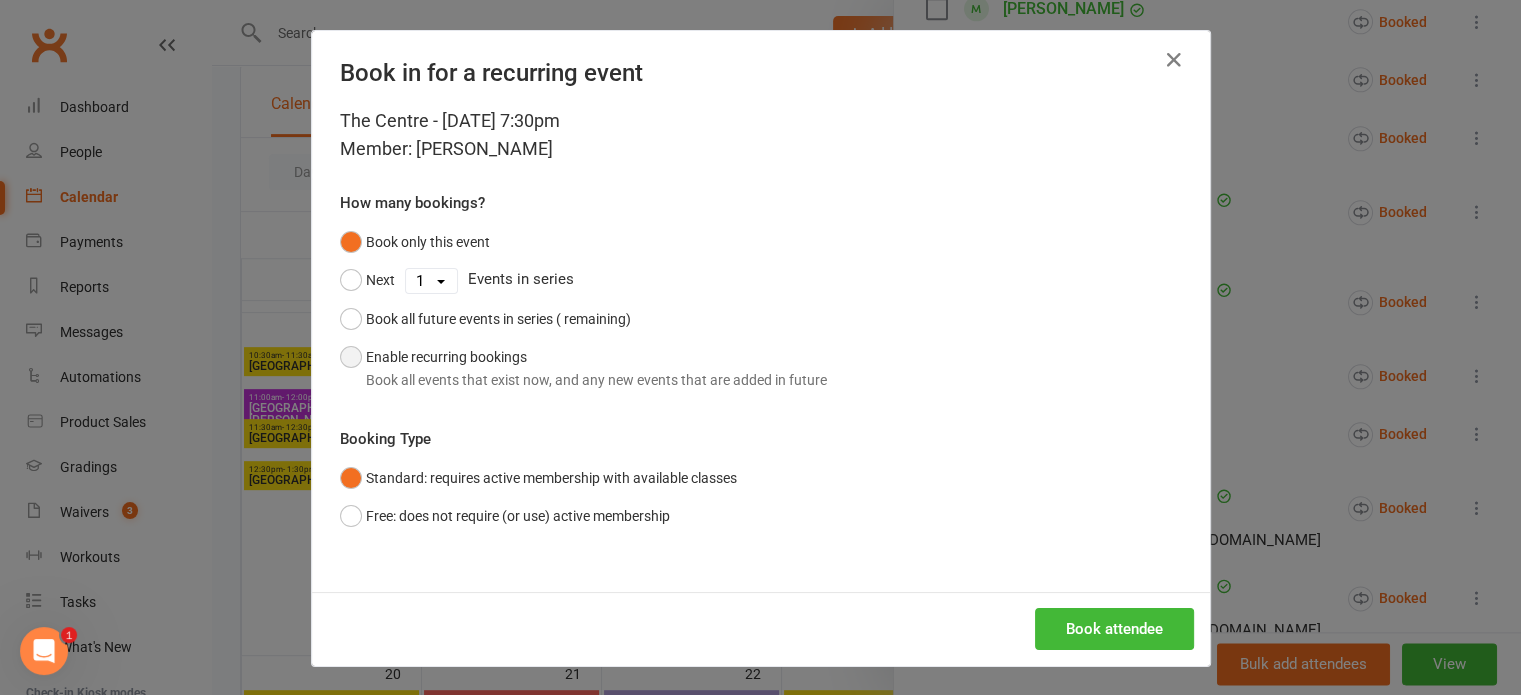 click on "Book all events that exist now, and any new events that are added in future" at bounding box center (596, 380) 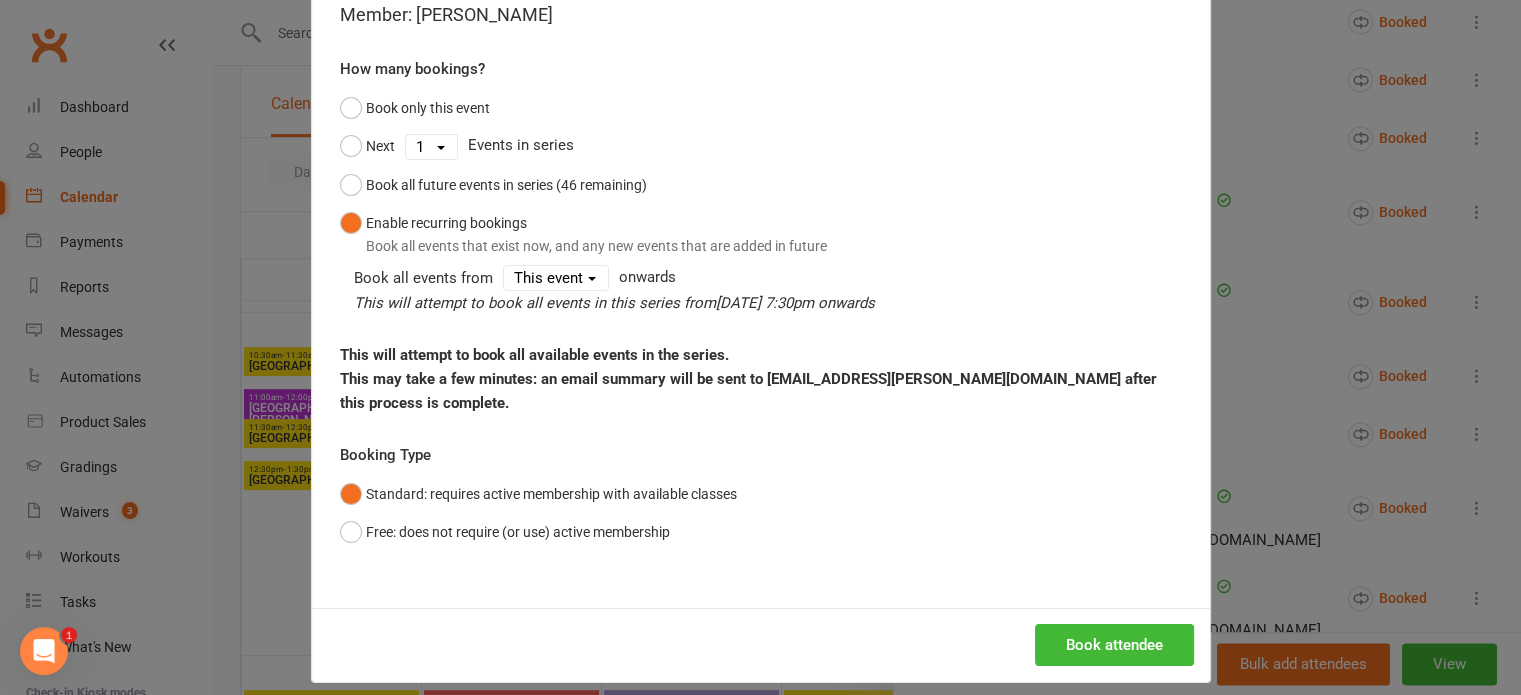 scroll, scrollTop: 150, scrollLeft: 0, axis: vertical 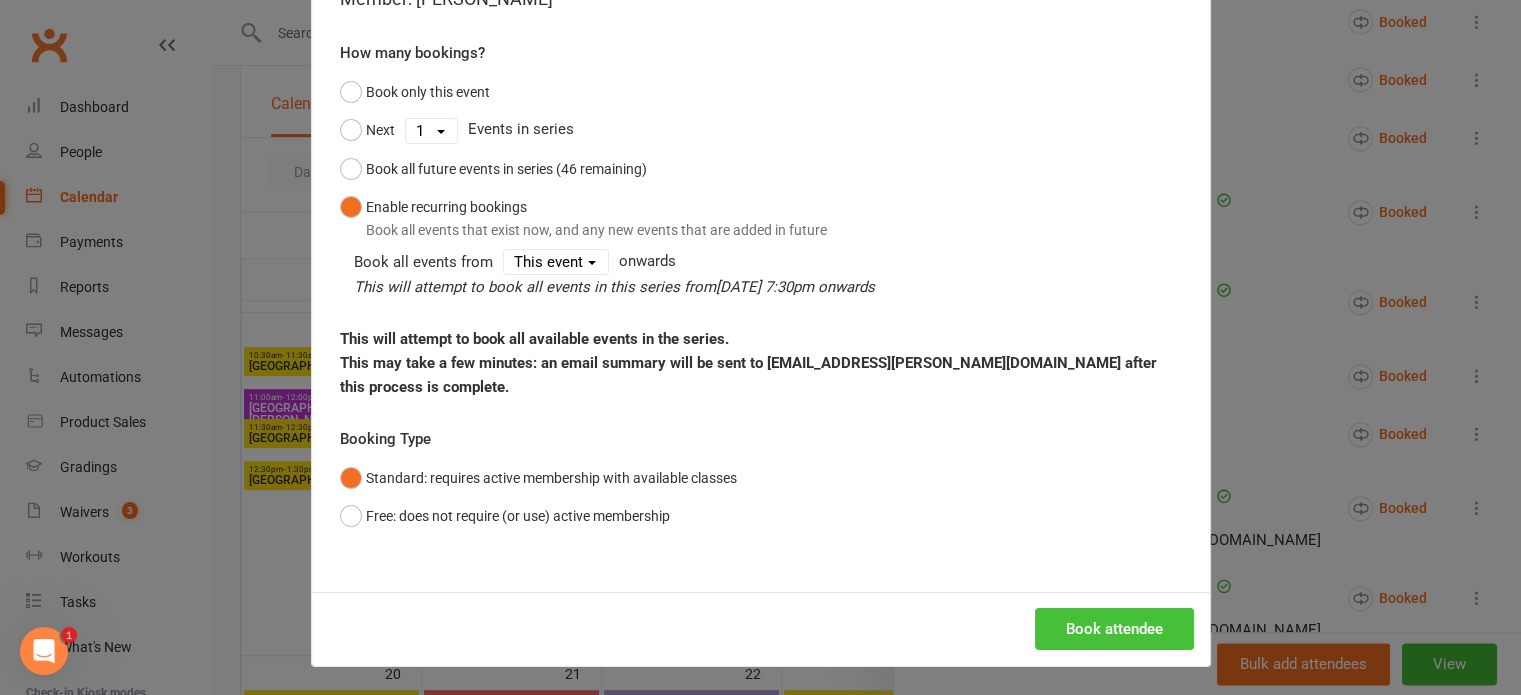 click on "Book attendee" at bounding box center (1114, 629) 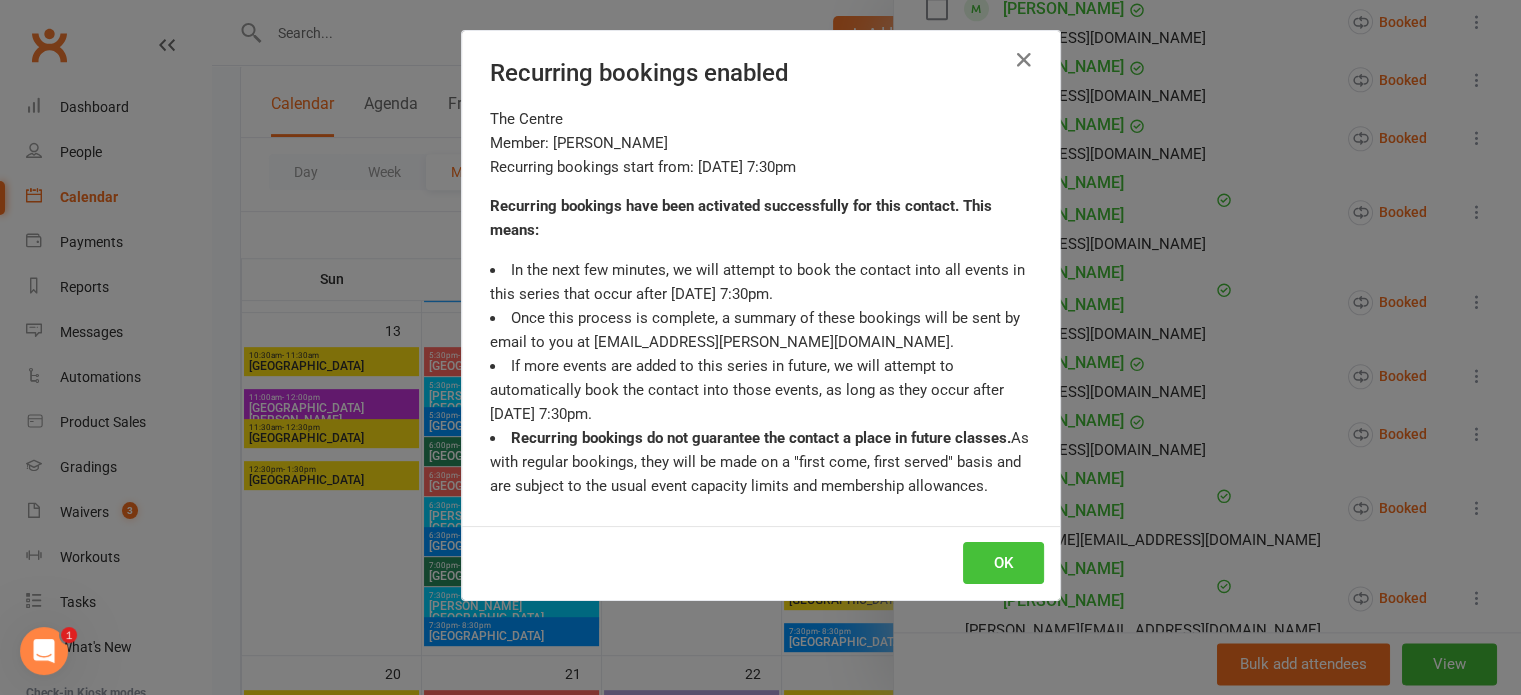 click on "OK" at bounding box center (1003, 563) 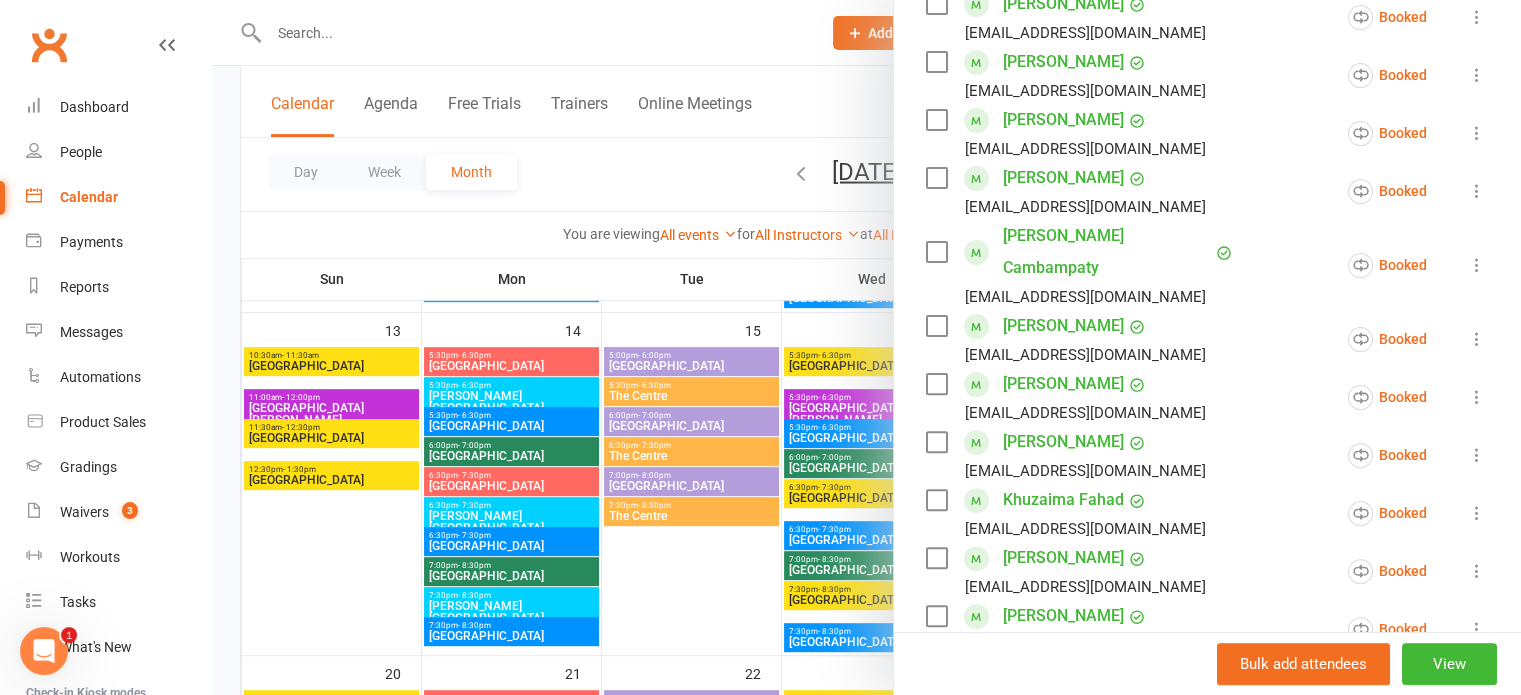 scroll, scrollTop: 0, scrollLeft: 0, axis: both 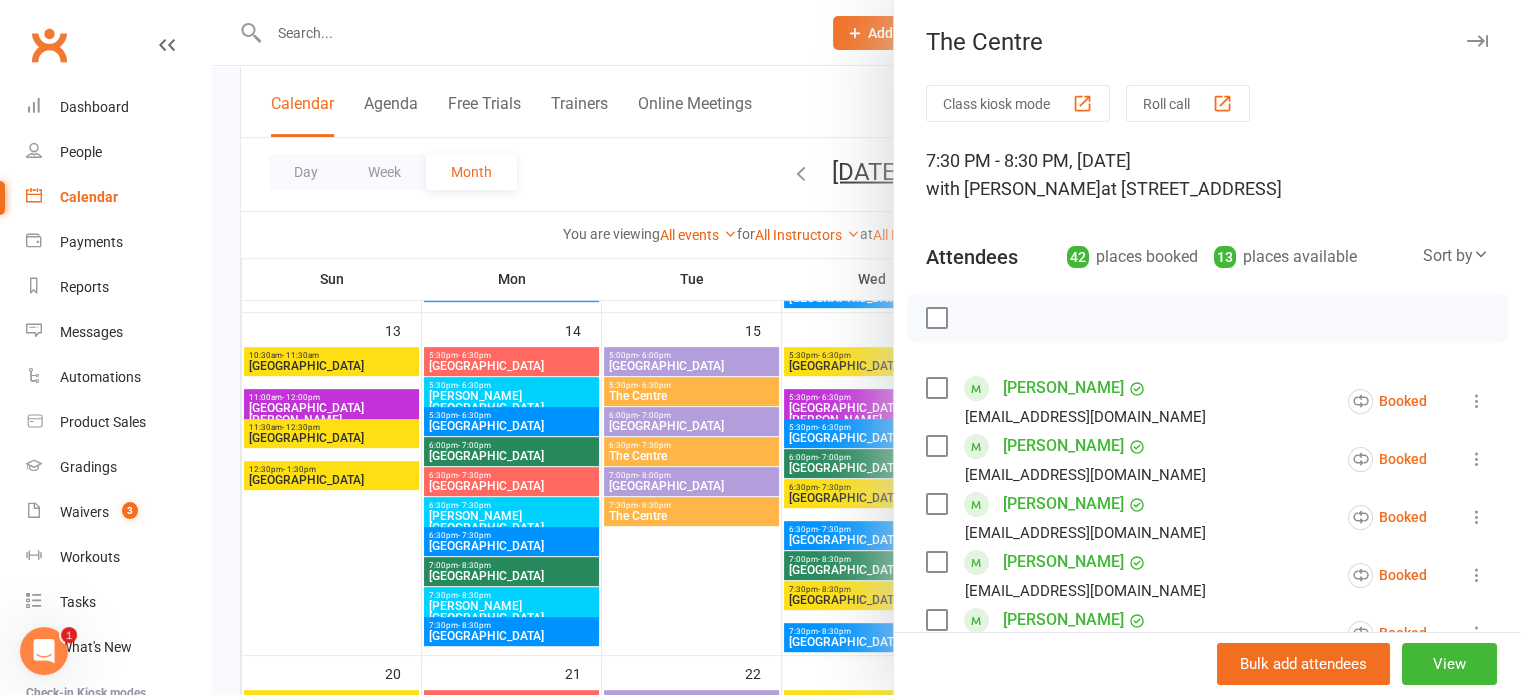 click at bounding box center (1477, 41) 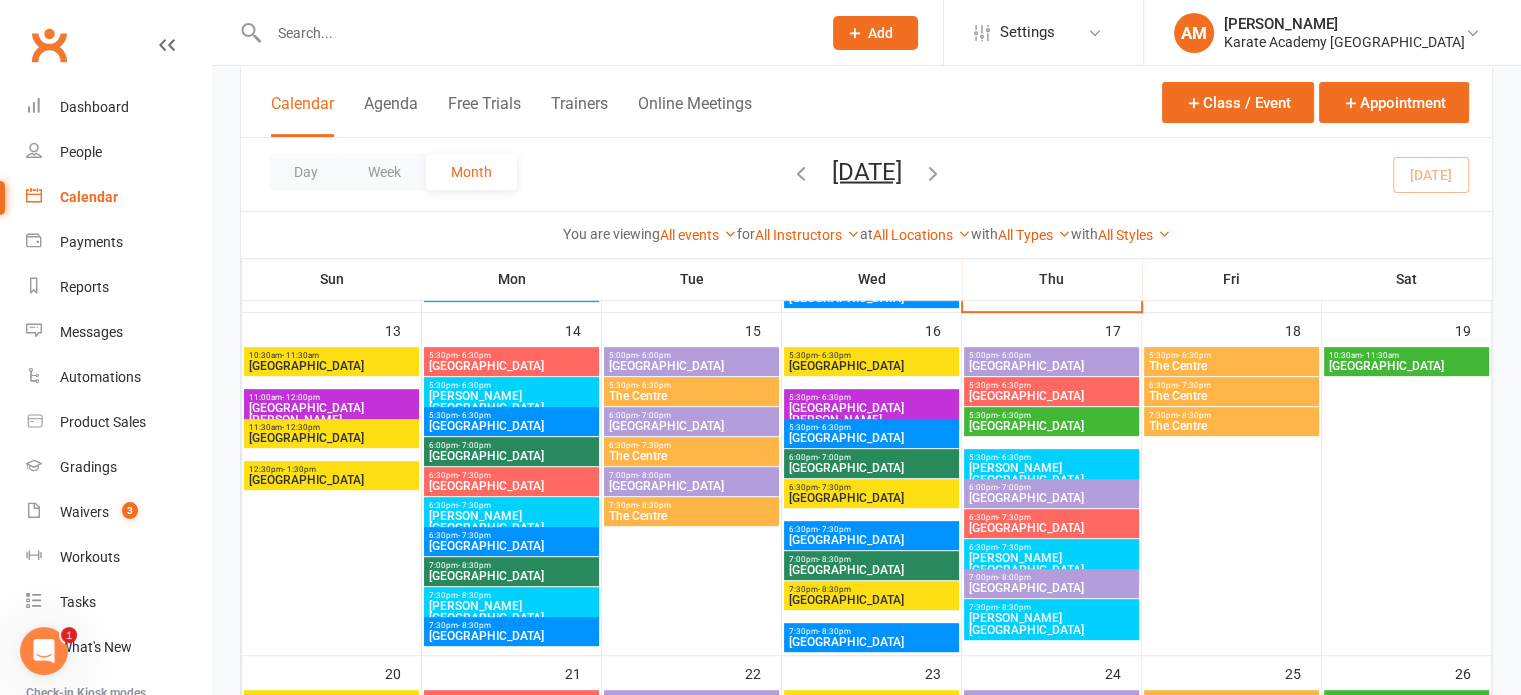 click on "[PERSON_NAME][GEOGRAPHIC_DATA]" at bounding box center [511, 402] 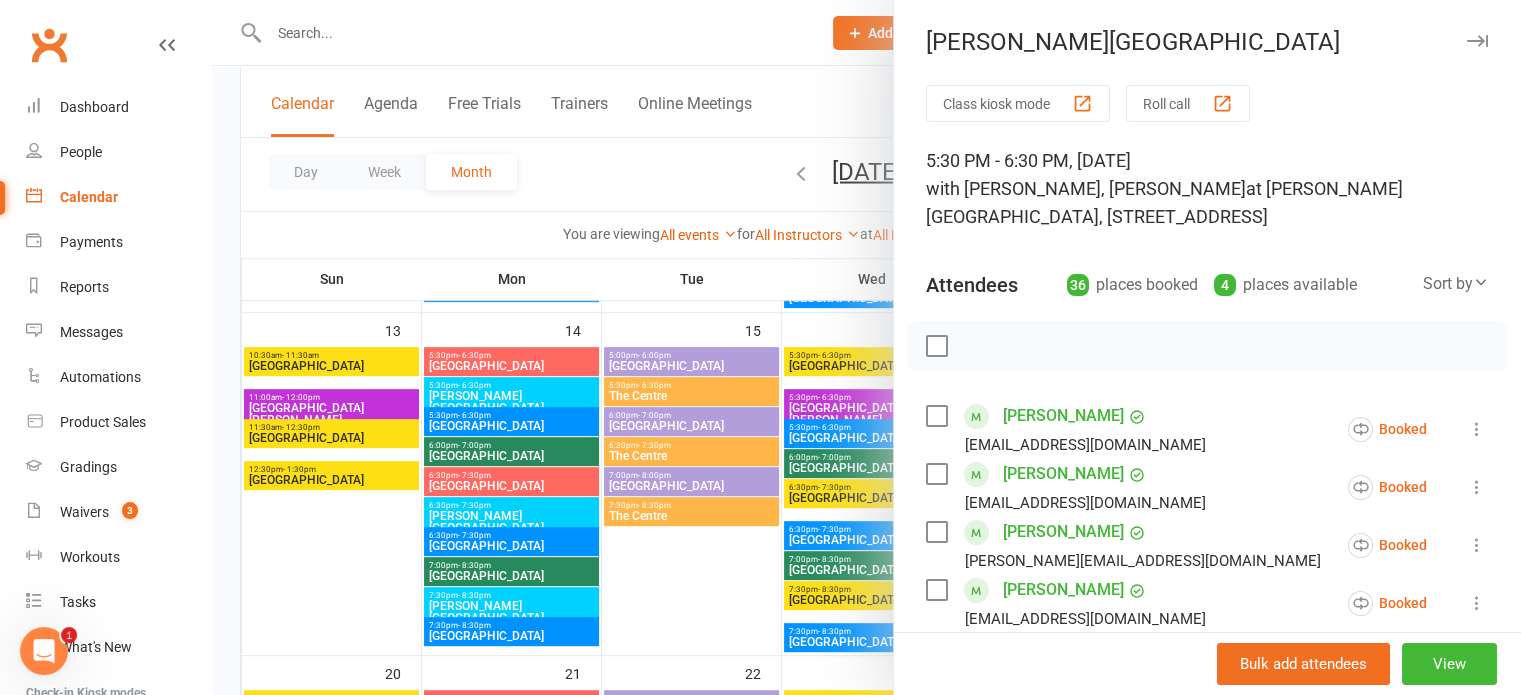 click on "Sort by" at bounding box center [1456, 284] 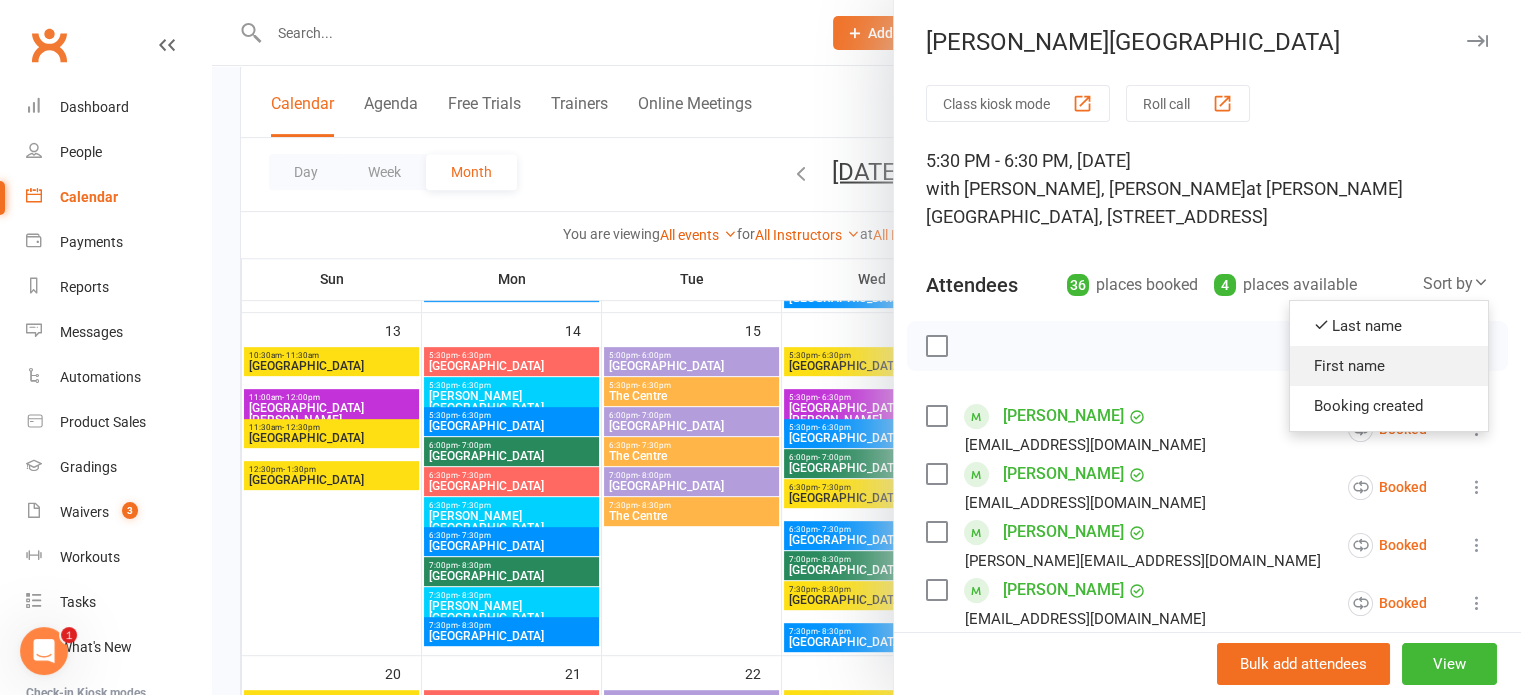 click on "First name" at bounding box center (1389, 366) 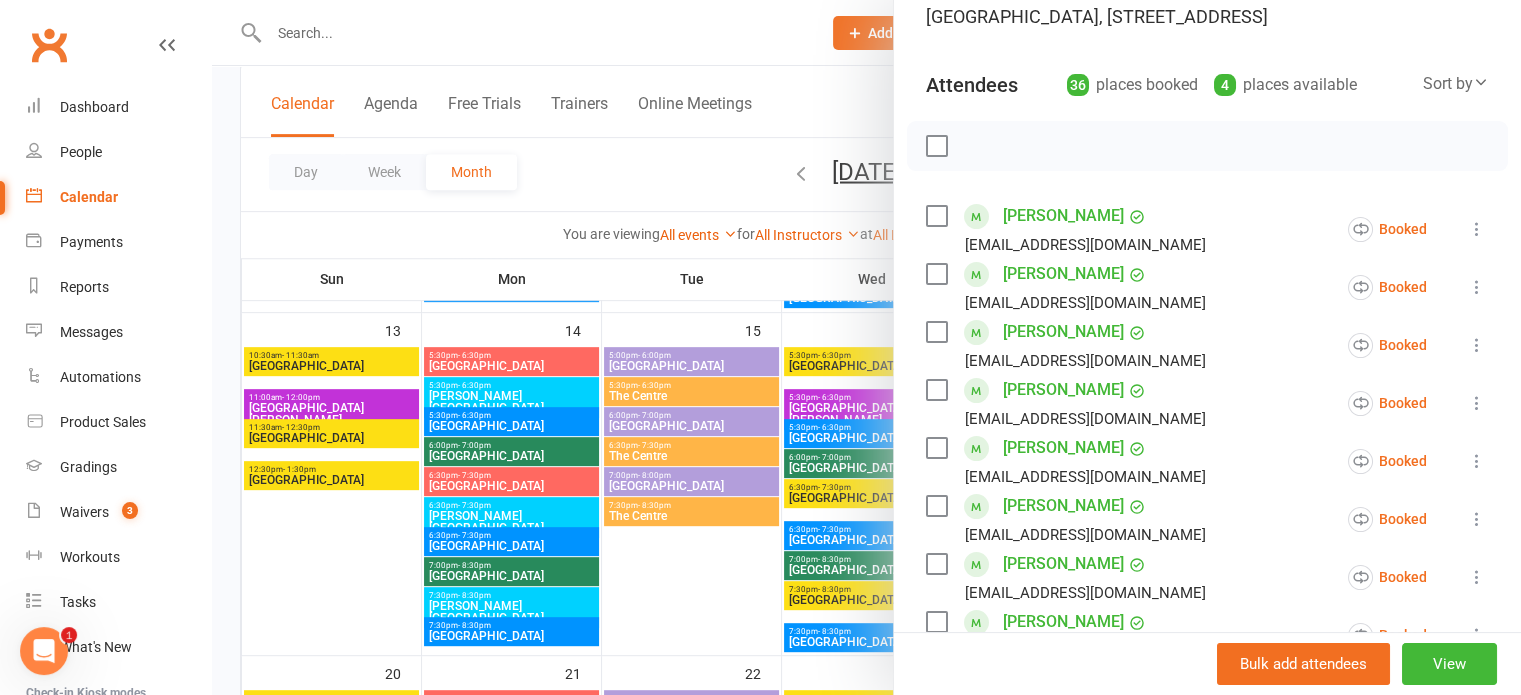 scroll, scrollTop: 0, scrollLeft: 0, axis: both 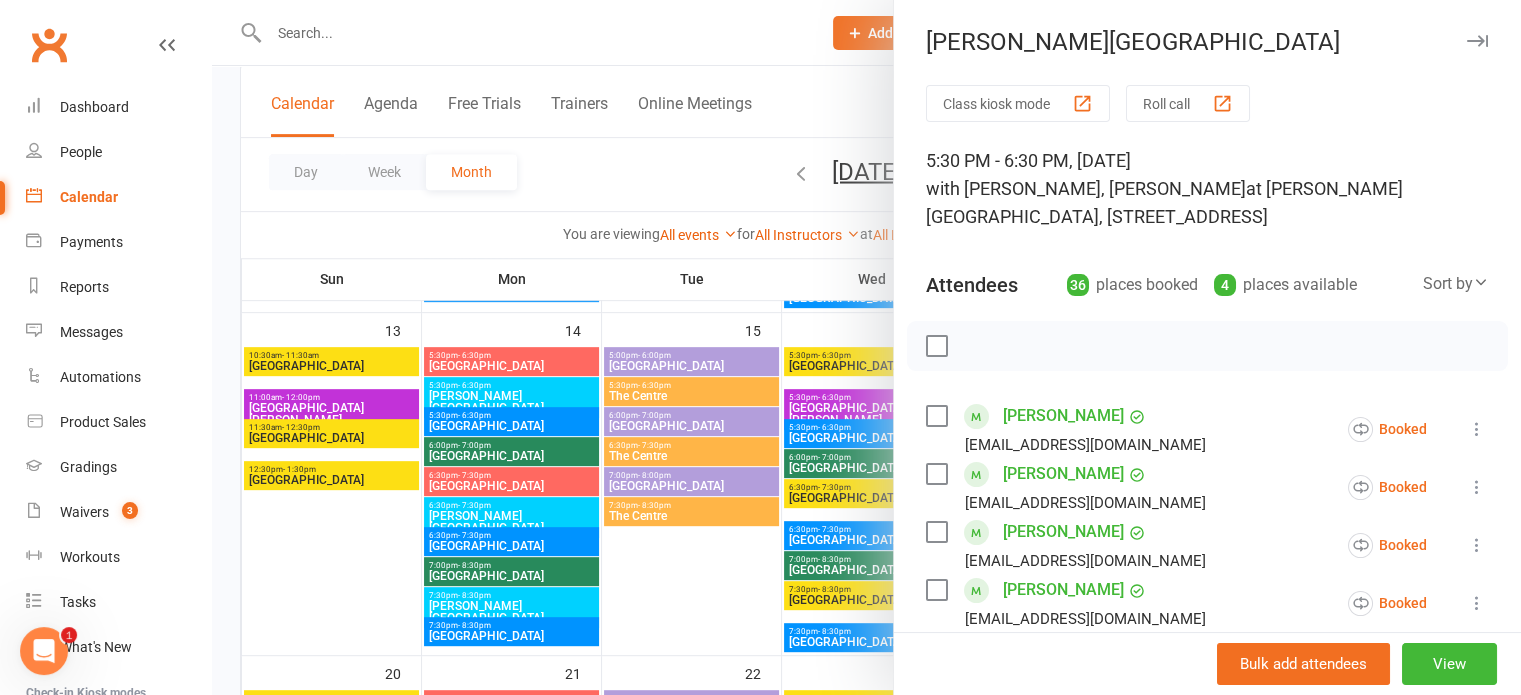 click at bounding box center [1477, 41] 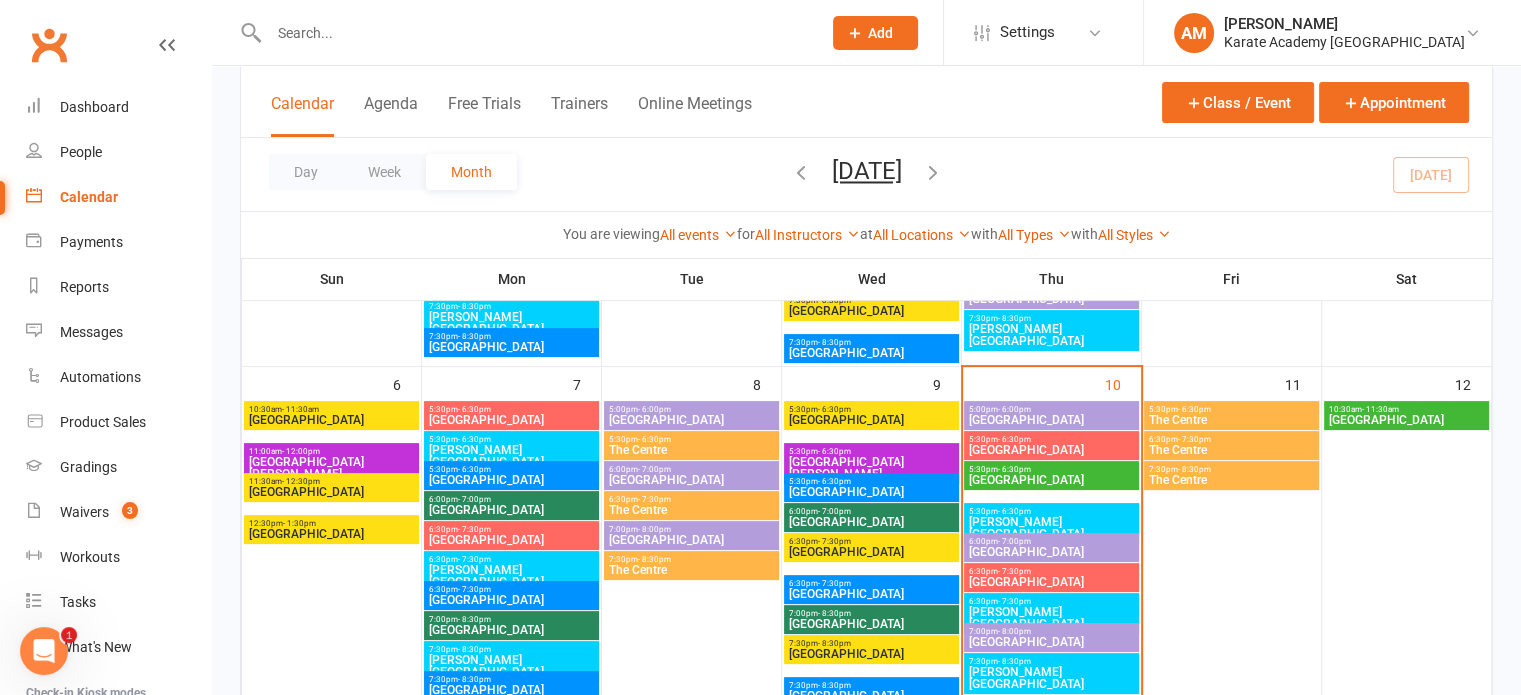 scroll, scrollTop: 400, scrollLeft: 0, axis: vertical 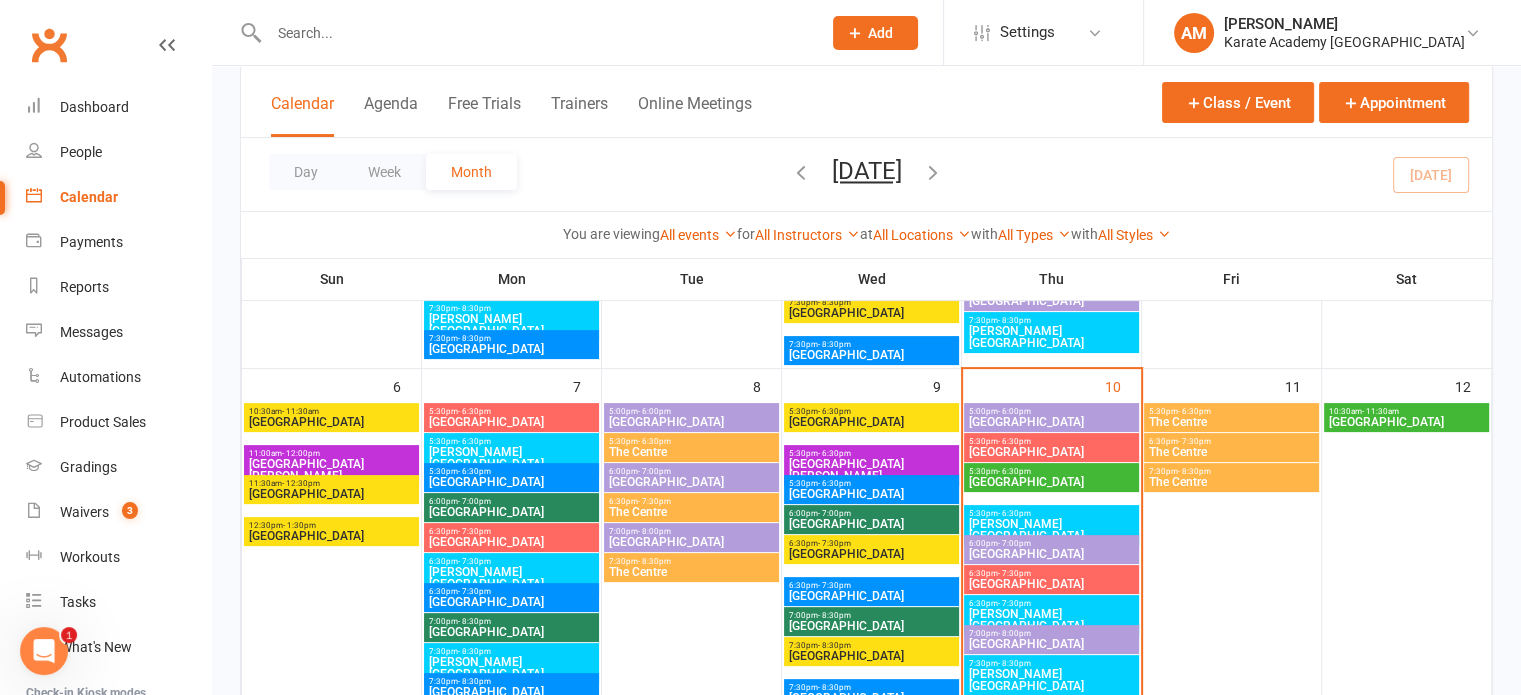 click on "The Centre" at bounding box center (1231, 422) 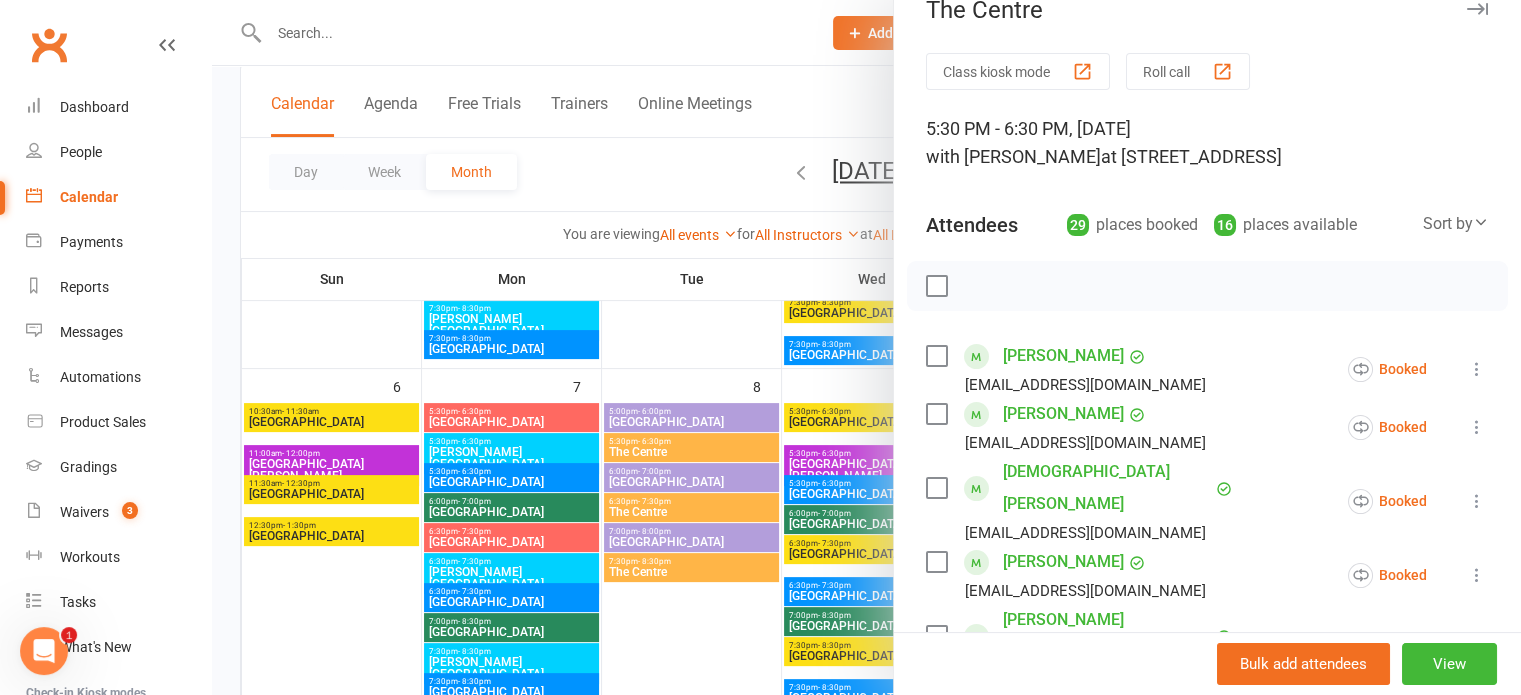 scroll, scrollTop: 0, scrollLeft: 0, axis: both 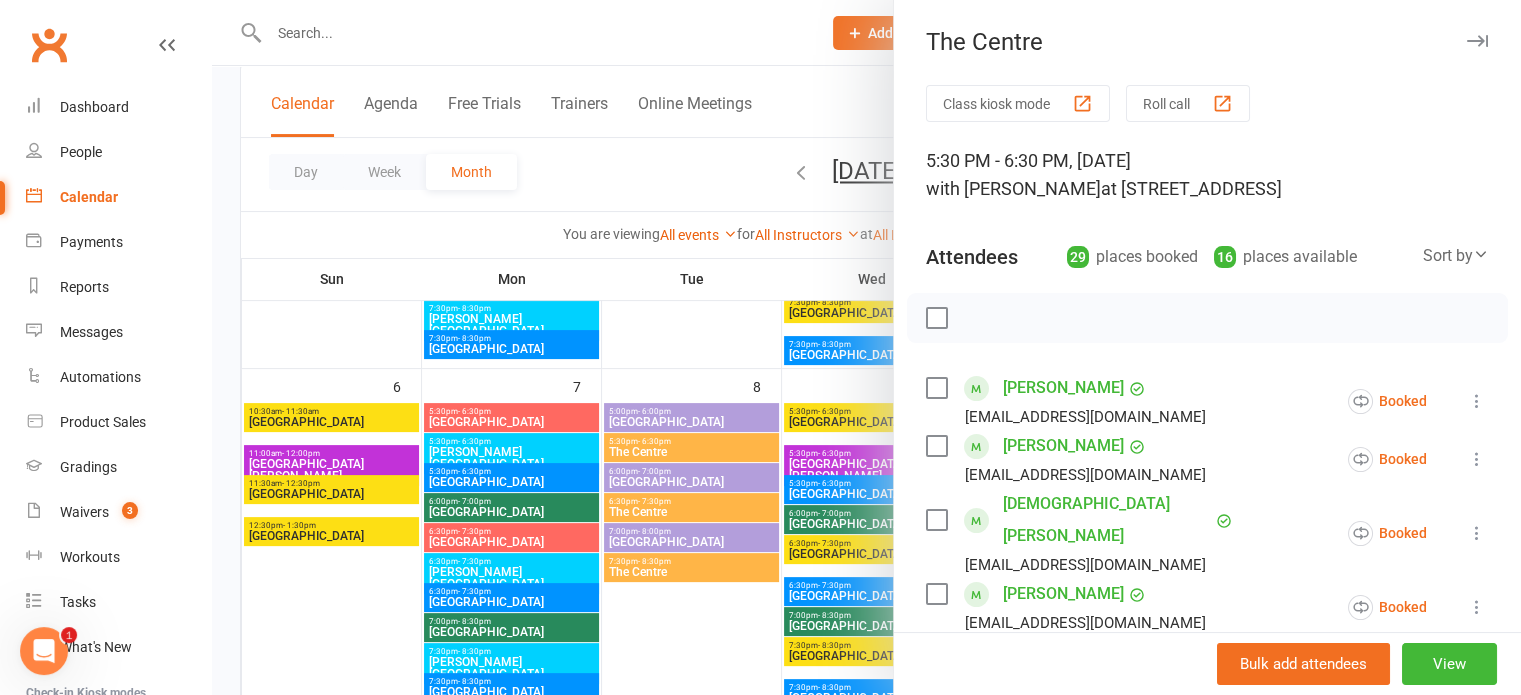 click at bounding box center (1477, 41) 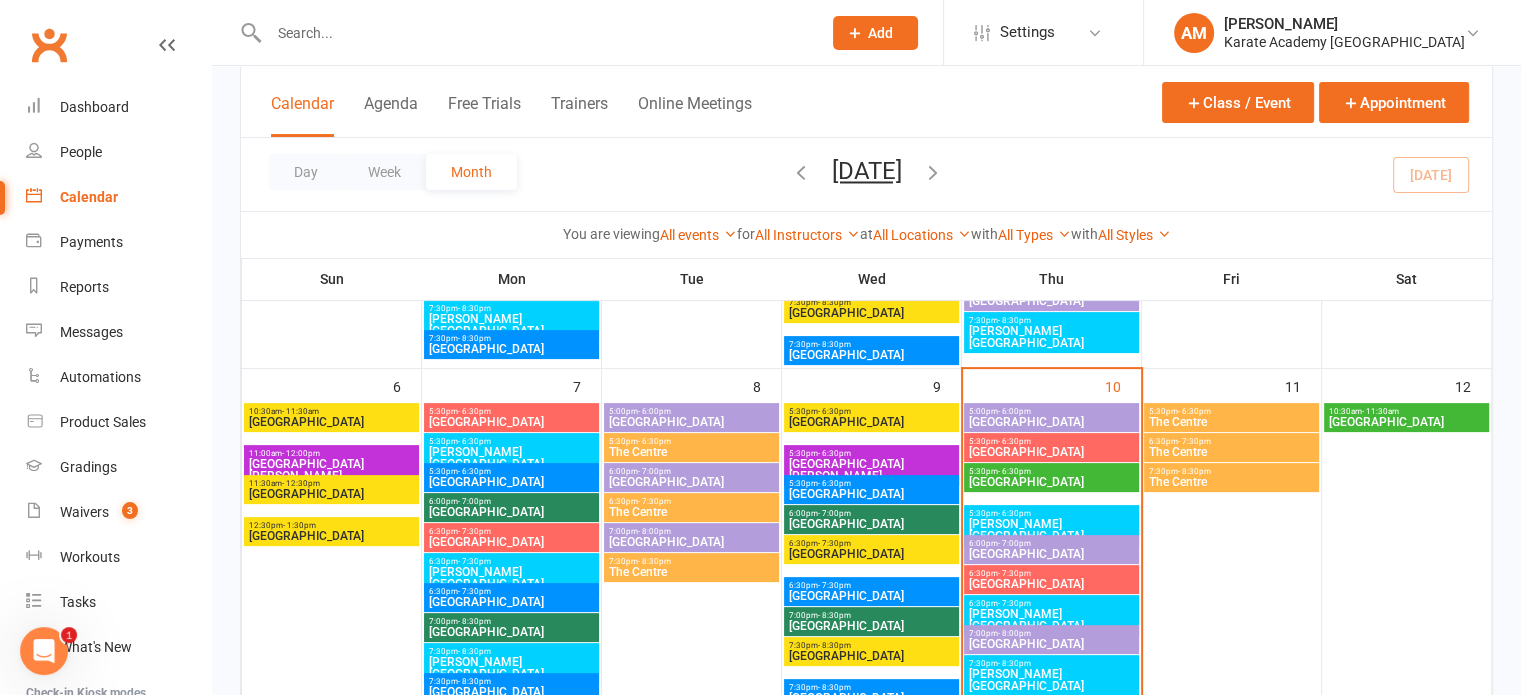 click on "The Centre" at bounding box center [1231, 452] 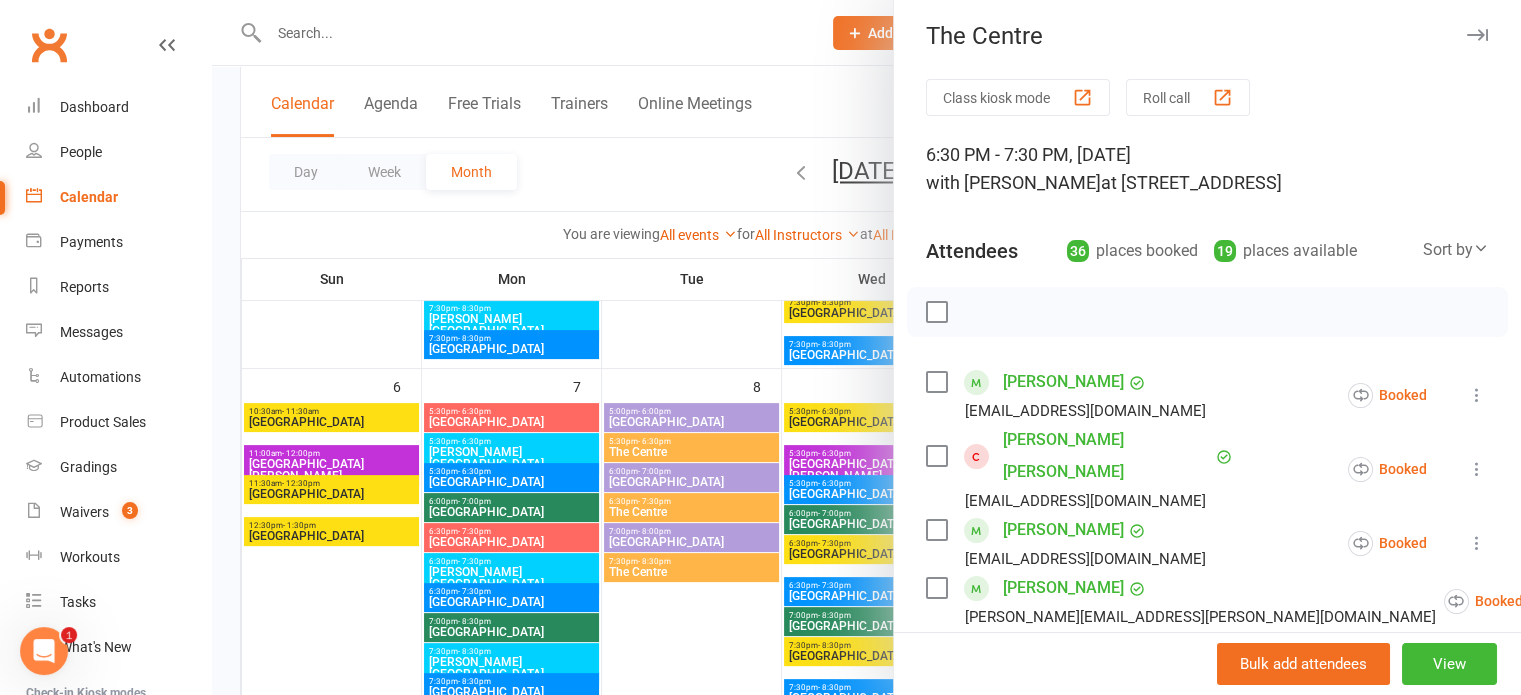 scroll, scrollTop: 0, scrollLeft: 0, axis: both 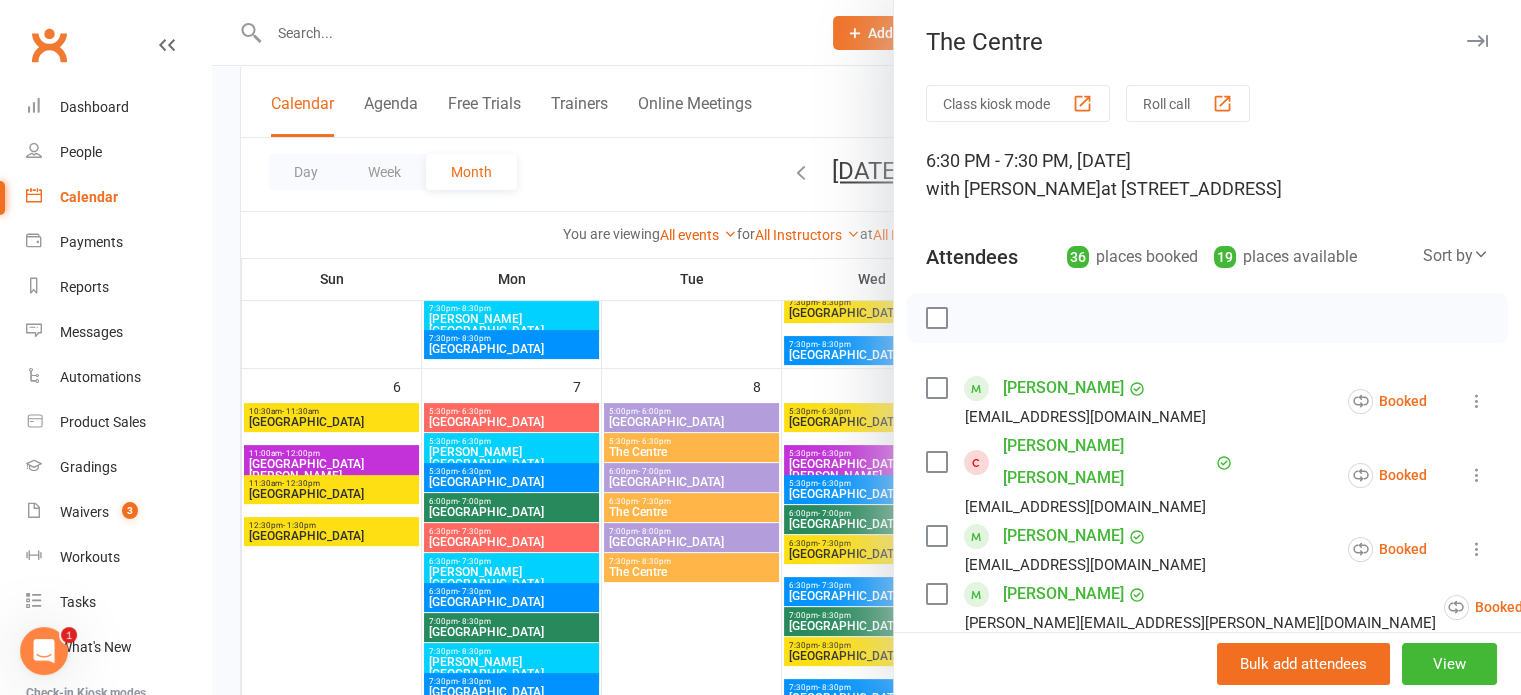 click at bounding box center [1477, 41] 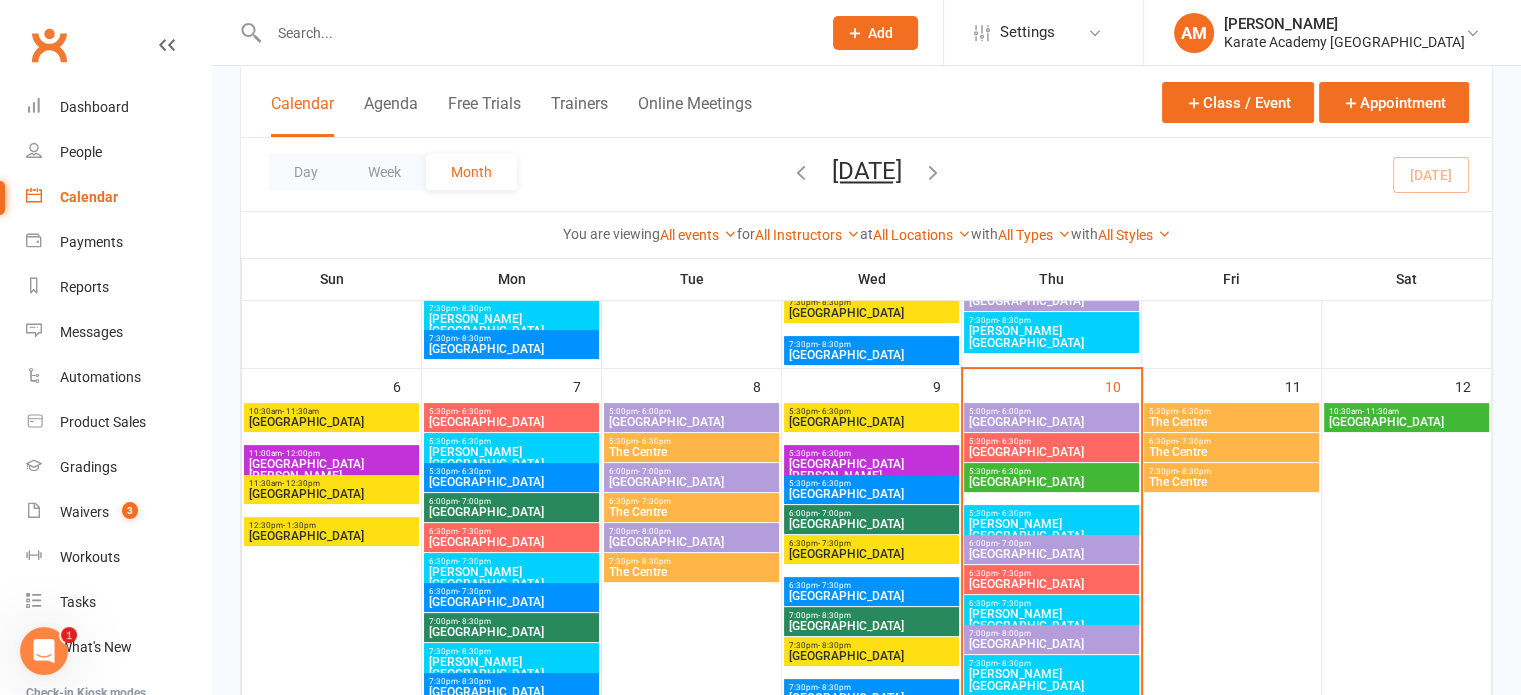 click on "7:30pm  - 8:30pm" at bounding box center [1231, 471] 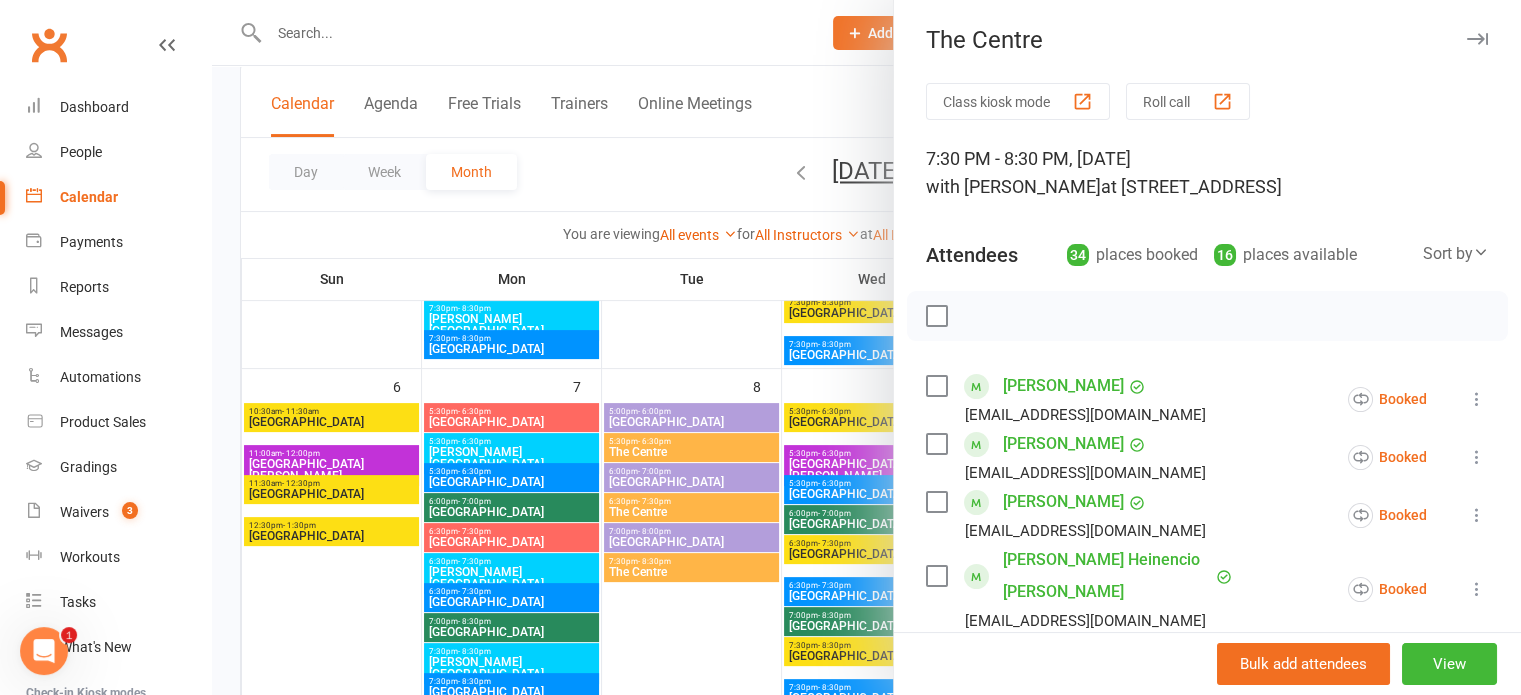 scroll, scrollTop: 0, scrollLeft: 0, axis: both 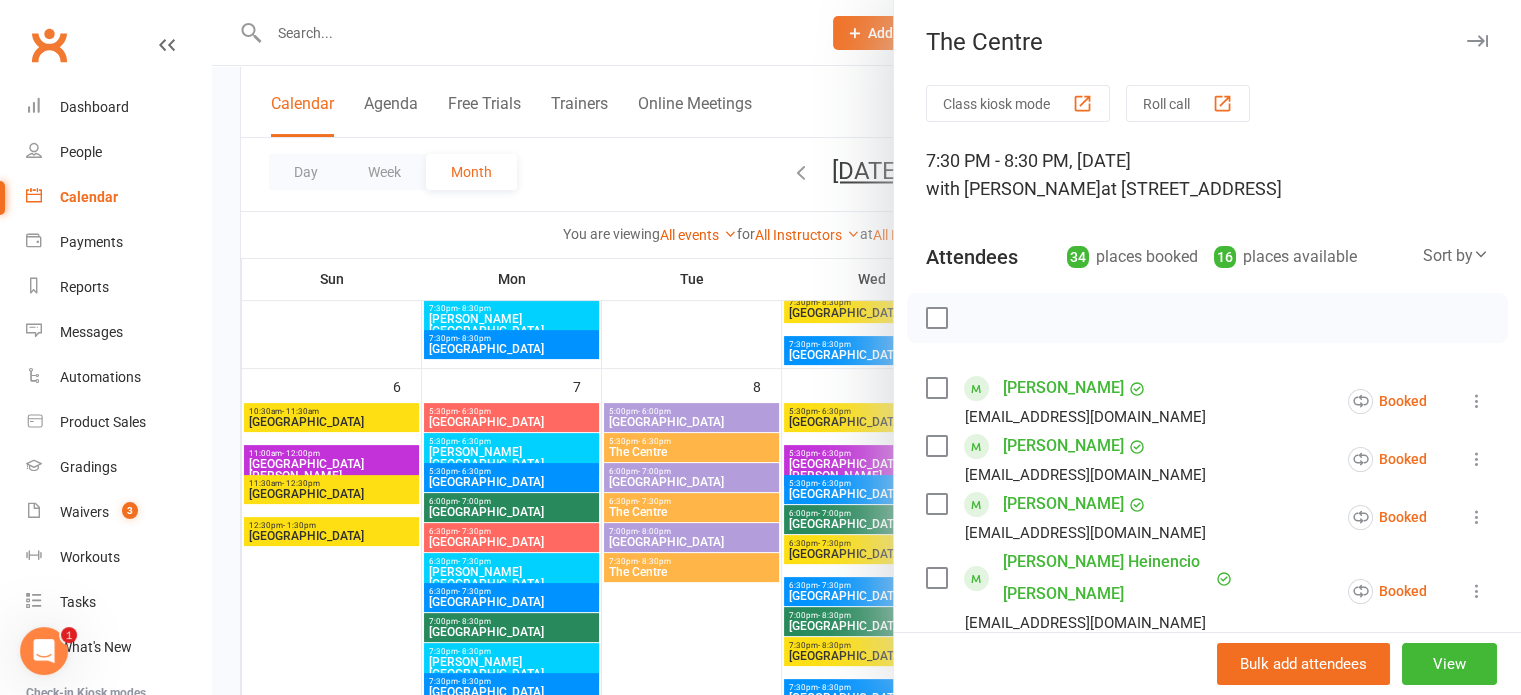click at bounding box center (1477, 41) 